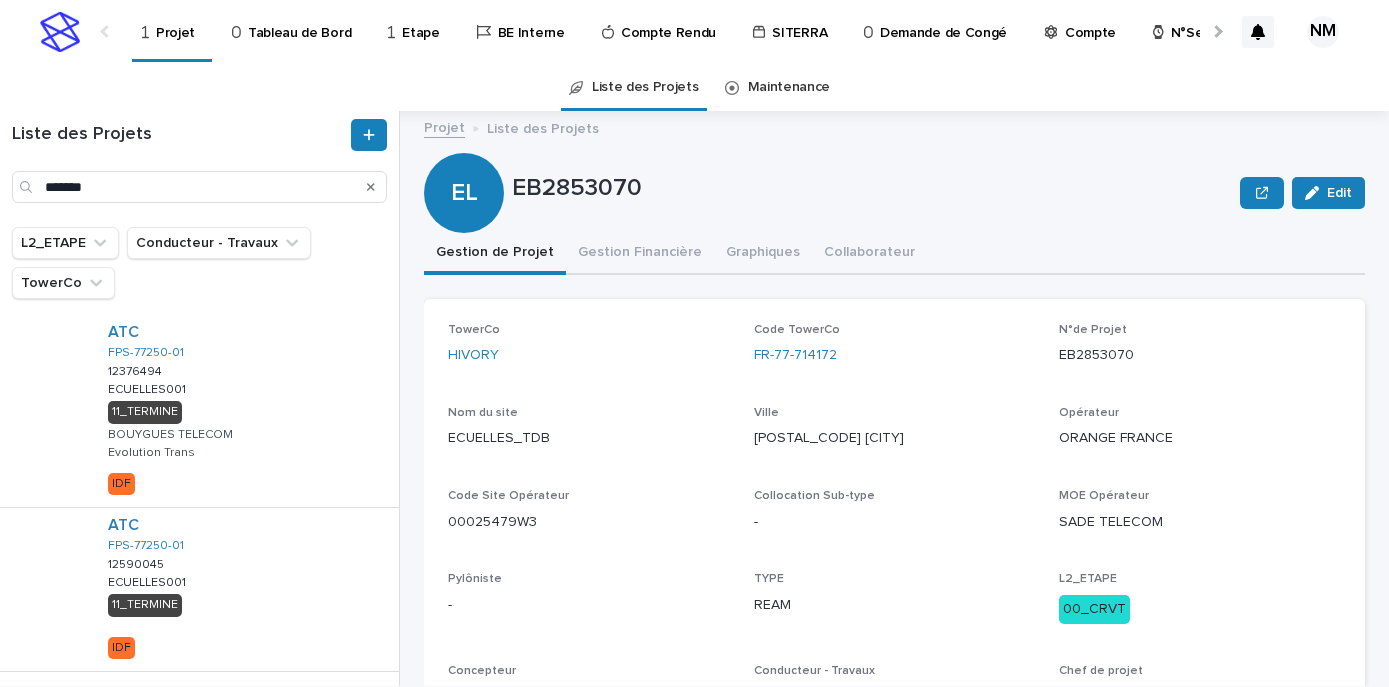 scroll, scrollTop: 0, scrollLeft: 0, axis: both 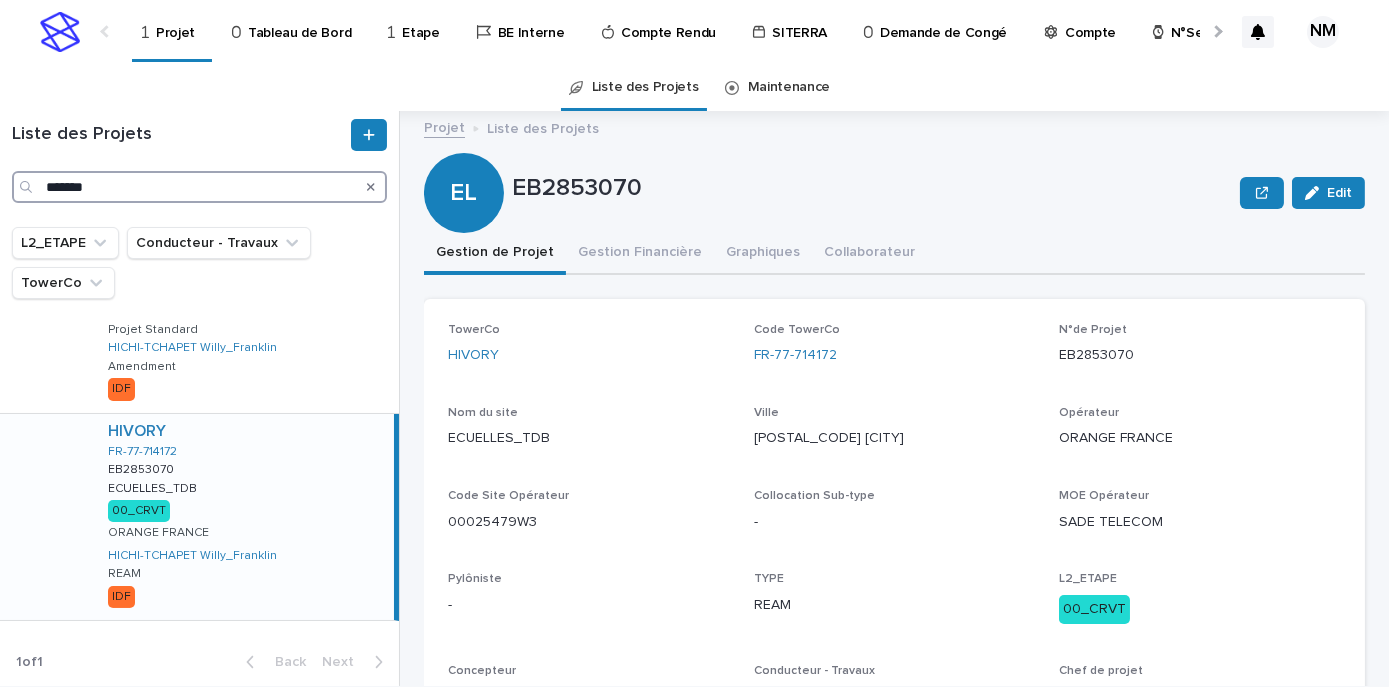 click on "*******" at bounding box center (199, 187) 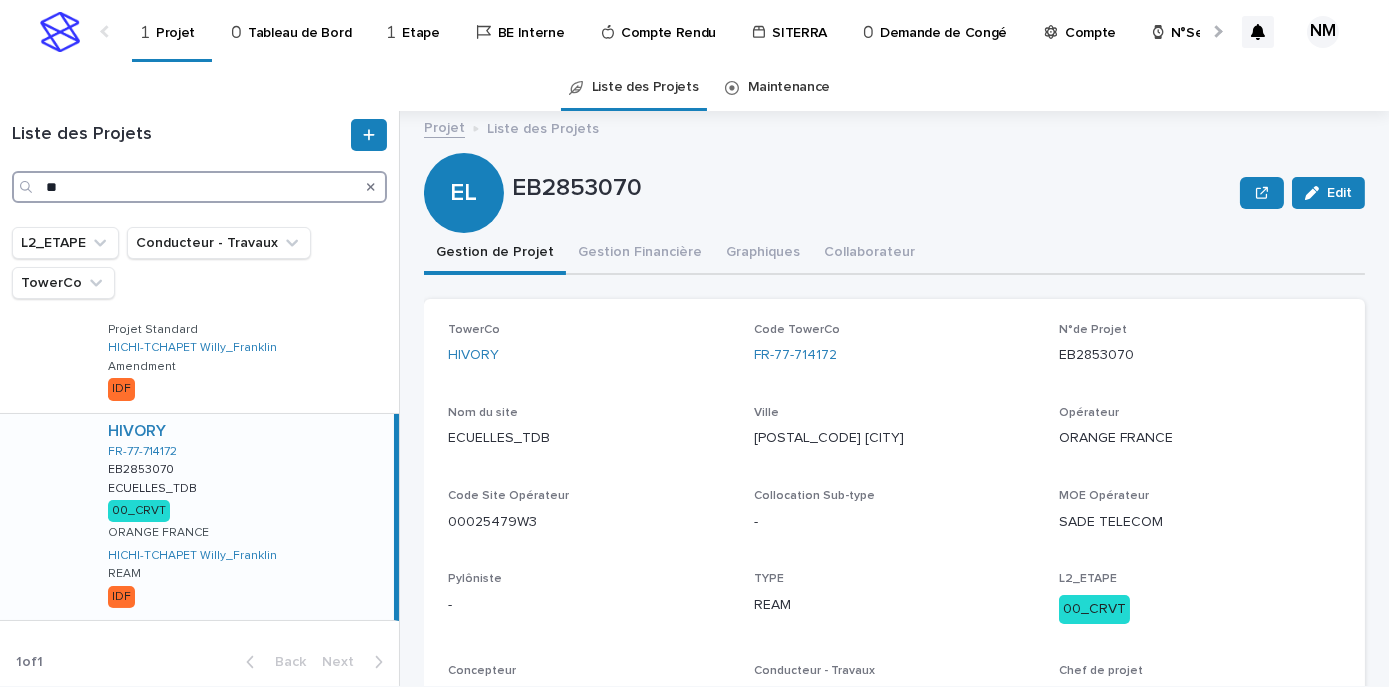 type on "*" 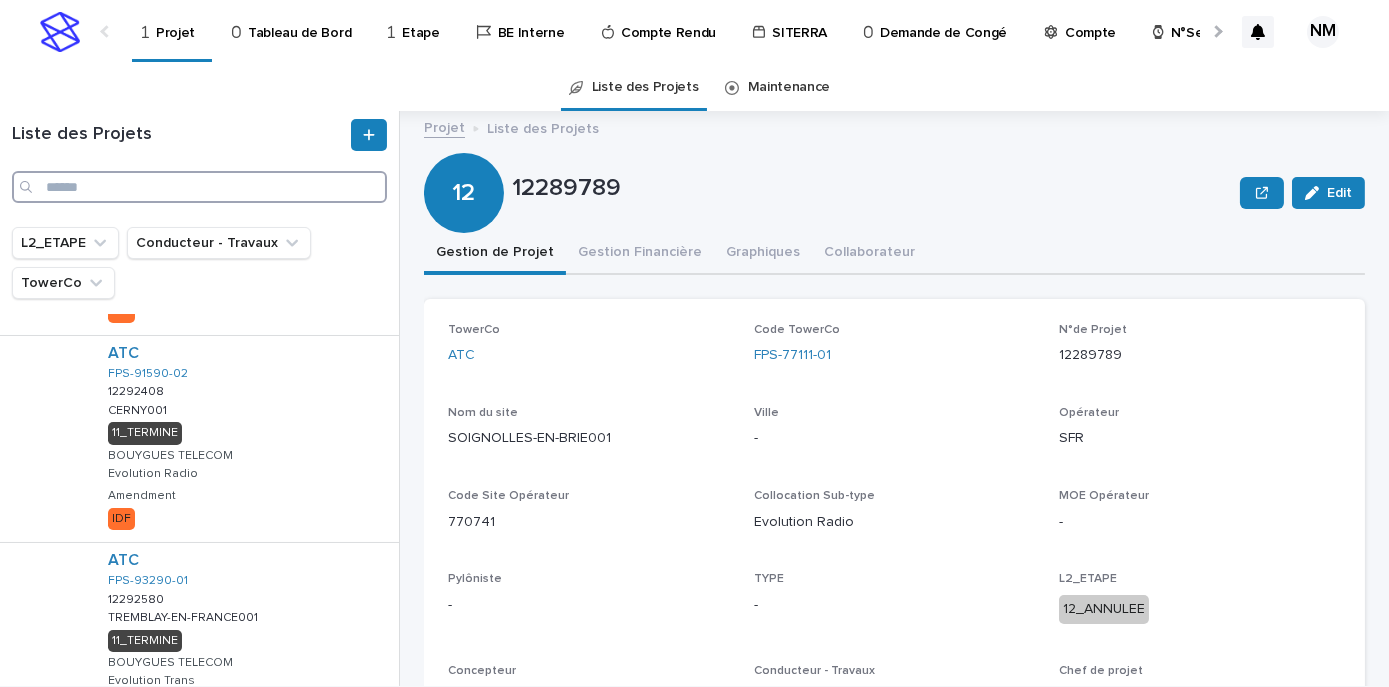 click at bounding box center (199, 187) 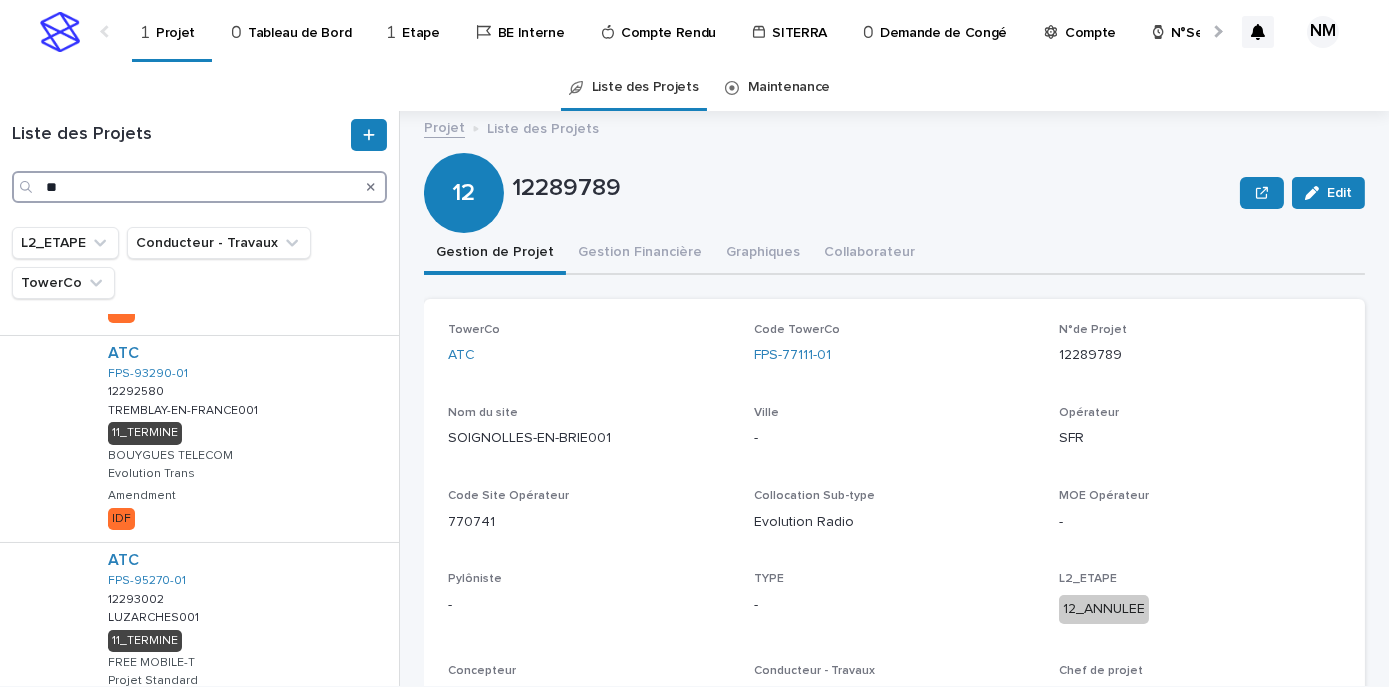 type on "*" 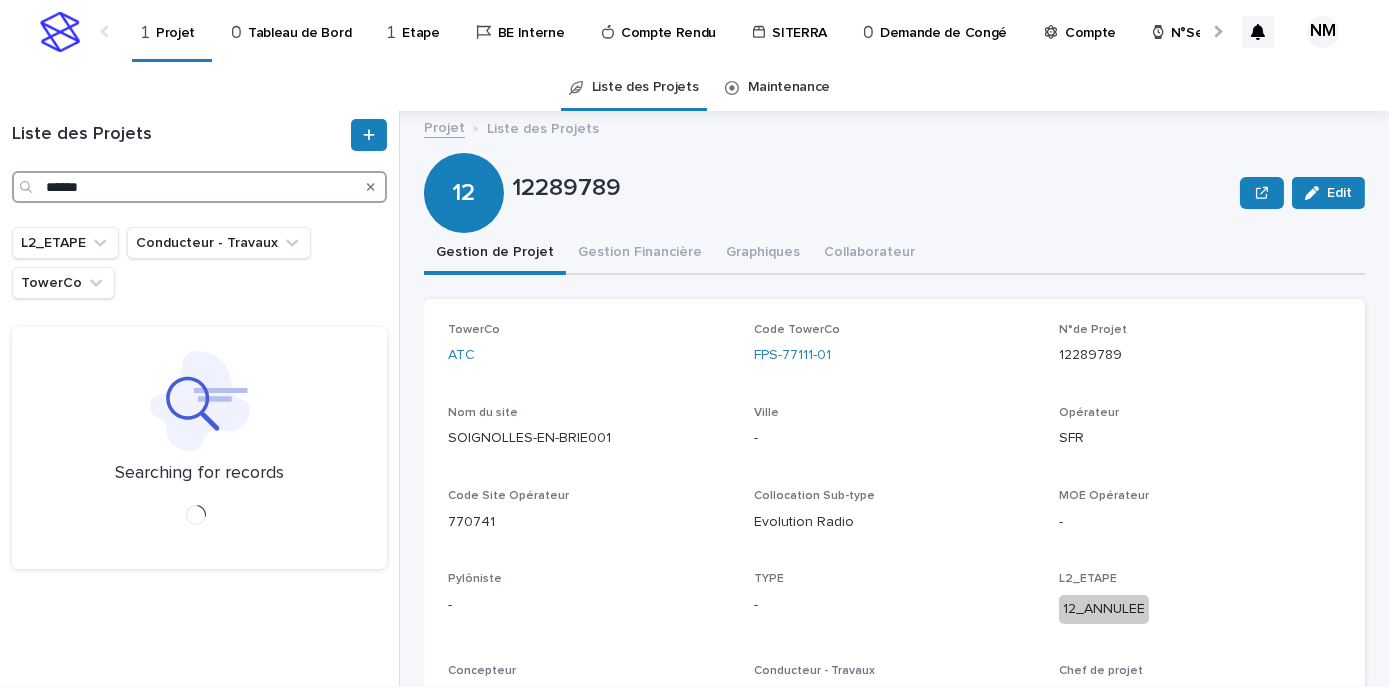 scroll, scrollTop: 0, scrollLeft: 0, axis: both 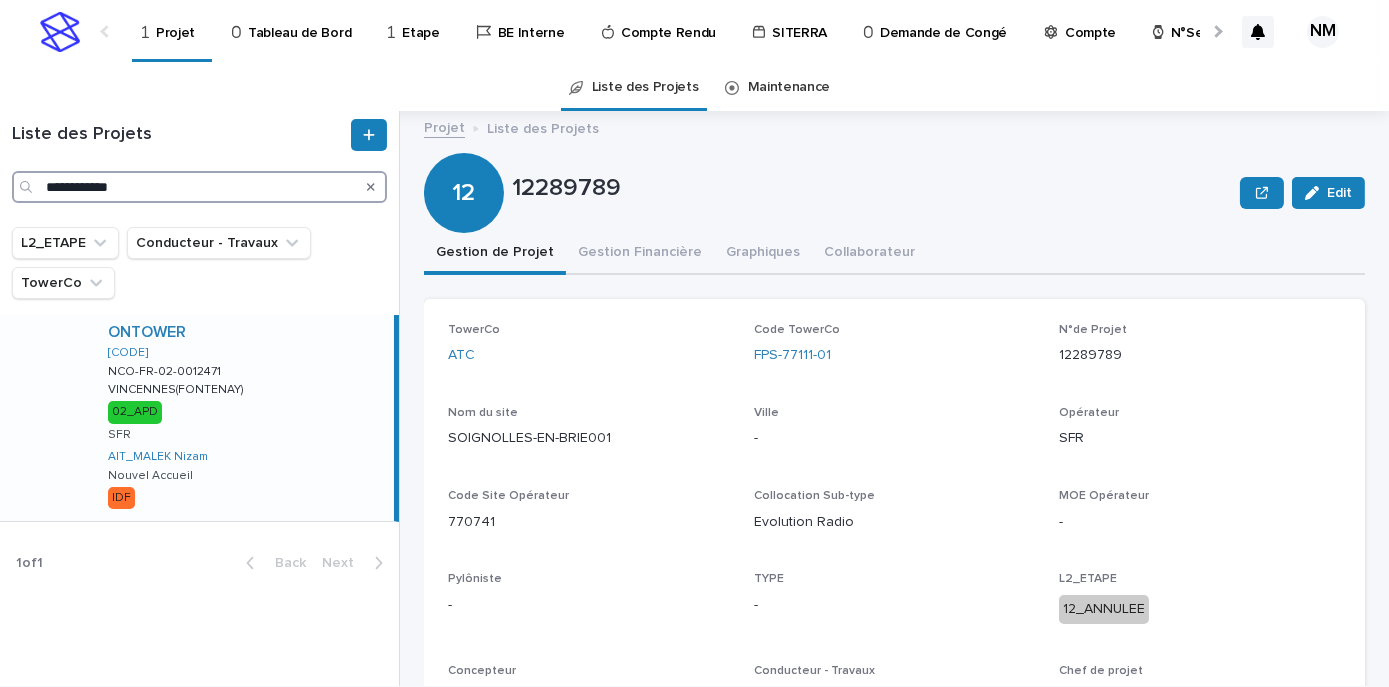 type on "**********" 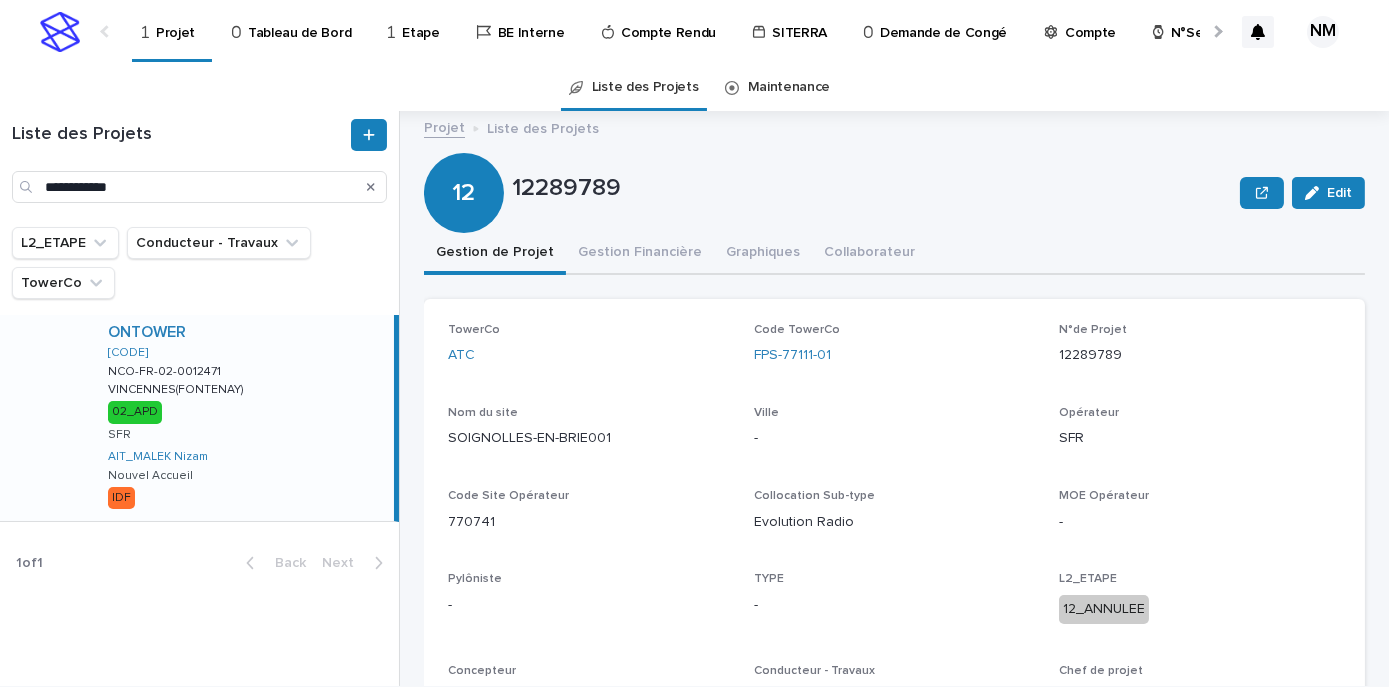click on "ONTOWER   FR-94-900126   NCO-FR-02-0012471 NCO-FR-02-0012471   VINCENNES(FONTENAY) VINCENNES(FONTENAY)   02_APD SFR AIT_MALEK Nizam   Nouvel Accueil IDF" at bounding box center (243, 418) 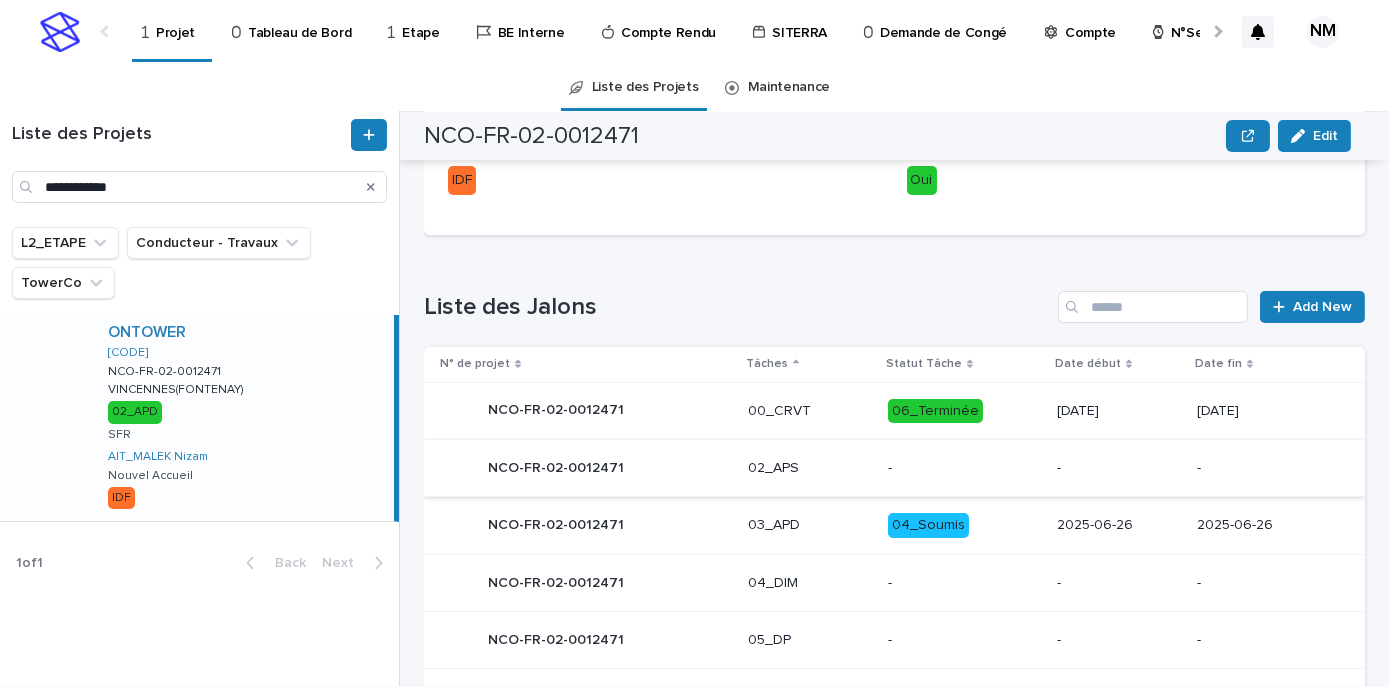 scroll, scrollTop: 727, scrollLeft: 0, axis: vertical 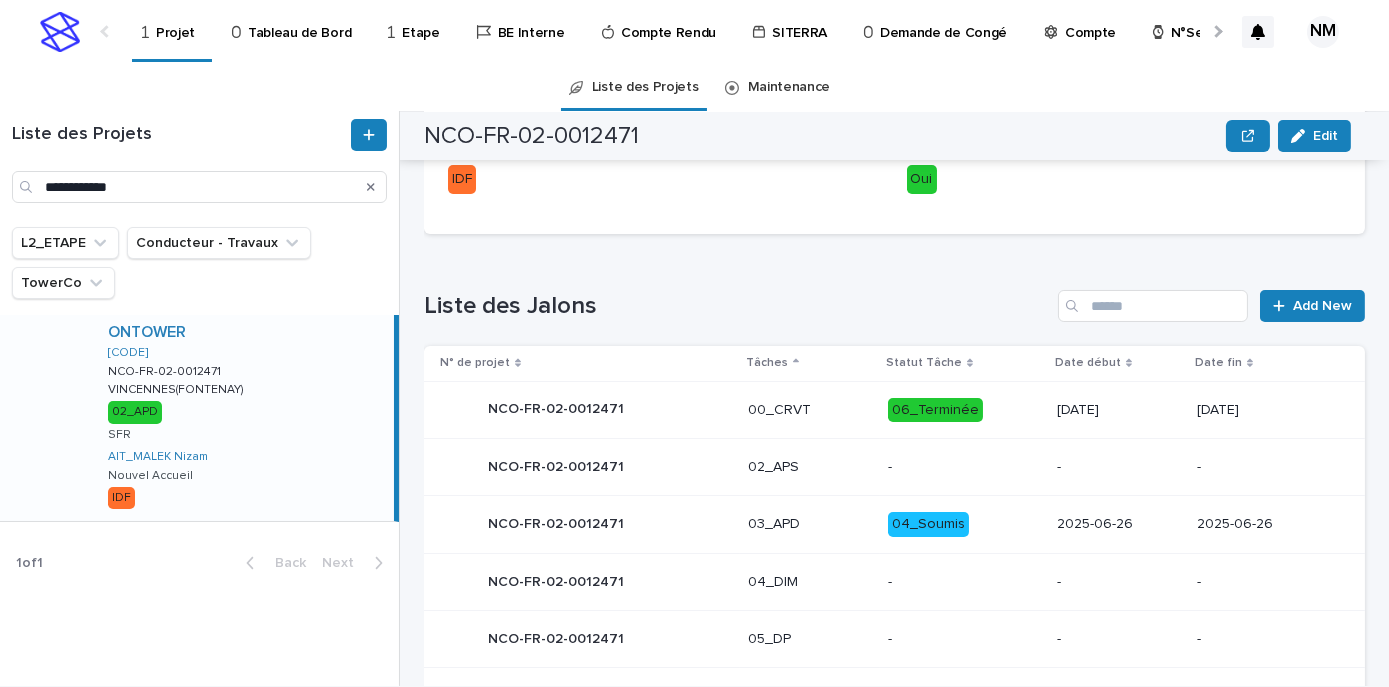 click on "04_Soumis" at bounding box center [964, 524] 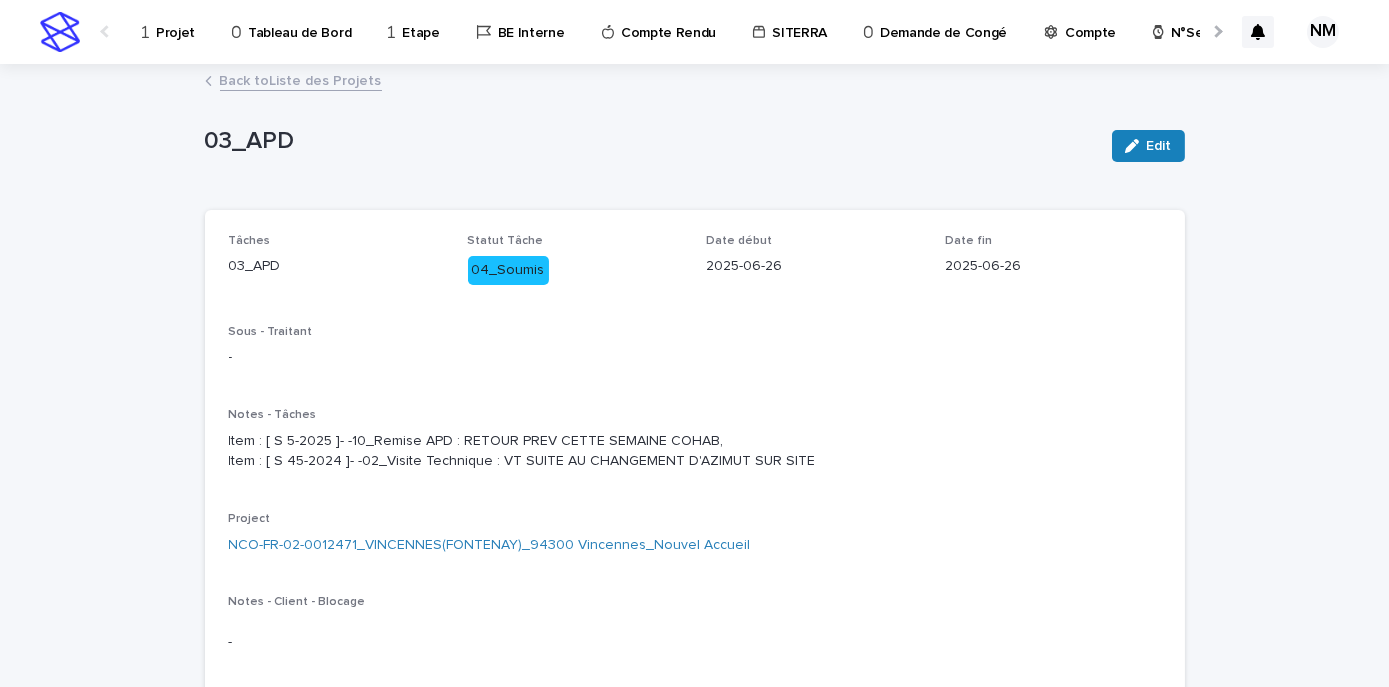click on "Back to  Liste des Projets" at bounding box center (301, 79) 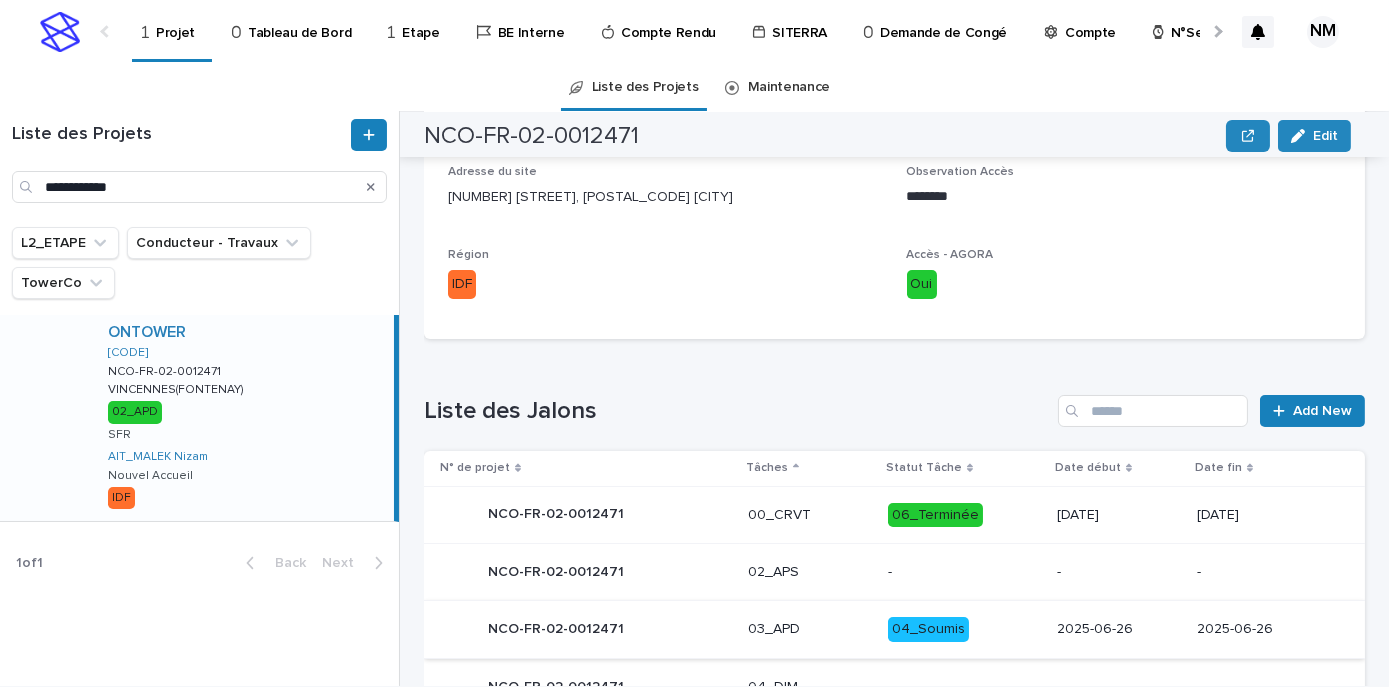 scroll, scrollTop: 818, scrollLeft: 0, axis: vertical 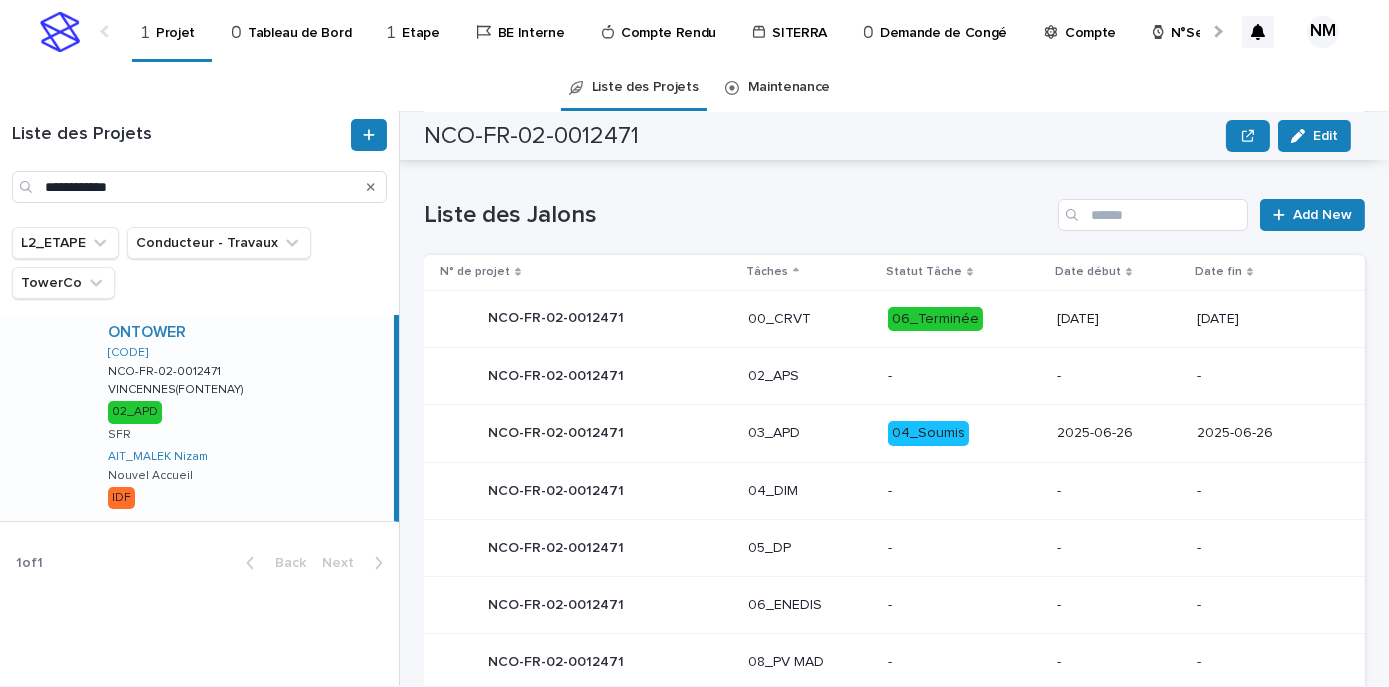 click on "04_Soumis" at bounding box center (964, 433) 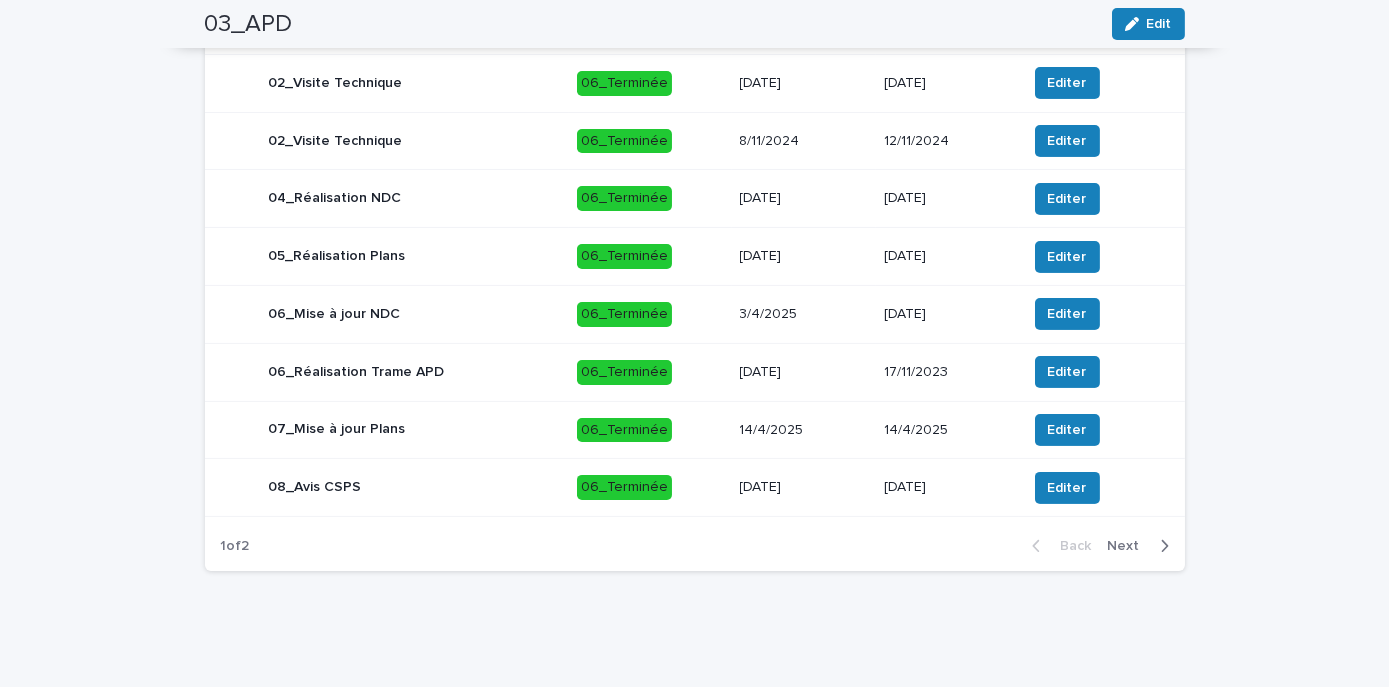 scroll, scrollTop: 931, scrollLeft: 0, axis: vertical 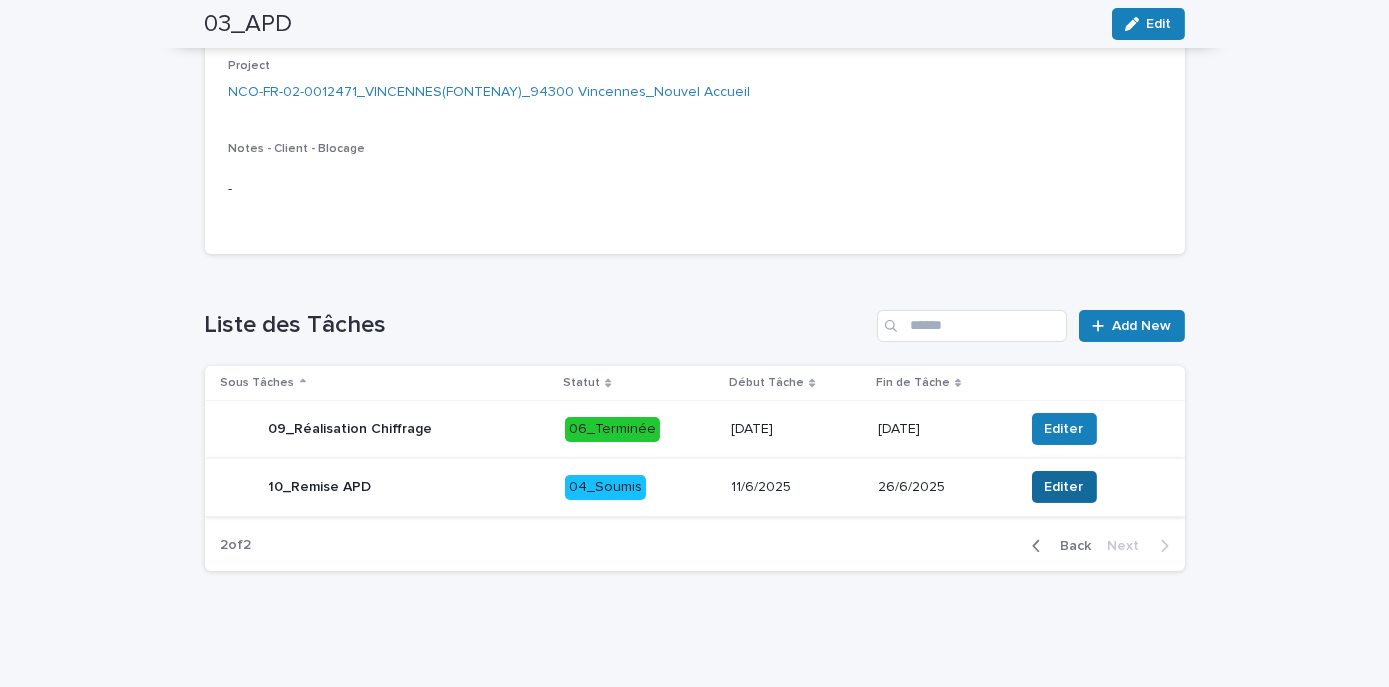 click on "Editer" at bounding box center [1064, 487] 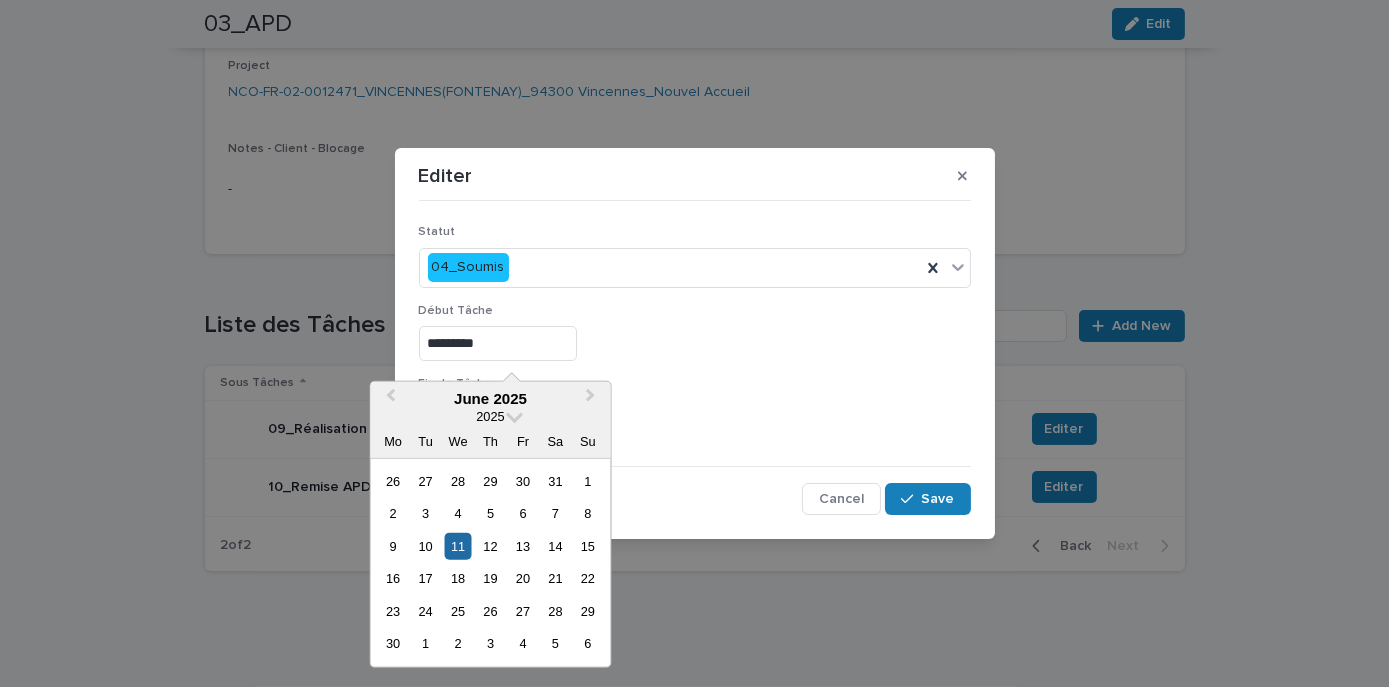 drag, startPoint x: 491, startPoint y: 346, endPoint x: 346, endPoint y: 326, distance: 146.37282 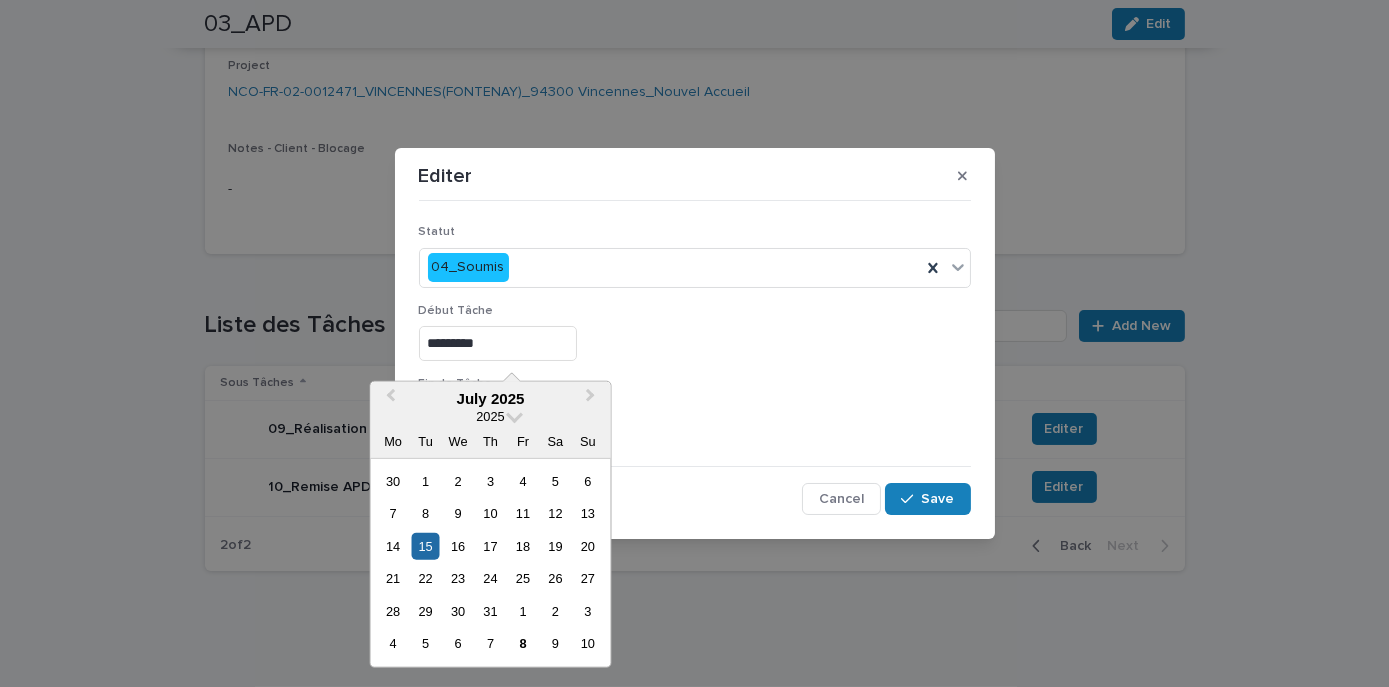 type on "*********" 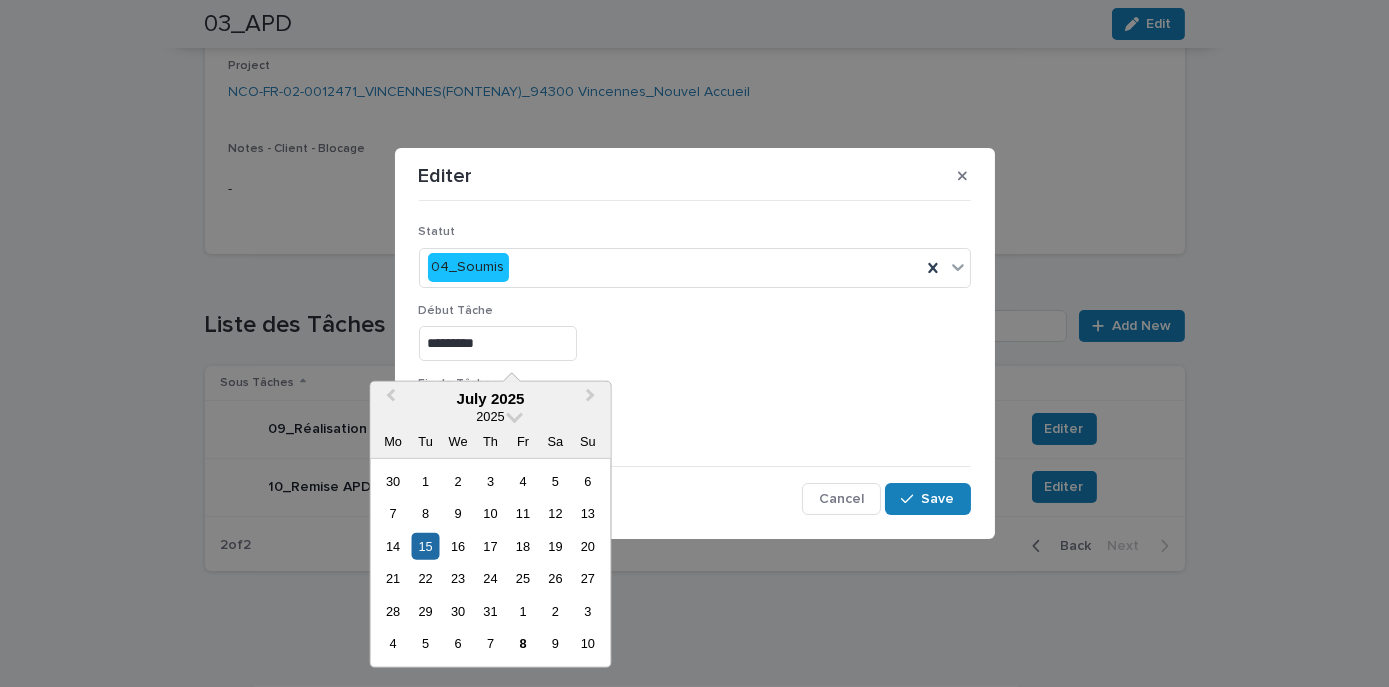 click on "*********" at bounding box center [695, 343] 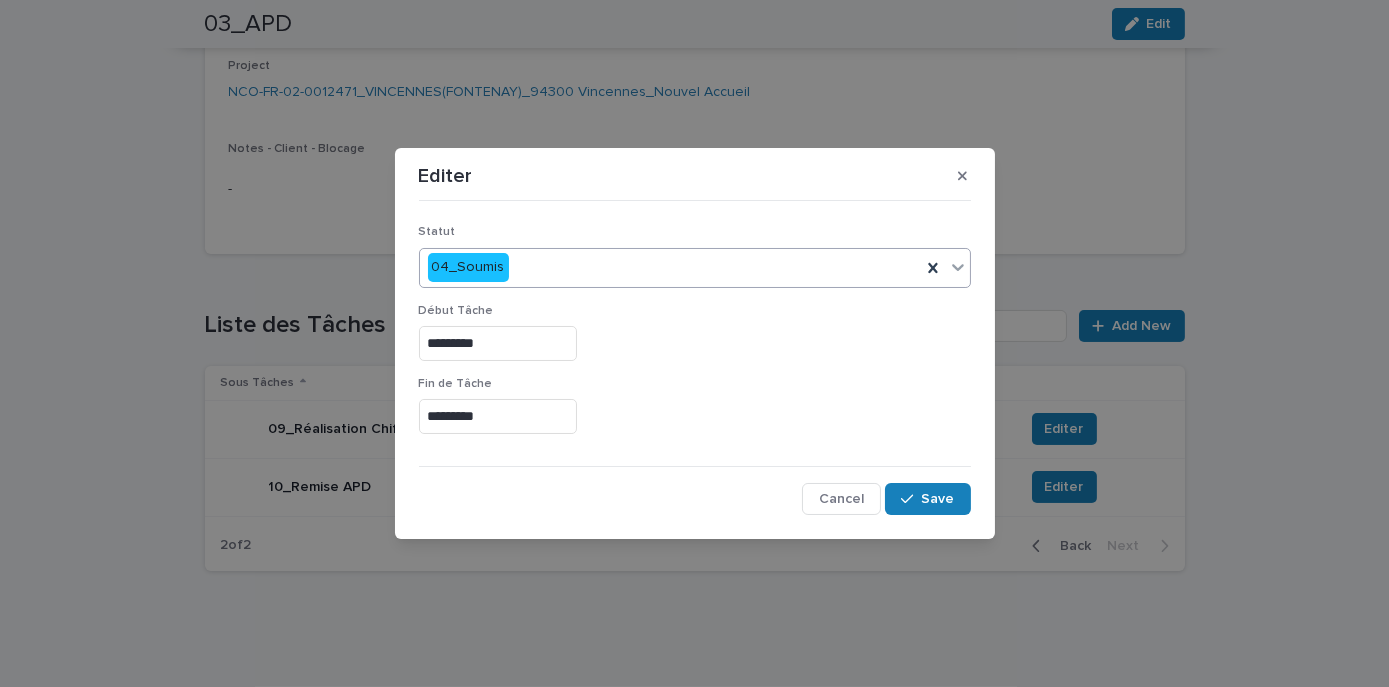 click on "04_Soumis" at bounding box center (670, 267) 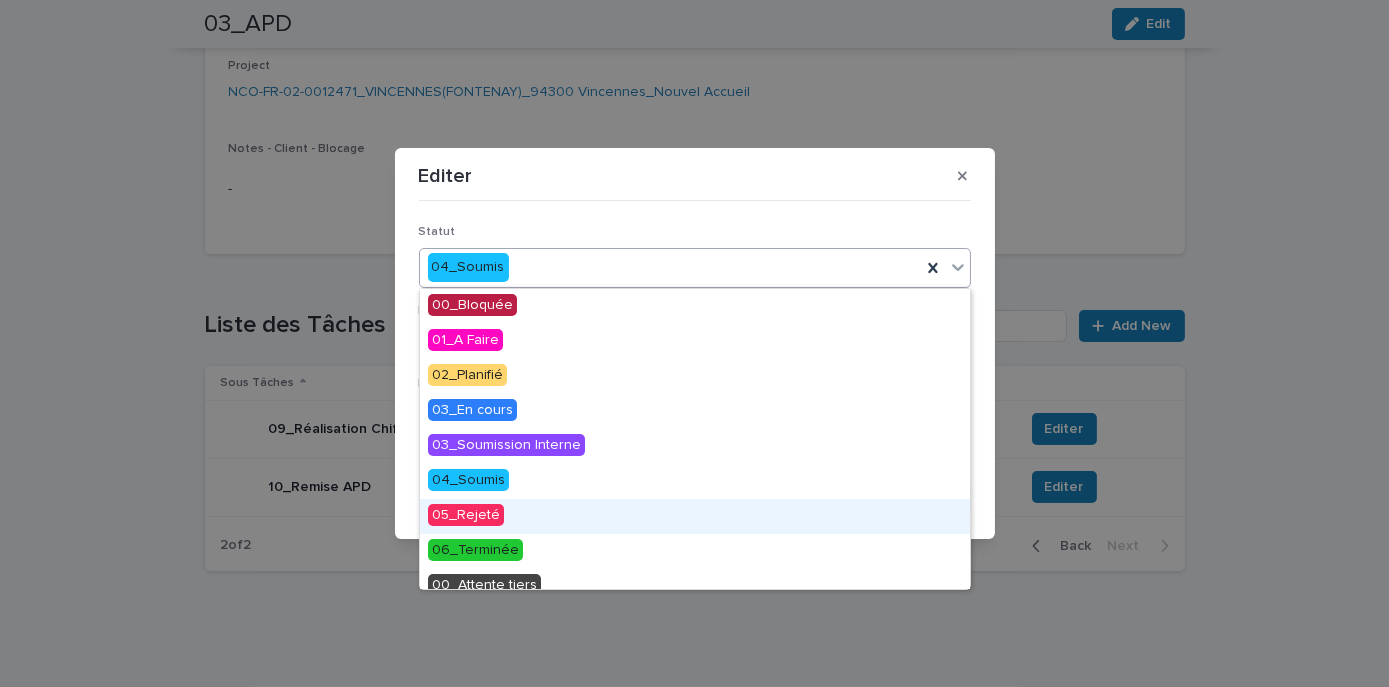 click on "05_Rejeté" at bounding box center [466, 515] 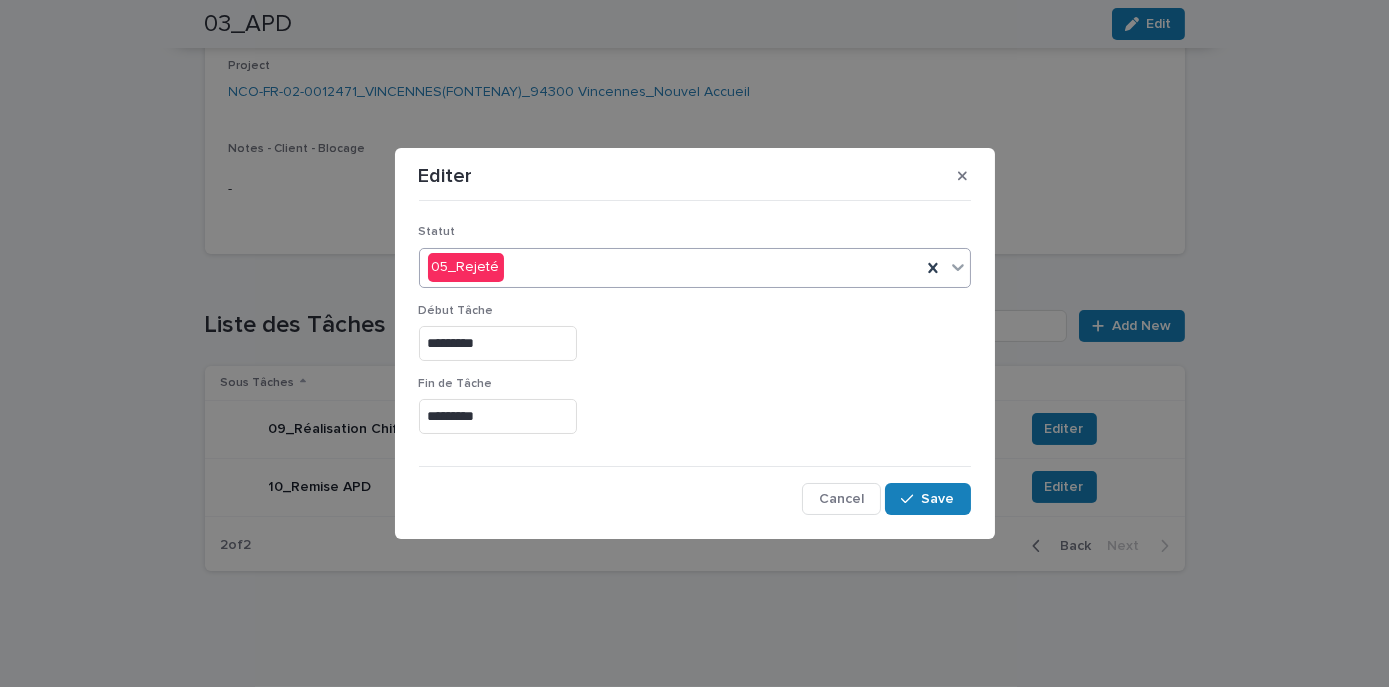click on "Fin de Tâche" at bounding box center [695, 384] 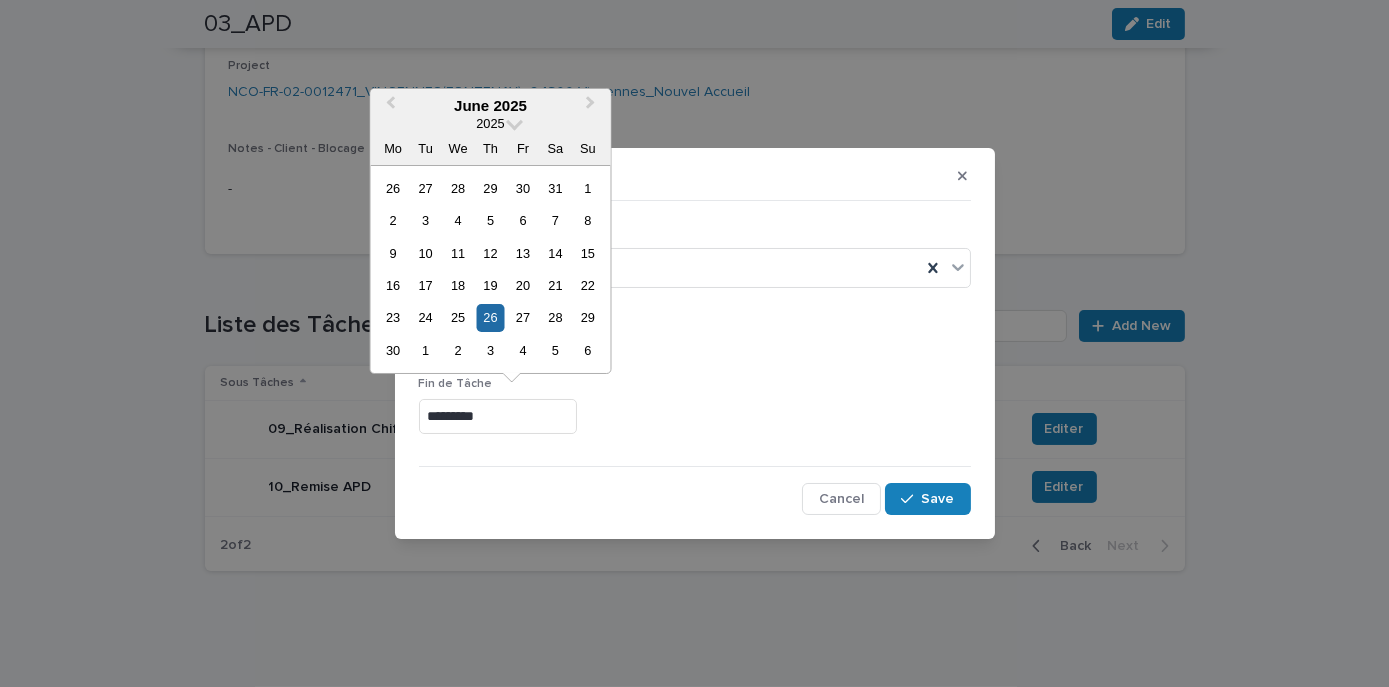 drag, startPoint x: 525, startPoint y: 413, endPoint x: 417, endPoint y: 406, distance: 108.226616 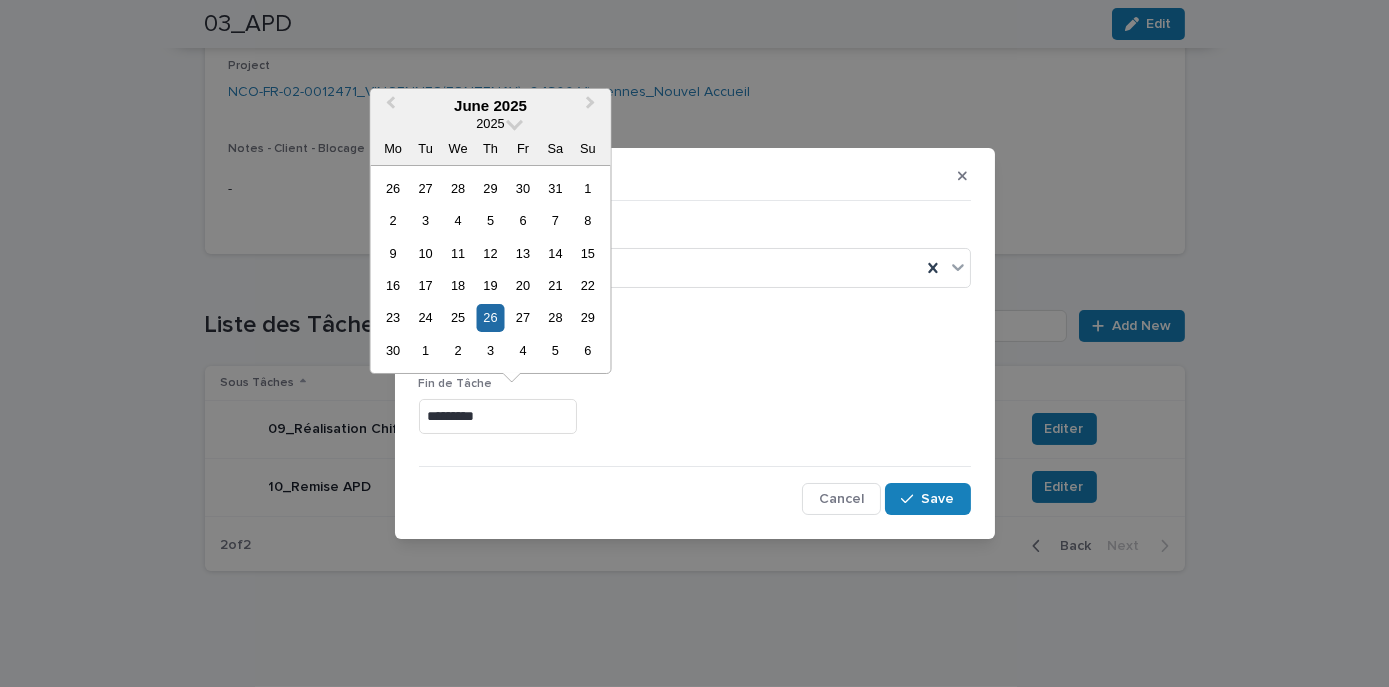 click on "*********" at bounding box center (498, 416) 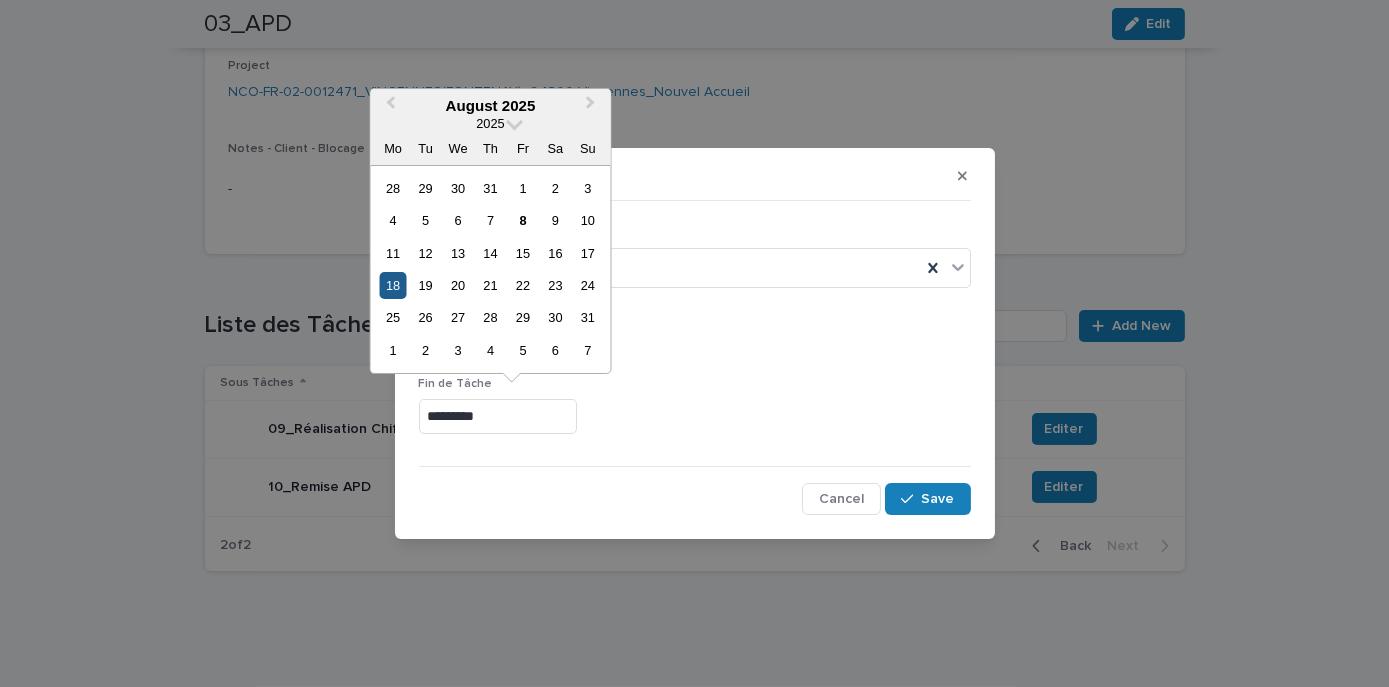type on "*********" 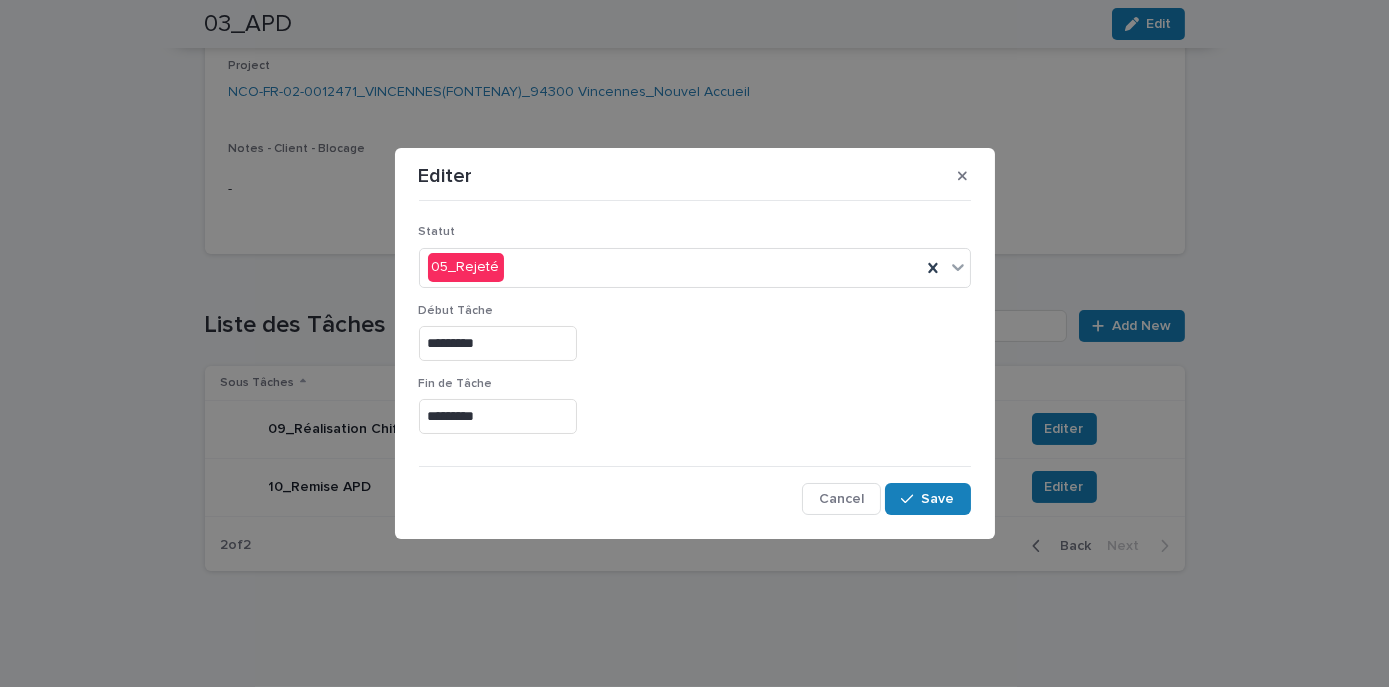 click on "*********" at bounding box center [695, 343] 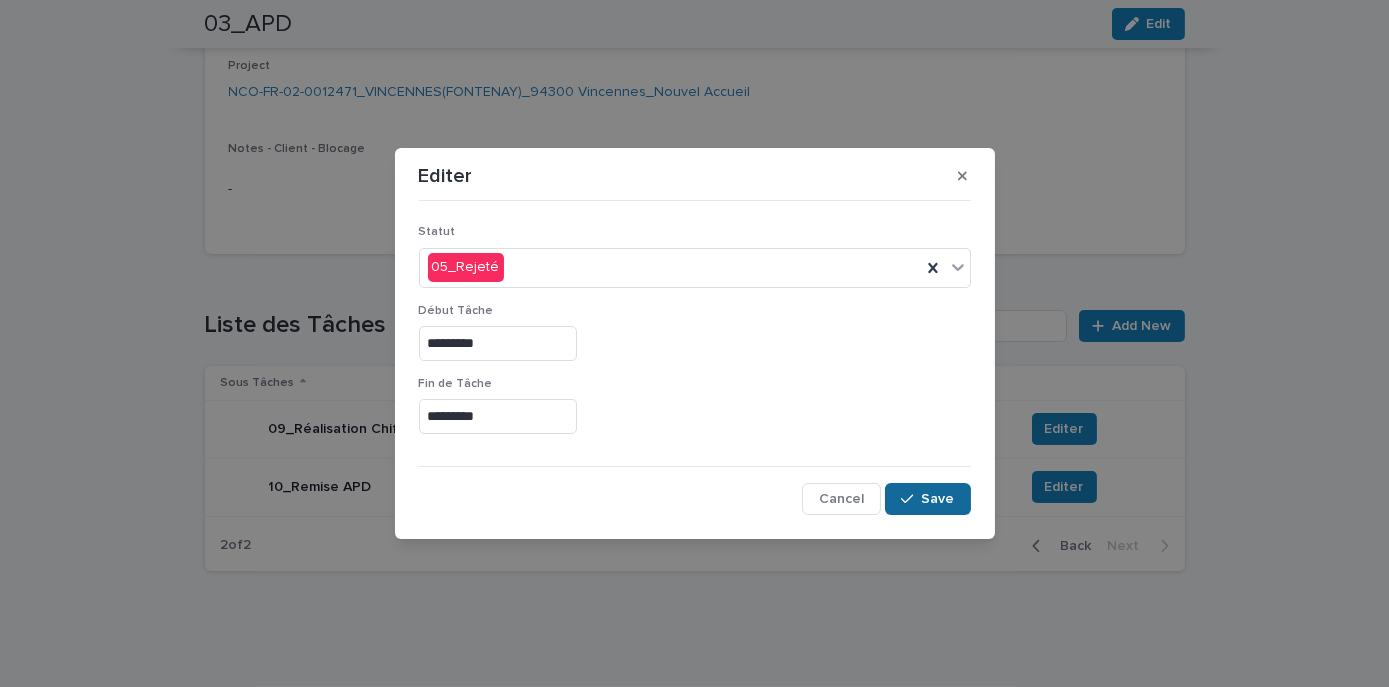 click on "Save" at bounding box center (938, 499) 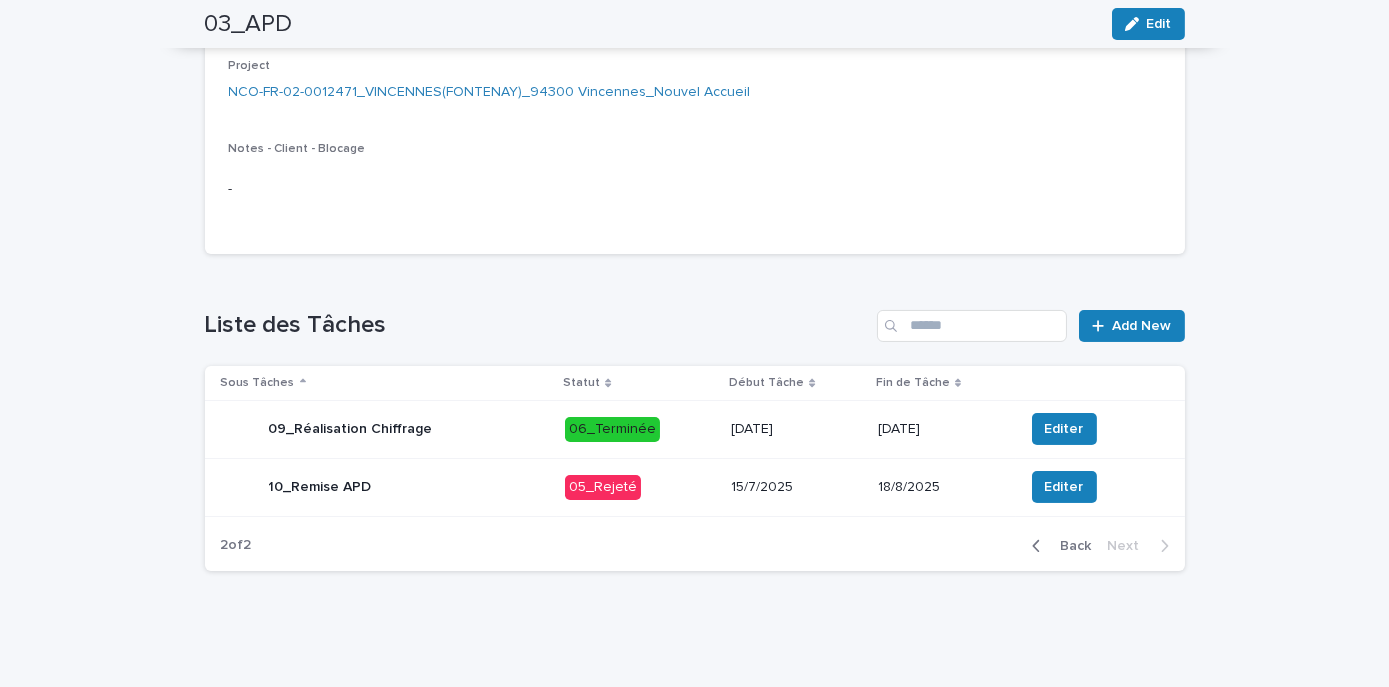 click on "15/7/2025" at bounding box center (796, 487) 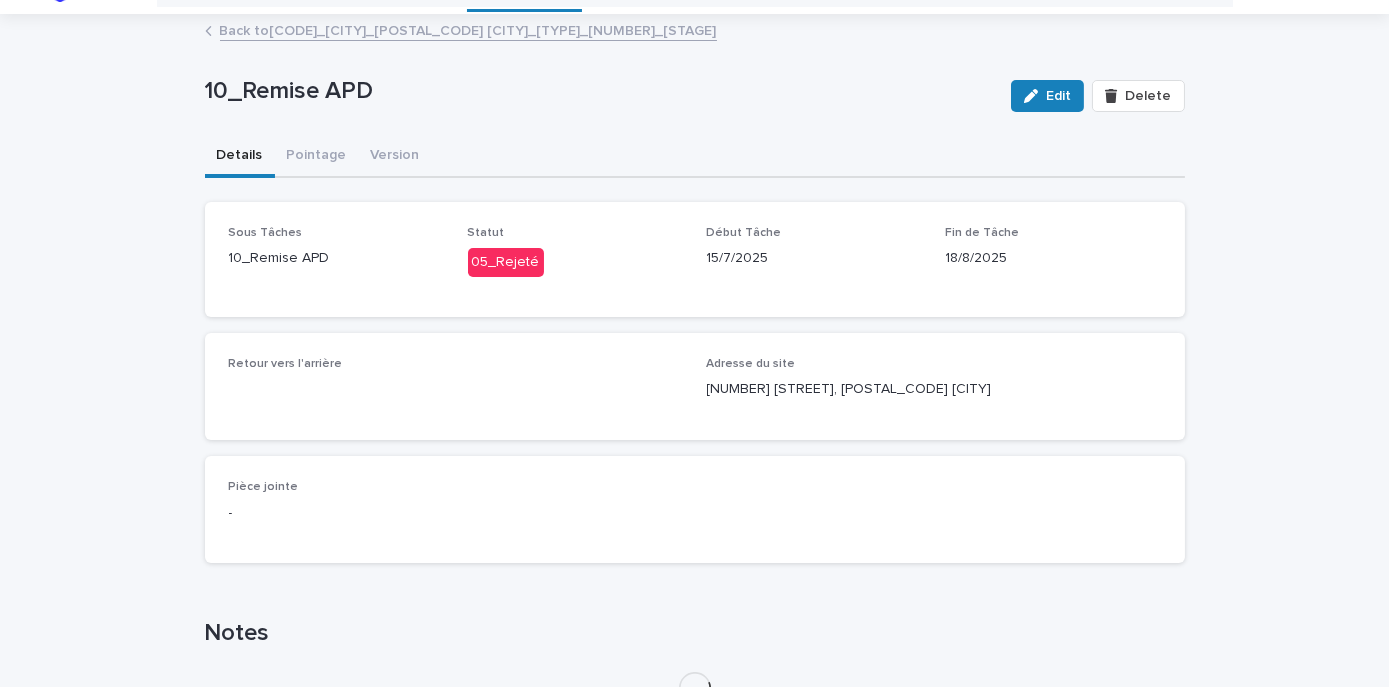 scroll, scrollTop: 0, scrollLeft: 0, axis: both 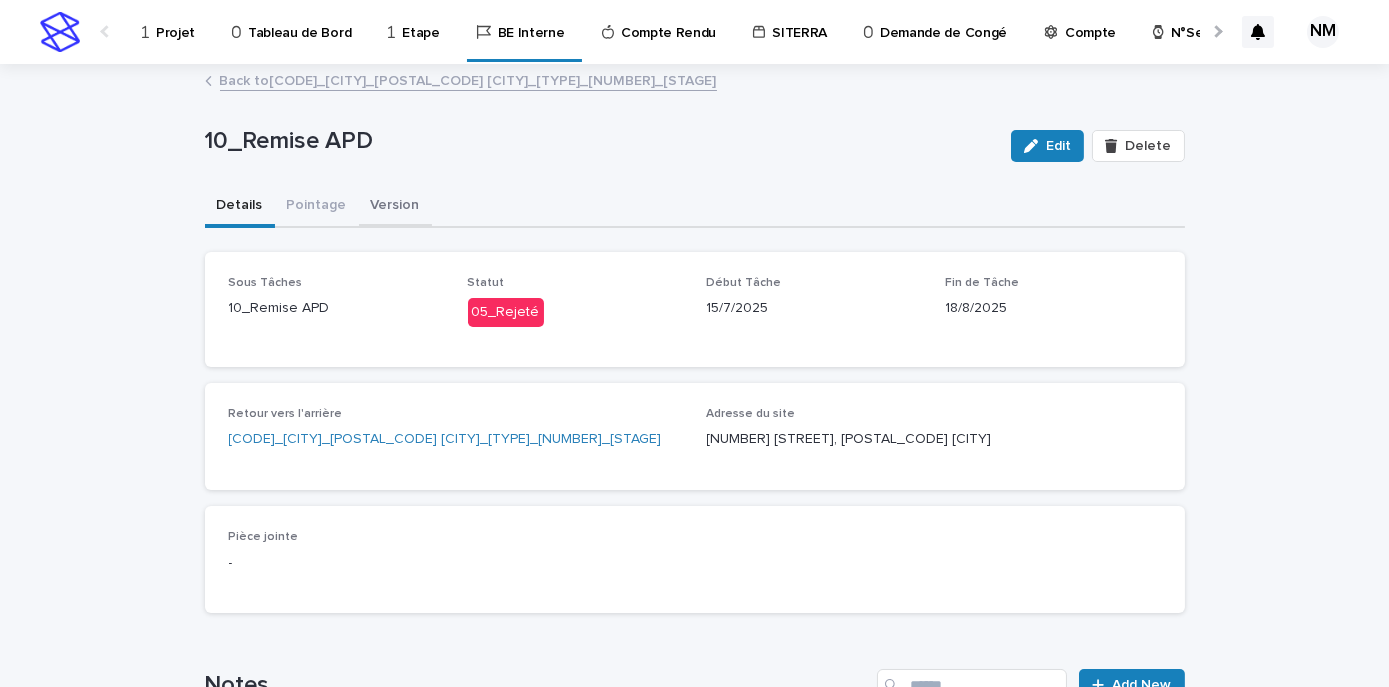 click on "Version" at bounding box center [395, 207] 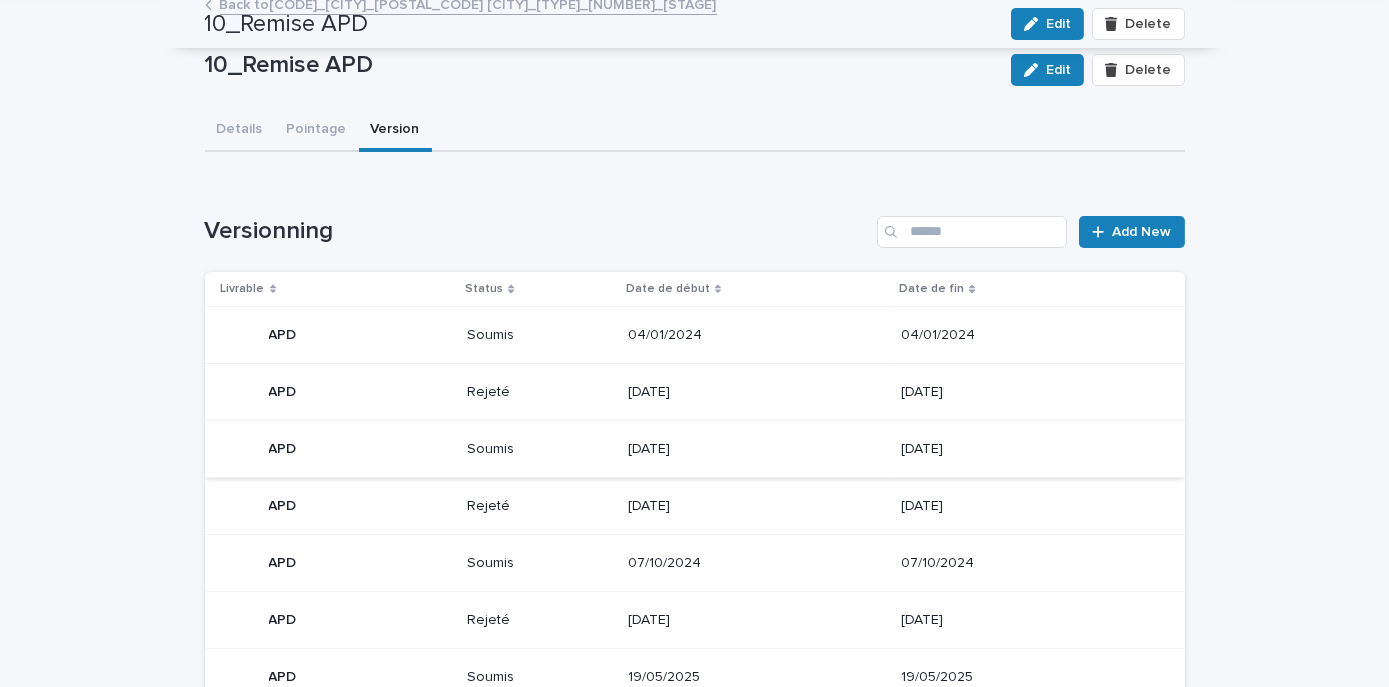 scroll, scrollTop: 0, scrollLeft: 0, axis: both 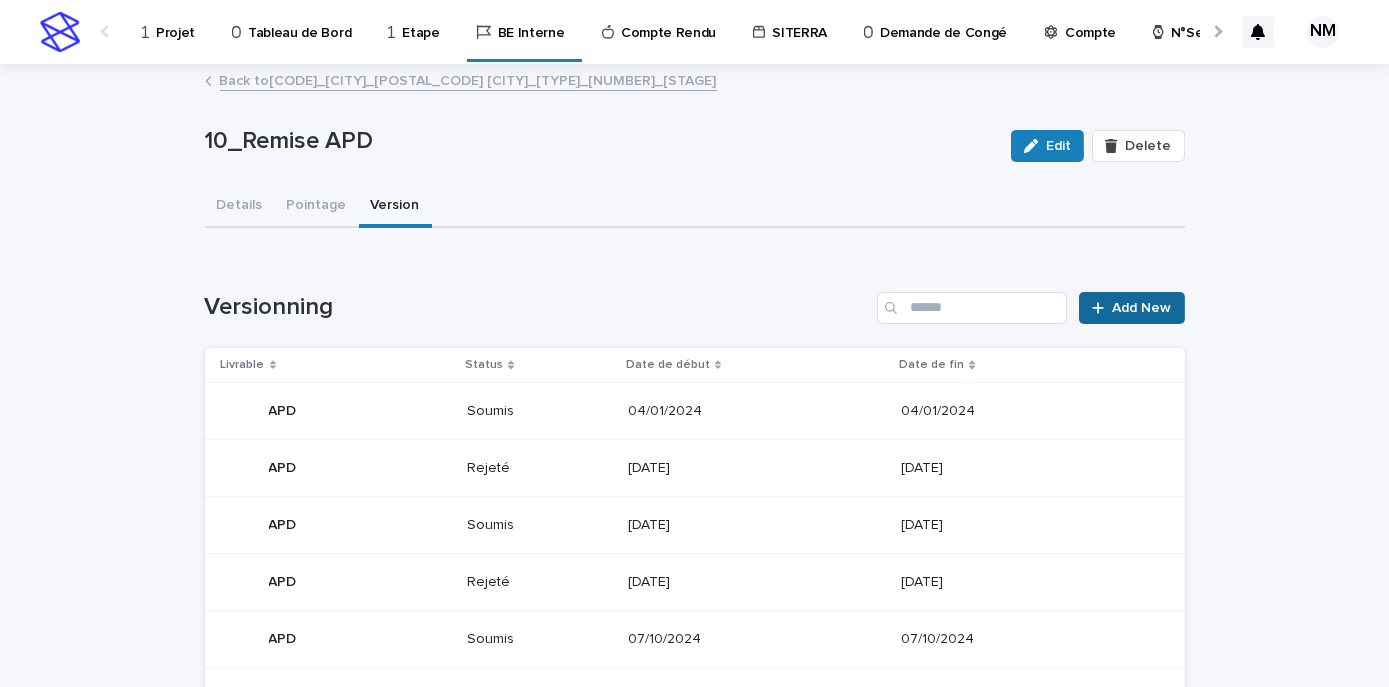 click on "Add New" at bounding box center (1142, 308) 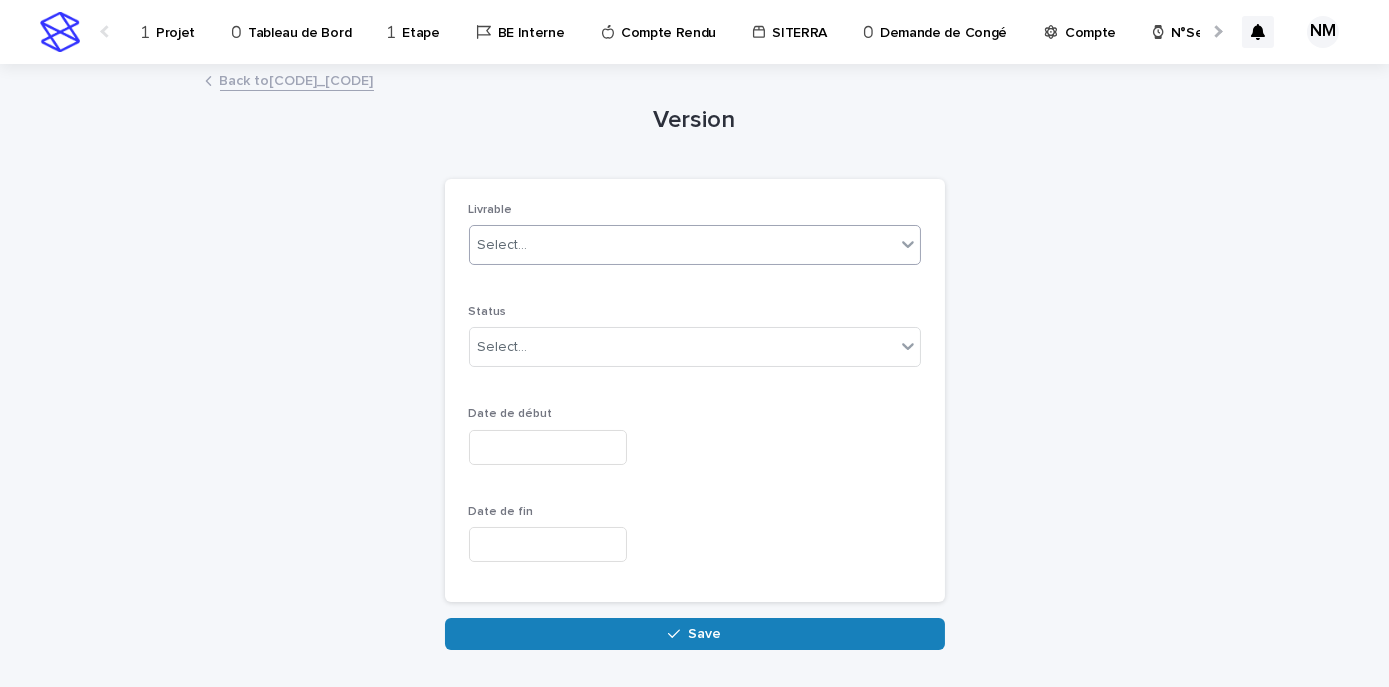 click at bounding box center (531, 245) 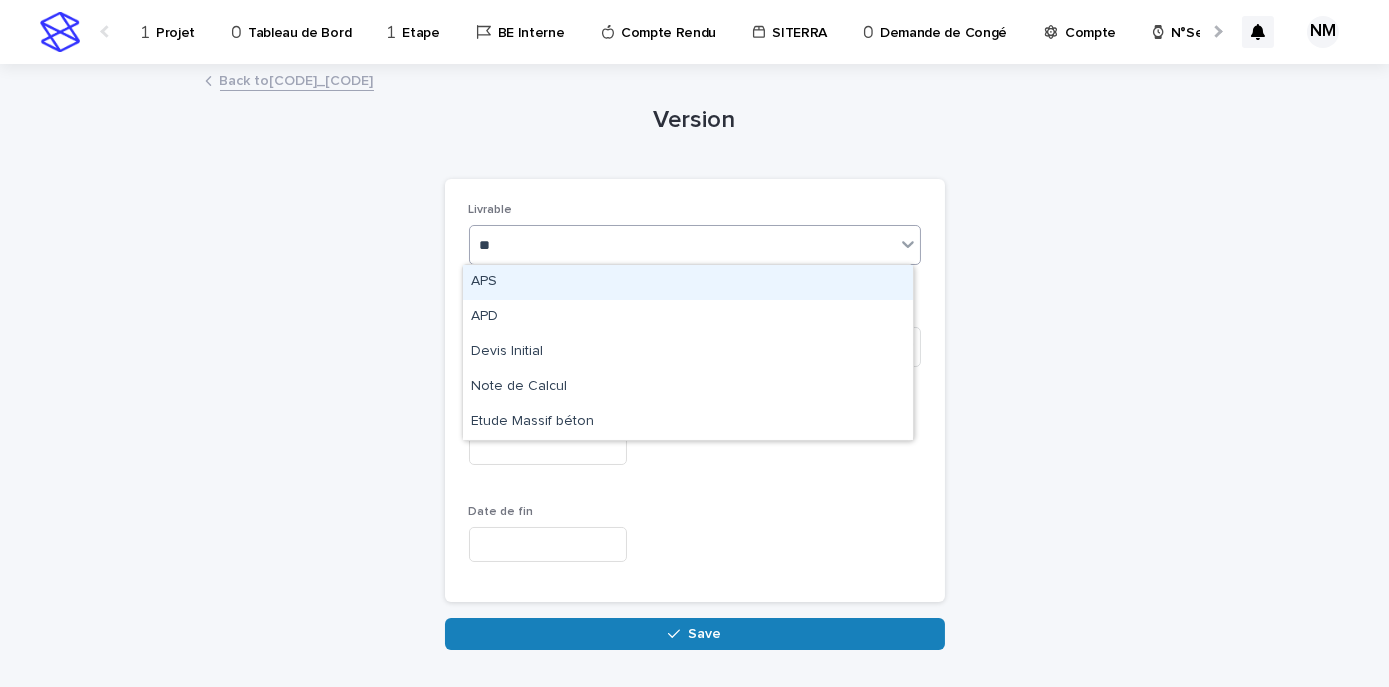 type on "***" 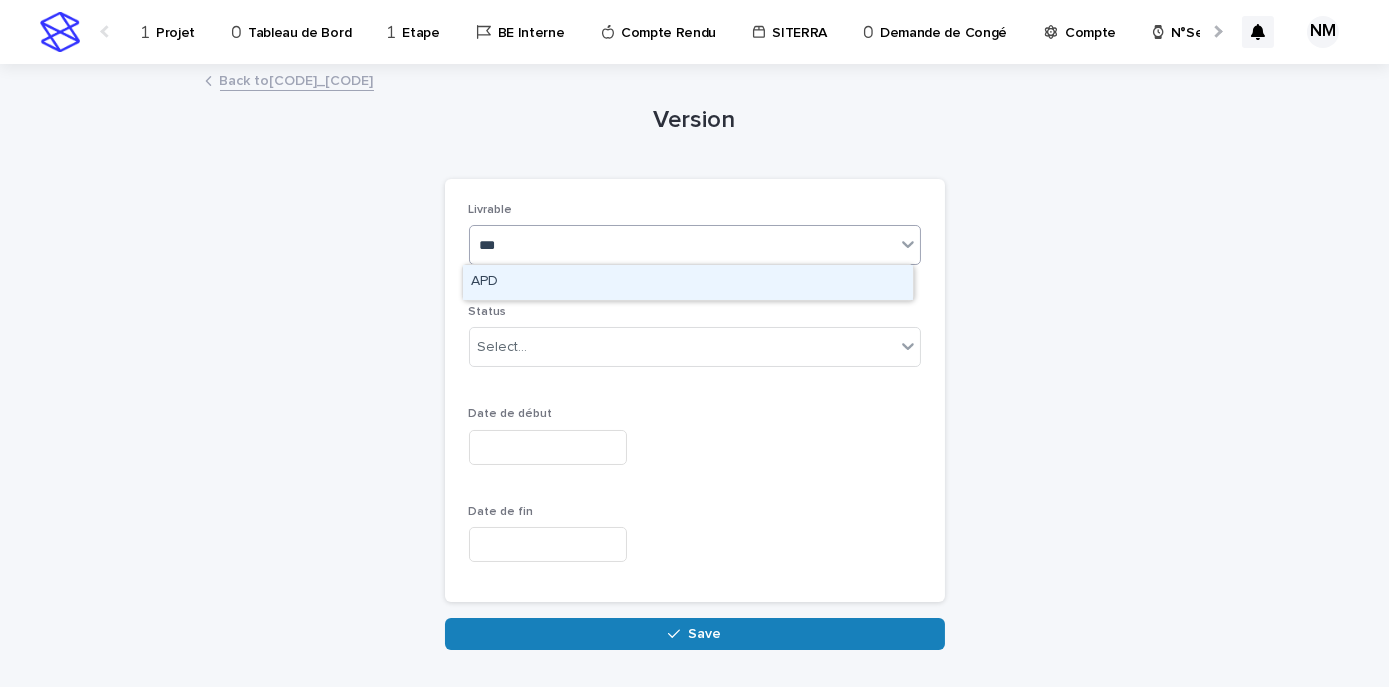 click on "APD" at bounding box center [688, 282] 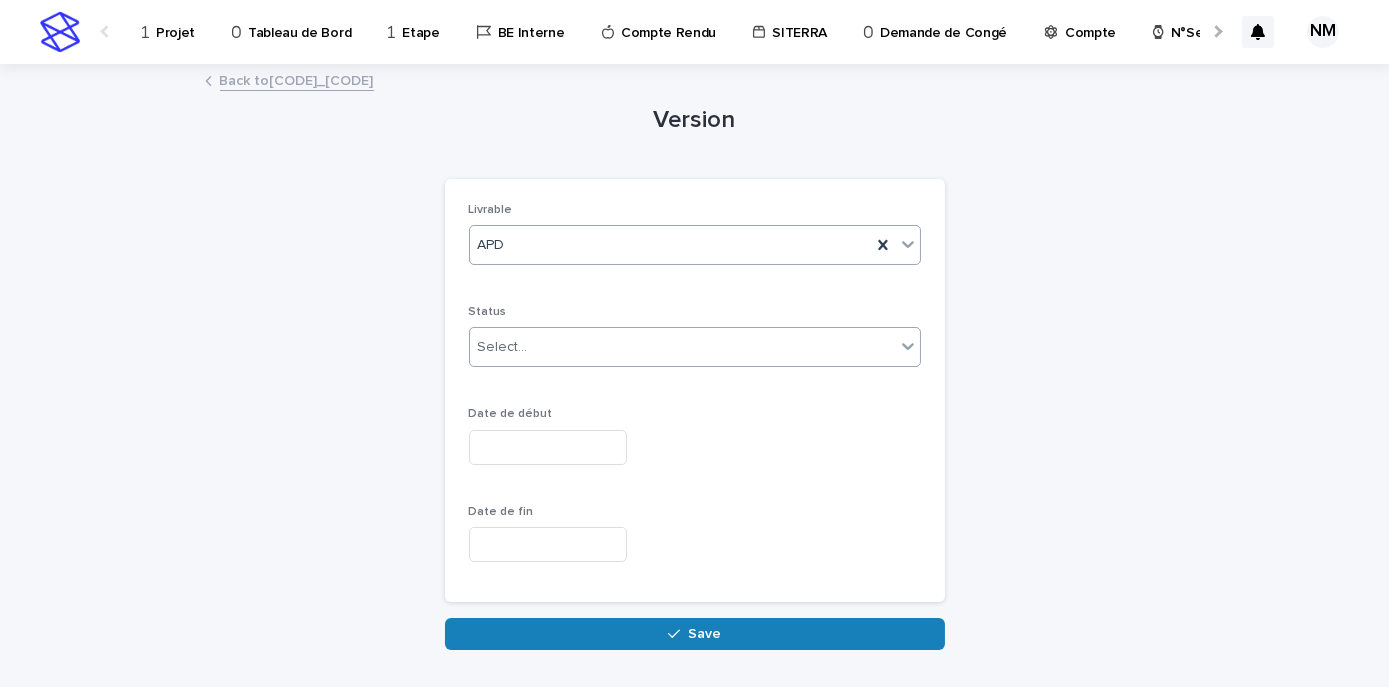 click on "Select..." at bounding box center (503, 347) 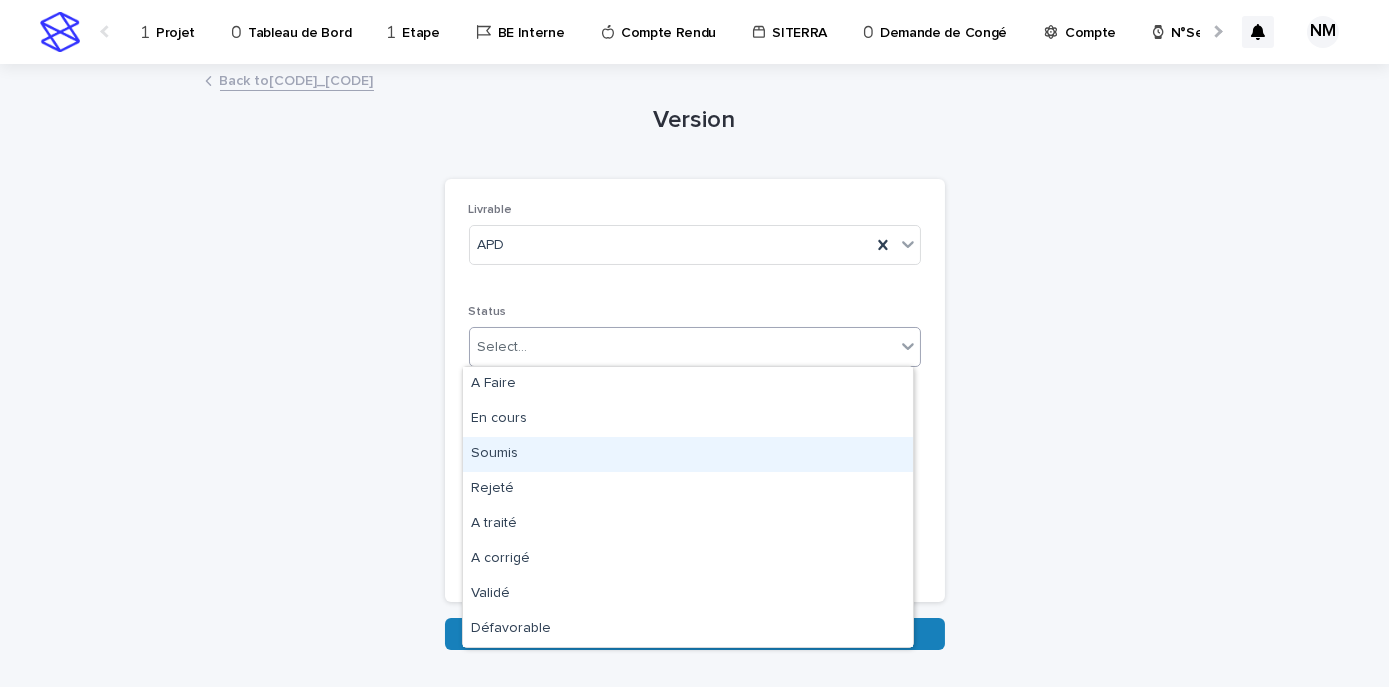click on "Soumis" at bounding box center (688, 454) 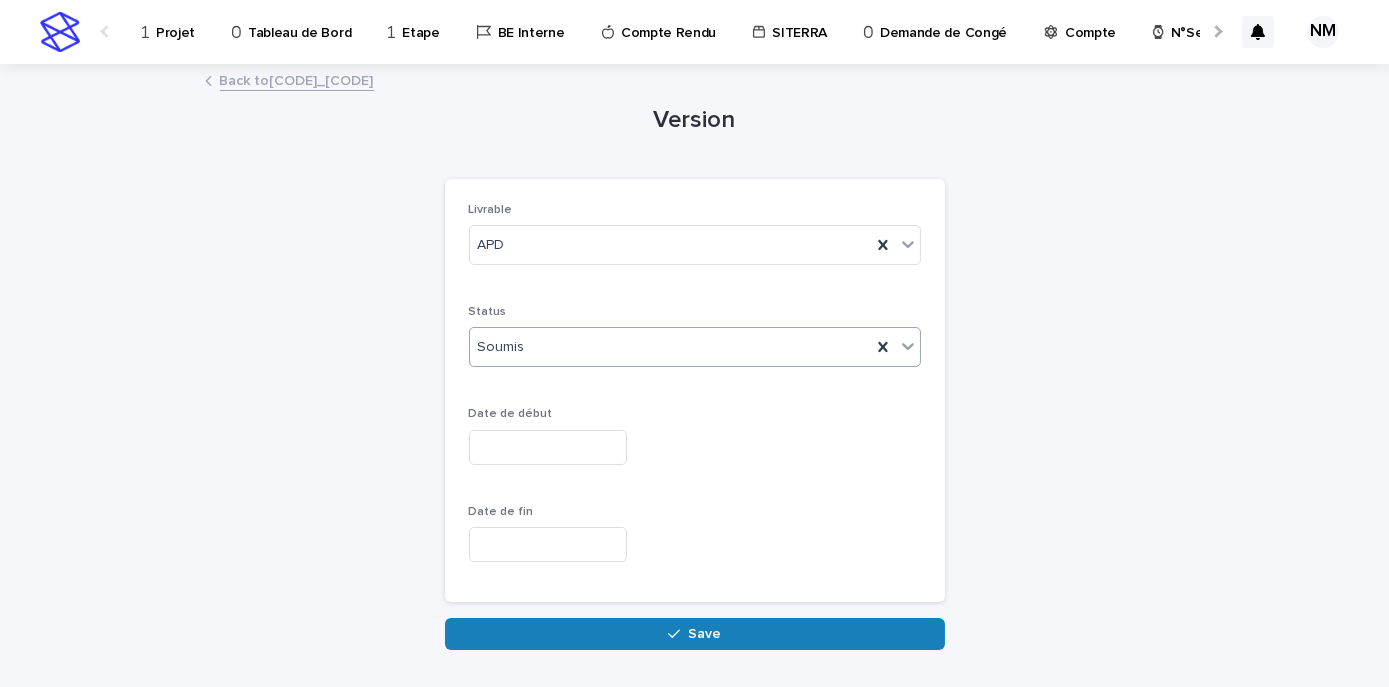 click at bounding box center (548, 447) 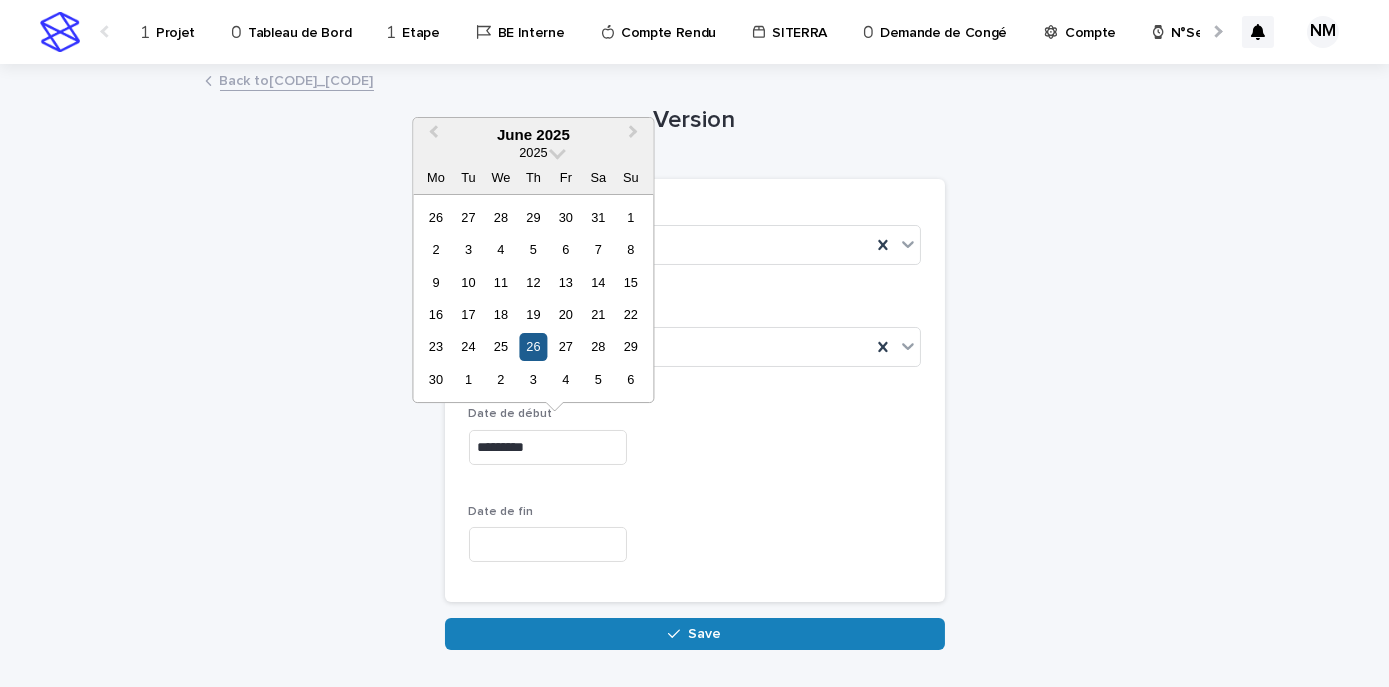 click on "26" at bounding box center (533, 347) 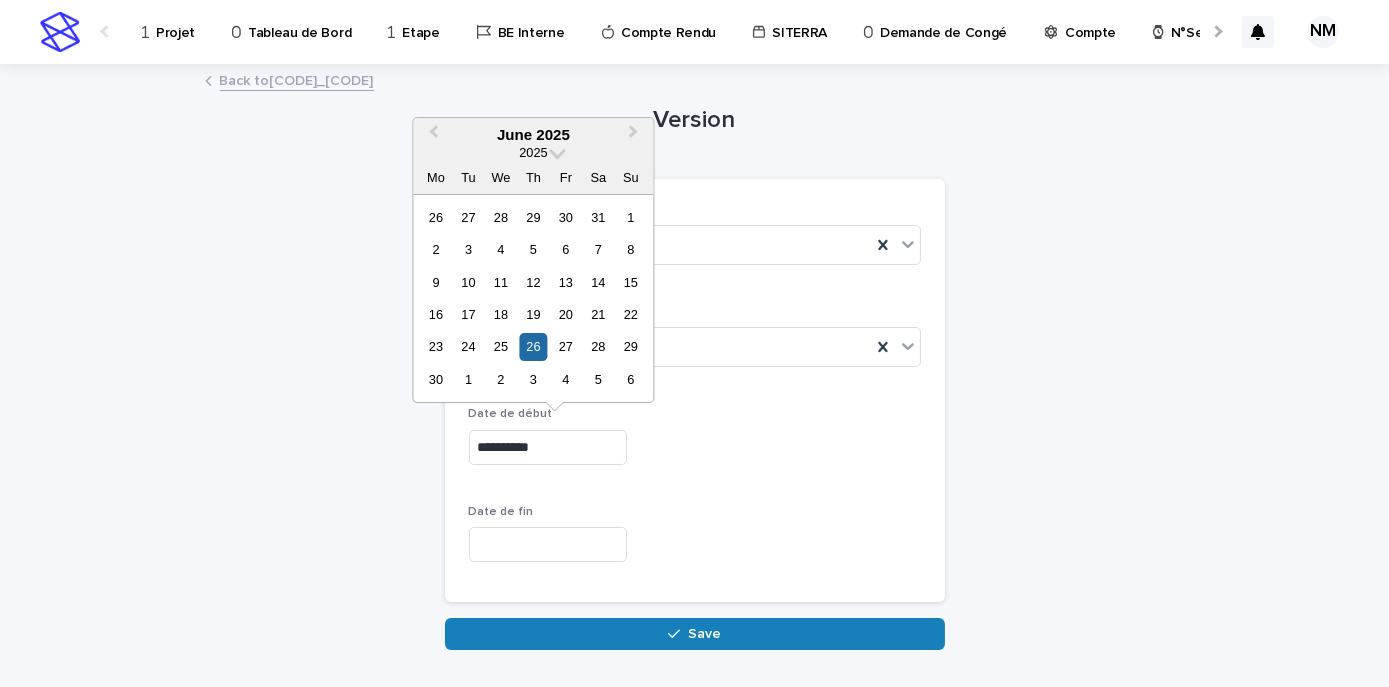 drag, startPoint x: 552, startPoint y: 444, endPoint x: 473, endPoint y: 436, distance: 79.40403 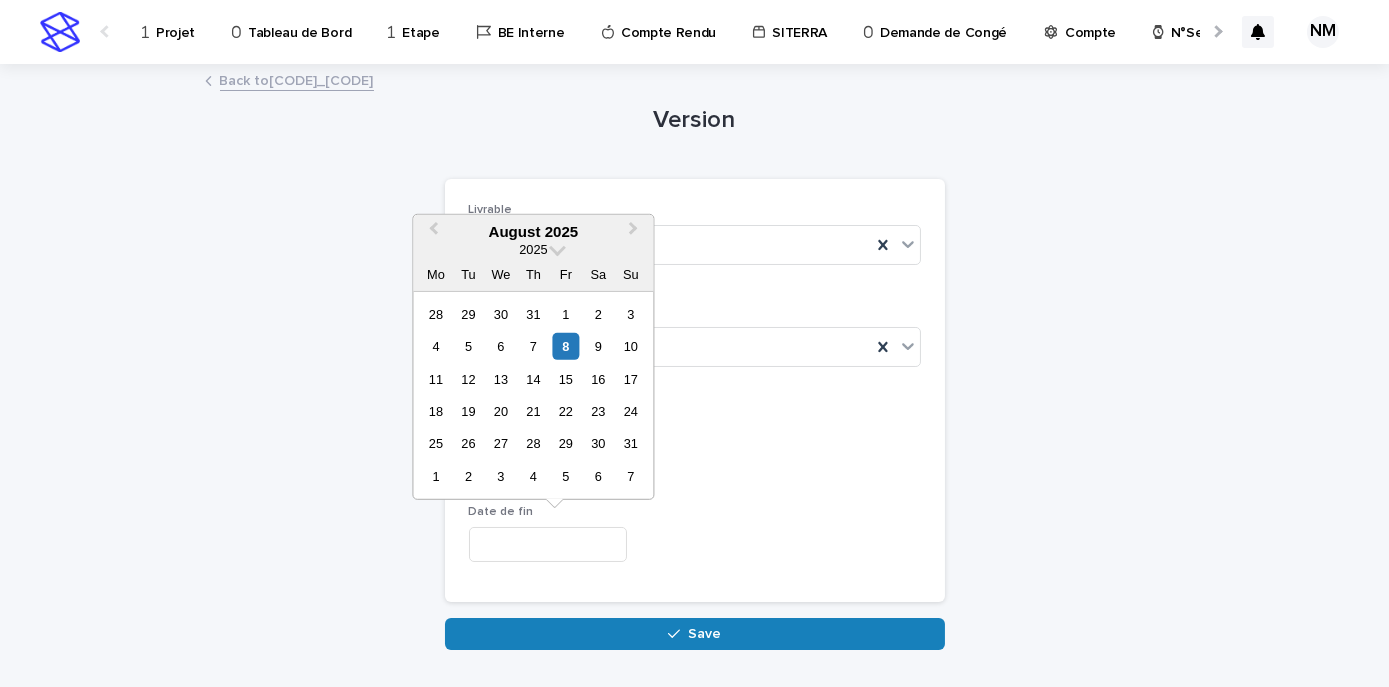 paste on "**********" 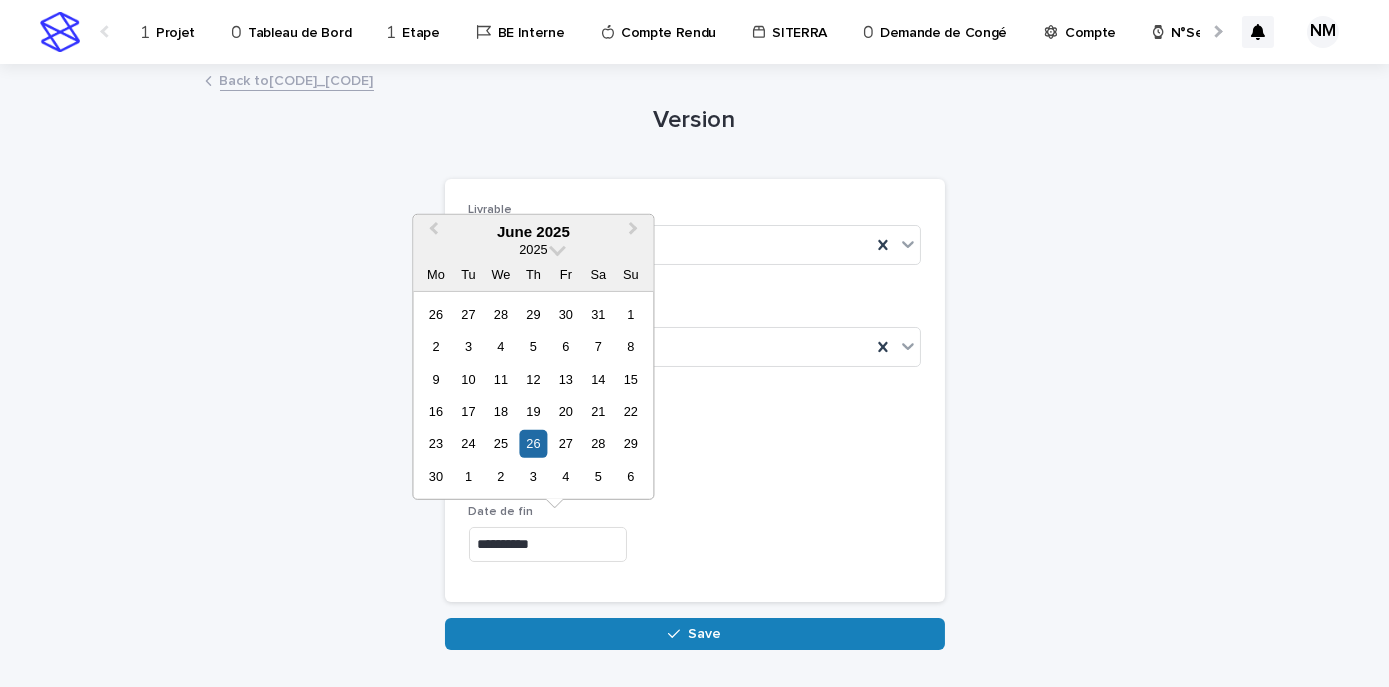 type on "**********" 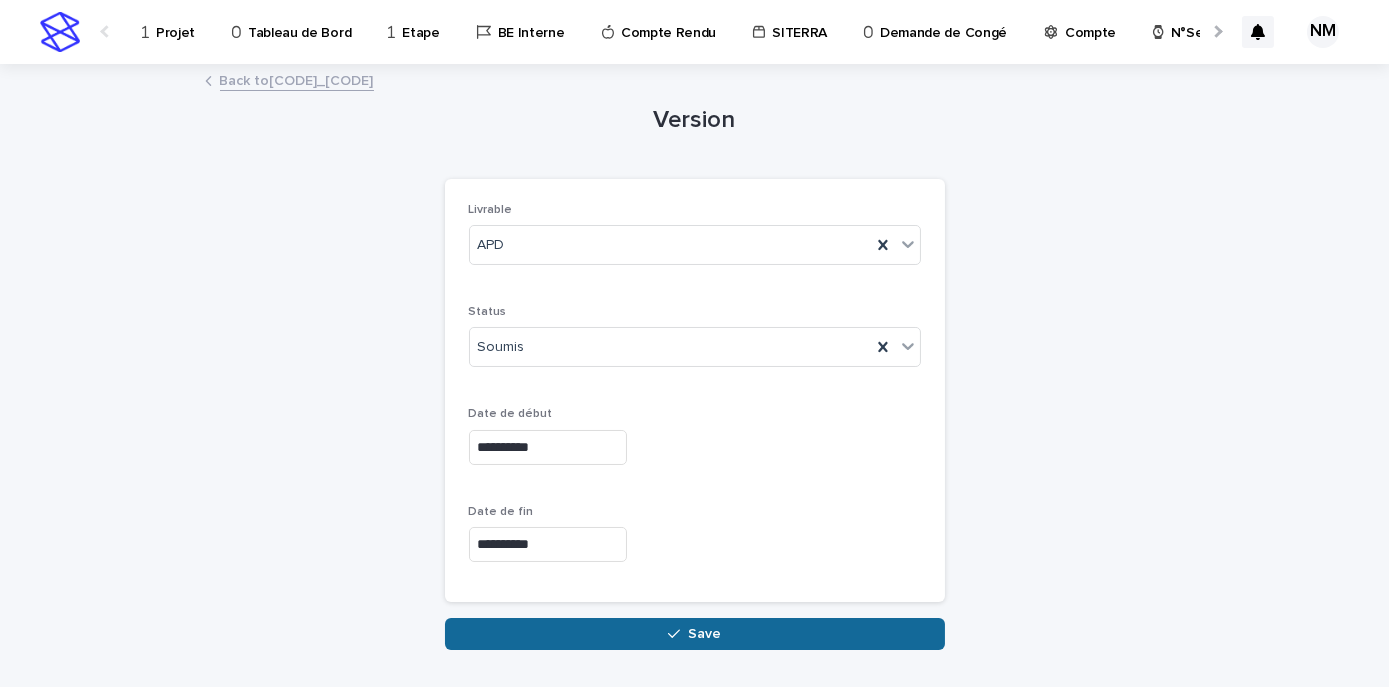 click on "Save" at bounding box center (695, 634) 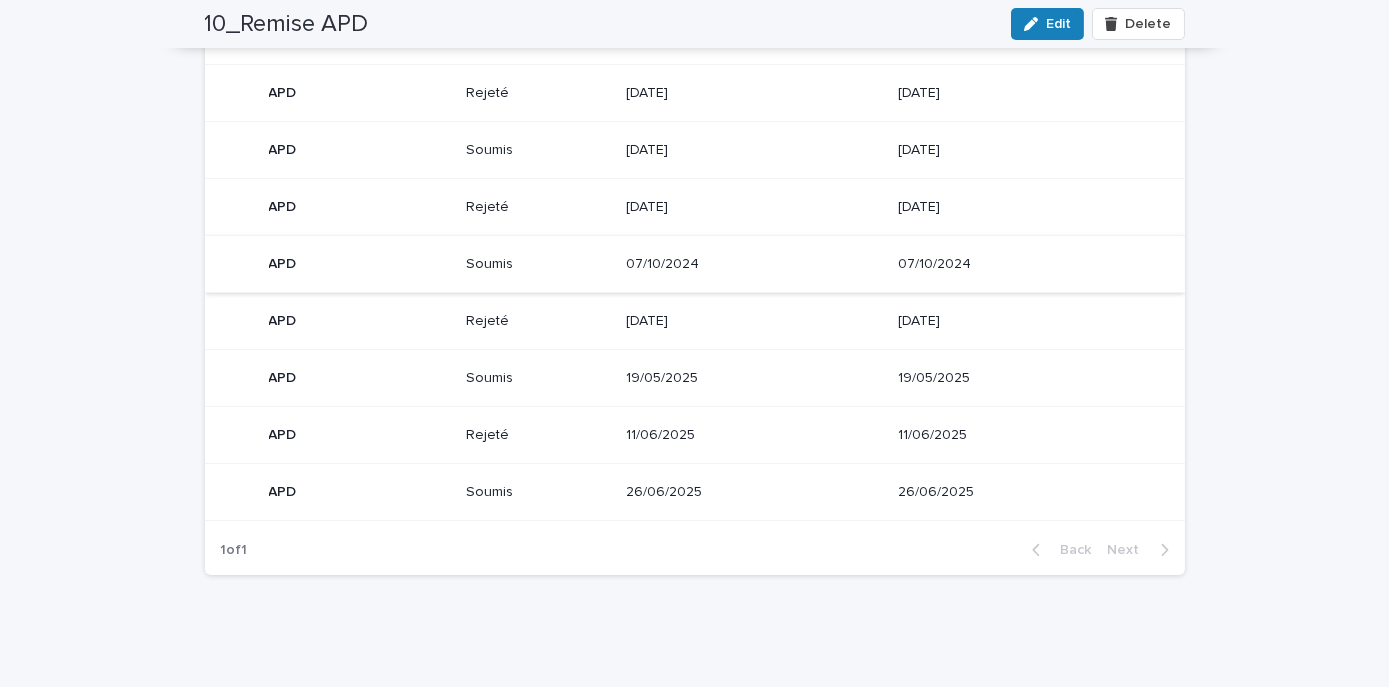 scroll, scrollTop: 0, scrollLeft: 0, axis: both 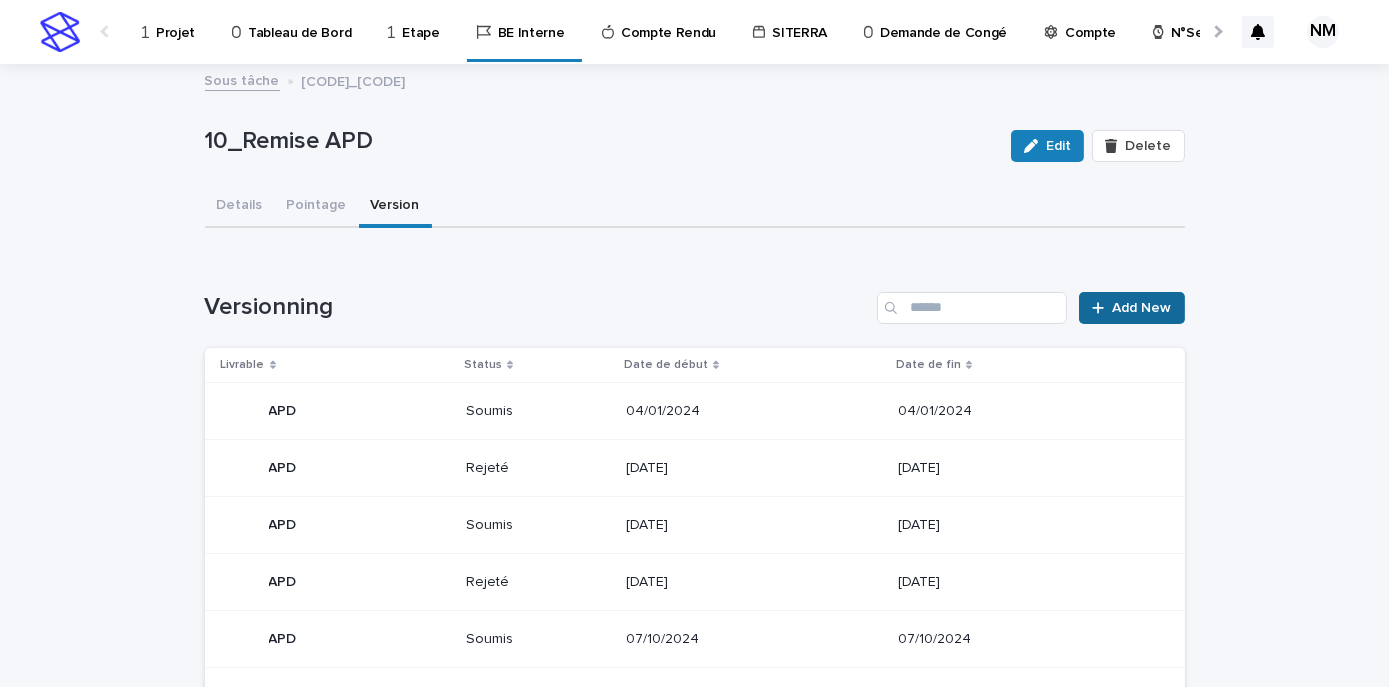 click on "Add New" at bounding box center (1131, 308) 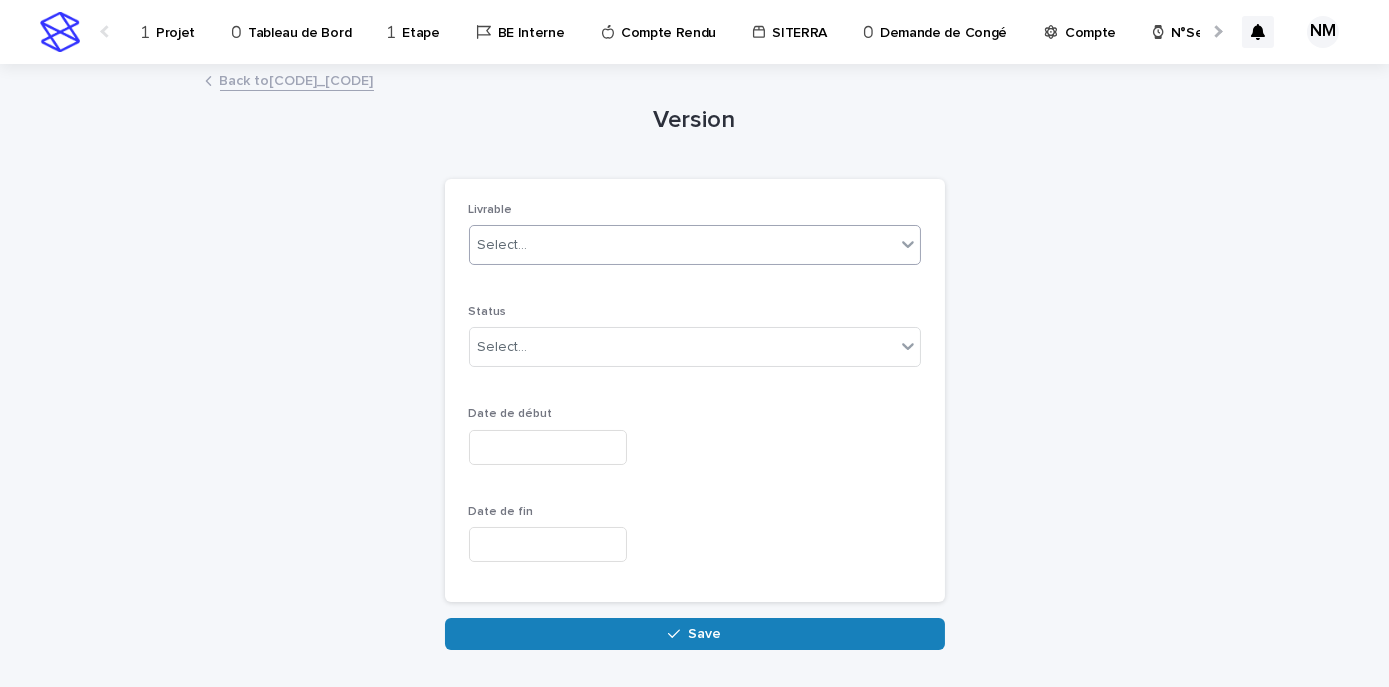 click on "Select..." at bounding box center [682, 245] 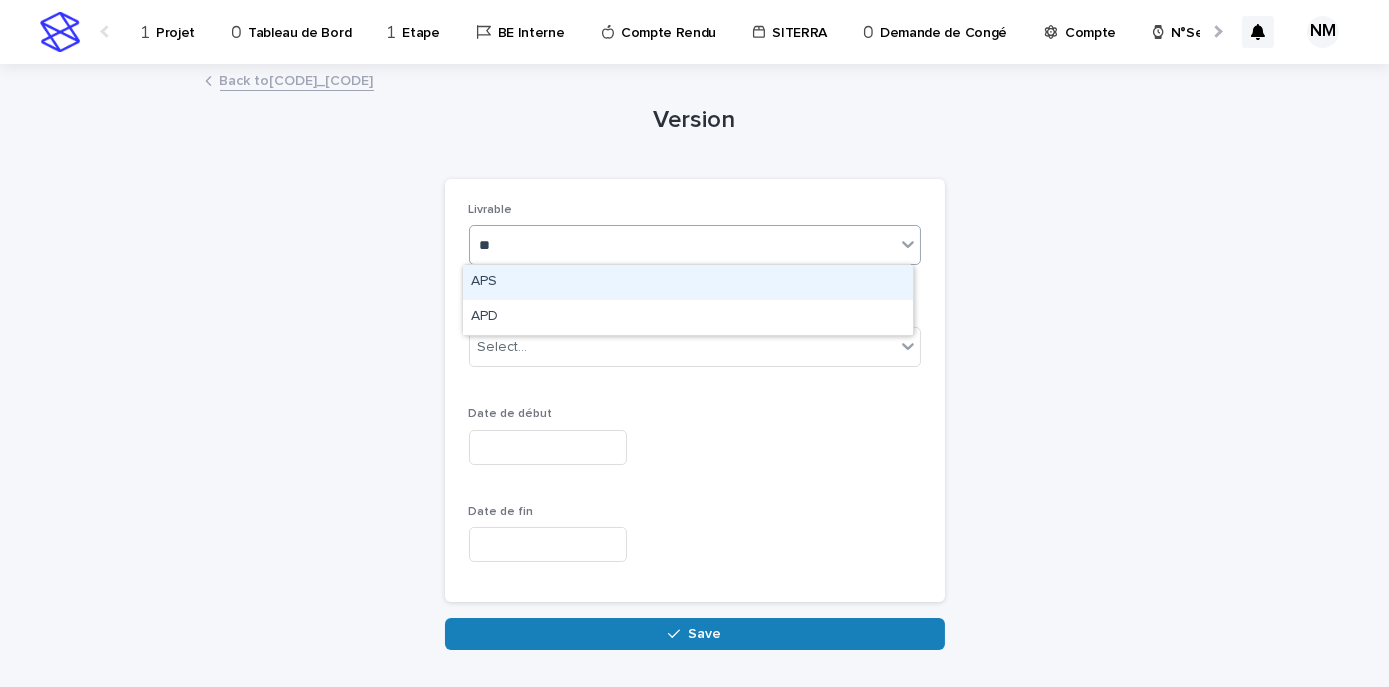 type on "***" 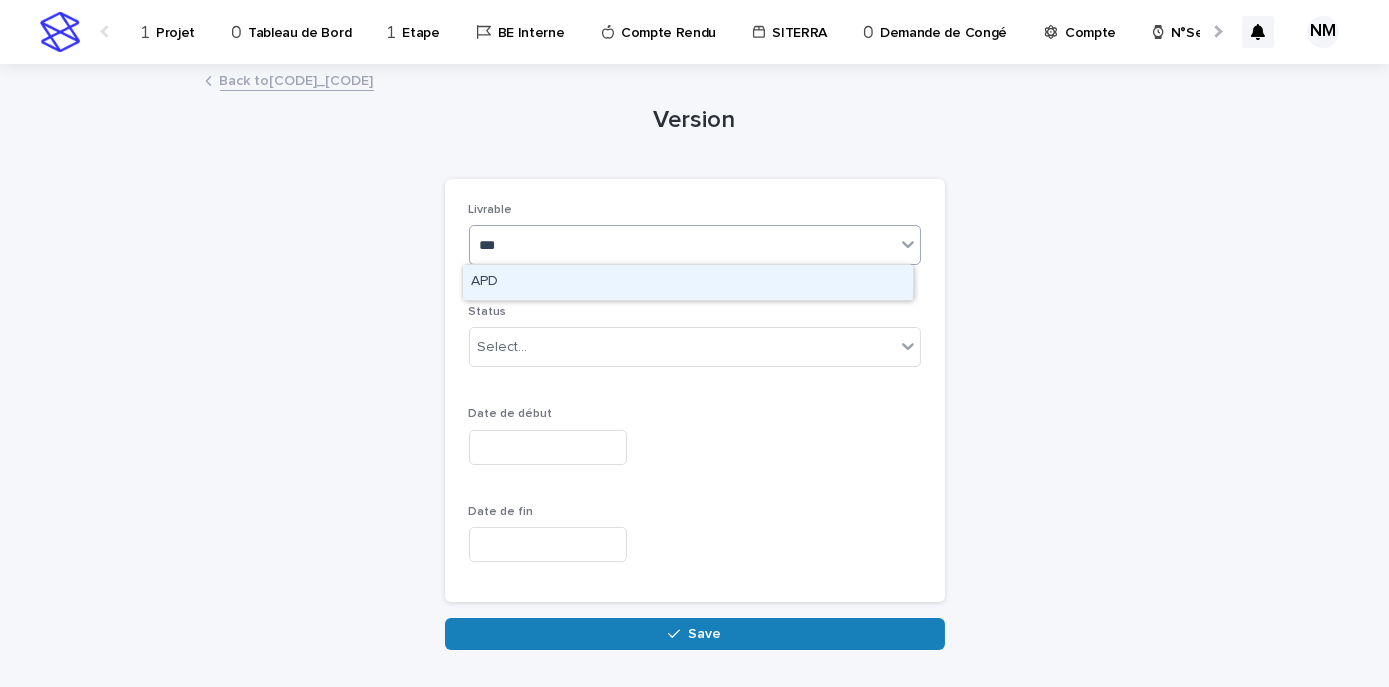 click on "APD" at bounding box center [688, 282] 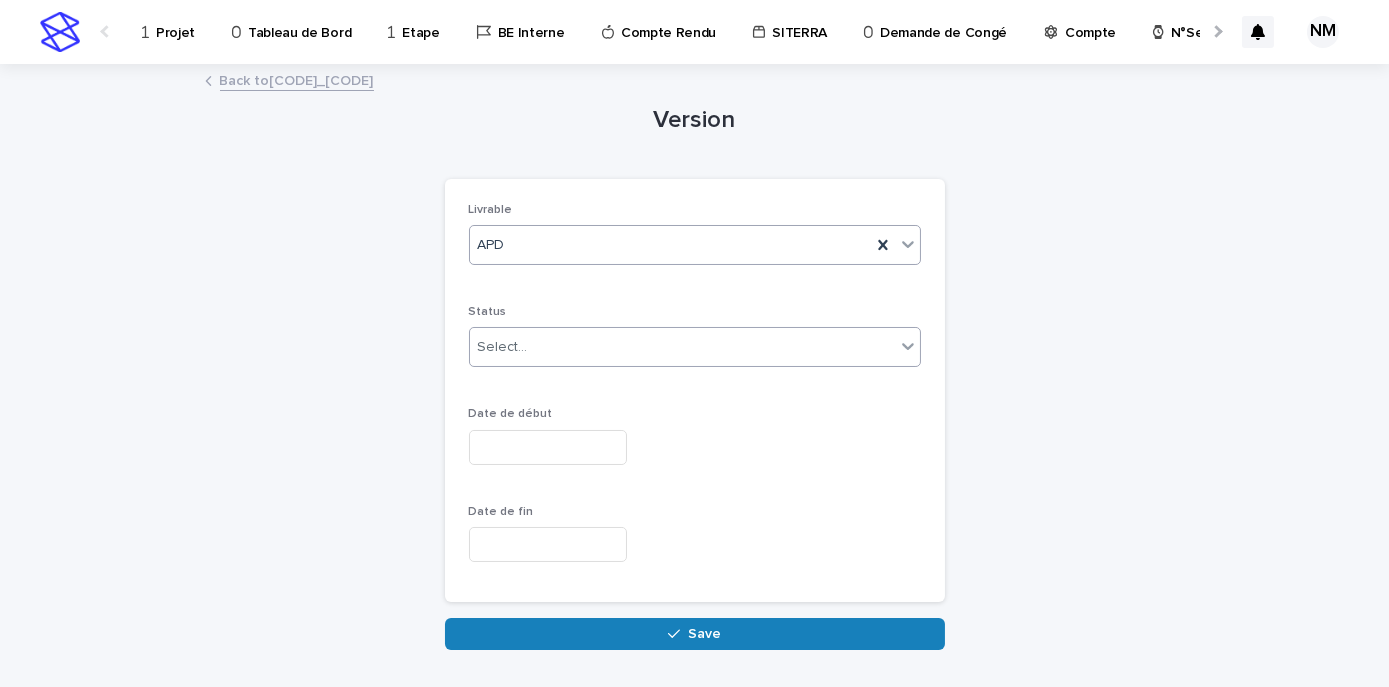 click on "Select..." at bounding box center [682, 347] 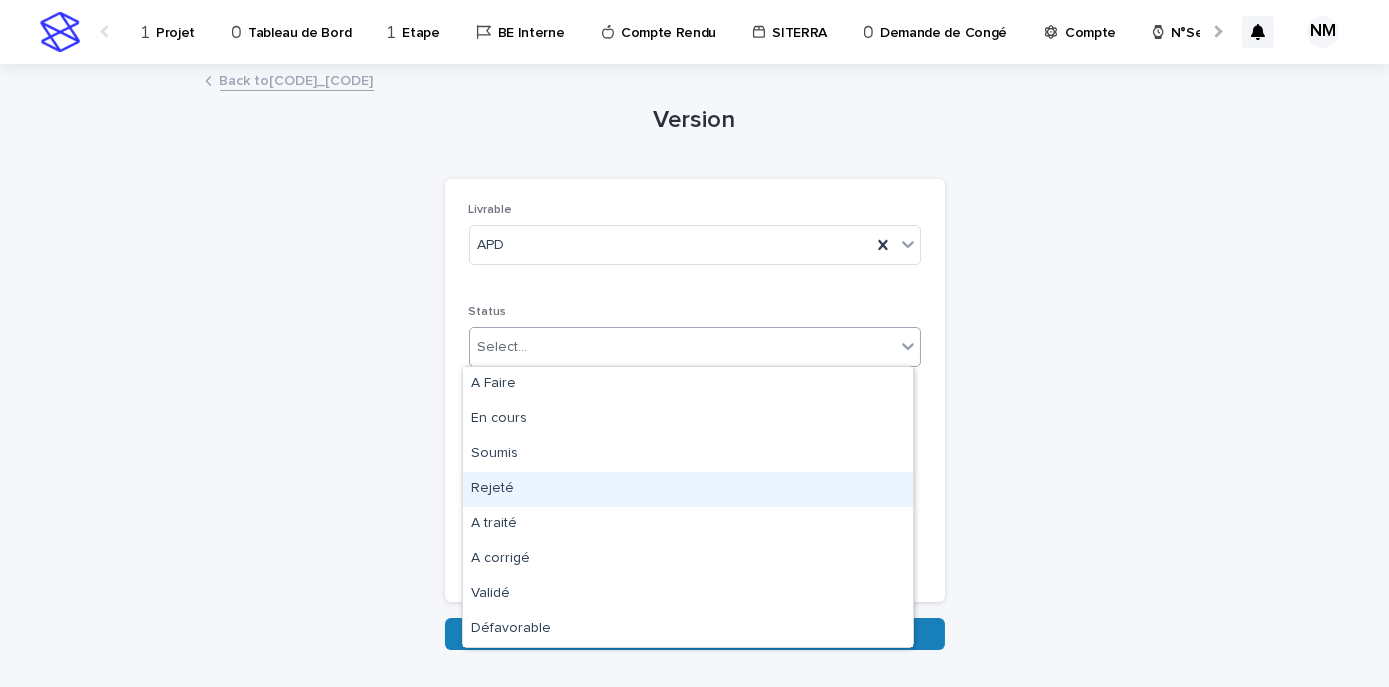 click on "Rejeté" at bounding box center [688, 489] 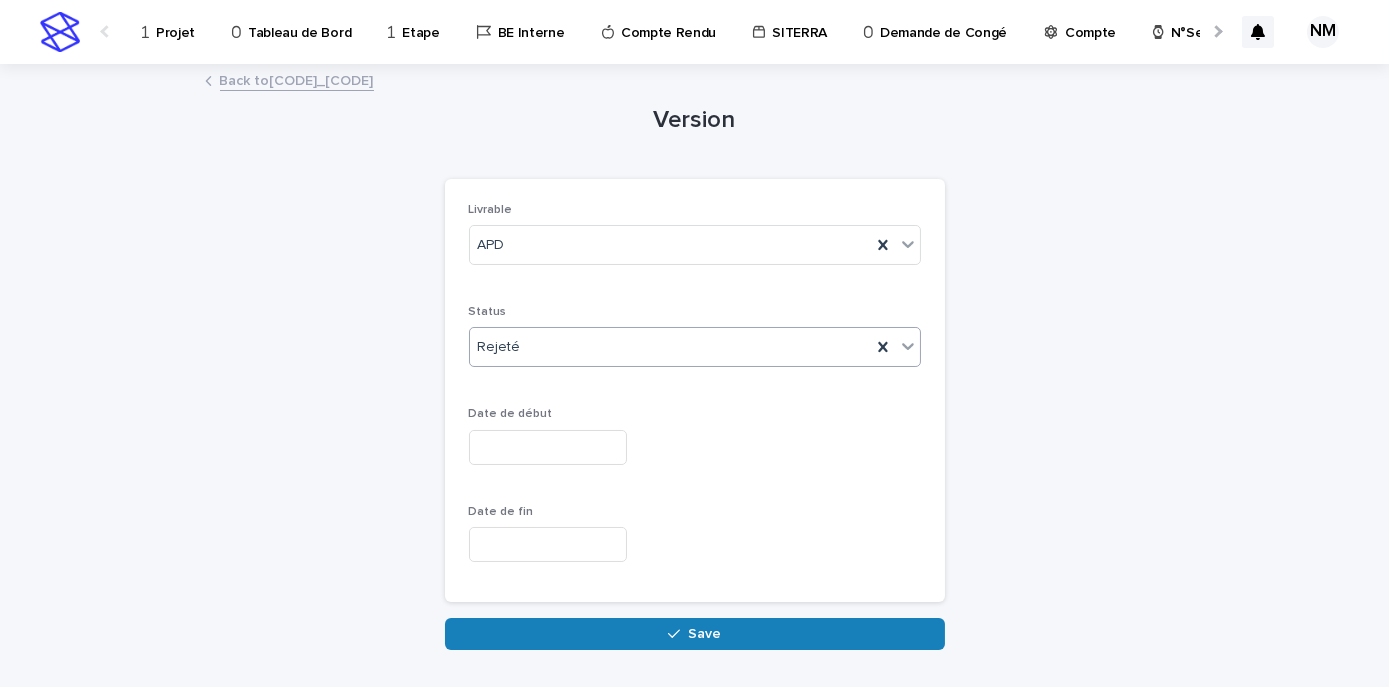 click at bounding box center [548, 447] 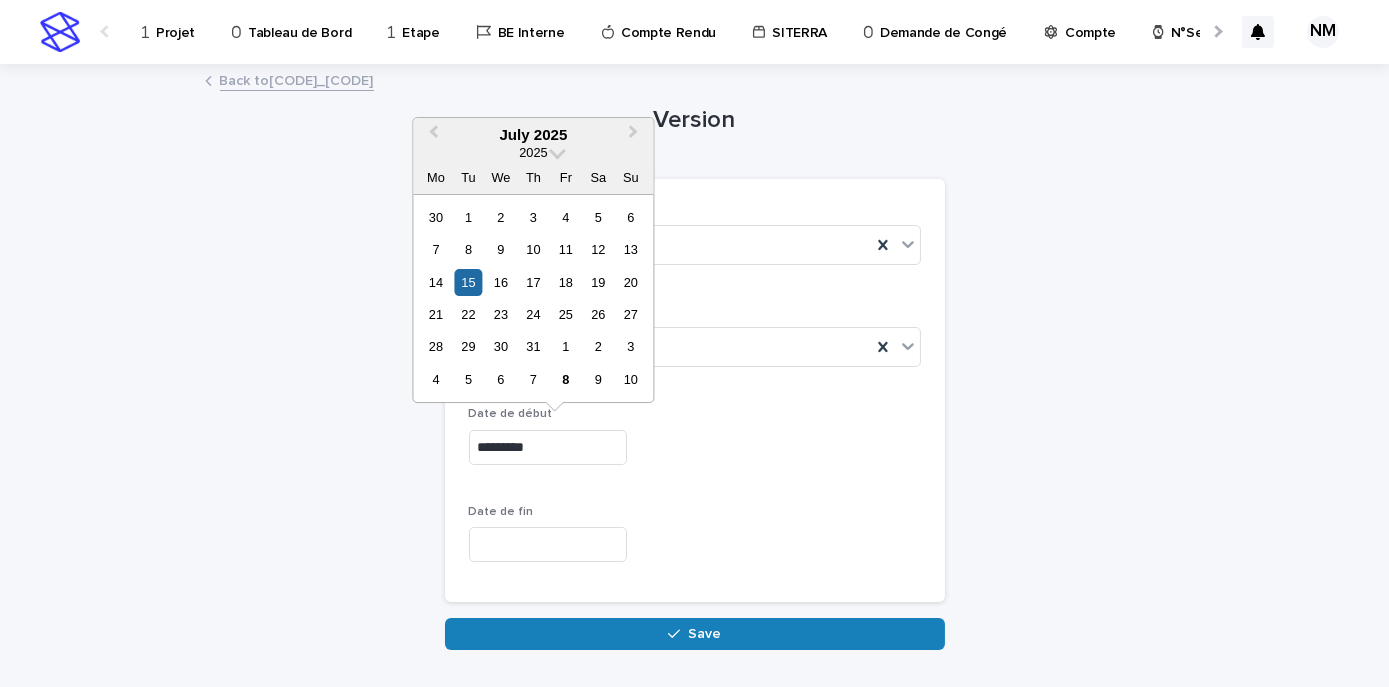 drag, startPoint x: 564, startPoint y: 451, endPoint x: 465, endPoint y: 438, distance: 99.849884 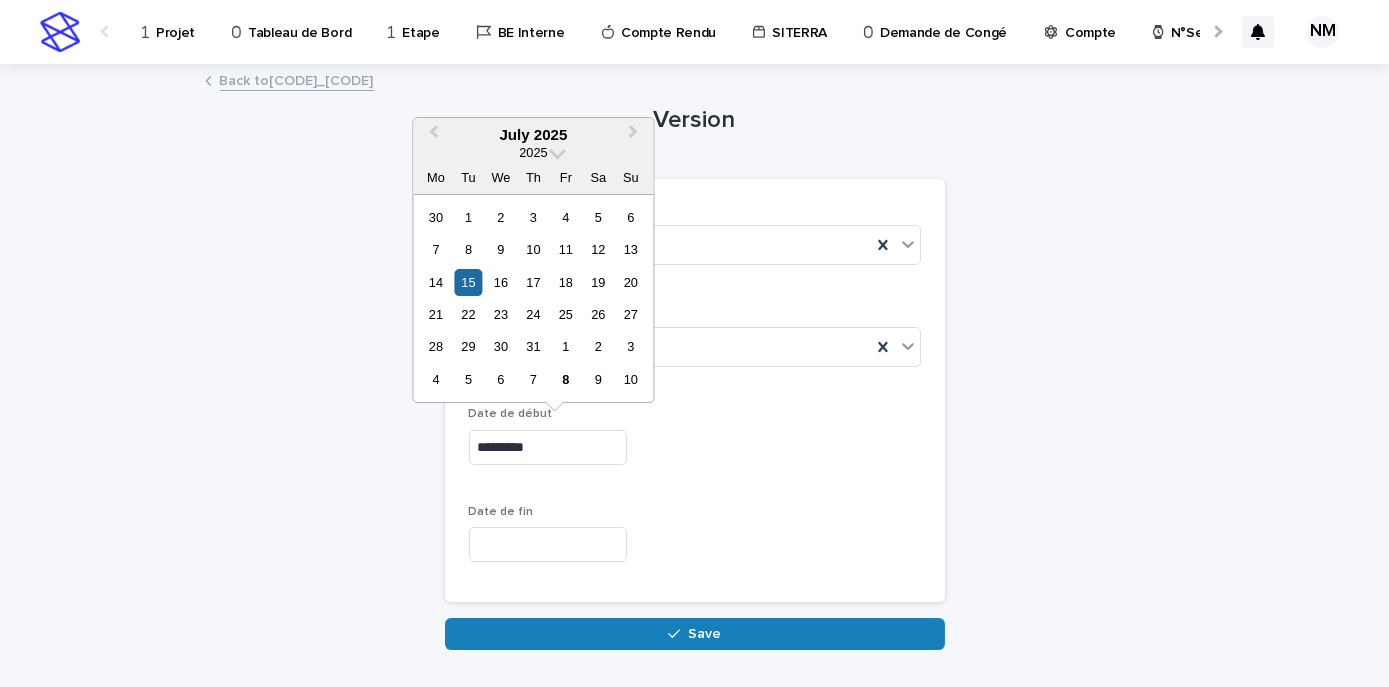 type on "**********" 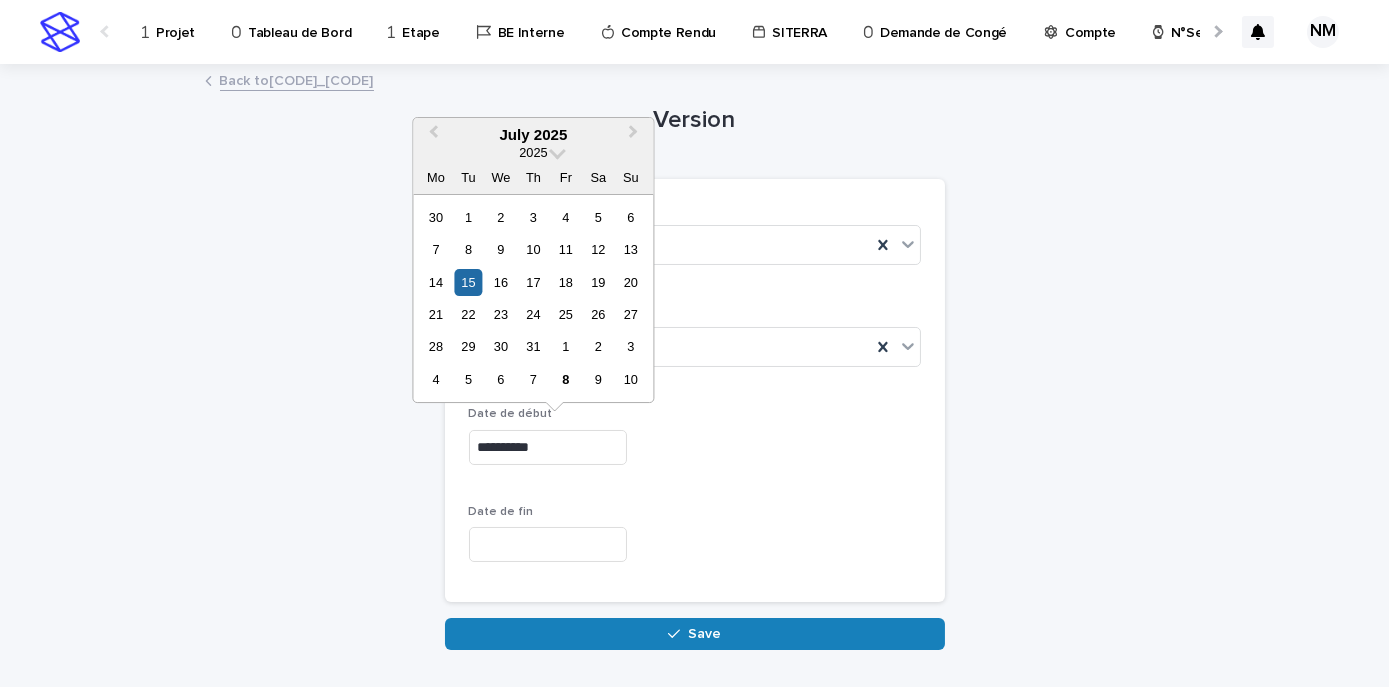 click on "Date de fin" at bounding box center [695, 541] 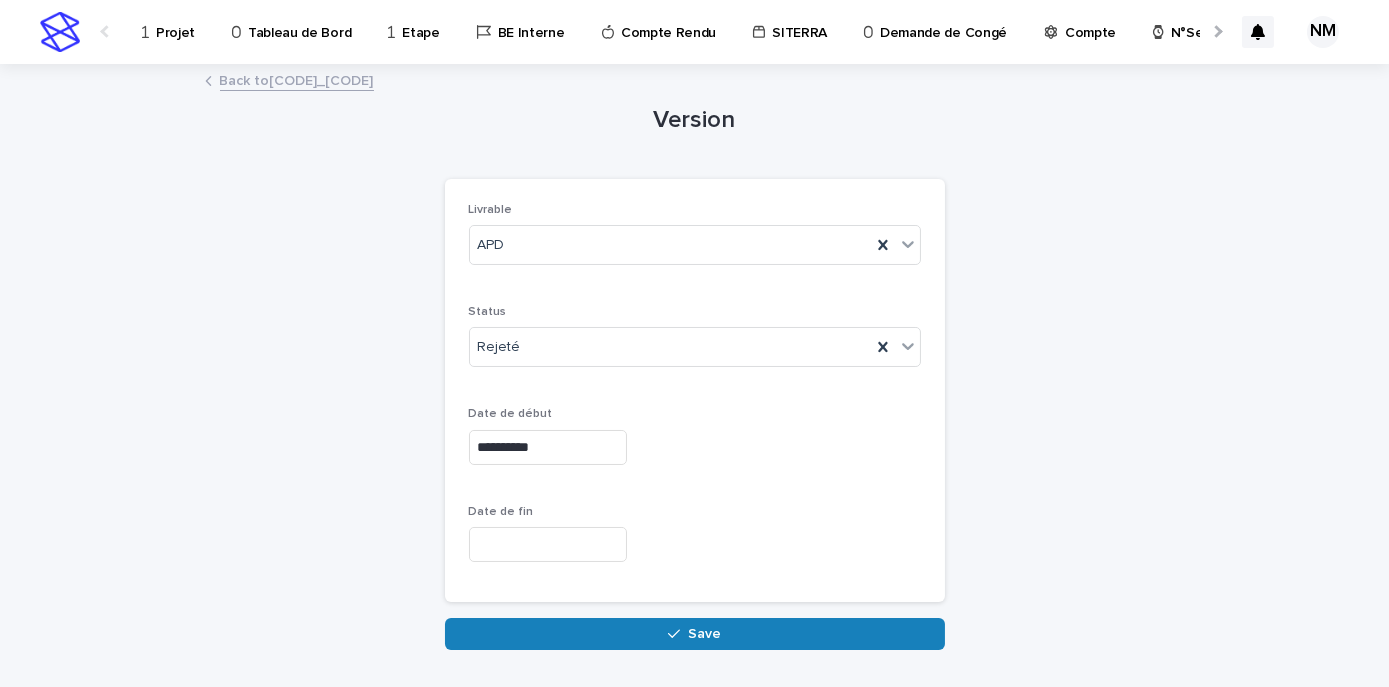 click at bounding box center [548, 544] 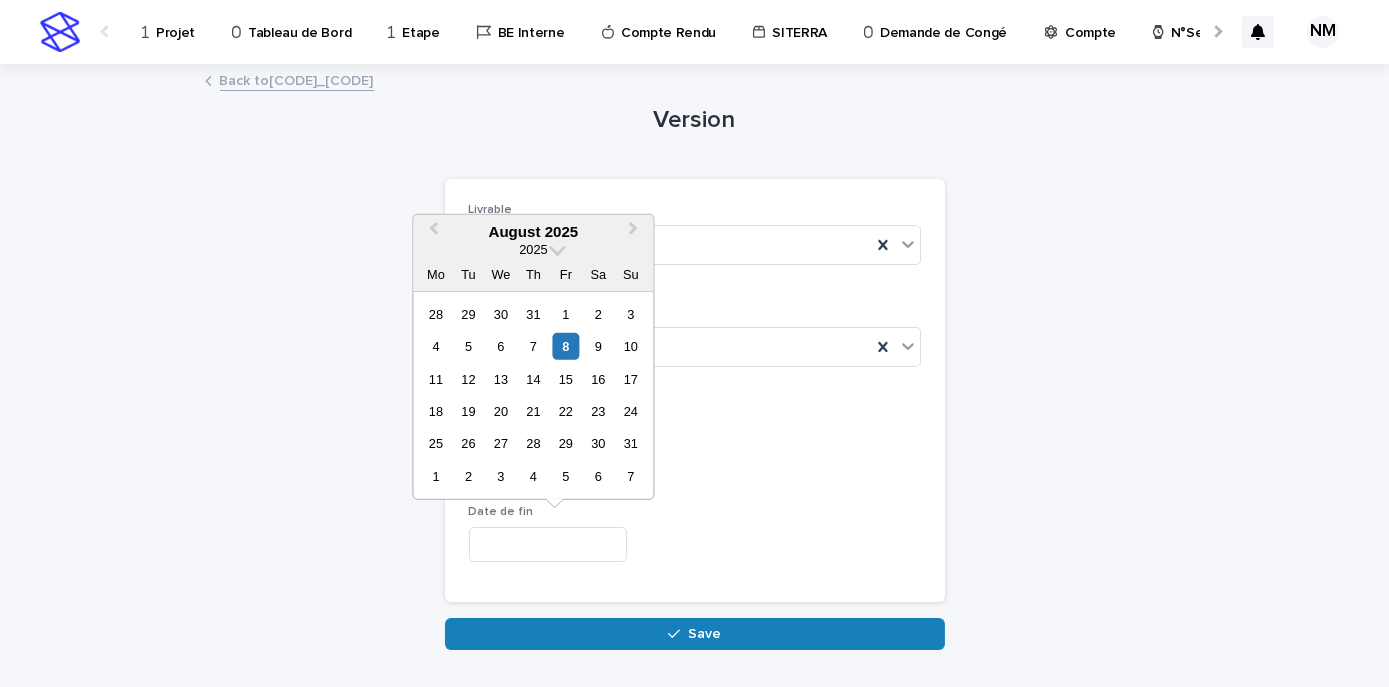 paste on "*********" 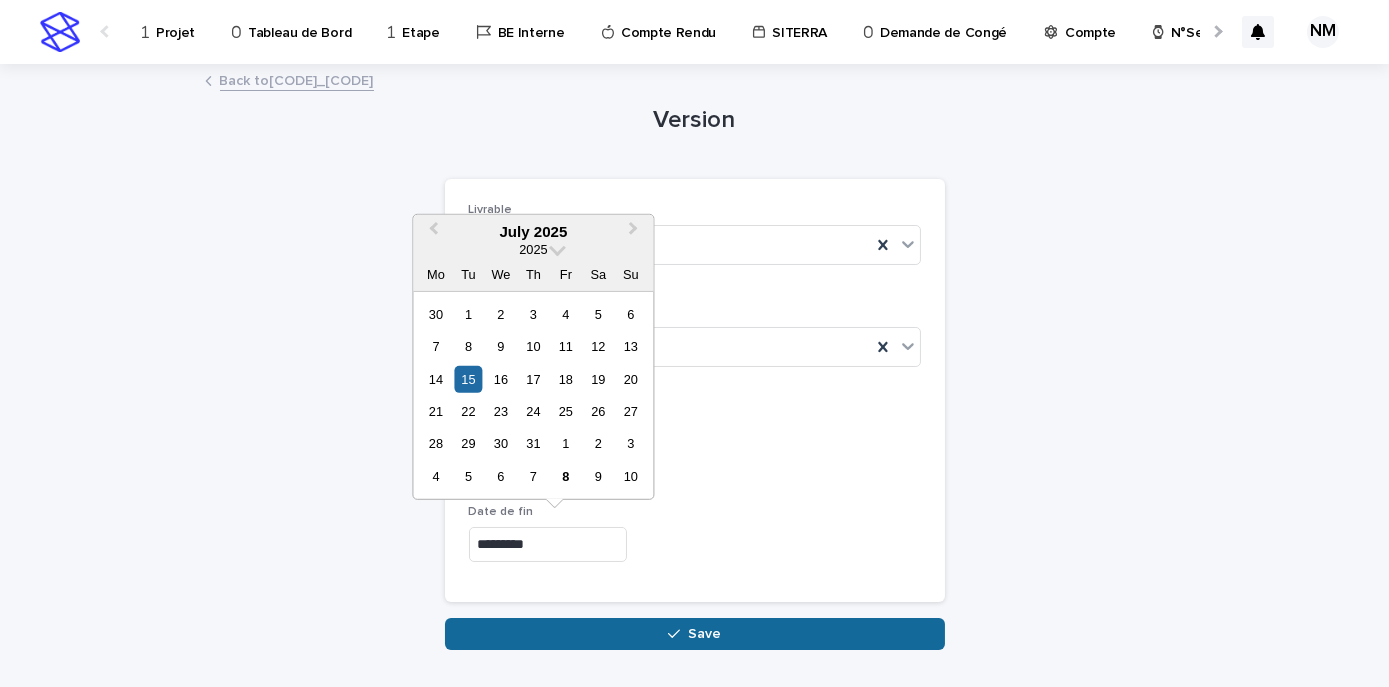 type on "**********" 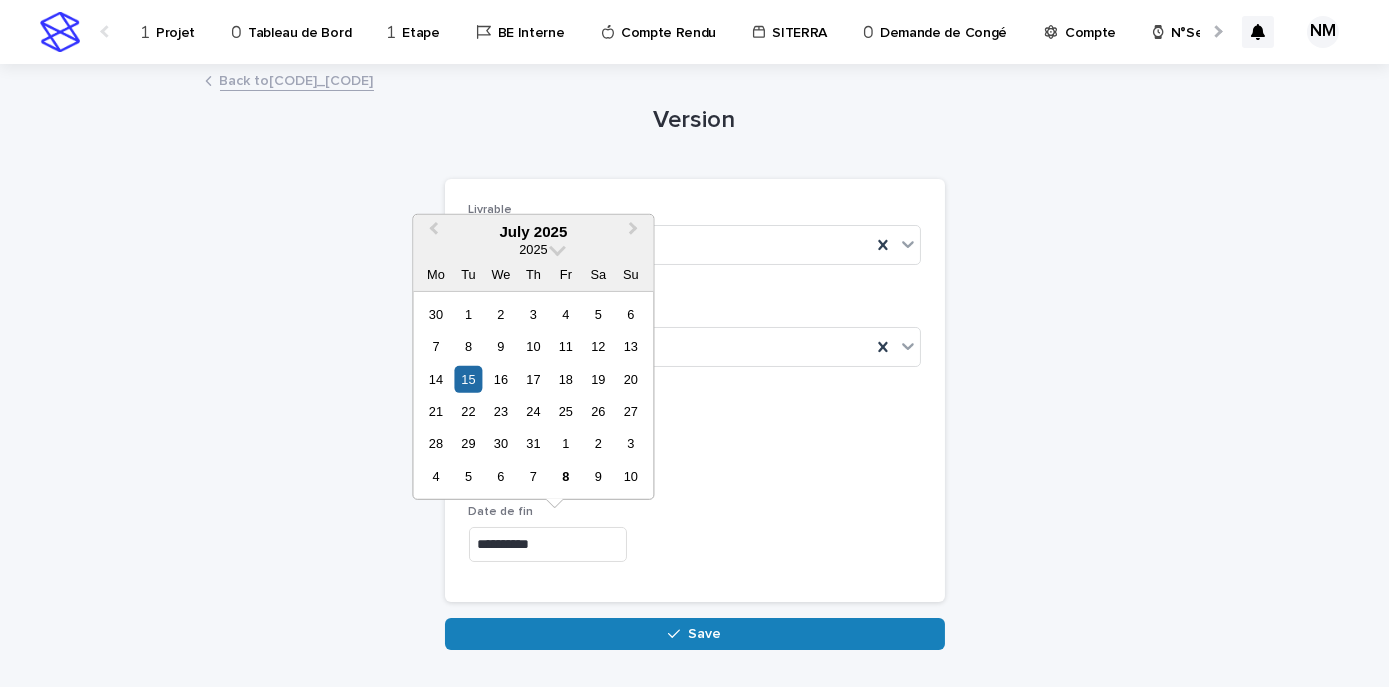 click 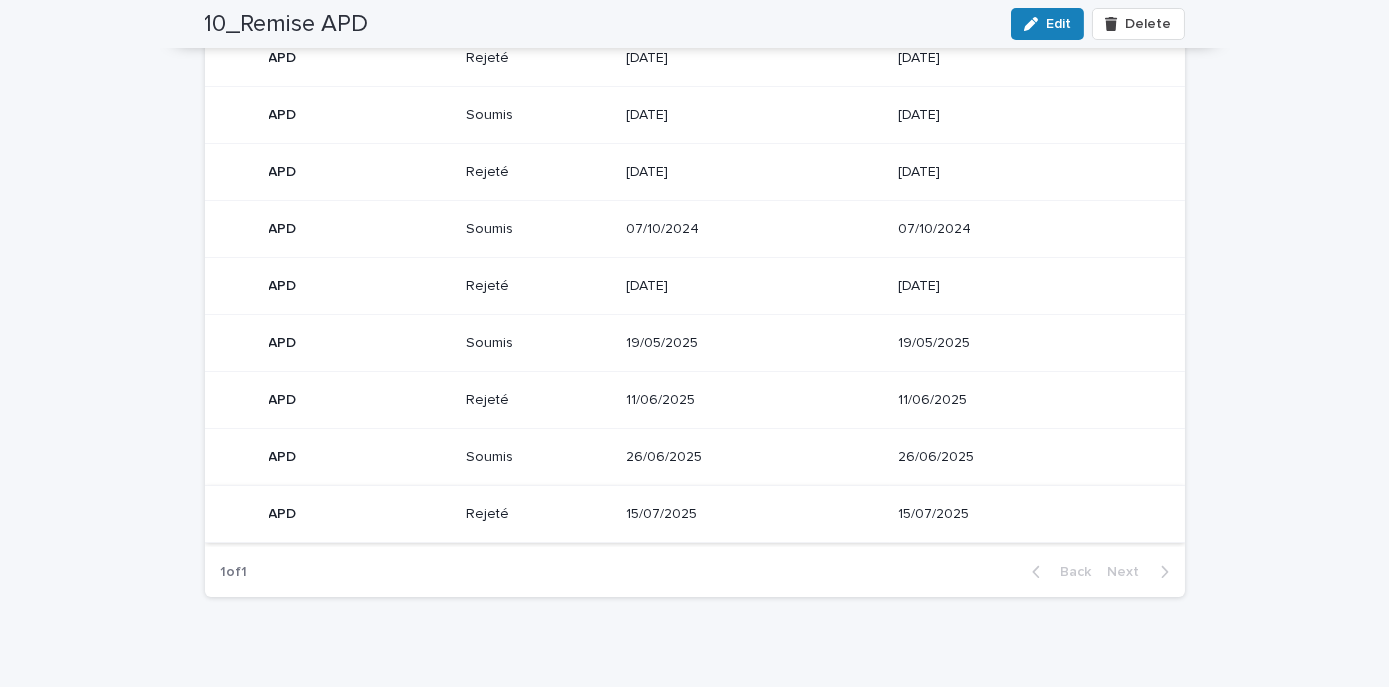 scroll, scrollTop: 432, scrollLeft: 0, axis: vertical 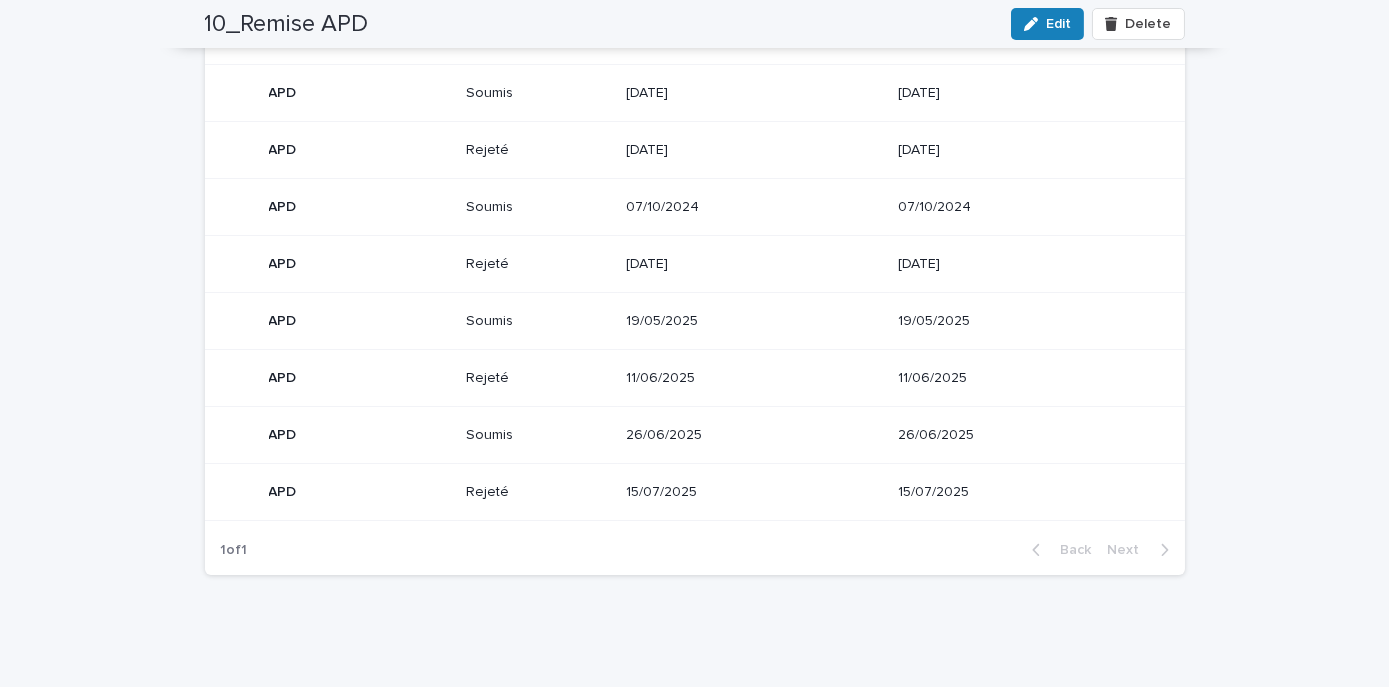 click on "Rejeté" at bounding box center [538, 492] 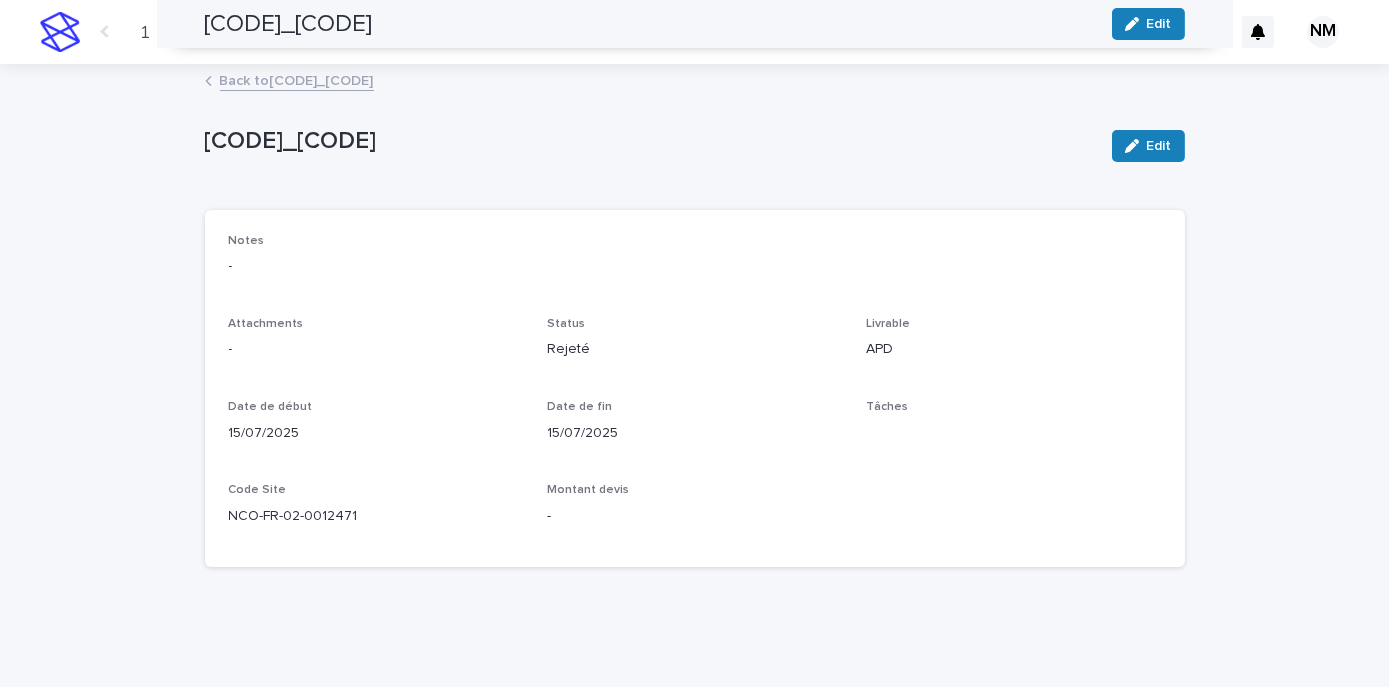 scroll, scrollTop: 0, scrollLeft: 0, axis: both 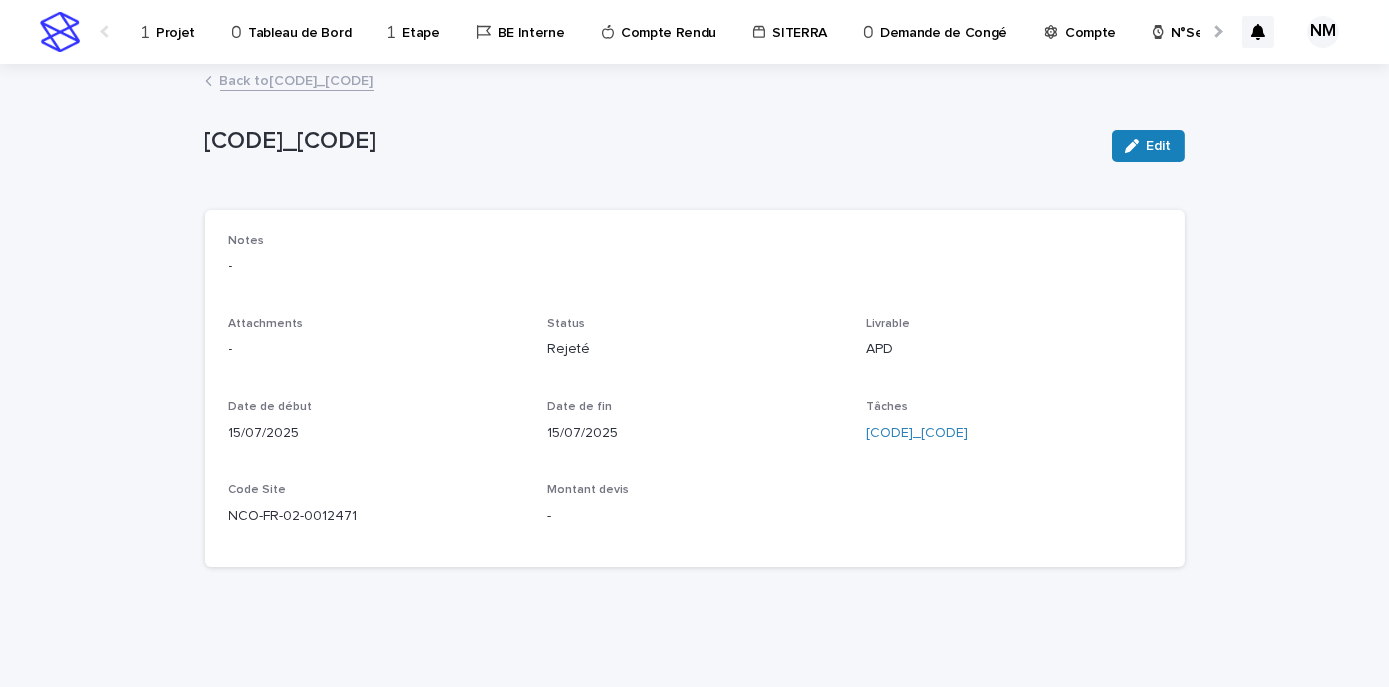 drag, startPoint x: 1170, startPoint y: 151, endPoint x: 424, endPoint y: 200, distance: 747.60754 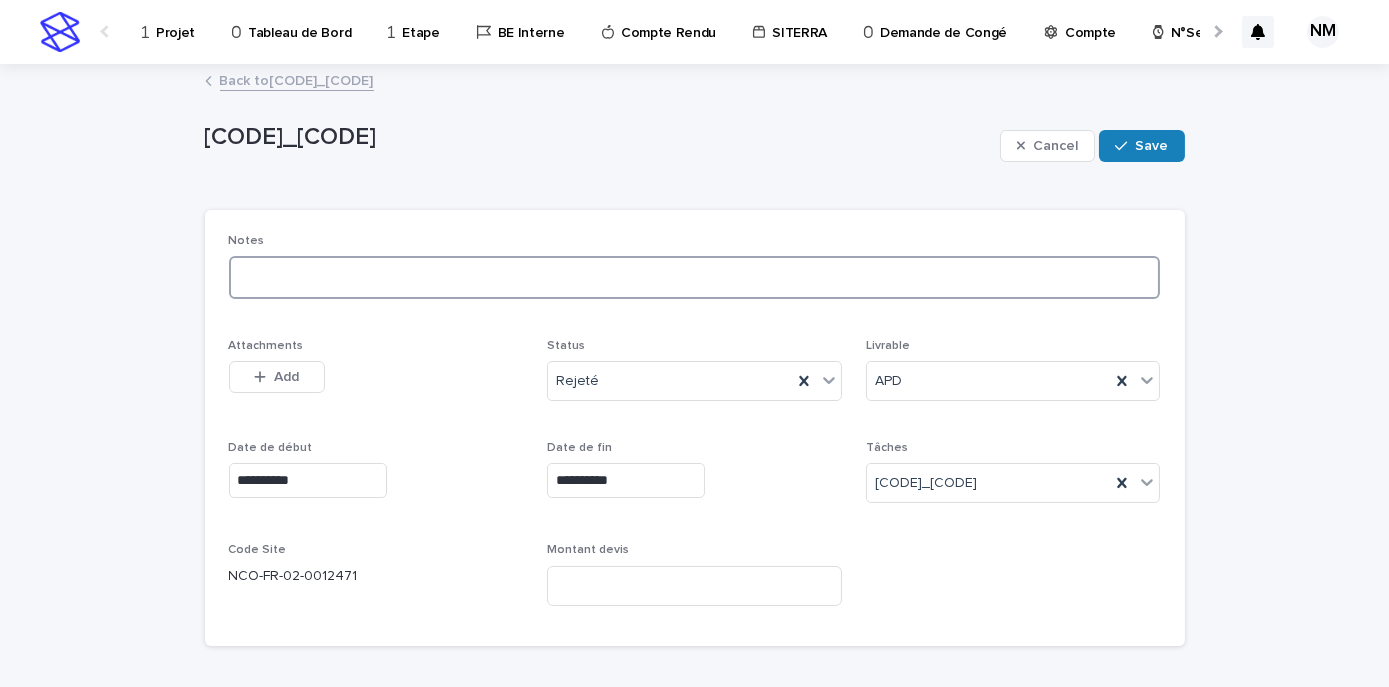 click at bounding box center (695, 277) 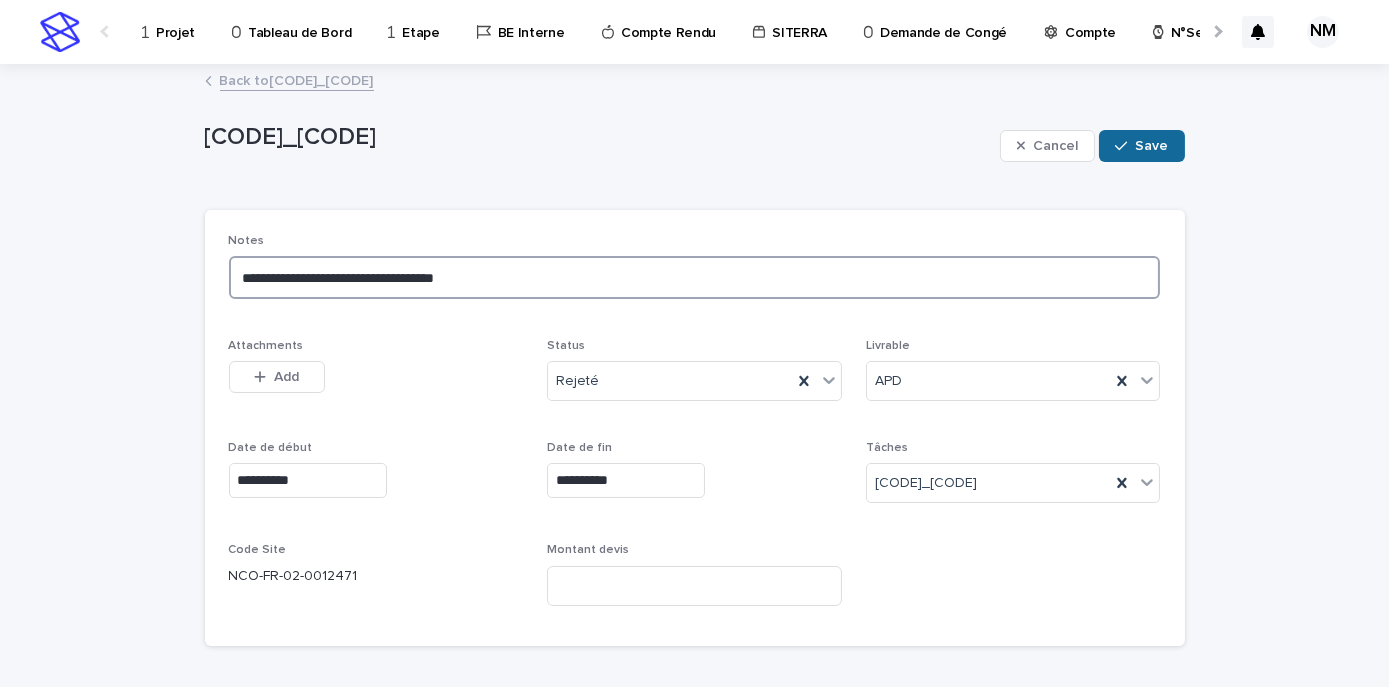 type on "**********" 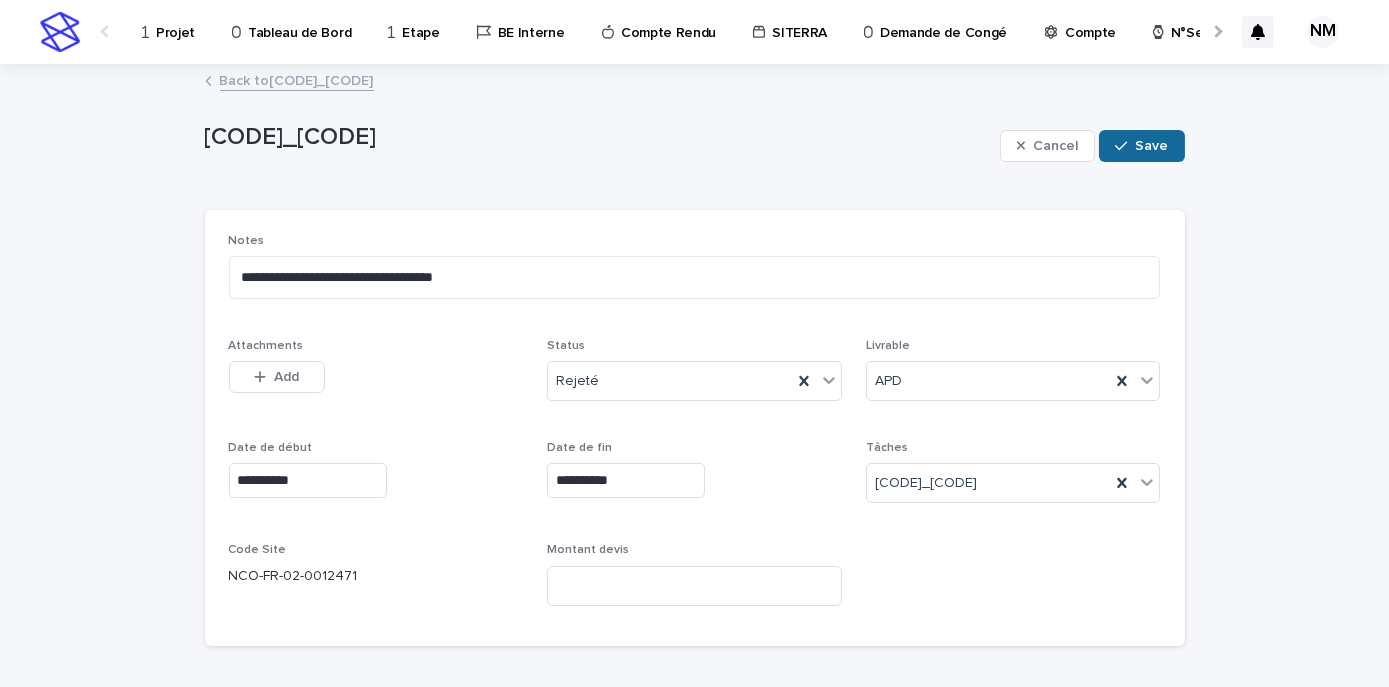 click on "Save" at bounding box center (1141, 146) 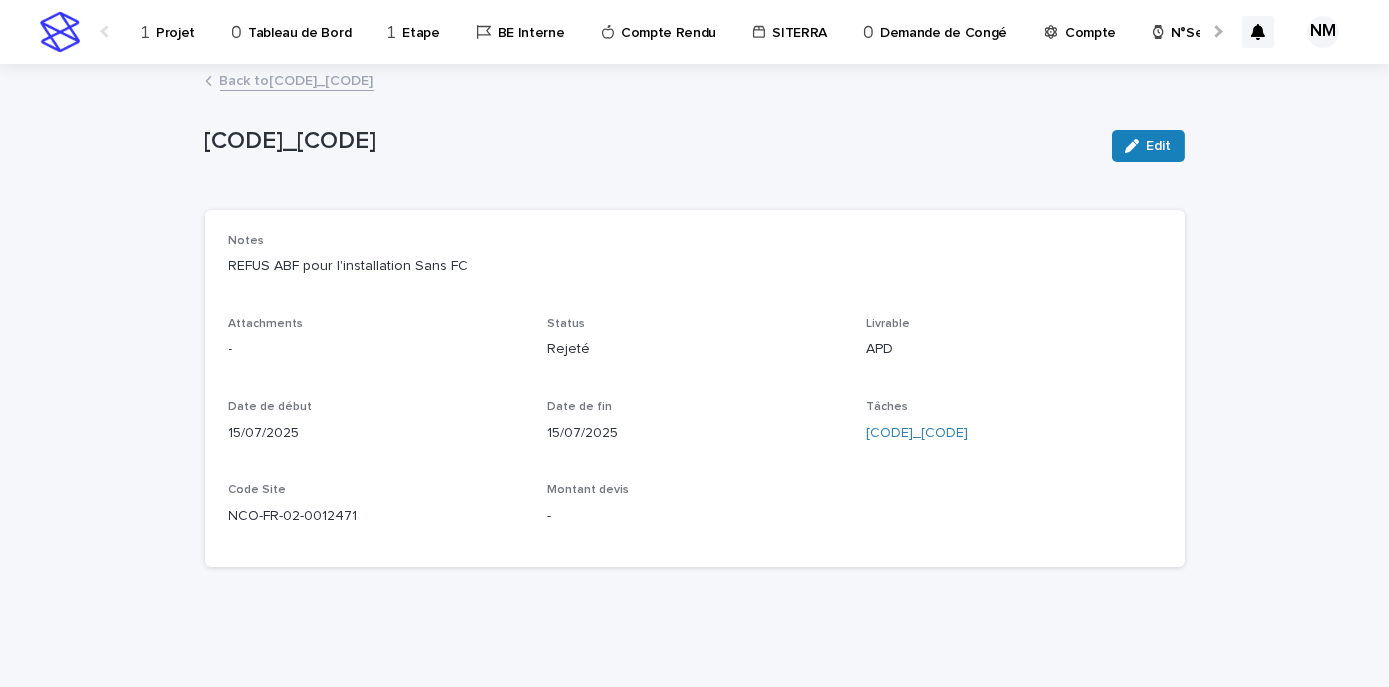 click on "Back to  10_Remise APD_NCO-FR-02-0012471" at bounding box center (297, 79) 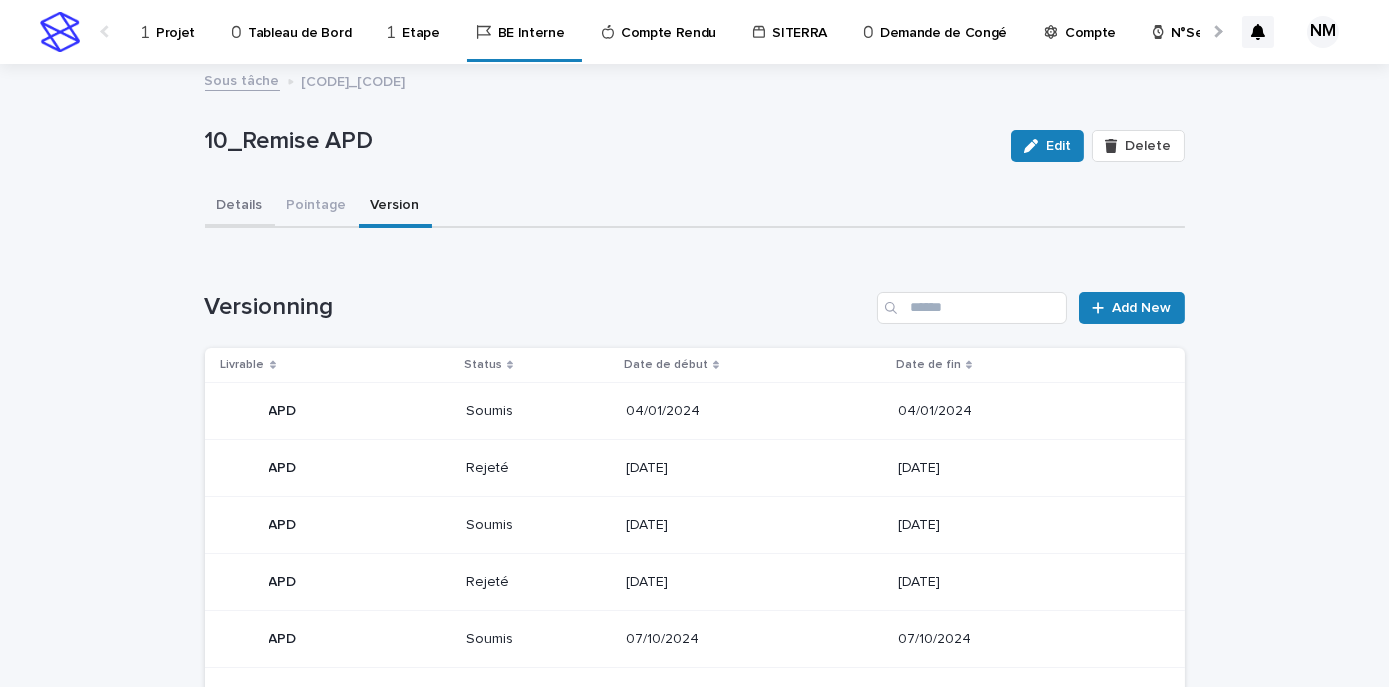 click on "Details" at bounding box center [240, 207] 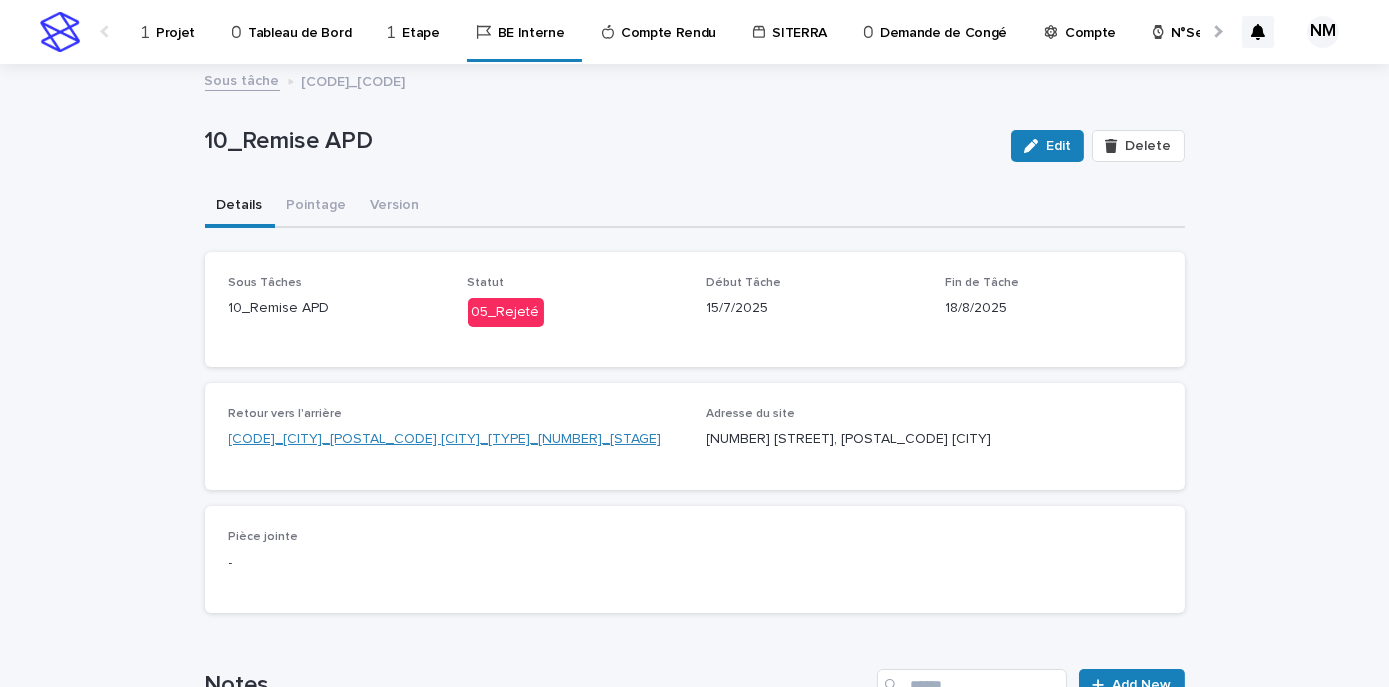 click on "NCO-FR-02-0012471_VINCENNES(FONTENAY)_94300 Vincennes_Nouvel Accueil_03_APD" at bounding box center (445, 439) 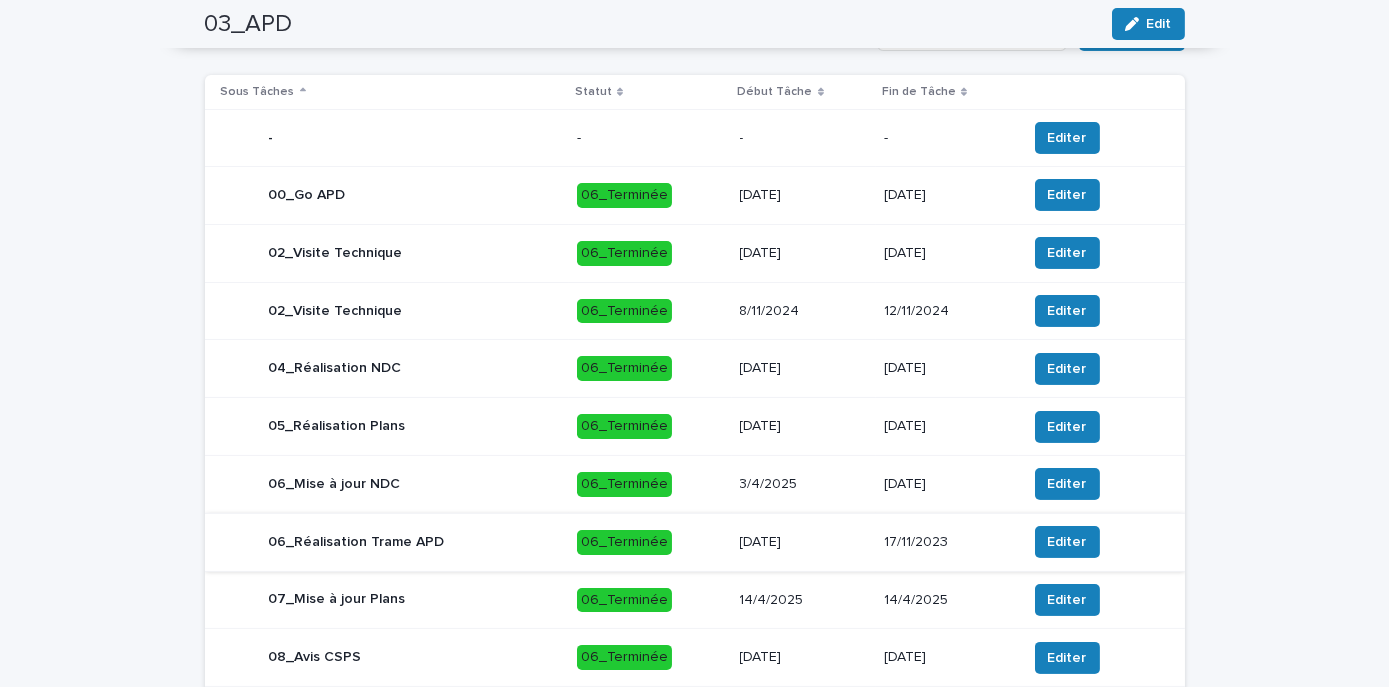 scroll, scrollTop: 909, scrollLeft: 0, axis: vertical 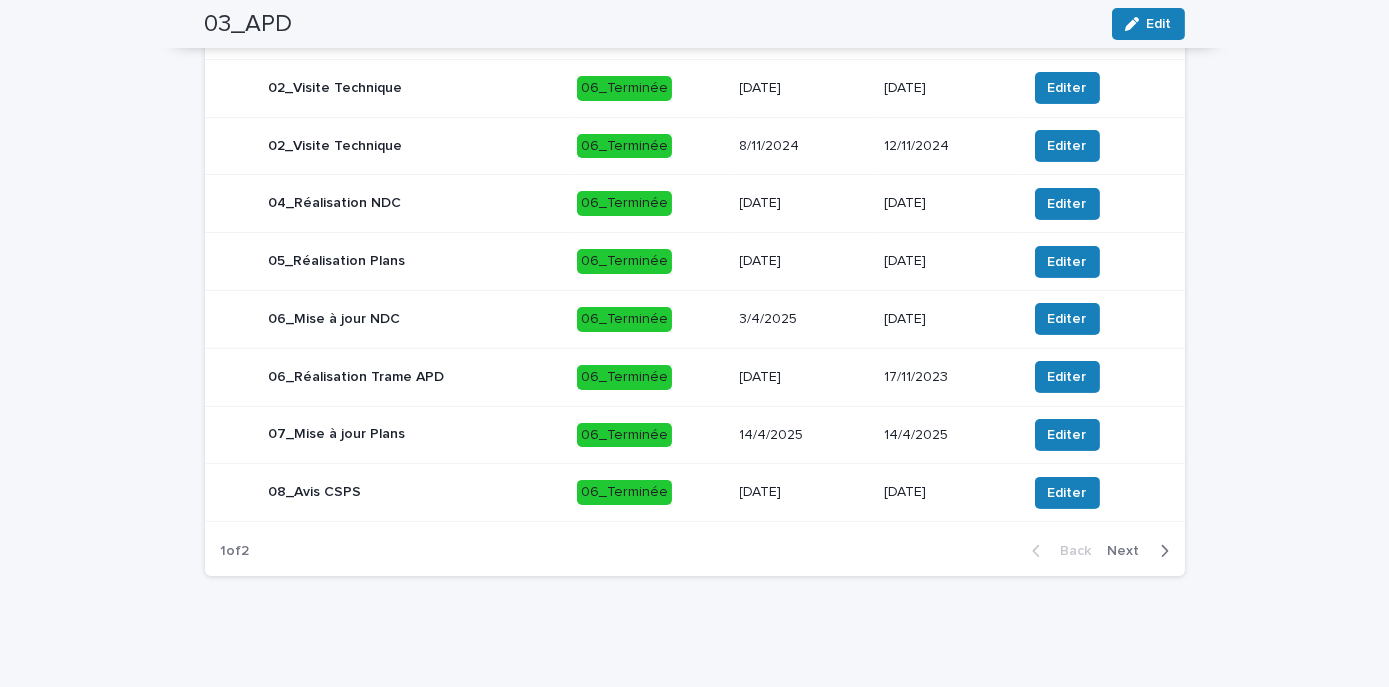 click on "Next" at bounding box center [1142, 551] 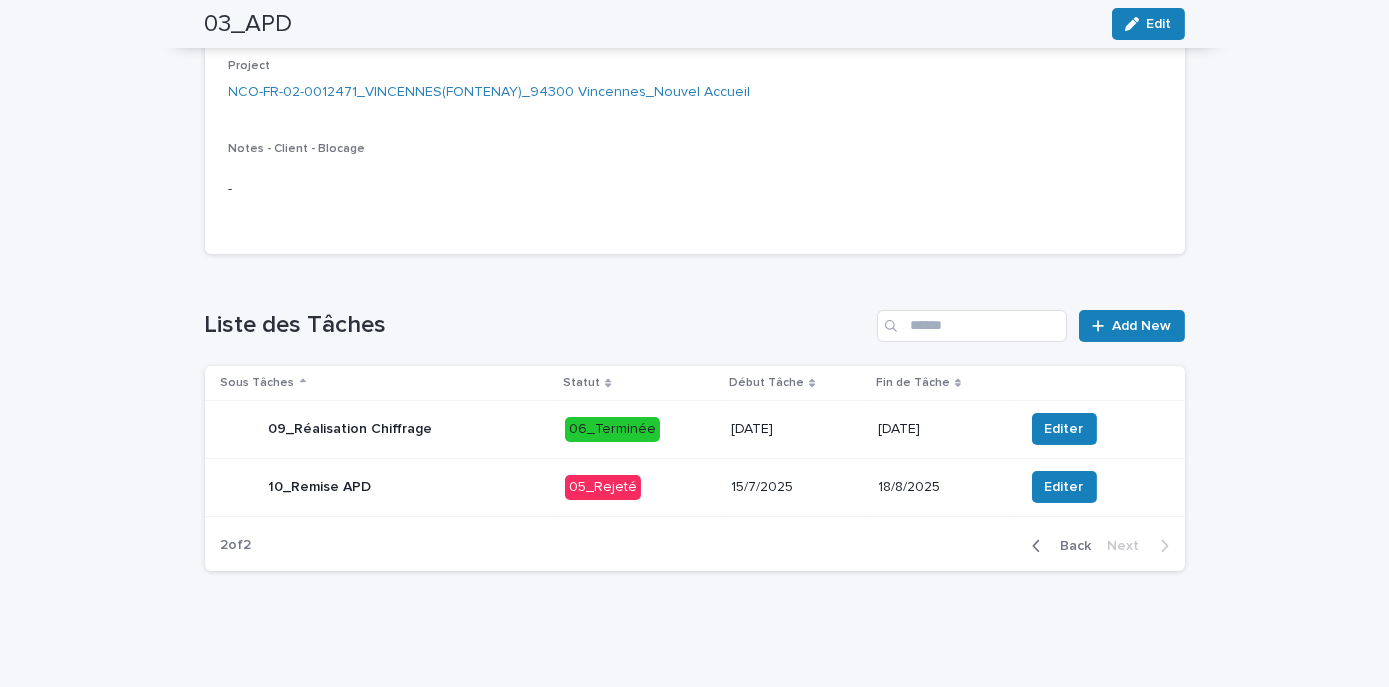 click 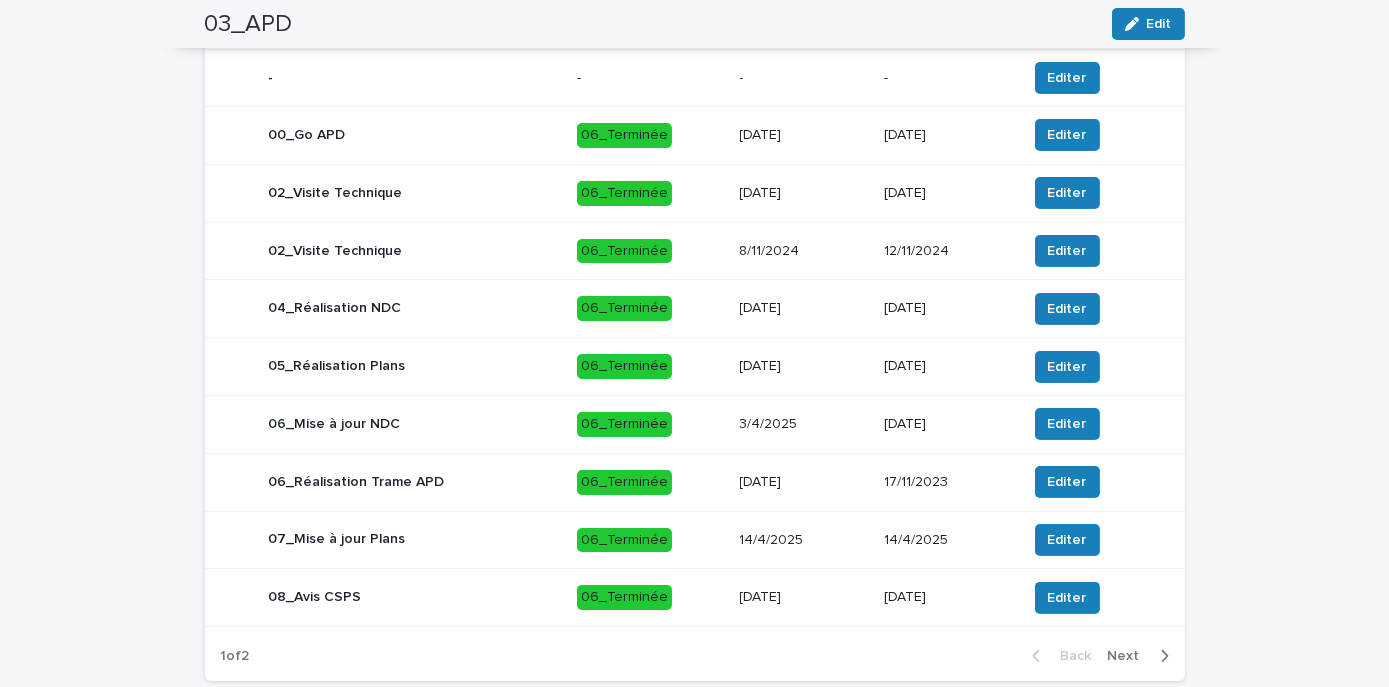 scroll, scrollTop: 931, scrollLeft: 0, axis: vertical 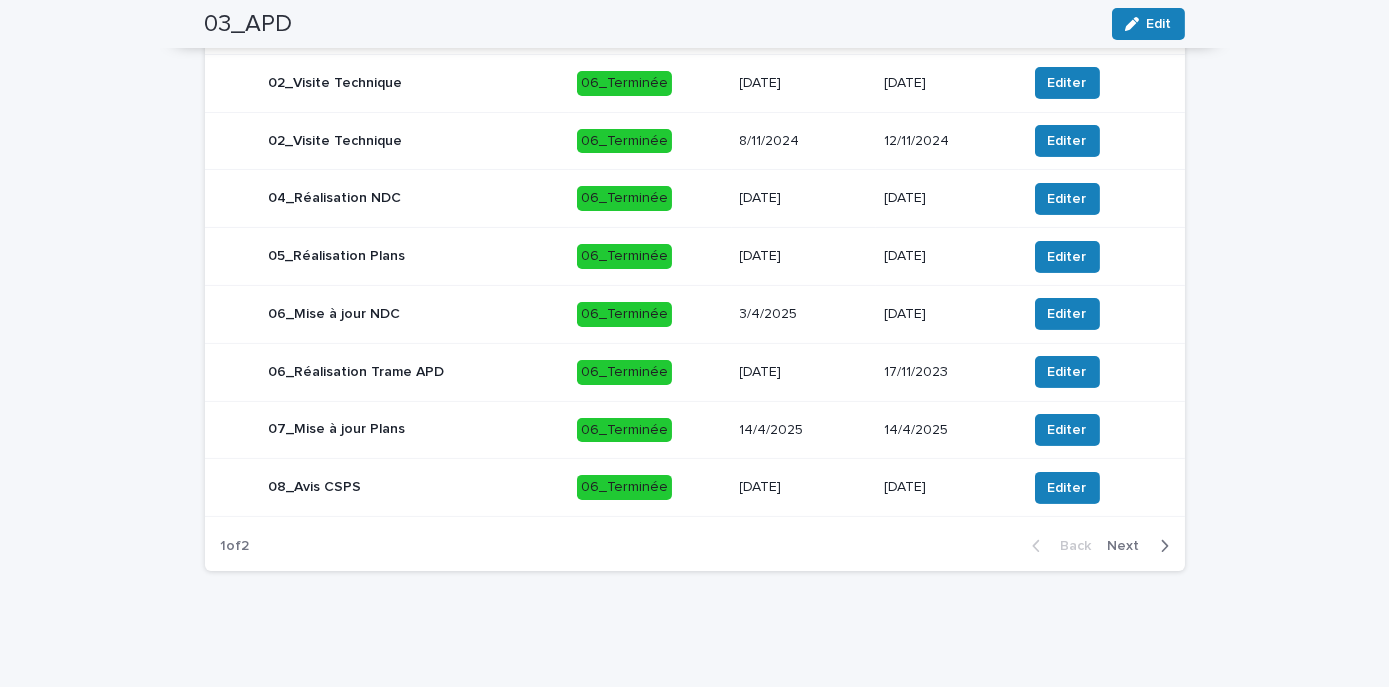 click 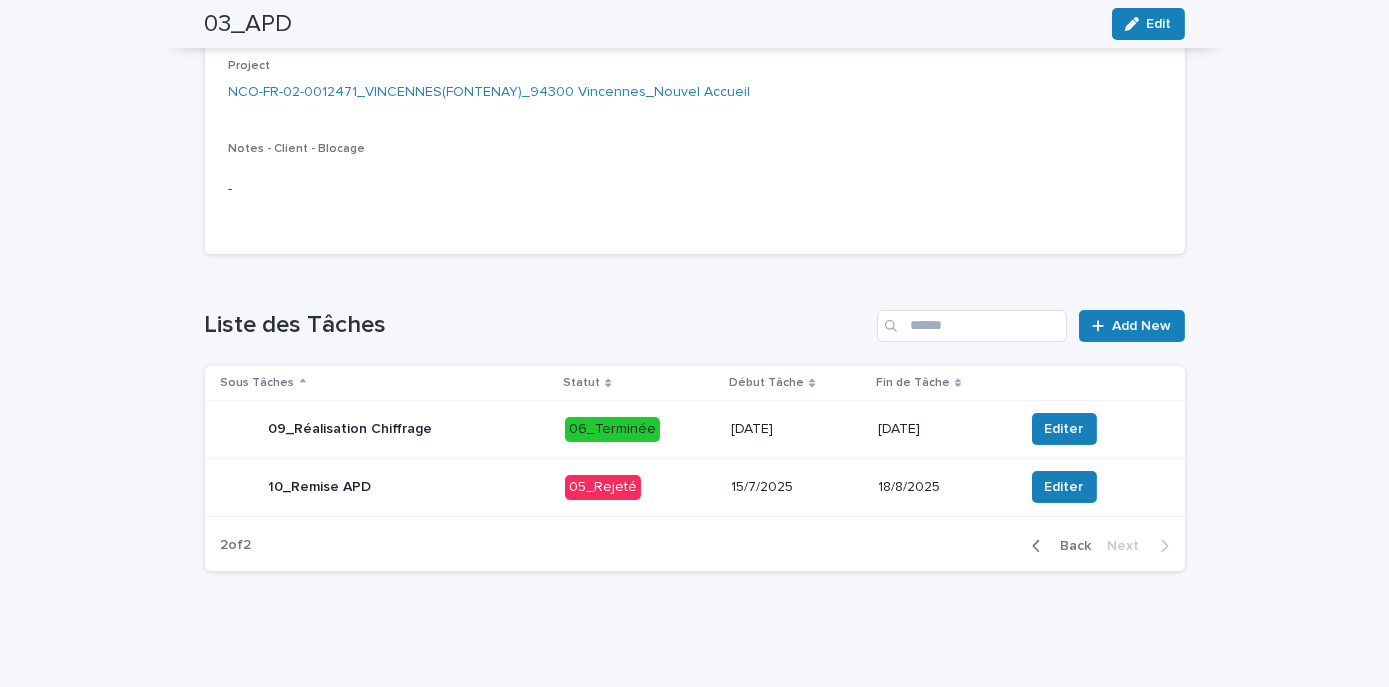 click on "15/7/2025" at bounding box center (796, 487) 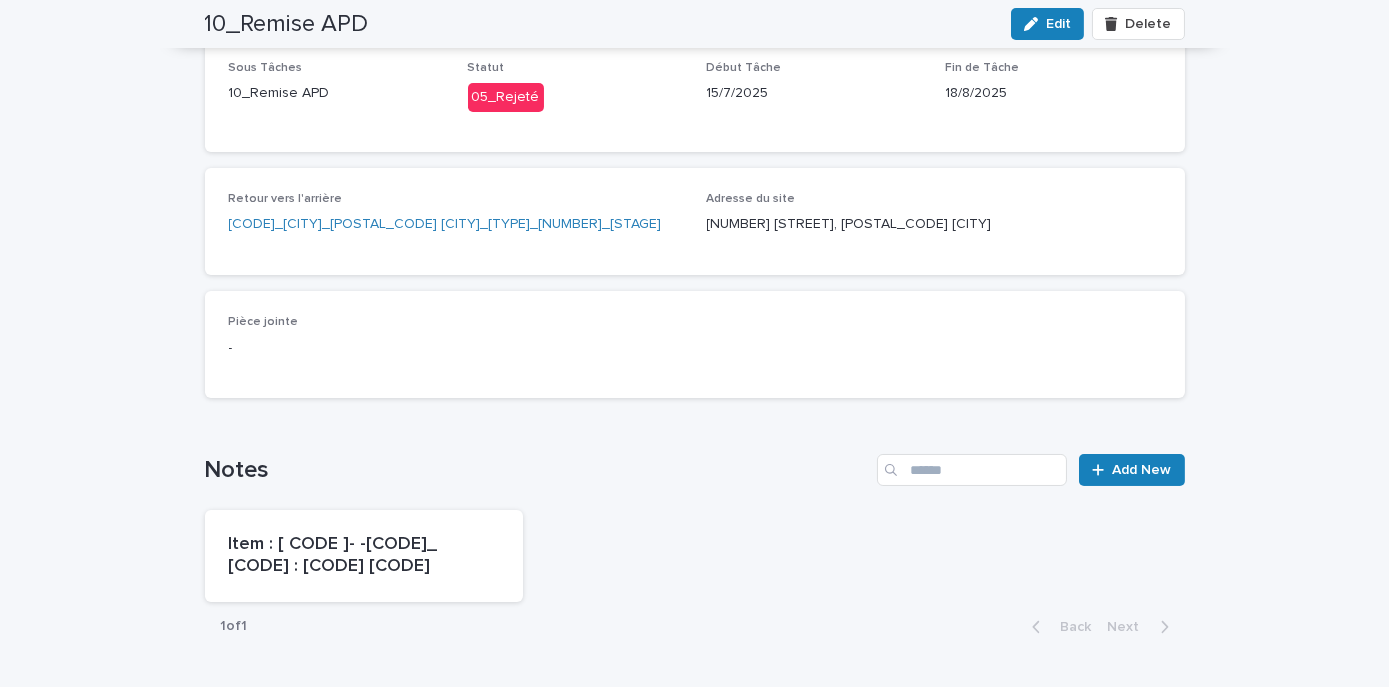 scroll, scrollTop: 0, scrollLeft: 0, axis: both 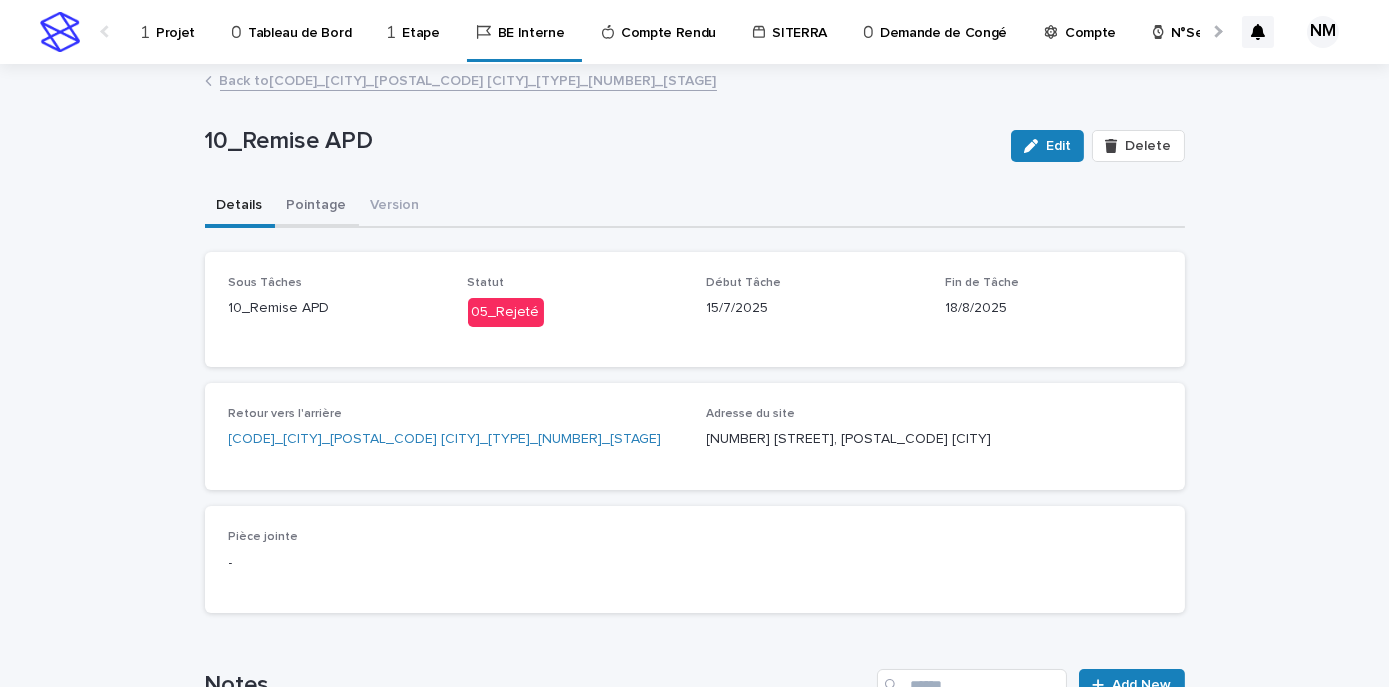 click on "Pointage" at bounding box center (317, 207) 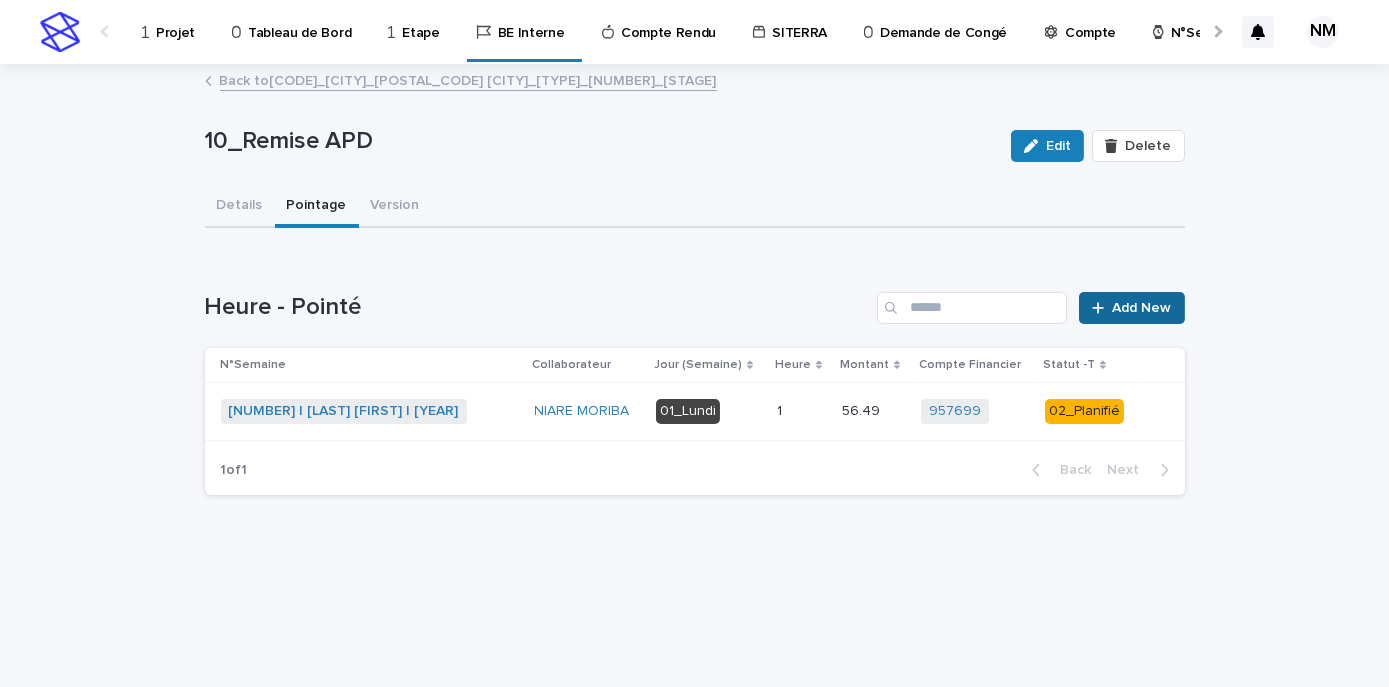click on "Add New" at bounding box center (1142, 308) 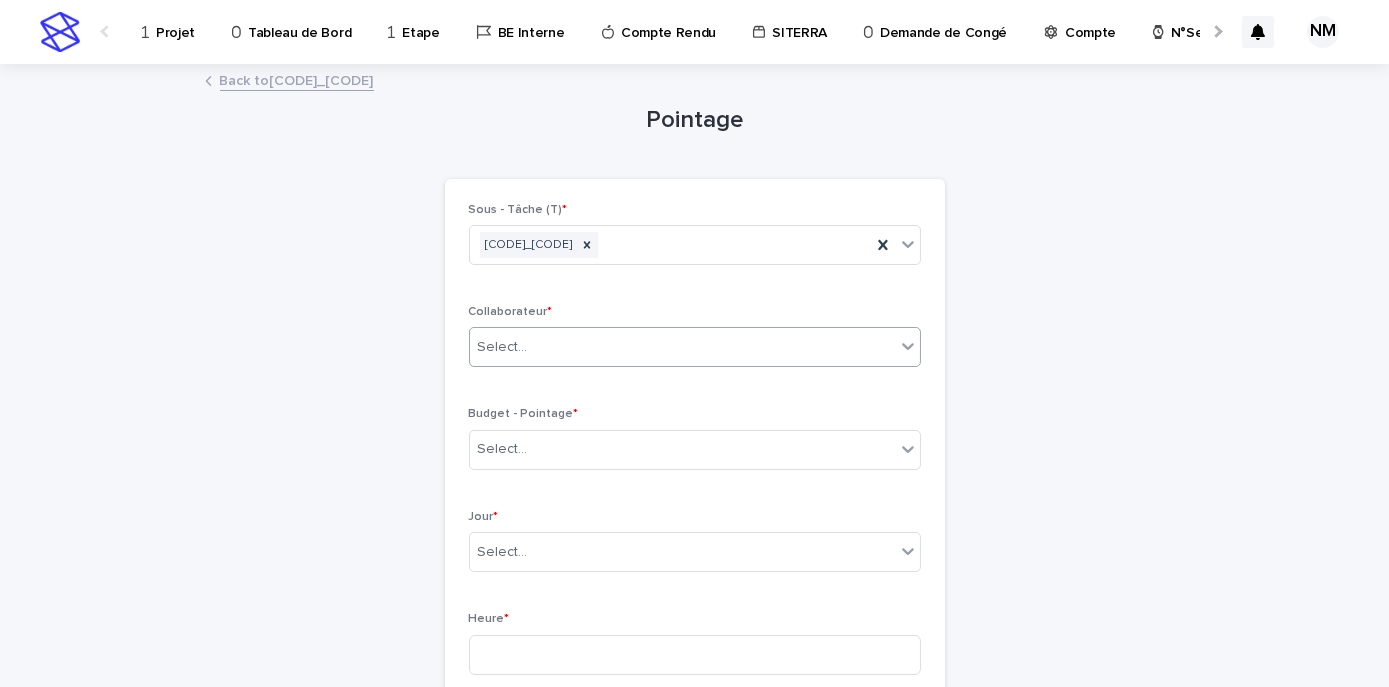 click on "Select..." at bounding box center (682, 347) 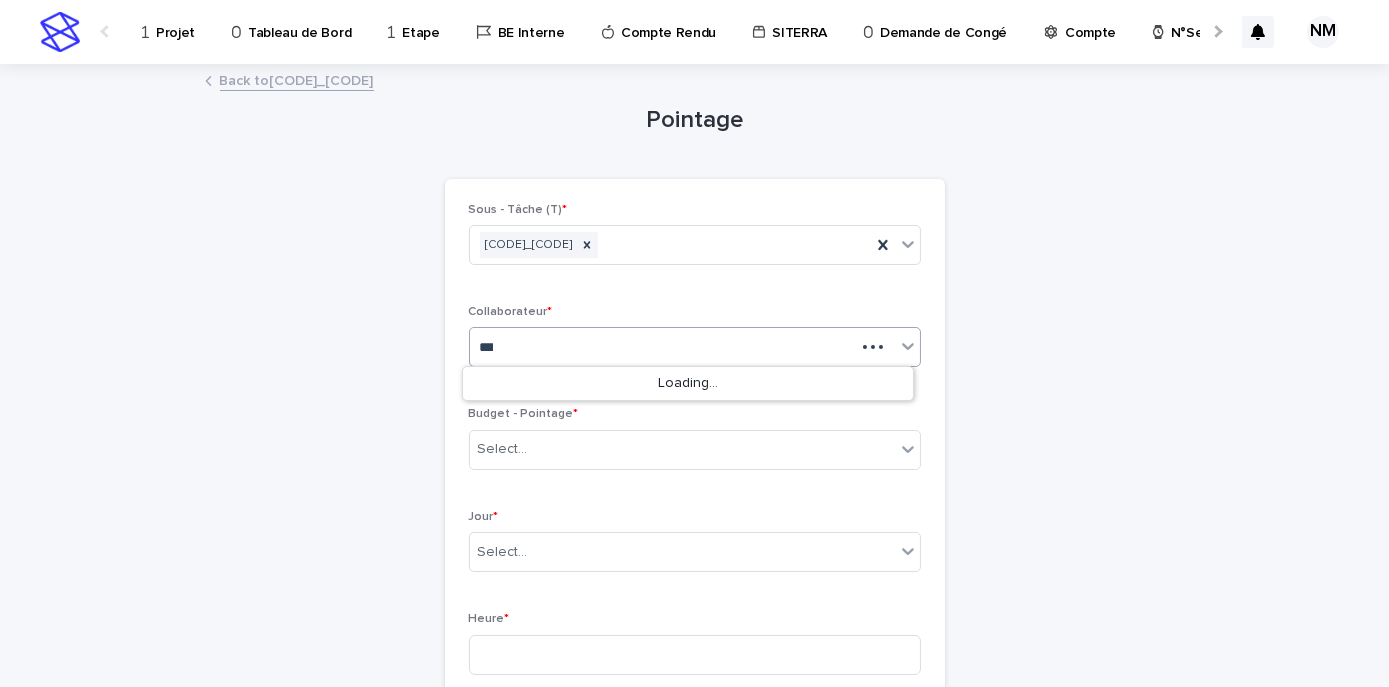 type on "****" 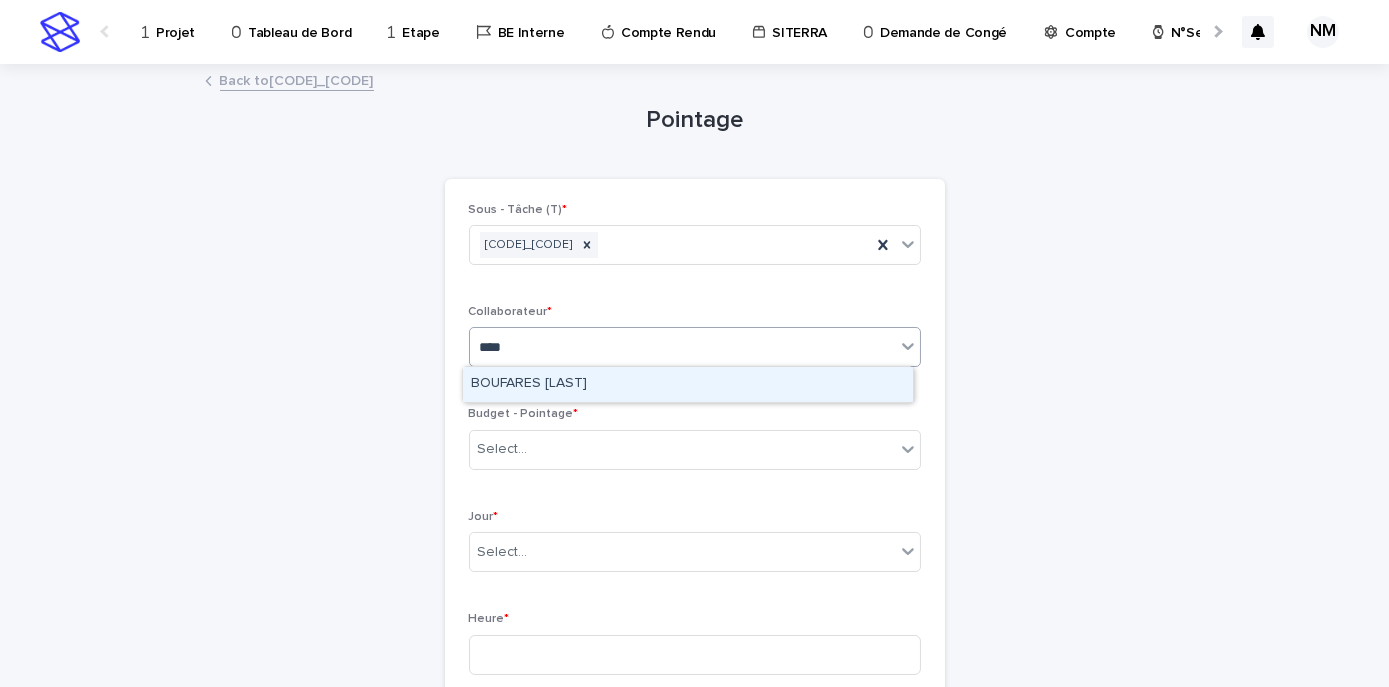 click on "[FIRST] [LAST]" at bounding box center [688, 384] 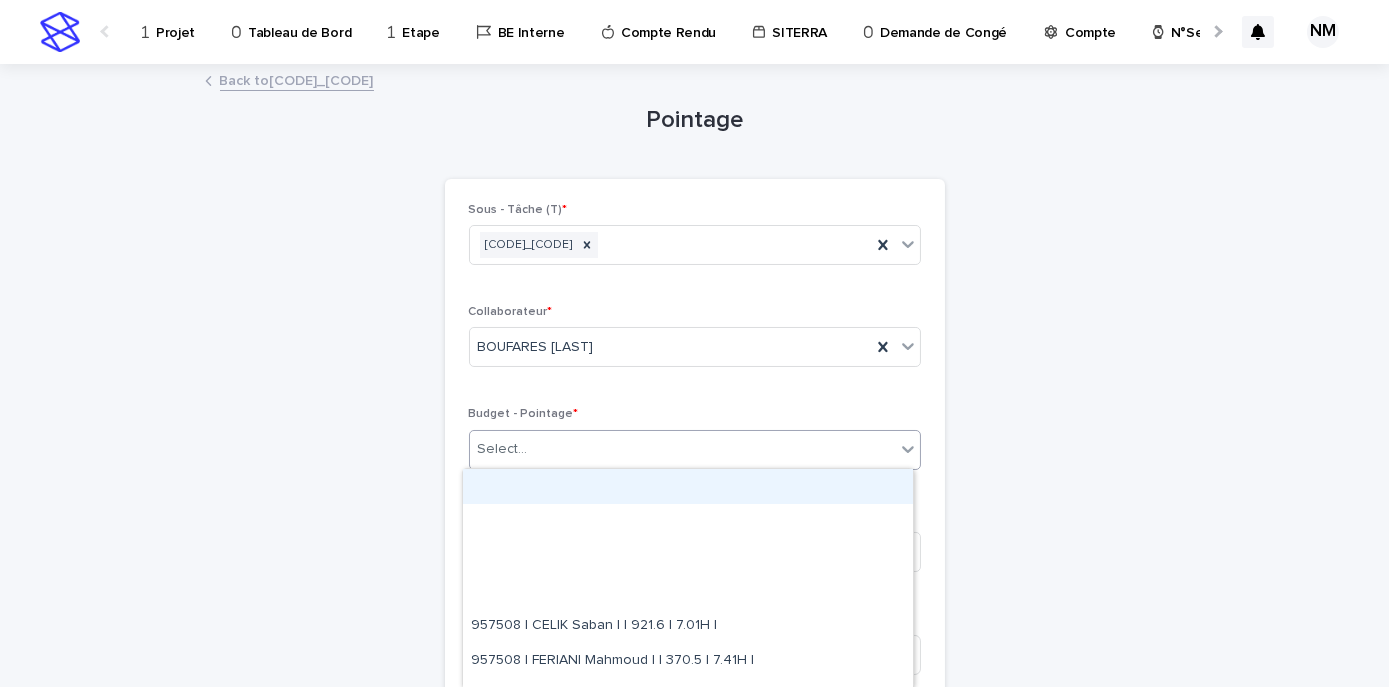 click on "Select..." at bounding box center (682, 449) 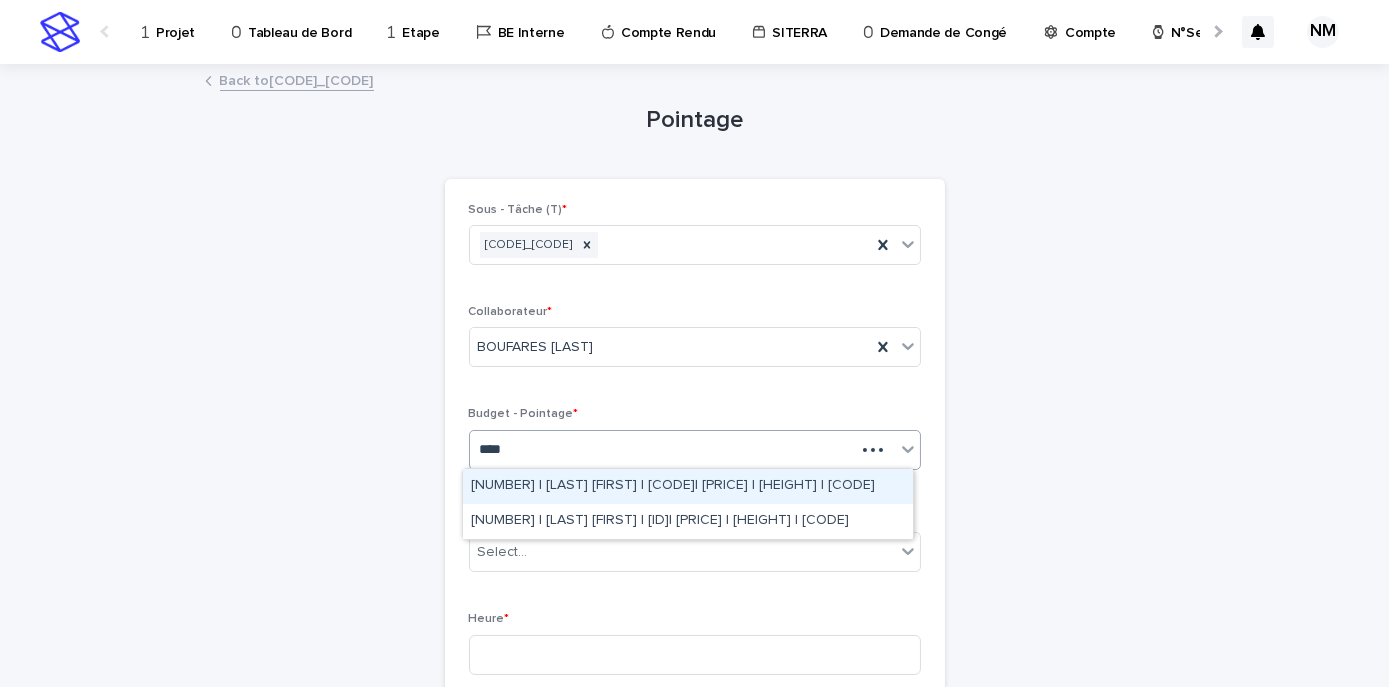 type on "*****" 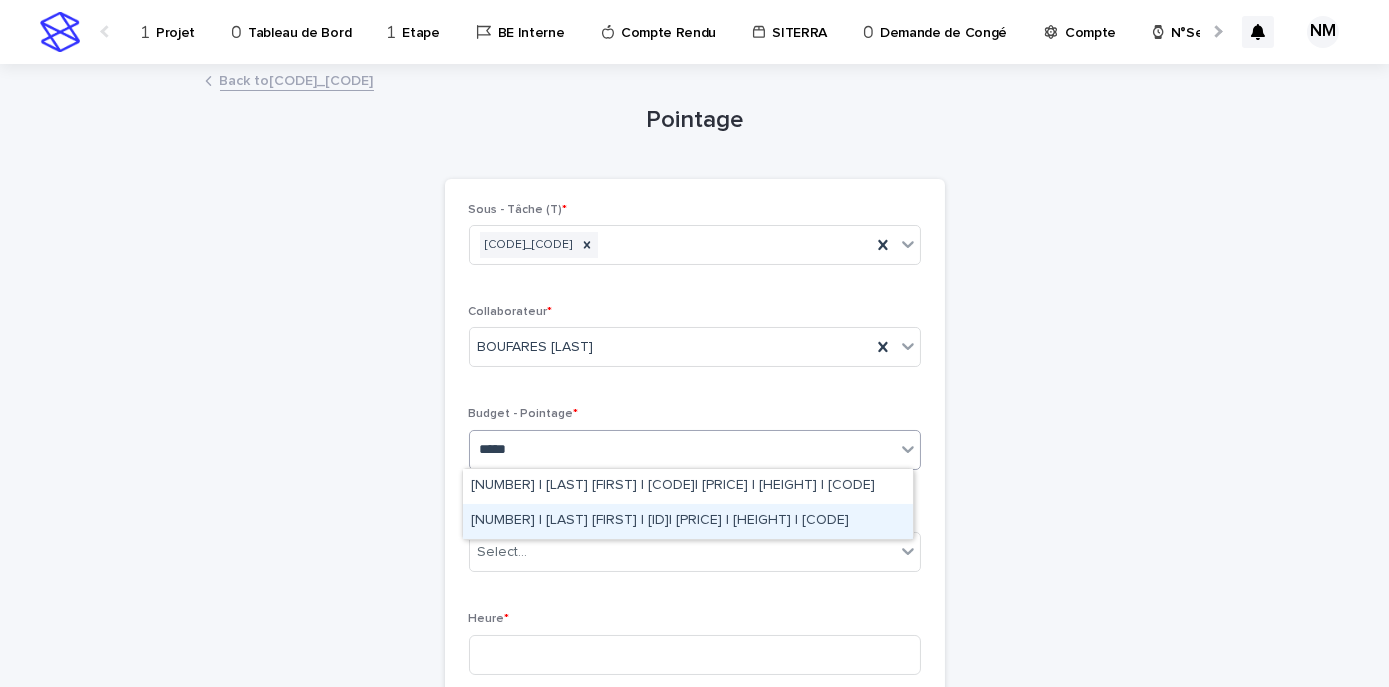 click on "969914 | BELHAJ  Mohamed_Habib | 12471337| 520 | 8.47H  | 02_APD" at bounding box center (688, 521) 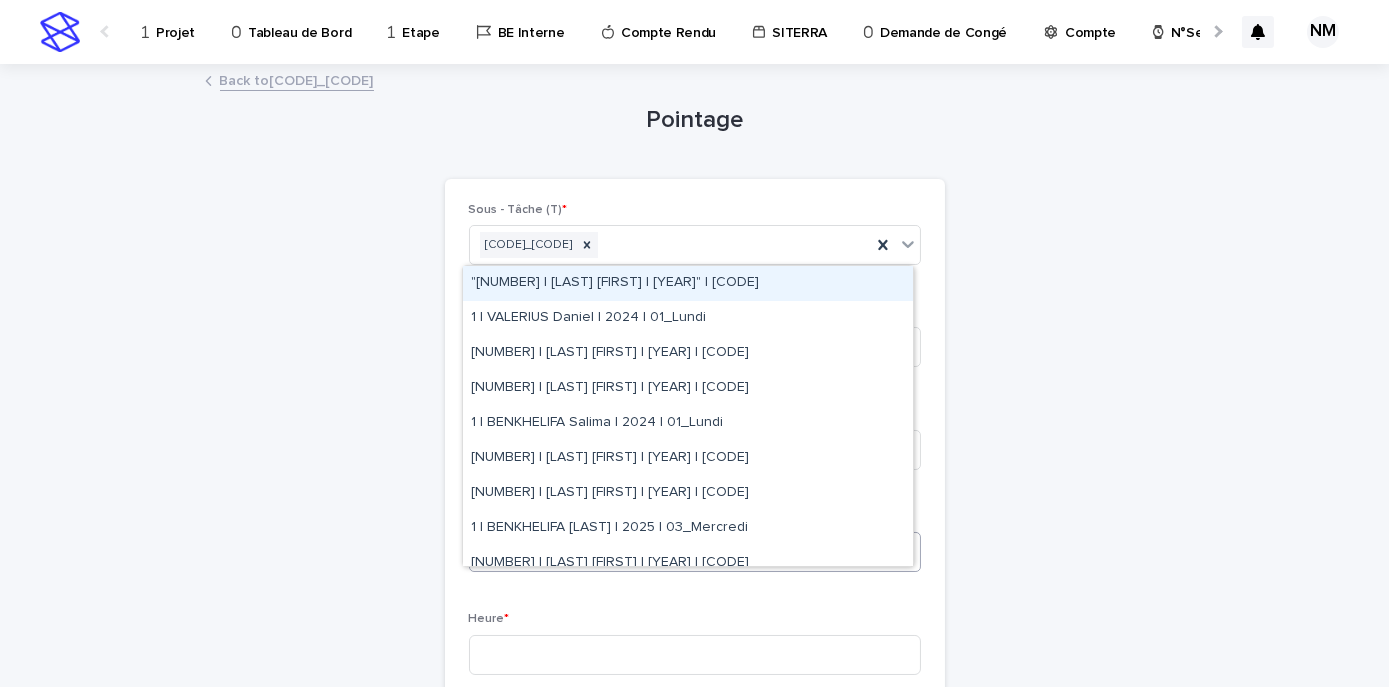click on "Select..." at bounding box center (682, 552) 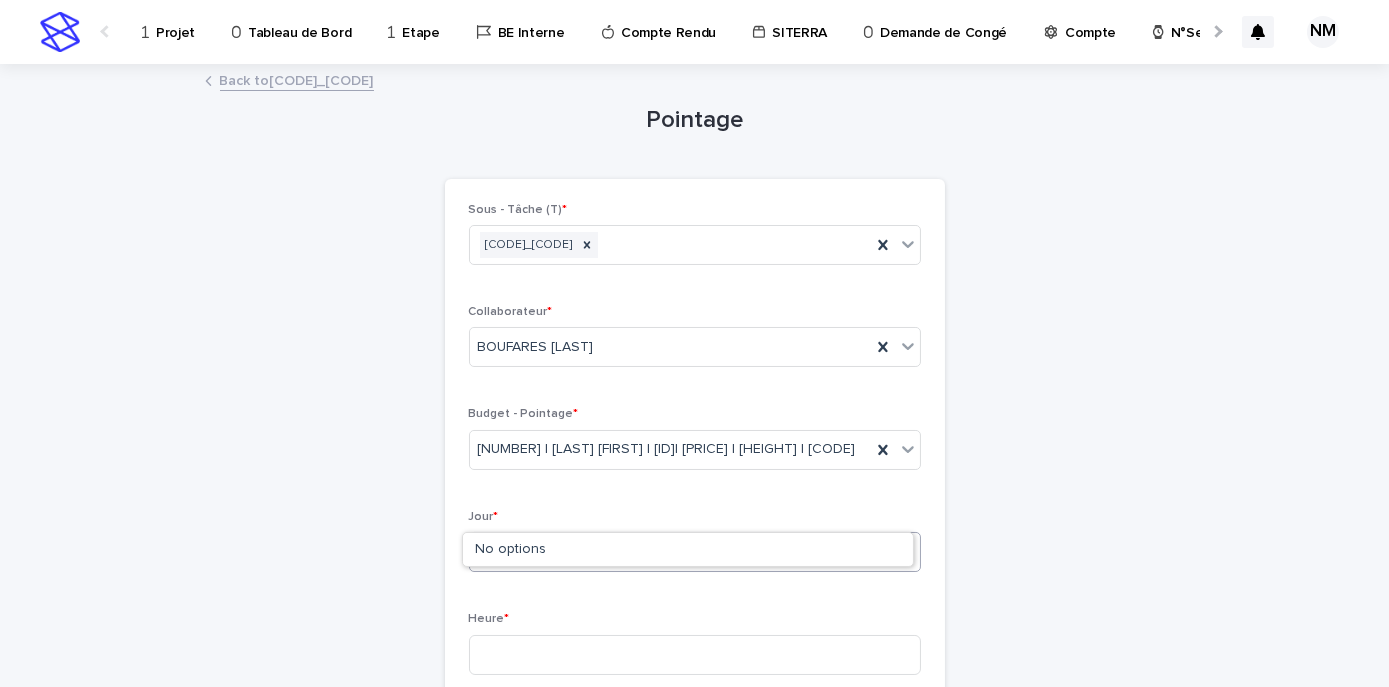 type on "*" 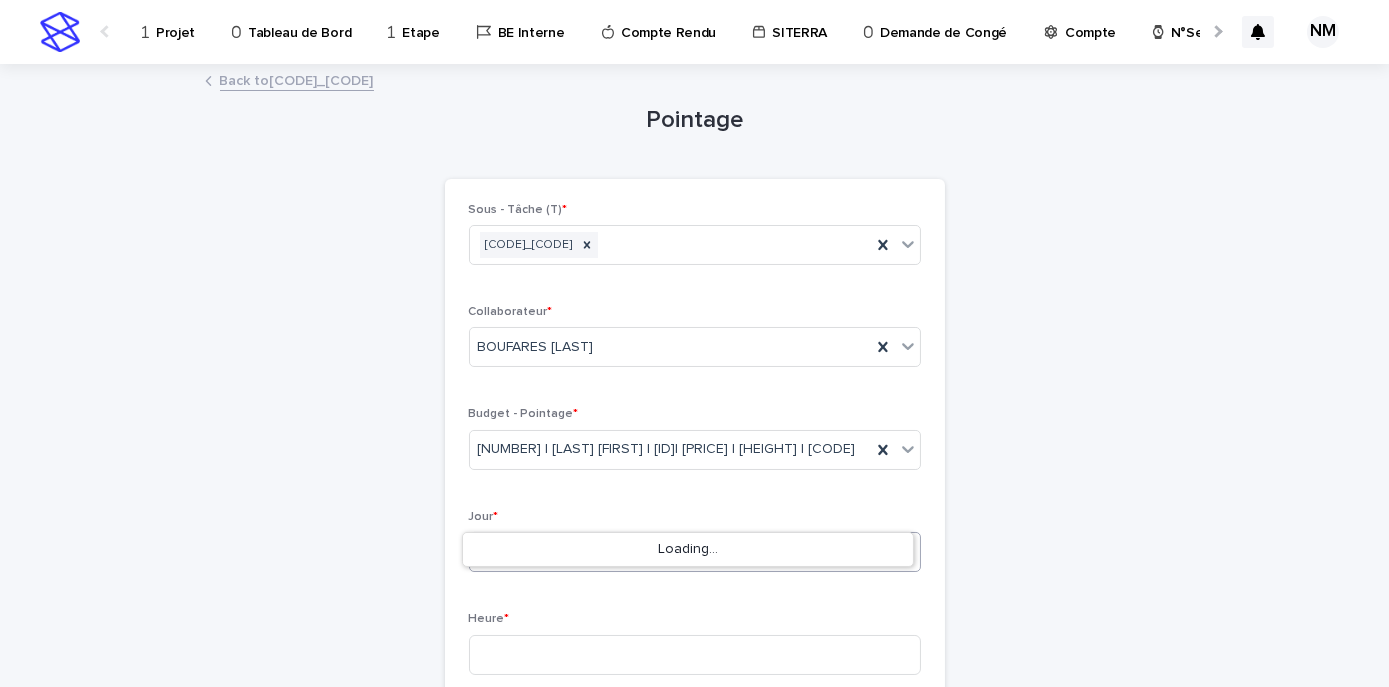 type on "****" 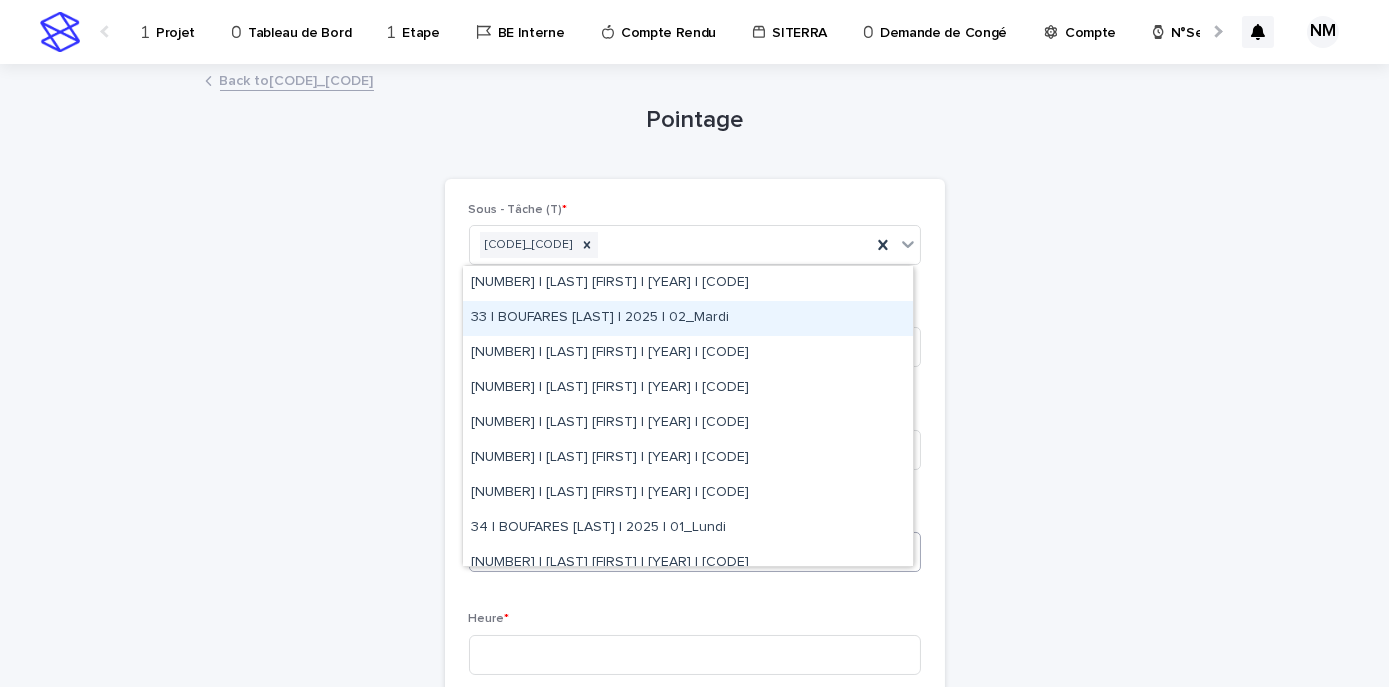 click on "33 | [FIRST] [LAST] | 2025 | 02_Mardi" at bounding box center [688, 318] 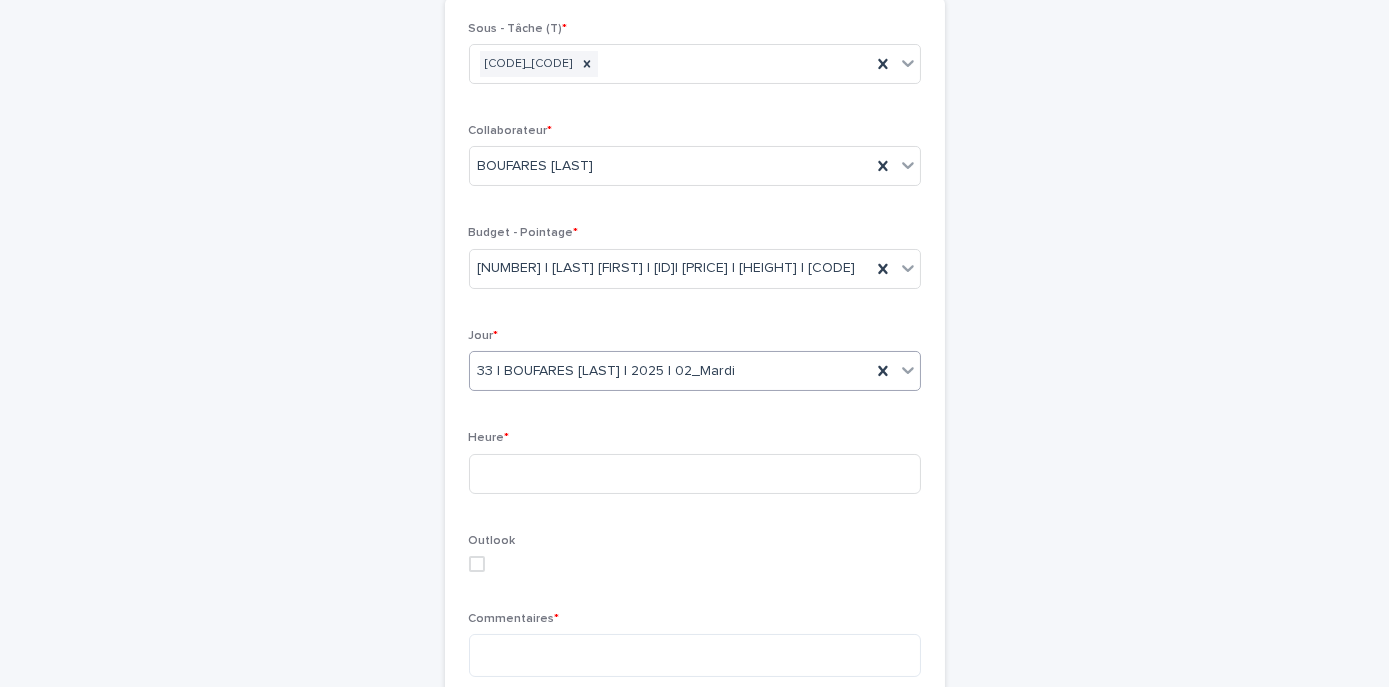 scroll, scrollTop: 181, scrollLeft: 0, axis: vertical 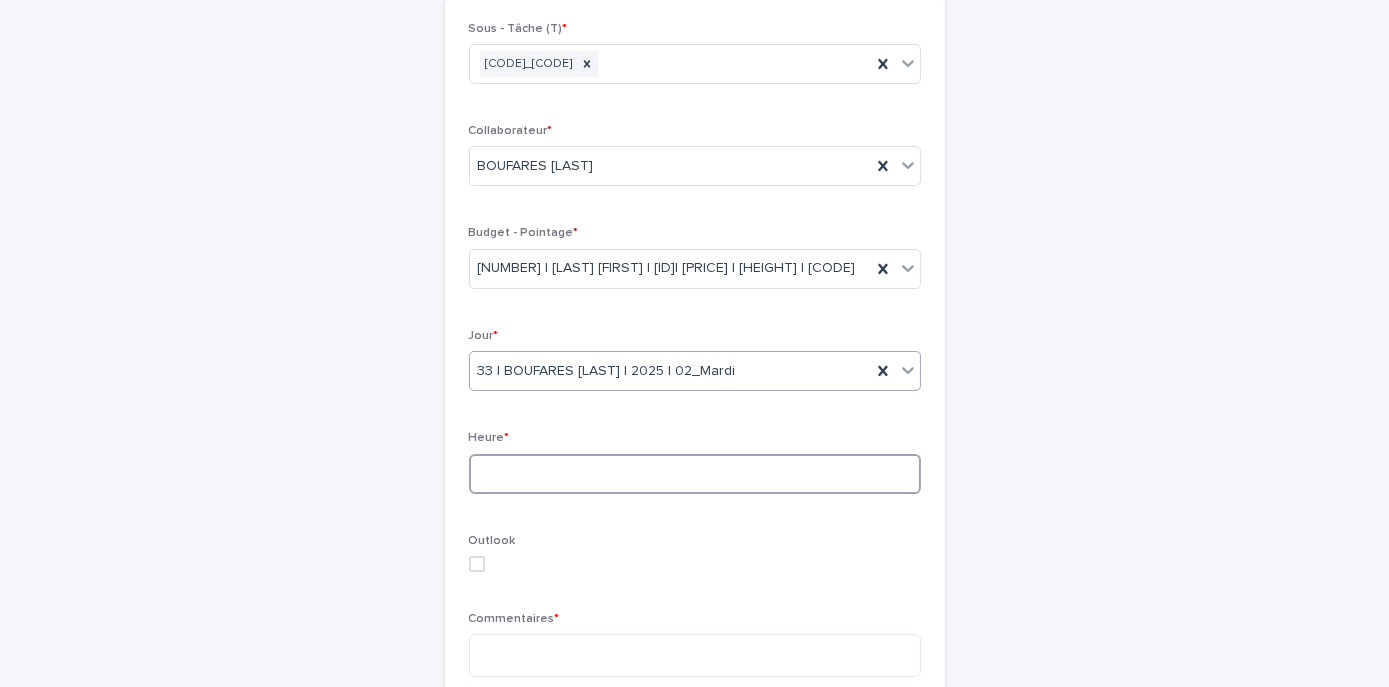click at bounding box center [695, 474] 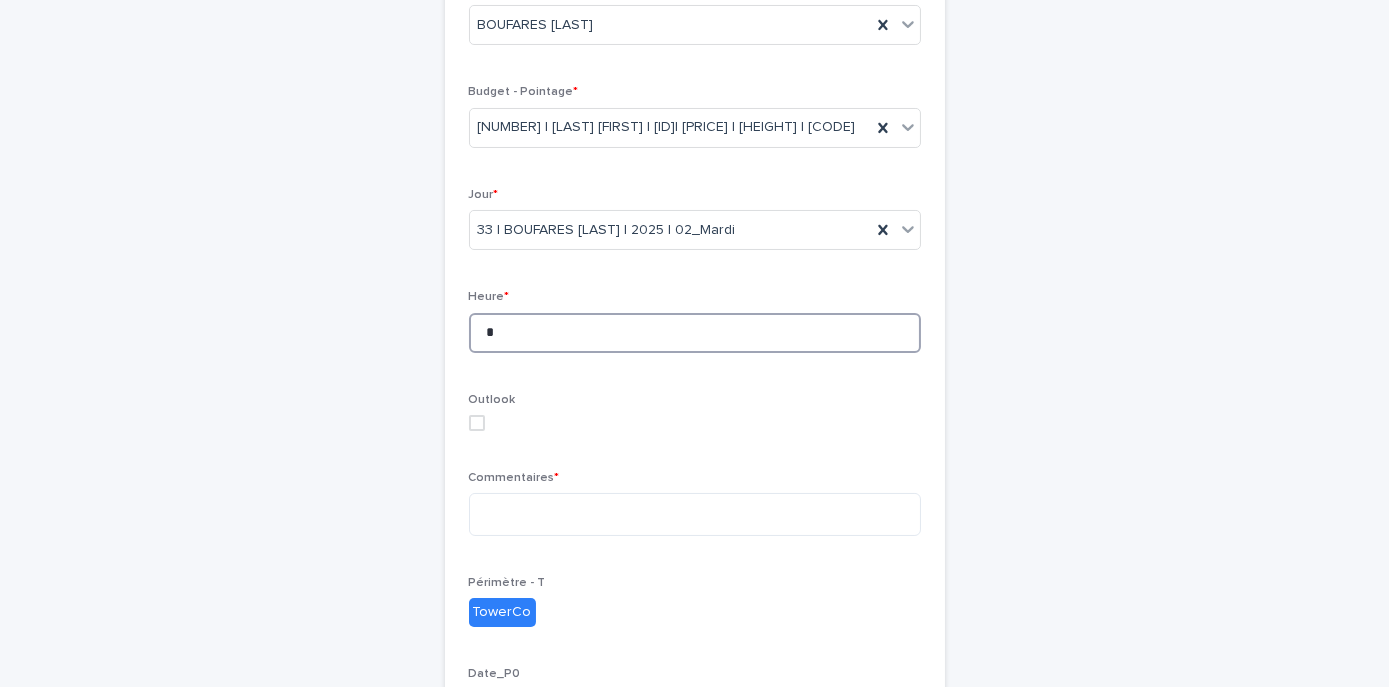 scroll, scrollTop: 363, scrollLeft: 0, axis: vertical 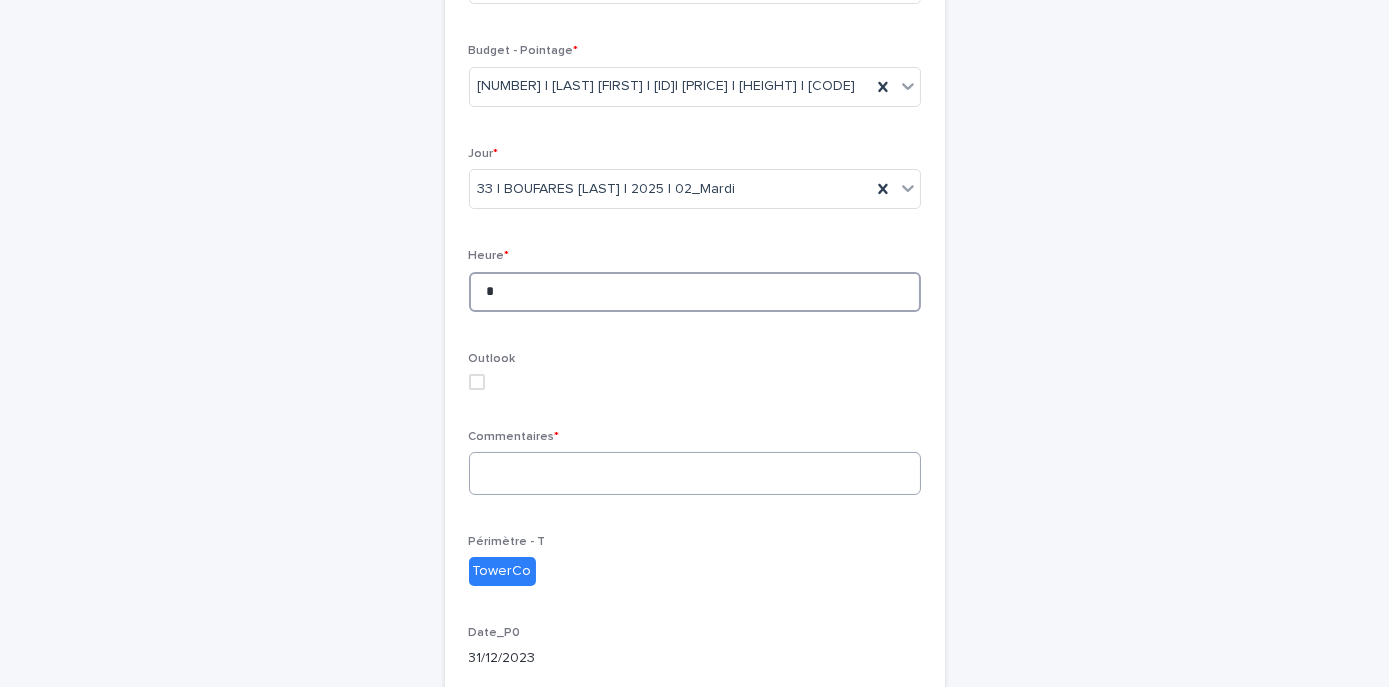 type on "*" 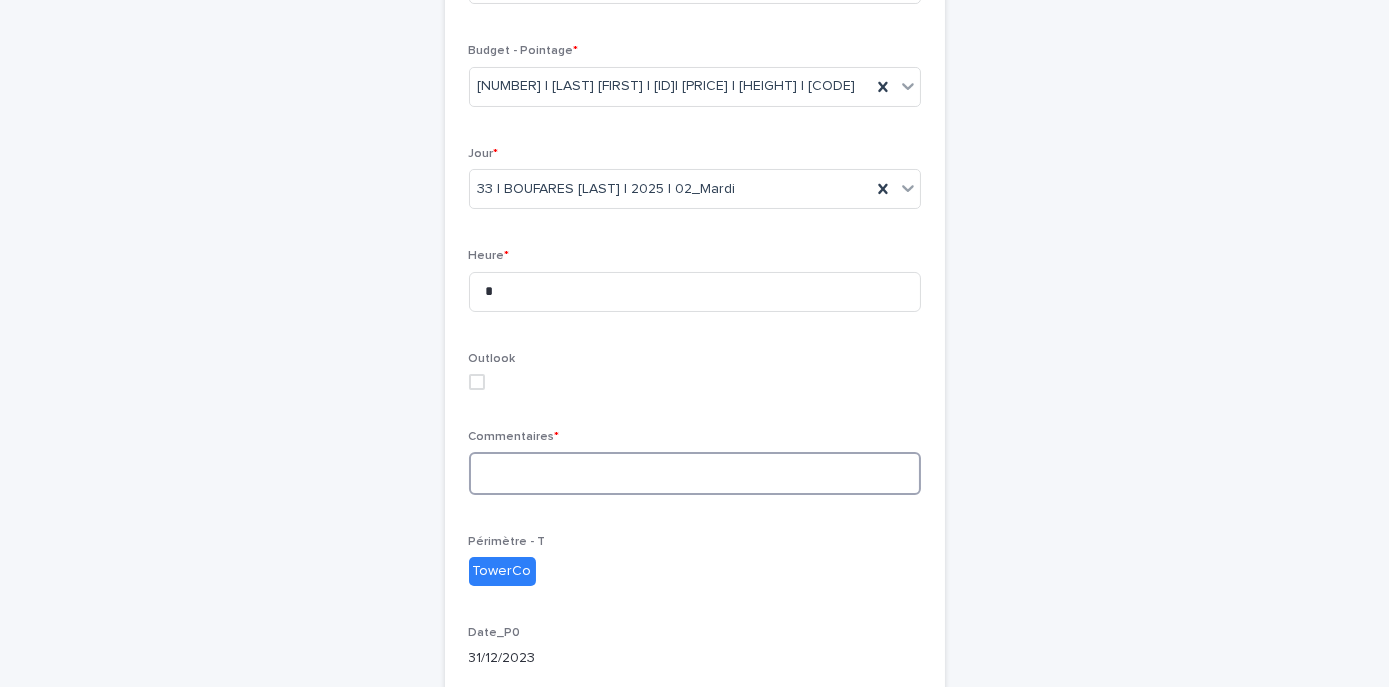 click at bounding box center [695, 473] 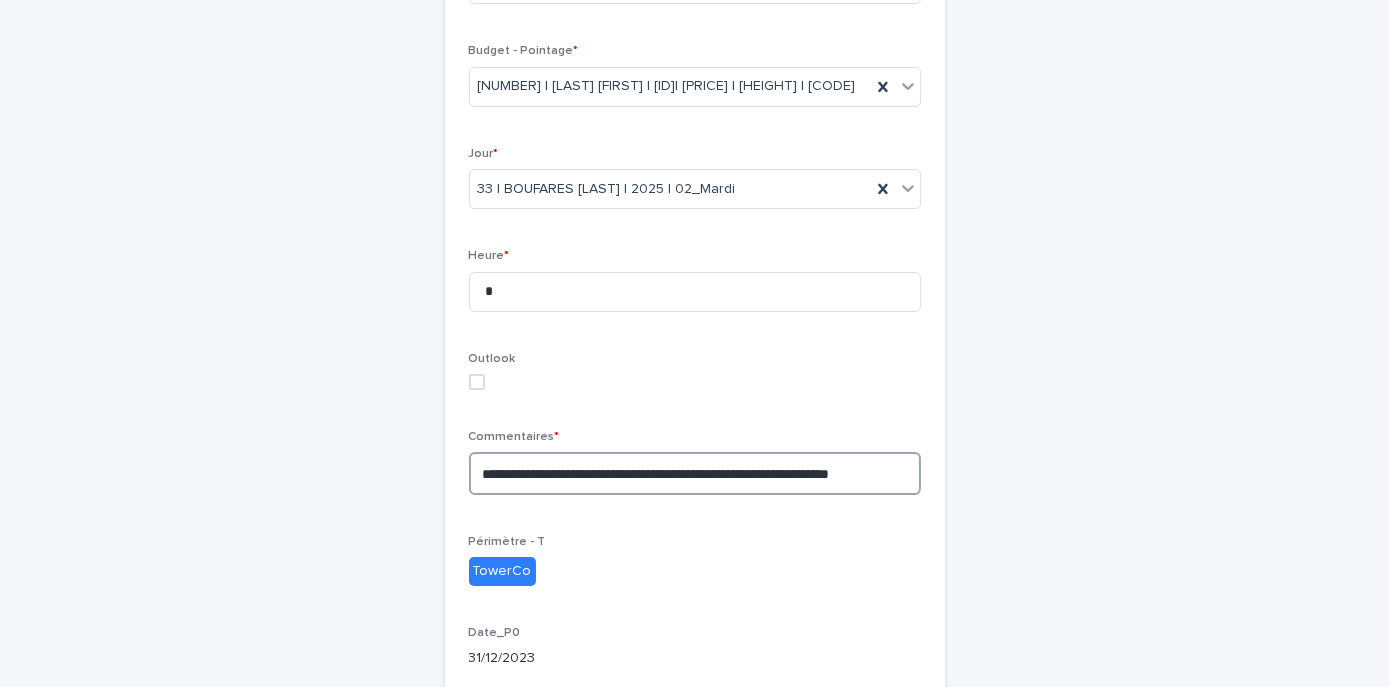 type on "**********" 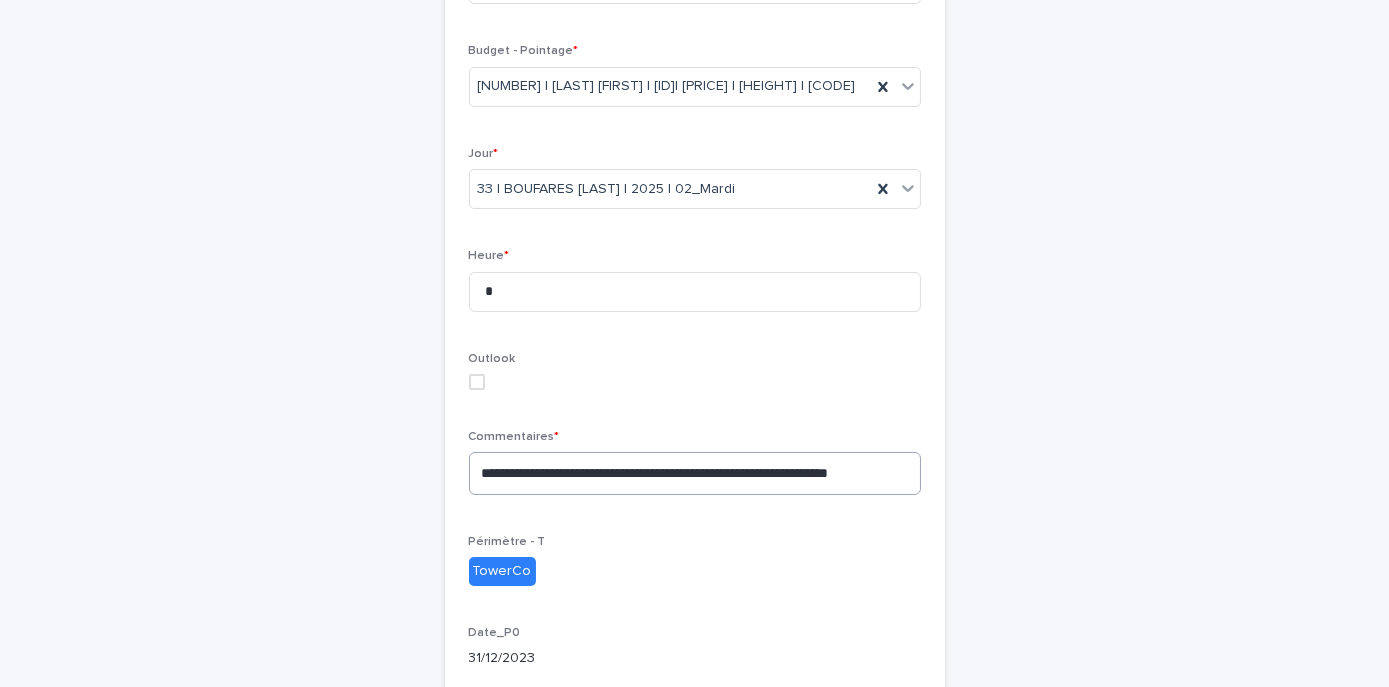 type 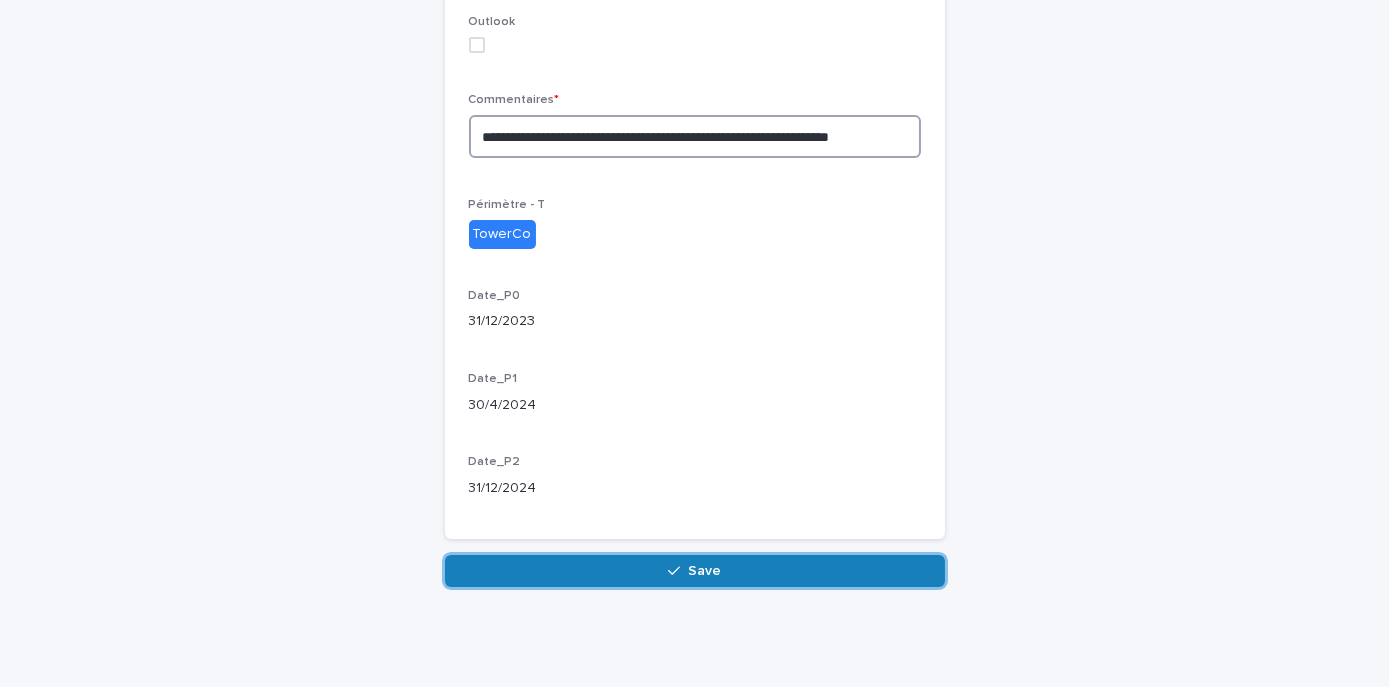 click on "**********" at bounding box center (695, 136) 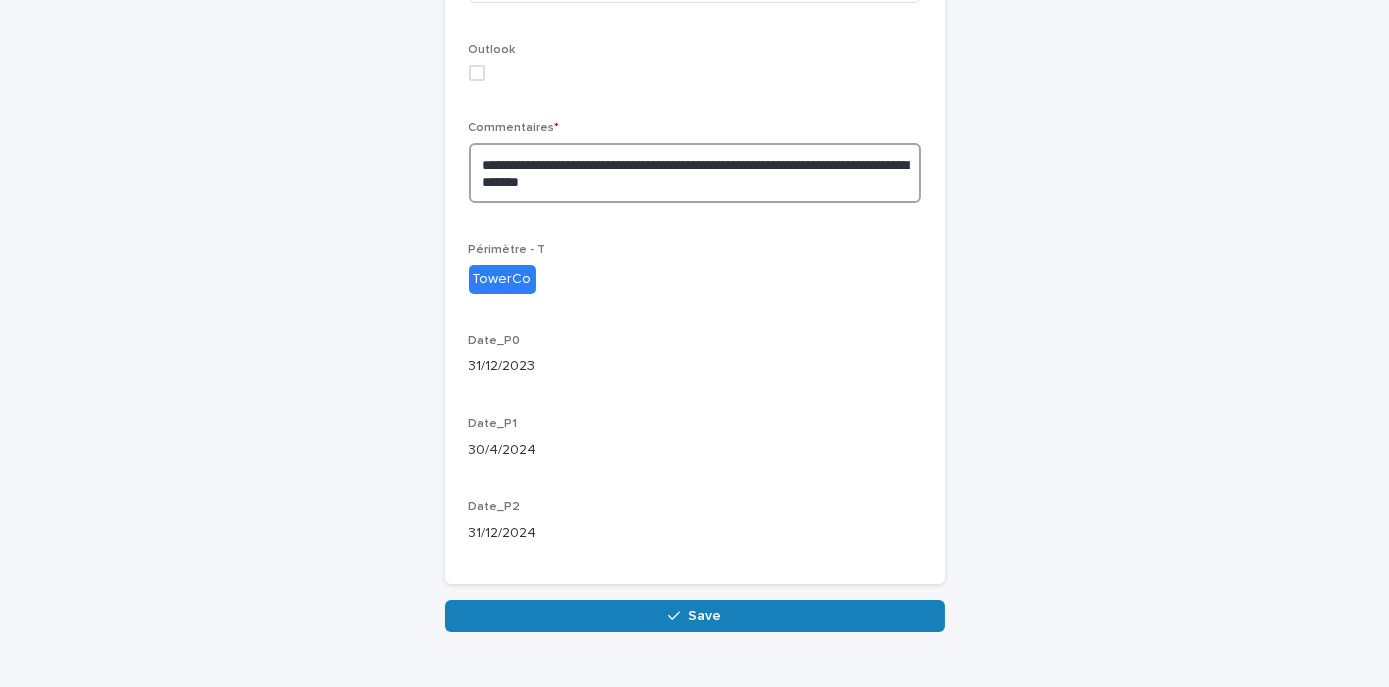 scroll, scrollTop: 642, scrollLeft: 0, axis: vertical 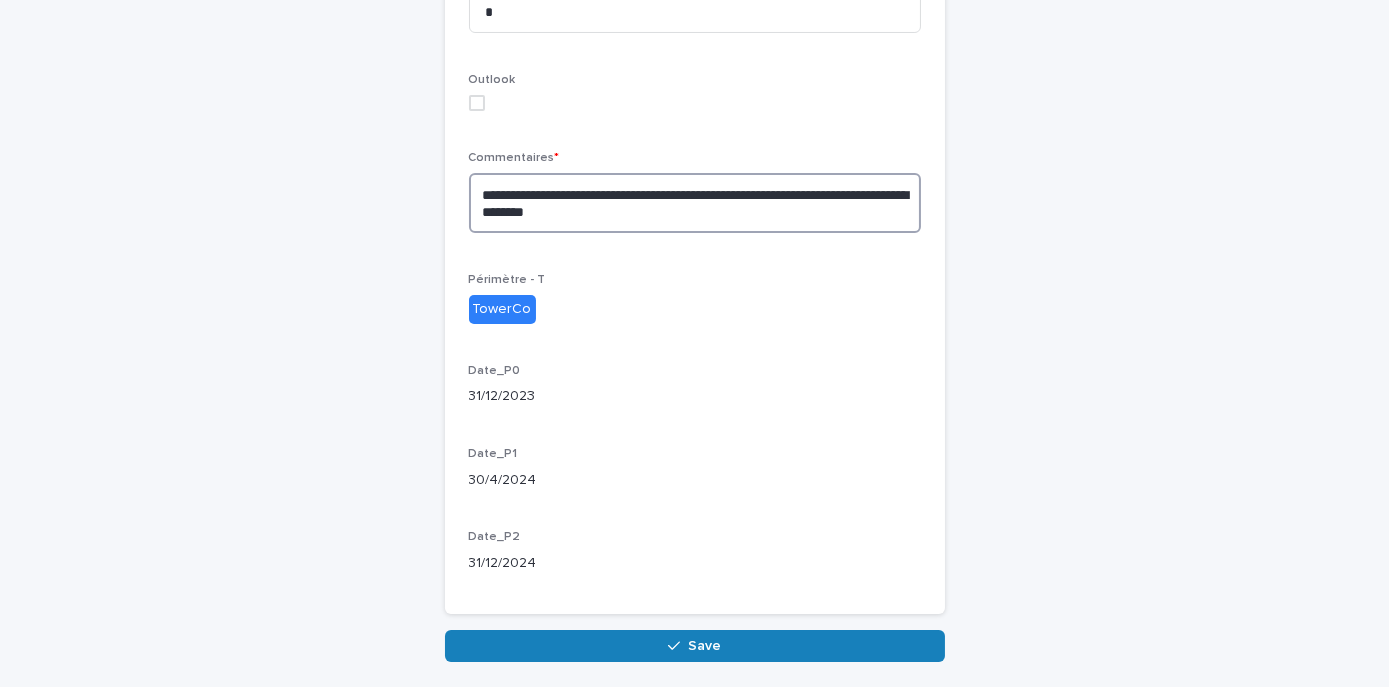 type on "**********" 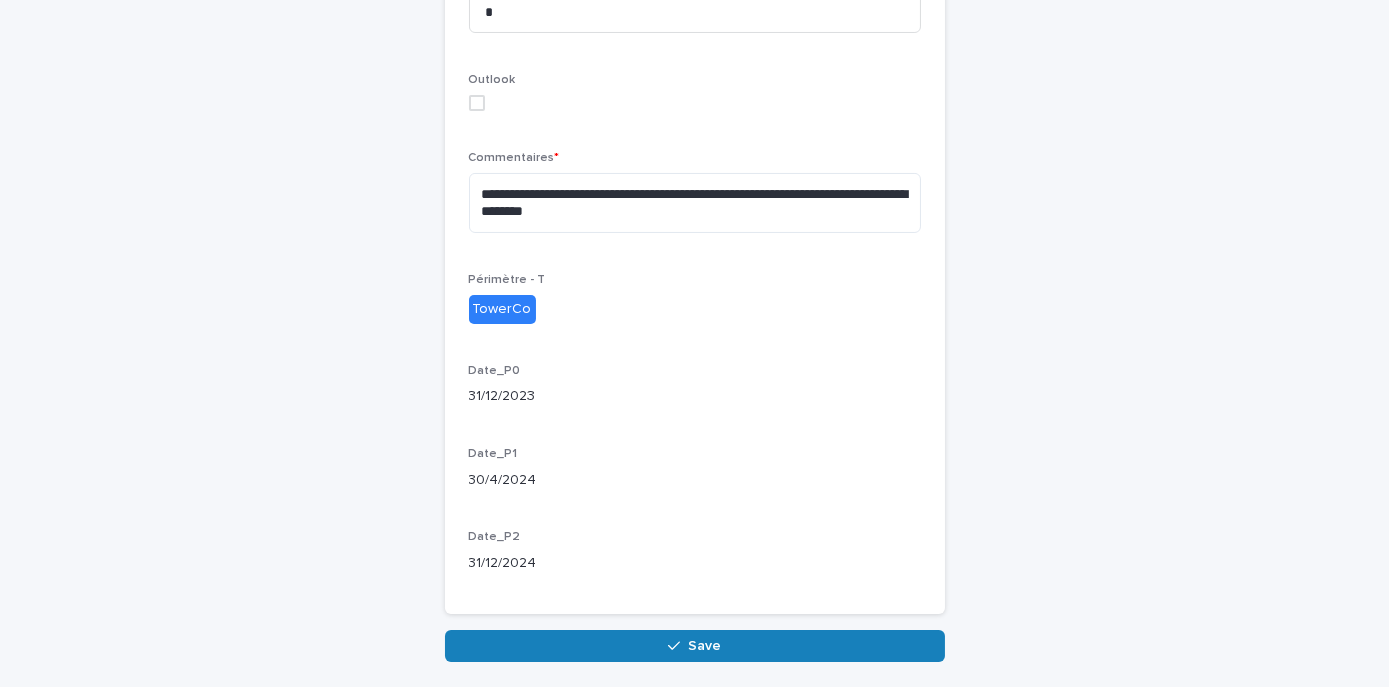 click on "Date_P0 31/12/2023" at bounding box center (695, 393) 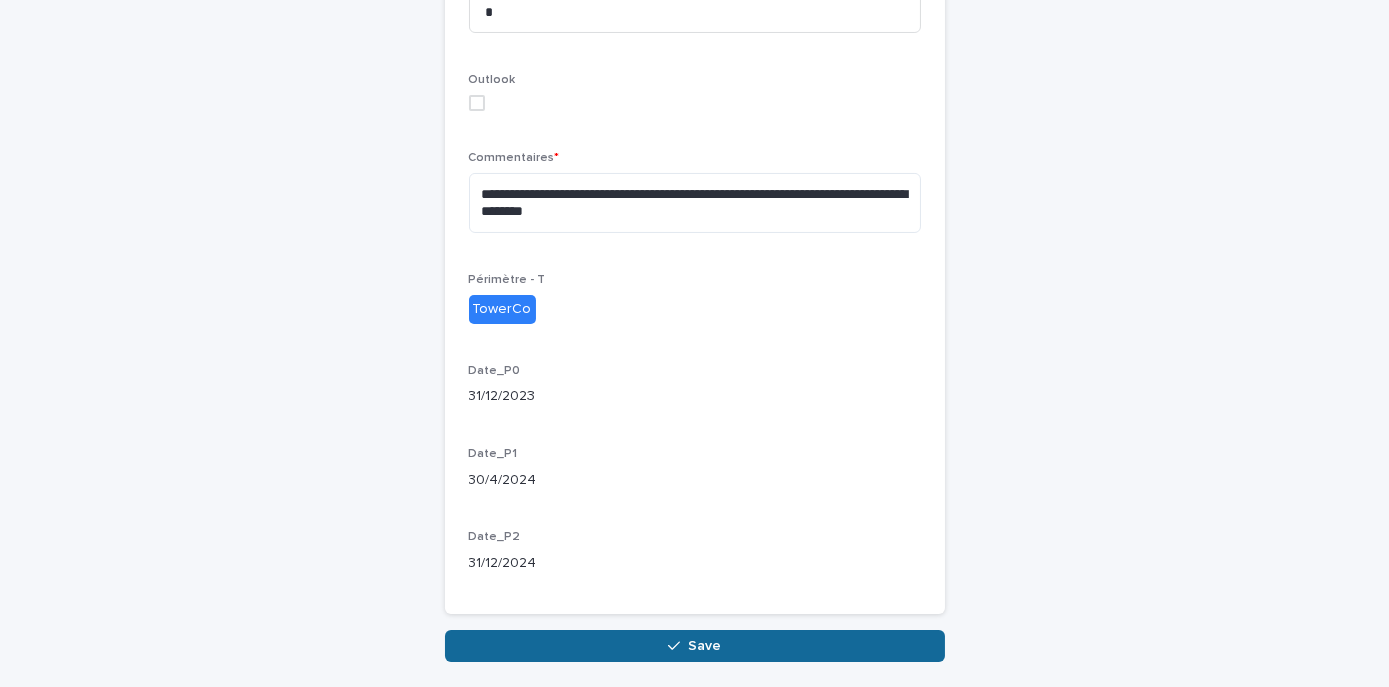 click on "Save" at bounding box center [695, 646] 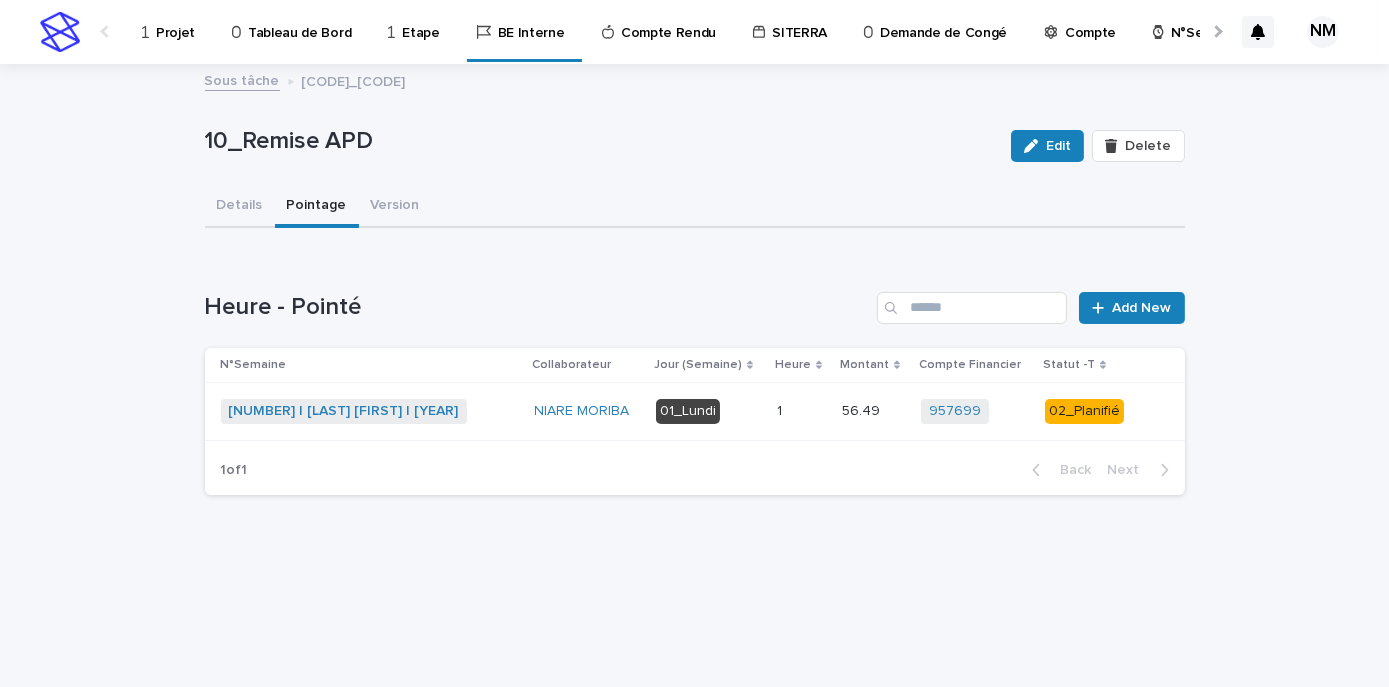 scroll, scrollTop: 0, scrollLeft: 0, axis: both 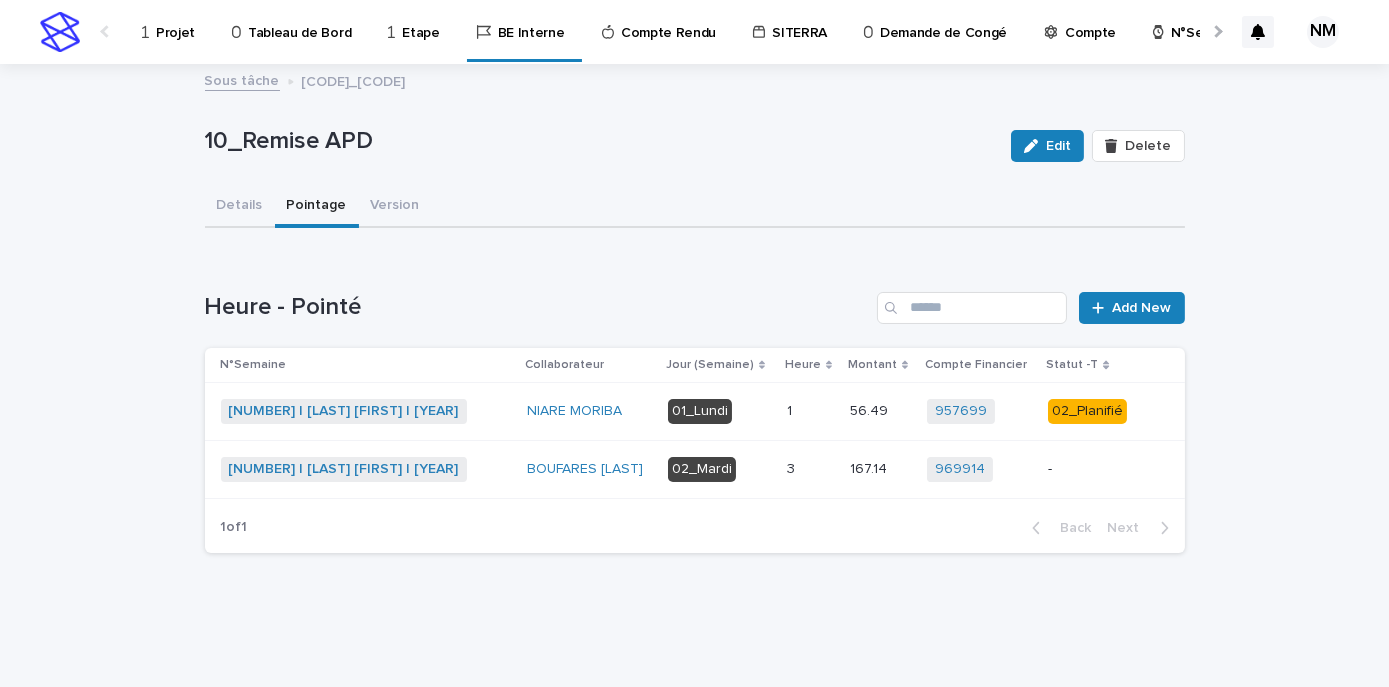 click on "-" at bounding box center [1090, 469] 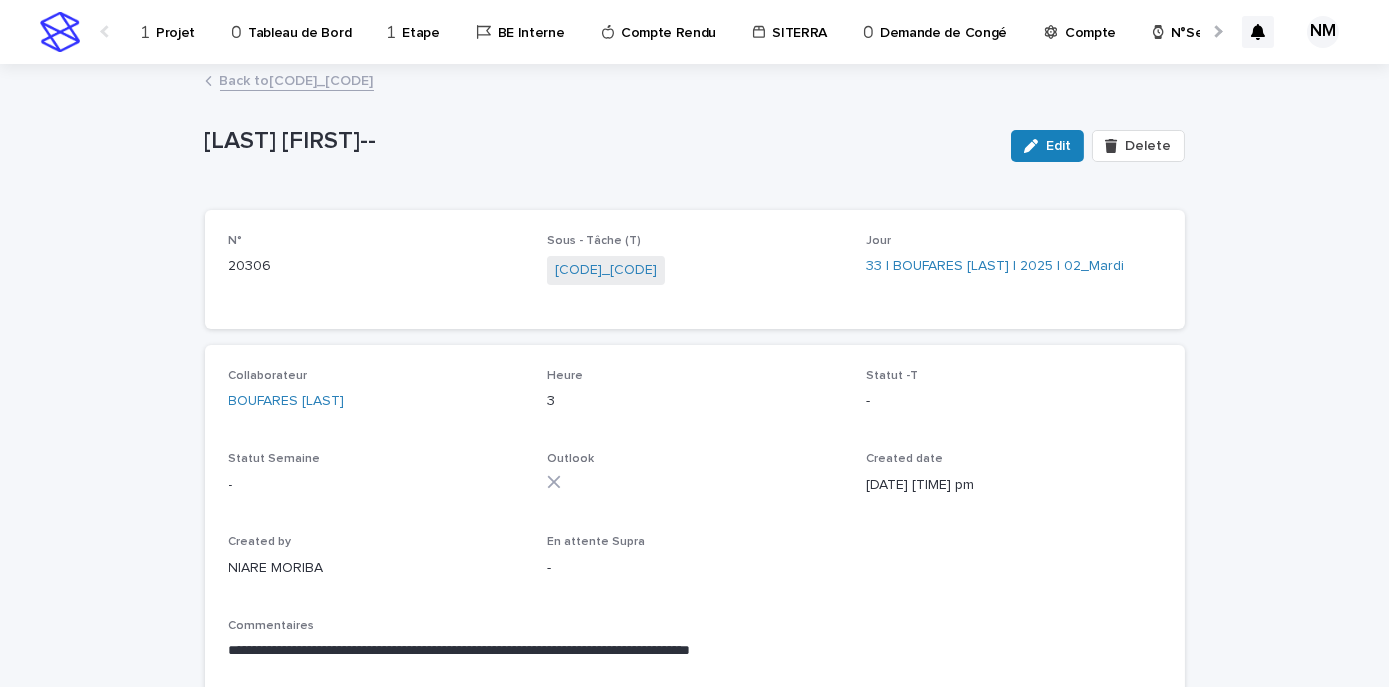 click on "Edit Delete" at bounding box center [1093, 146] 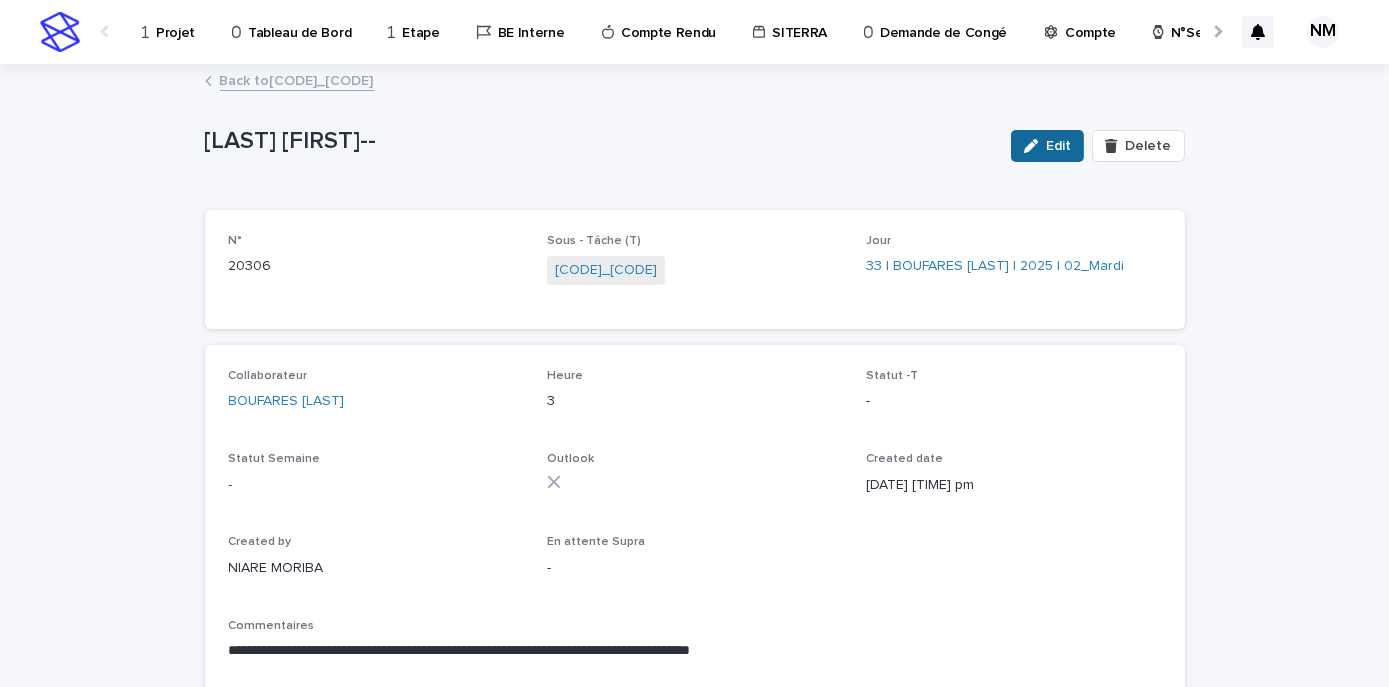 click at bounding box center (1035, 146) 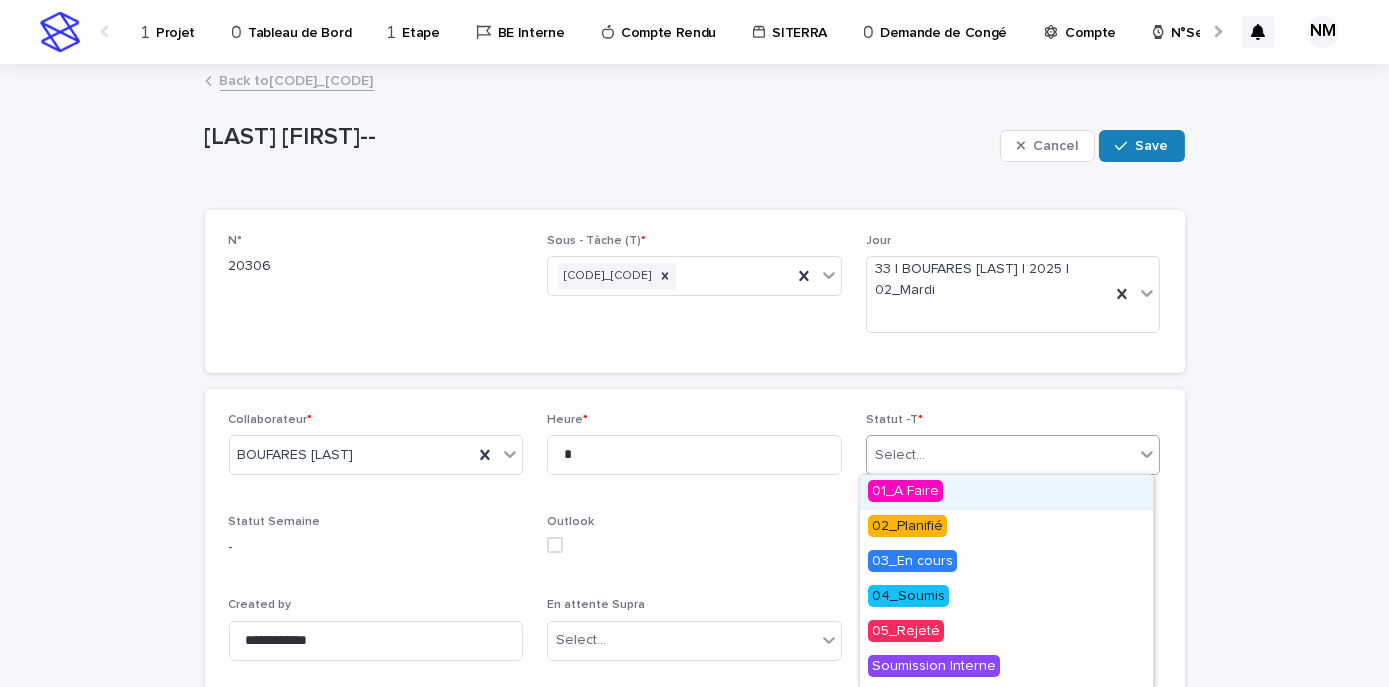 click on "Select..." at bounding box center (1001, 455) 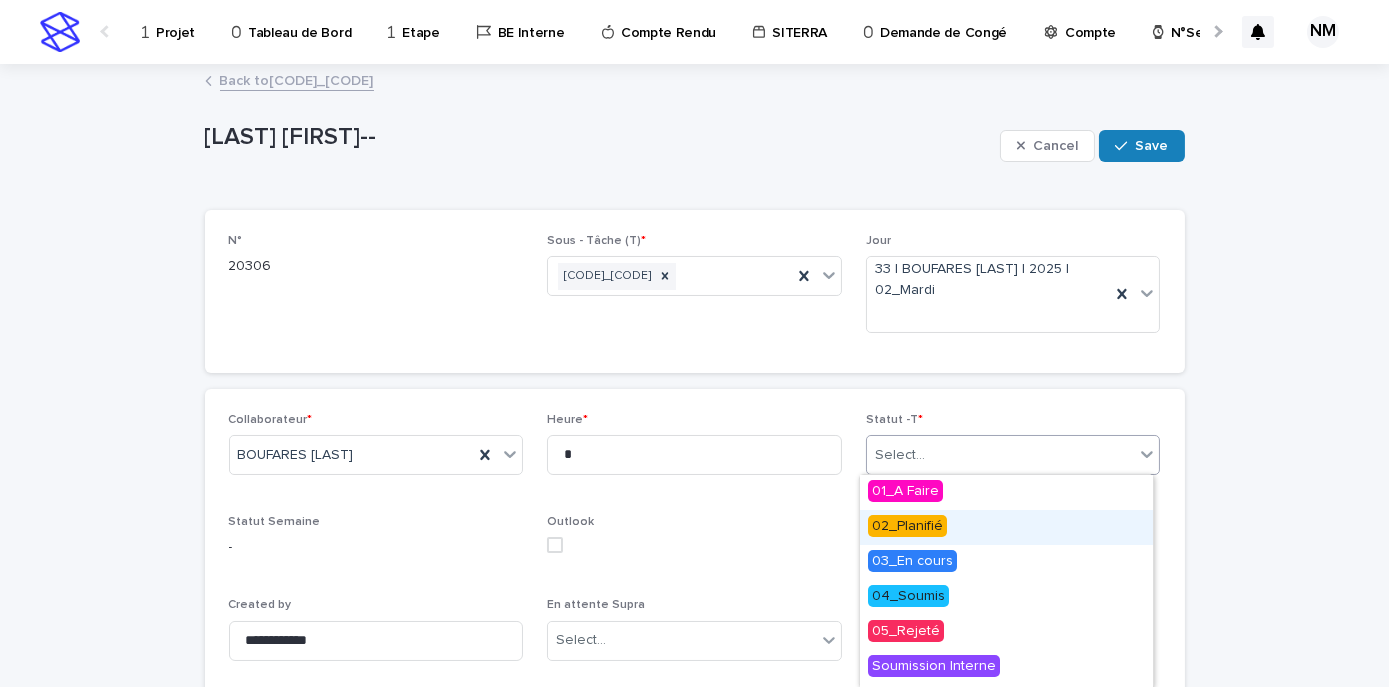 click on "02_Planifié" at bounding box center [1006, 527] 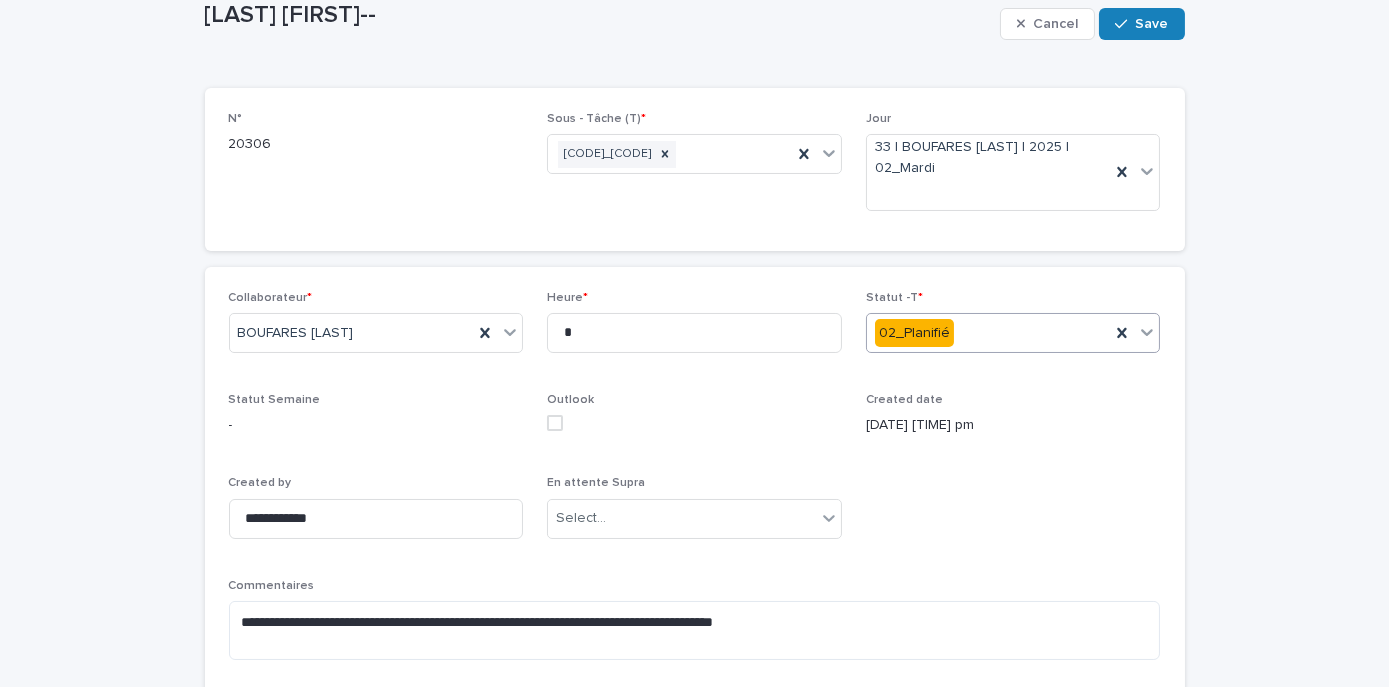 scroll, scrollTop: 181, scrollLeft: 0, axis: vertical 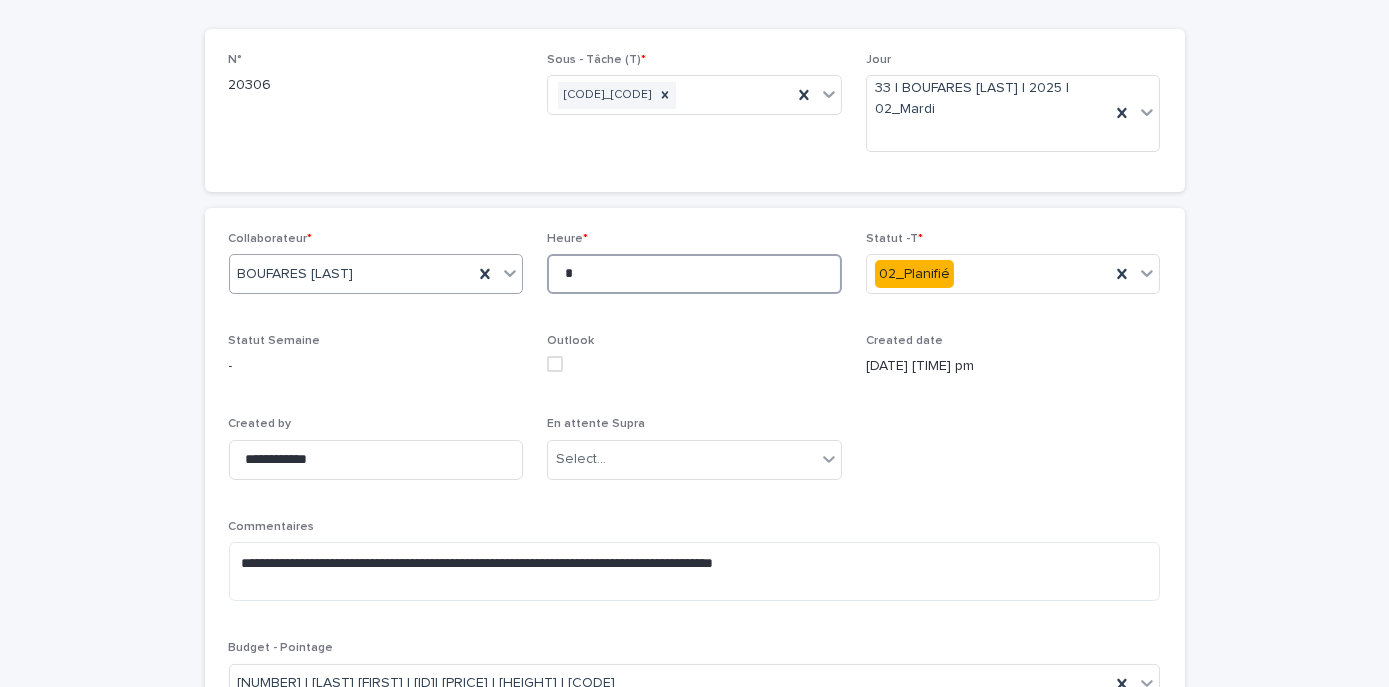 drag, startPoint x: 589, startPoint y: 275, endPoint x: 496, endPoint y: 259, distance: 94.36631 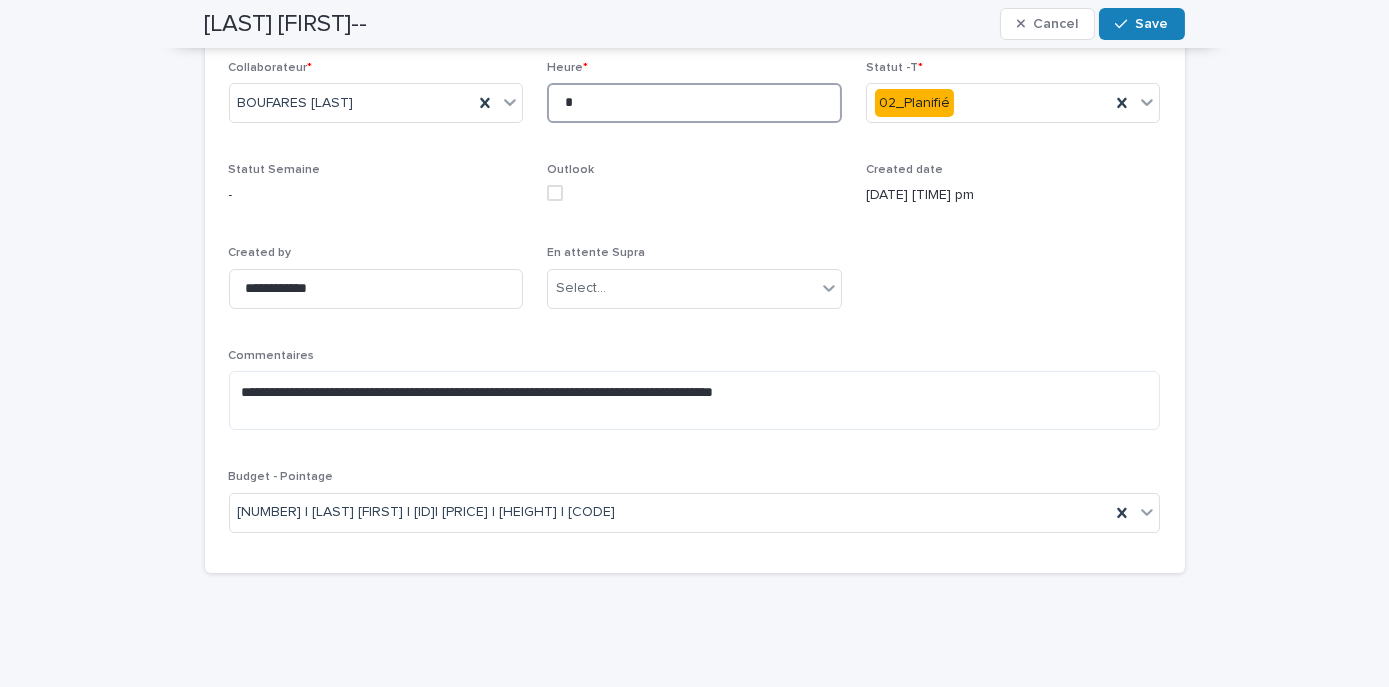 scroll, scrollTop: 261, scrollLeft: 0, axis: vertical 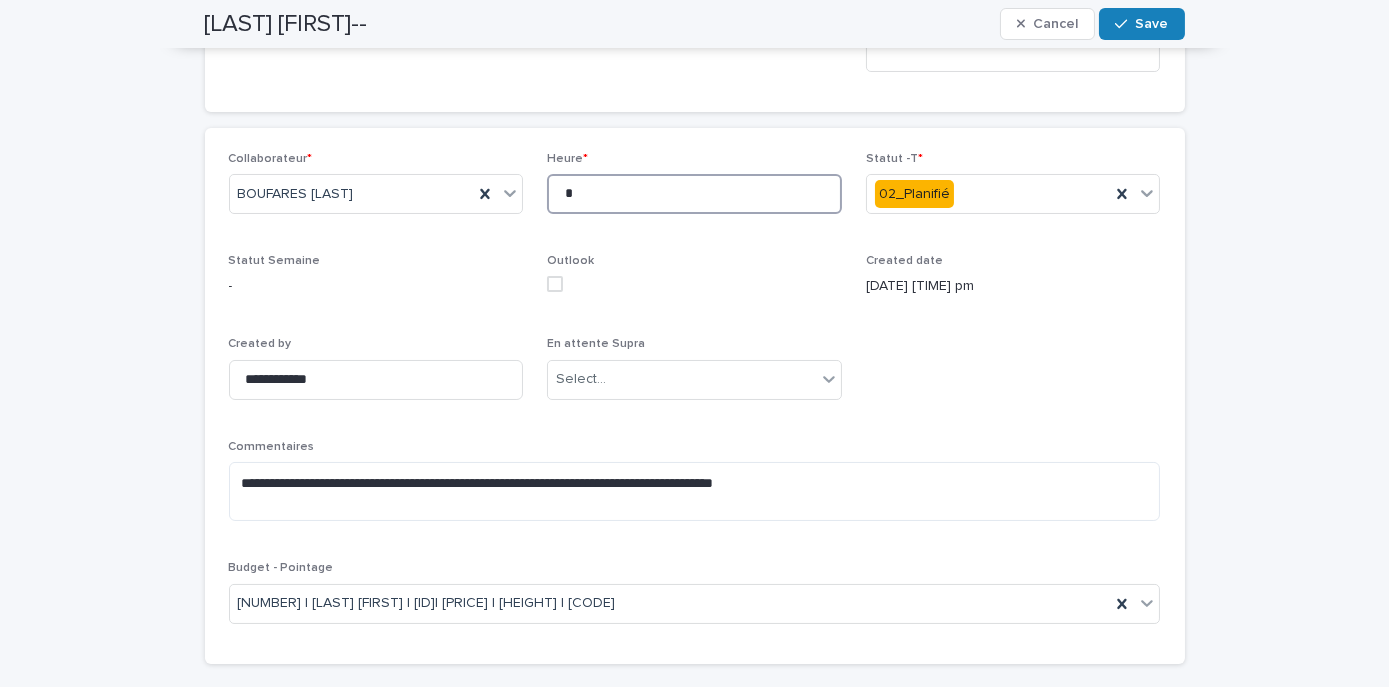 click at bounding box center [555, 284] 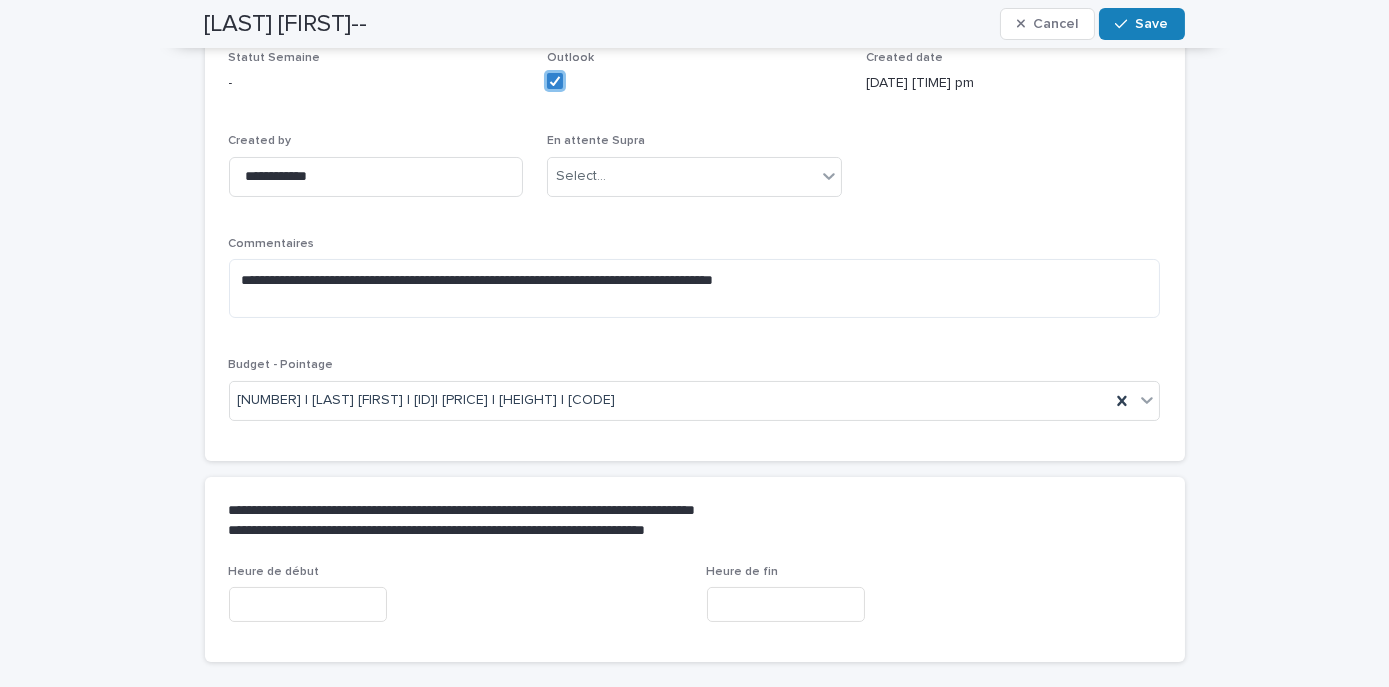 scroll, scrollTop: 543, scrollLeft: 0, axis: vertical 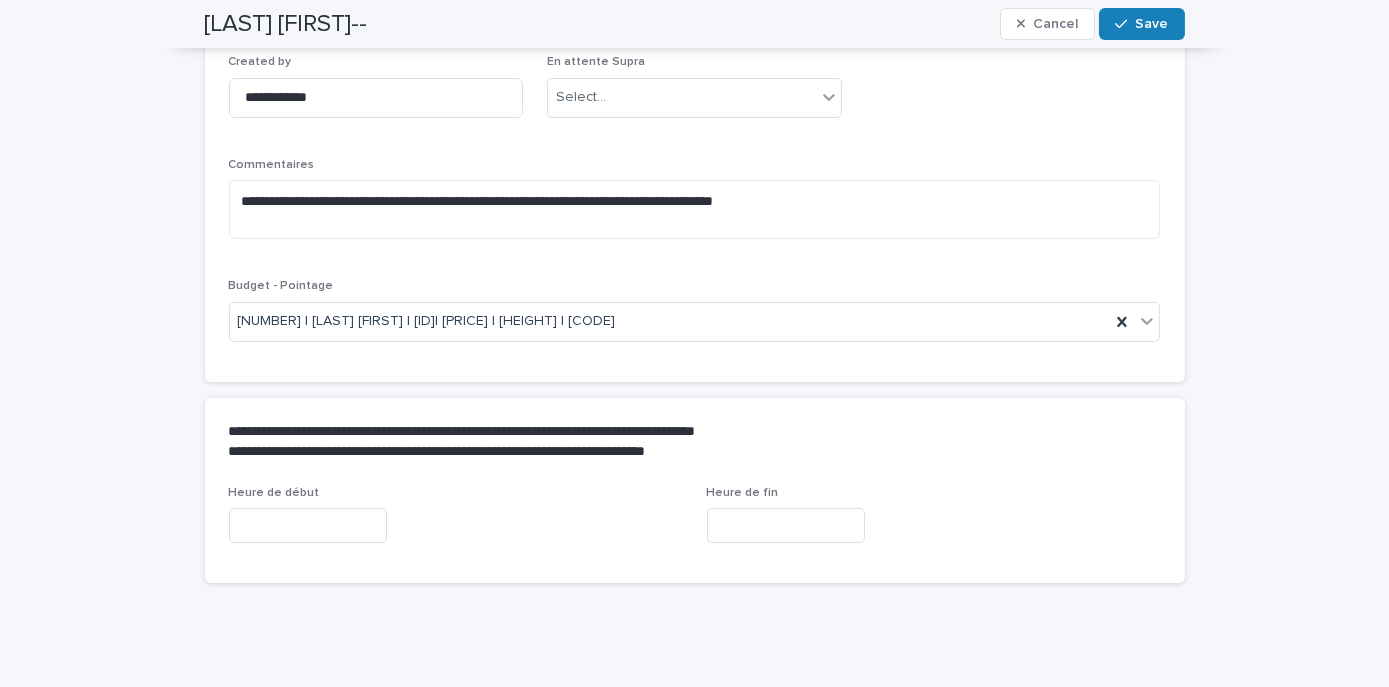 click at bounding box center [308, 525] 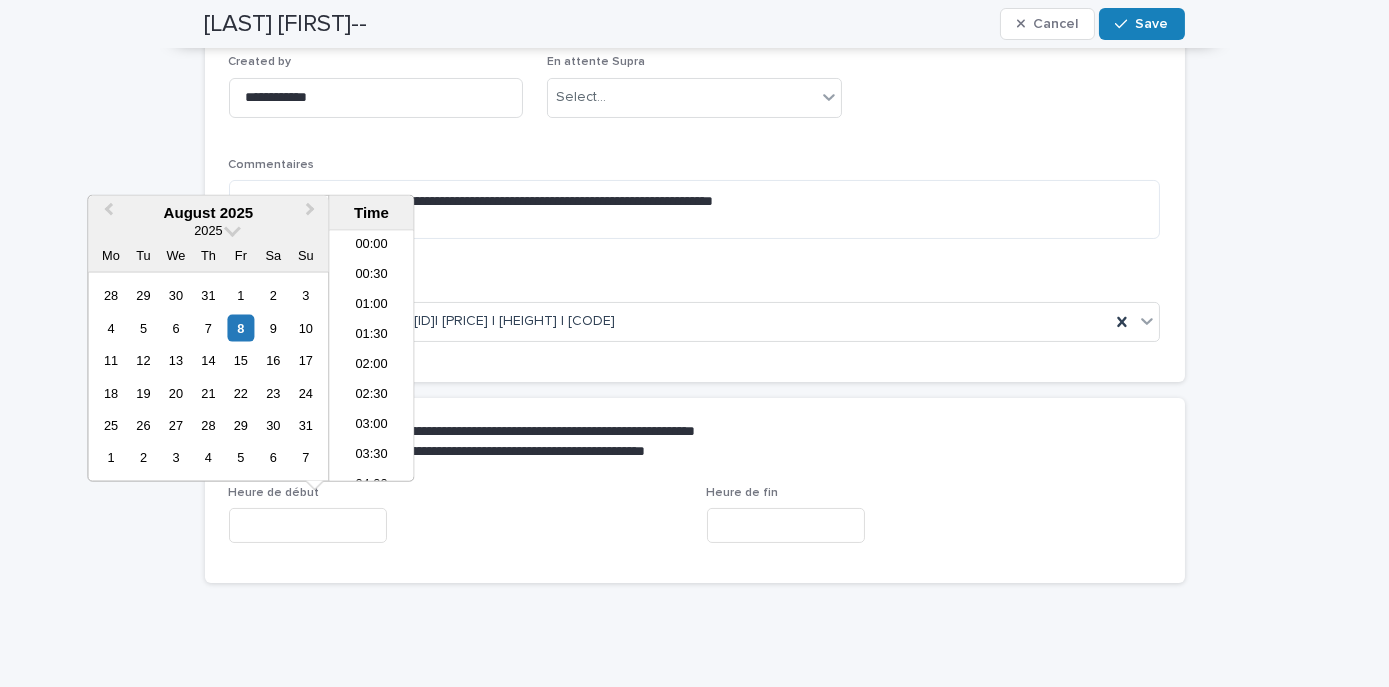 scroll, scrollTop: 820, scrollLeft: 0, axis: vertical 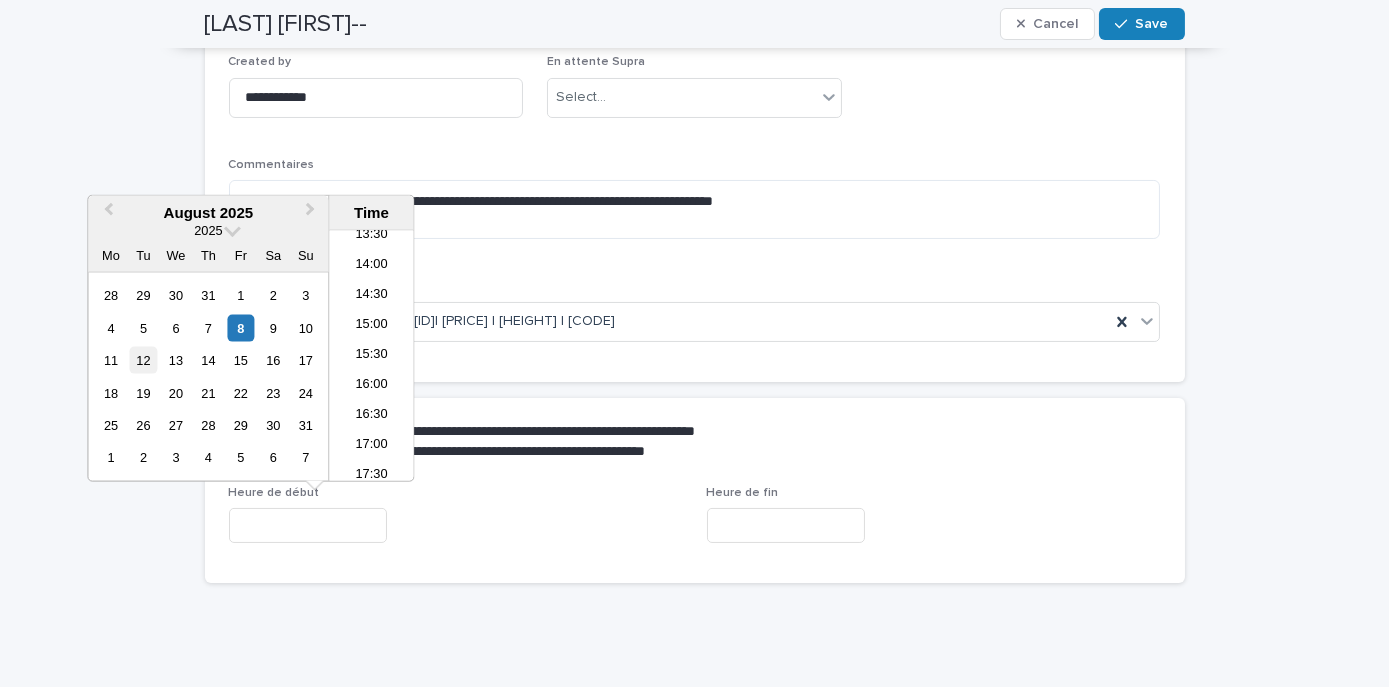 click on "12" at bounding box center [143, 360] 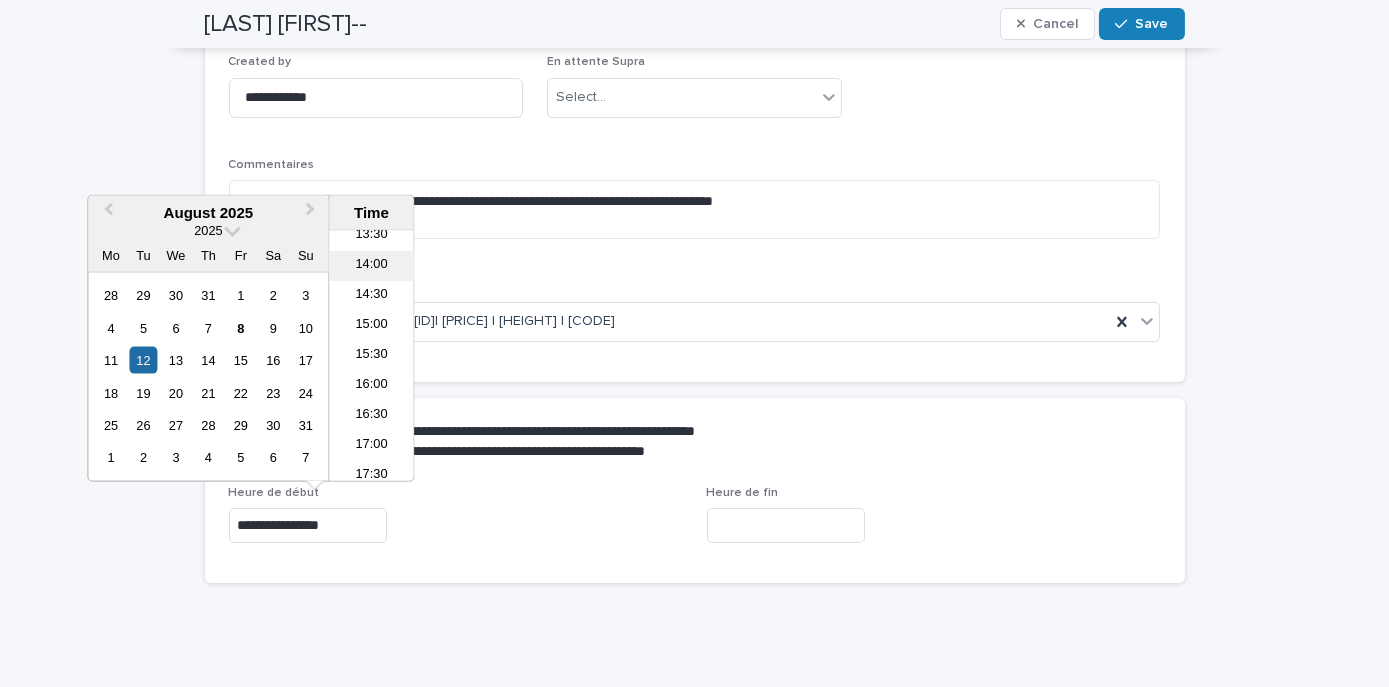 click on "14:00" at bounding box center [371, 266] 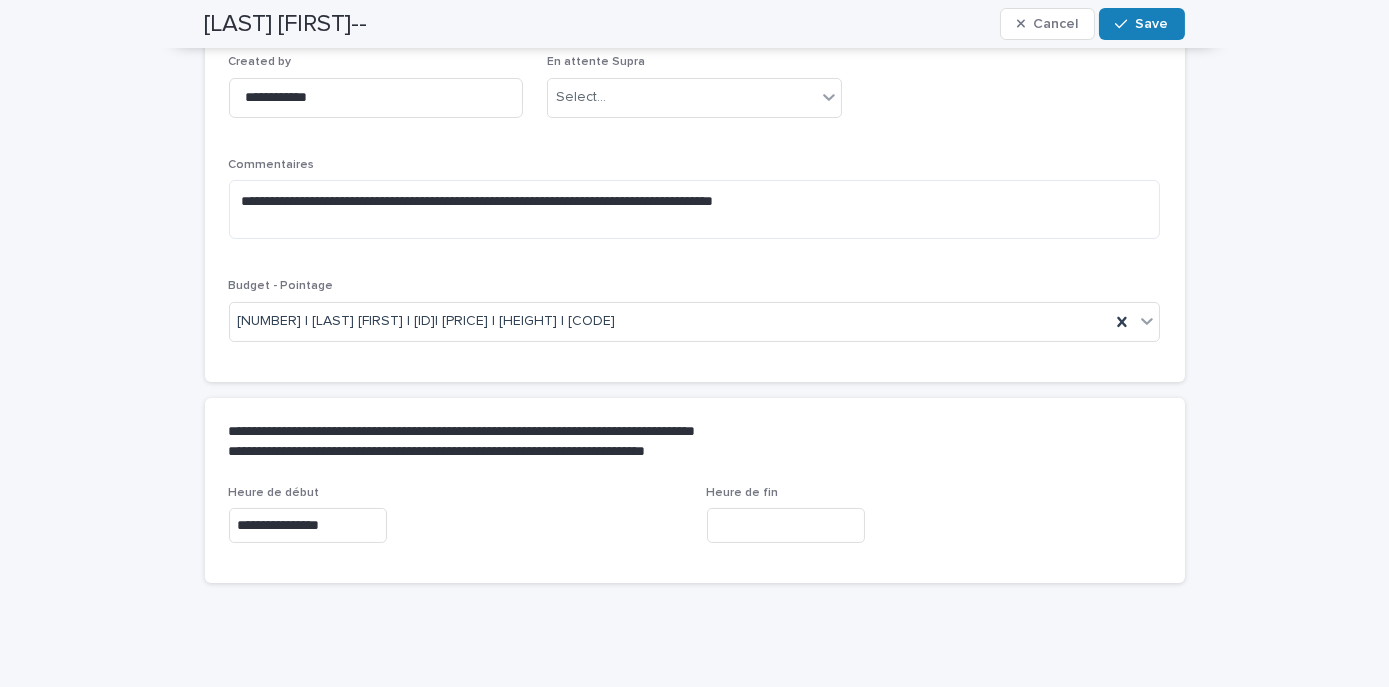 type on "**********" 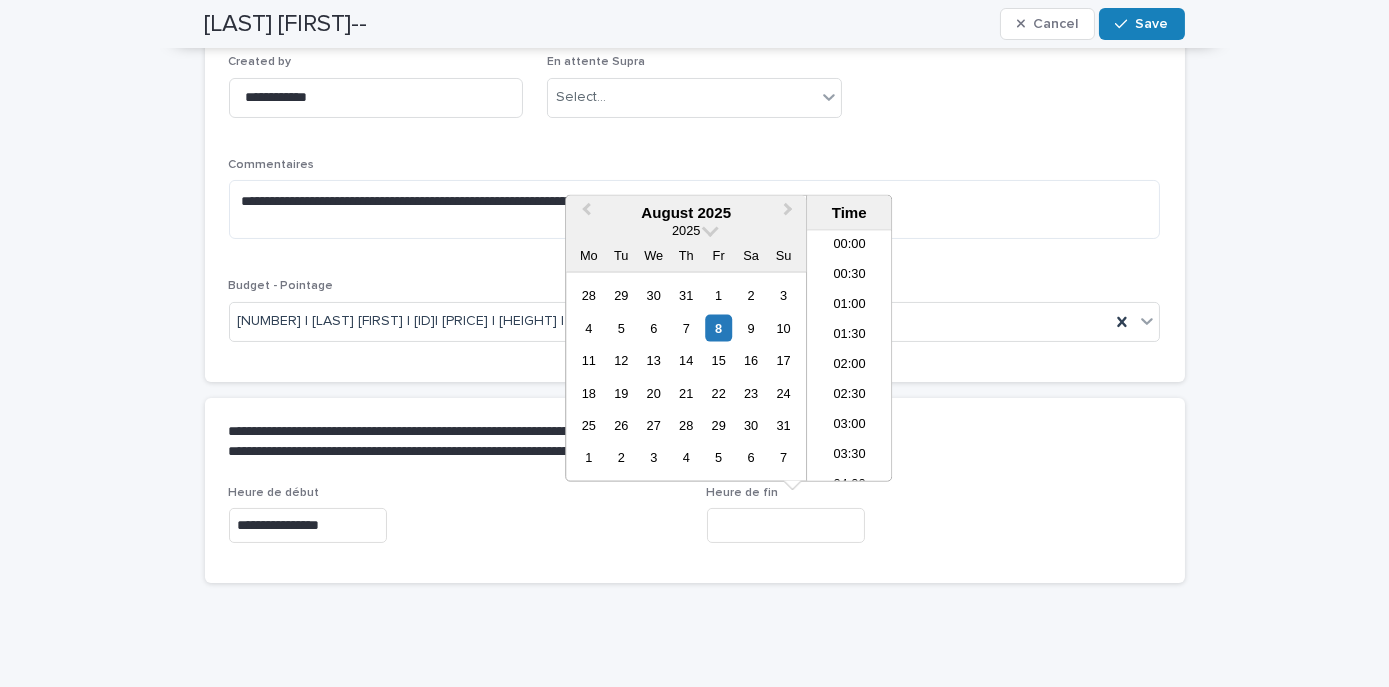 scroll, scrollTop: 820, scrollLeft: 0, axis: vertical 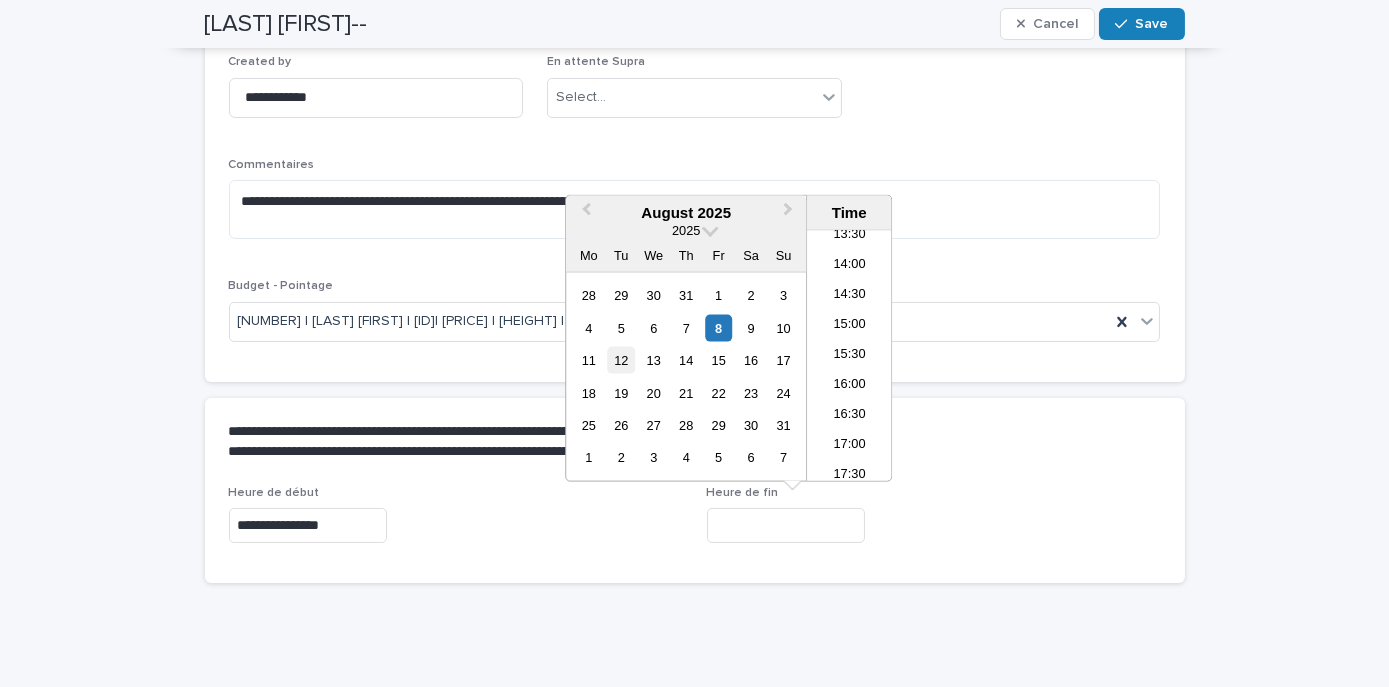 click on "12" at bounding box center [621, 360] 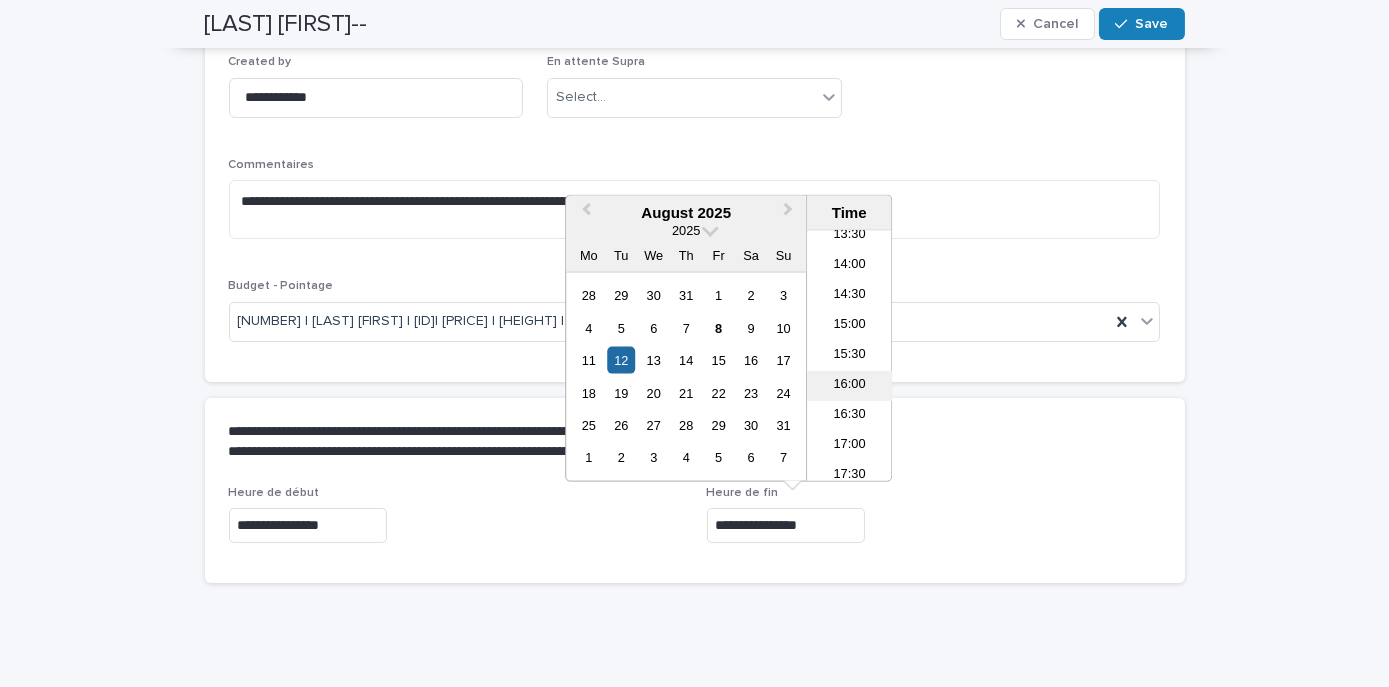 click on "16:00" at bounding box center (849, 386) 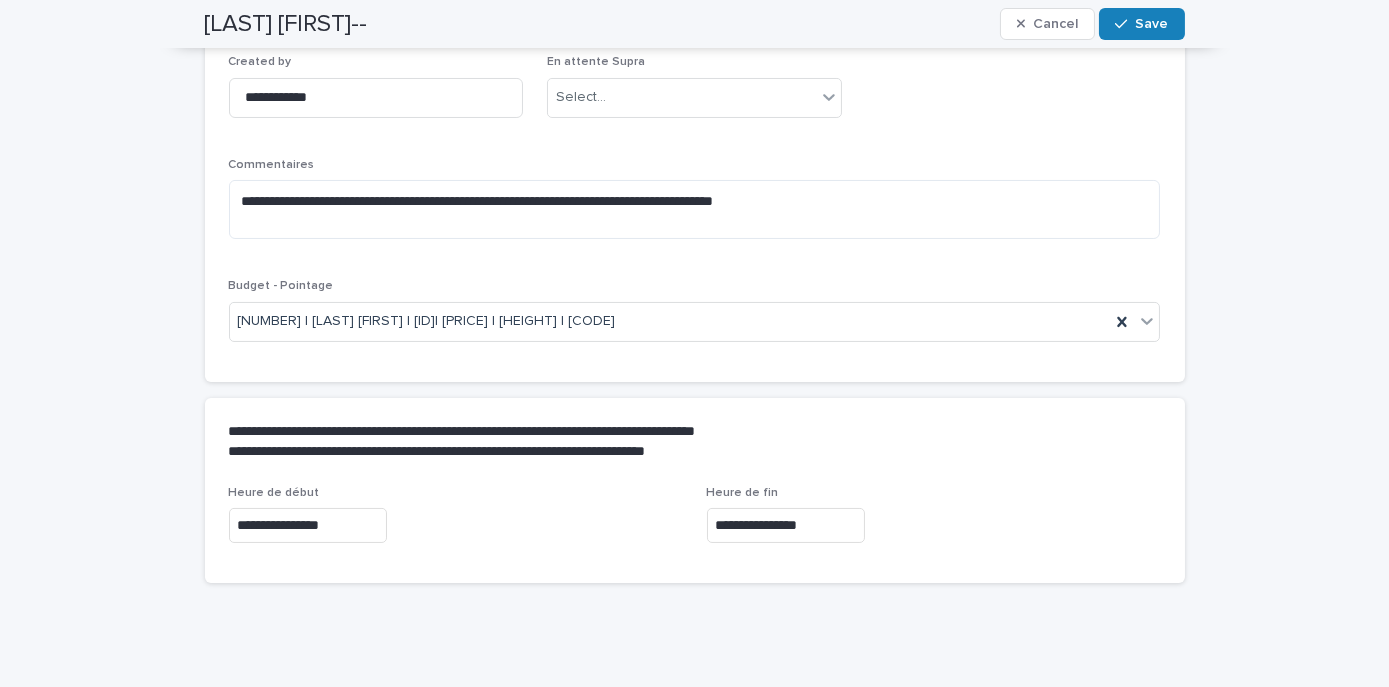 type on "**********" 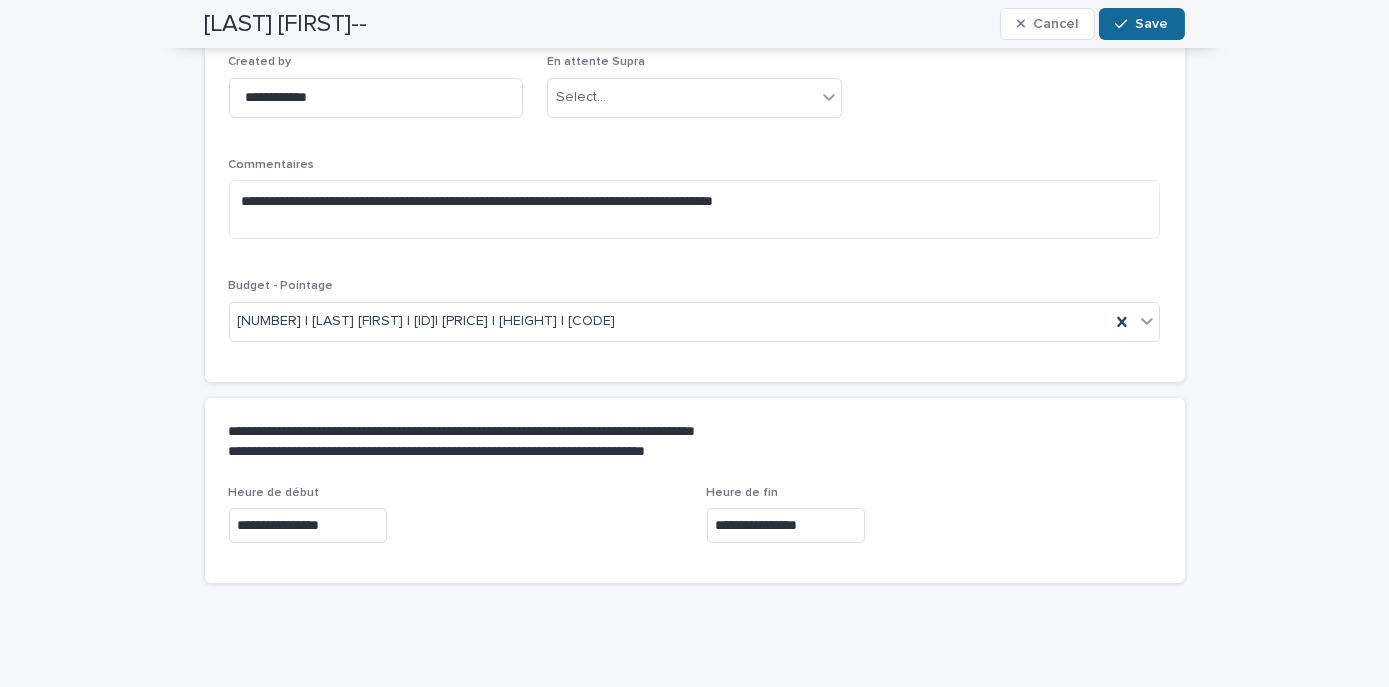 click on "Save" at bounding box center (1141, 24) 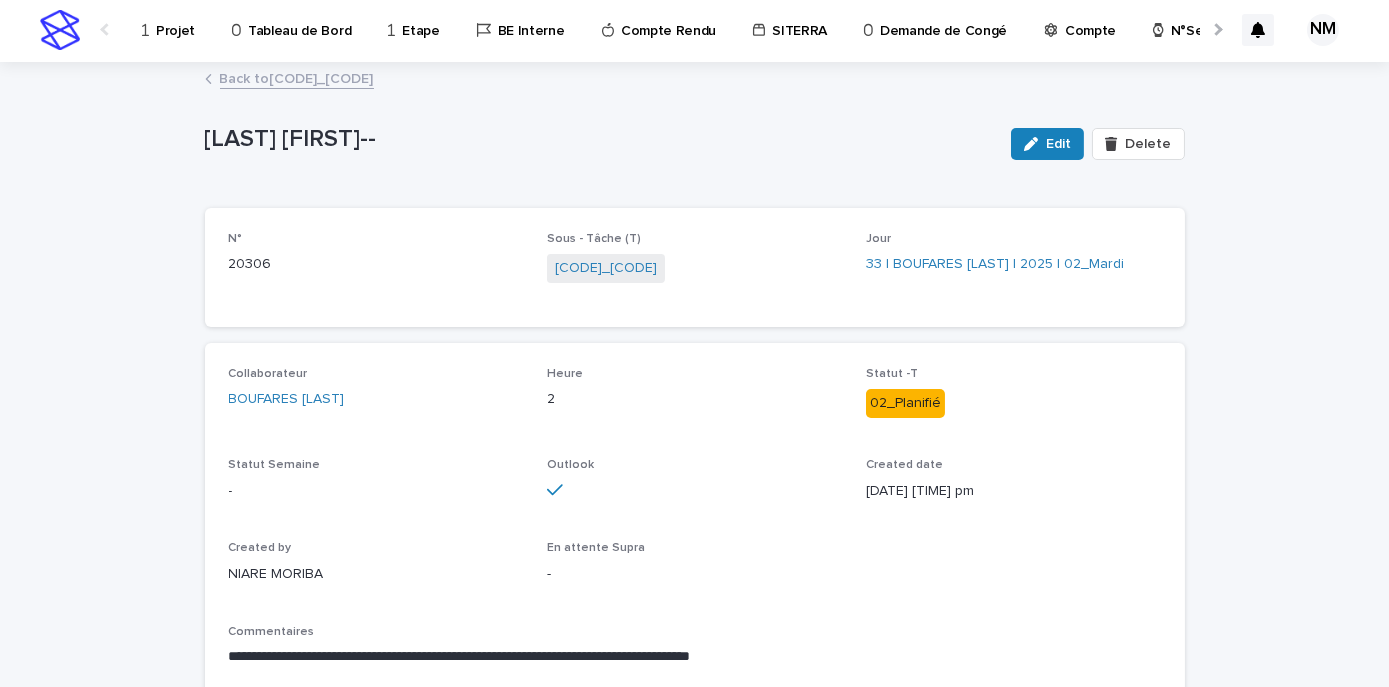 scroll, scrollTop: 0, scrollLeft: 0, axis: both 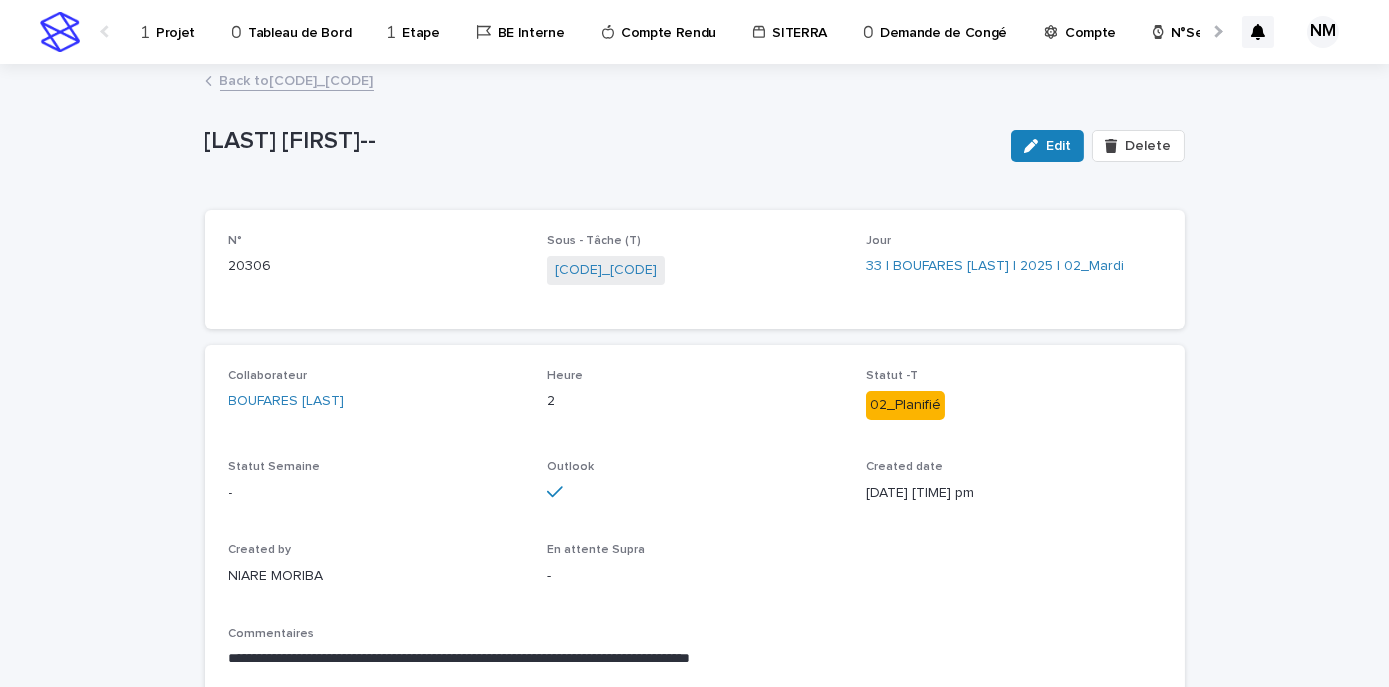 click on "Back to  10_Remise APD_NCO-FR-02-0012471" at bounding box center (297, 79) 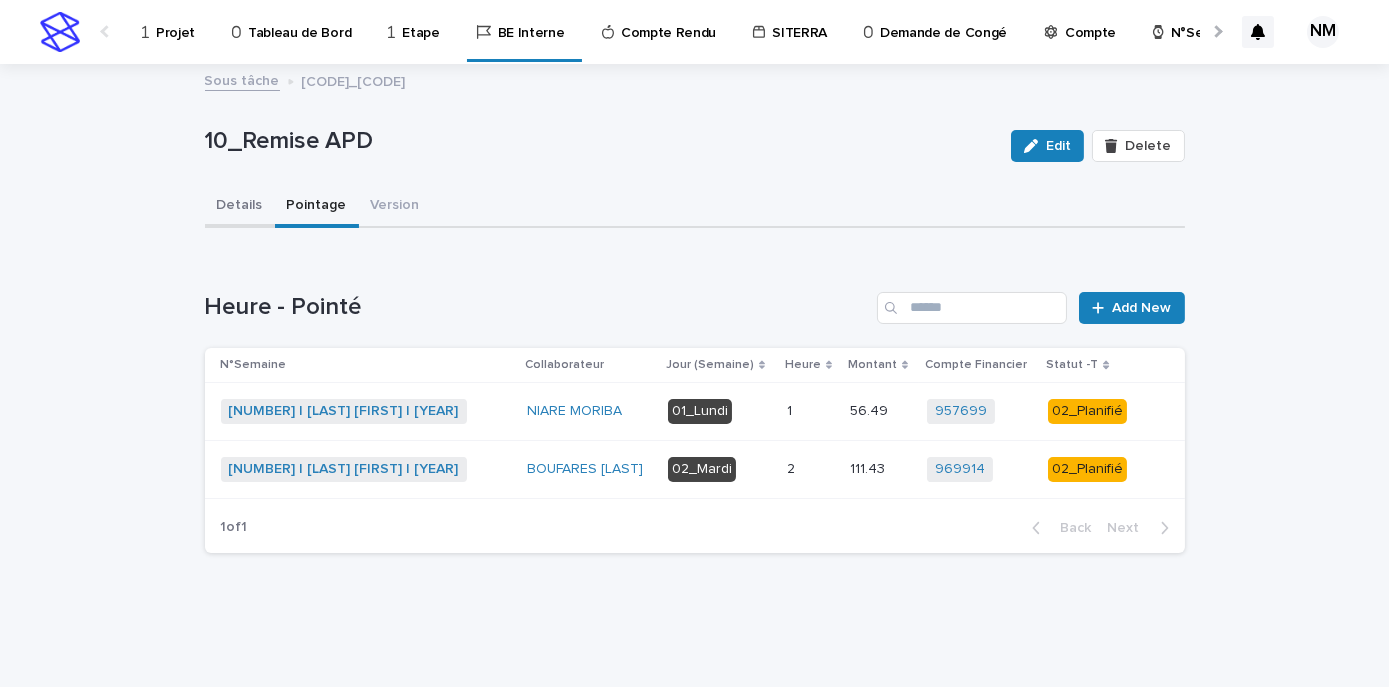 click on "Details" at bounding box center (240, 207) 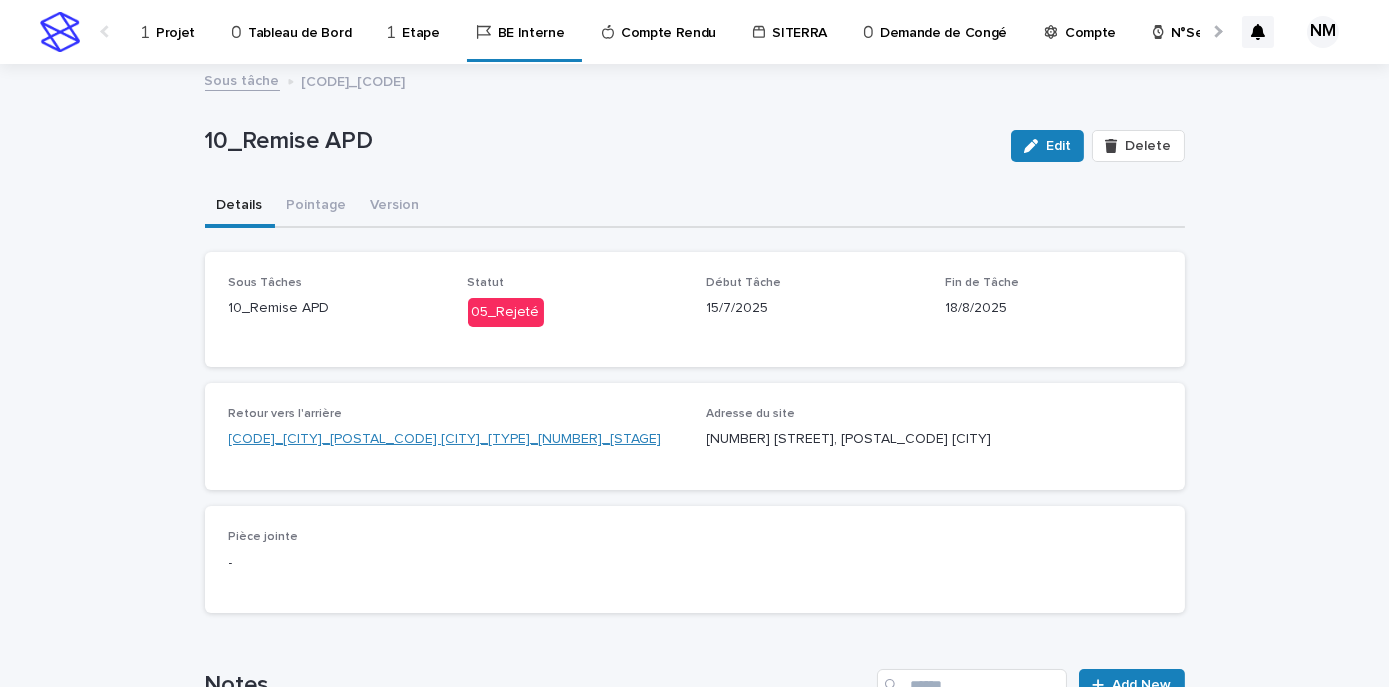 click on "NCO-FR-02-0012471_VINCENNES(FONTENAY)_94300 Vincennes_Nouvel Accueil_03_APD" at bounding box center [445, 439] 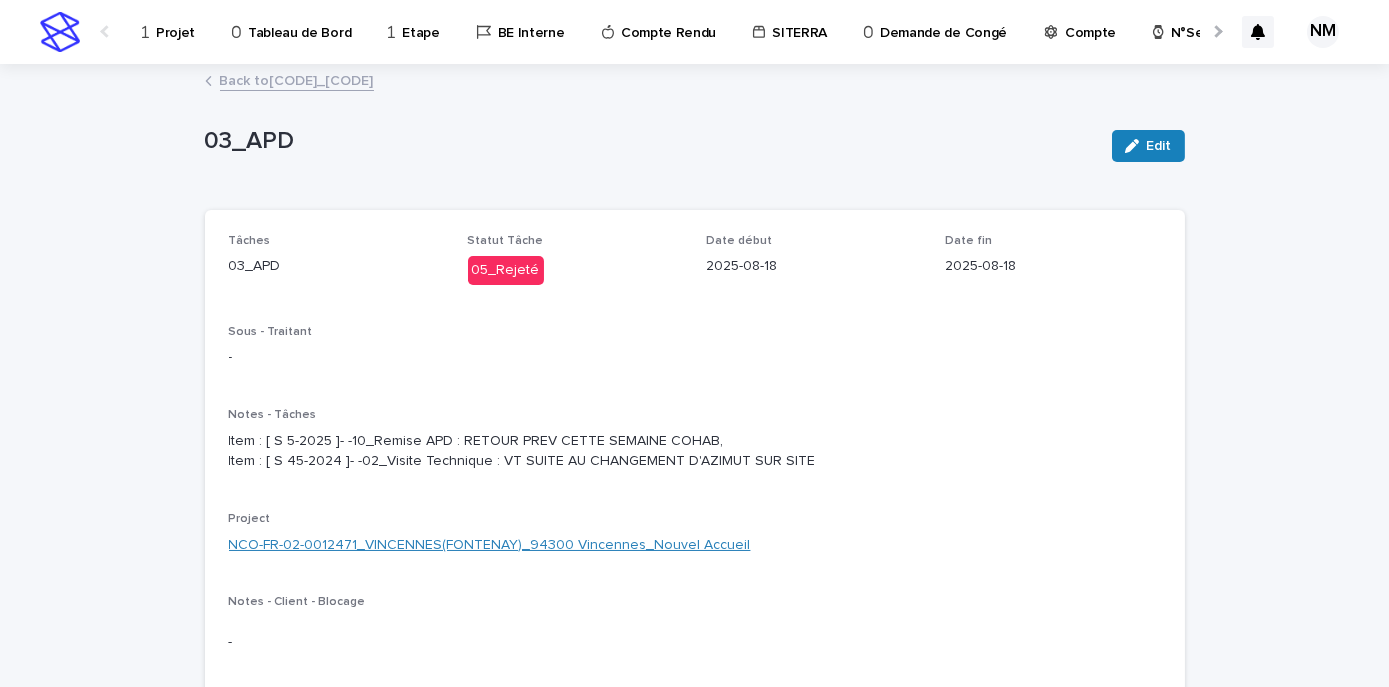 click on "NCO-FR-02-0012471_VINCENNES(FONTENAY)_94300 Vincennes_Nouvel Accueil" at bounding box center [490, 545] 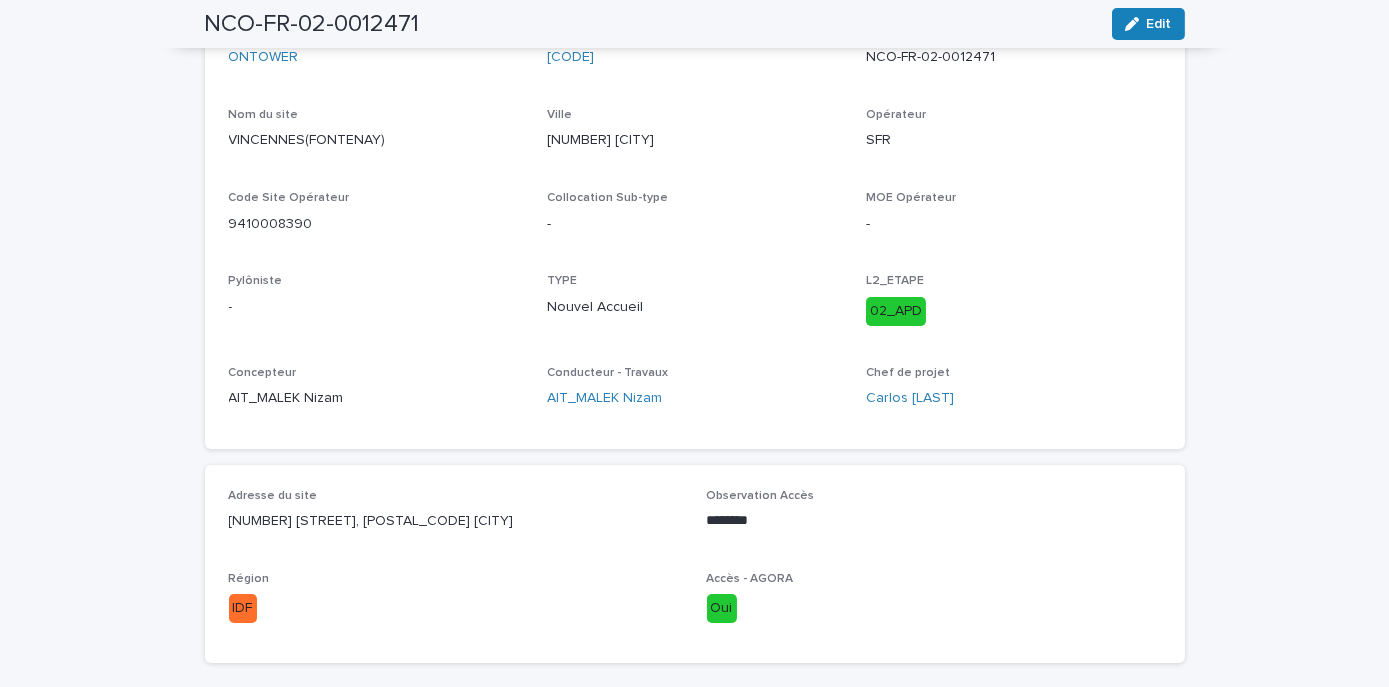 scroll, scrollTop: 286, scrollLeft: 0, axis: vertical 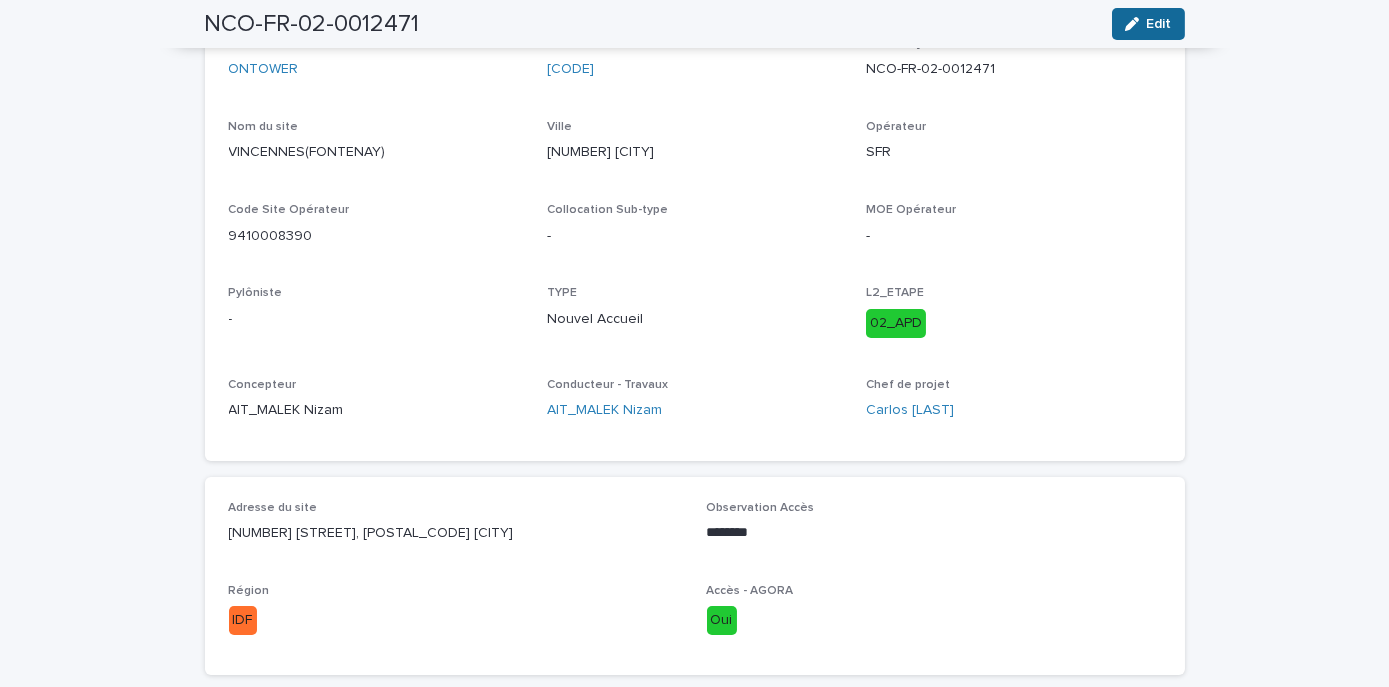click on "Edit" at bounding box center [1159, 24] 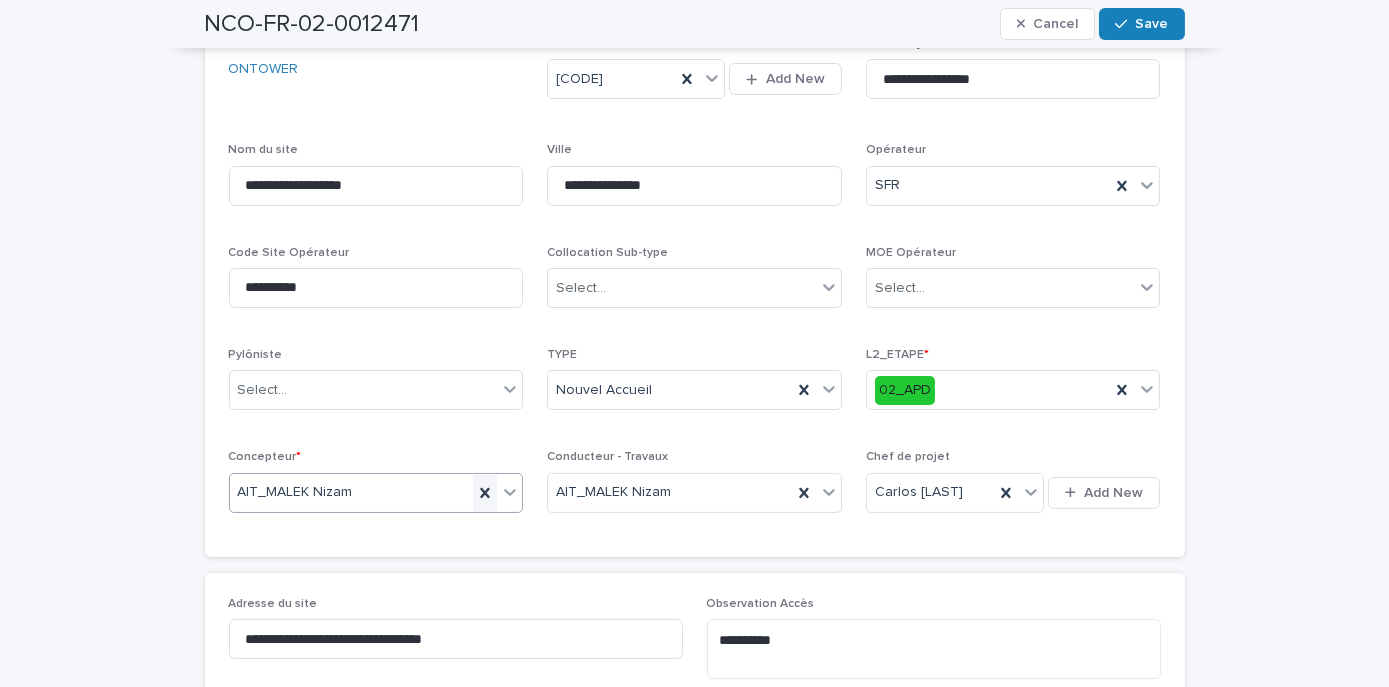 click 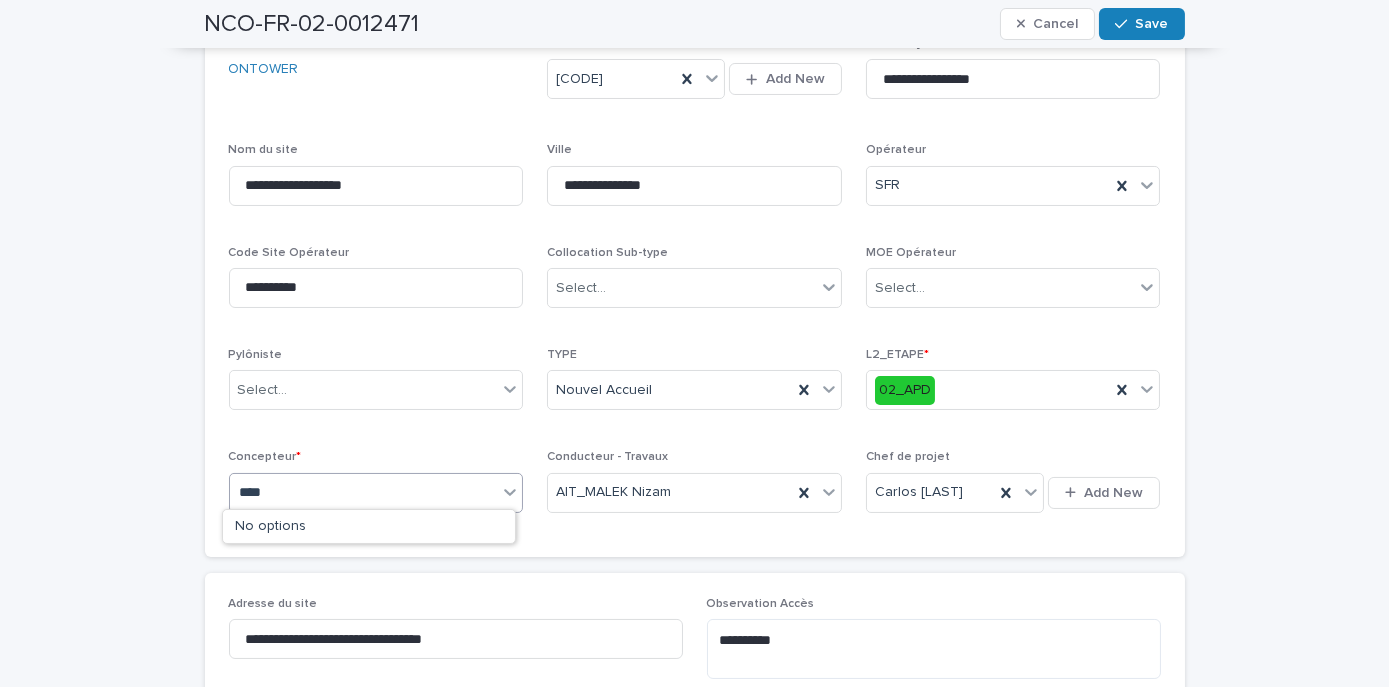 type on "****" 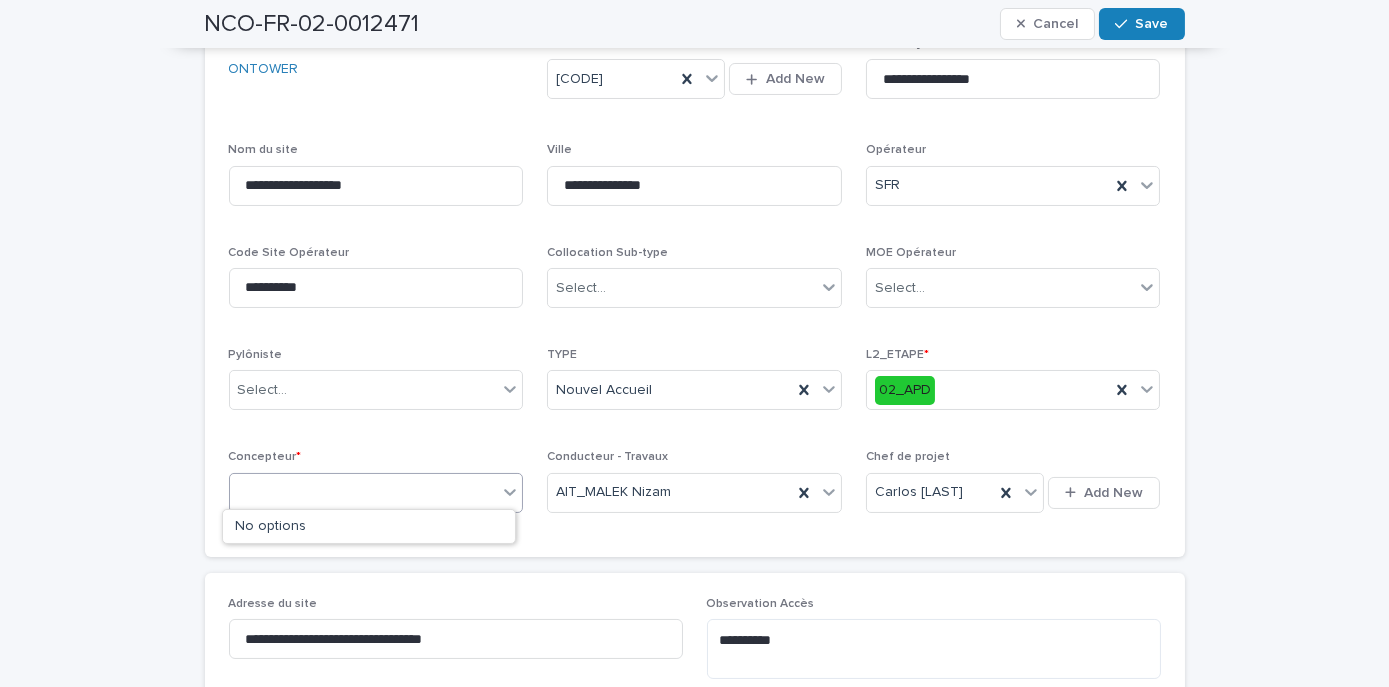 click on "**********" at bounding box center [694, 834] 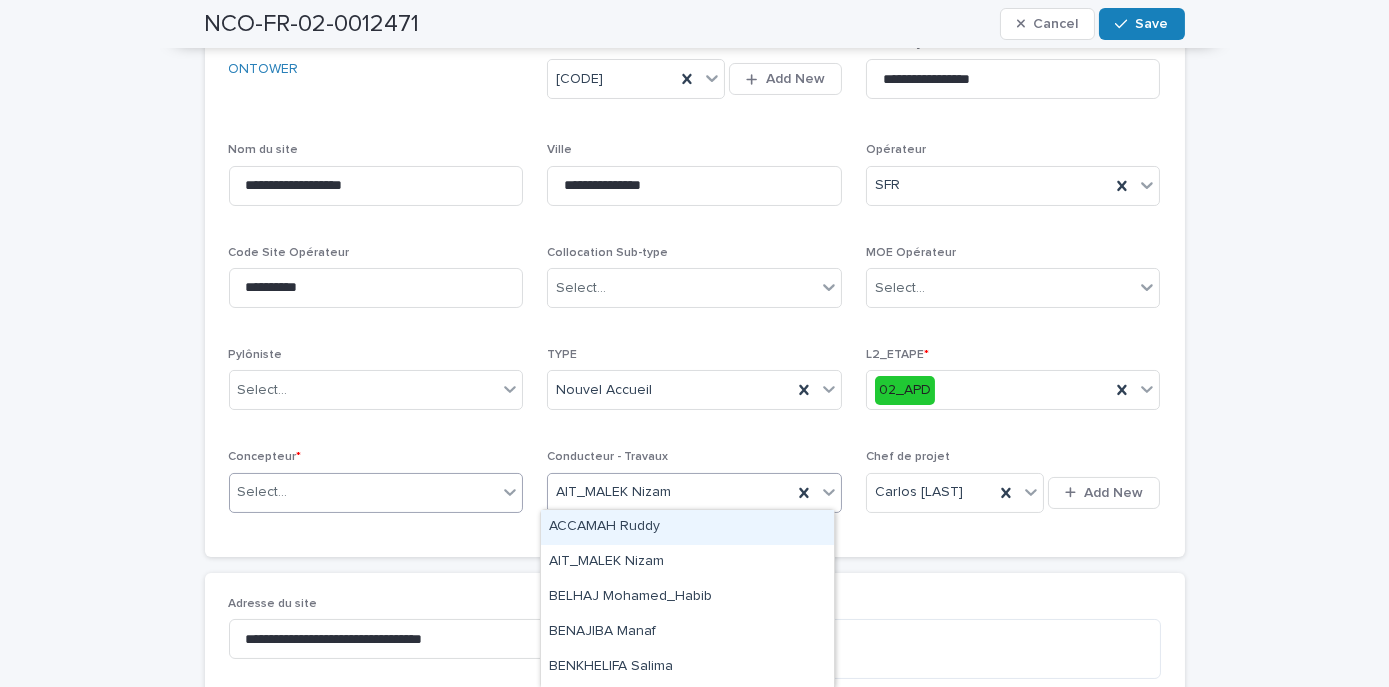 click 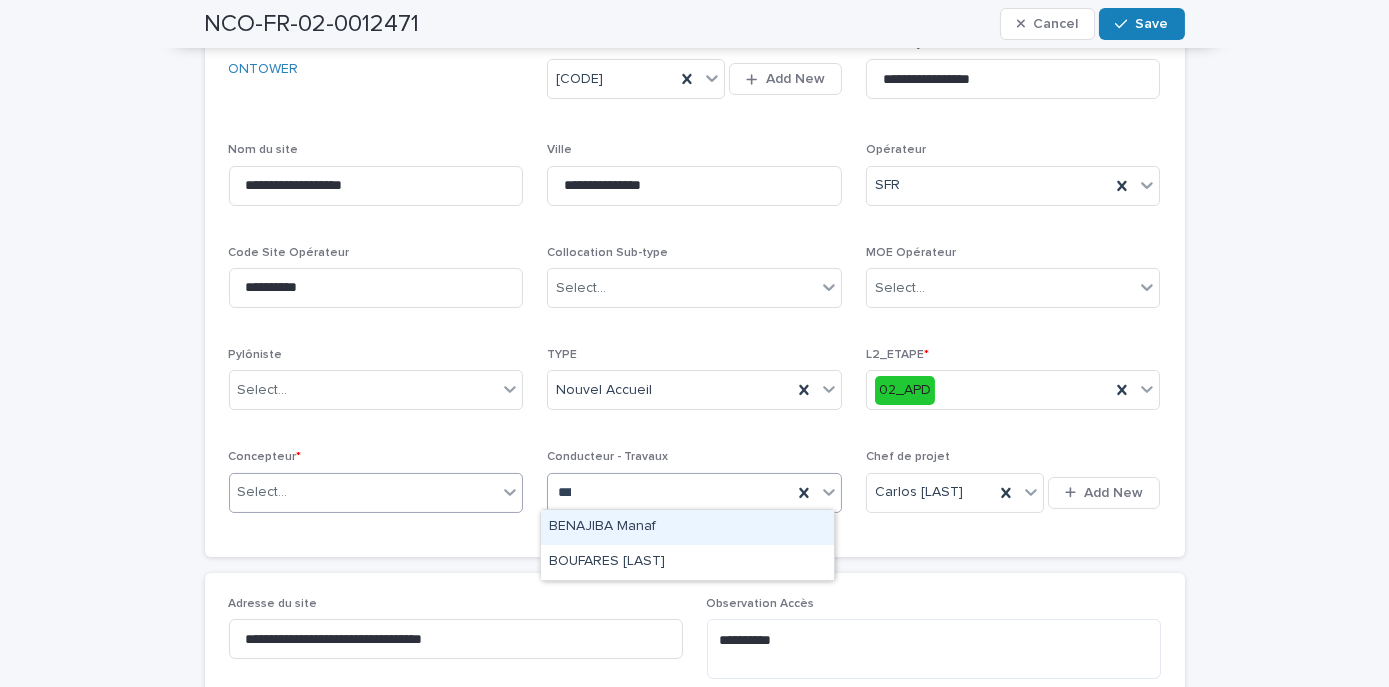 type on "****" 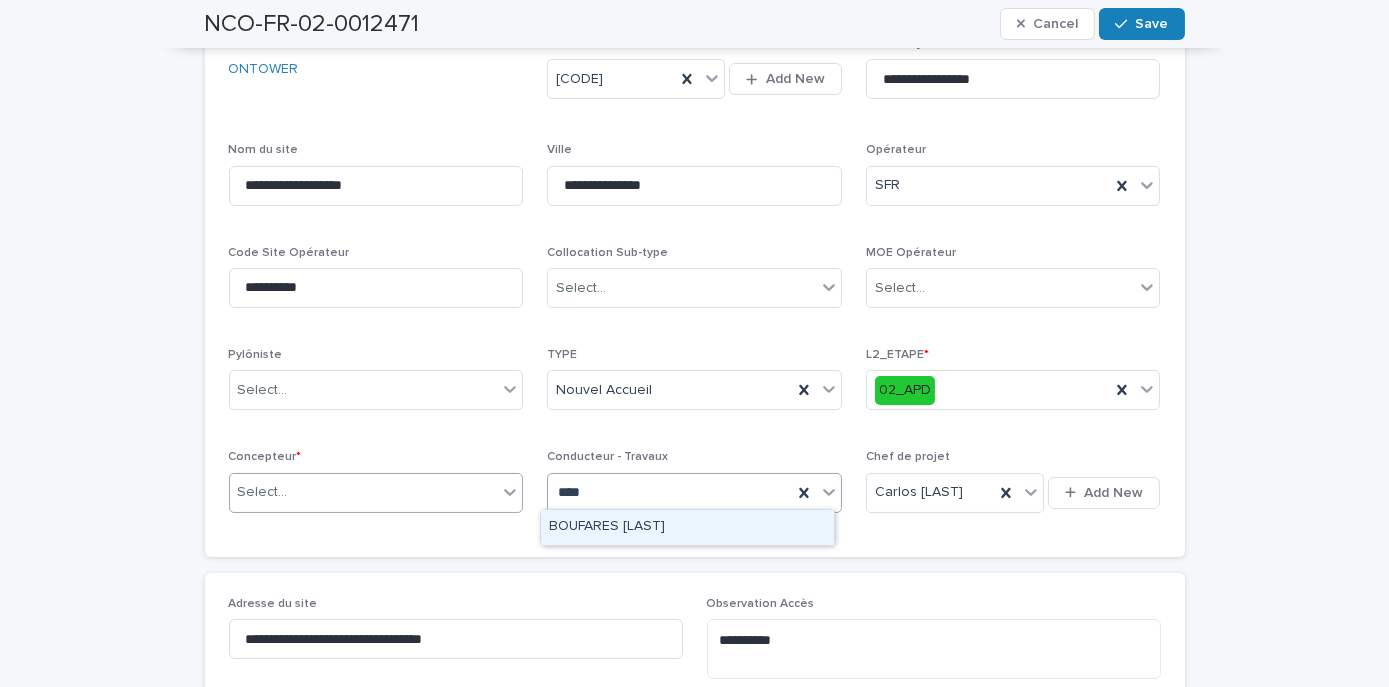 click on "[FIRST] [LAST]" at bounding box center [687, 527] 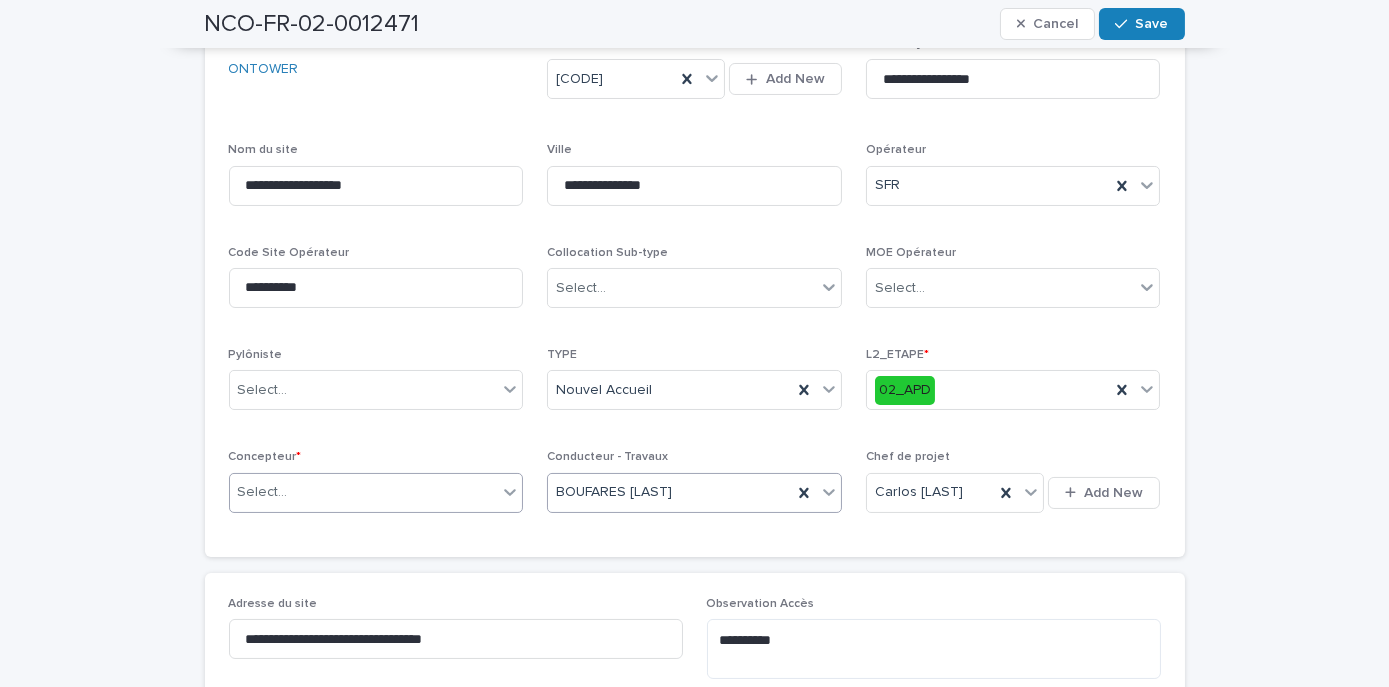 click on "Select..." at bounding box center [364, 492] 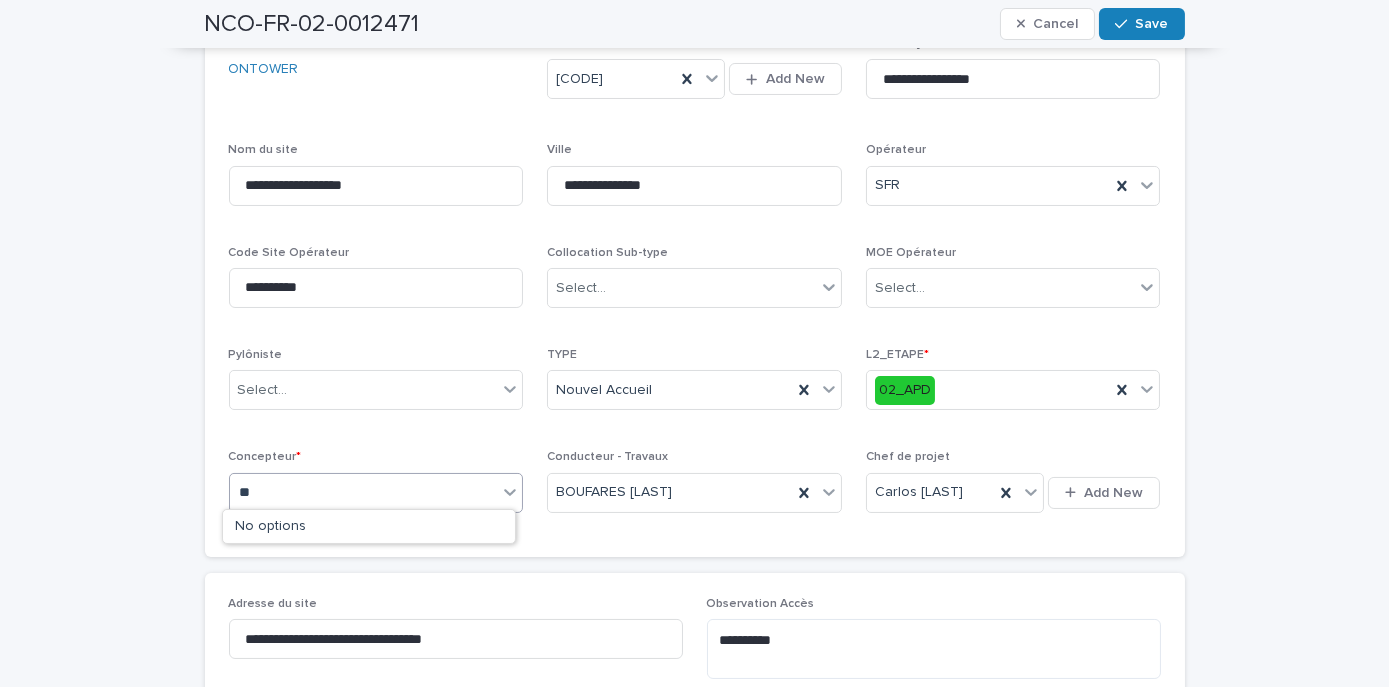type on "*" 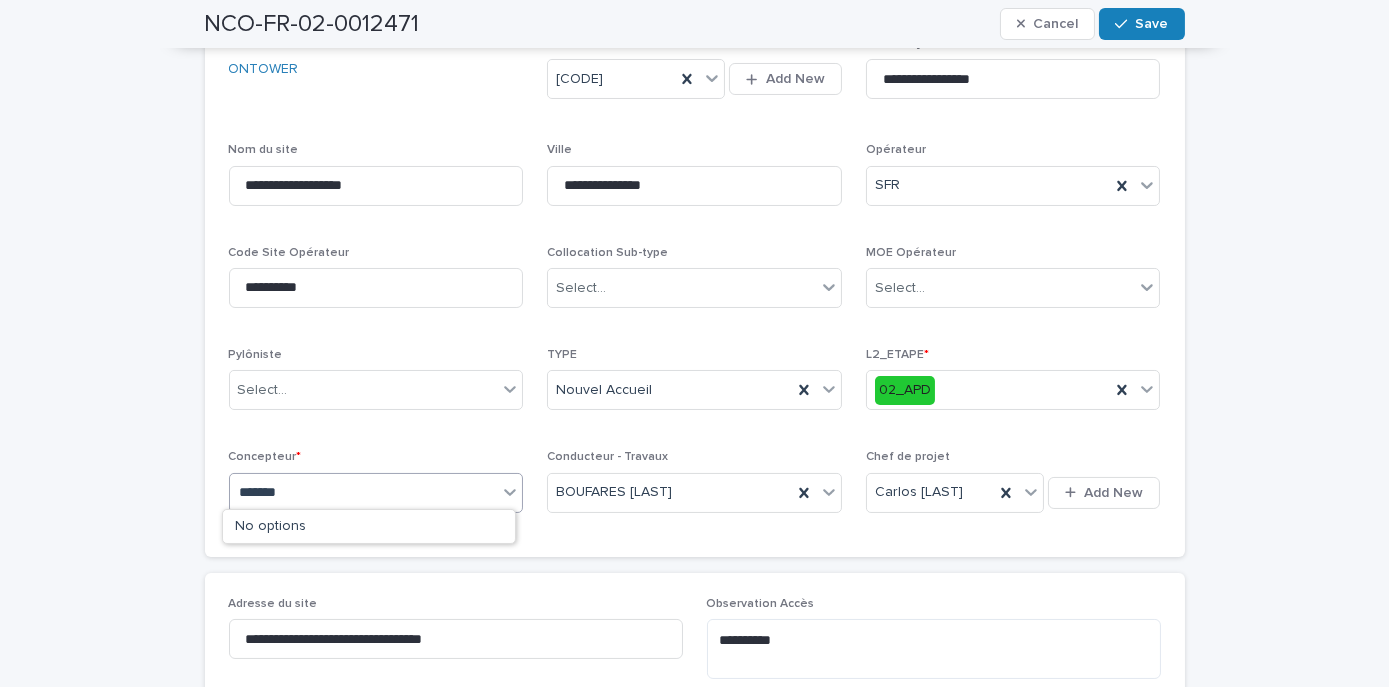 type on "*******" 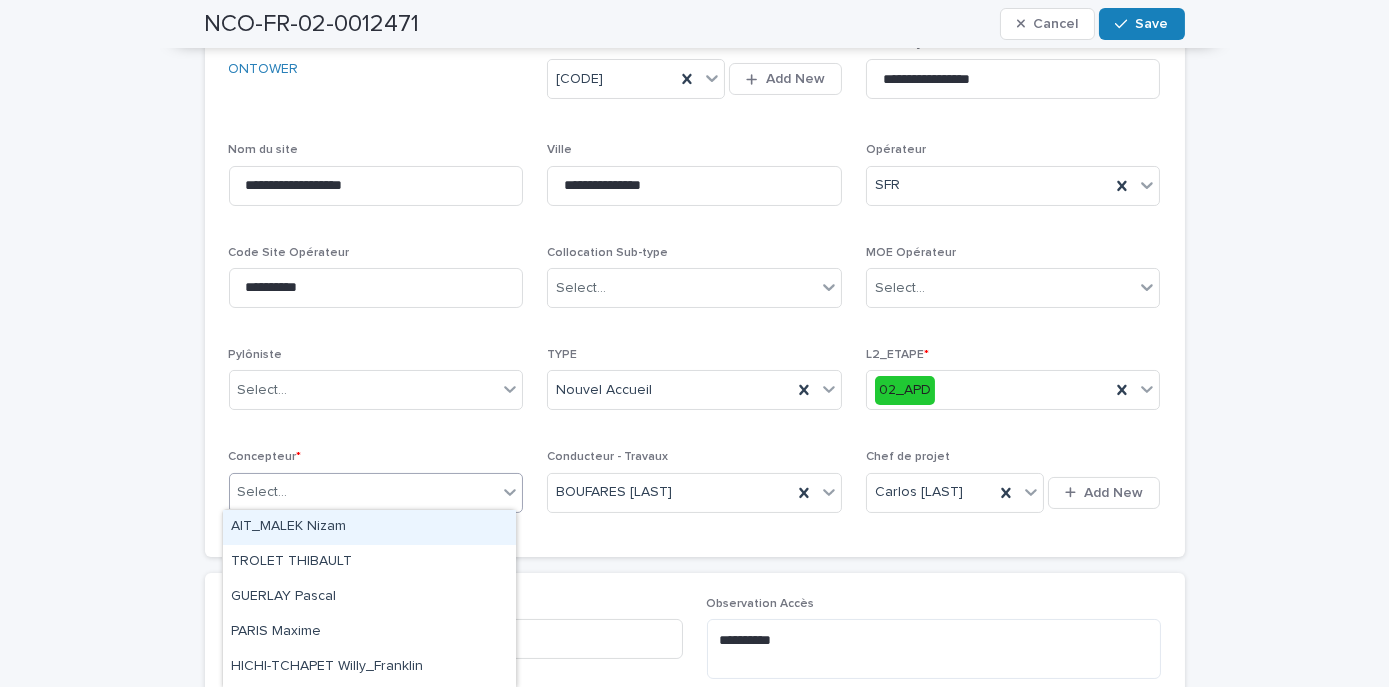 click 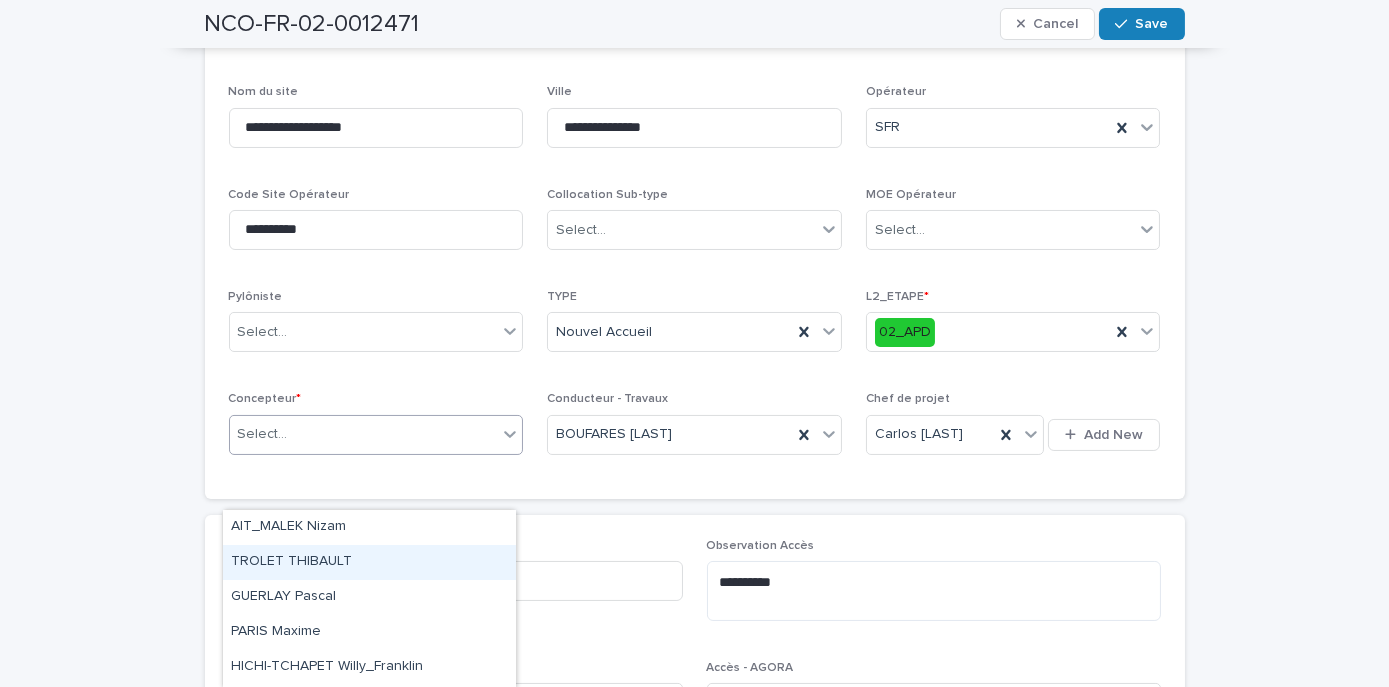 scroll, scrollTop: 741, scrollLeft: 0, axis: vertical 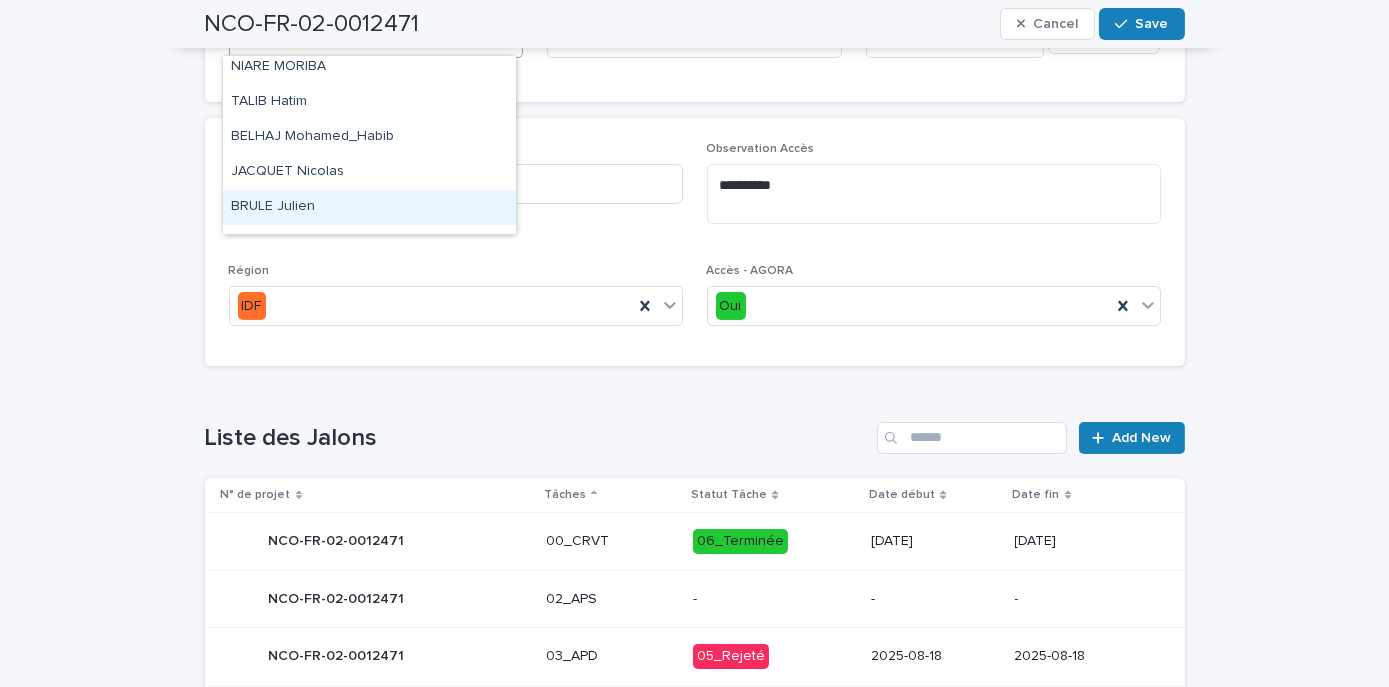 click on "**********" at bounding box center (456, 181) 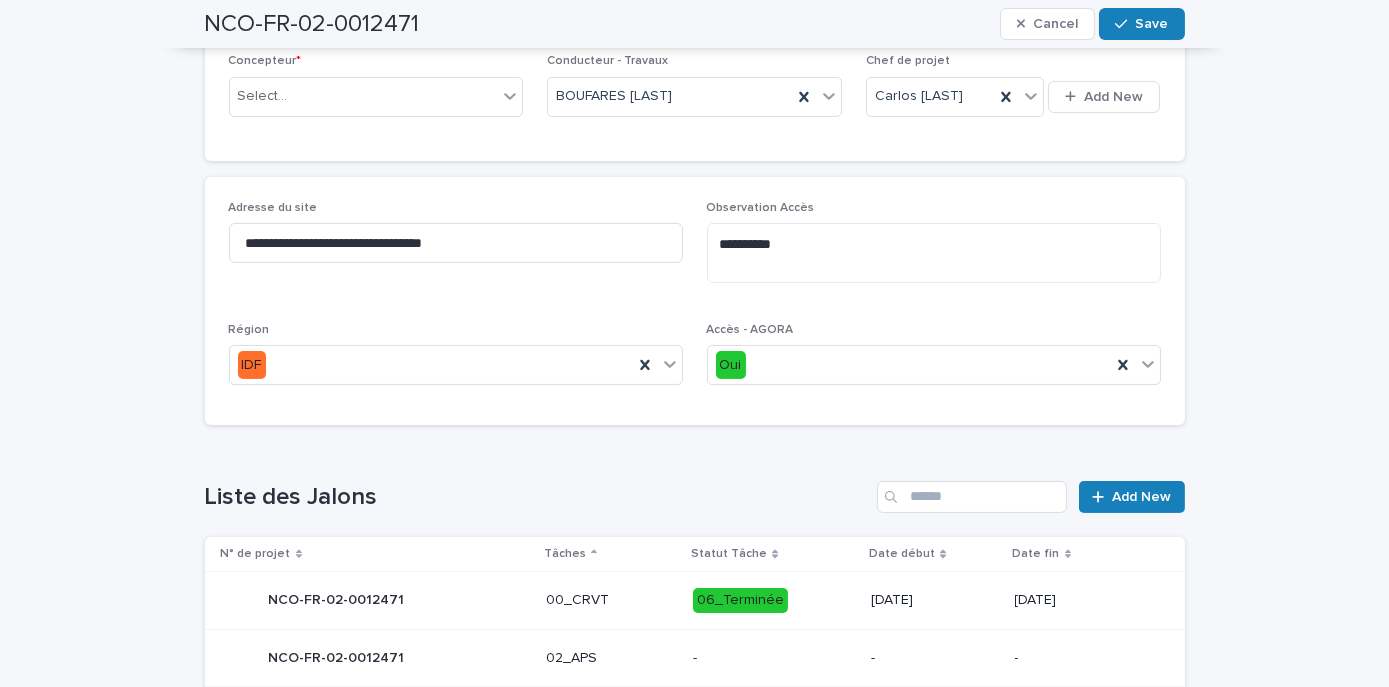 scroll, scrollTop: 650, scrollLeft: 0, axis: vertical 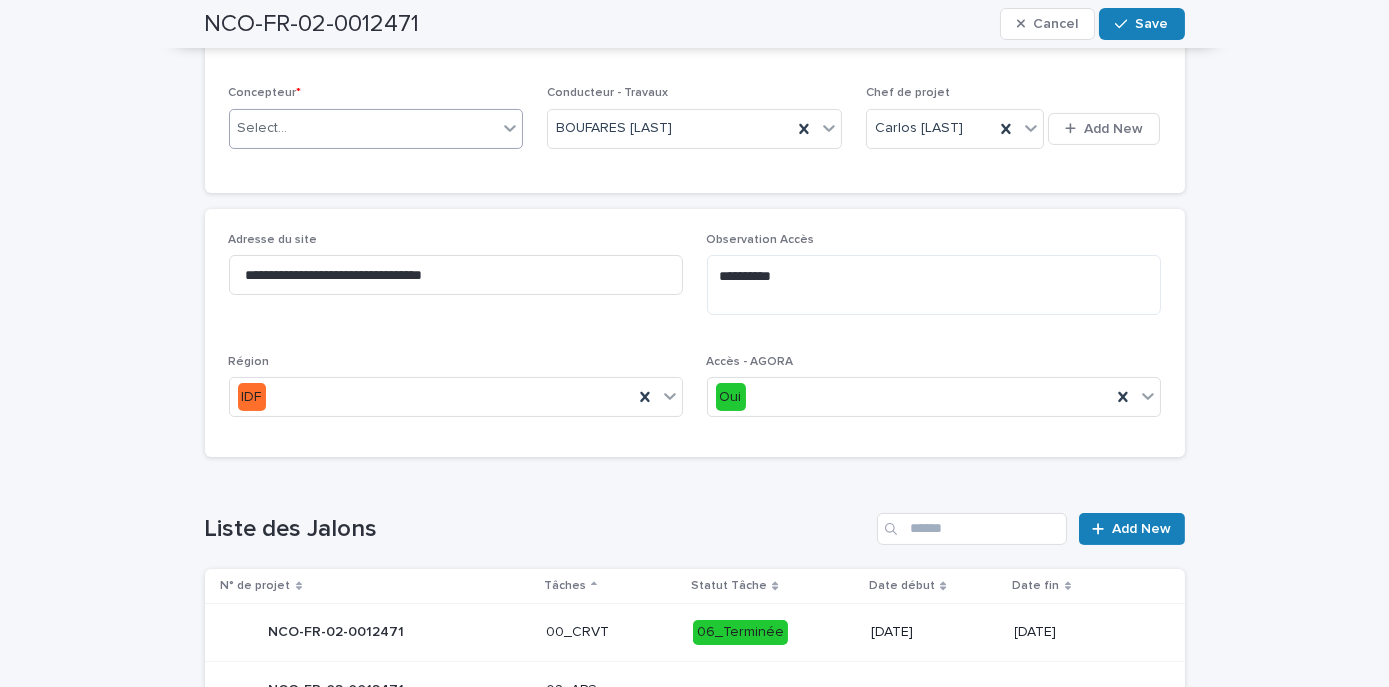 click 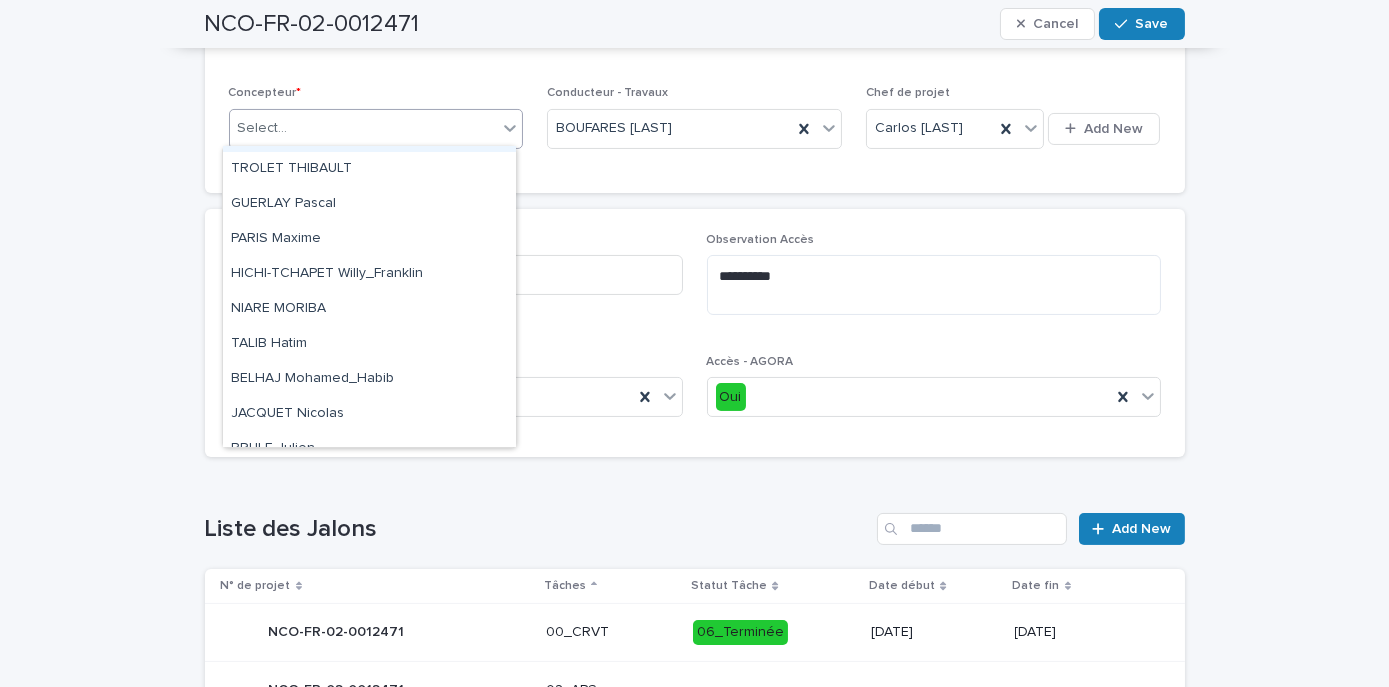 scroll, scrollTop: 0, scrollLeft: 0, axis: both 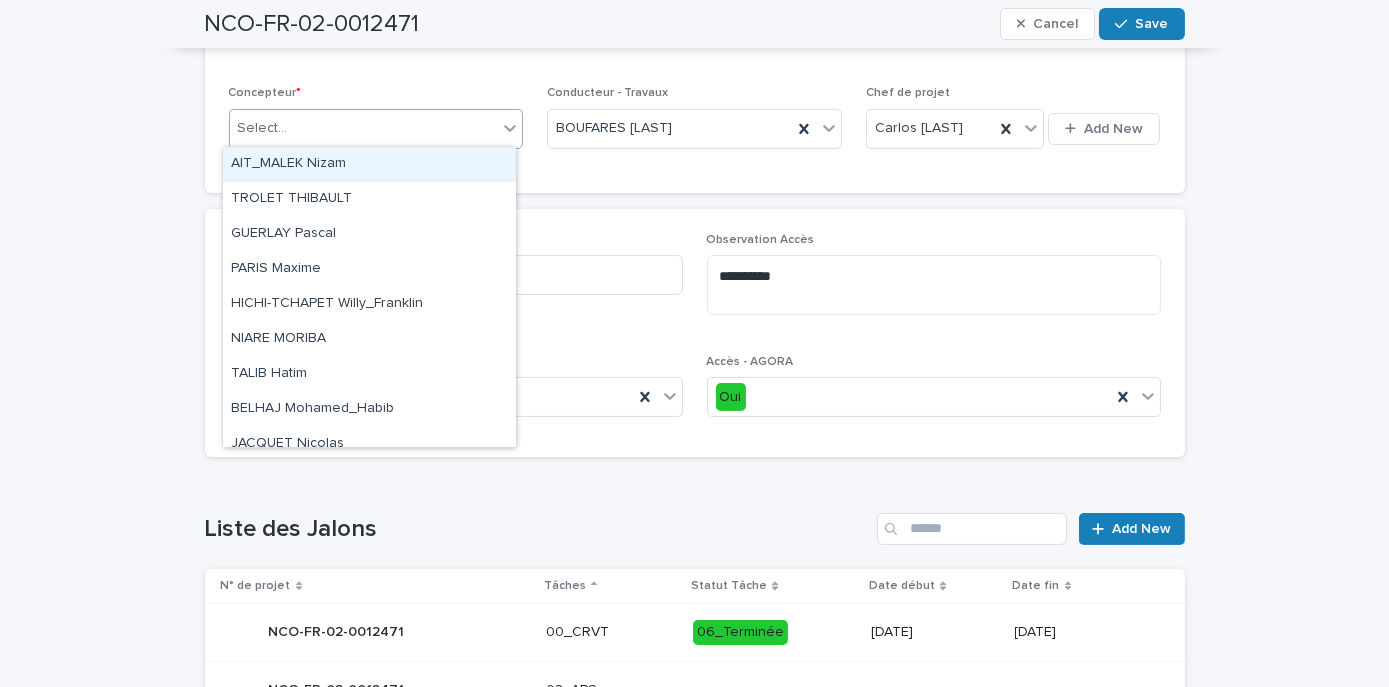 click on "AIT_MALEK Nizam" at bounding box center (369, 164) 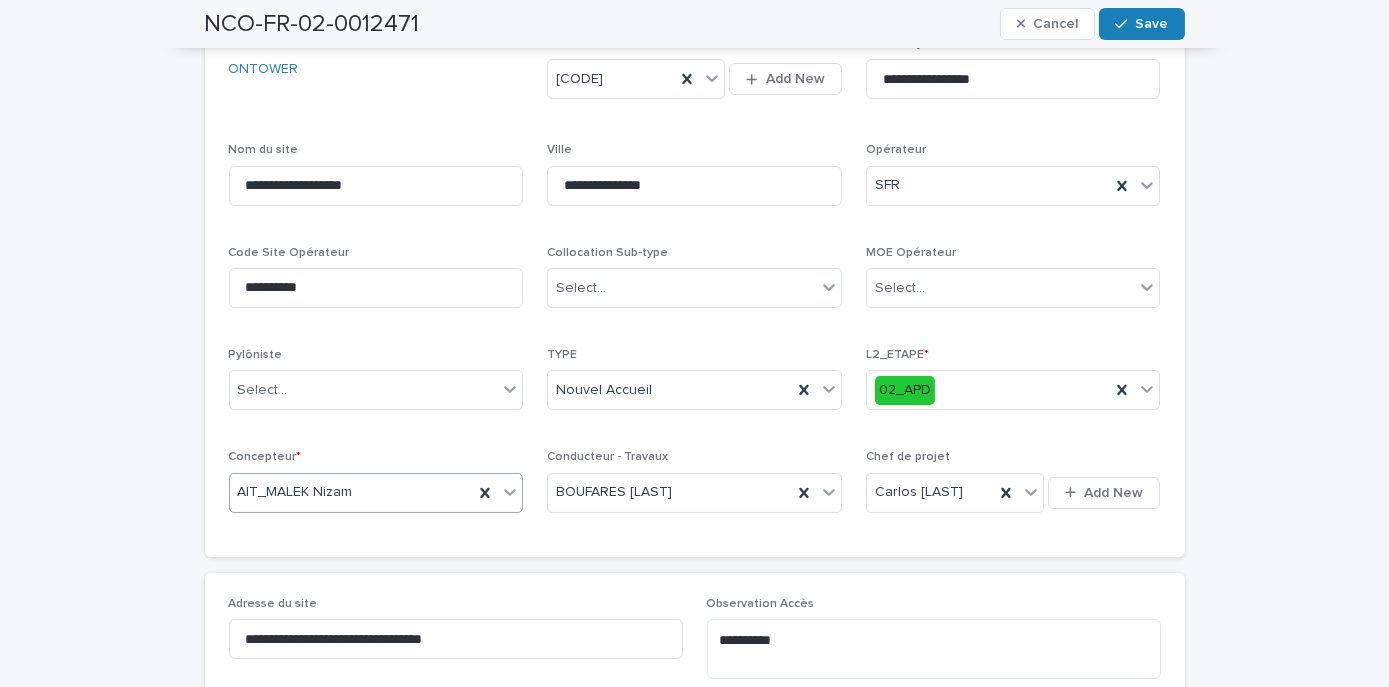 scroll, scrollTop: 0, scrollLeft: 0, axis: both 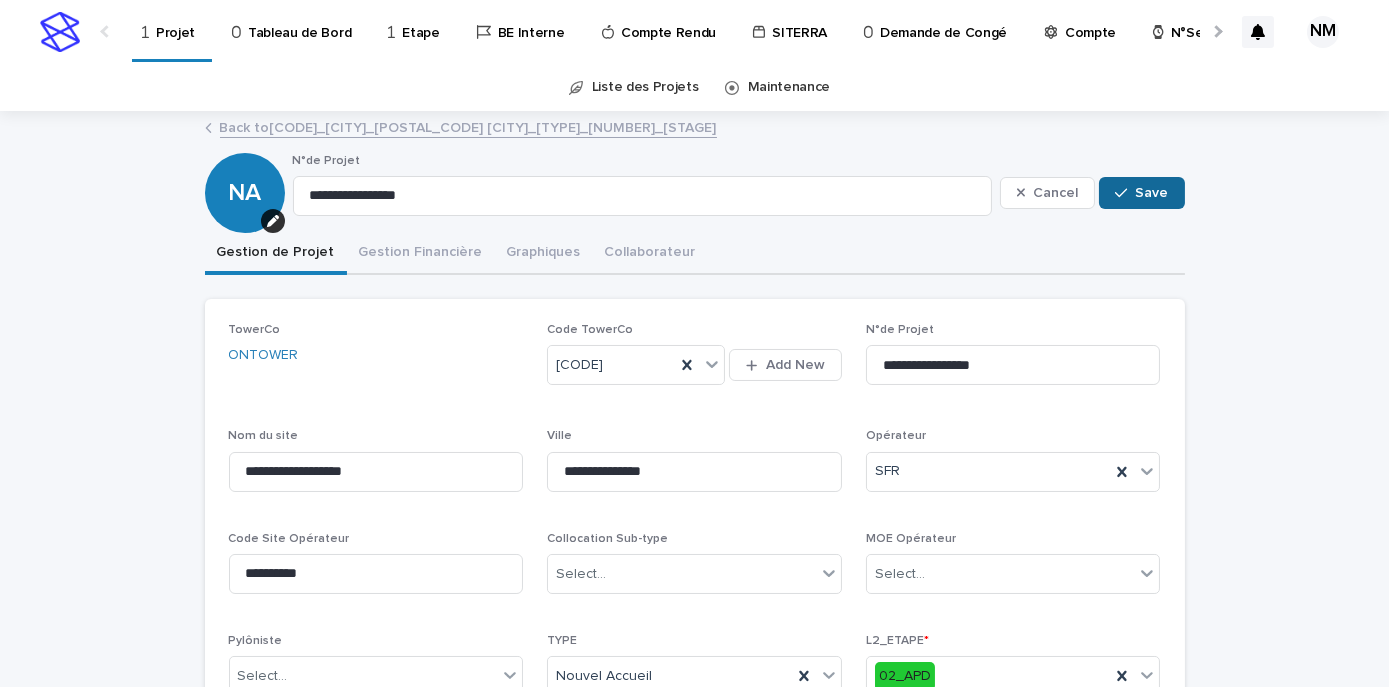 click on "Save" at bounding box center [1152, 193] 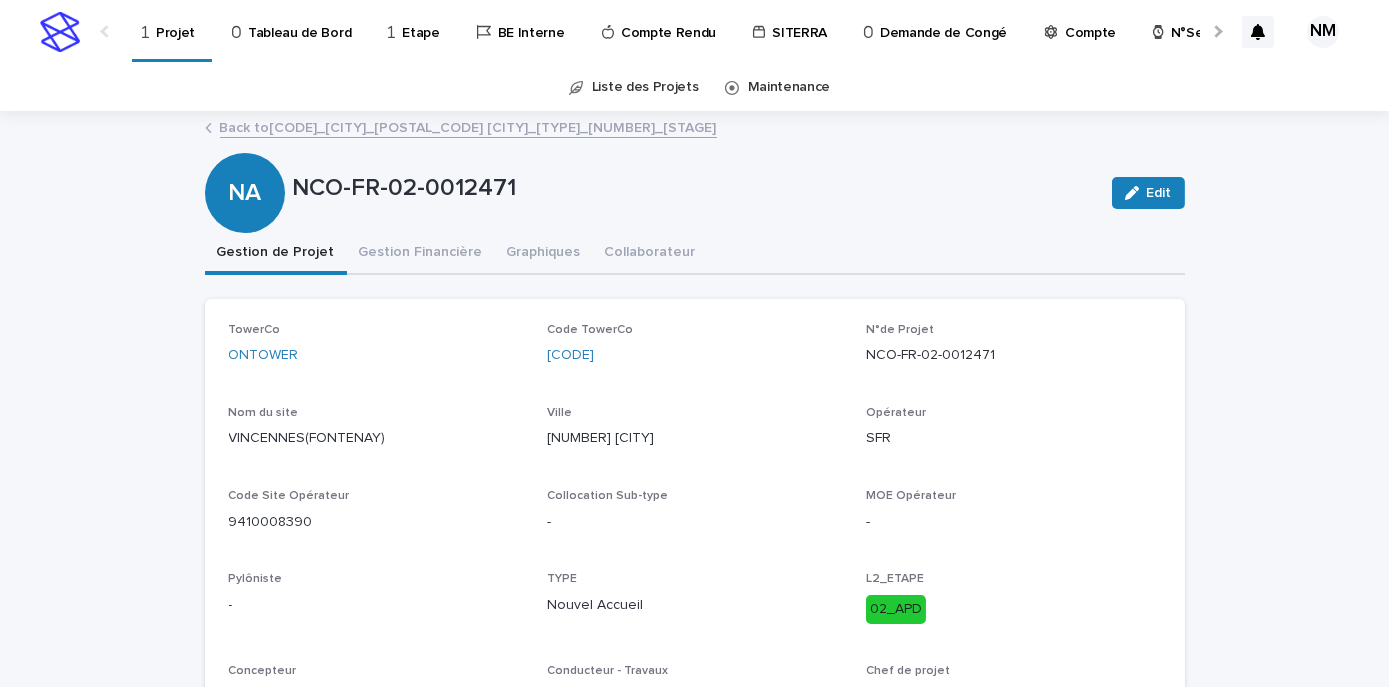 click on "Projet" at bounding box center (175, 21) 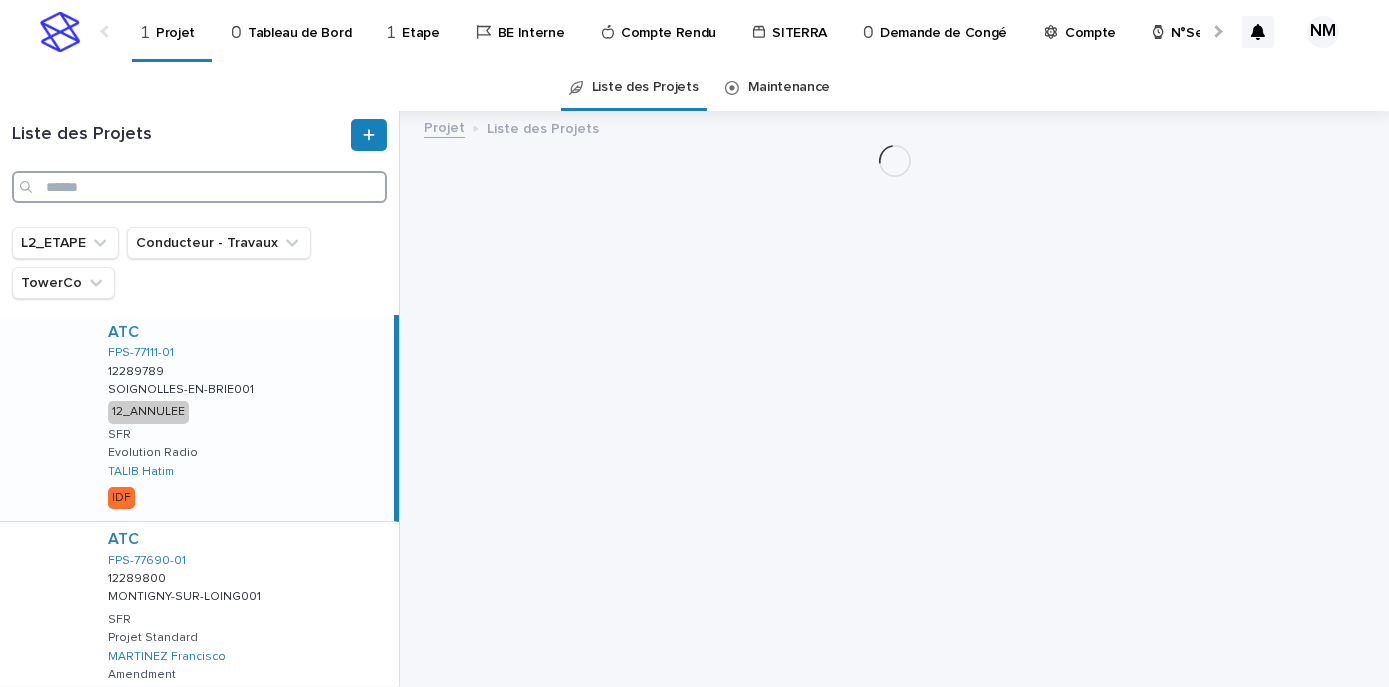 click at bounding box center [199, 187] 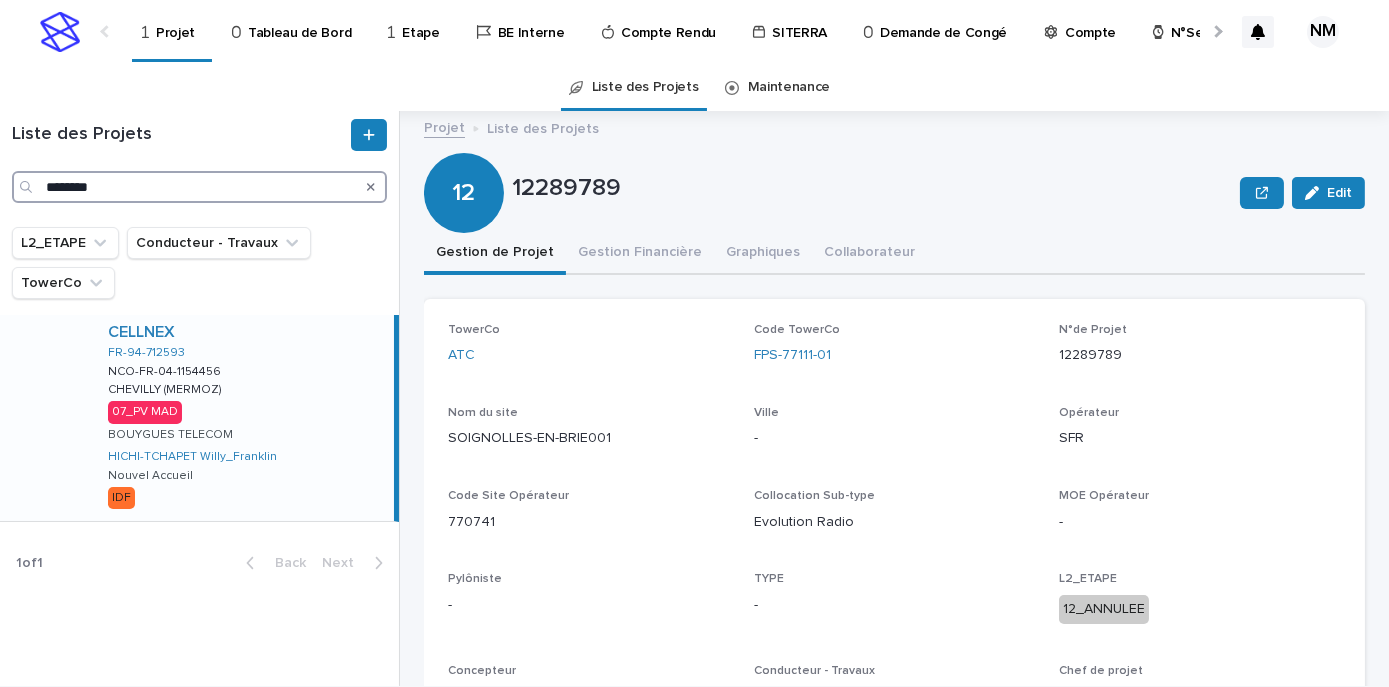 type on "********" 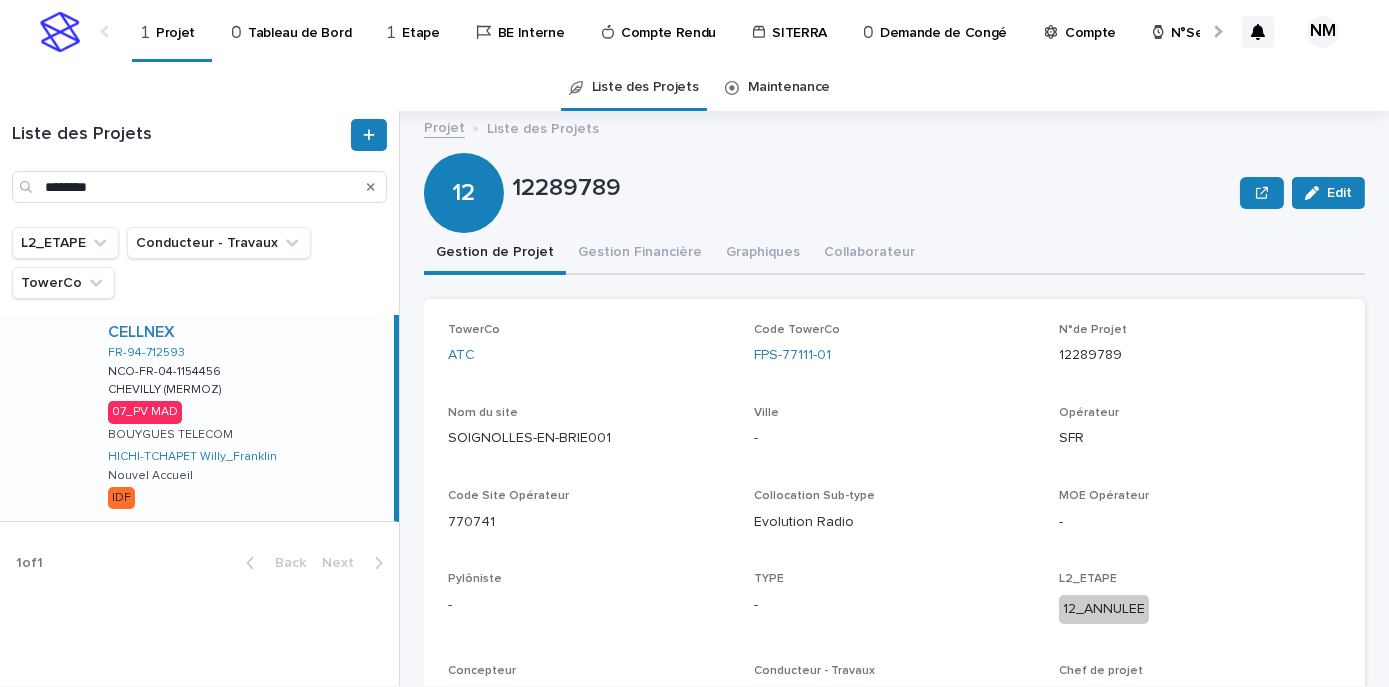 click on "CELLNEX   FR-94-712593   NCO-FR-04-1154456 NCO-FR-04-1154456   CHEVILLY (MERMOZ) CHEVILLY (MERMOZ)   07_PV MAD BOUYGUES TELECOM HICHI-TCHAPET Willy_Franklin   Nouvel Accueil IDF" at bounding box center (243, 418) 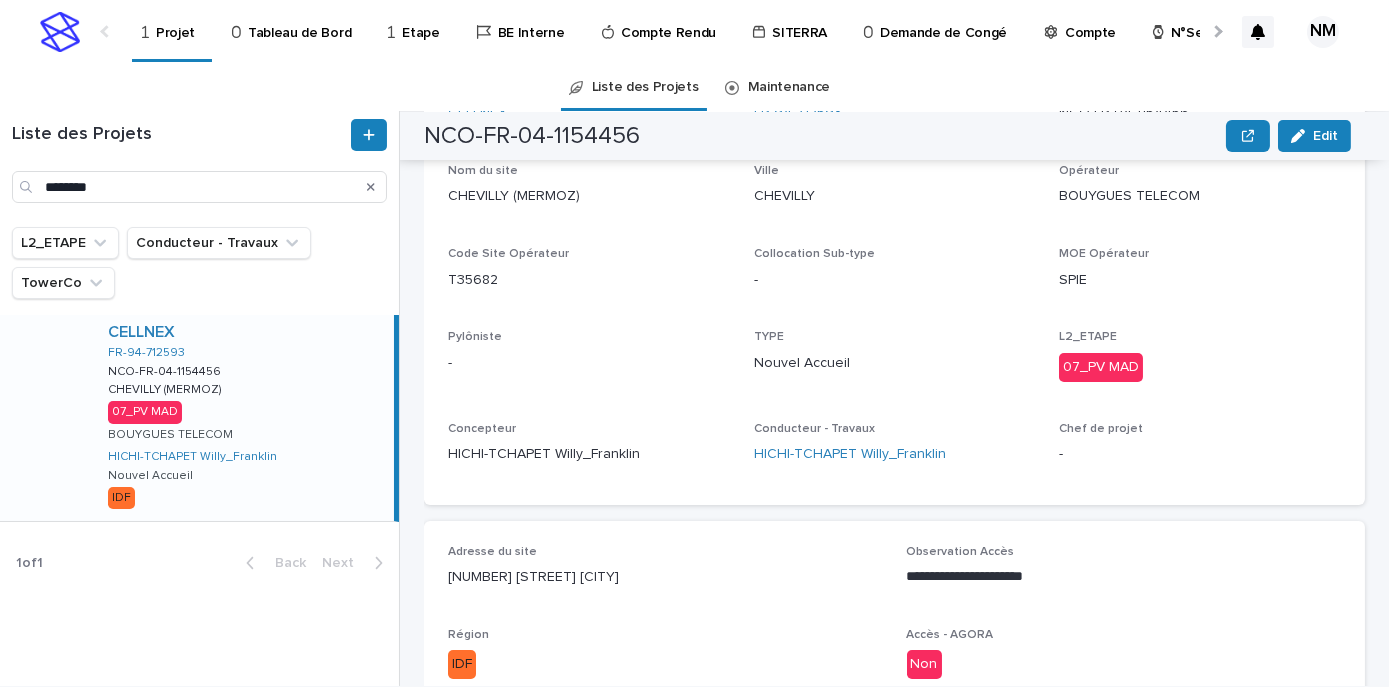 scroll, scrollTop: 196, scrollLeft: 0, axis: vertical 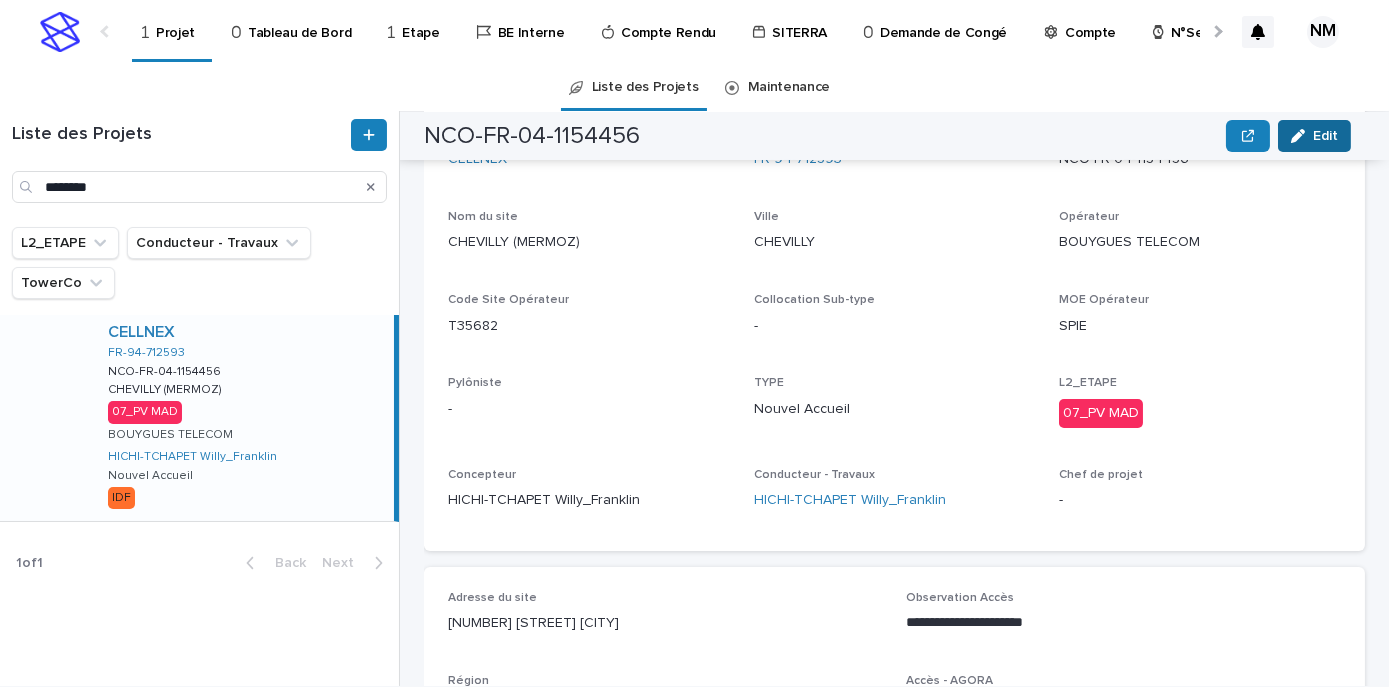 click at bounding box center [1302, 136] 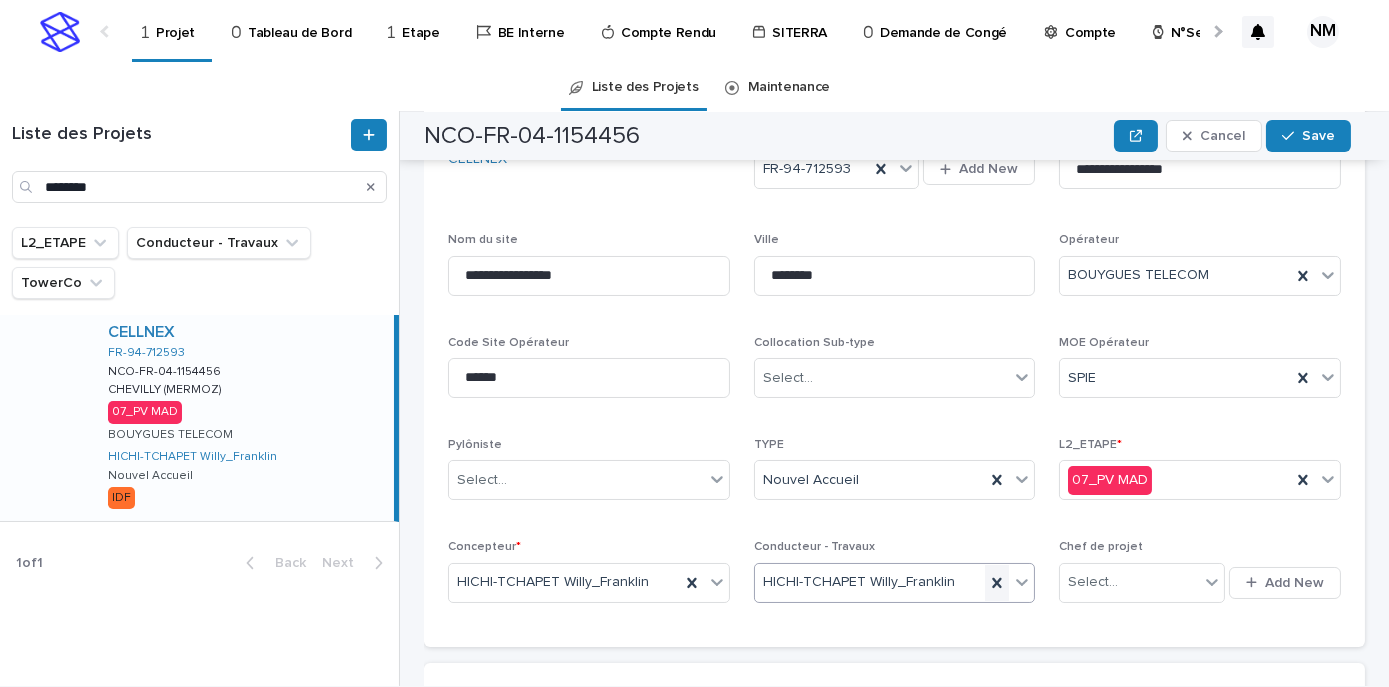 click 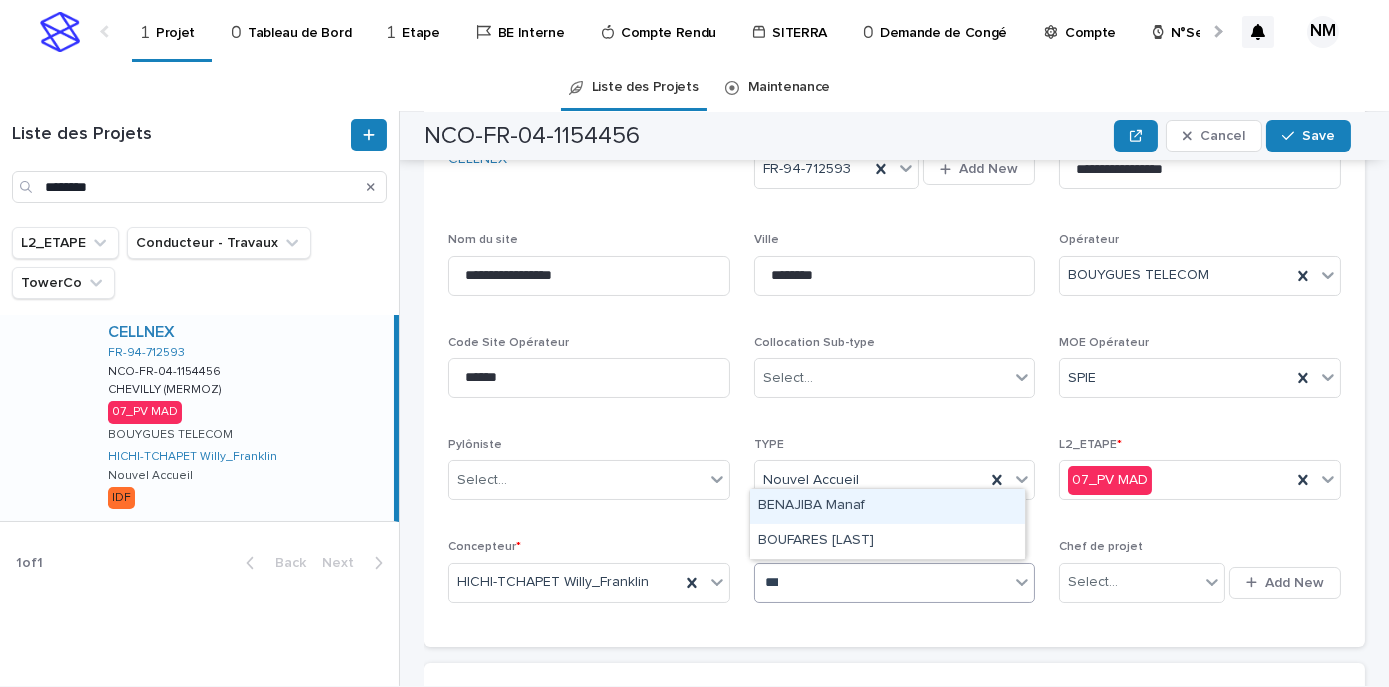 type on "****" 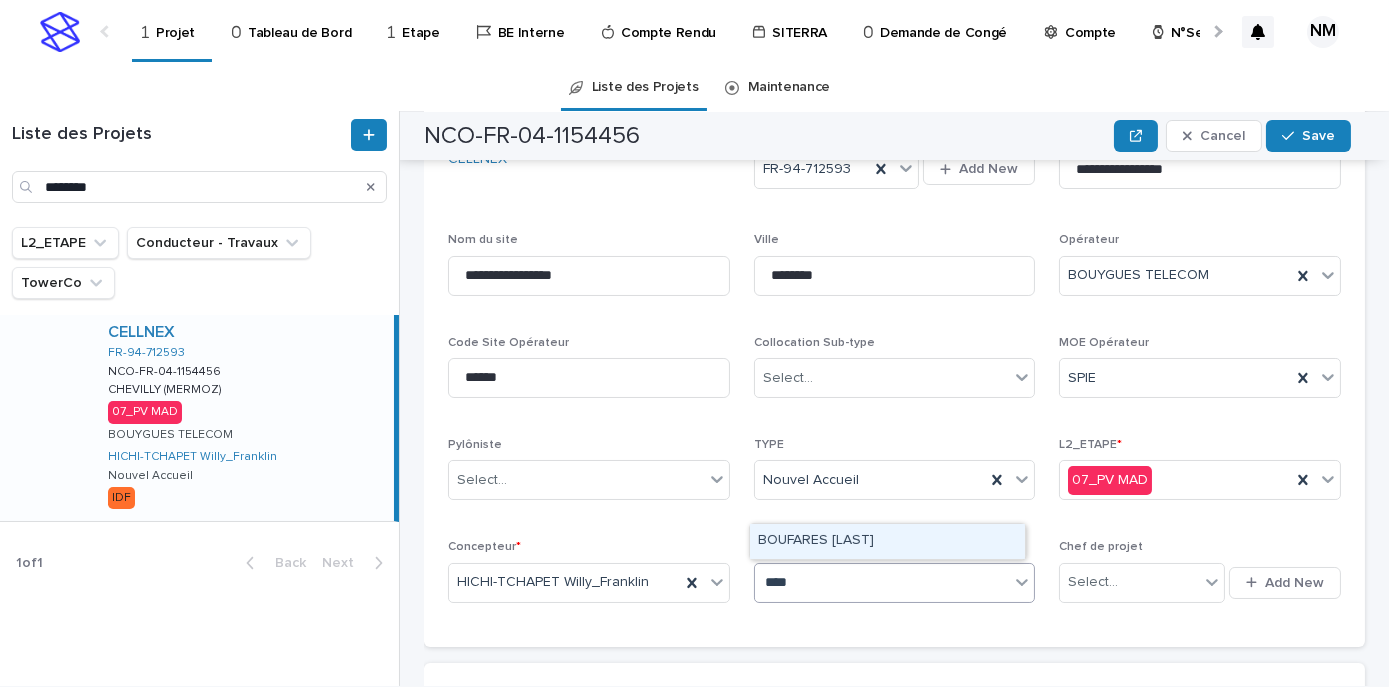 click on "[FIRST] [LAST]" at bounding box center (887, 541) 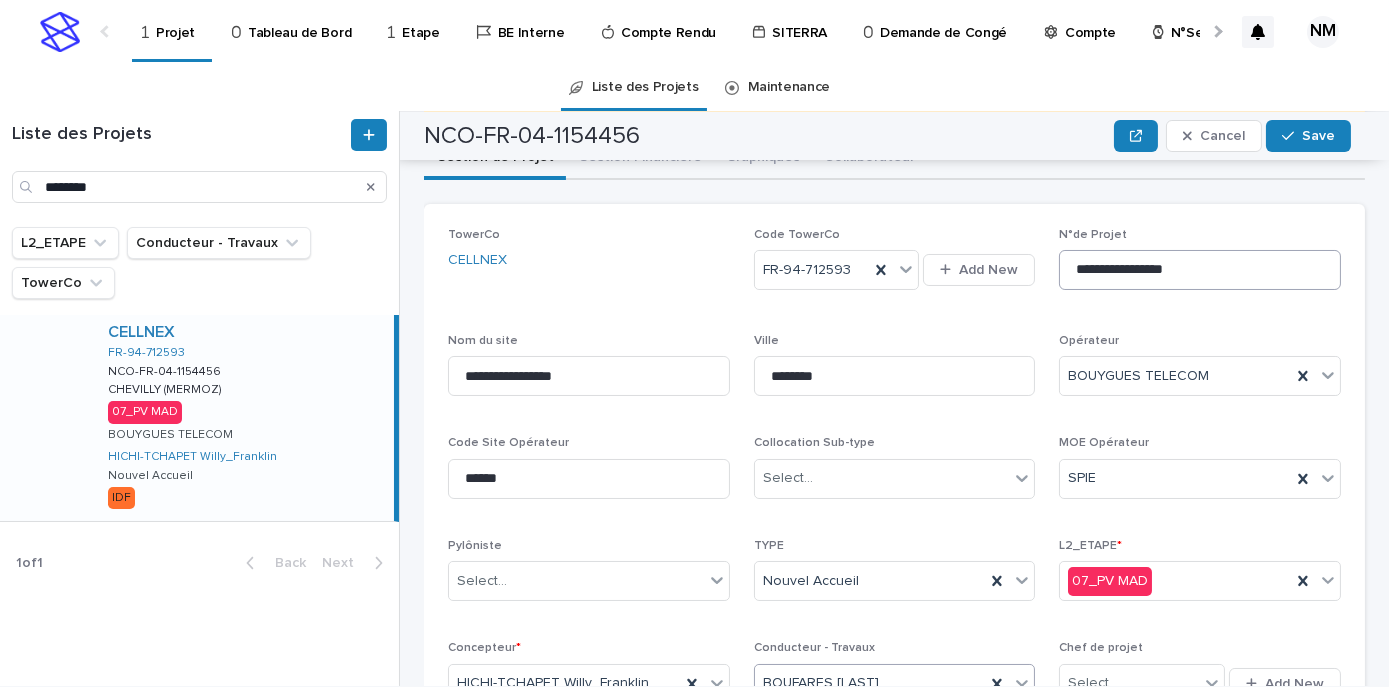 scroll, scrollTop: 297, scrollLeft: 0, axis: vertical 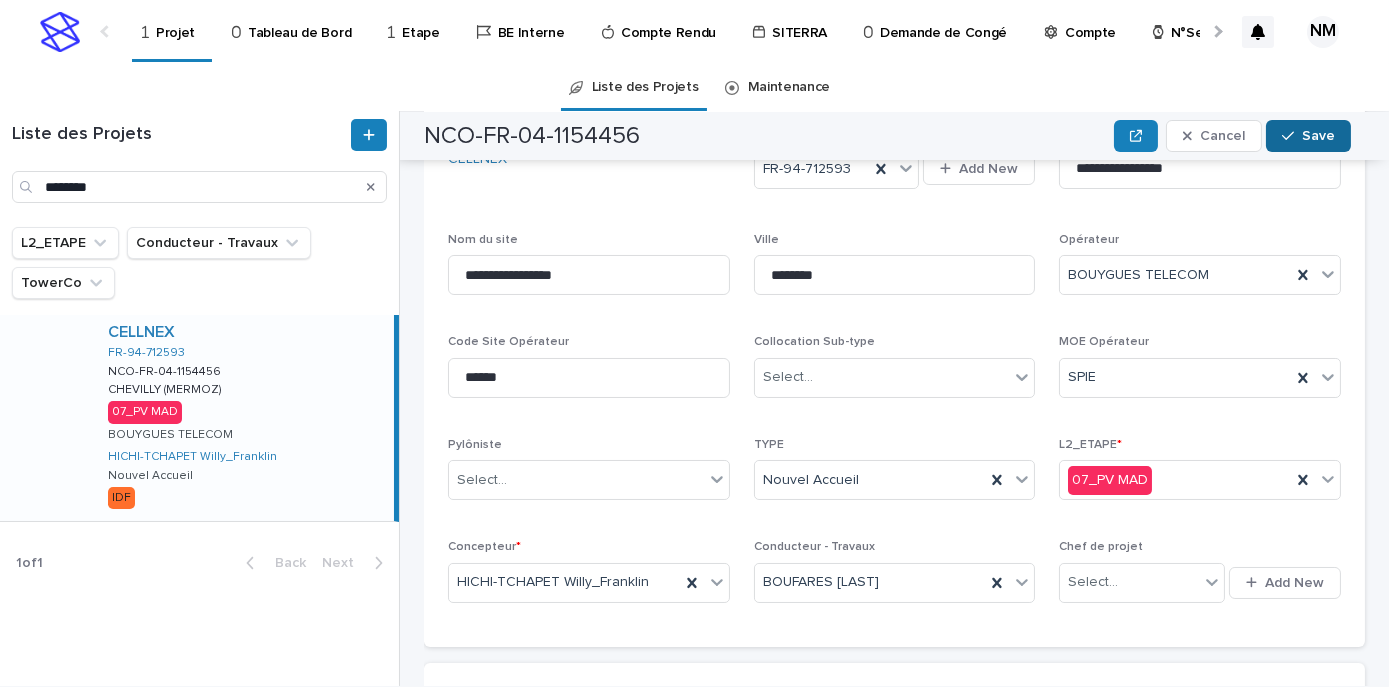 click on "Save" at bounding box center [1308, 136] 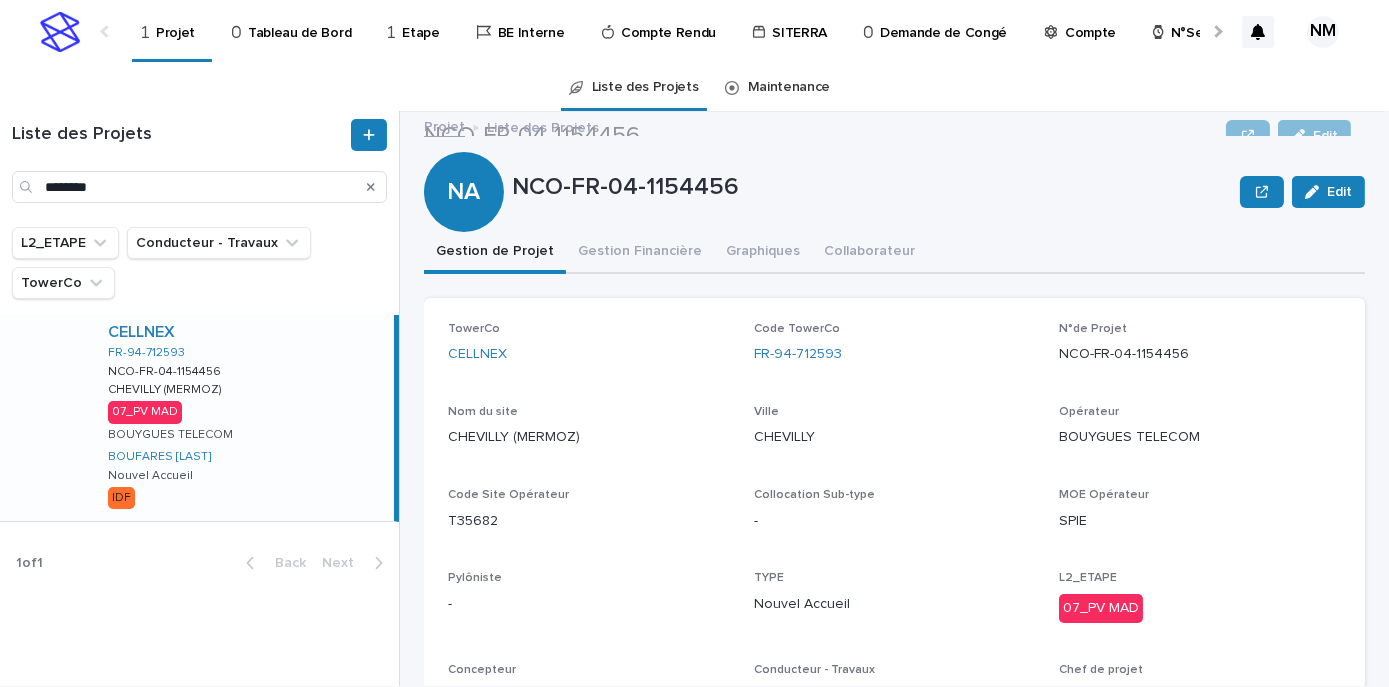 scroll, scrollTop: 0, scrollLeft: 0, axis: both 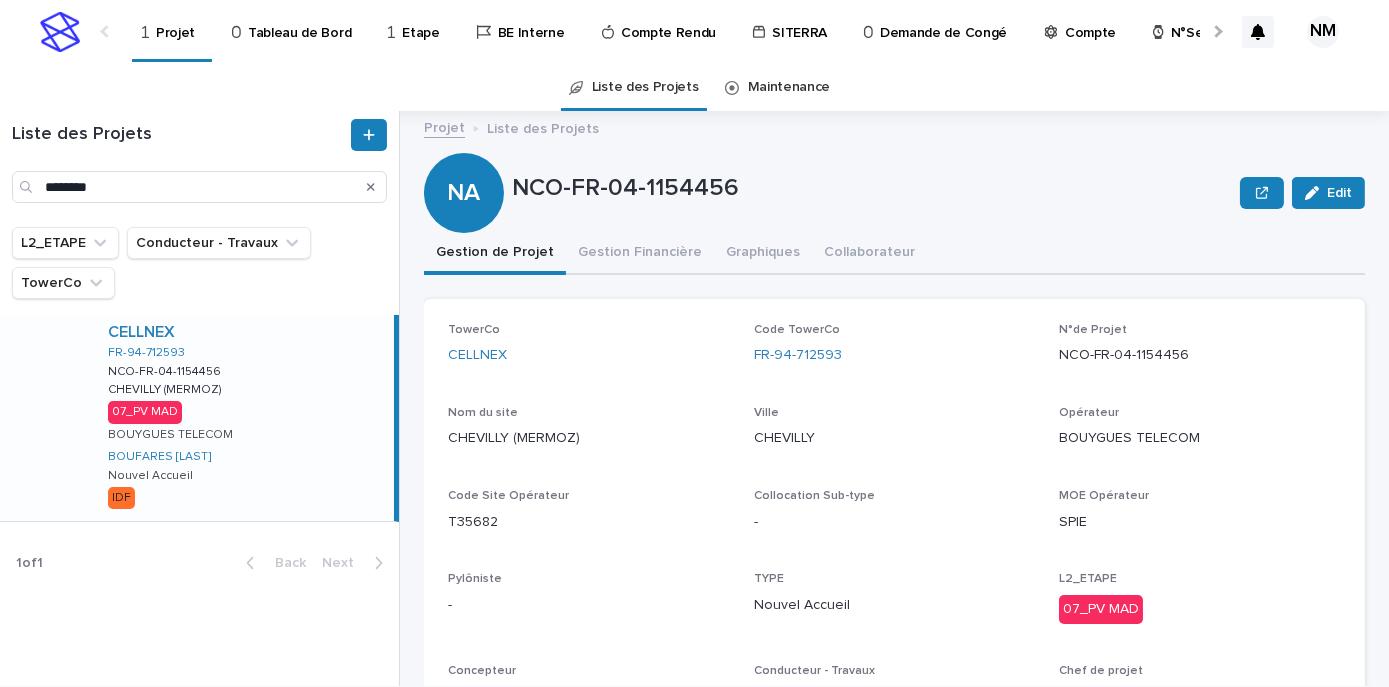 click on "Gestion Financière" at bounding box center [640, 254] 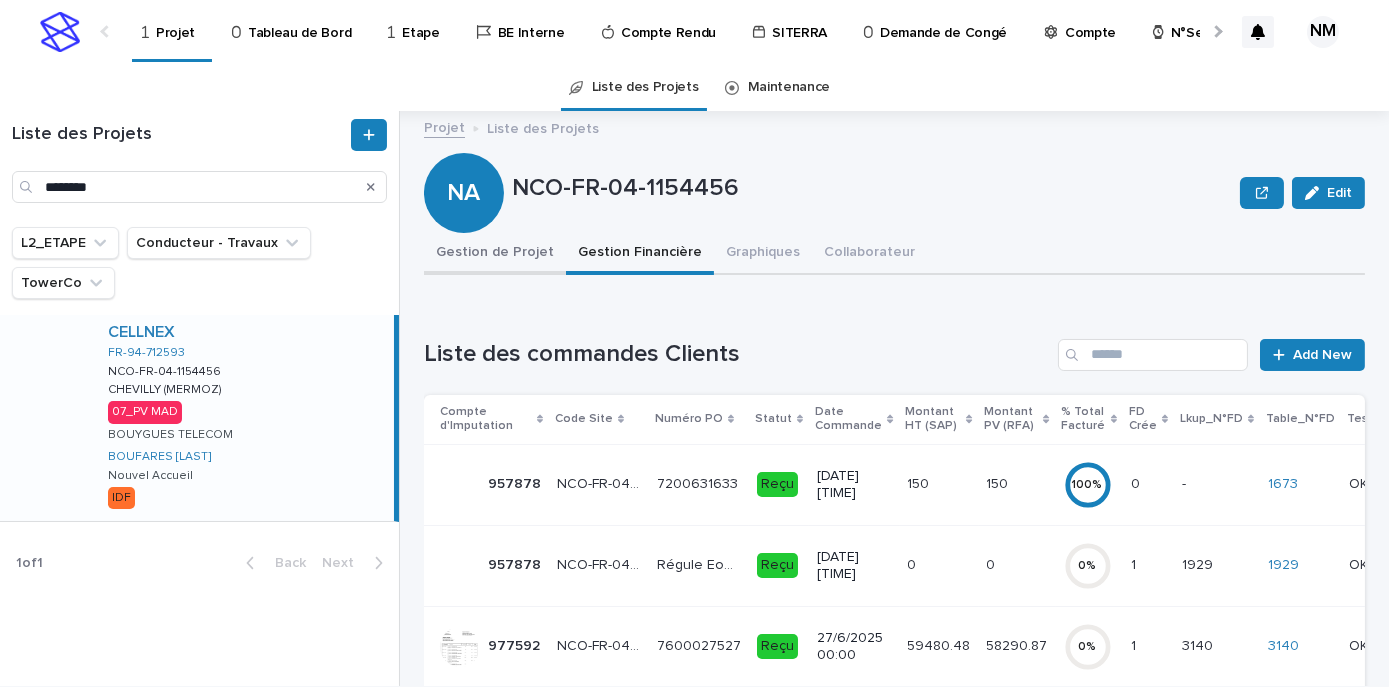 click on "Gestion de Projet" at bounding box center [495, 254] 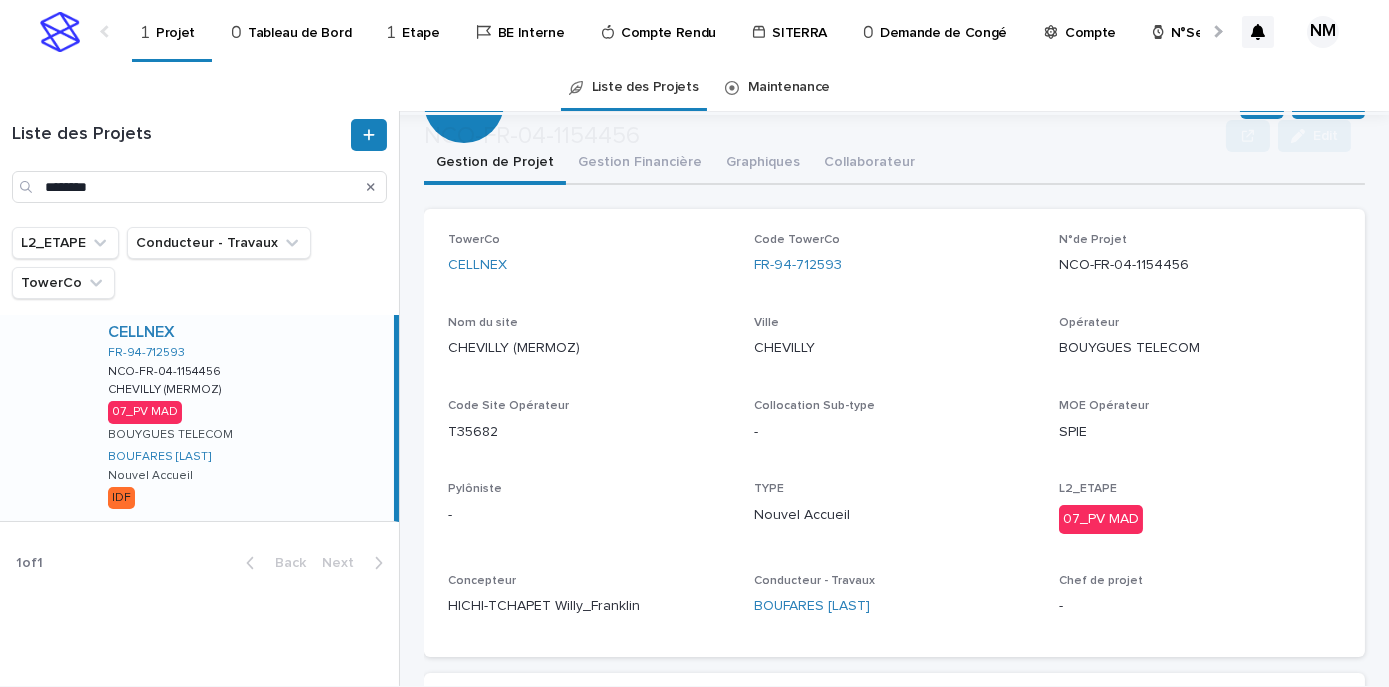 scroll, scrollTop: 363, scrollLeft: 0, axis: vertical 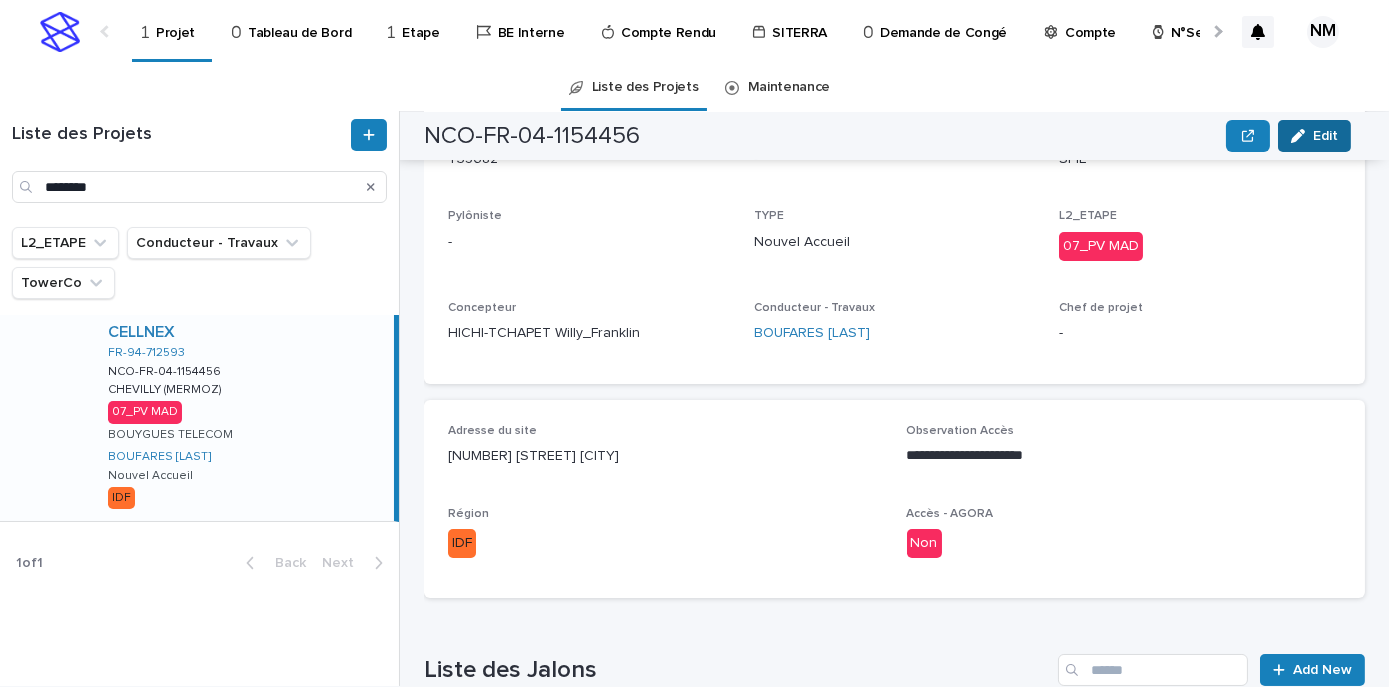 click on "Edit" at bounding box center [1314, 136] 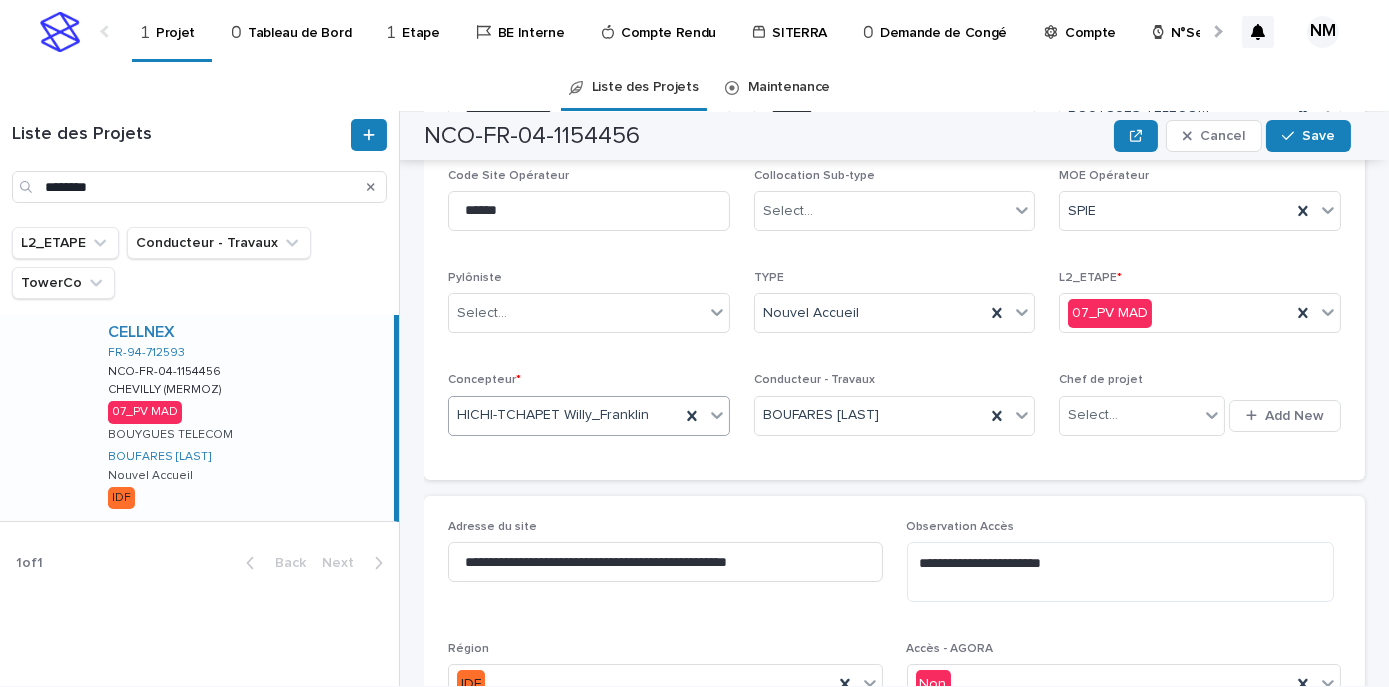 click 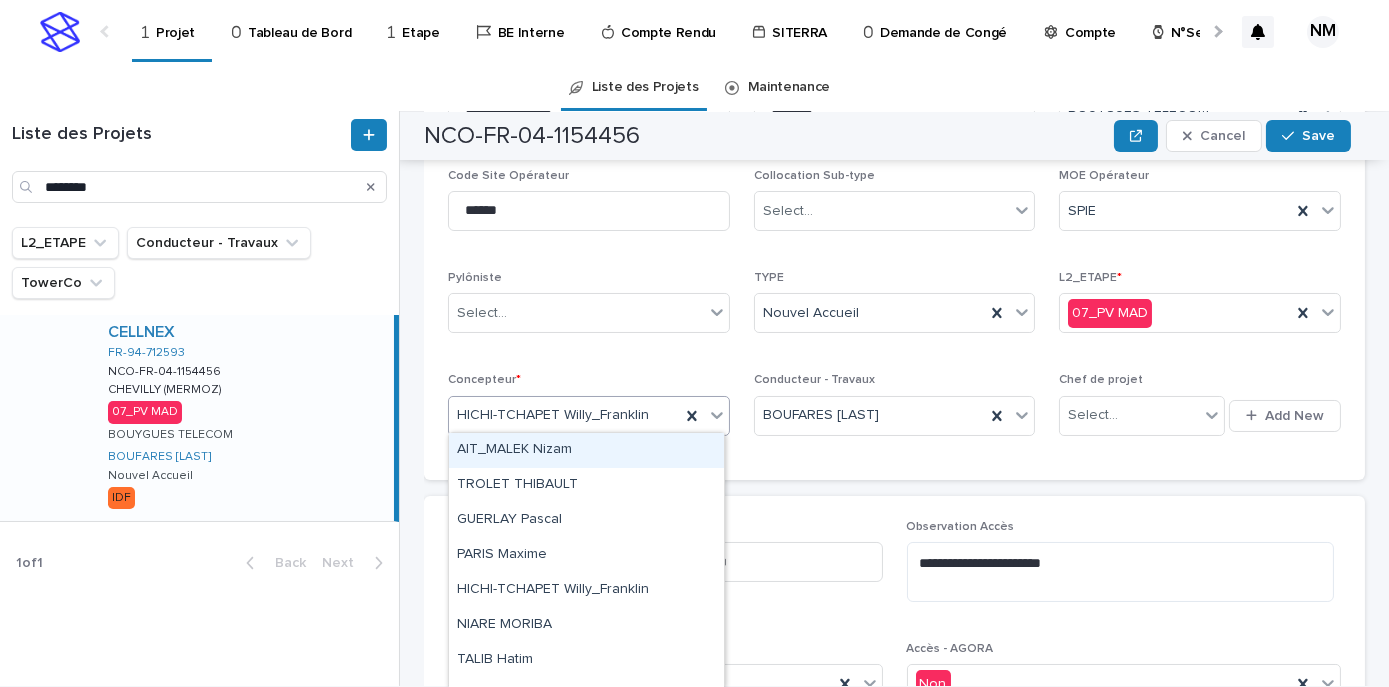 scroll, scrollTop: 272, scrollLeft: 0, axis: vertical 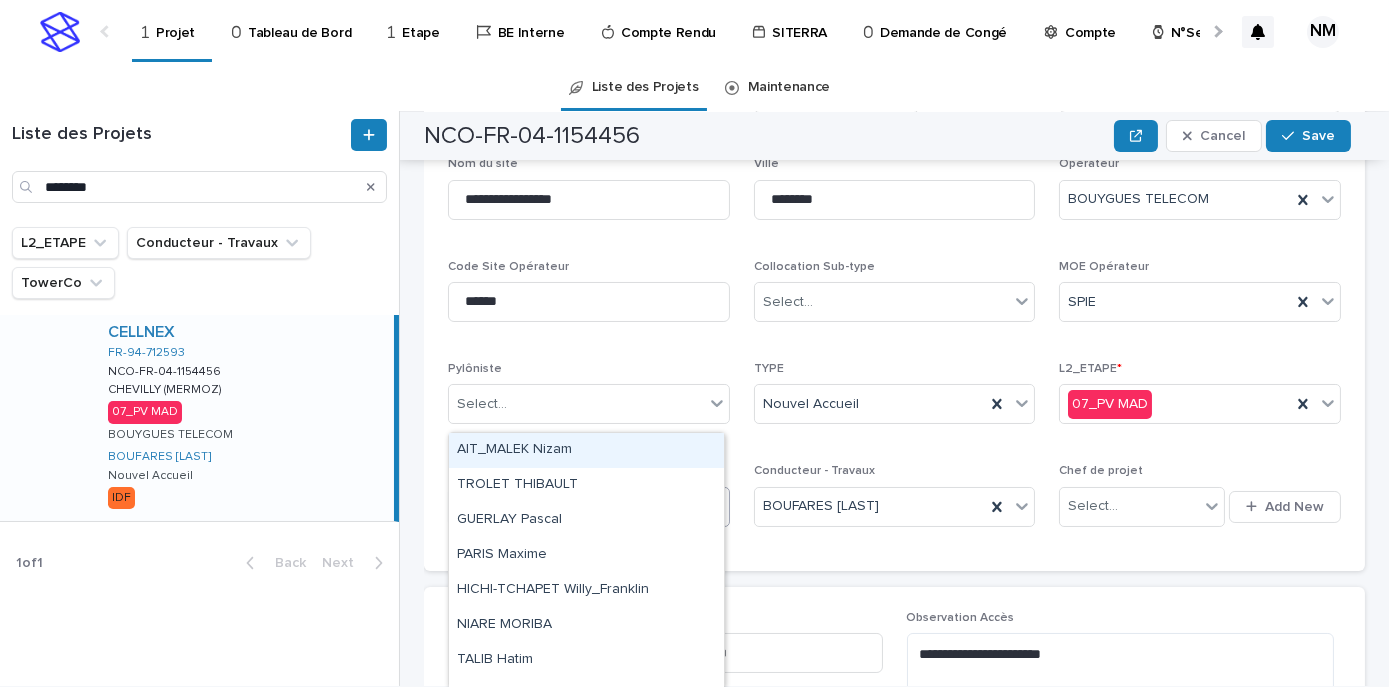 click on "Conducteur - Travaux BOUFARES Afif" at bounding box center (895, 505) 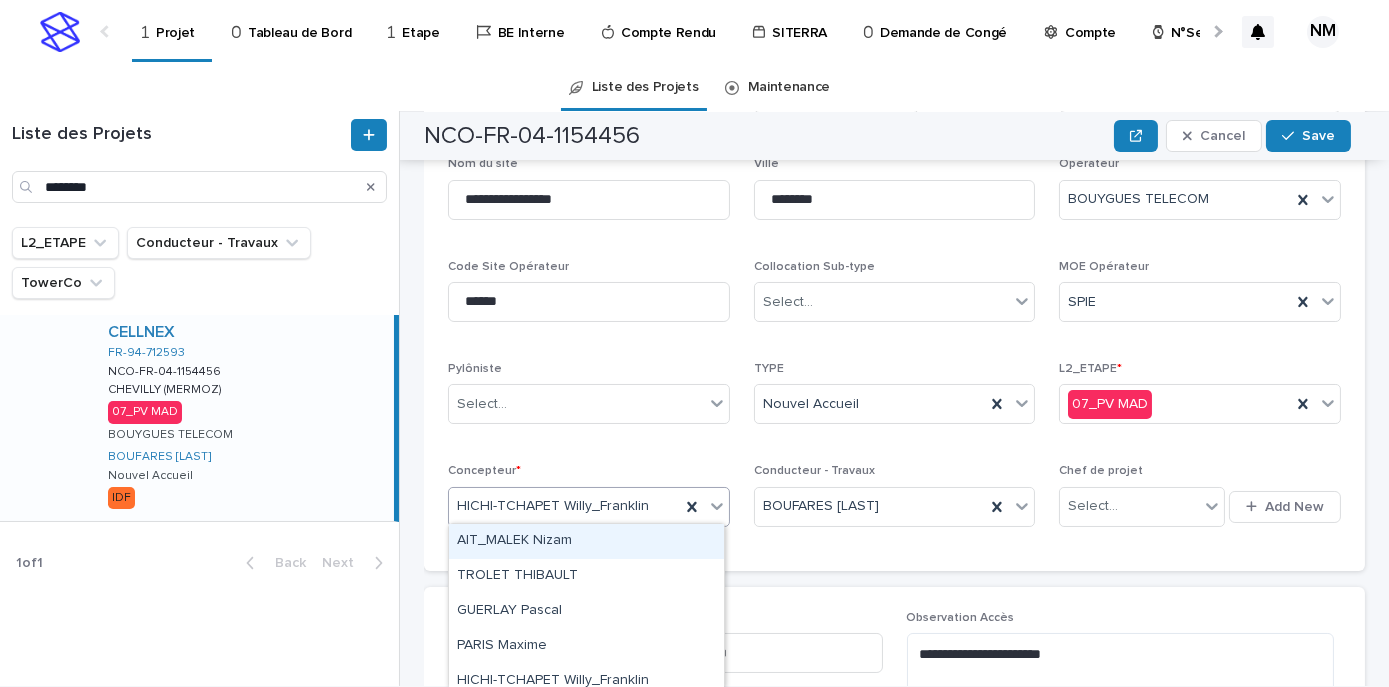 click 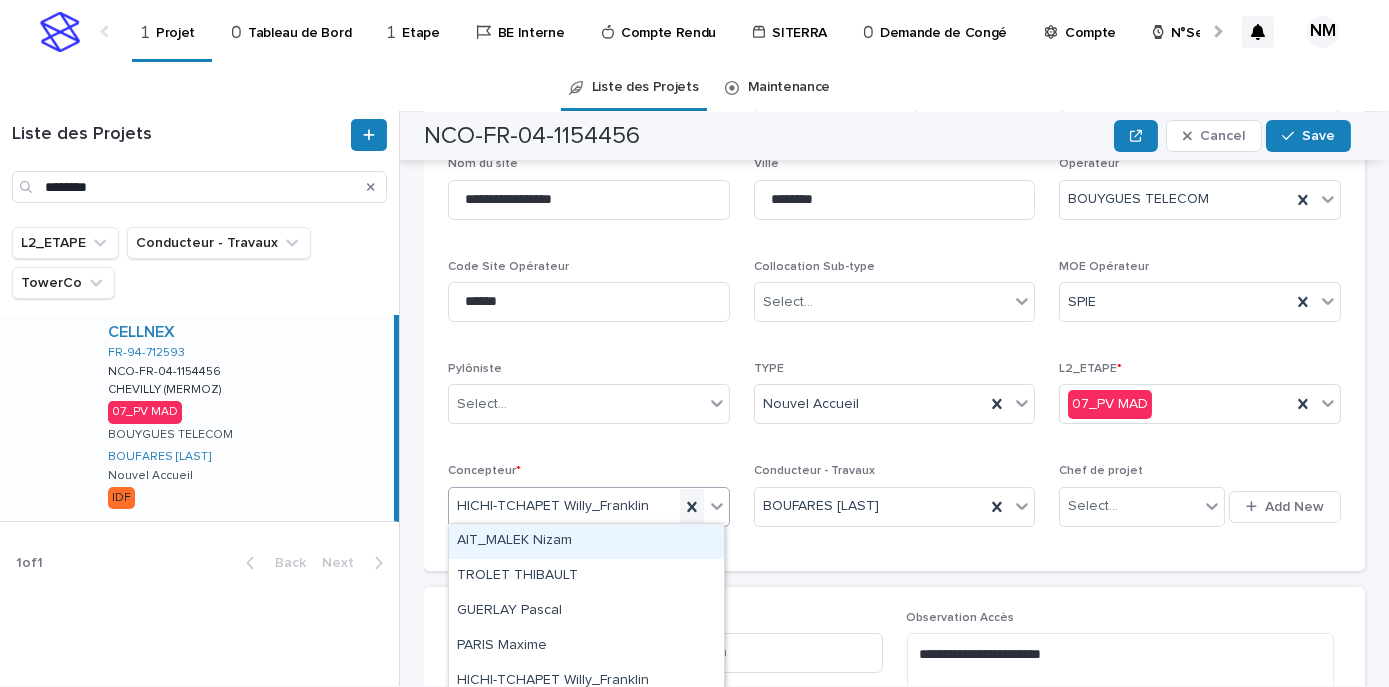 click 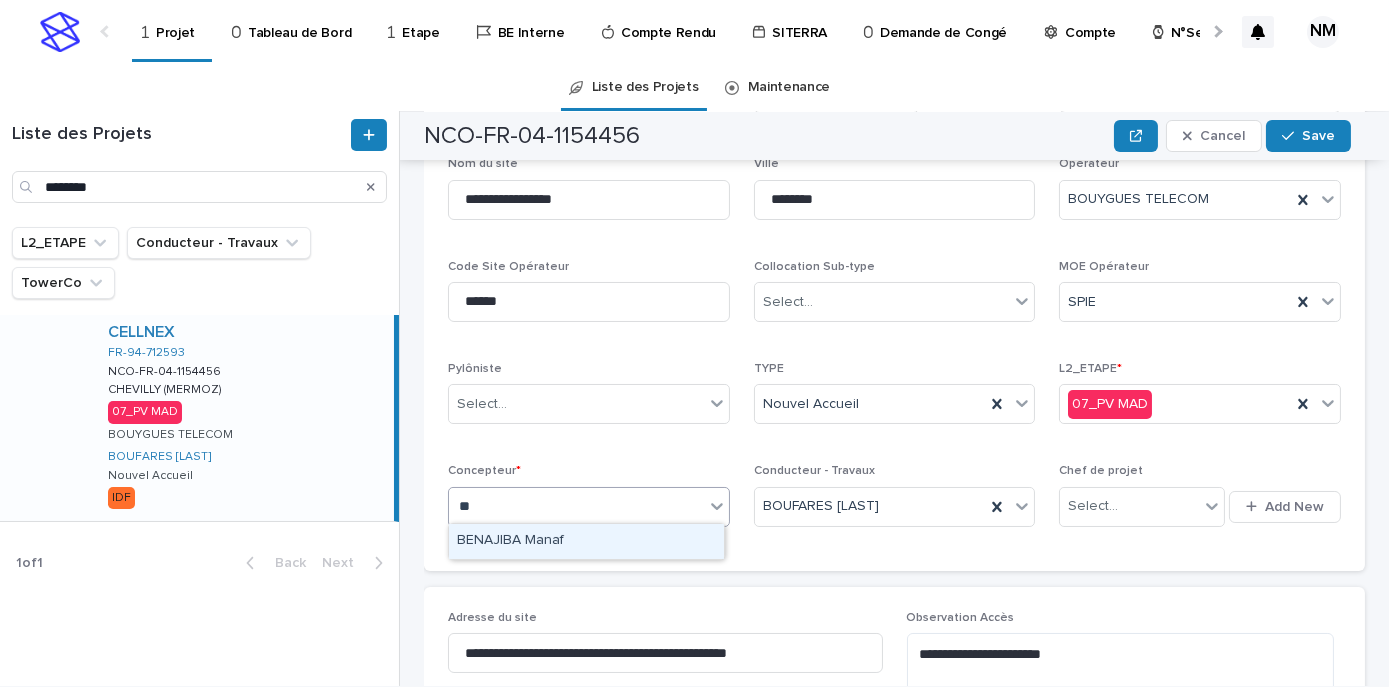type on "*" 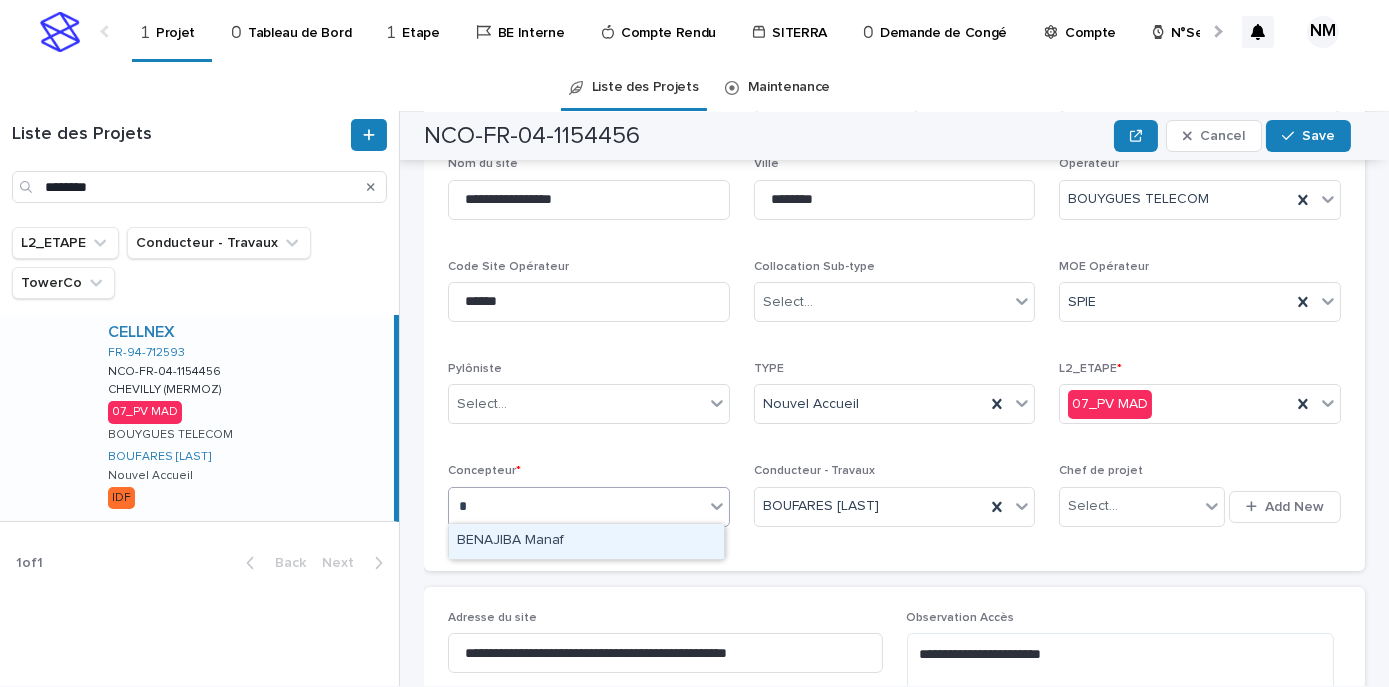 type 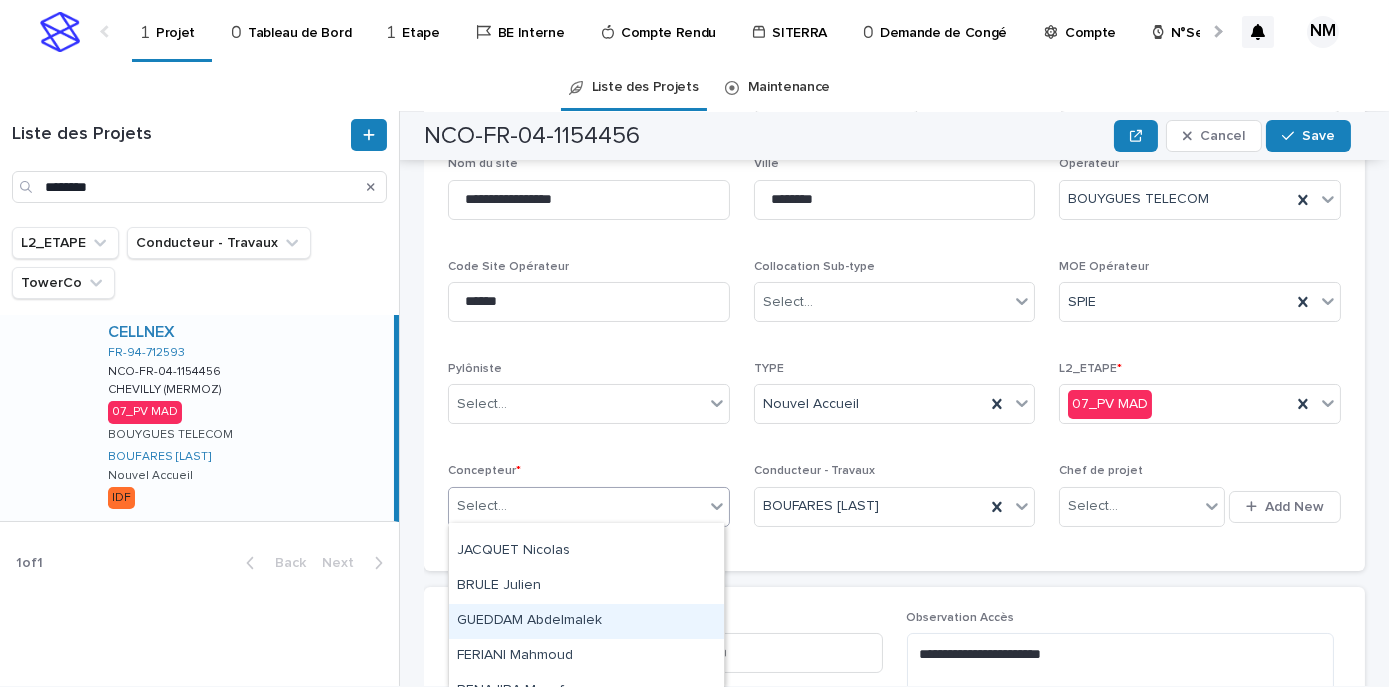 scroll, scrollTop: 0, scrollLeft: 0, axis: both 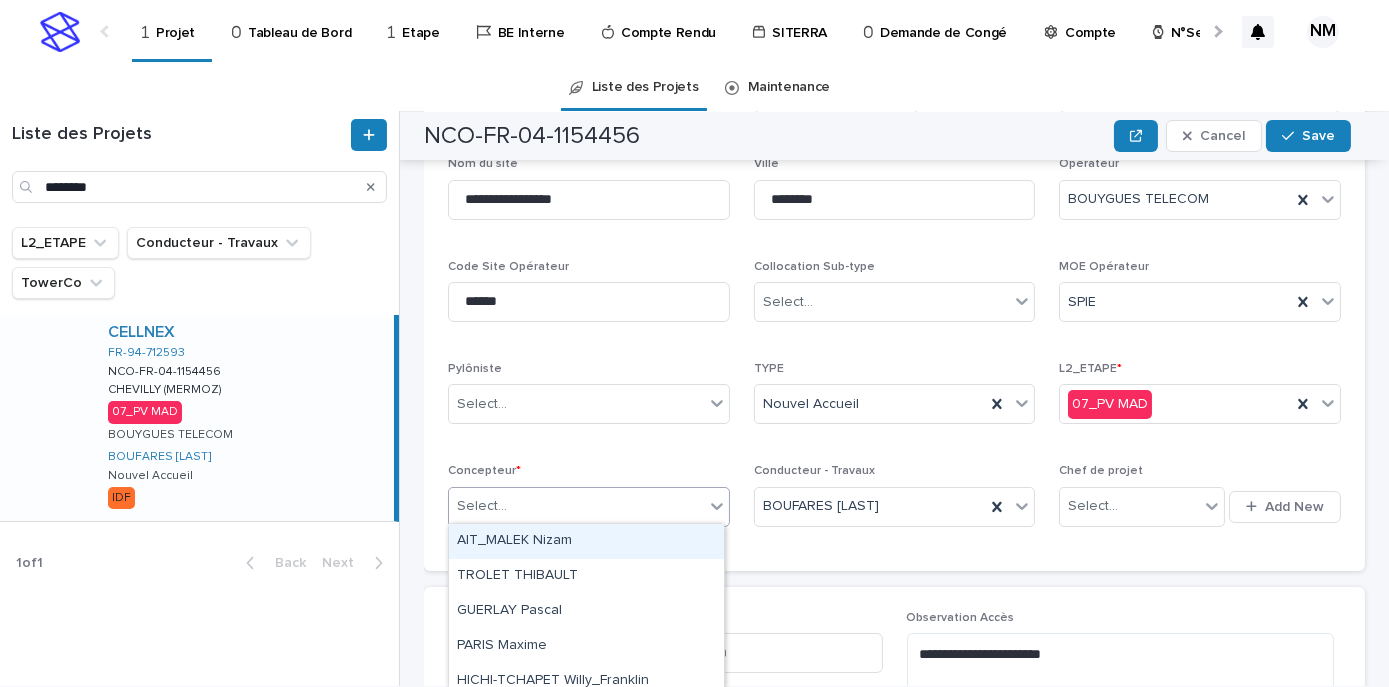 click on "Select..." at bounding box center [576, 506] 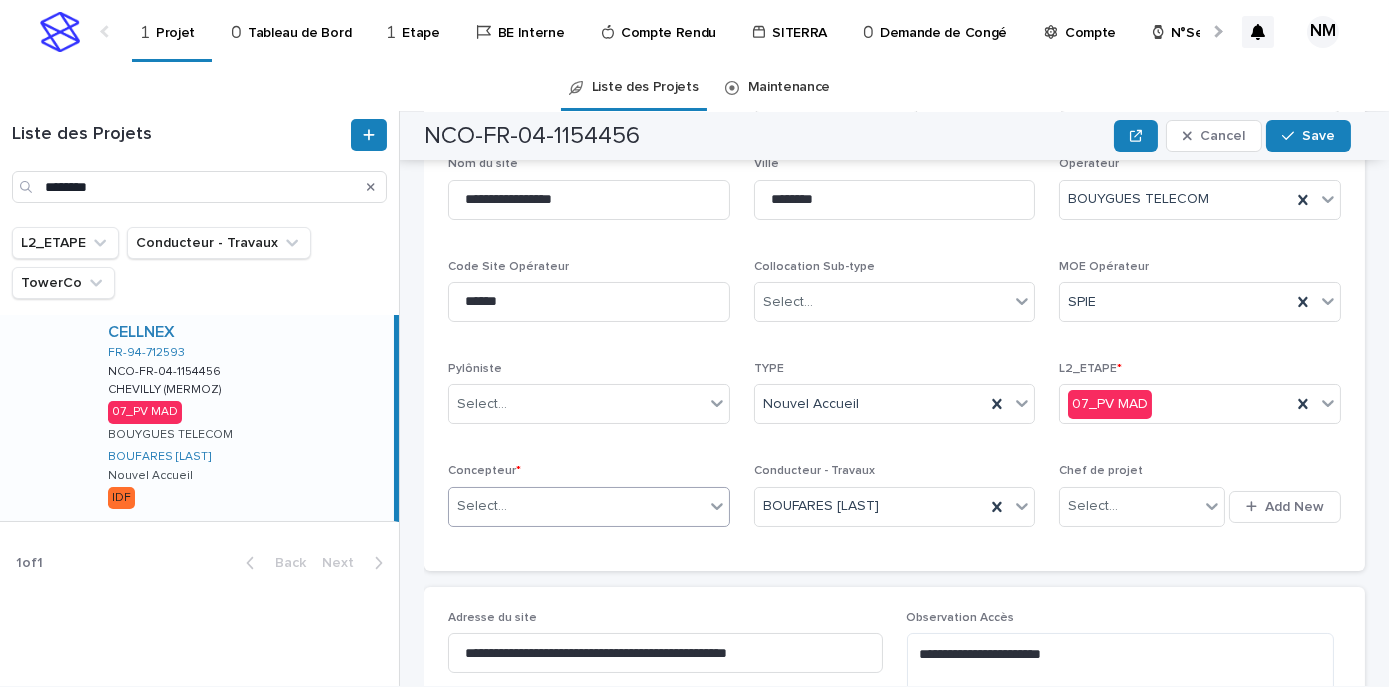 click on "Select..." at bounding box center [576, 506] 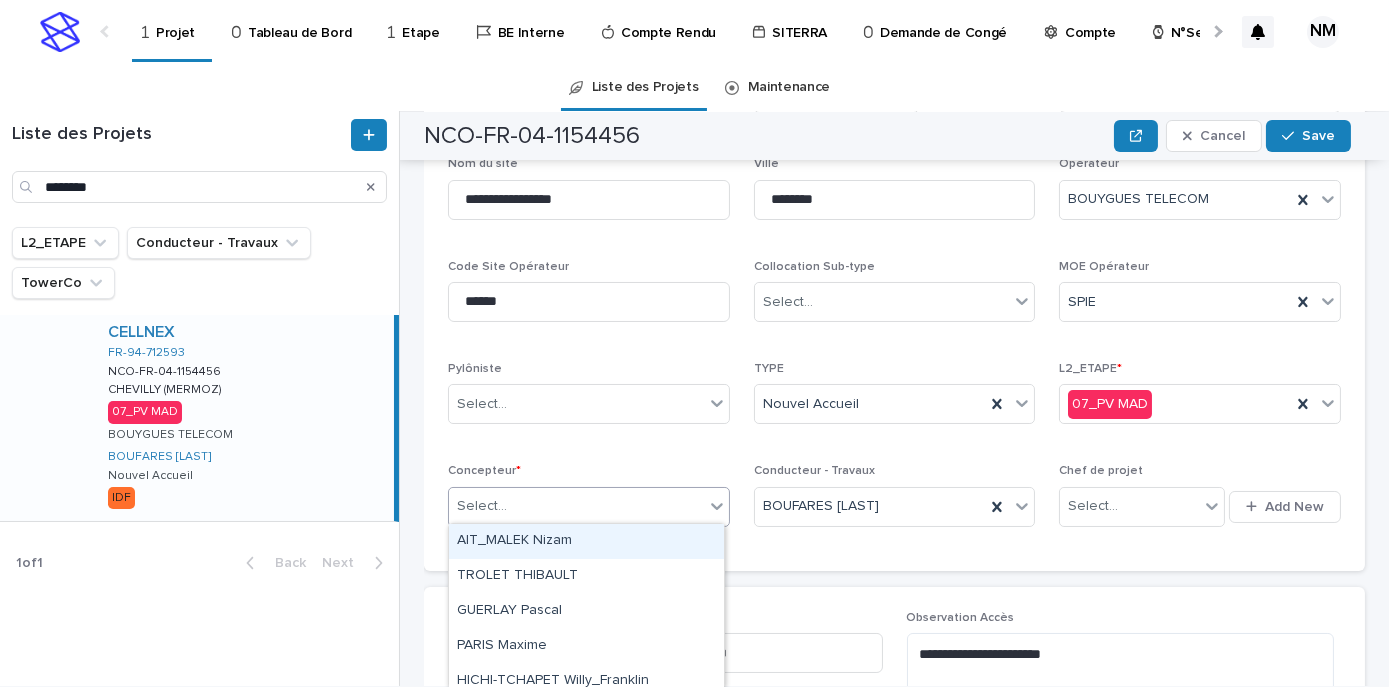 click on "AIT_MALEK Nizam" at bounding box center (586, 541) 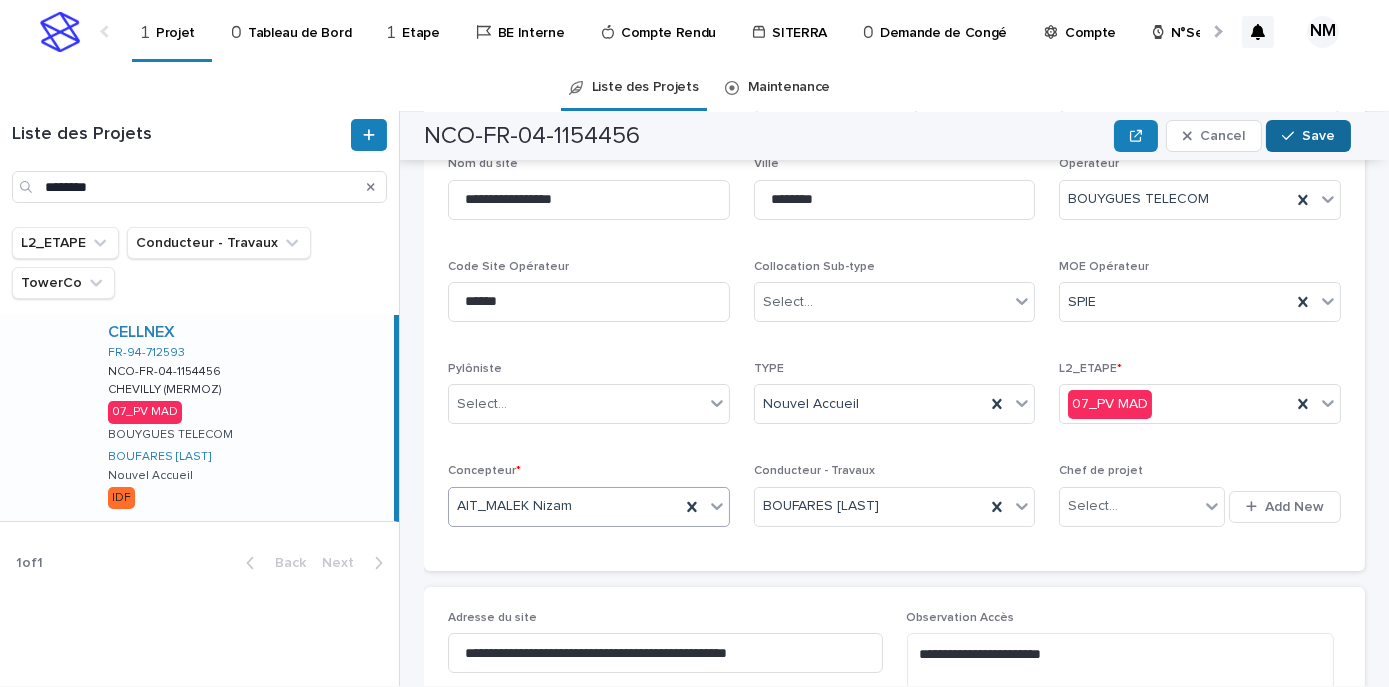 click on "Save" at bounding box center [1308, 136] 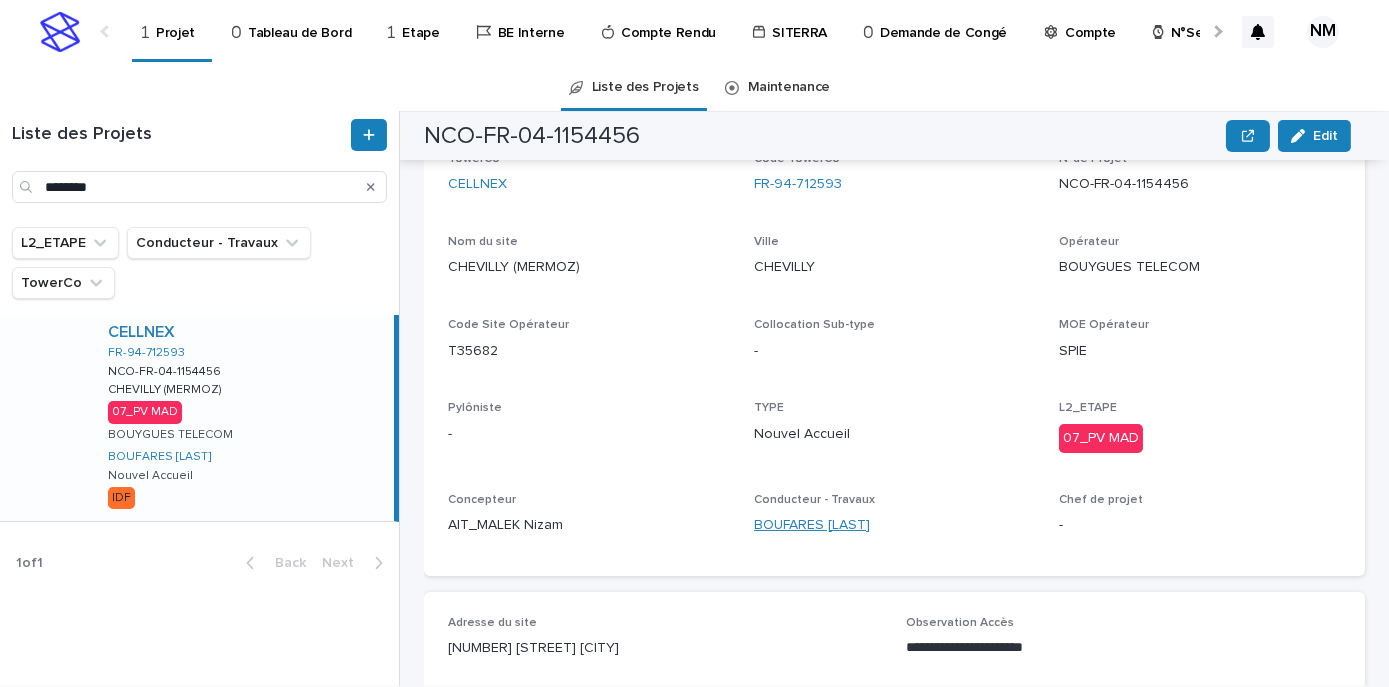 scroll, scrollTop: 0, scrollLeft: 0, axis: both 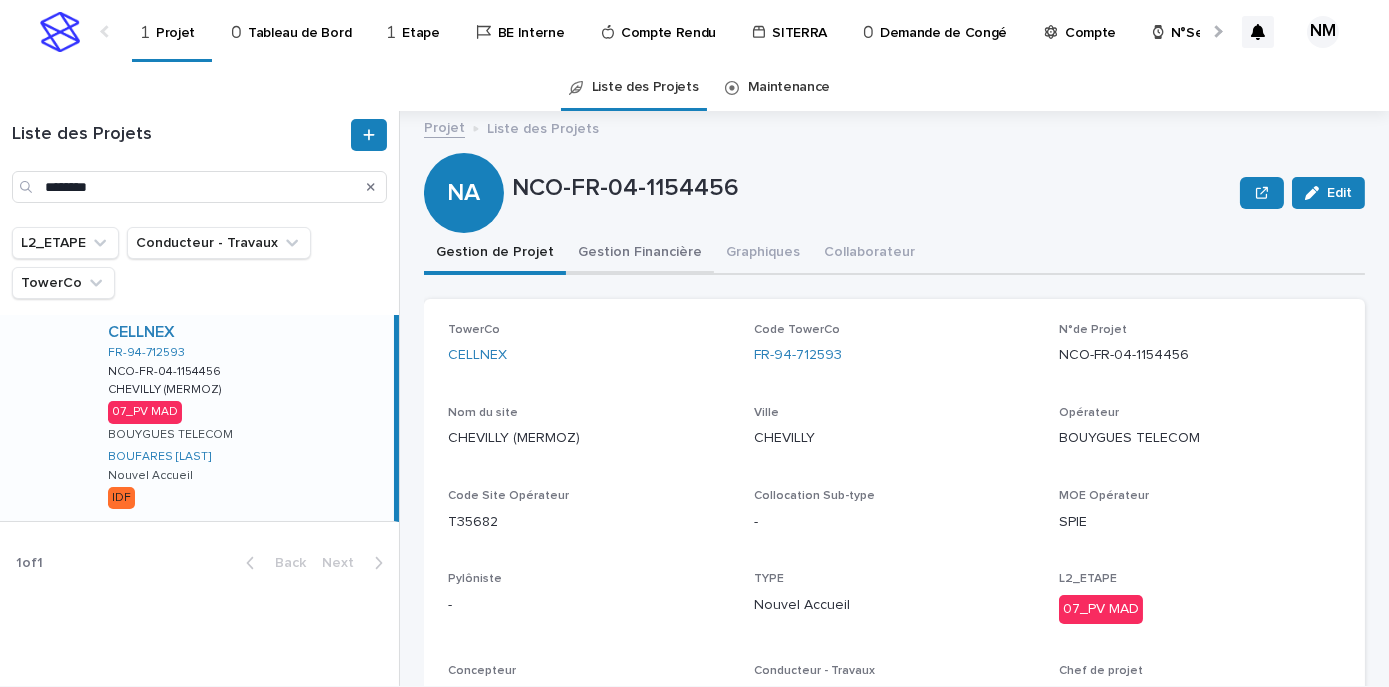 click on "Gestion Financière" at bounding box center [640, 254] 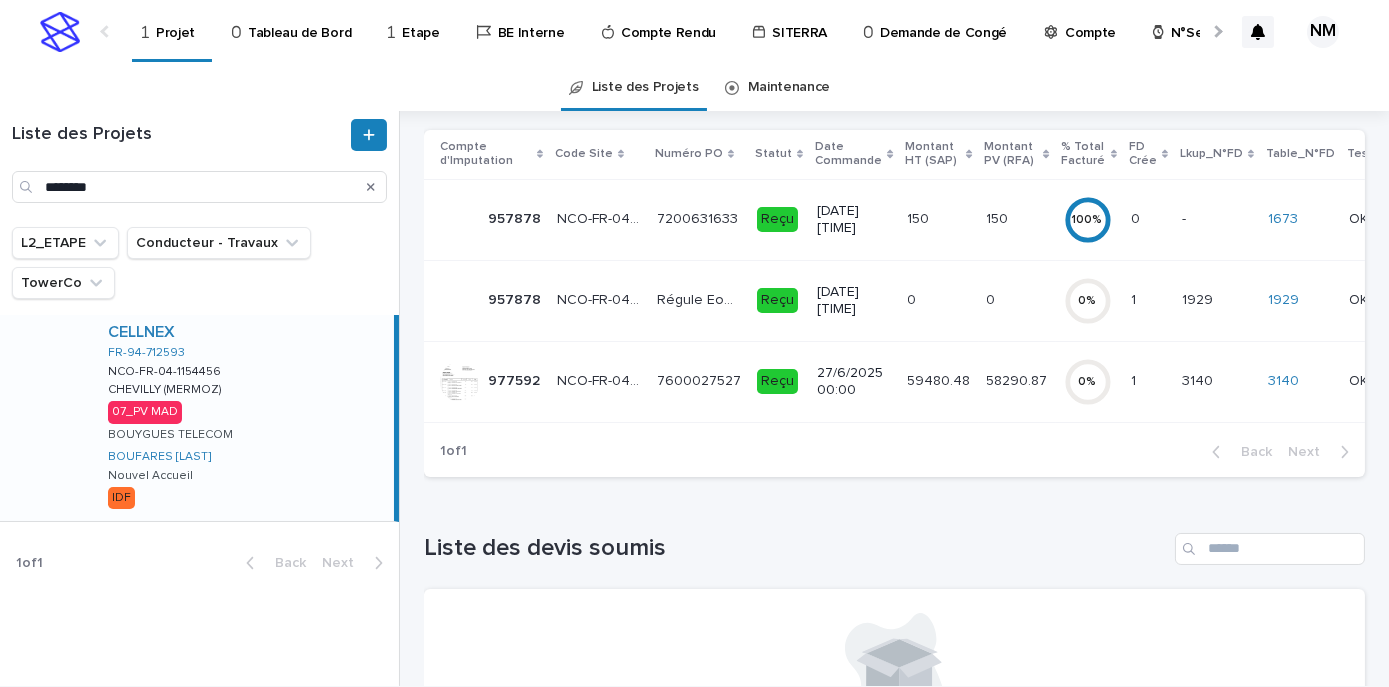 scroll, scrollTop: 272, scrollLeft: 0, axis: vertical 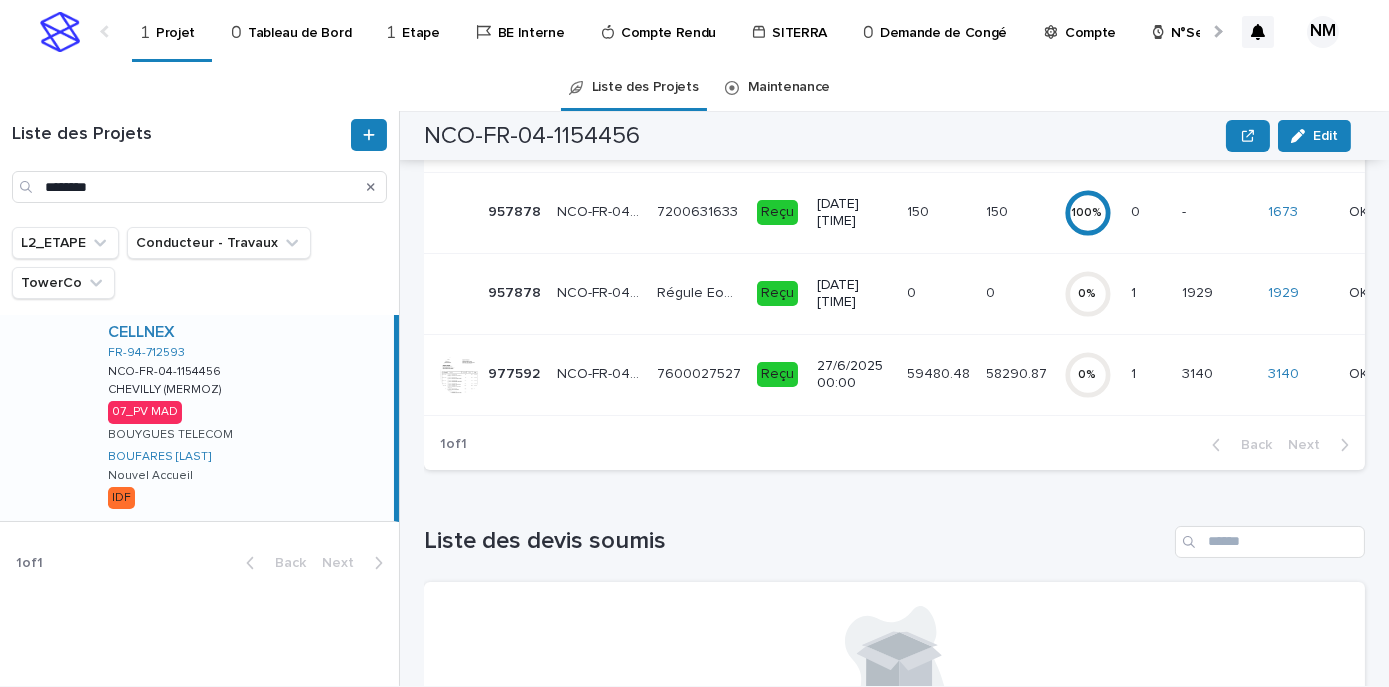 click on "58290.87 58290.87" at bounding box center (1017, 374) 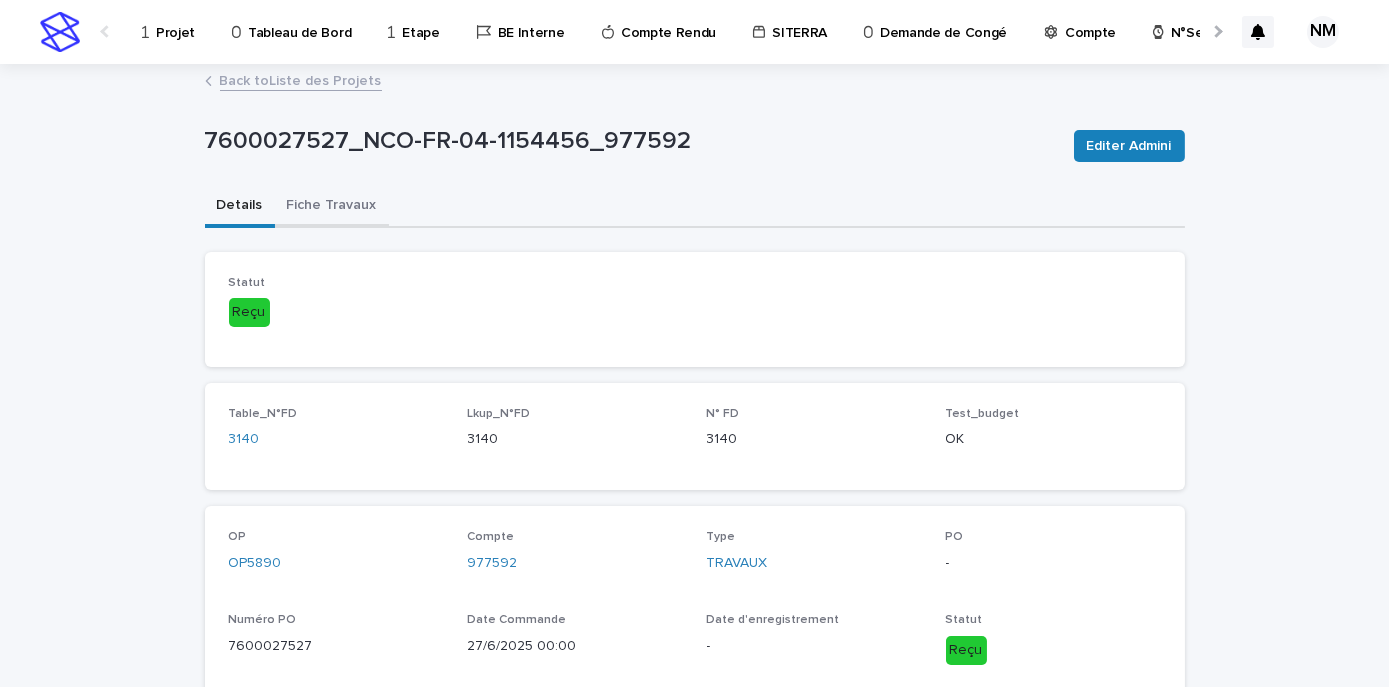 click on "Fiche Travaux" at bounding box center [332, 207] 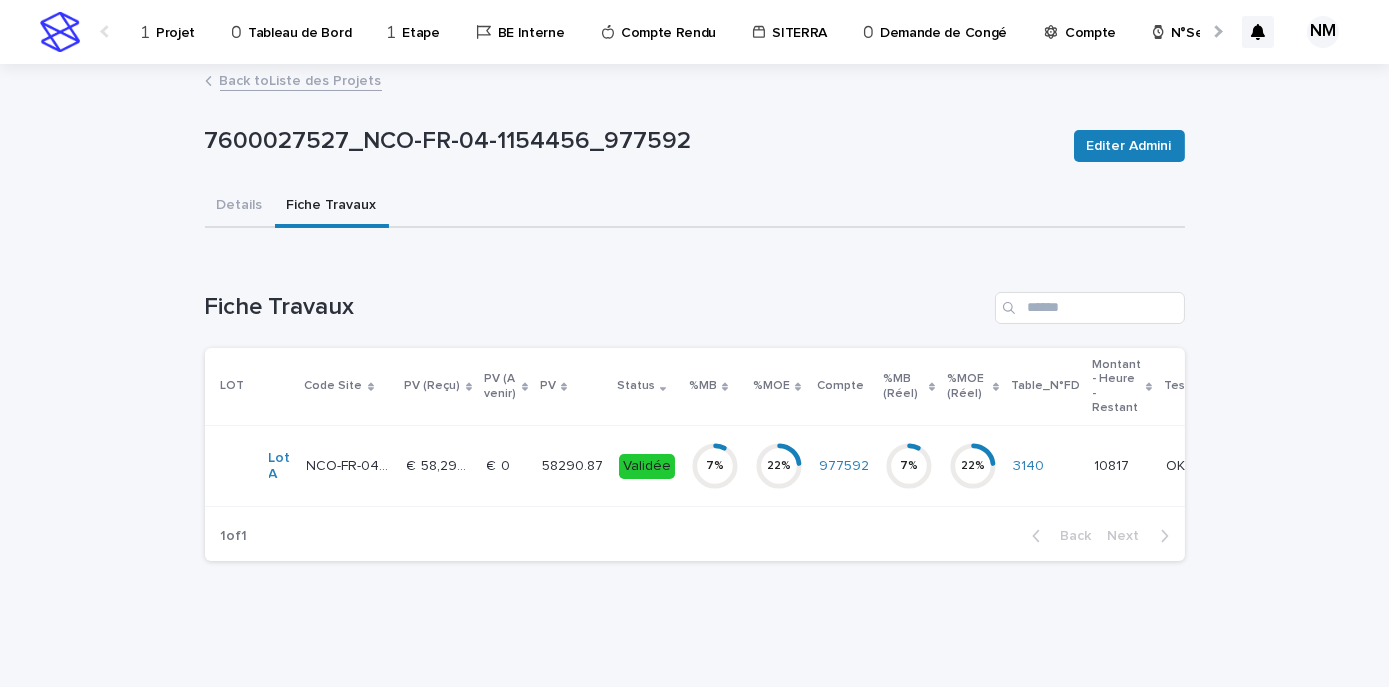 click on "58290.87 58290.87" at bounding box center (572, 466) 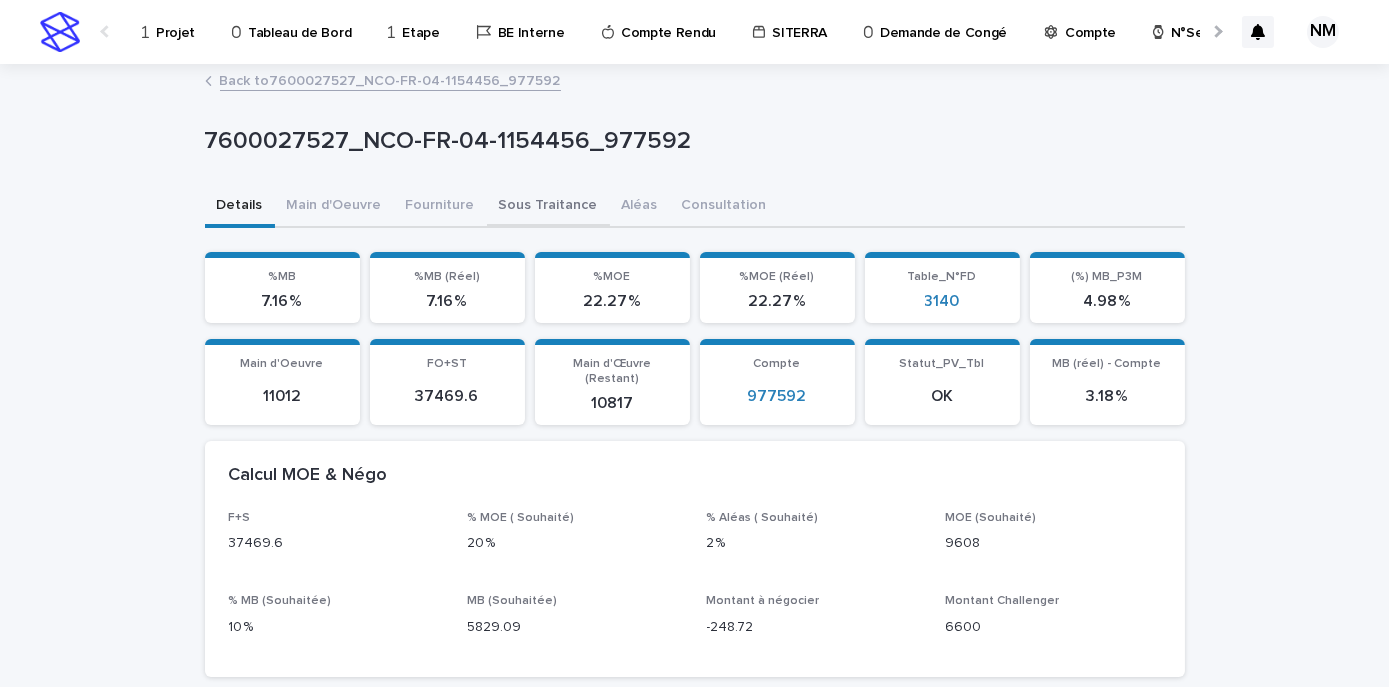 click on "Sous Traitance" at bounding box center [548, 207] 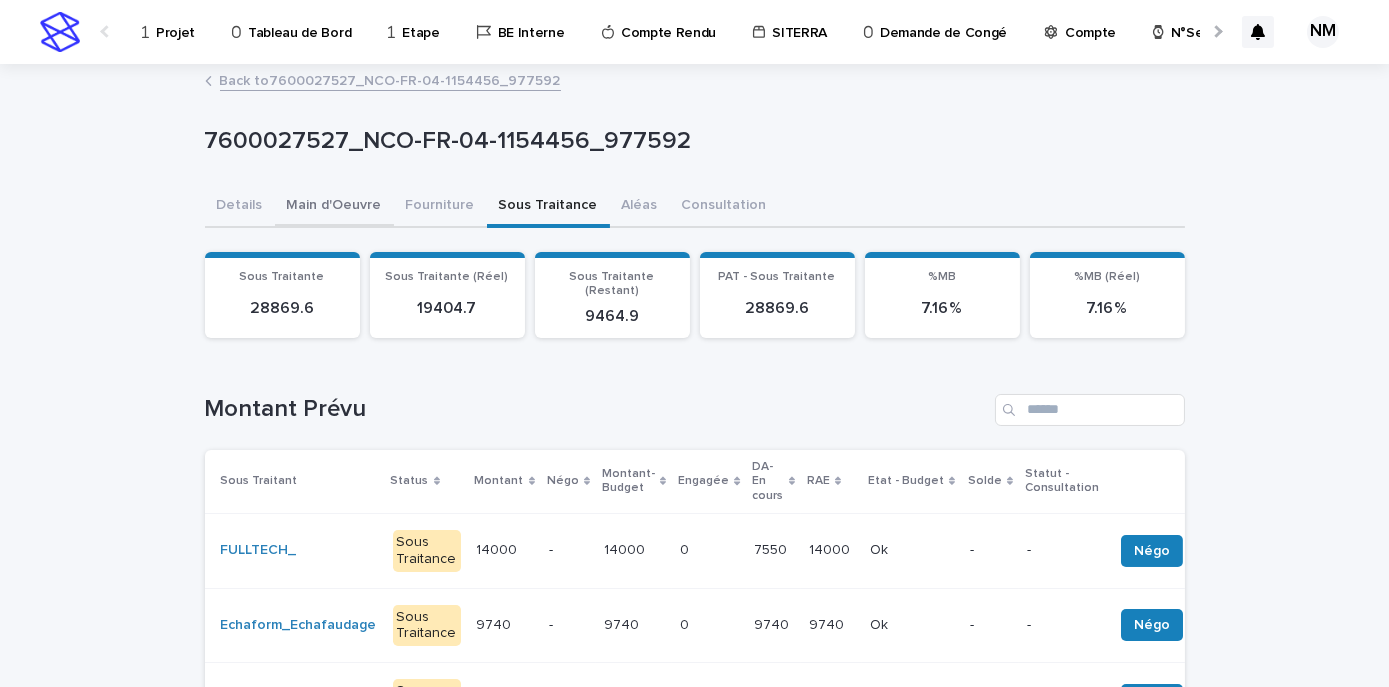 click on "Main d'Oeuvre" at bounding box center (334, 207) 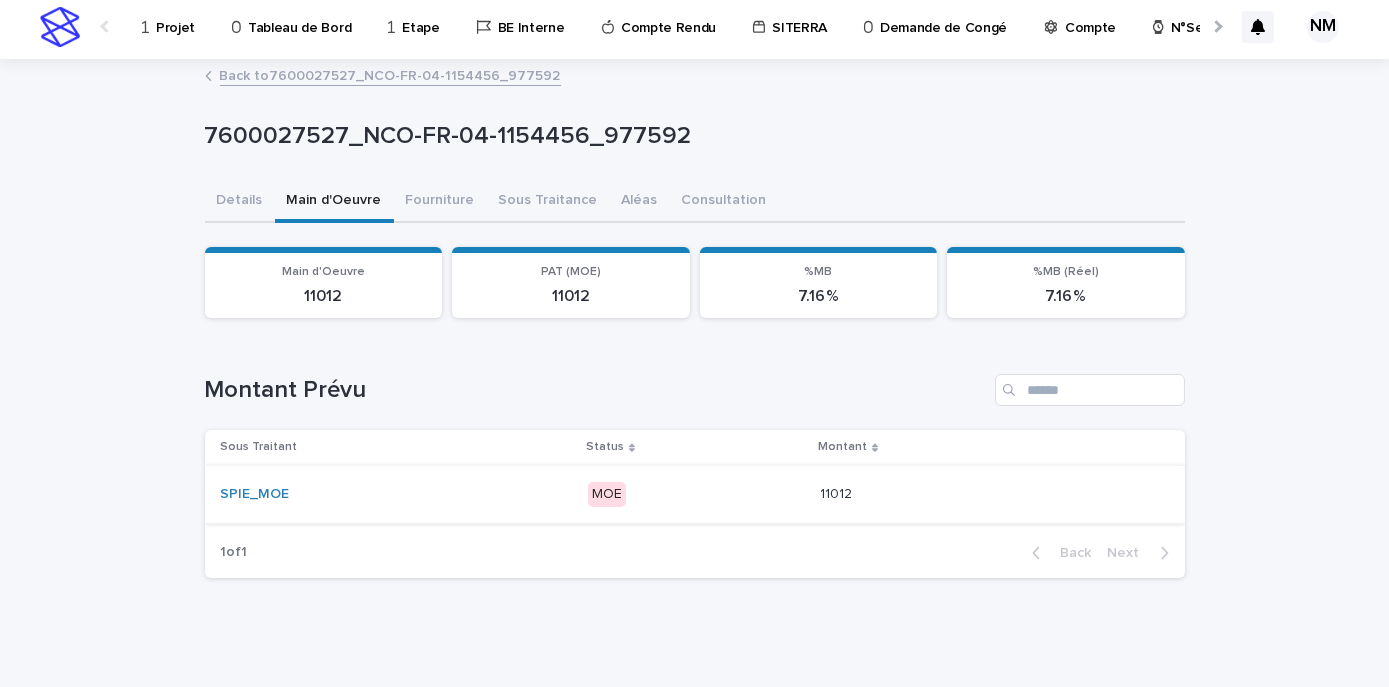 scroll, scrollTop: 9, scrollLeft: 0, axis: vertical 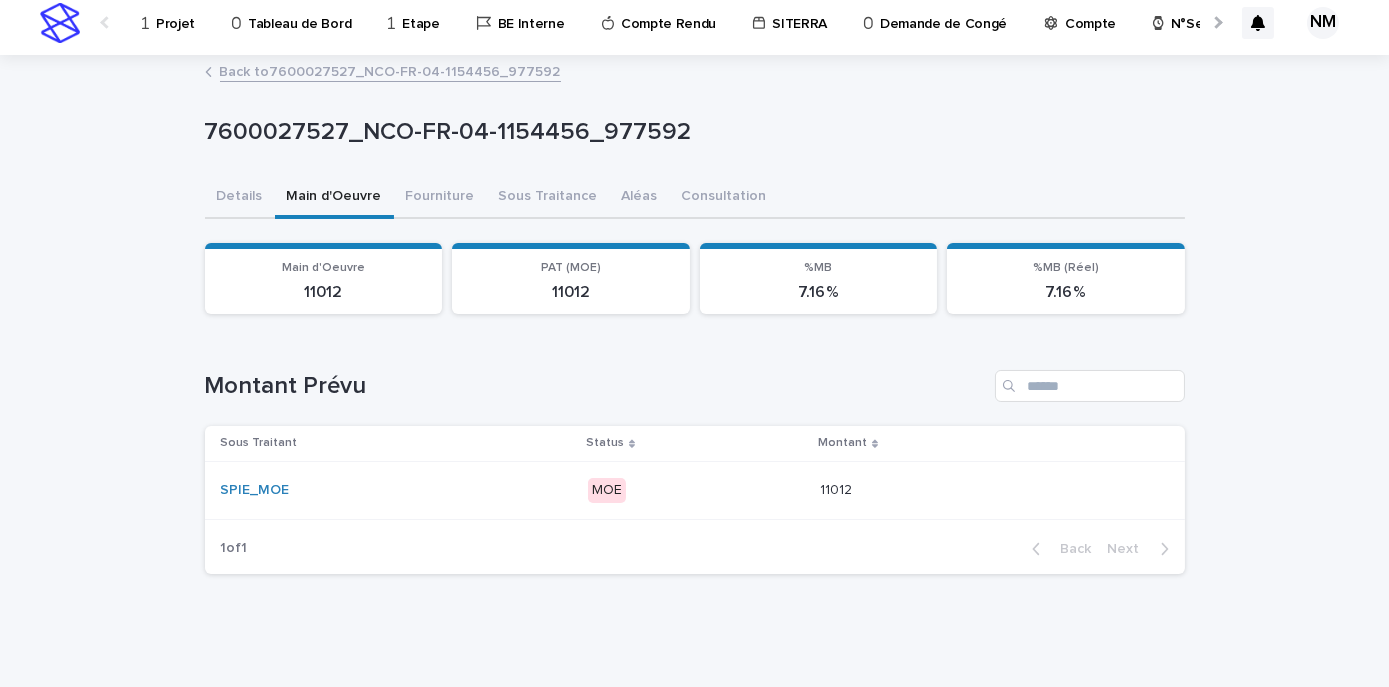 click on "MOE" at bounding box center [696, 490] 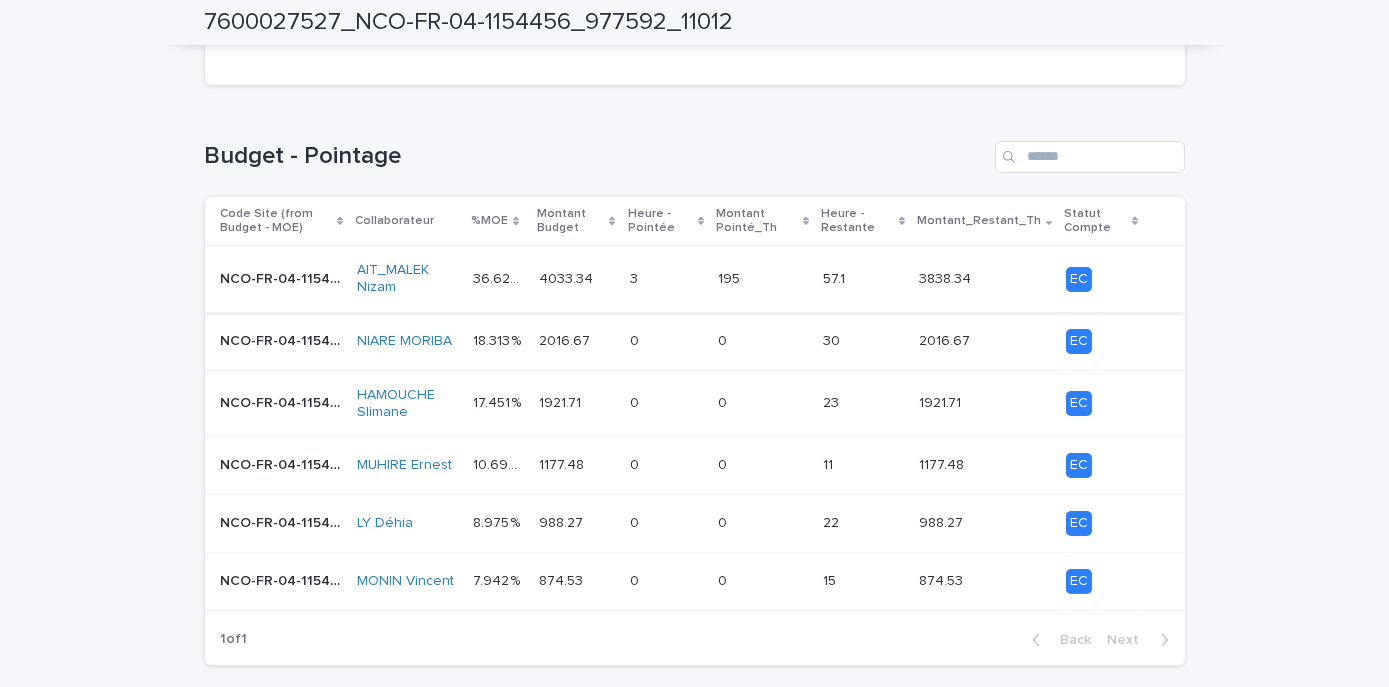 scroll, scrollTop: 793, scrollLeft: 0, axis: vertical 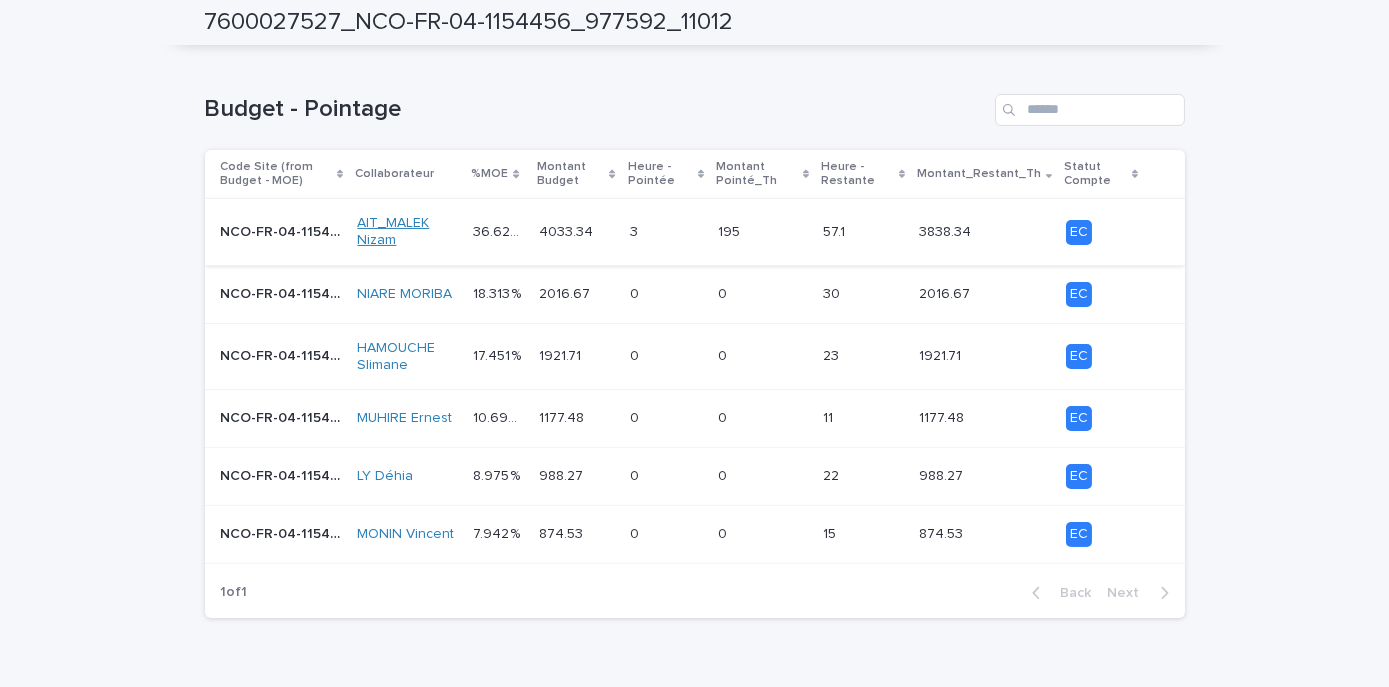click on "AIT_MALEK Nizam" at bounding box center (407, 232) 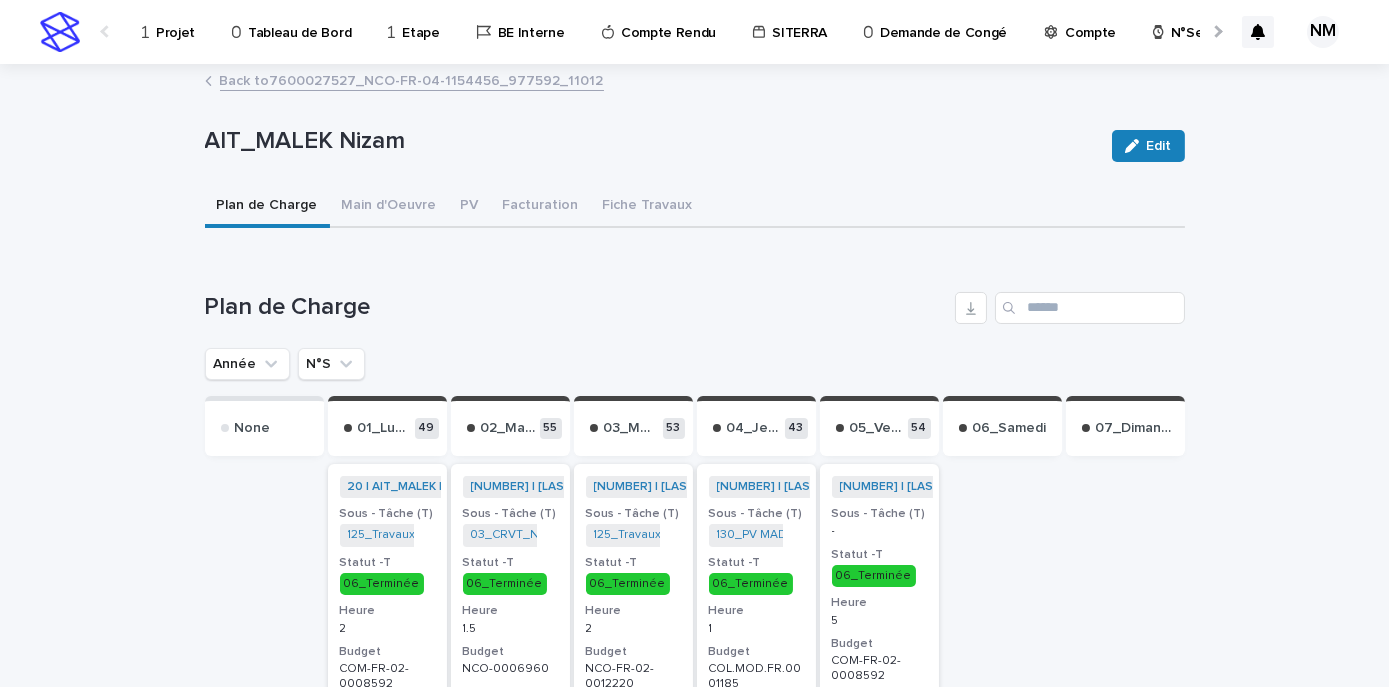 click on "Back to  7600027527_NCO-FR-04-1154456_977592_11012" at bounding box center [412, 79] 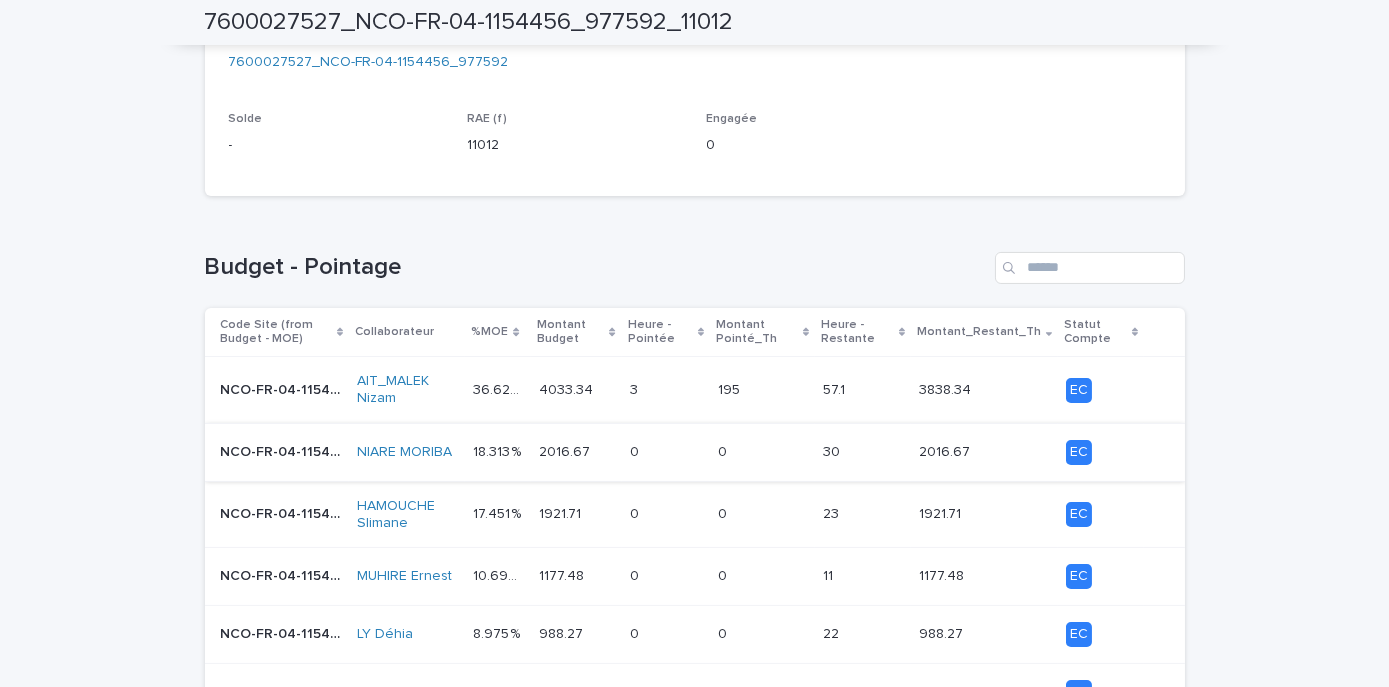 scroll, scrollTop: 636, scrollLeft: 0, axis: vertical 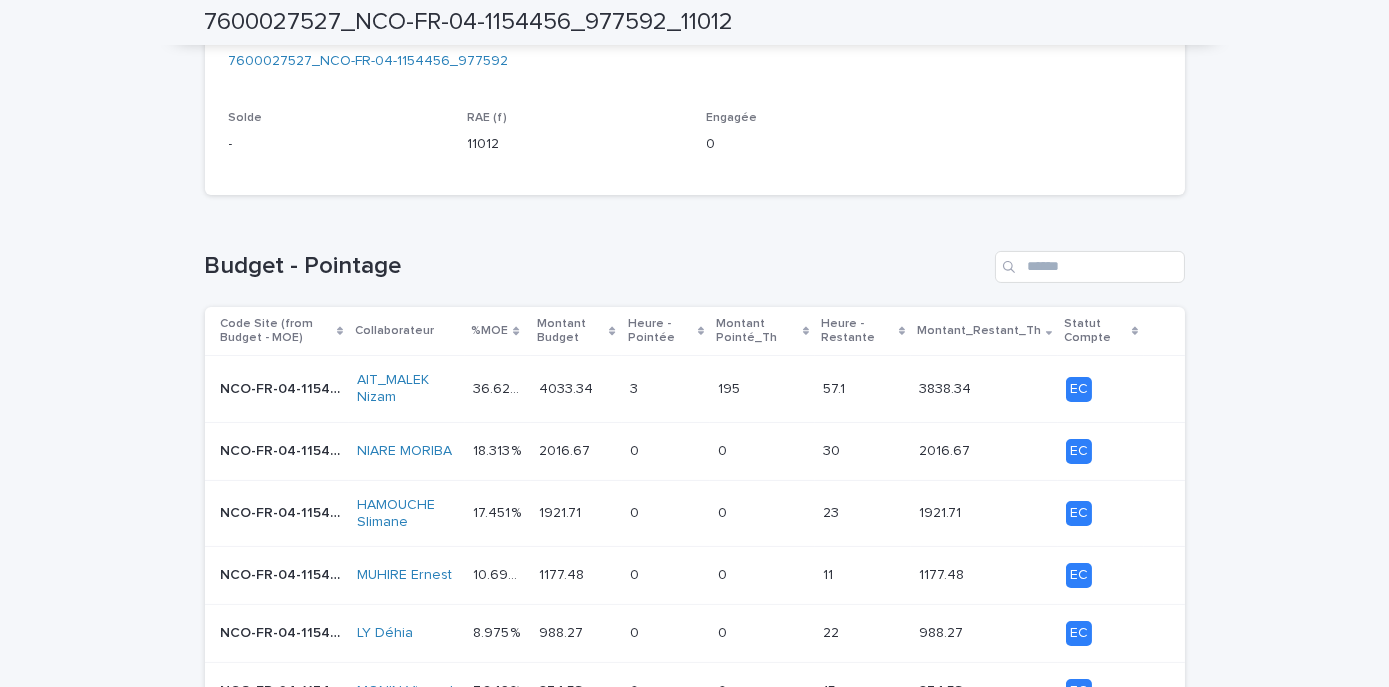 click on "3 3" at bounding box center (666, 389) 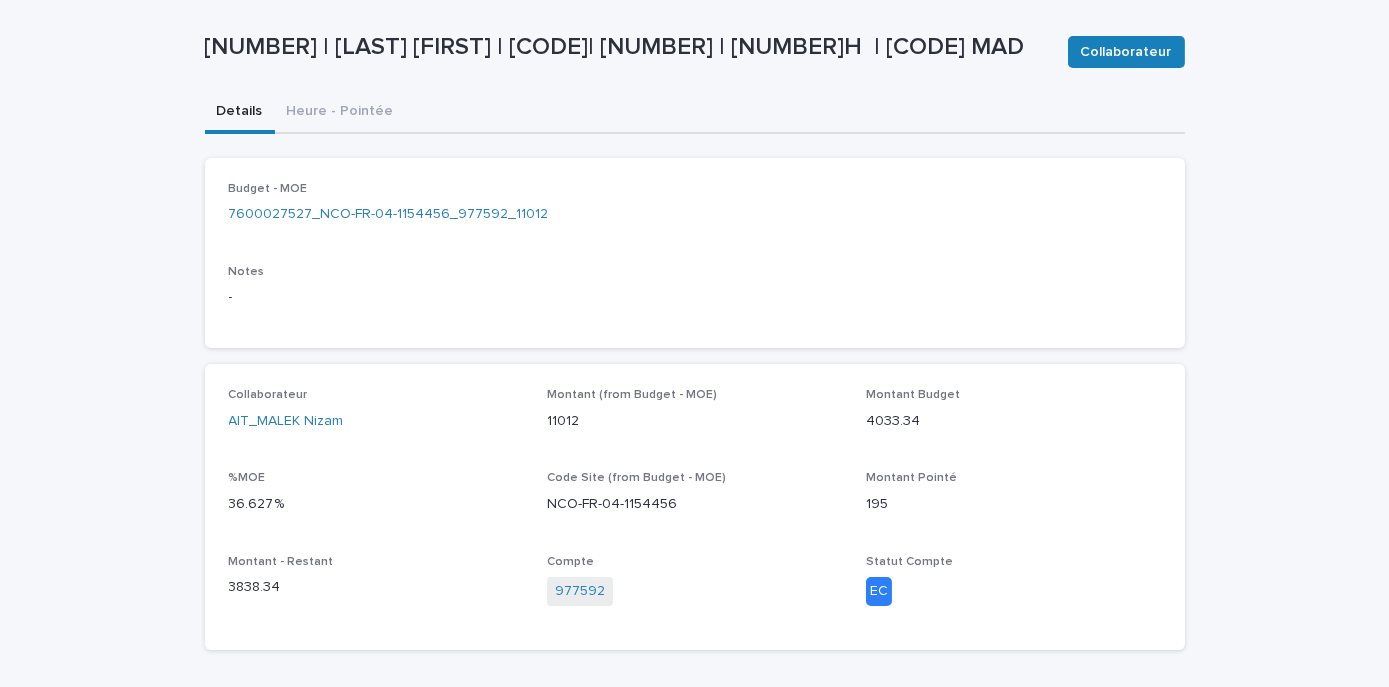 scroll, scrollTop: 0, scrollLeft: 0, axis: both 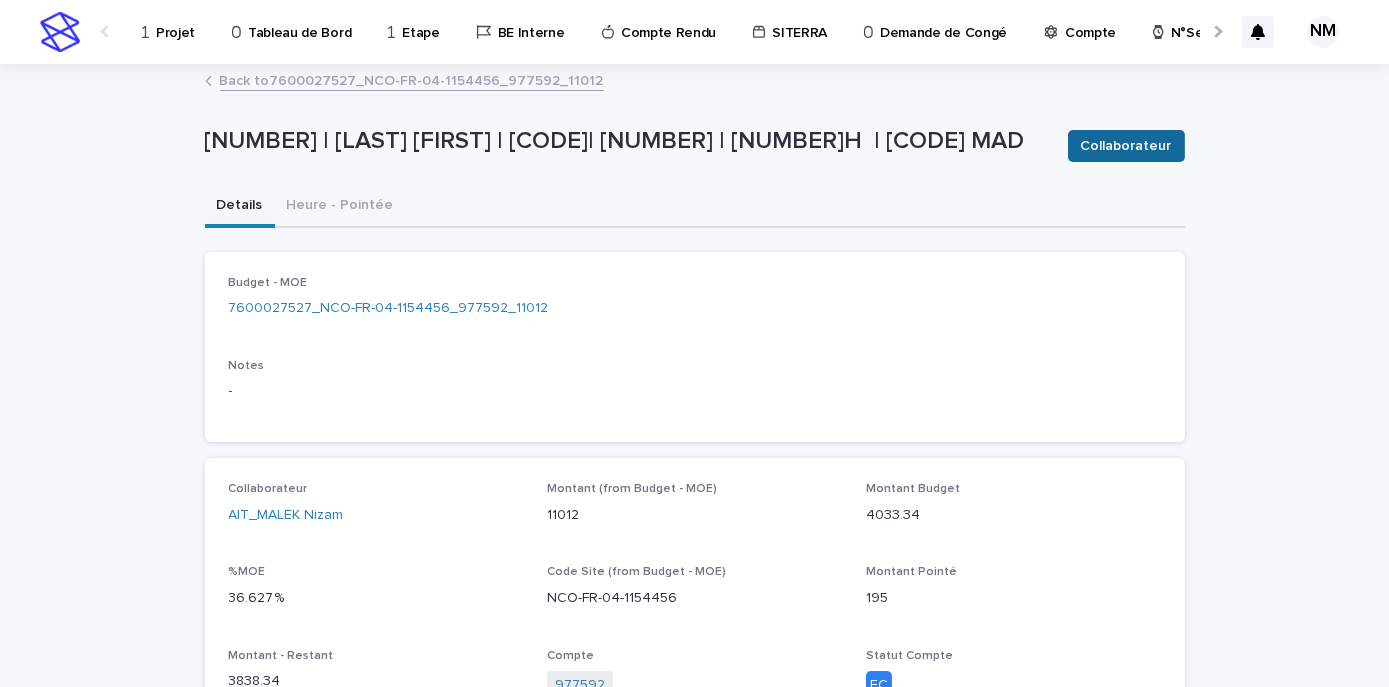 click on "Collaborateur" at bounding box center (1126, 146) 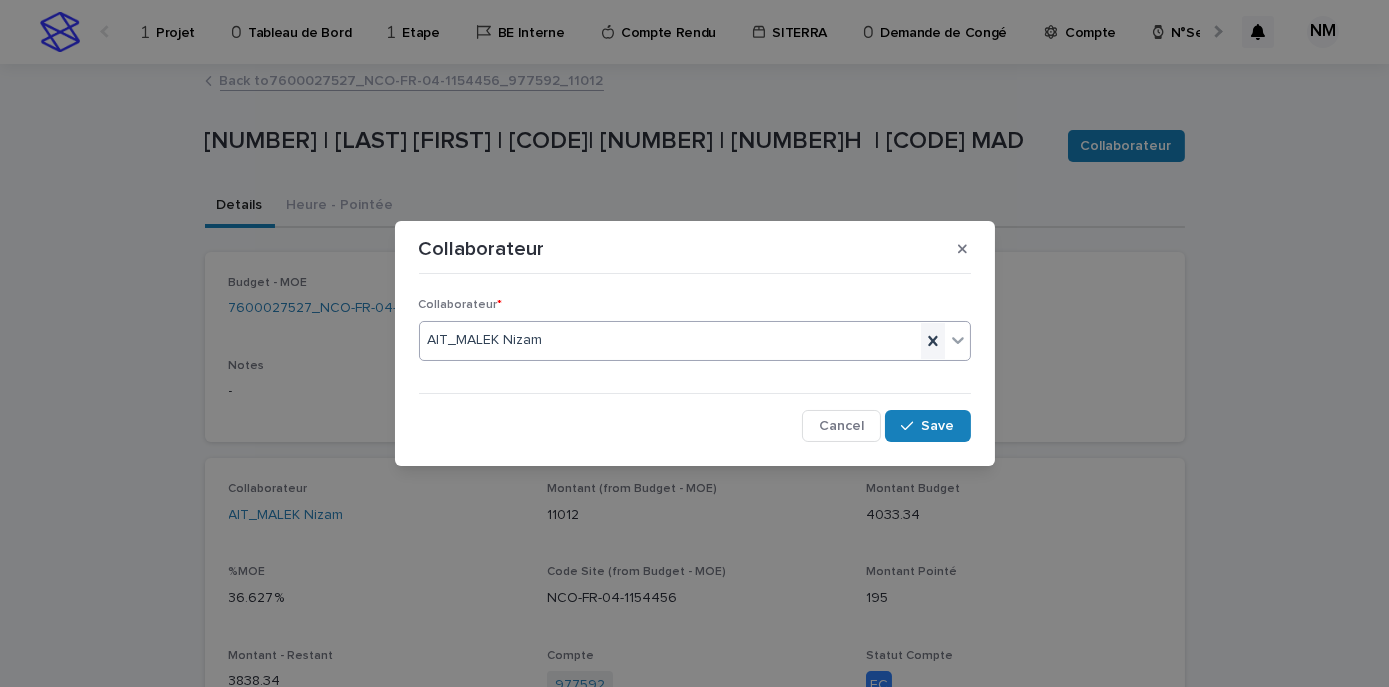 click 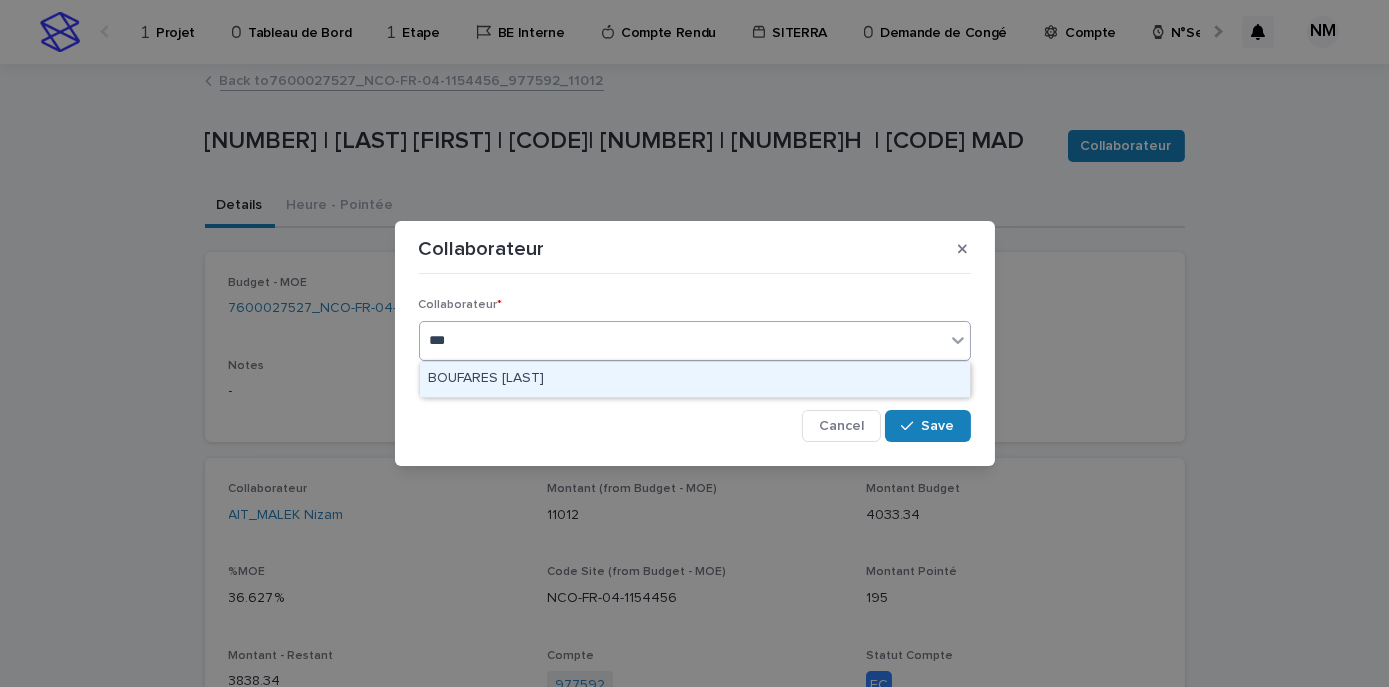 type on "****" 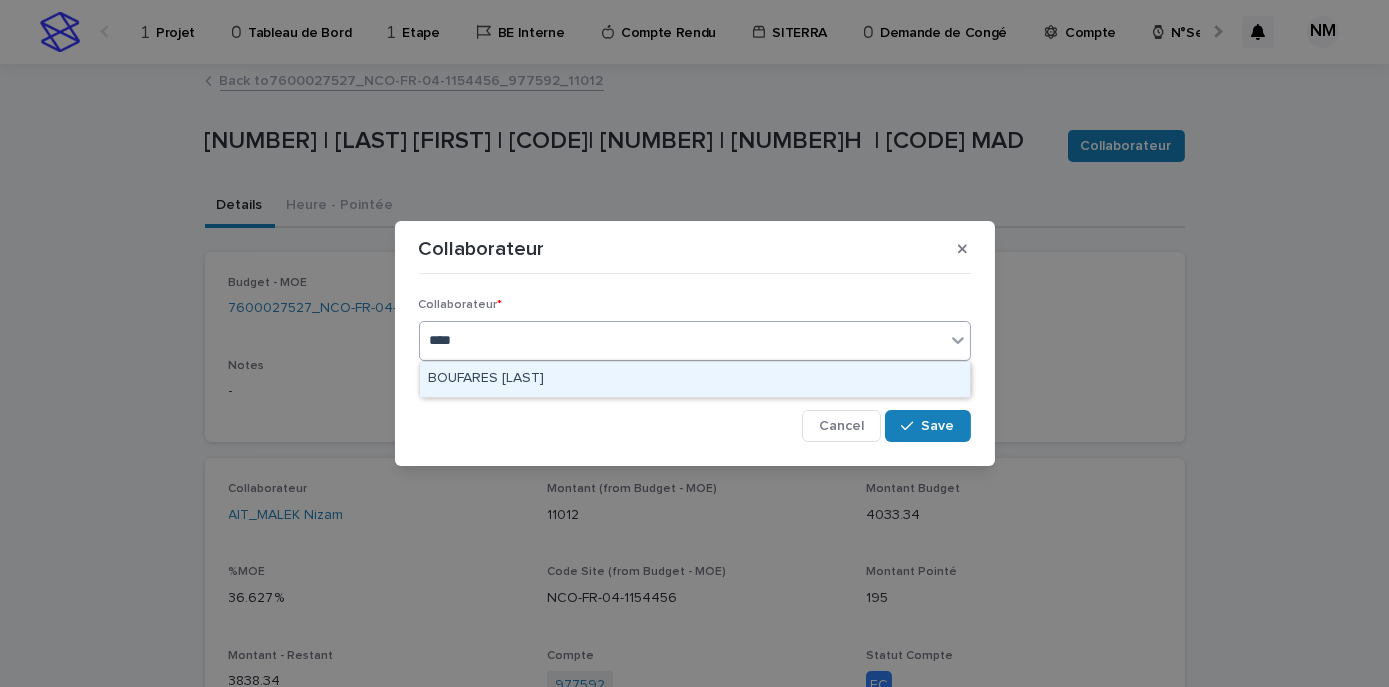 click on "[FIRST] [LAST]" at bounding box center [695, 379] 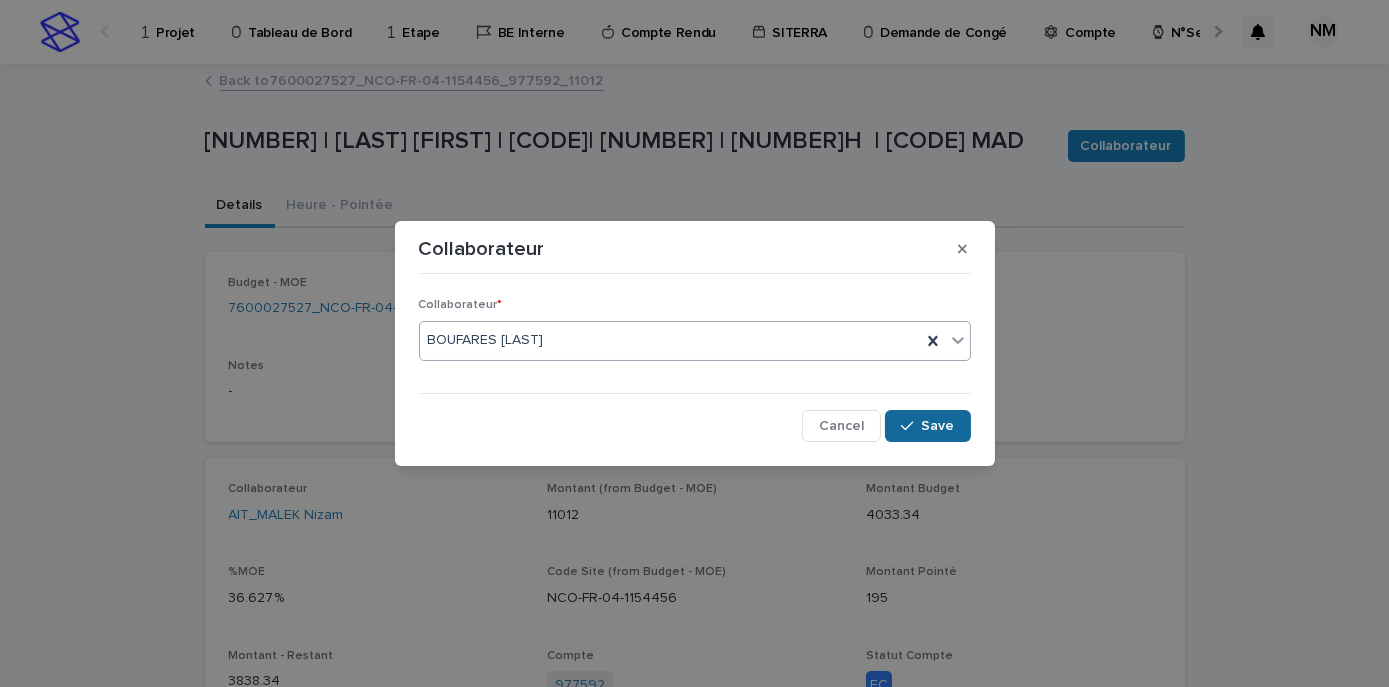 click on "Save" at bounding box center (927, 426) 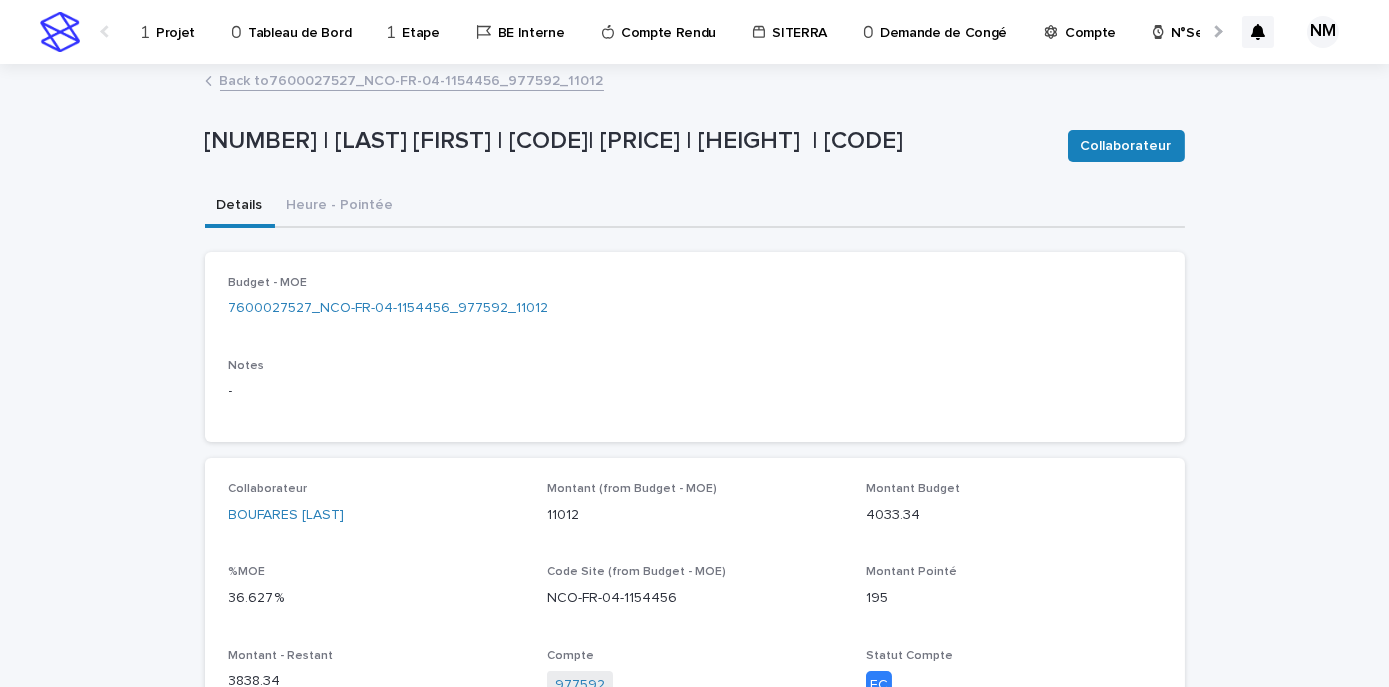 click on "Back to  7600027527_NCO-FR-04-1154456_977592_11012" at bounding box center [412, 79] 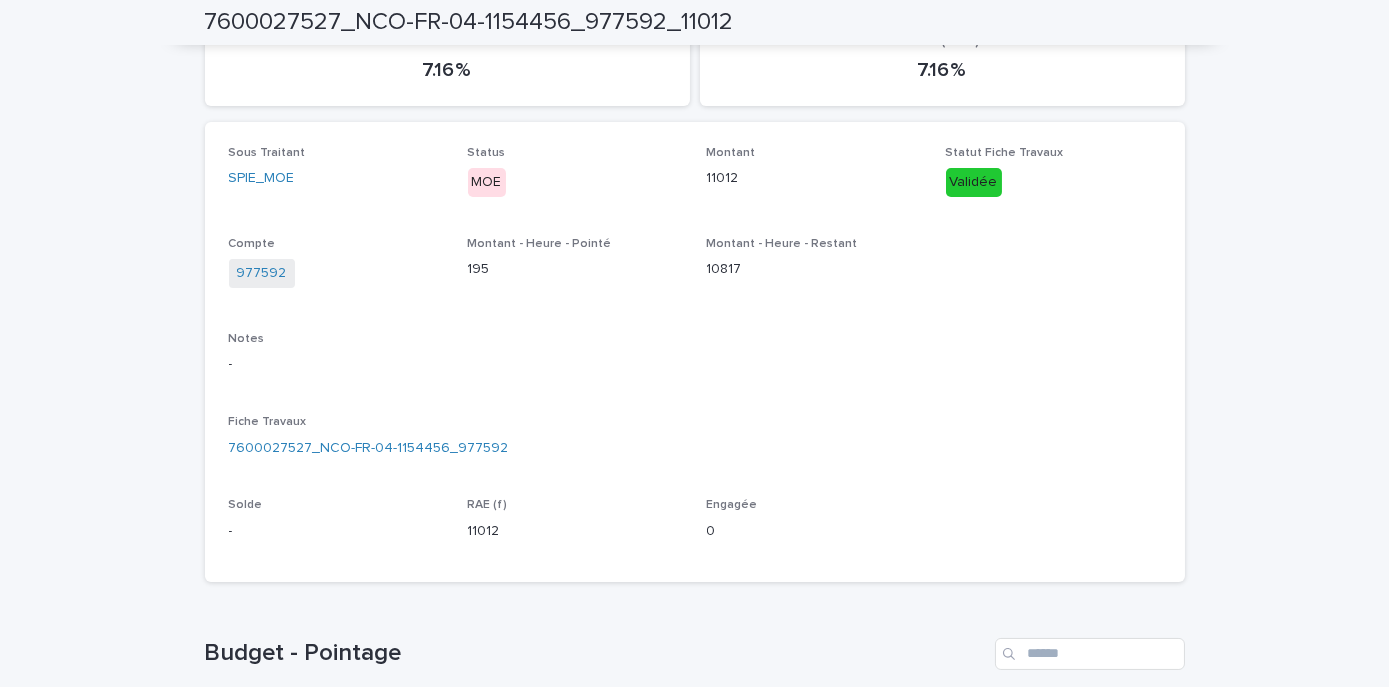 scroll, scrollTop: 0, scrollLeft: 0, axis: both 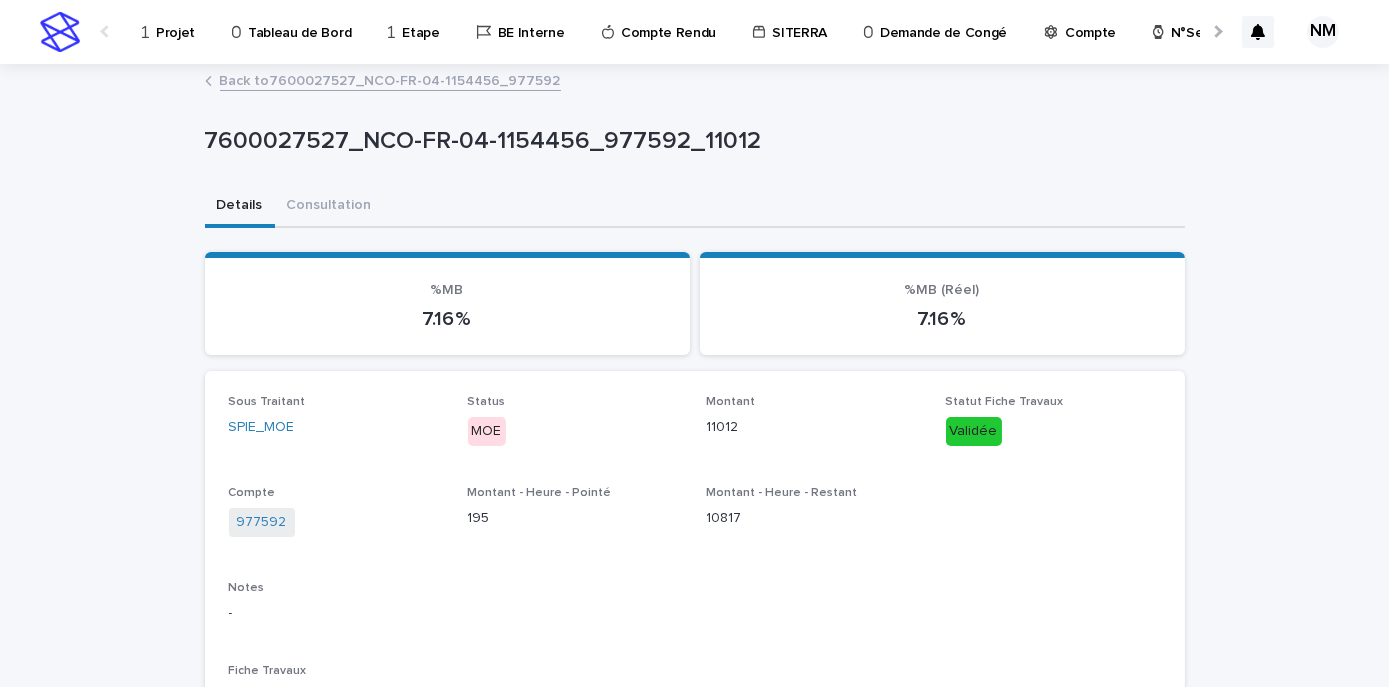 click on "Back to  7600027527_NCO-FR-04-1154456_977592" at bounding box center [390, 79] 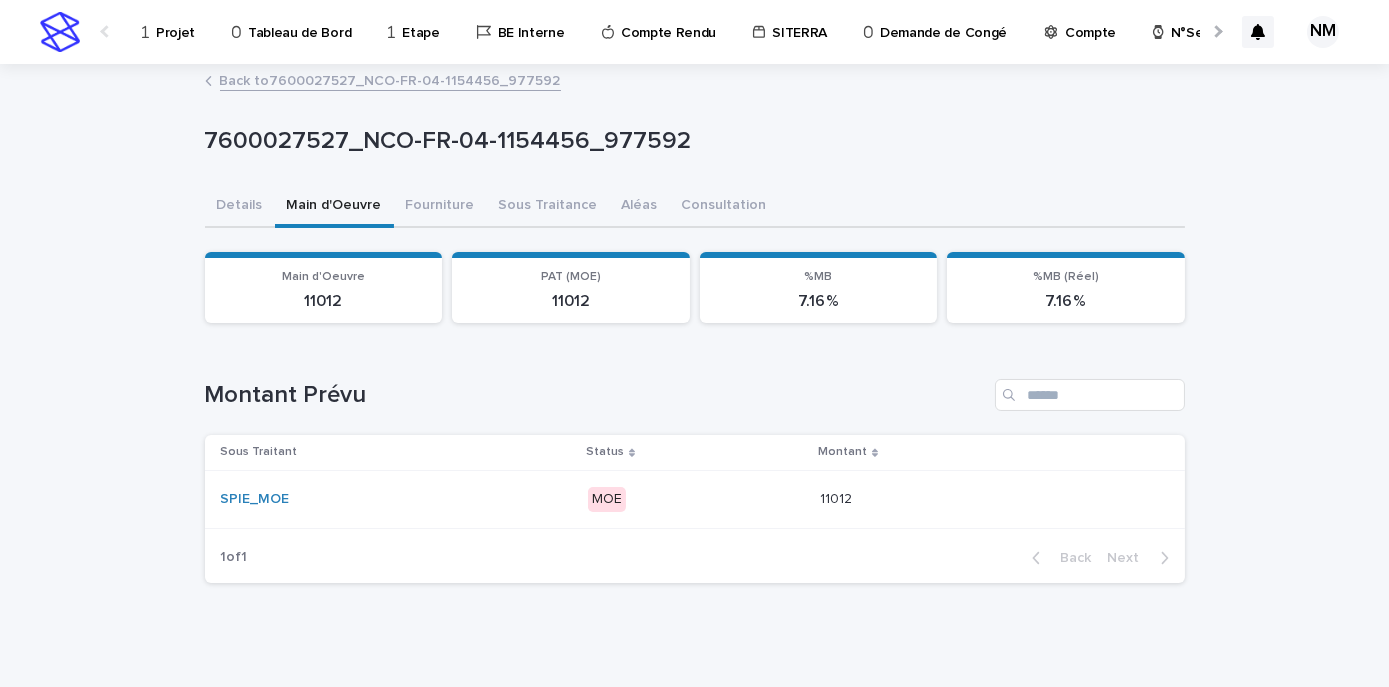 click on "Projet" at bounding box center (175, 21) 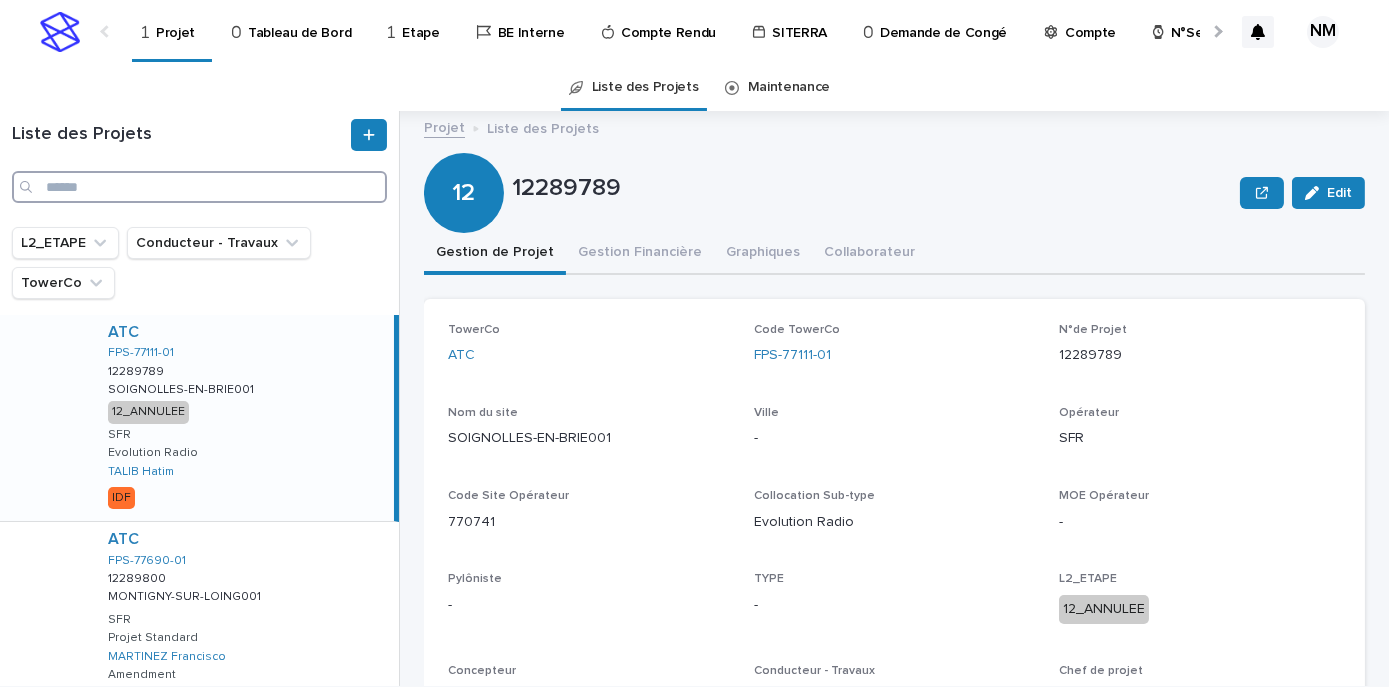 click at bounding box center (199, 187) 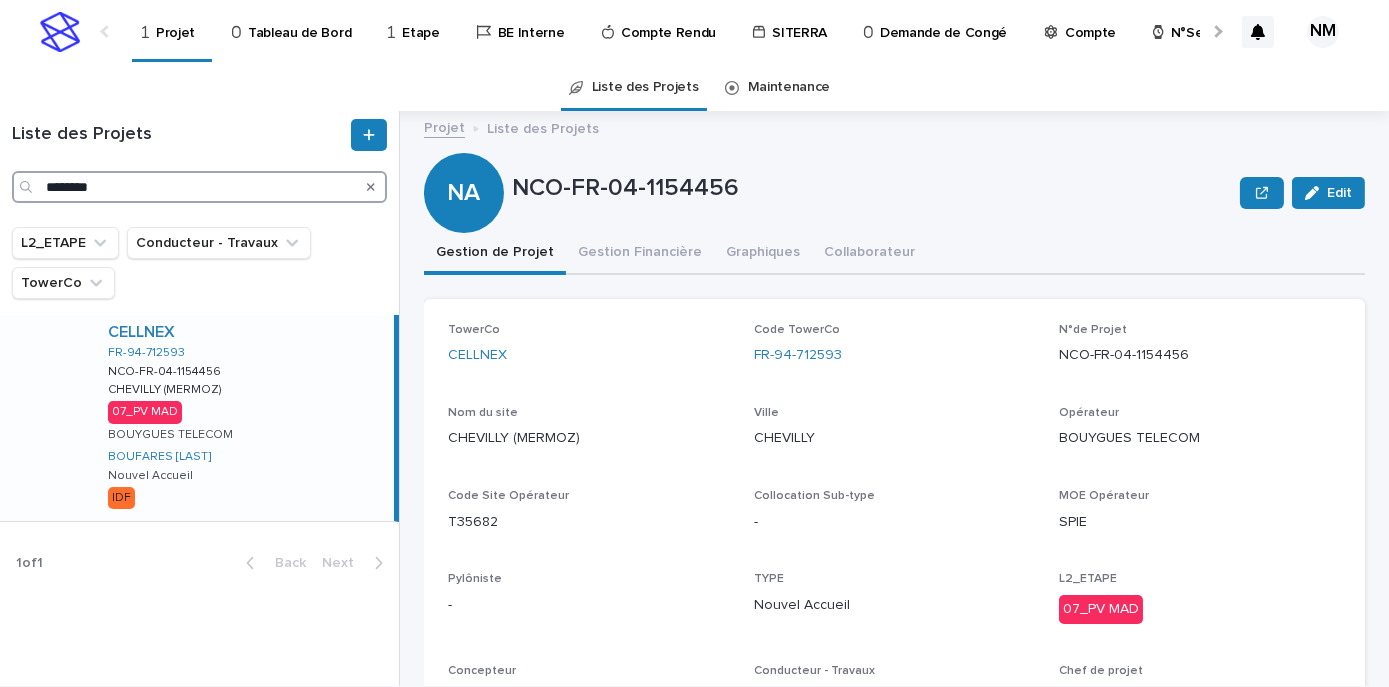 type on "********" 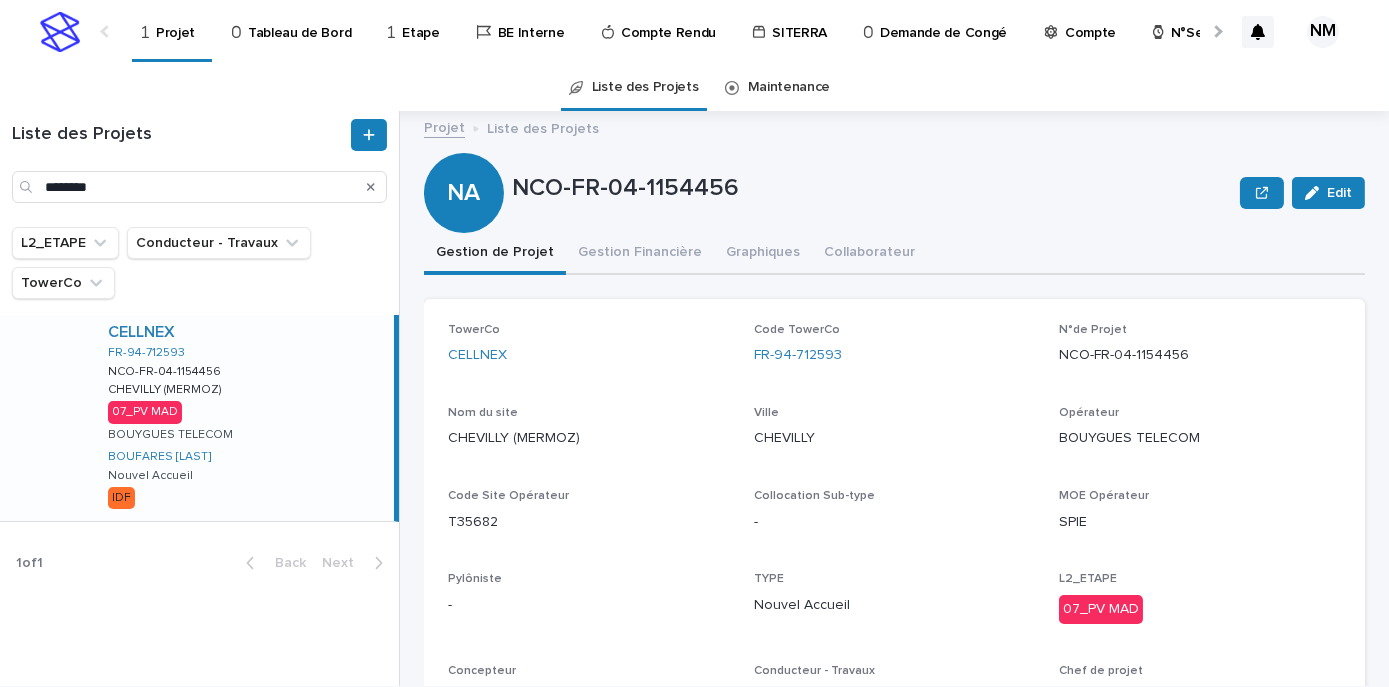 click on "CELLNEX   FR-94-712593   NCO-FR-04-1154456 NCO-FR-04-1154456   CHEVILLY (MERMOZ) CHEVILLY (MERMOZ)   07_PV MAD BOUYGUES TELECOM BOUFARES Afif   Nouvel Accueil IDF" at bounding box center (243, 418) 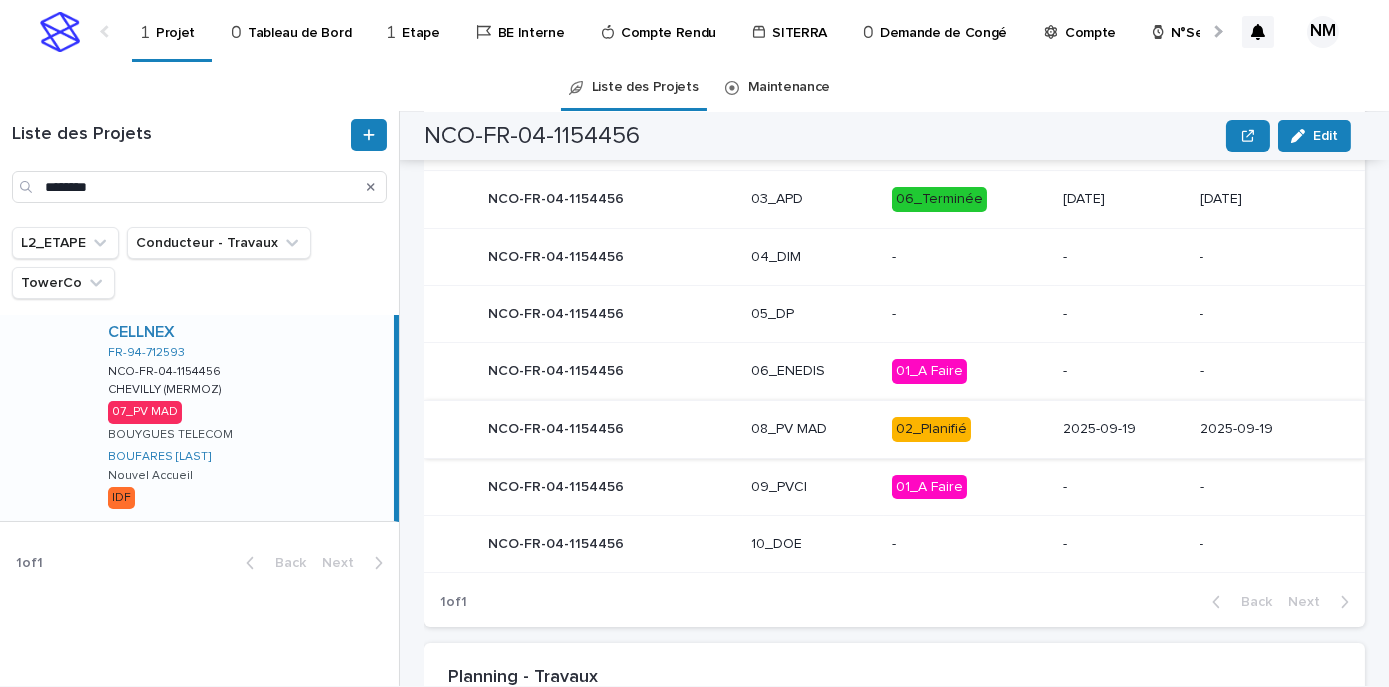 scroll, scrollTop: 1048, scrollLeft: 0, axis: vertical 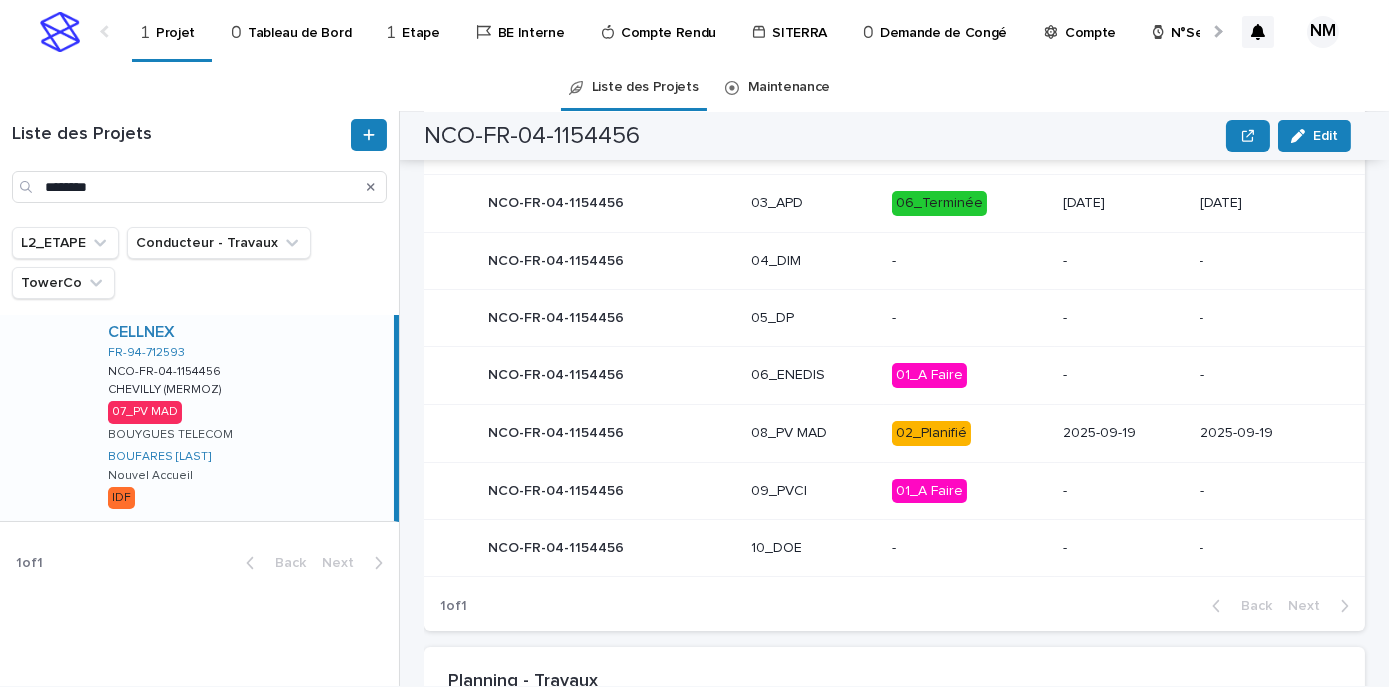 click on "02_Planifié" at bounding box center [969, 433] 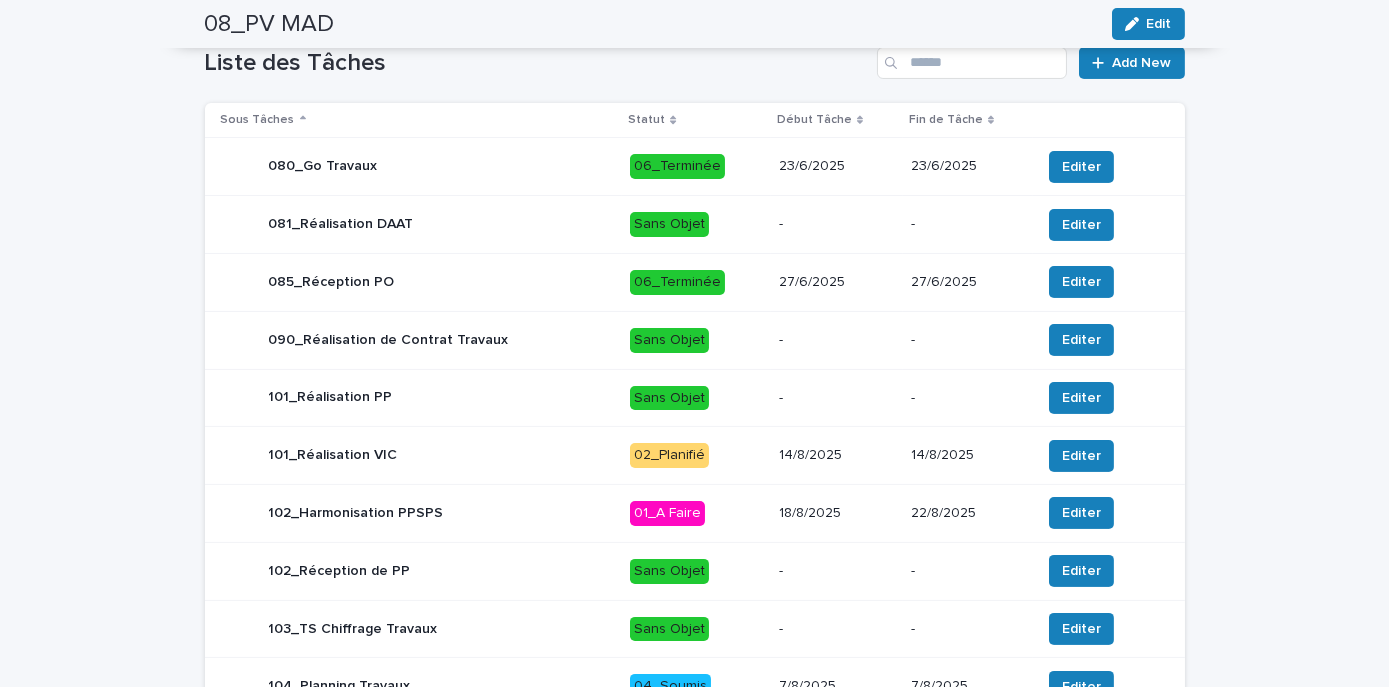 scroll, scrollTop: 1013, scrollLeft: 0, axis: vertical 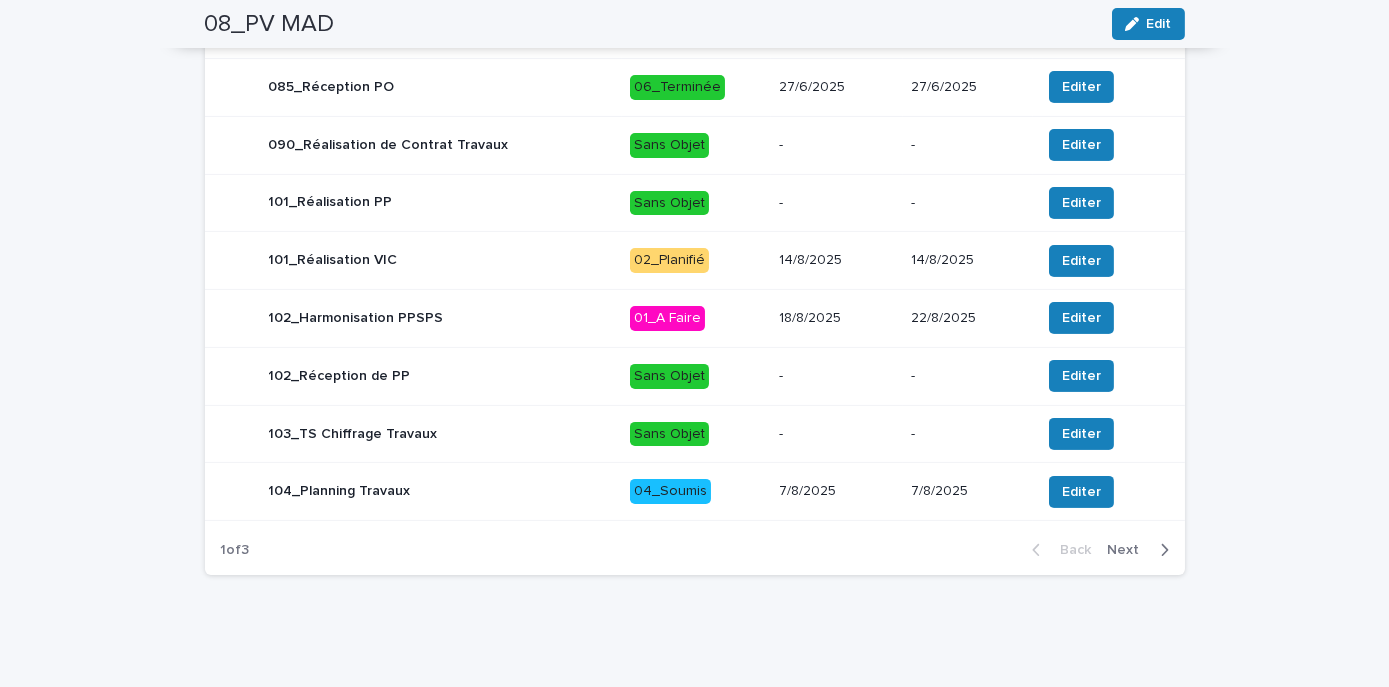 click on "14/8/2025" at bounding box center [837, 260] 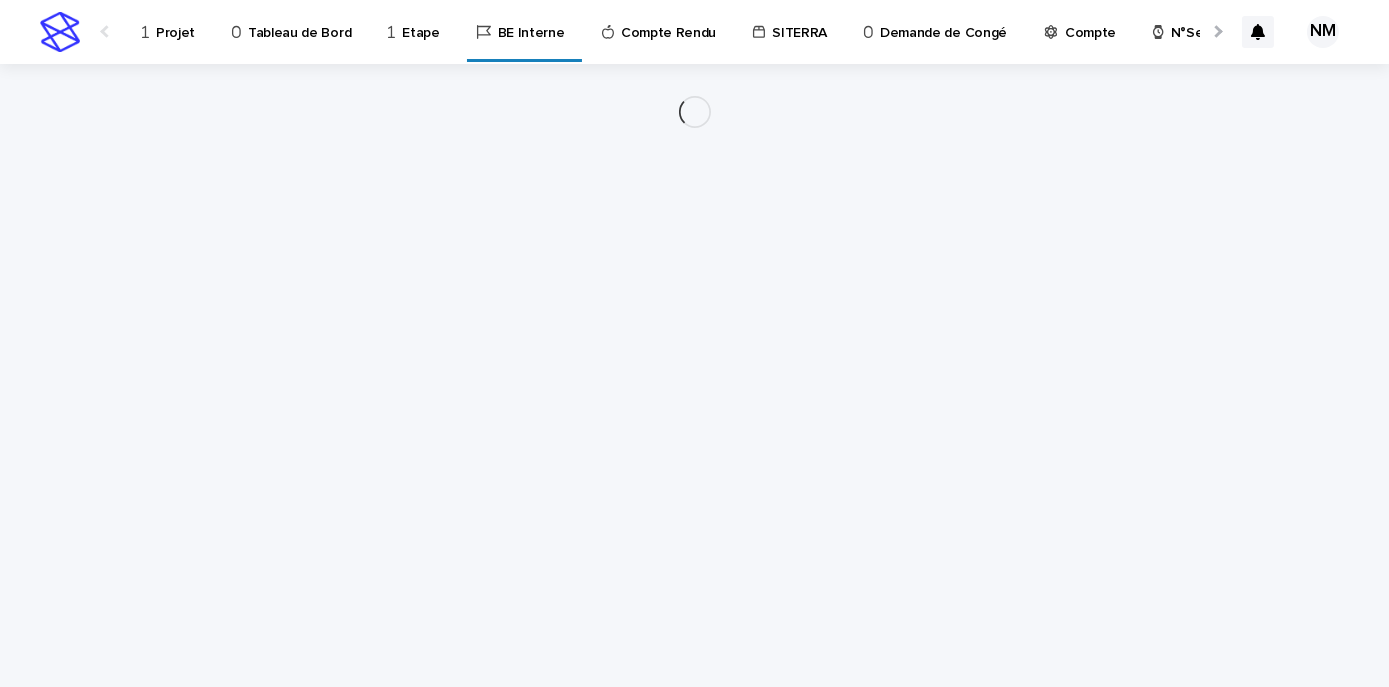 scroll, scrollTop: 0, scrollLeft: 0, axis: both 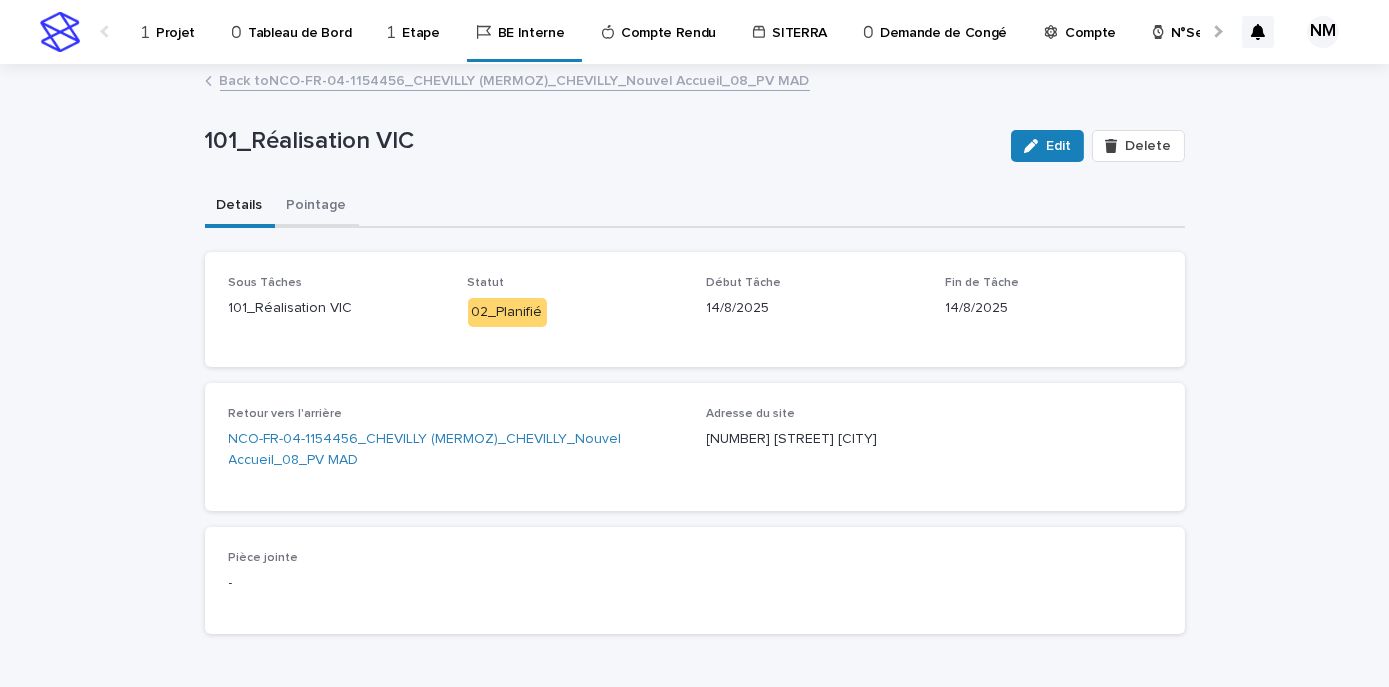 click on "Pointage" at bounding box center (317, 207) 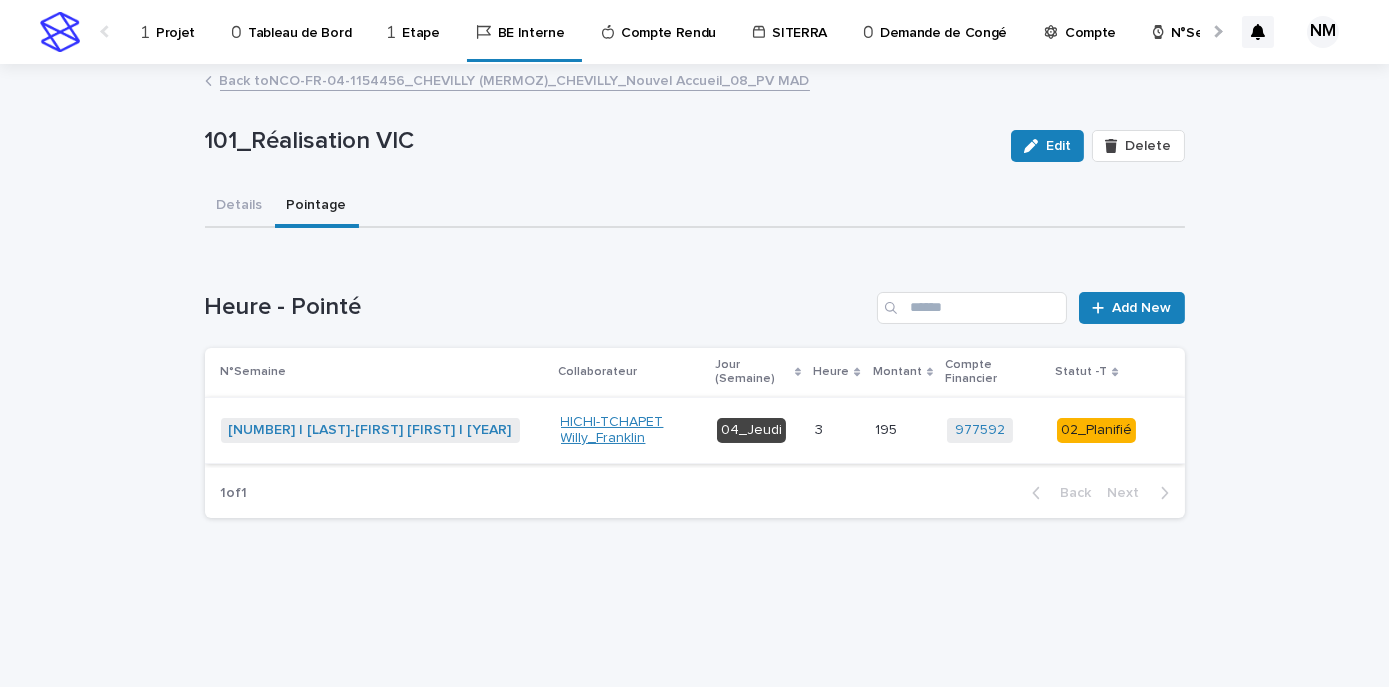 click on "HICHI-TCHAPET Willy_Franklin" at bounding box center [631, 431] 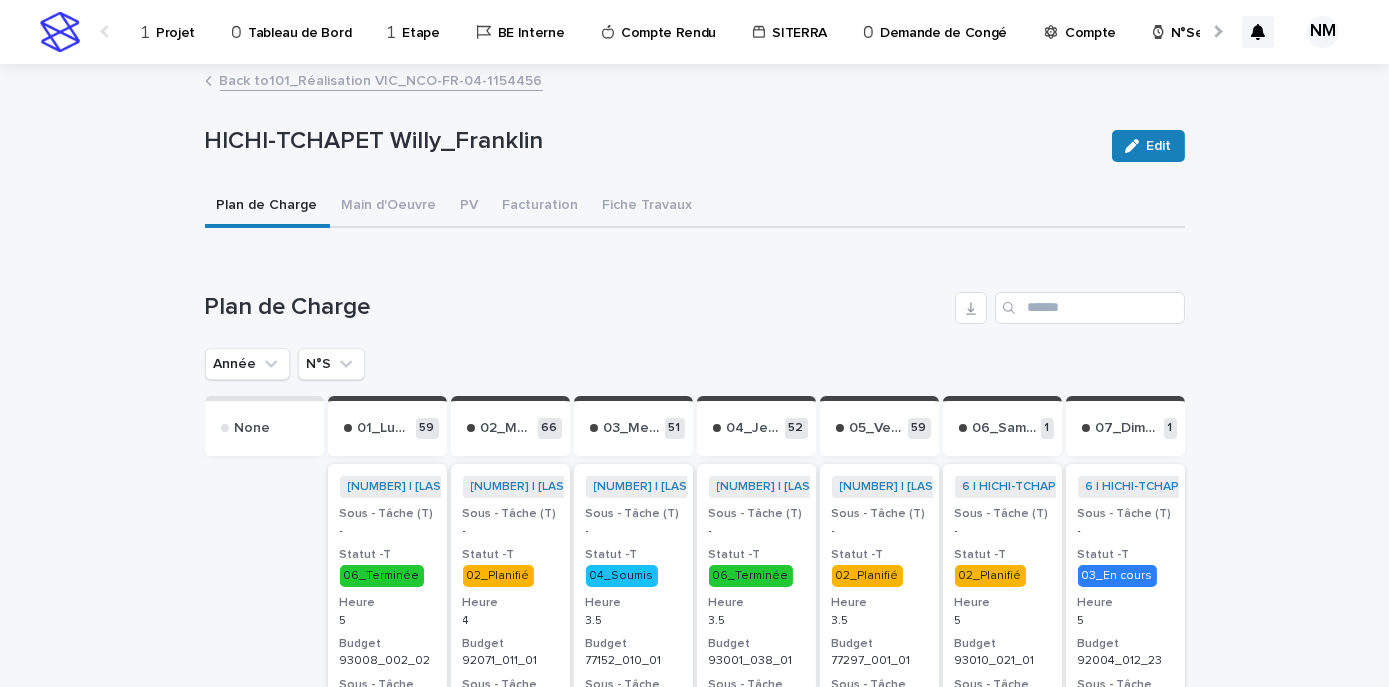 click on "Back to  101_Réalisation VIC_NCO-FR-04-1154456" at bounding box center [381, 79] 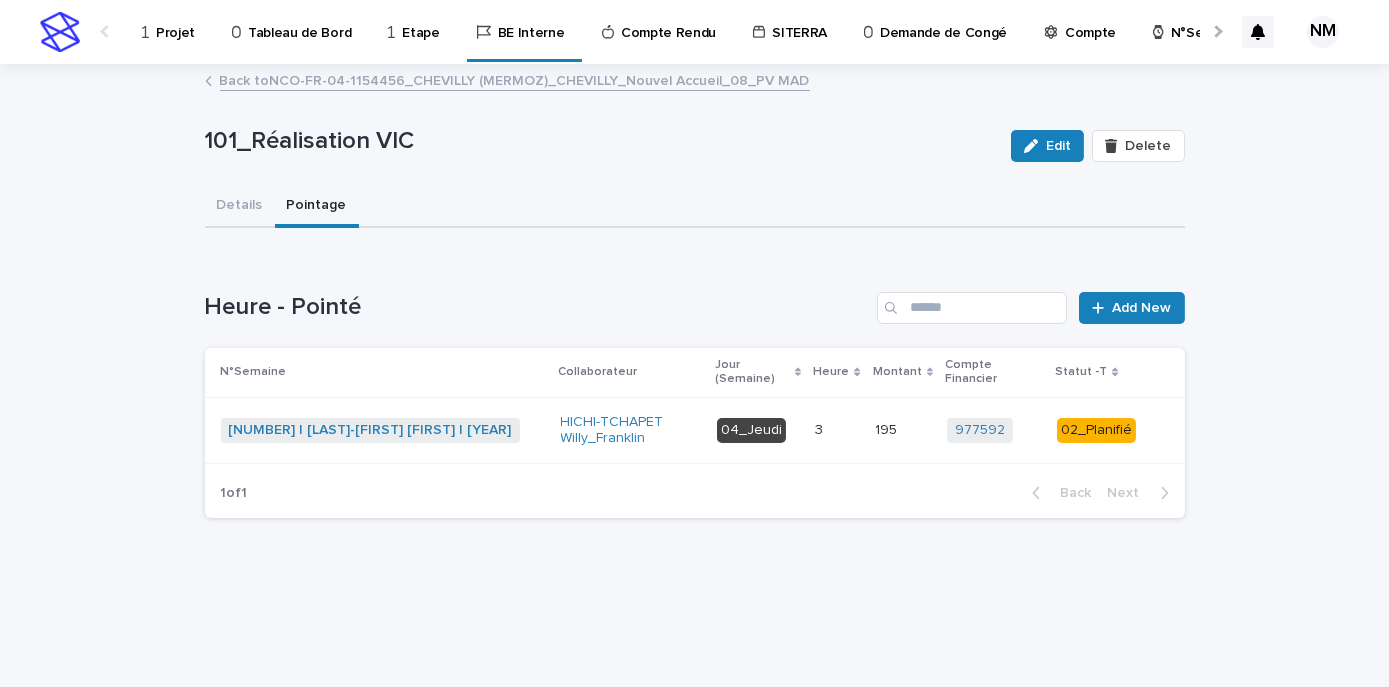 click on "HICHI-TCHAPET Willy_Franklin" at bounding box center [631, 431] 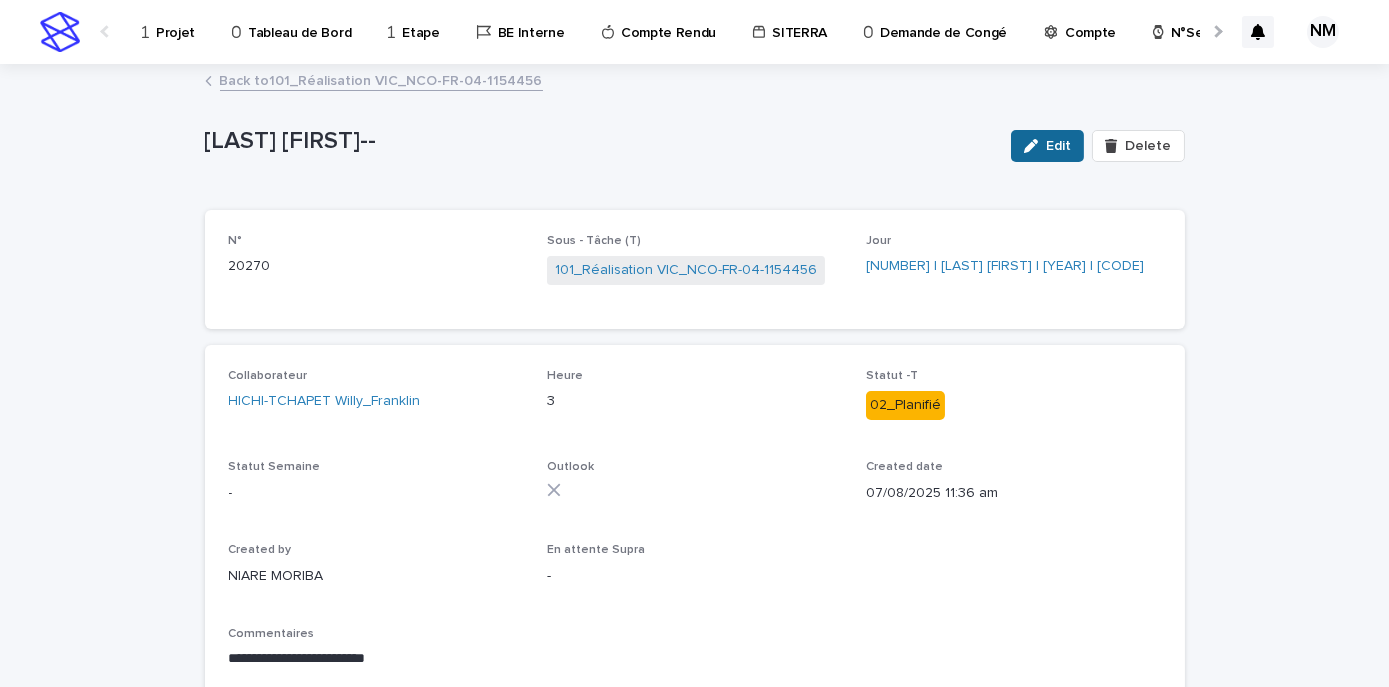 click on "Edit" at bounding box center (1047, 146) 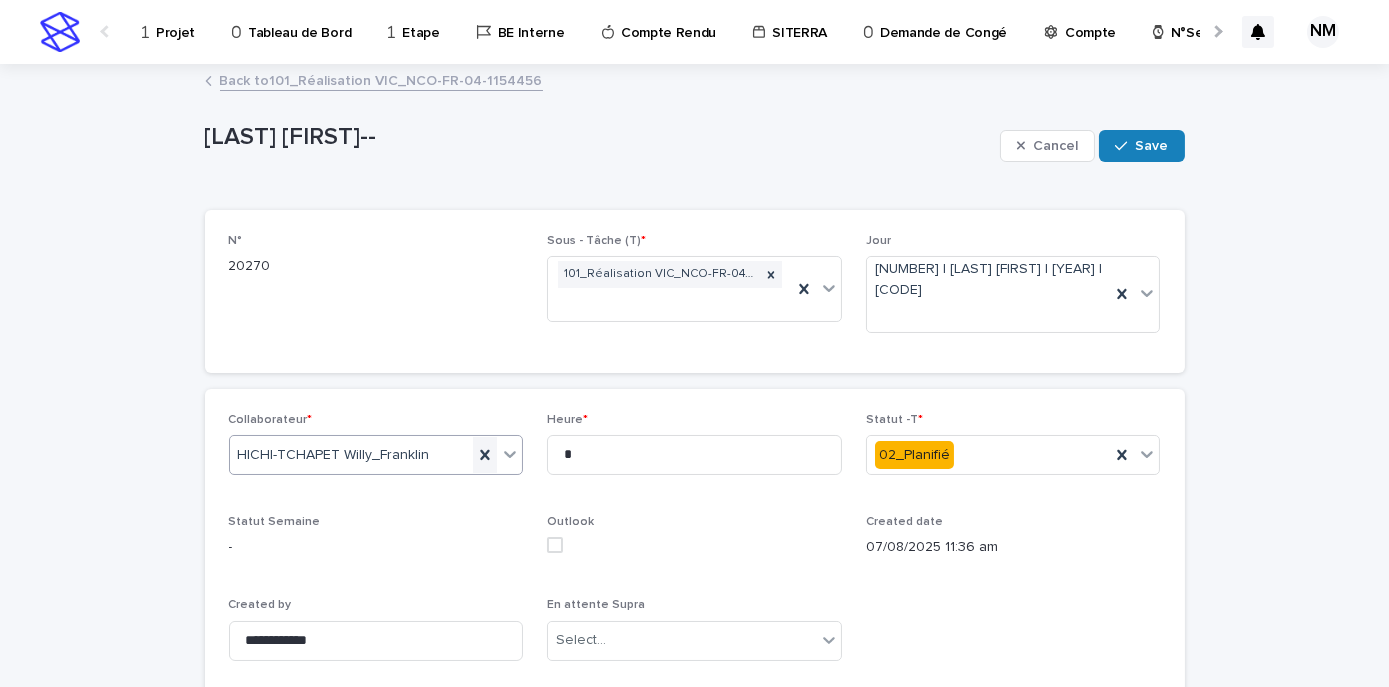 click 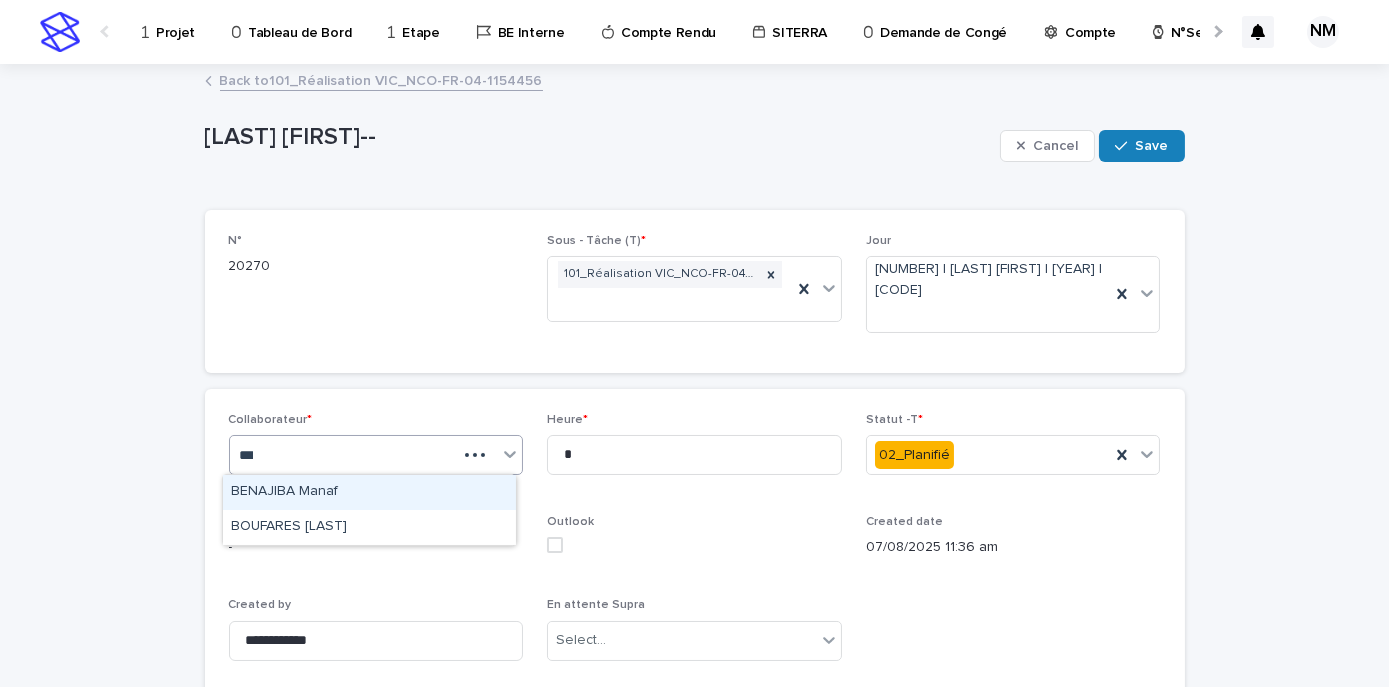 type on "****" 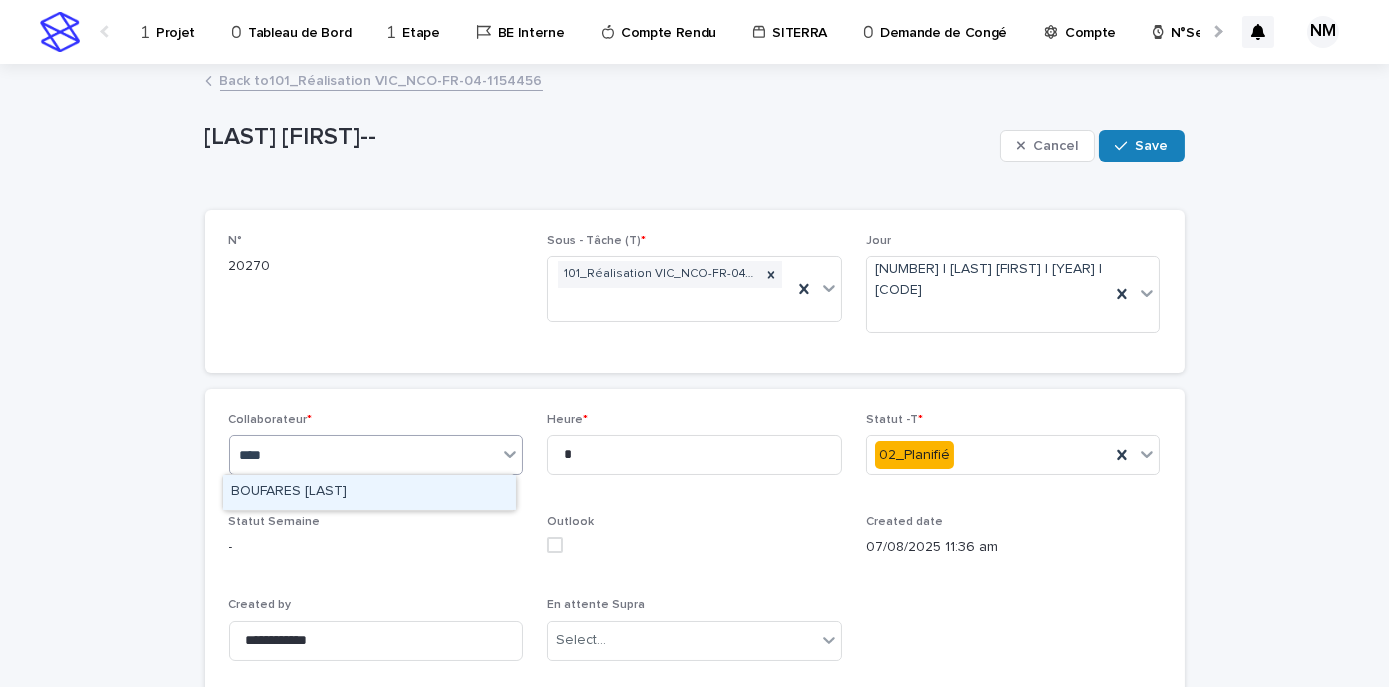 click on "[FIRST] [LAST]" at bounding box center (369, 492) 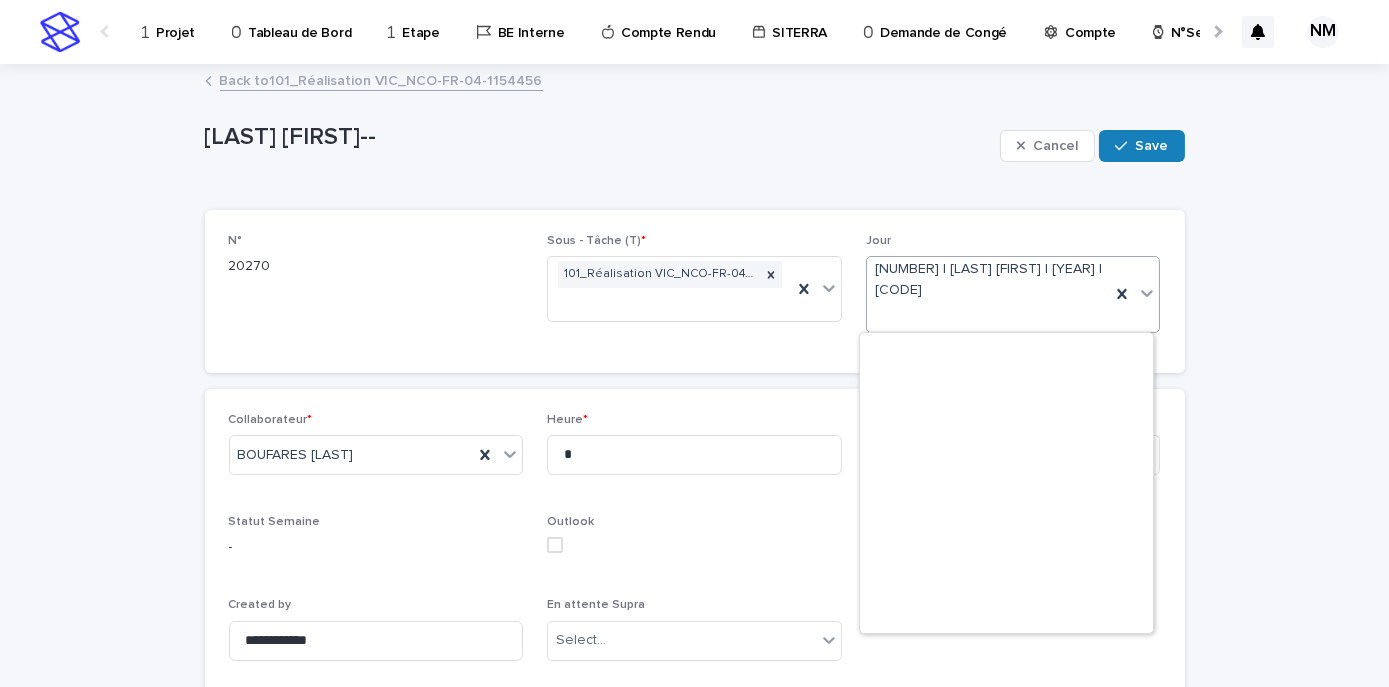 click at bounding box center (1134, 294) 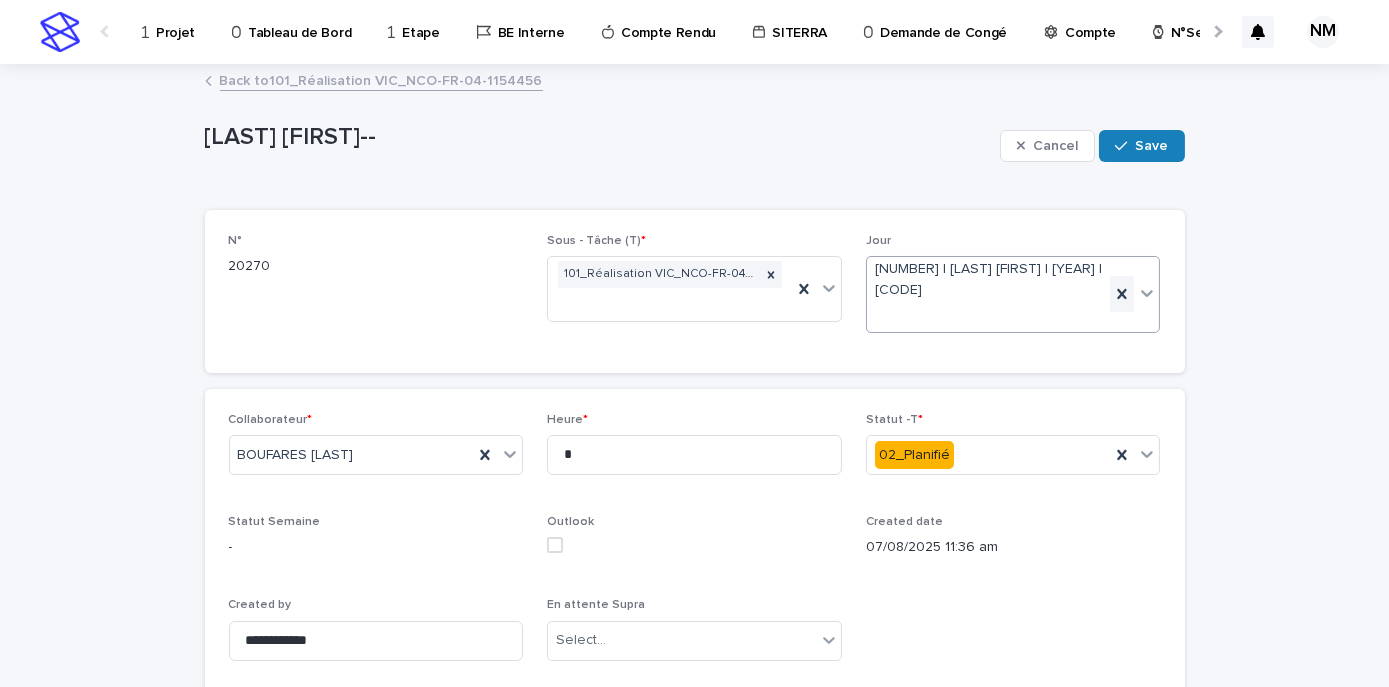 click 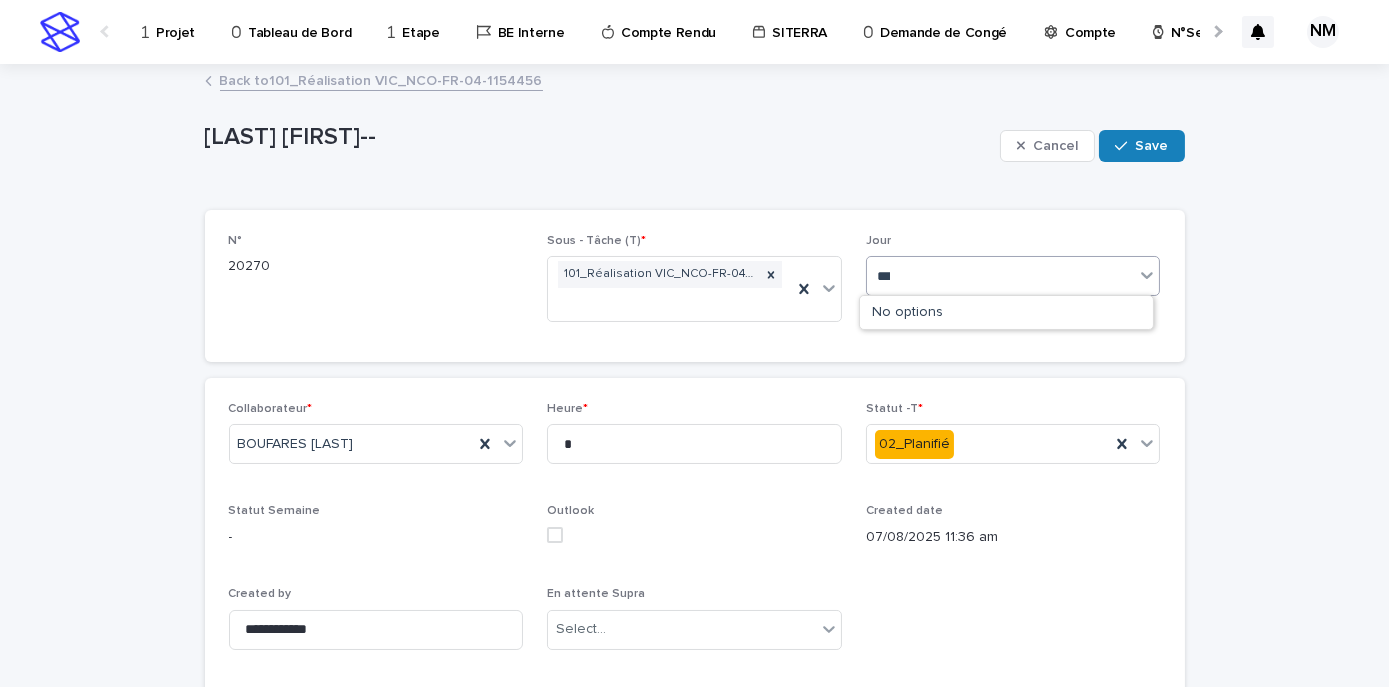 type on "****" 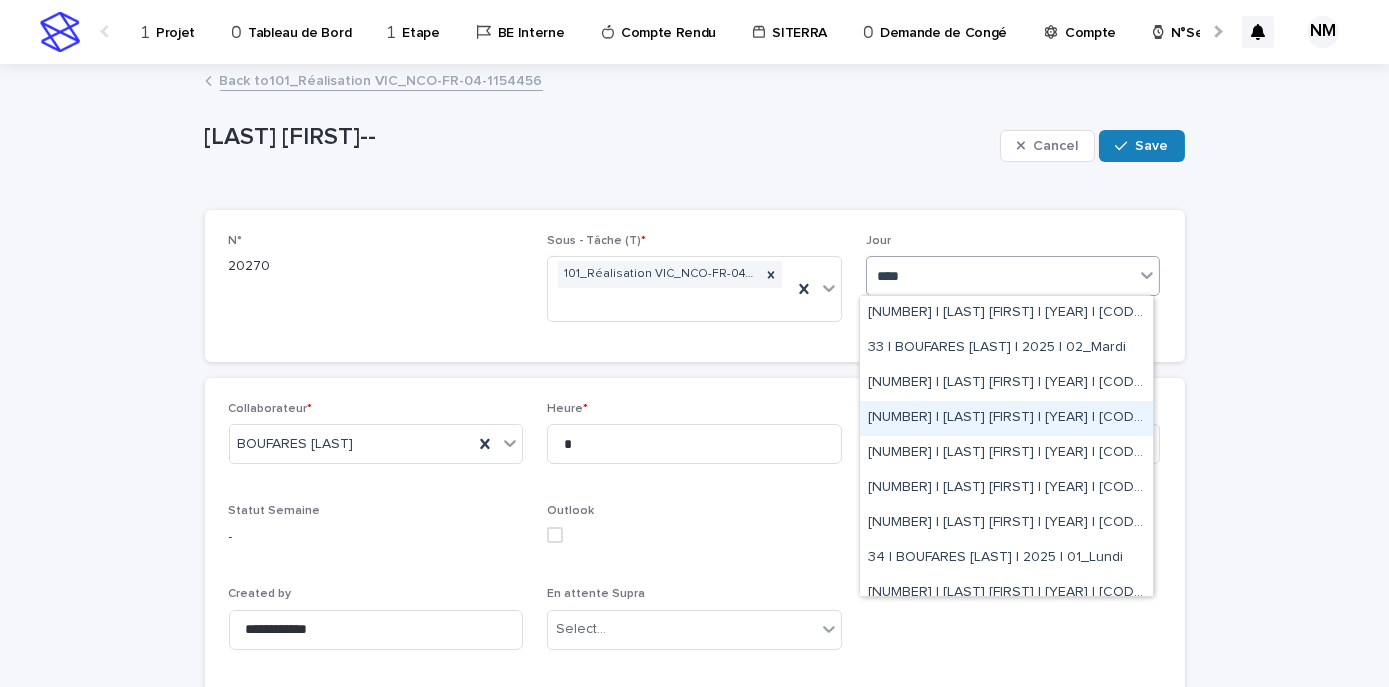 click on "33 | [FIRST] [LAST] | 2025 | 04_Jeudi" at bounding box center (1006, 418) 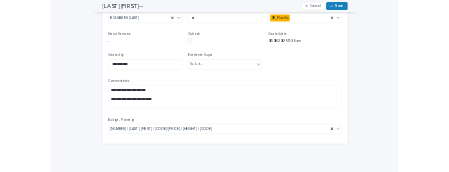 scroll, scrollTop: 203, scrollLeft: 0, axis: vertical 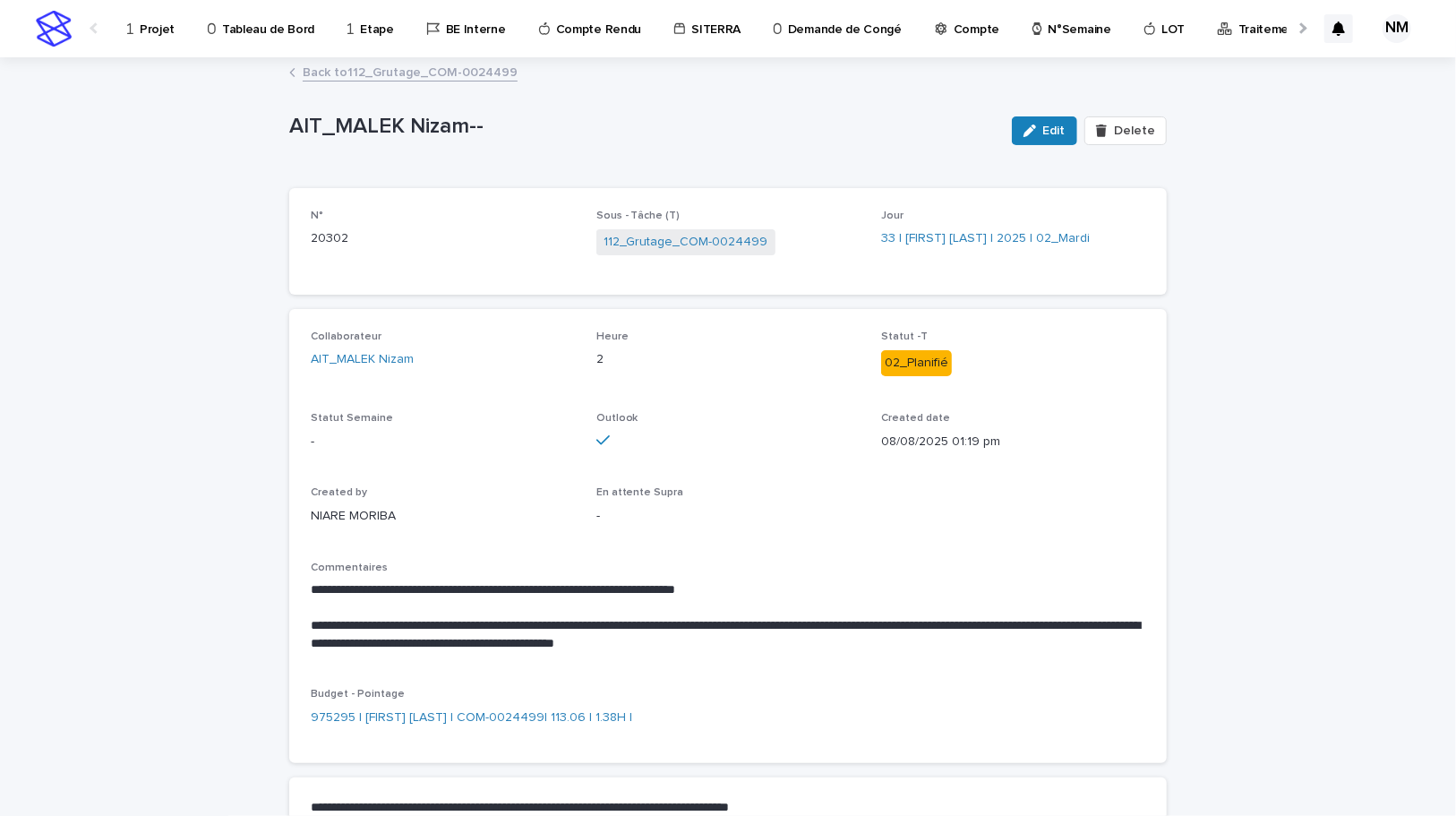 click on "Projet" at bounding box center [157, 19] 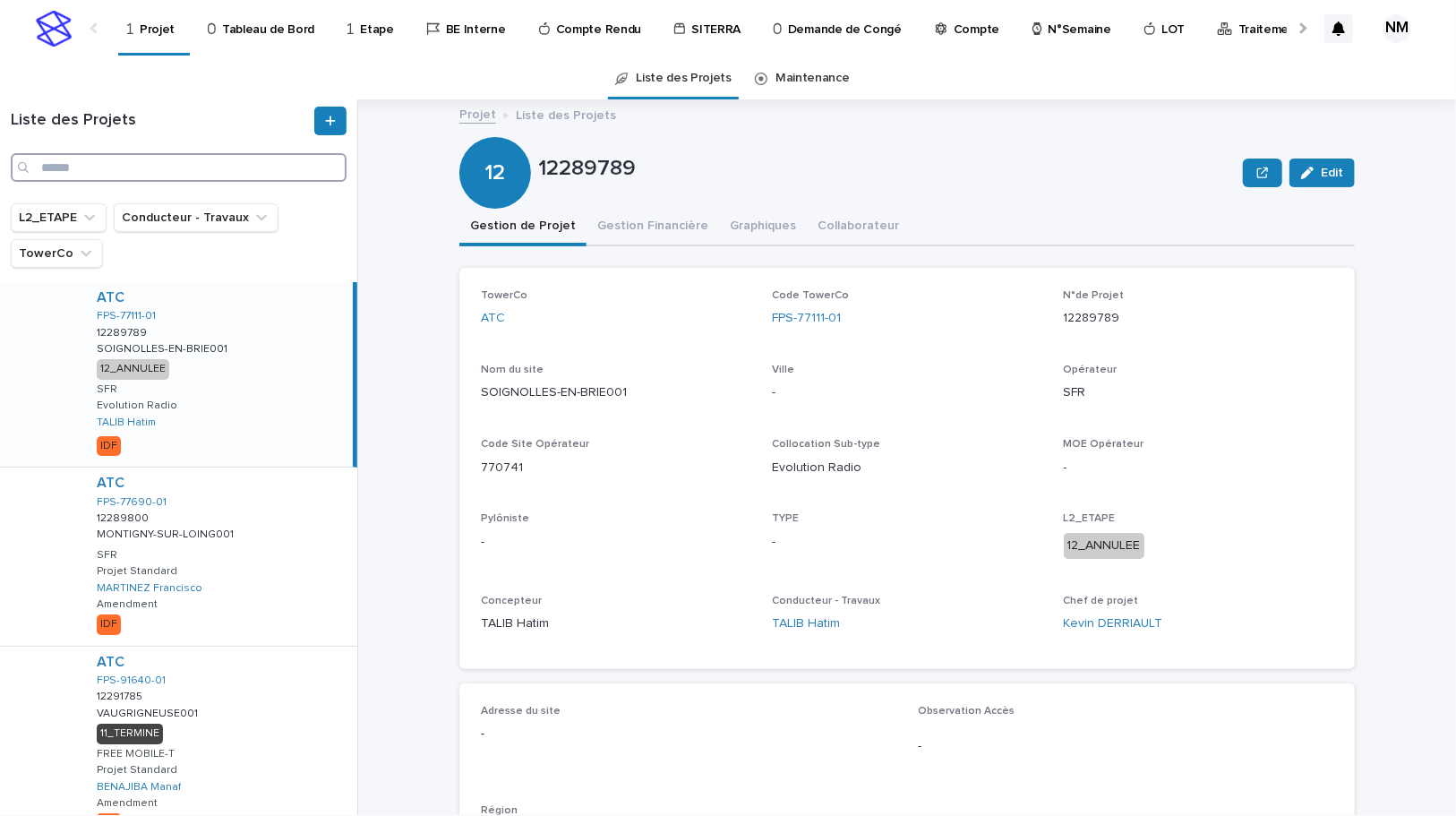 click at bounding box center (178, 167) 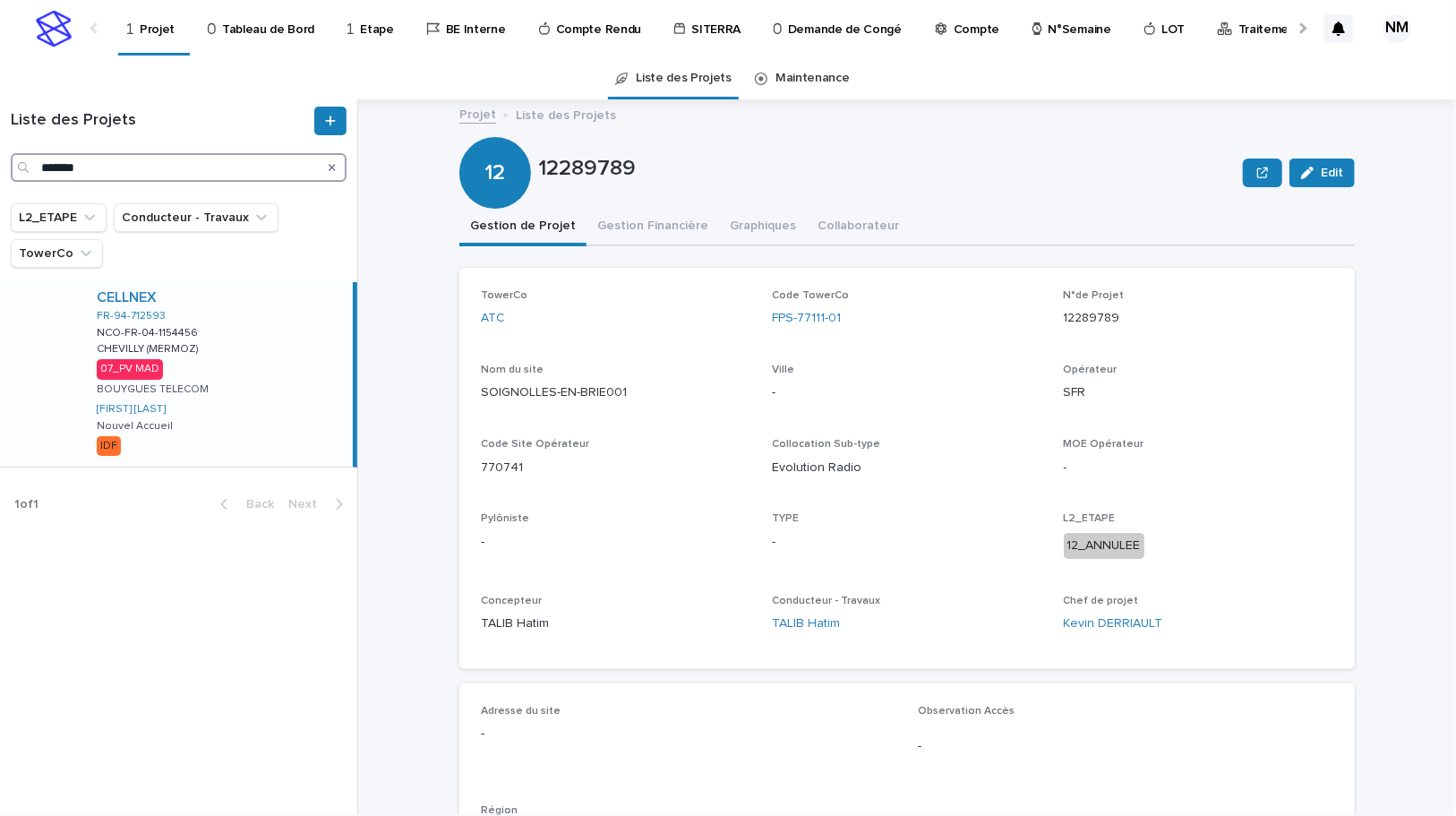 type on "*******" 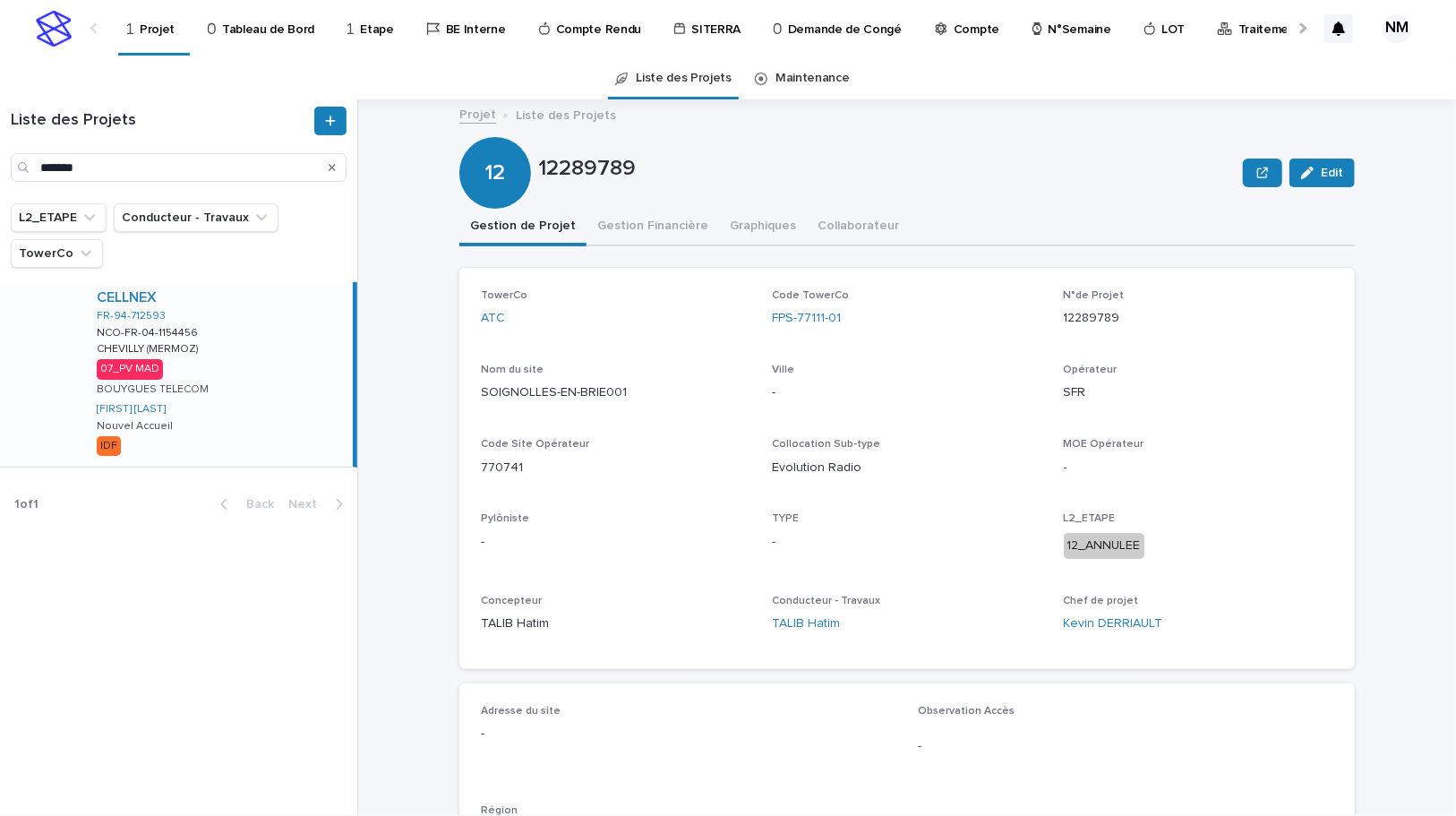 click on "CELLNEX   FR-94-712593   NCO-FR-04-1154456 NCO-FR-04-1154456   CHEVILLY (MERMOZ) CHEVILLY (MERMOZ)   07_PV MAD BOUYGUES TELECOM [FIRST] [LAST]   Nouvel Accueil IDF" at bounding box center [218, 374] 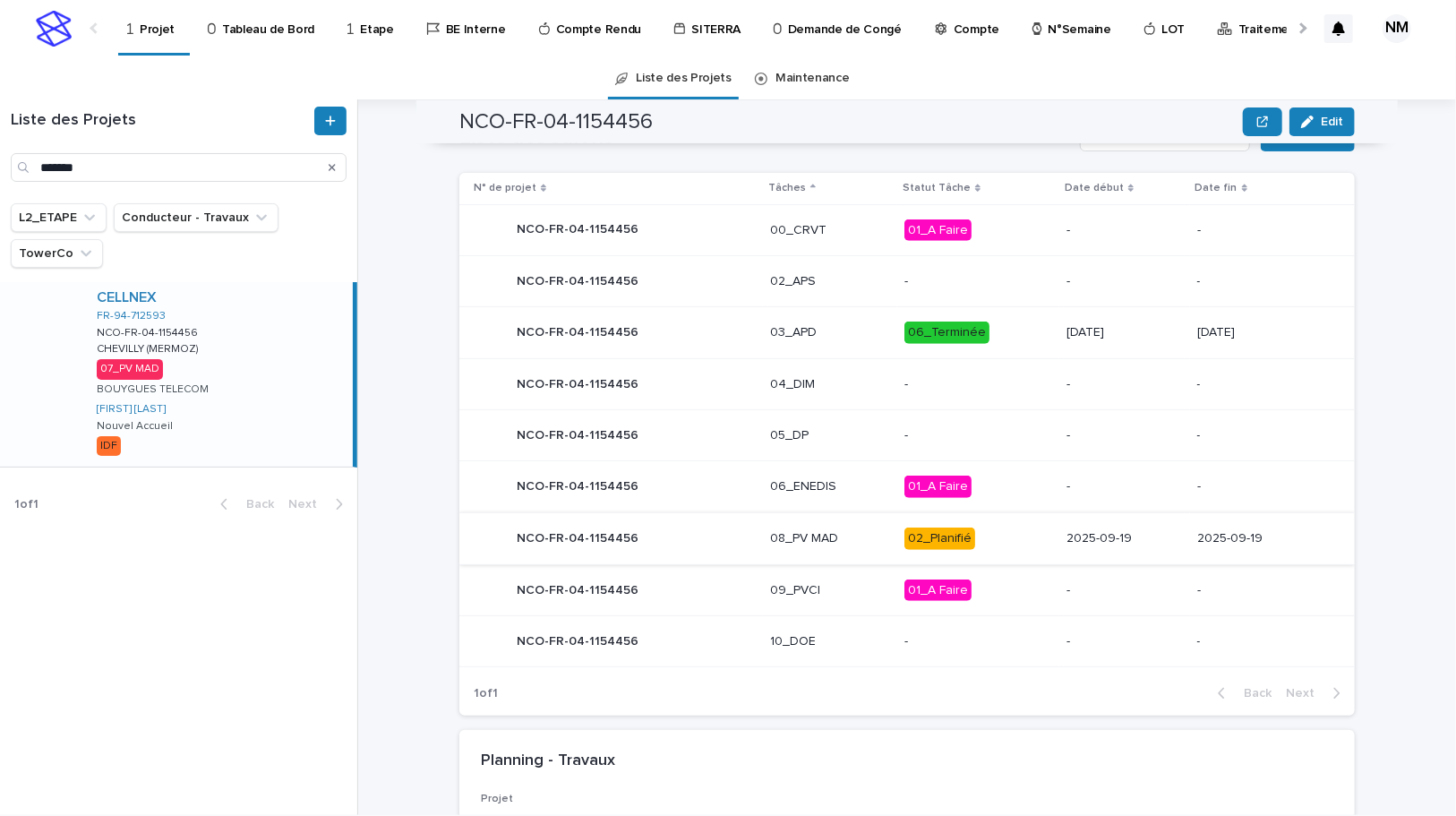 scroll, scrollTop: 815, scrollLeft: 0, axis: vertical 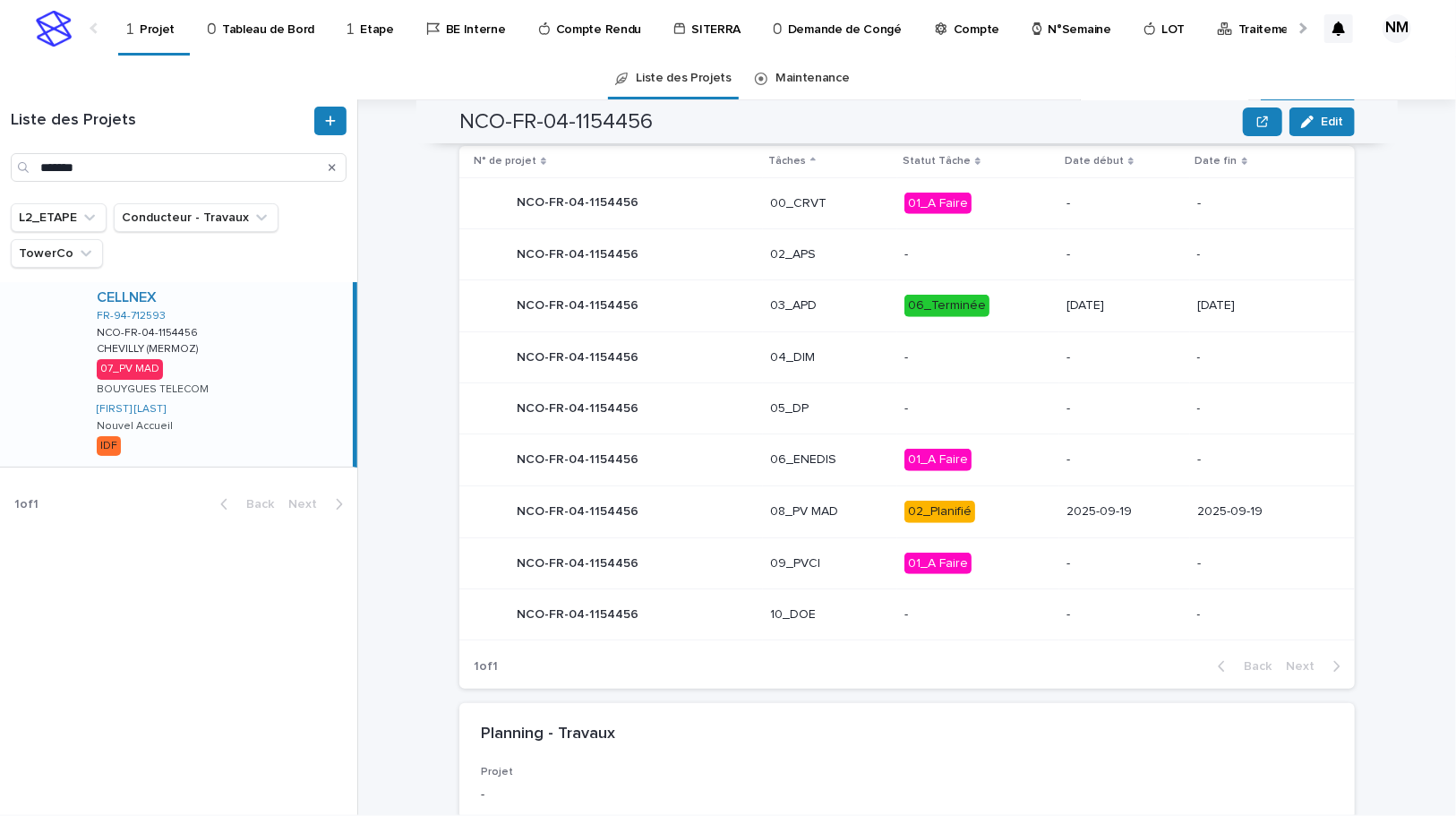 click on "02_Planifié" at bounding box center (978, 511) 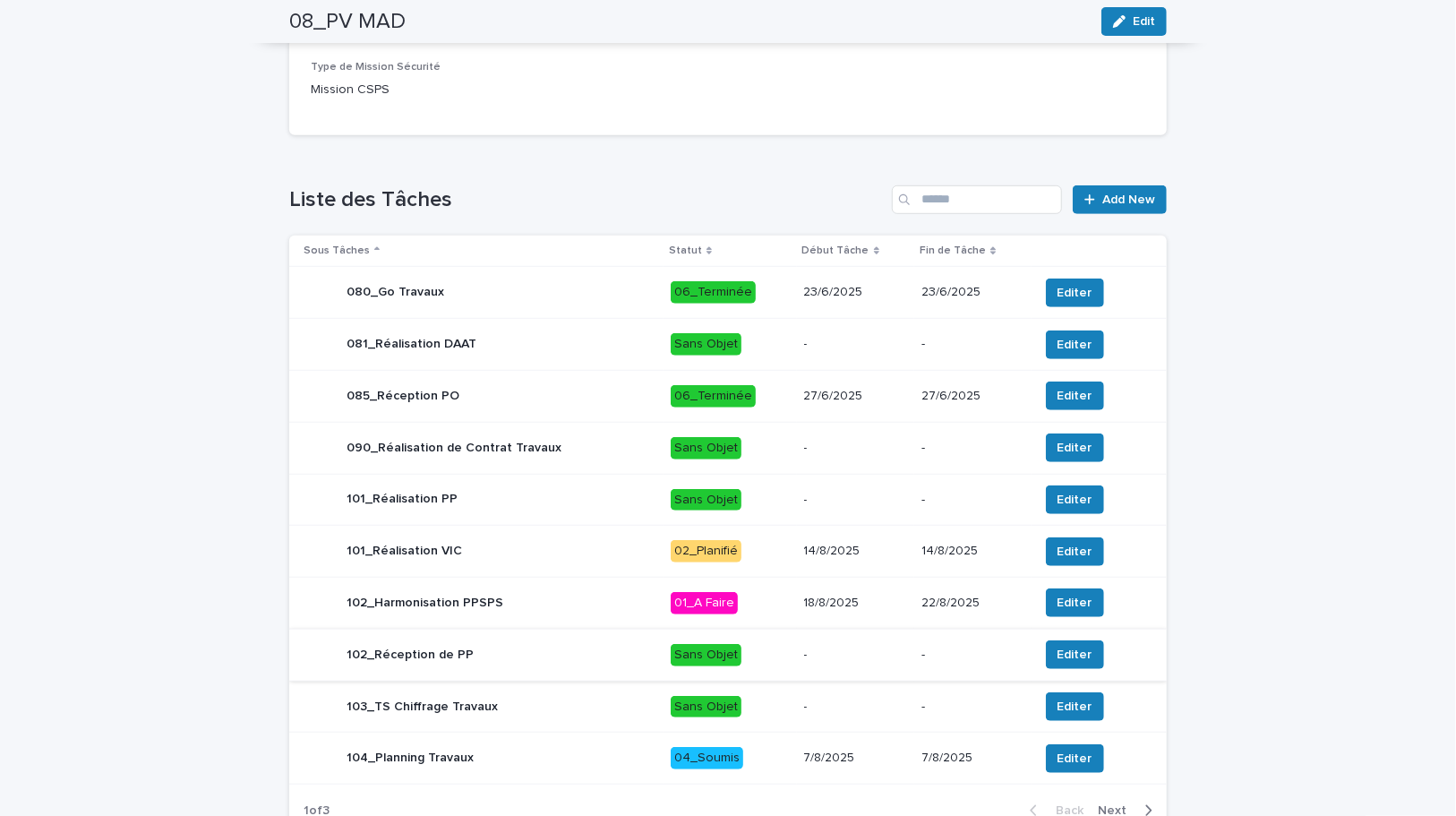 scroll, scrollTop: 709, scrollLeft: 0, axis: vertical 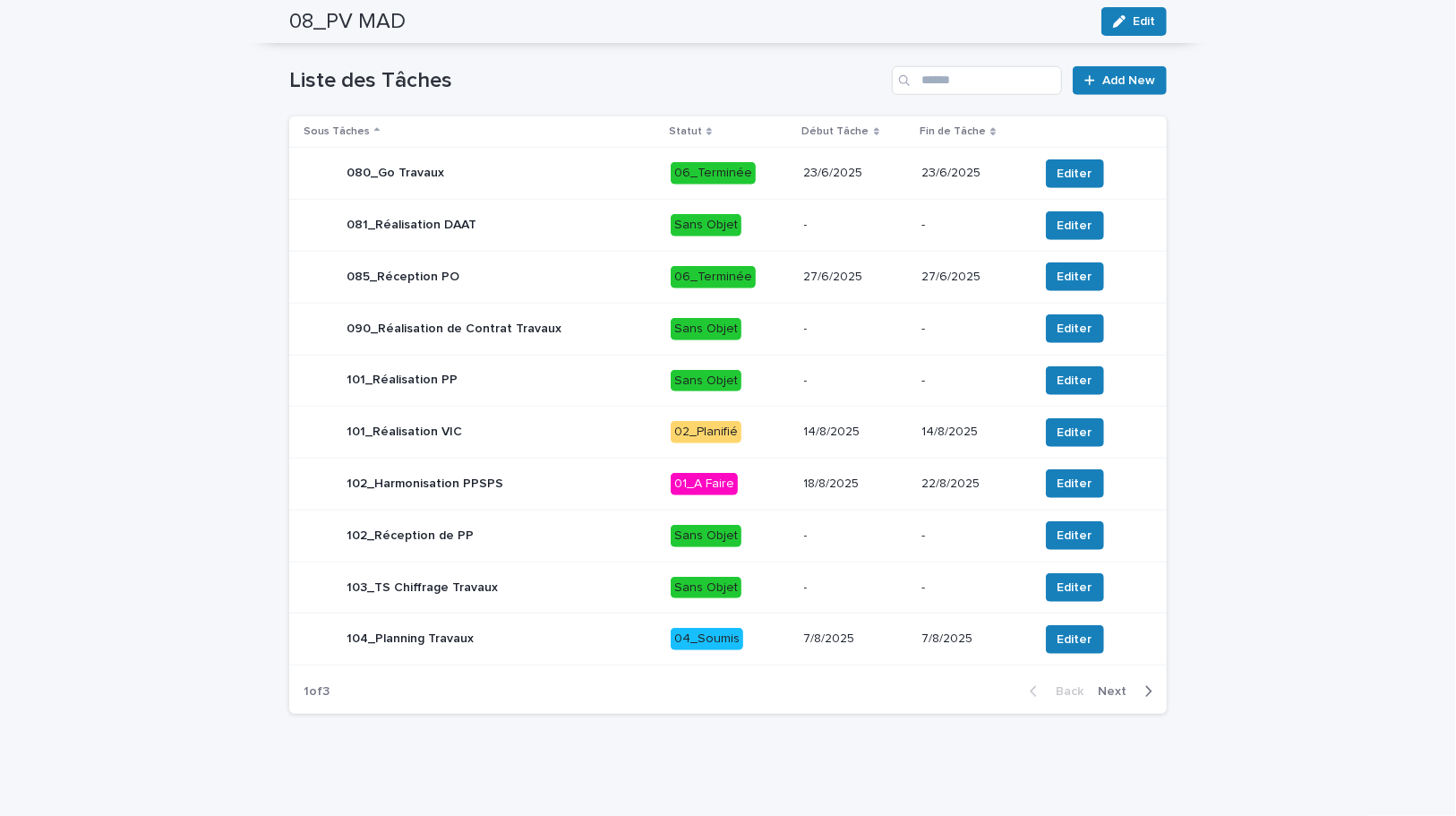 click on "18/8/2025" at bounding box center (856, 484) 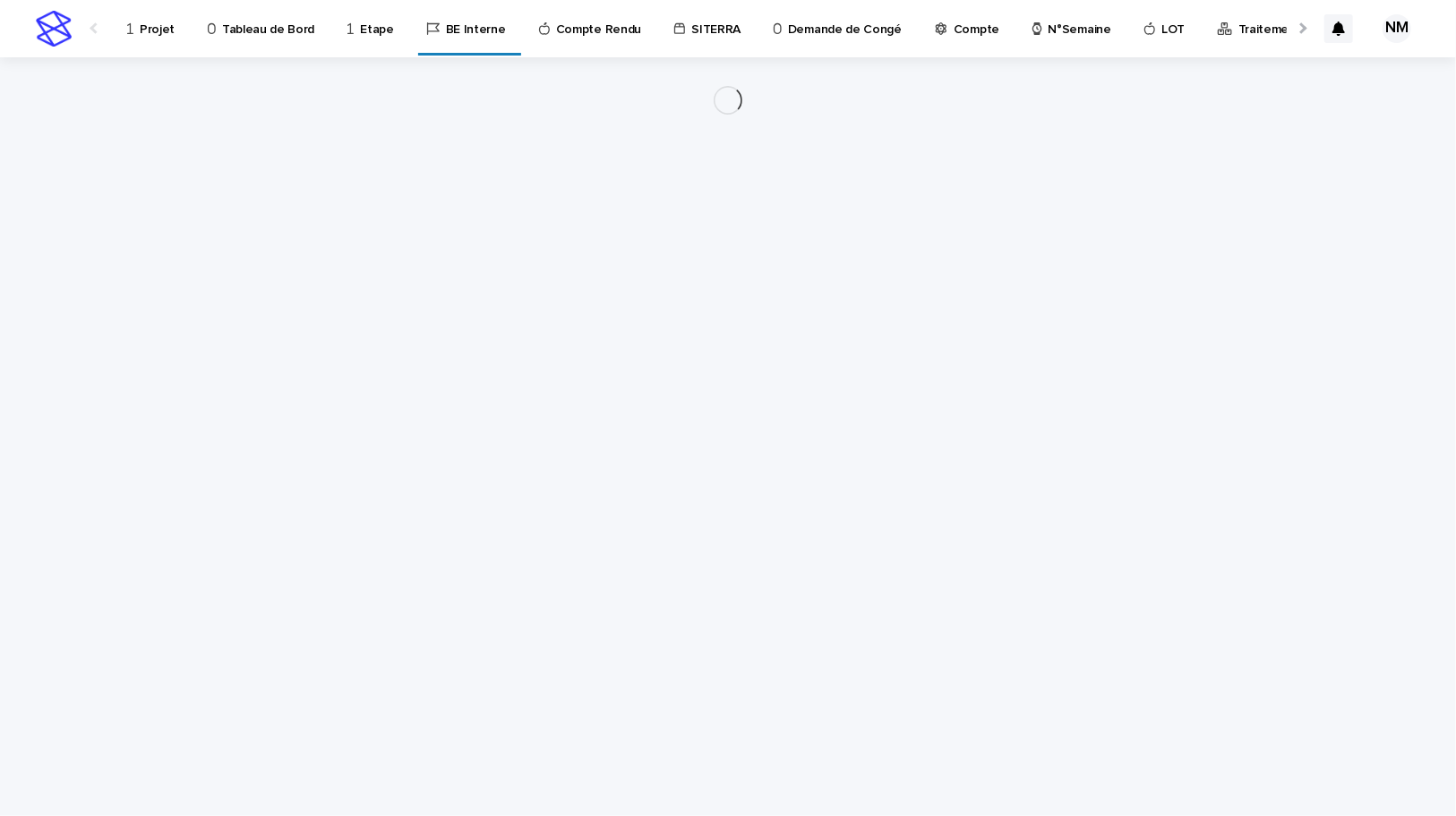 scroll, scrollTop: 0, scrollLeft: 0, axis: both 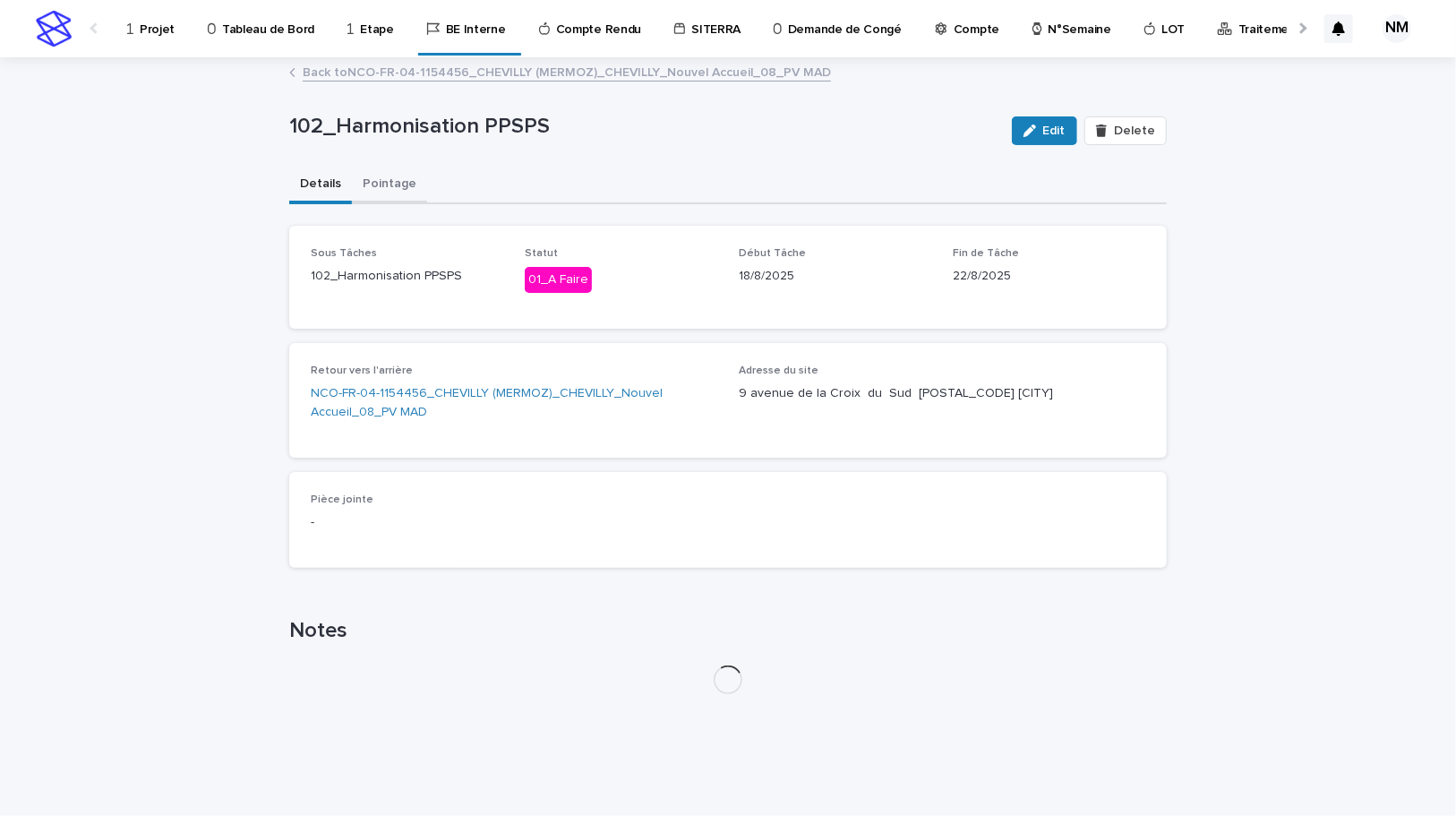 click on "Pointage" at bounding box center (390, 185) 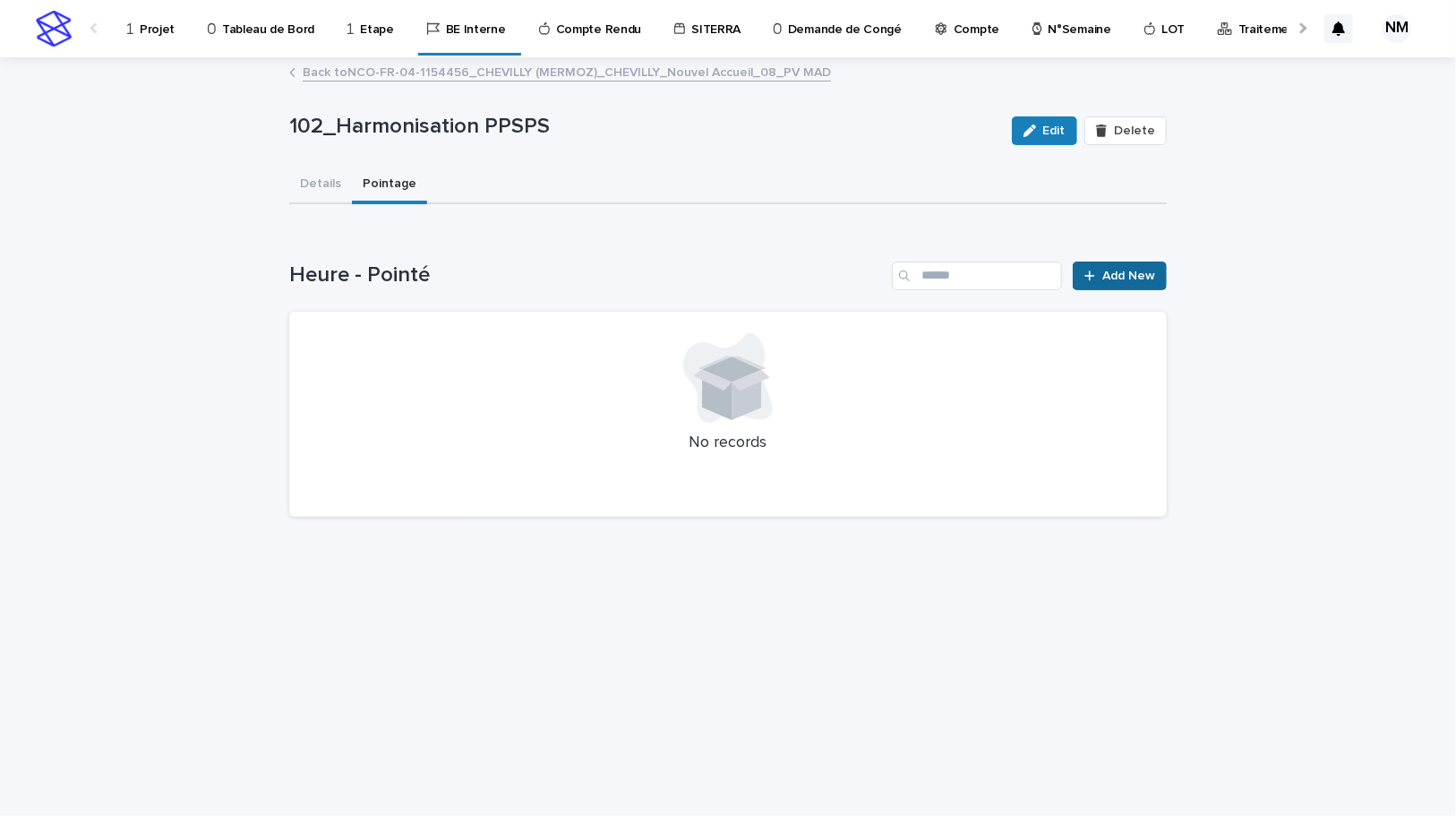 click at bounding box center [1093, 276] 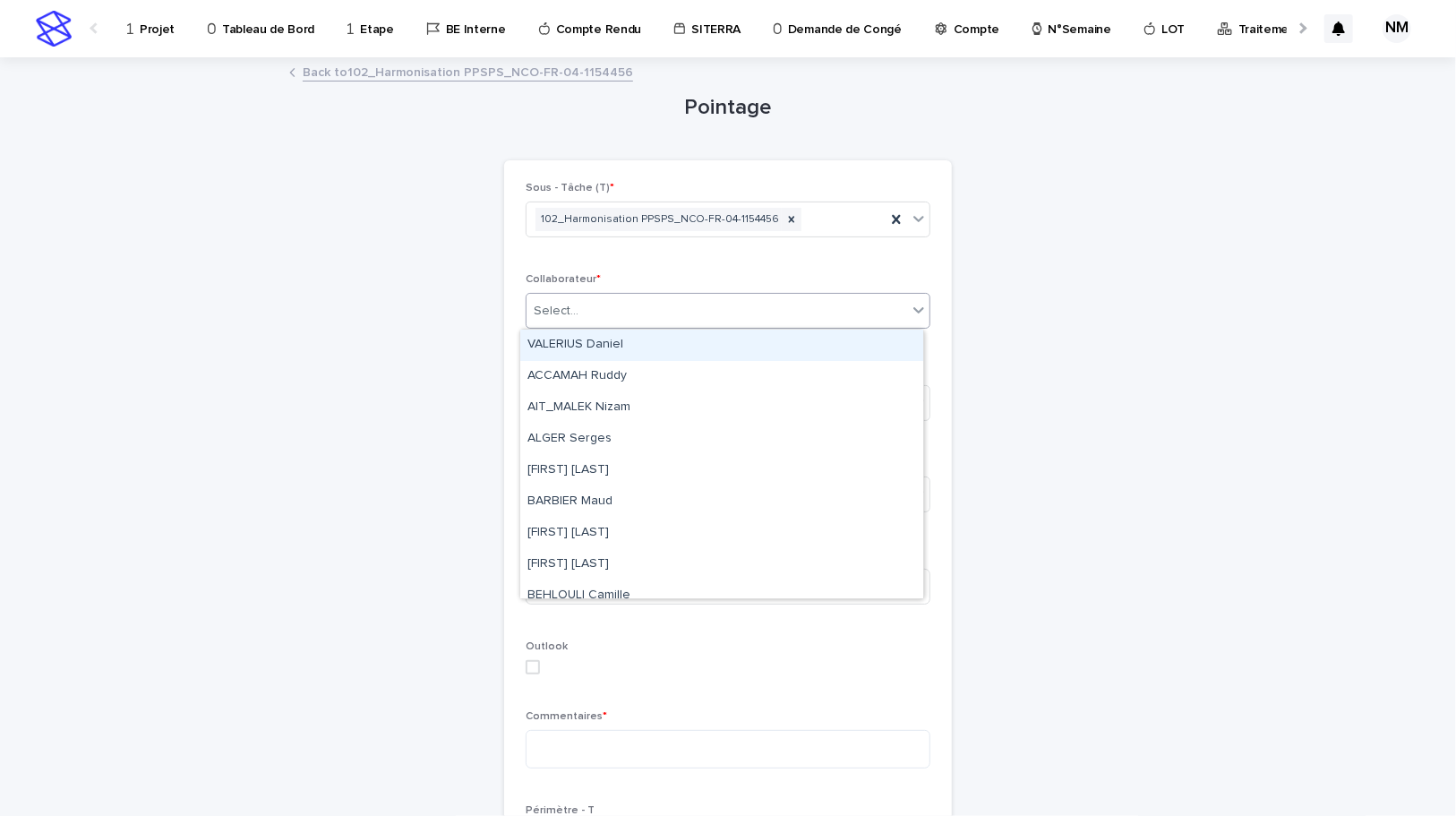 click on "Select..." at bounding box center [716, 311] 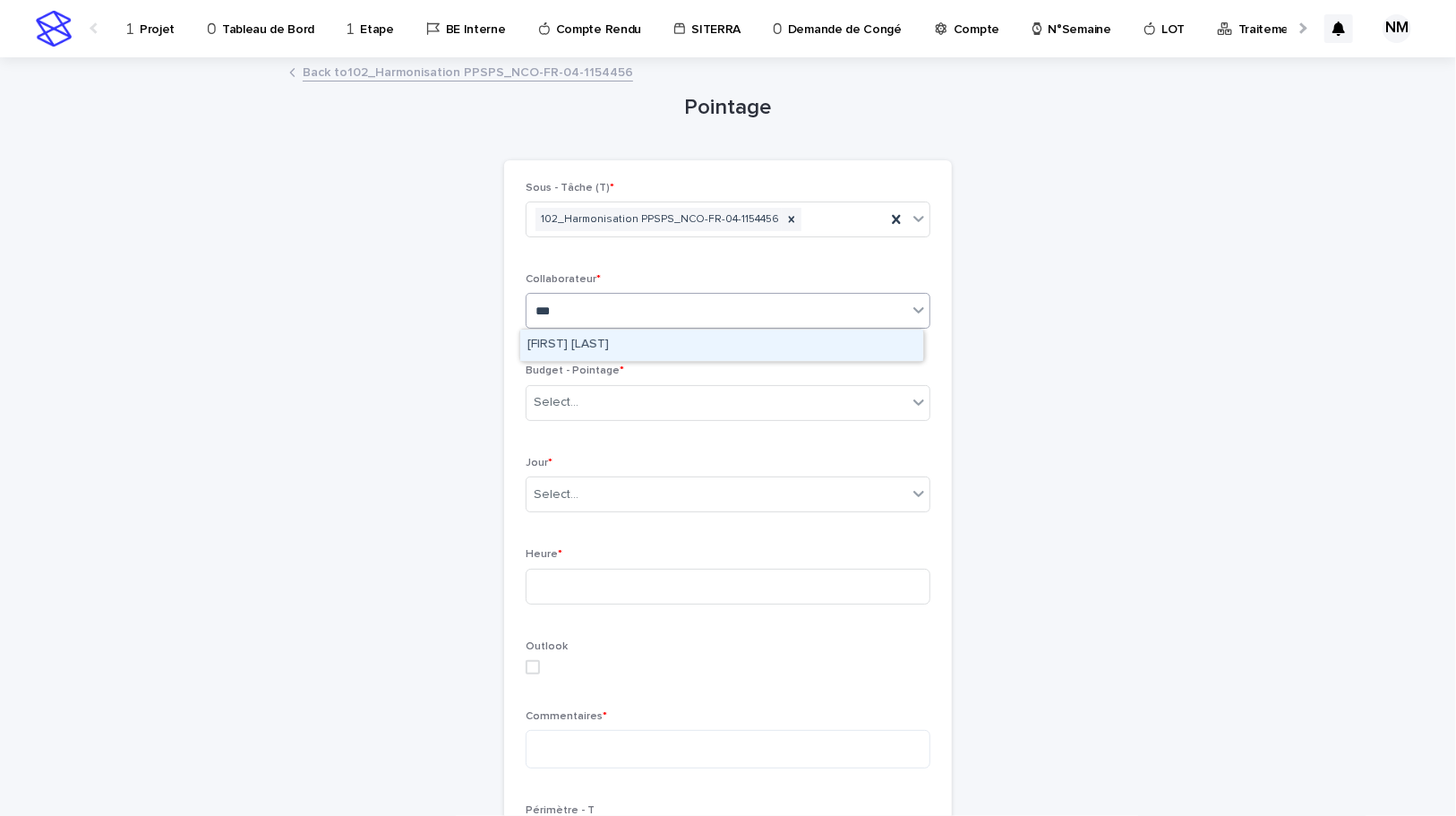 type on "****" 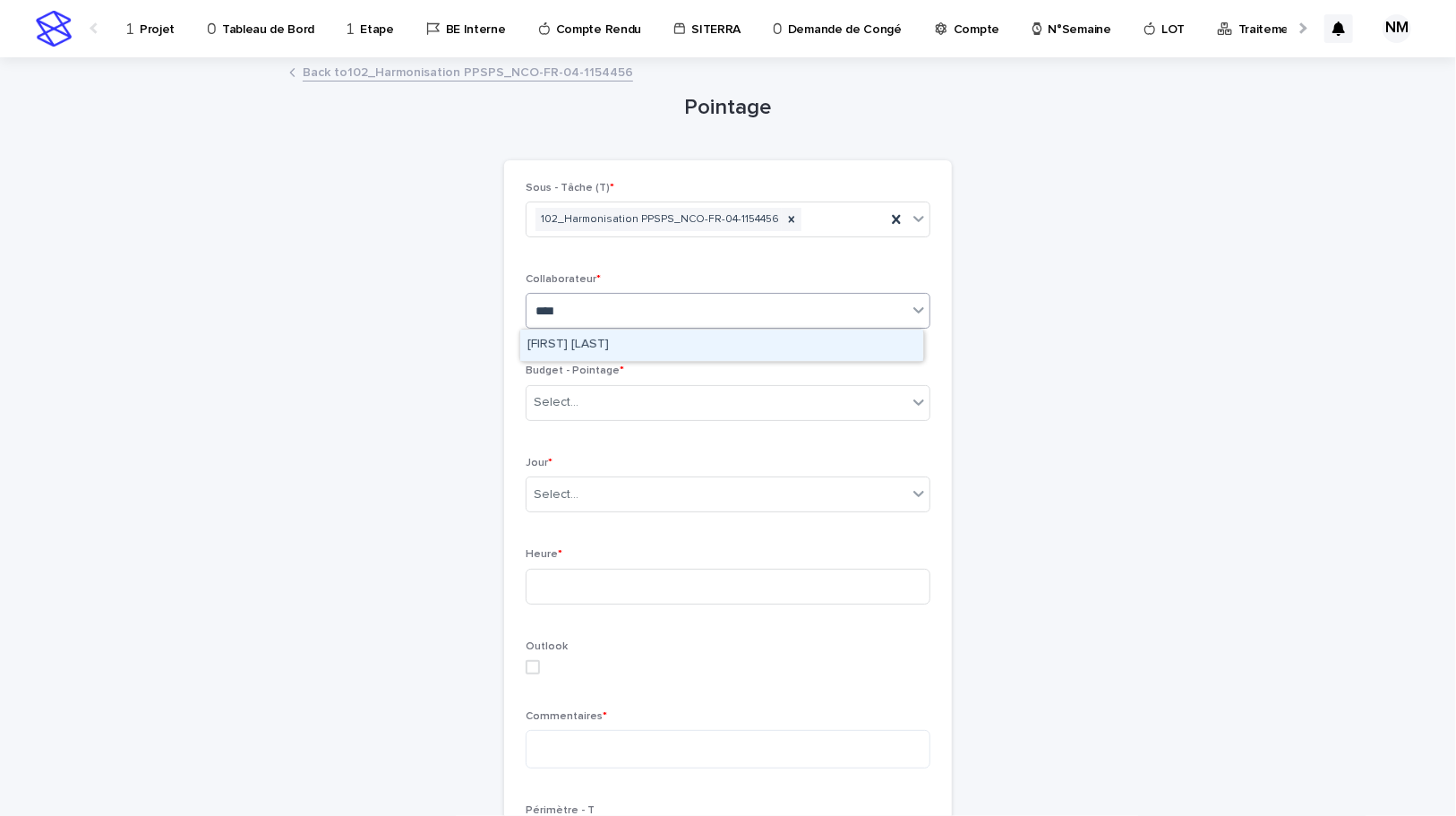 click on "[FIRST] [LAST]" at bounding box center [722, 345] 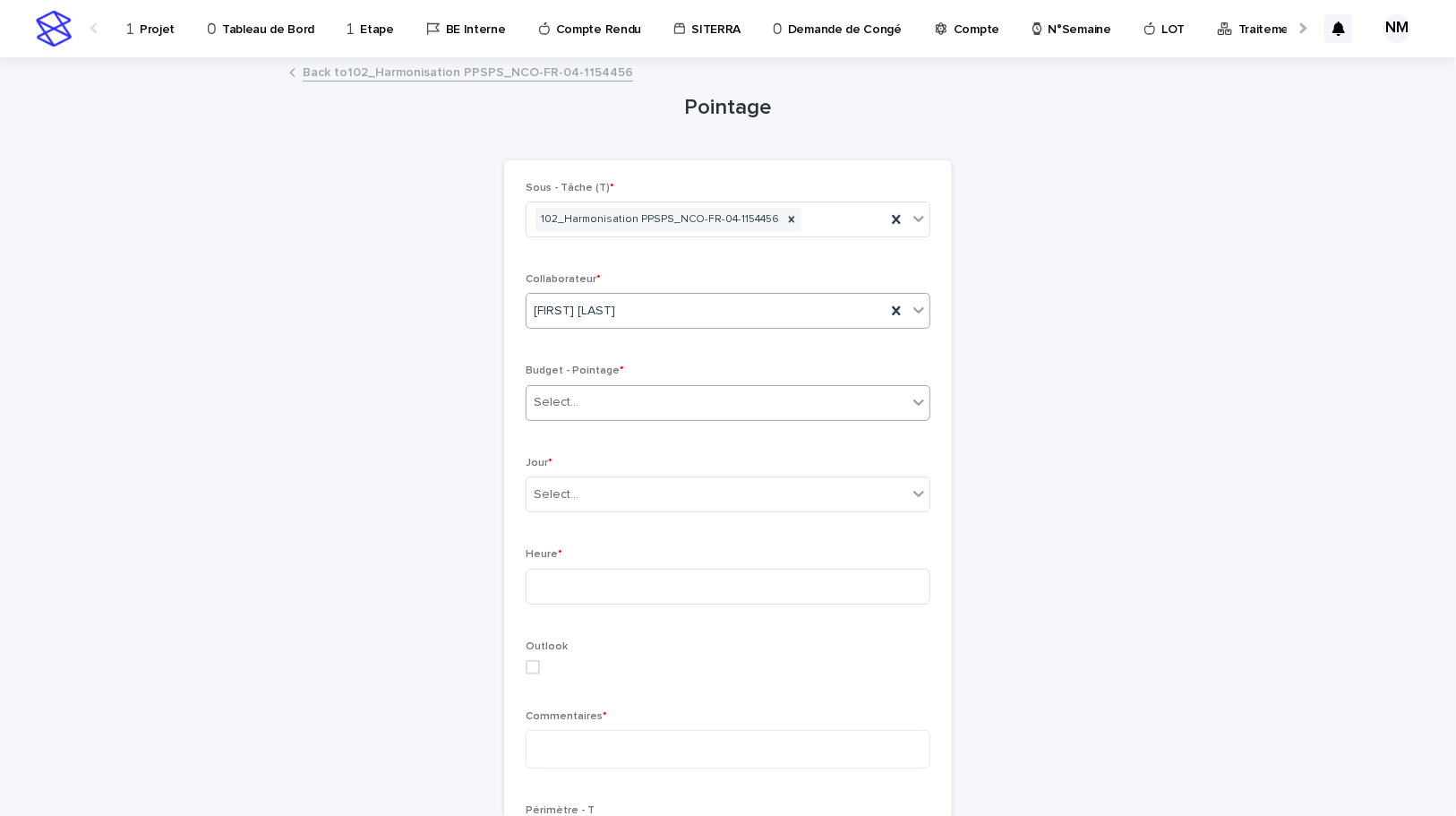 click on "Select..." at bounding box center (716, 402) 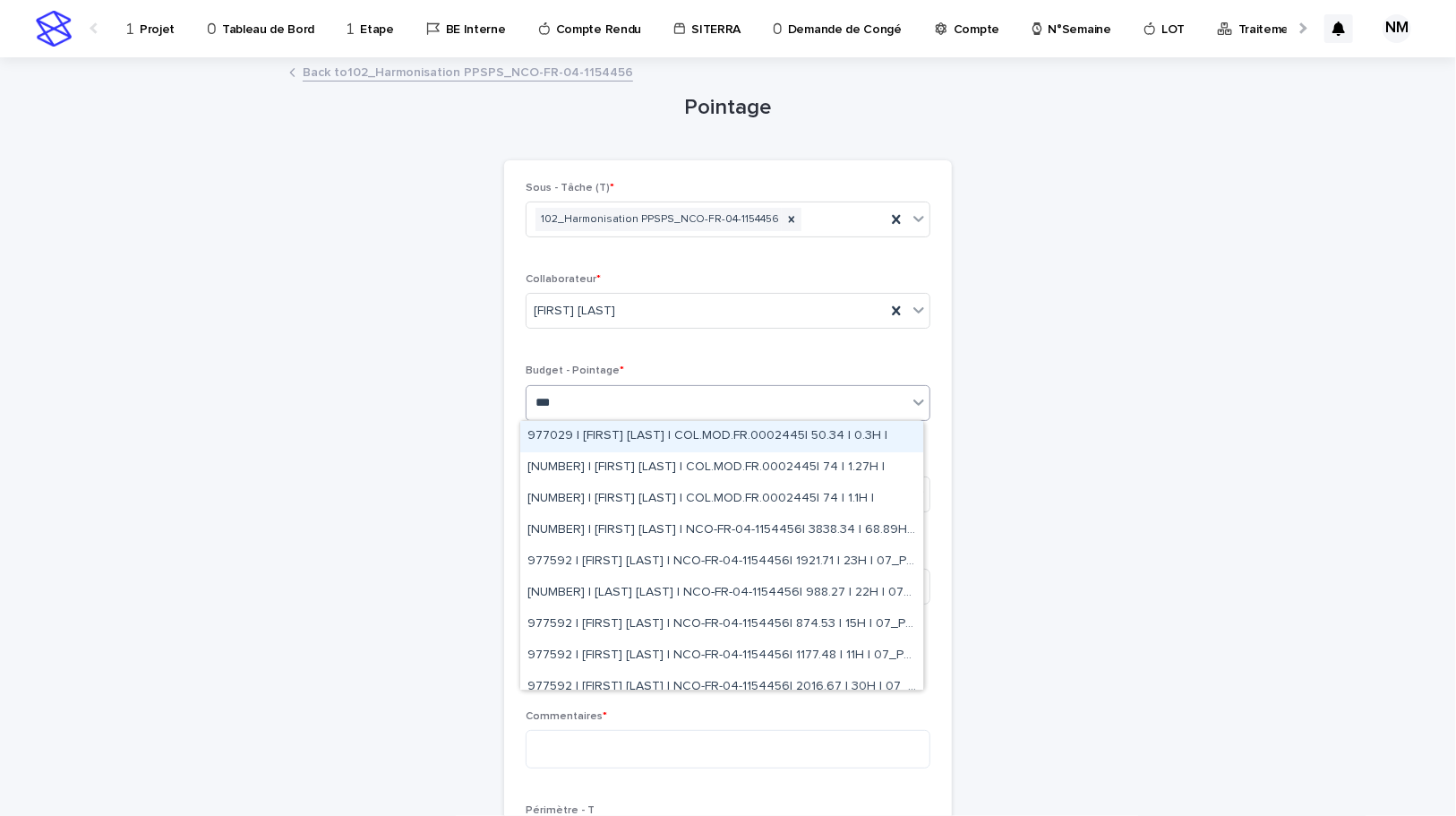 type on "****" 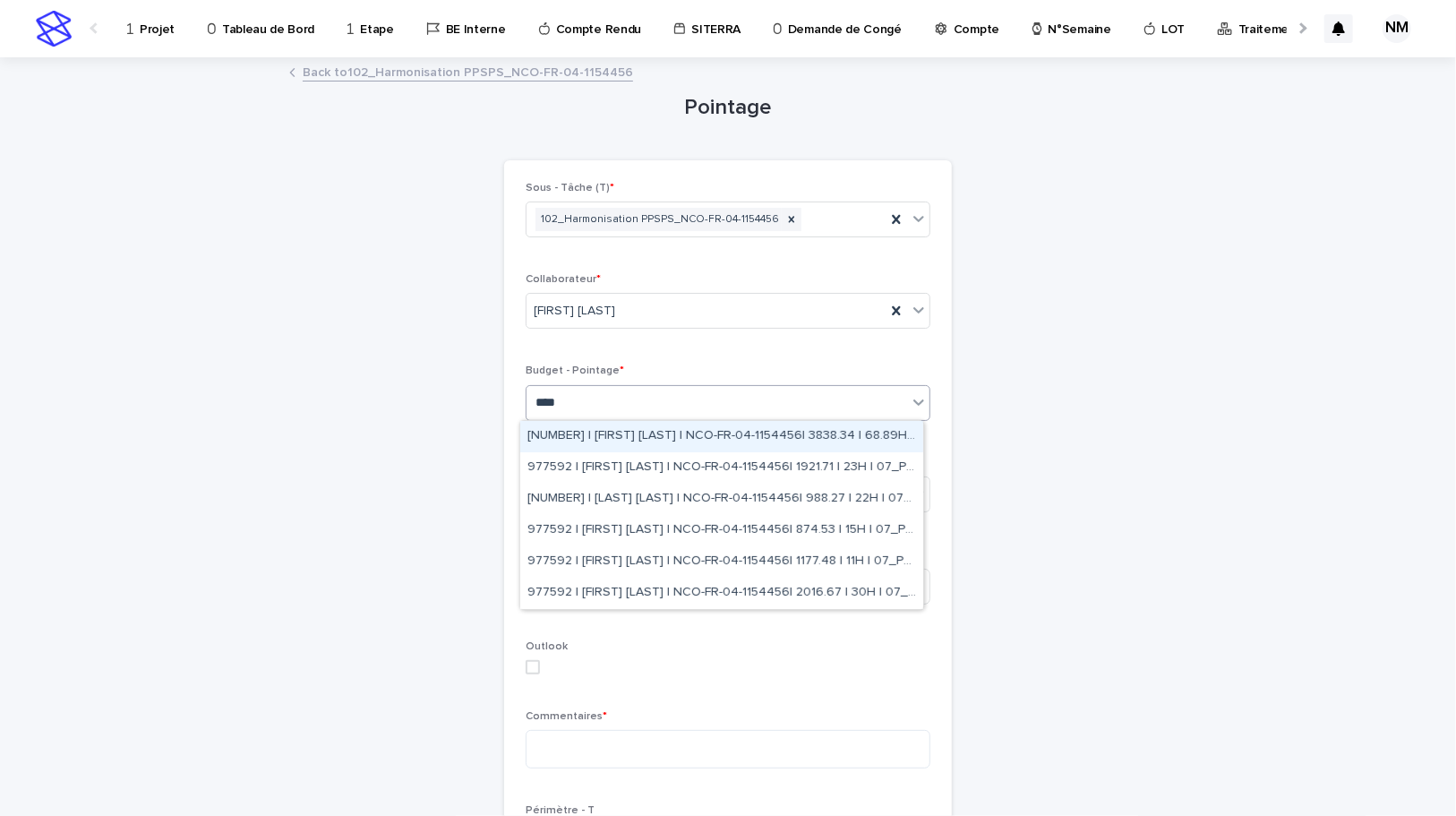 click on "977592 | BOUFARES Afif | NCO-FR-04-1154456| 3838.34 | 68.89H  | 07_PV MAD" at bounding box center (722, 436) 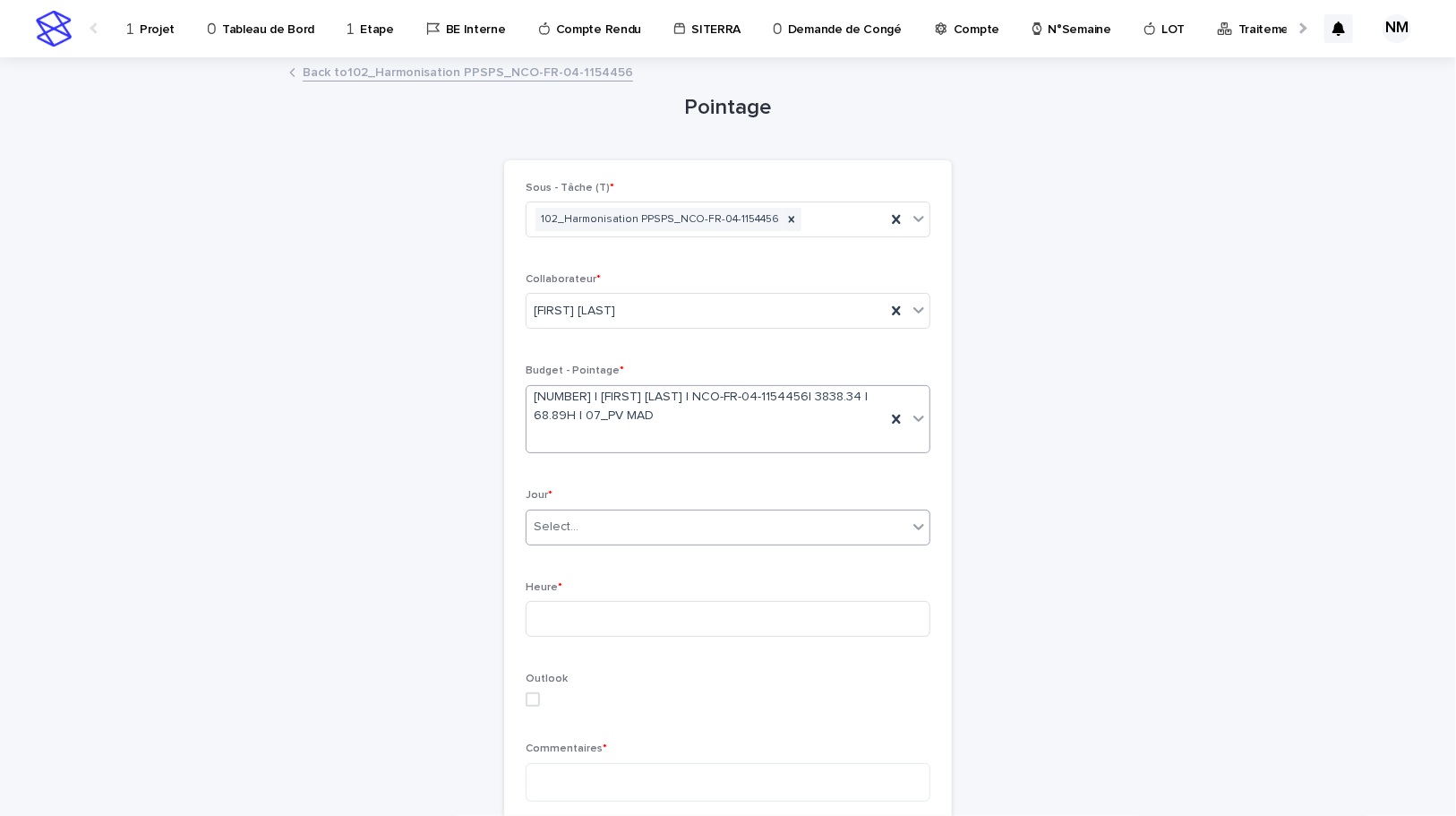 click on "Select..." at bounding box center [716, 527] 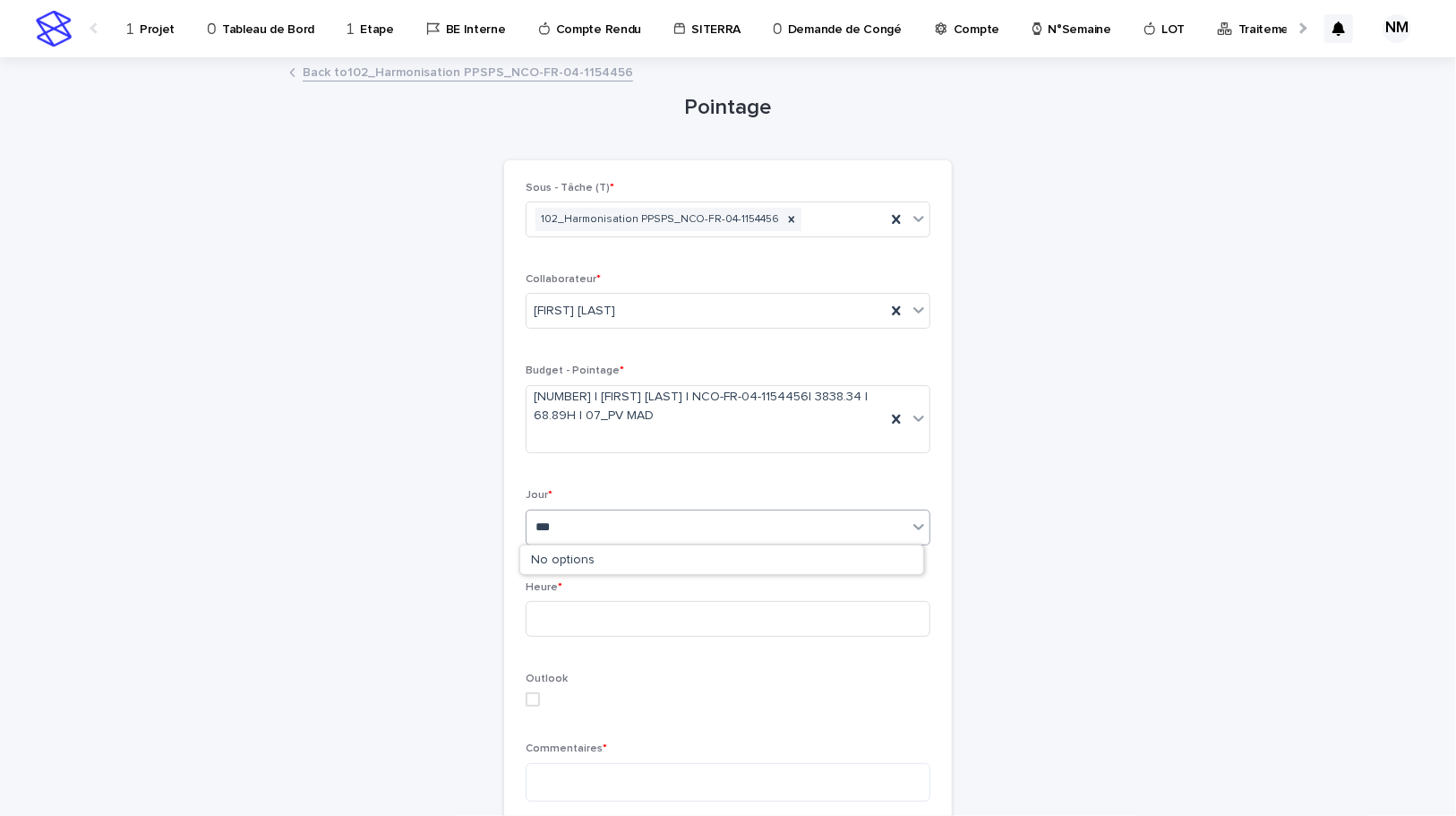 type on "****" 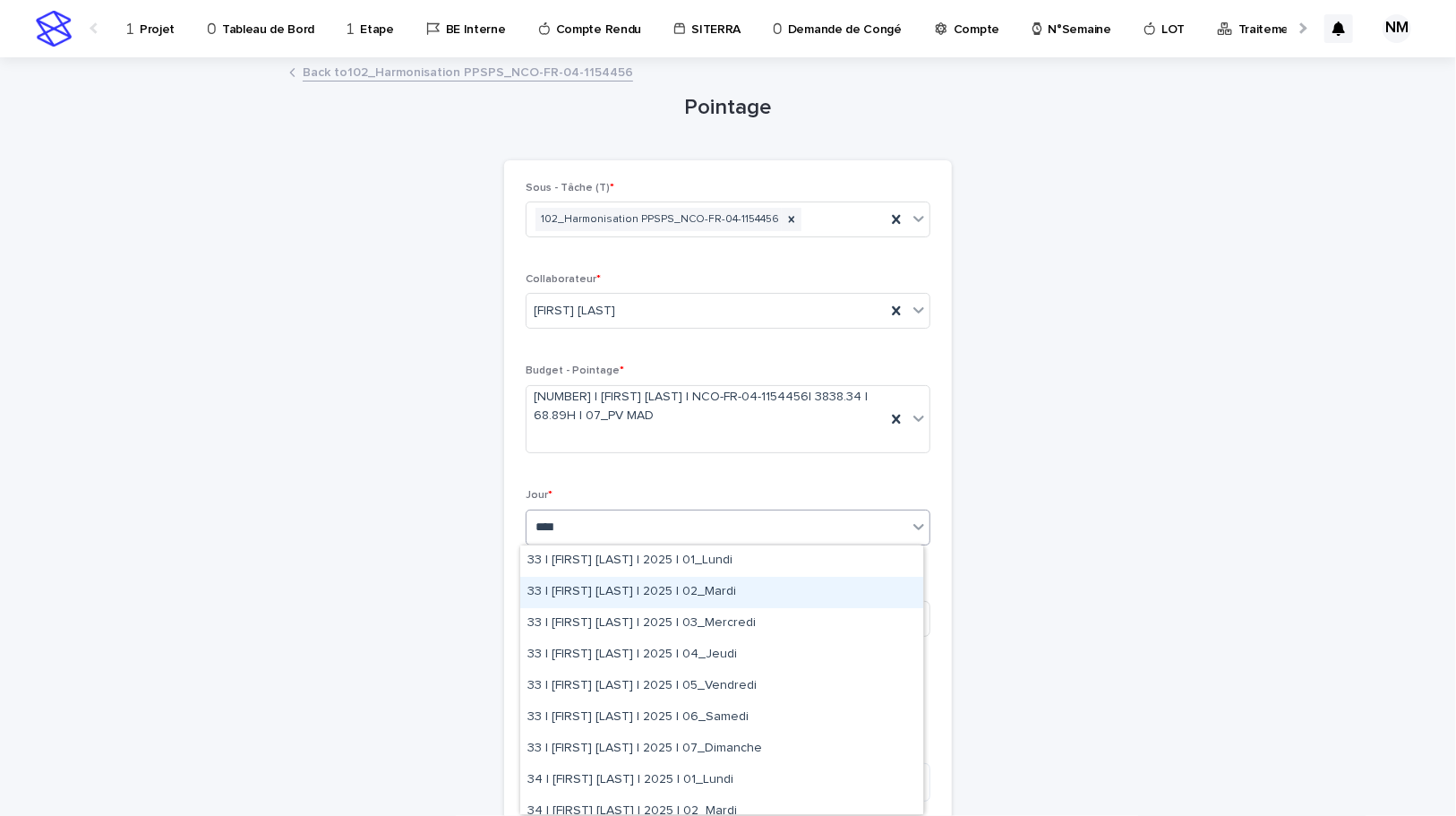 click on "33 | [FIRST] [LAST] | 2025 | 02_Mardi" at bounding box center [722, 592] 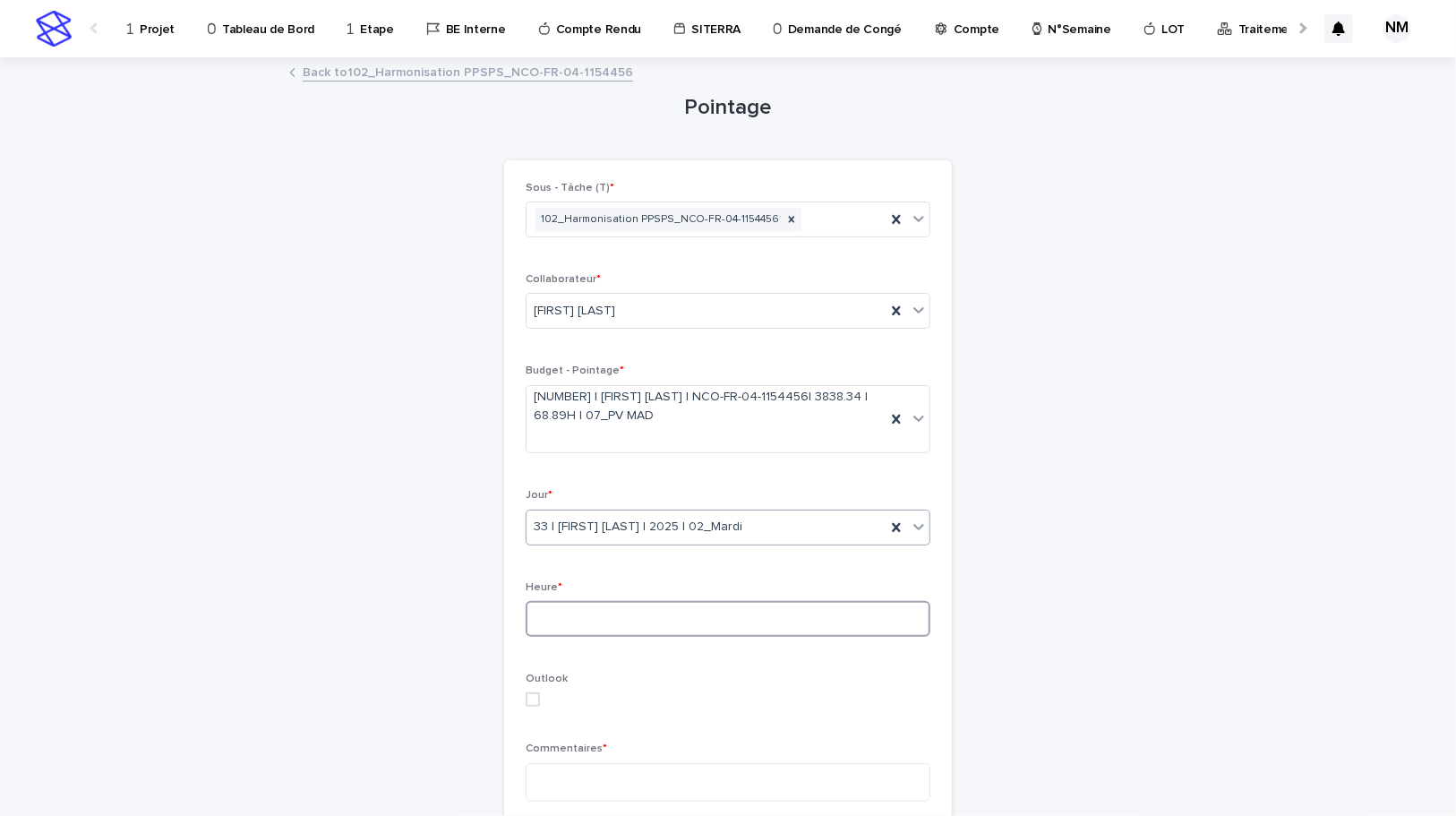 click at bounding box center [728, 619] 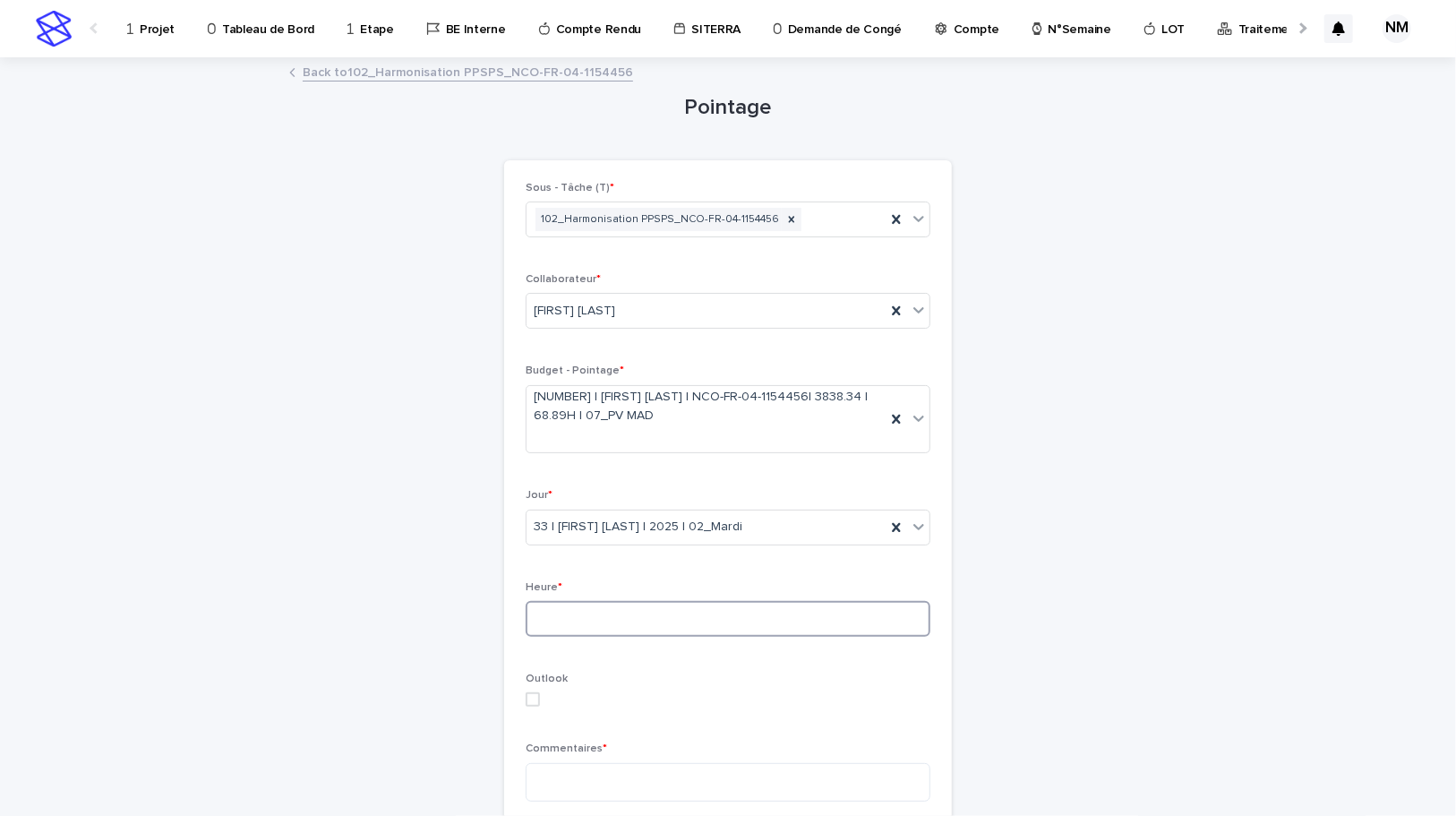 type on "*" 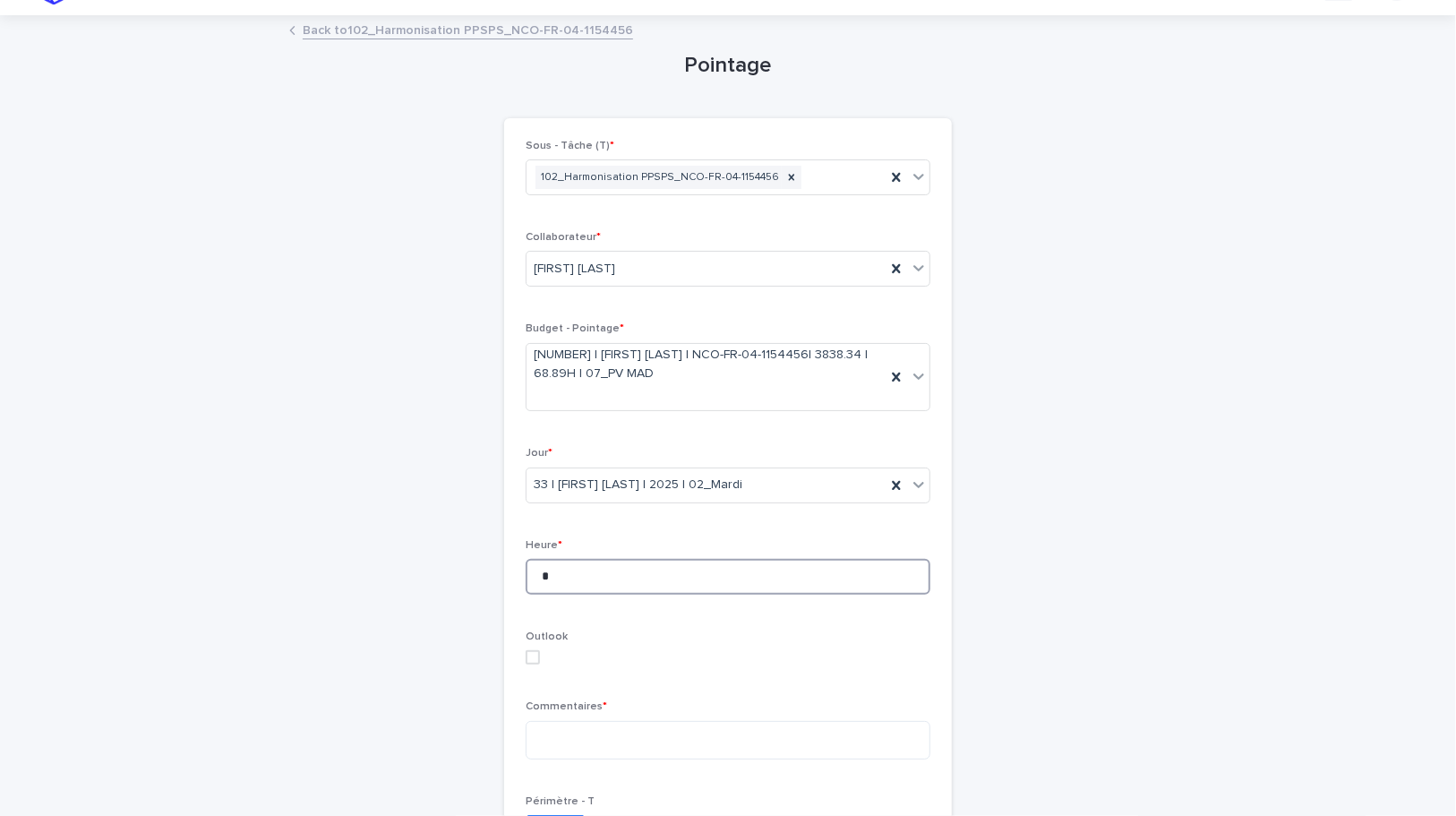 scroll, scrollTop: 81, scrollLeft: 0, axis: vertical 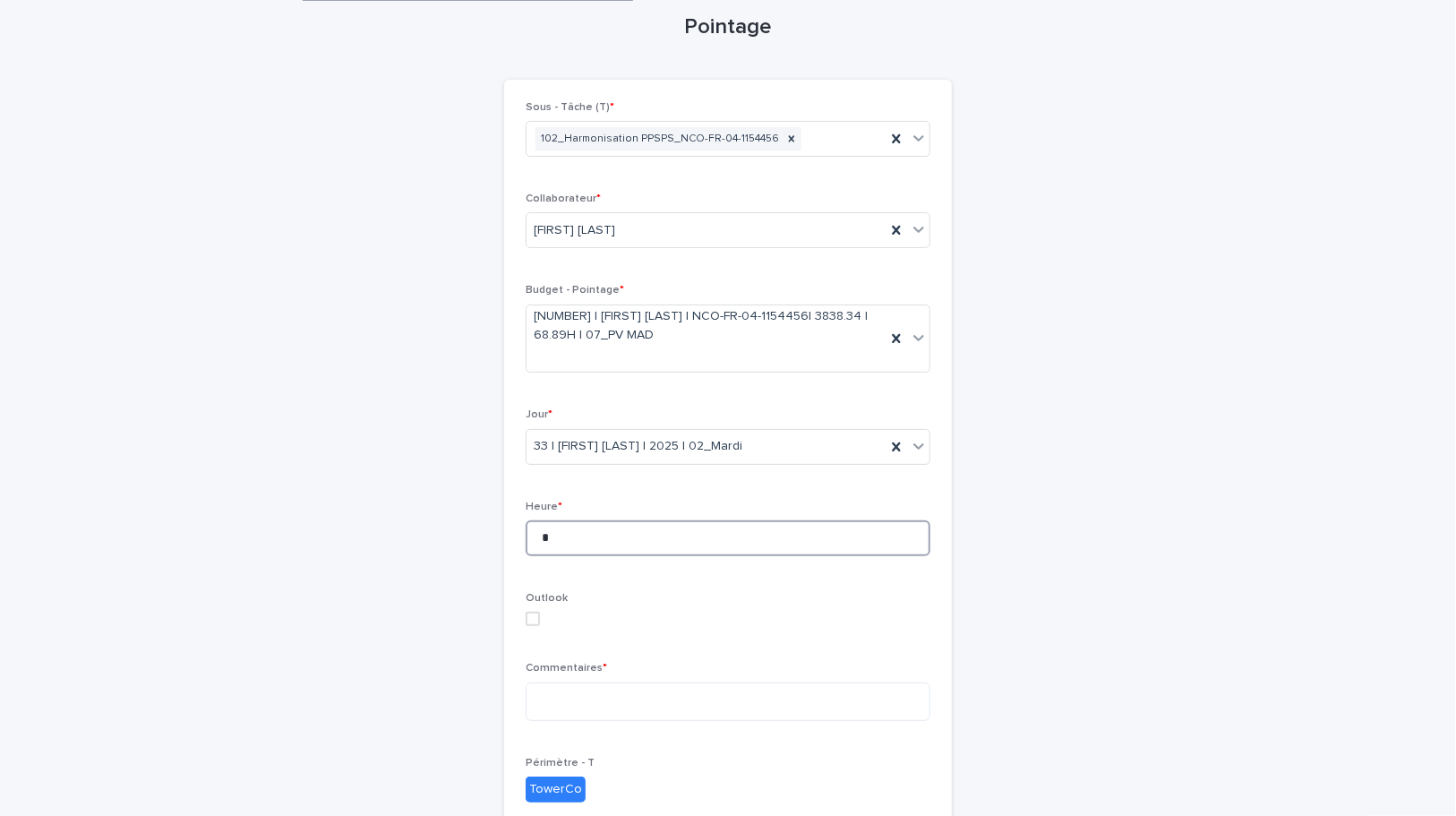 type on "*" 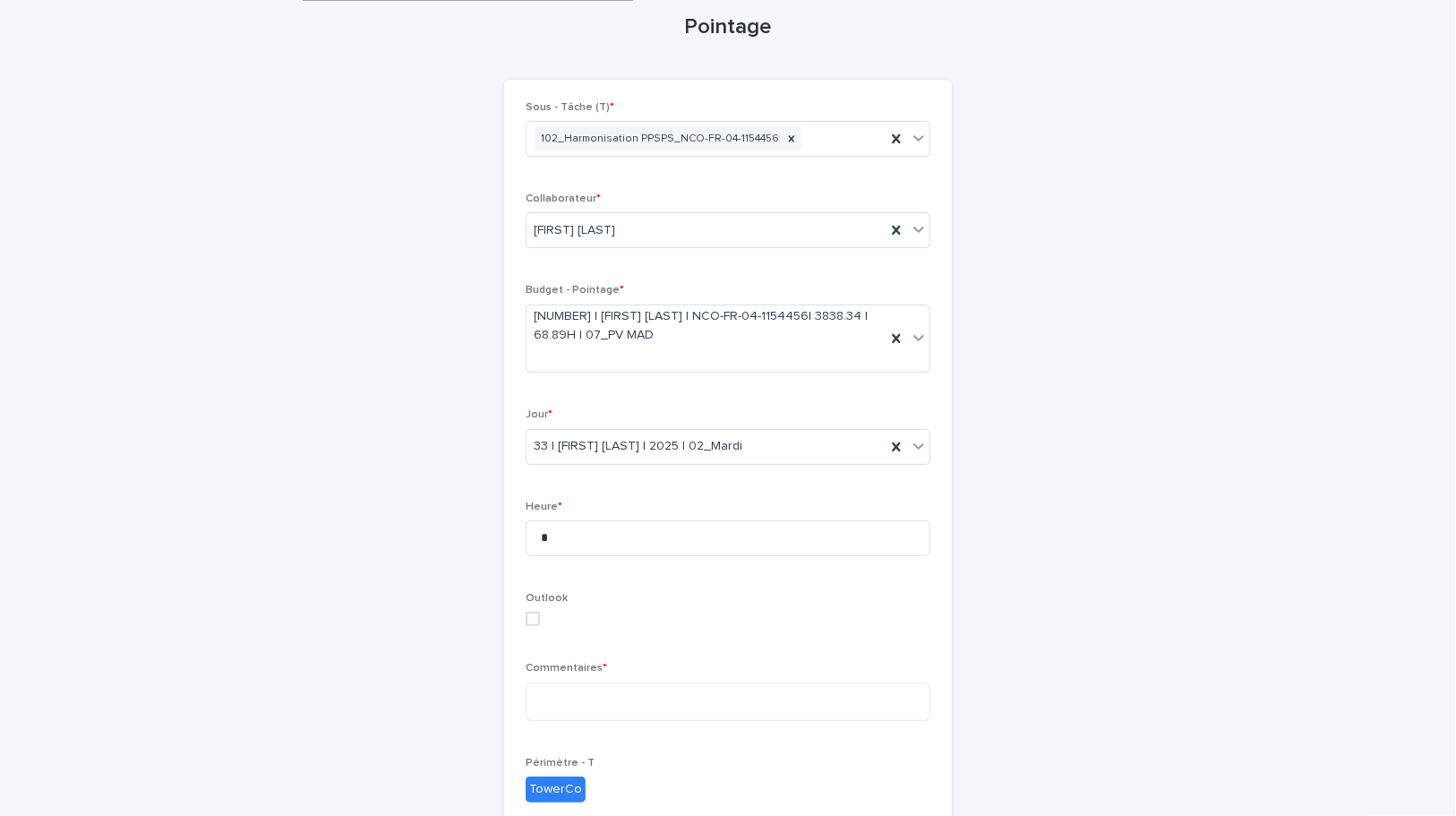 click on "Pointage Loading... Saving… Loading... Saving… Loading... Saving… Sous - Tâche (T) * 102_Harmonisation PPSPS_NCO-FR-04-1154456 Collaborateur * BOUFARES Afif Budget - Pointage * 977592 | BOUFARES Afif | NCO-FR-04-1154456| 3838.34 | 68.89H  | 07_PV MAD Jour * 33 | BOUFARES Afif | 2025 | 02_Mardi Heure * * Outlook Commentaires * Périmètre - T  TowerCo Date_P0 31/12/2023 Date_P1 30/4/2024 Date_P2 31/12/2024 Loading... Saving… Sorry, there was an error saving your record. Please try again. Please fill out the required fields above. Save" at bounding box center (728, 541) 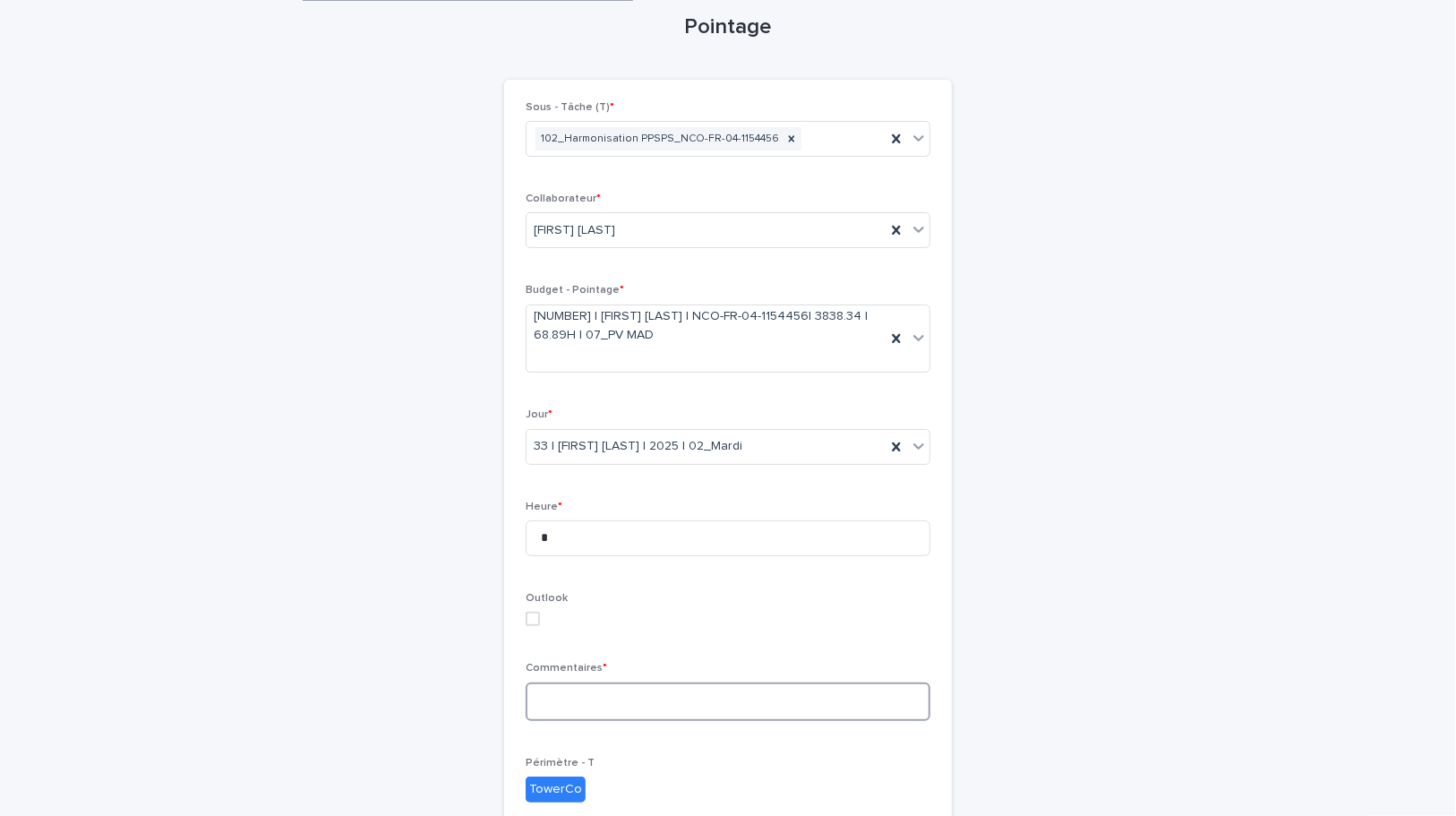 click at bounding box center (728, 701) 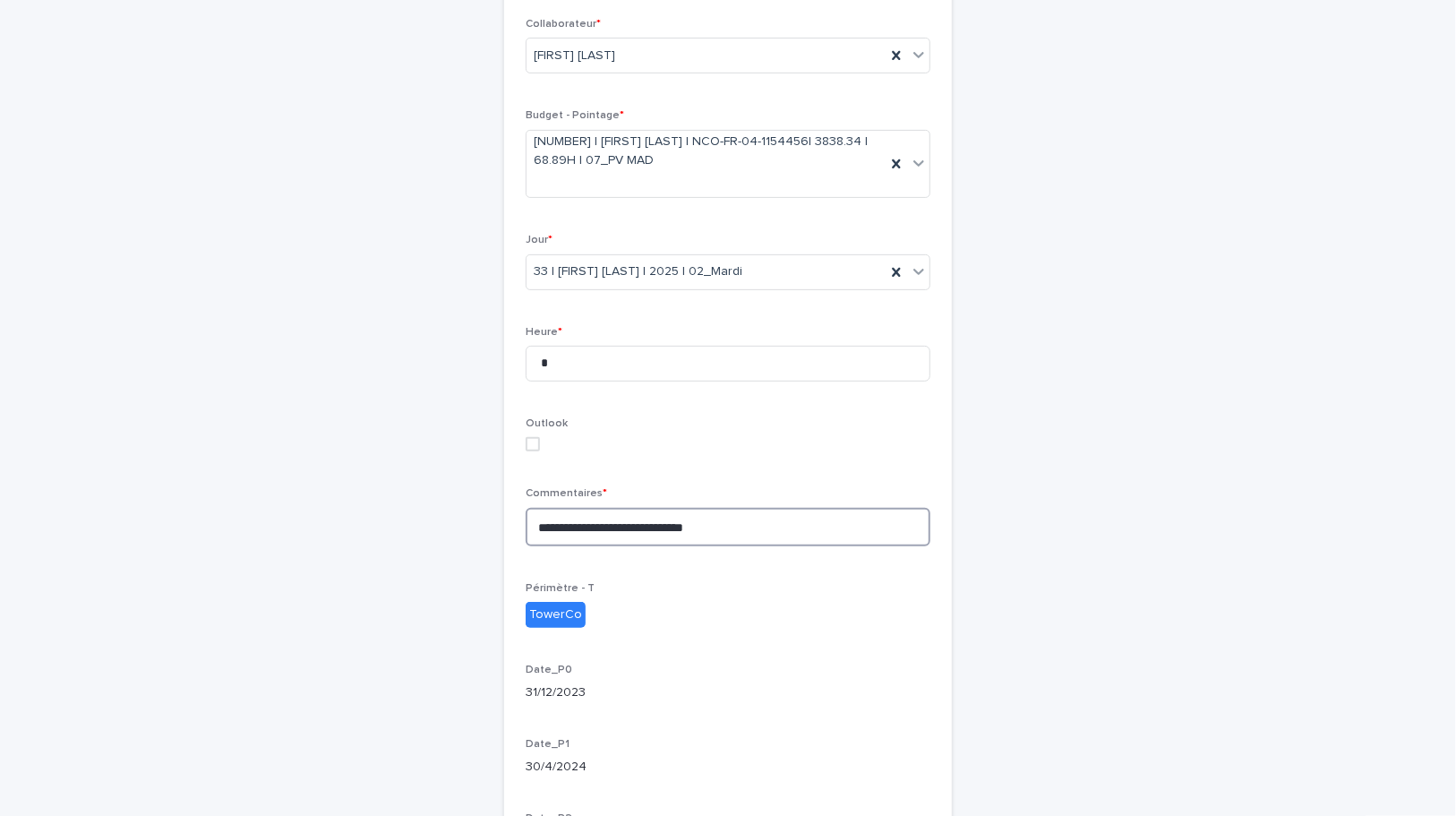 scroll, scrollTop: 457, scrollLeft: 0, axis: vertical 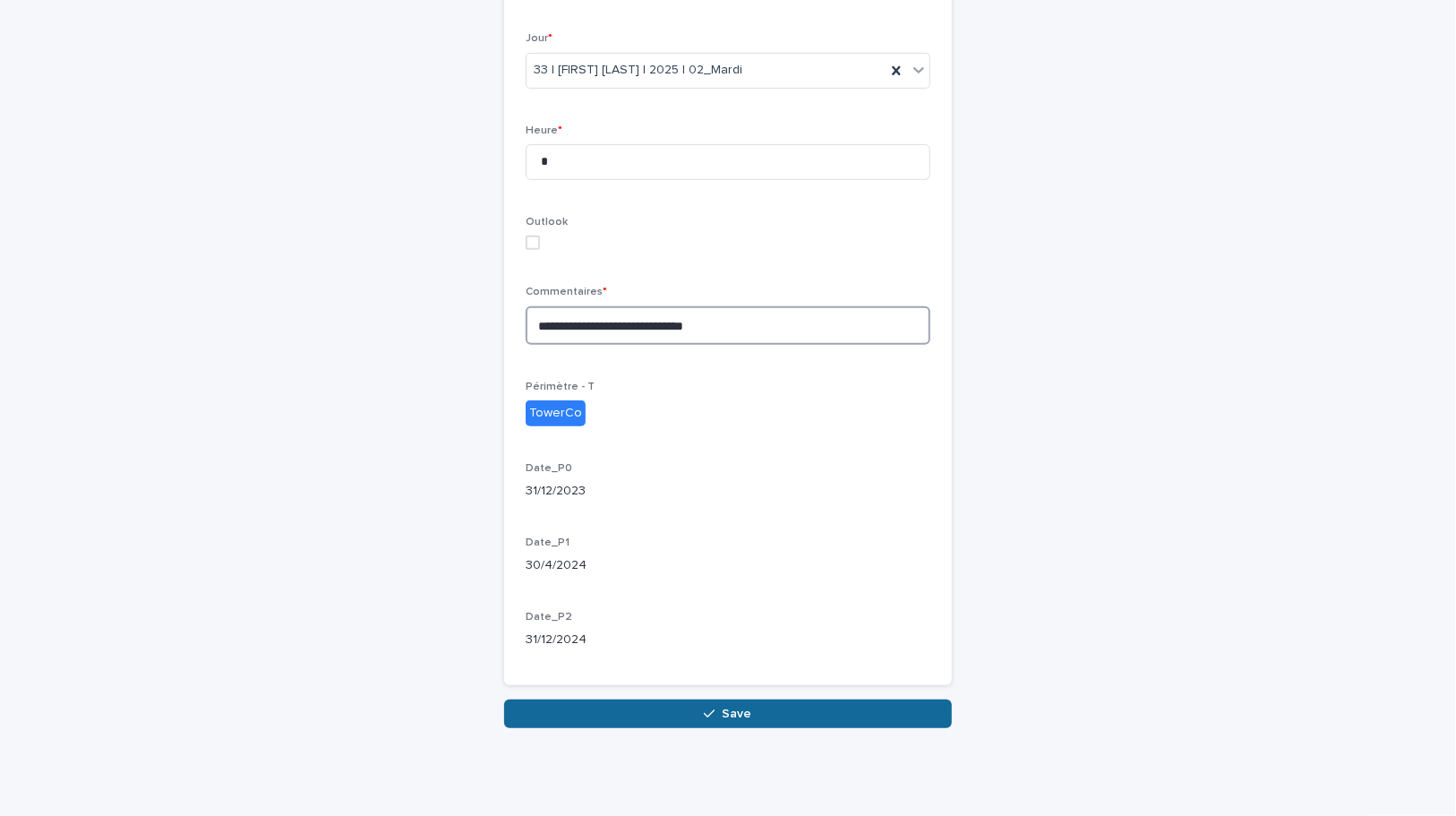 type on "**********" 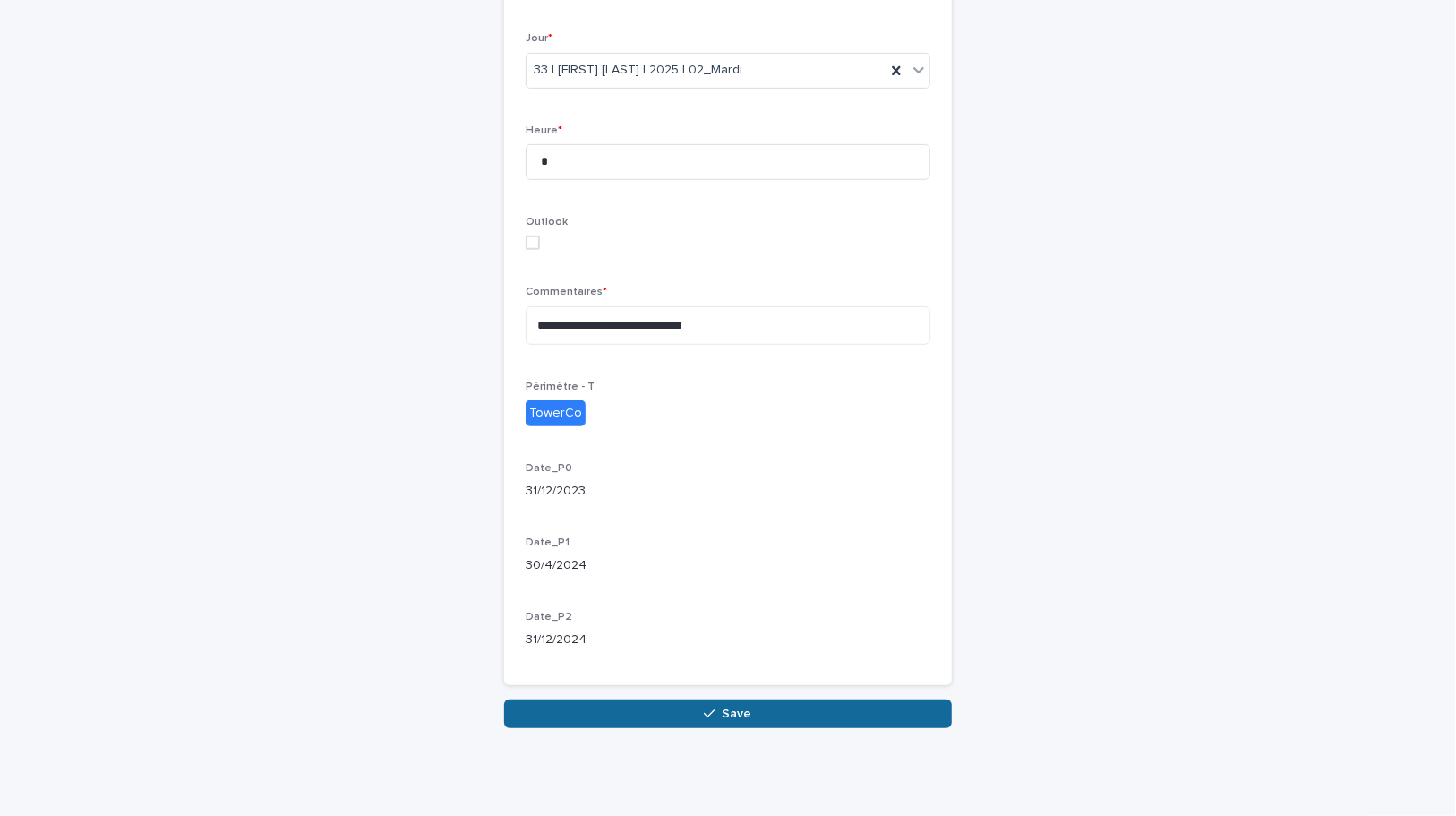 click on "Save" at bounding box center (728, 714) 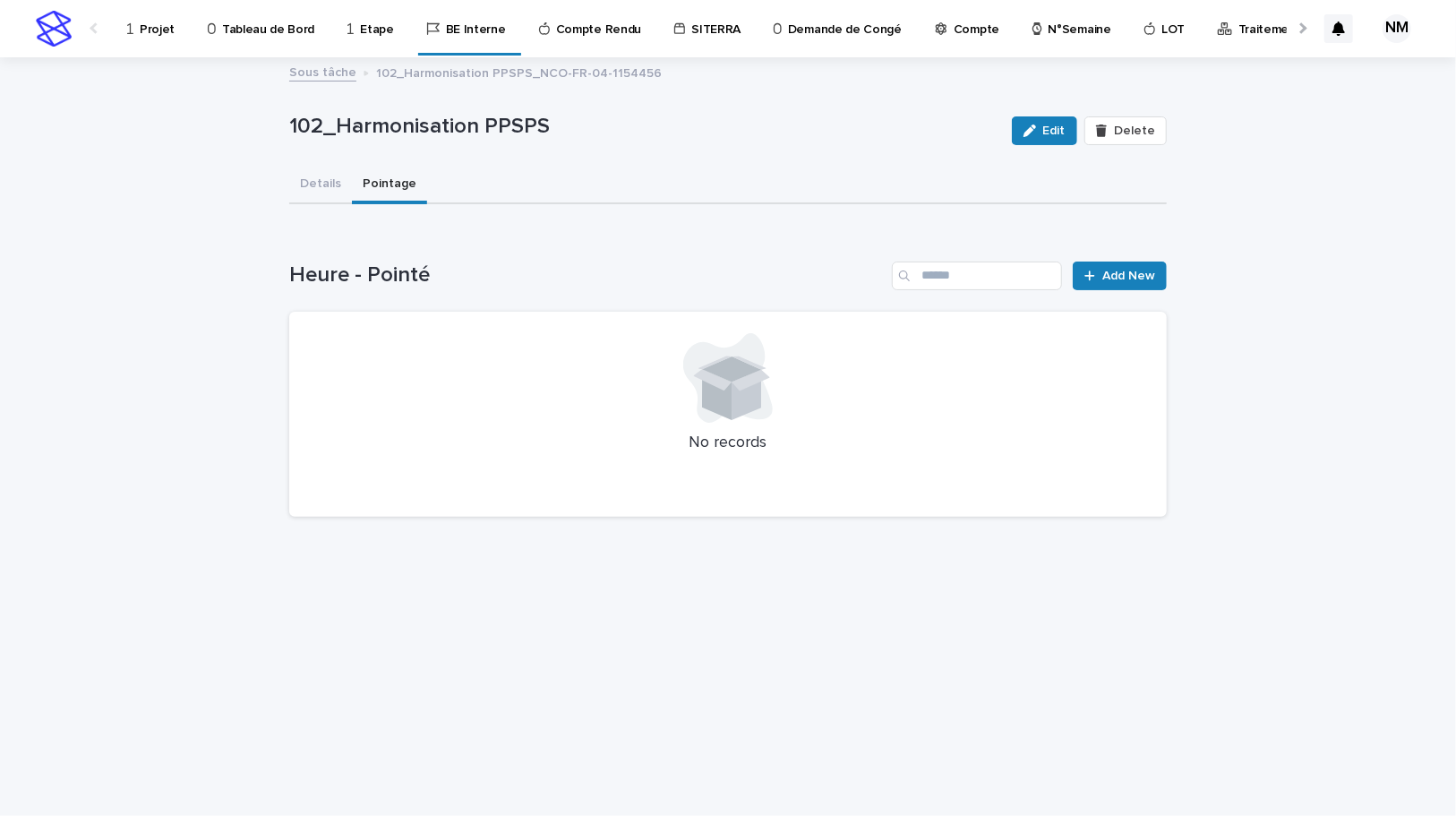 scroll, scrollTop: 0, scrollLeft: 0, axis: both 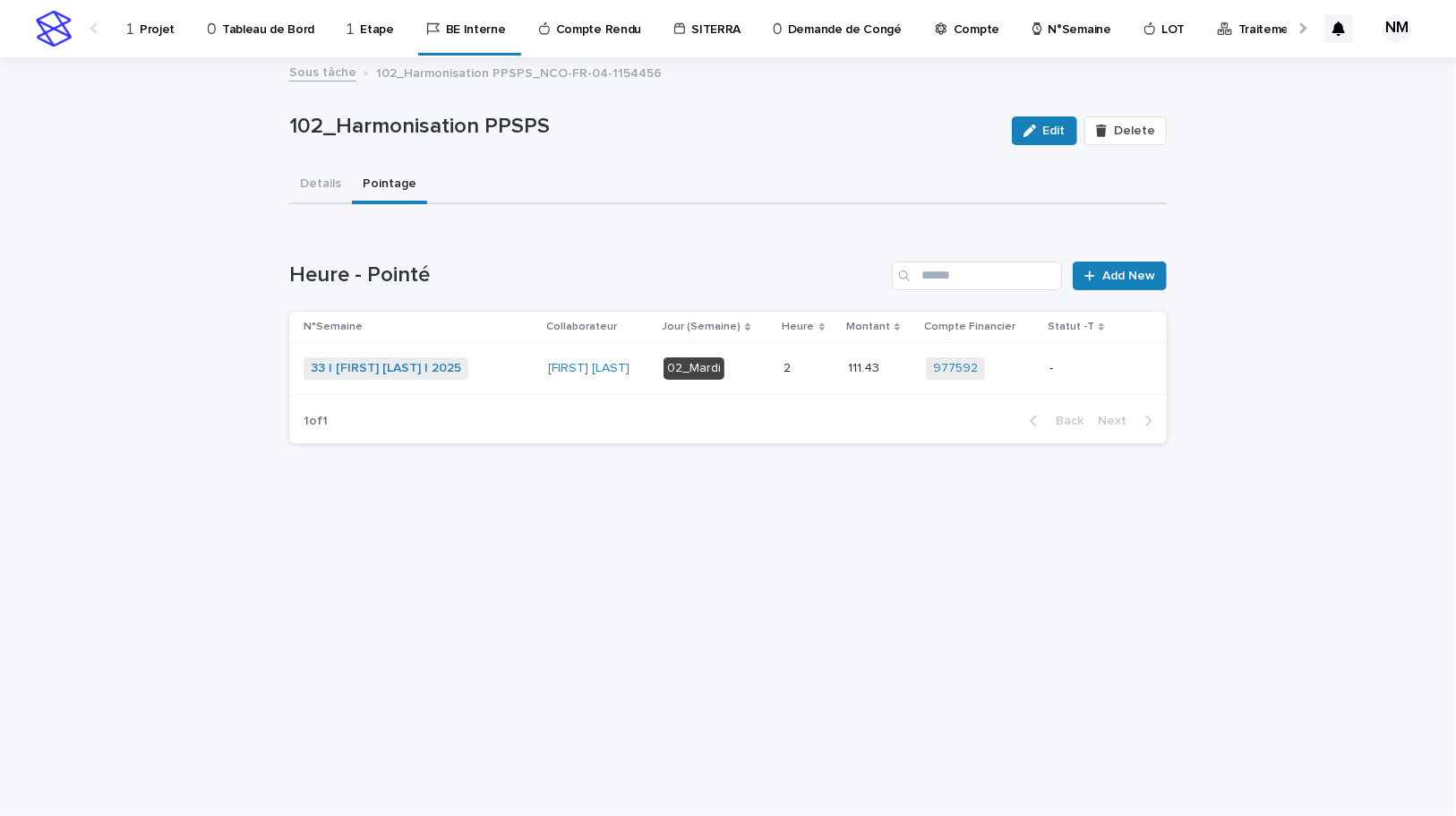 click on "-" at bounding box center (1083, 369) 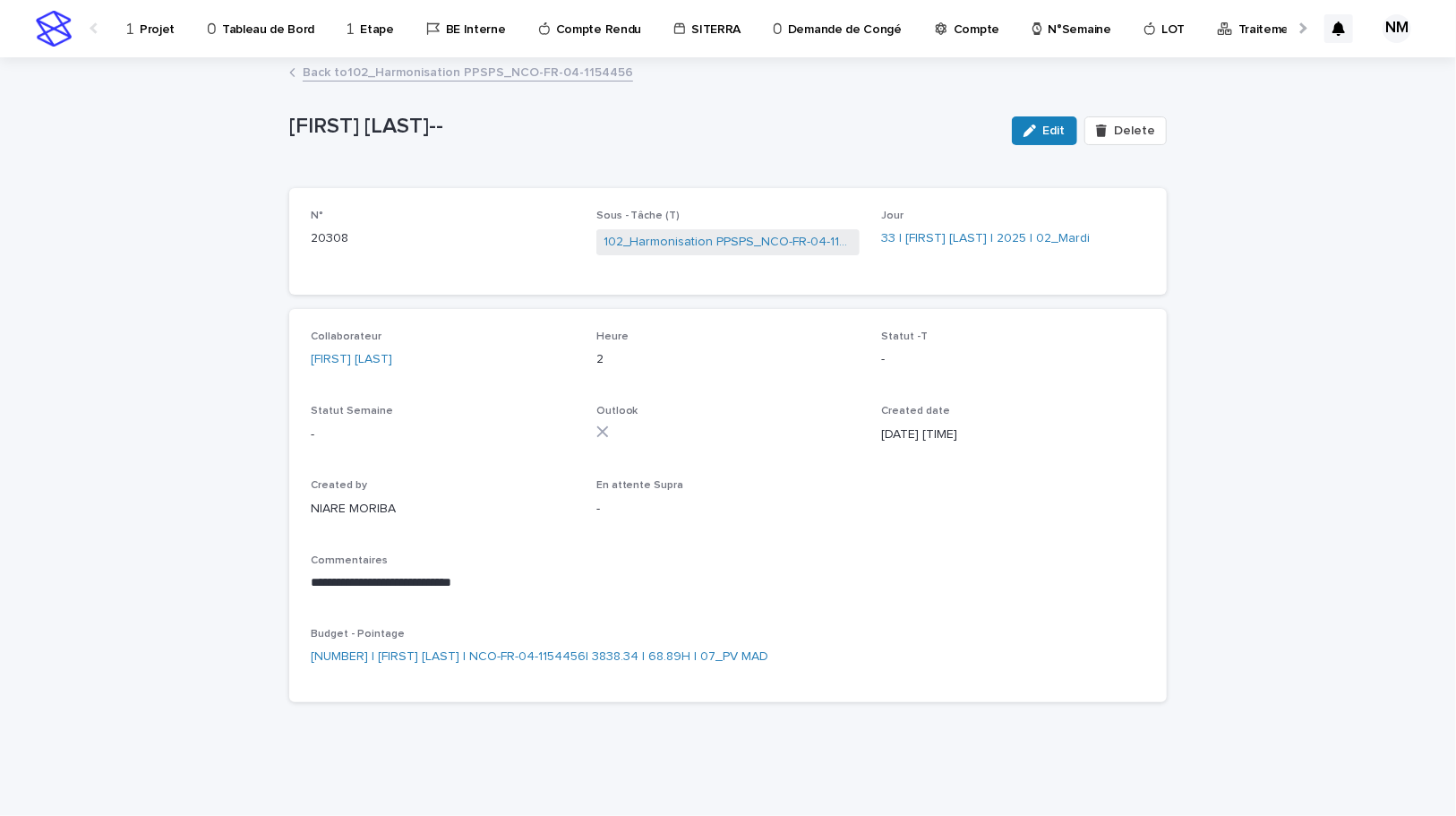 drag, startPoint x: 1056, startPoint y: 129, endPoint x: 1045, endPoint y: 188, distance: 60.01666 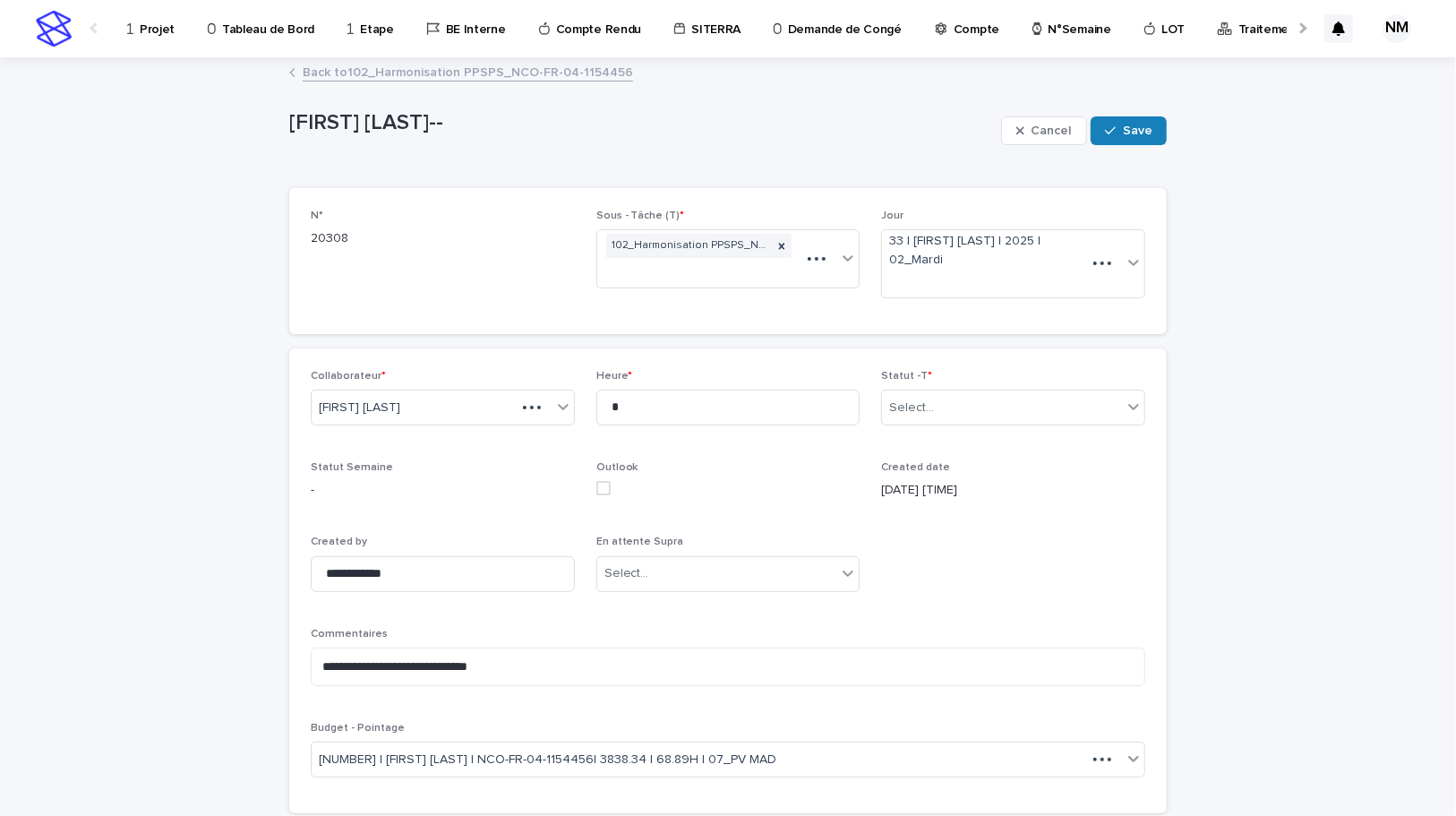 type on "**********" 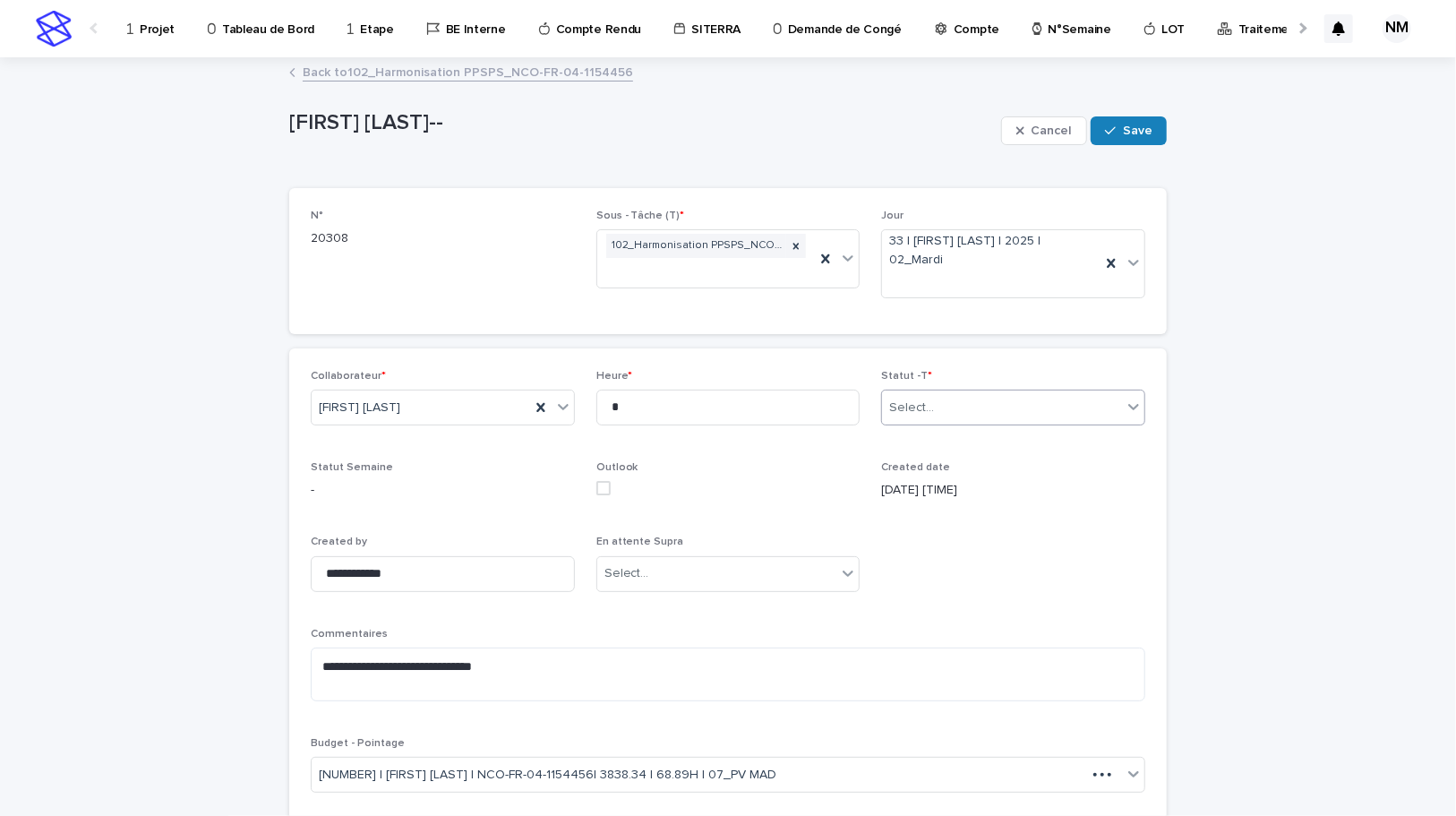 click on "Select..." at bounding box center [1002, 408] 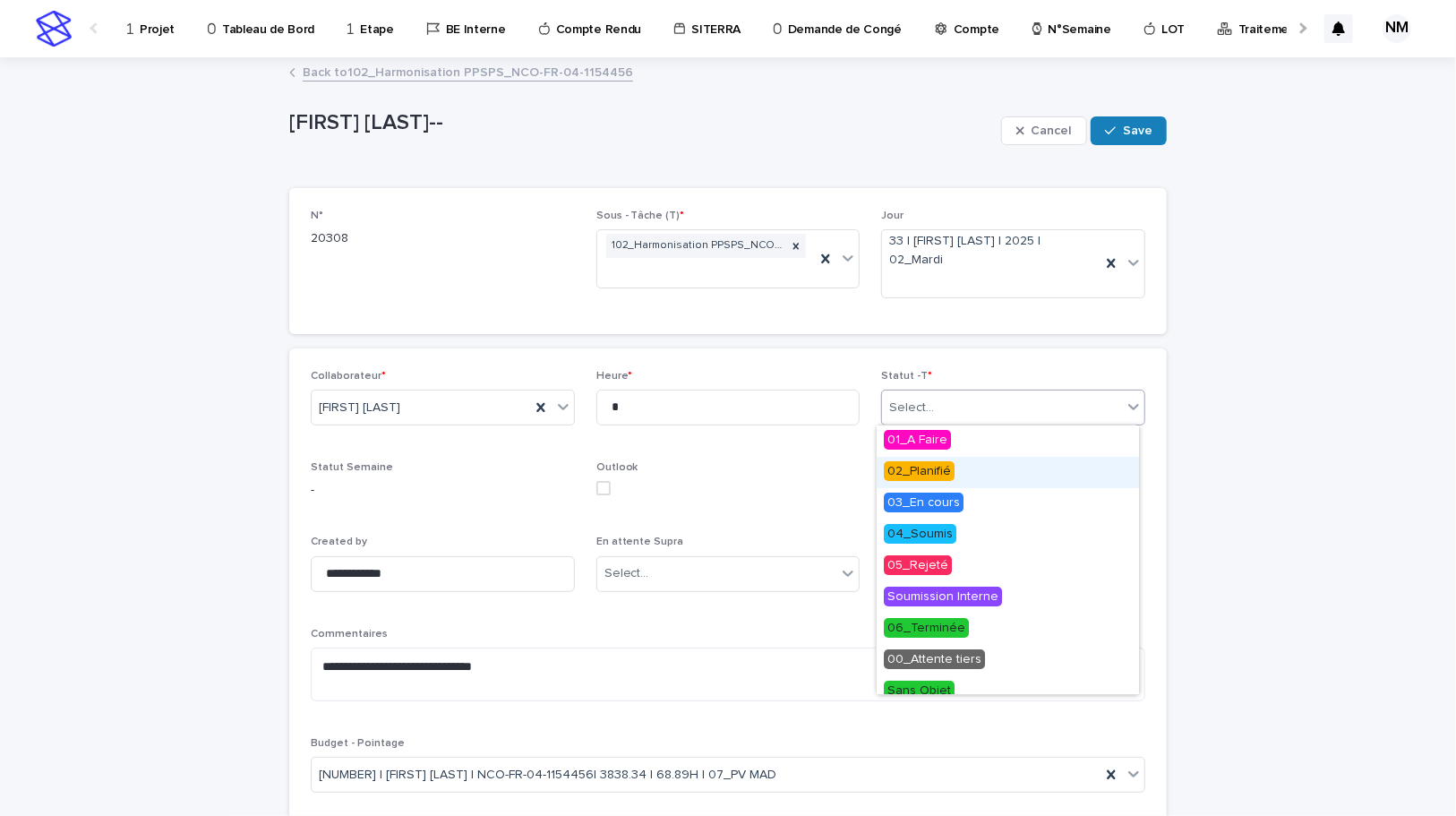 click on "02_Planifié" at bounding box center (919, 471) 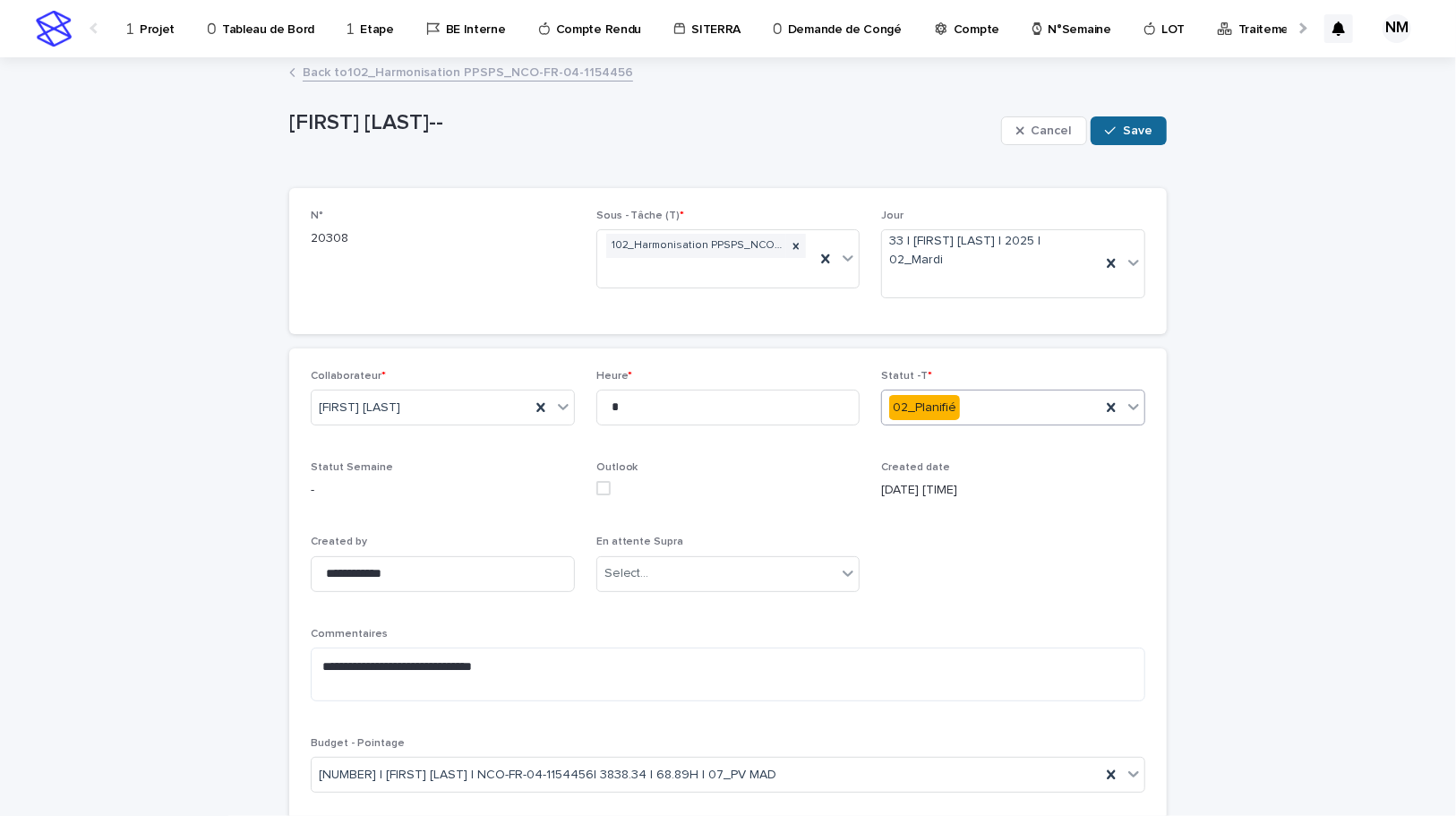 click on "Save" at bounding box center [1137, 131] 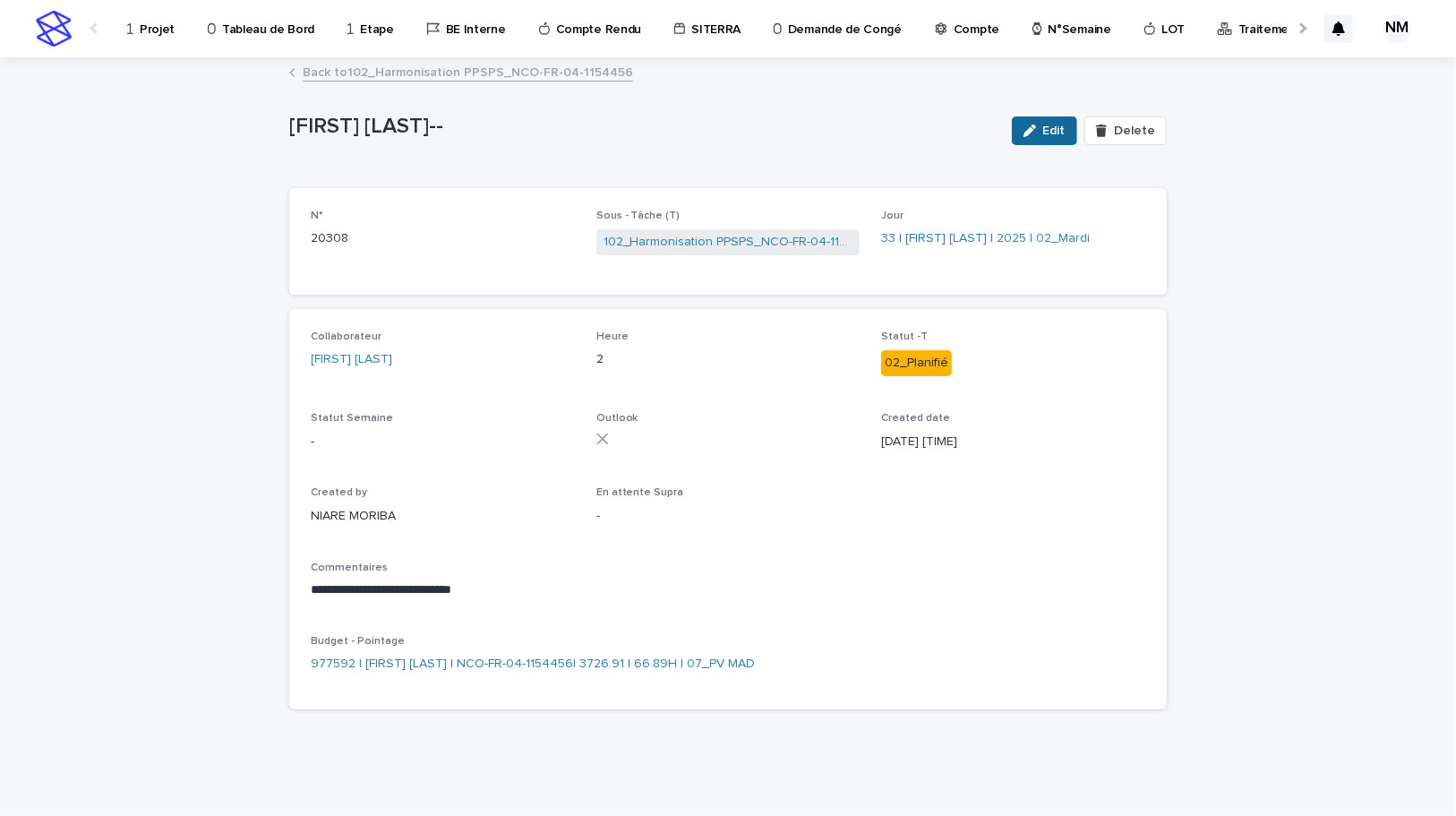 click on "Edit" at bounding box center [1044, 131] 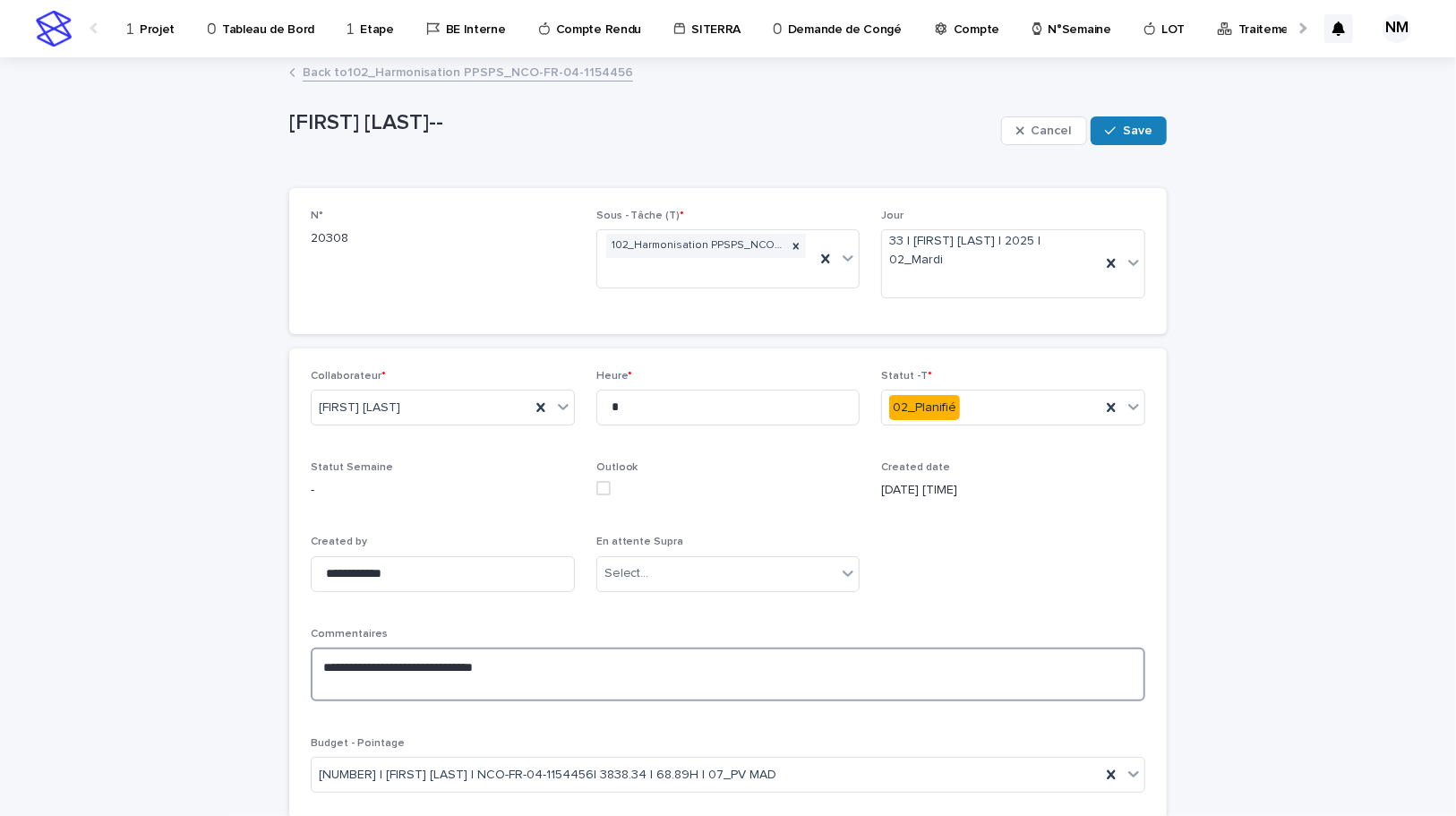 click on "**********" at bounding box center (728, 674) 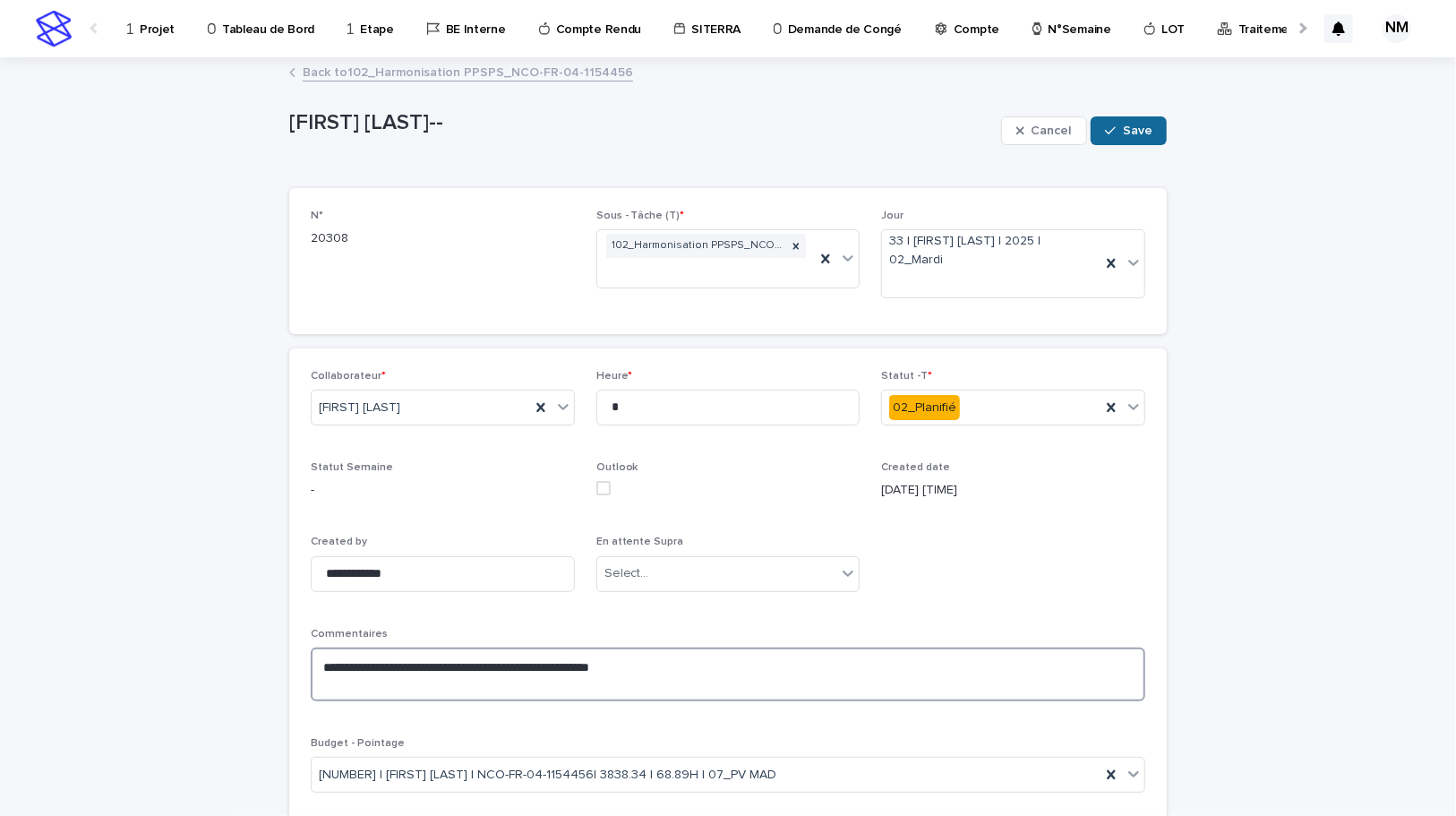 type on "**********" 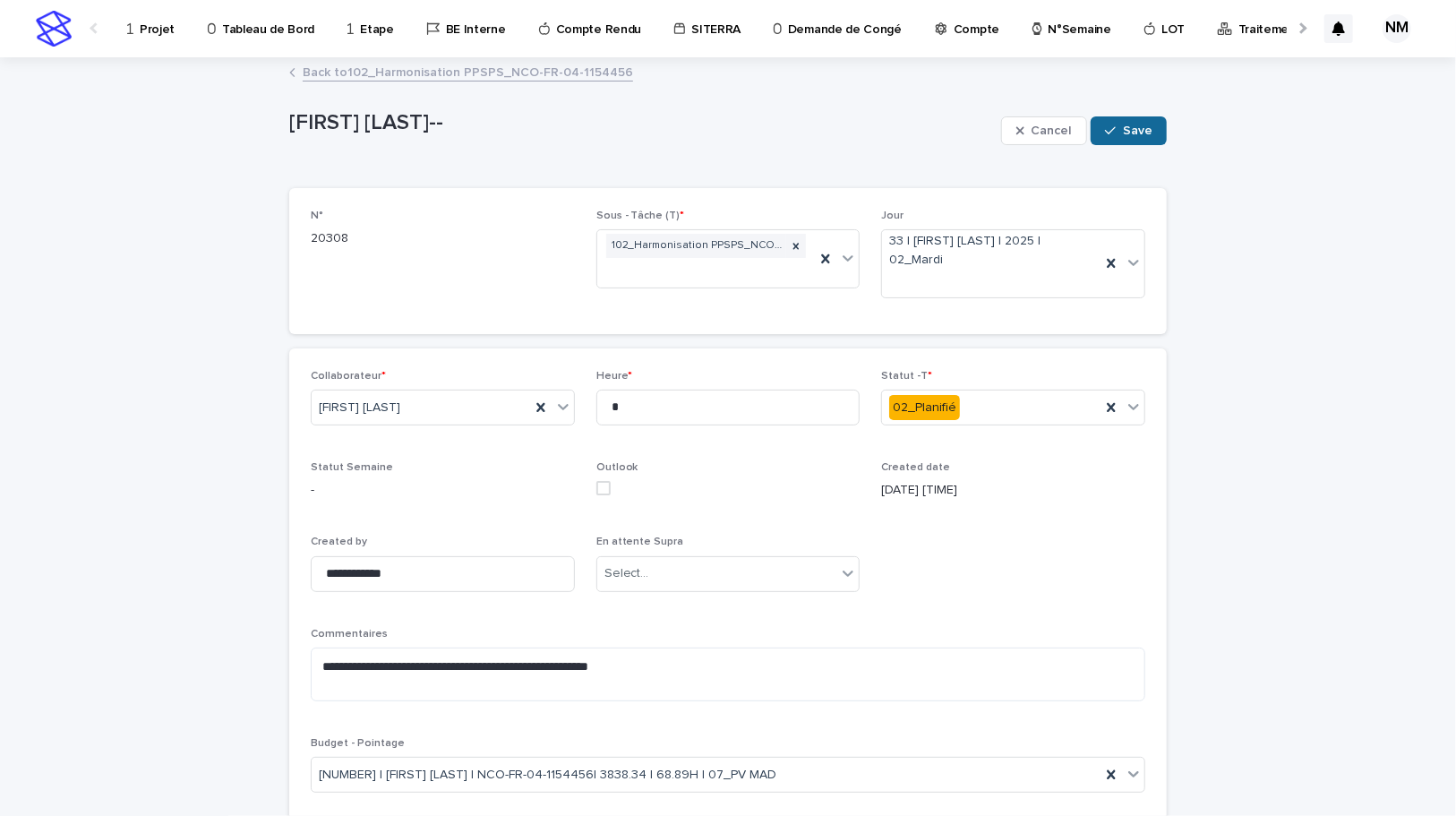 click on "Save" at bounding box center [1128, 131] 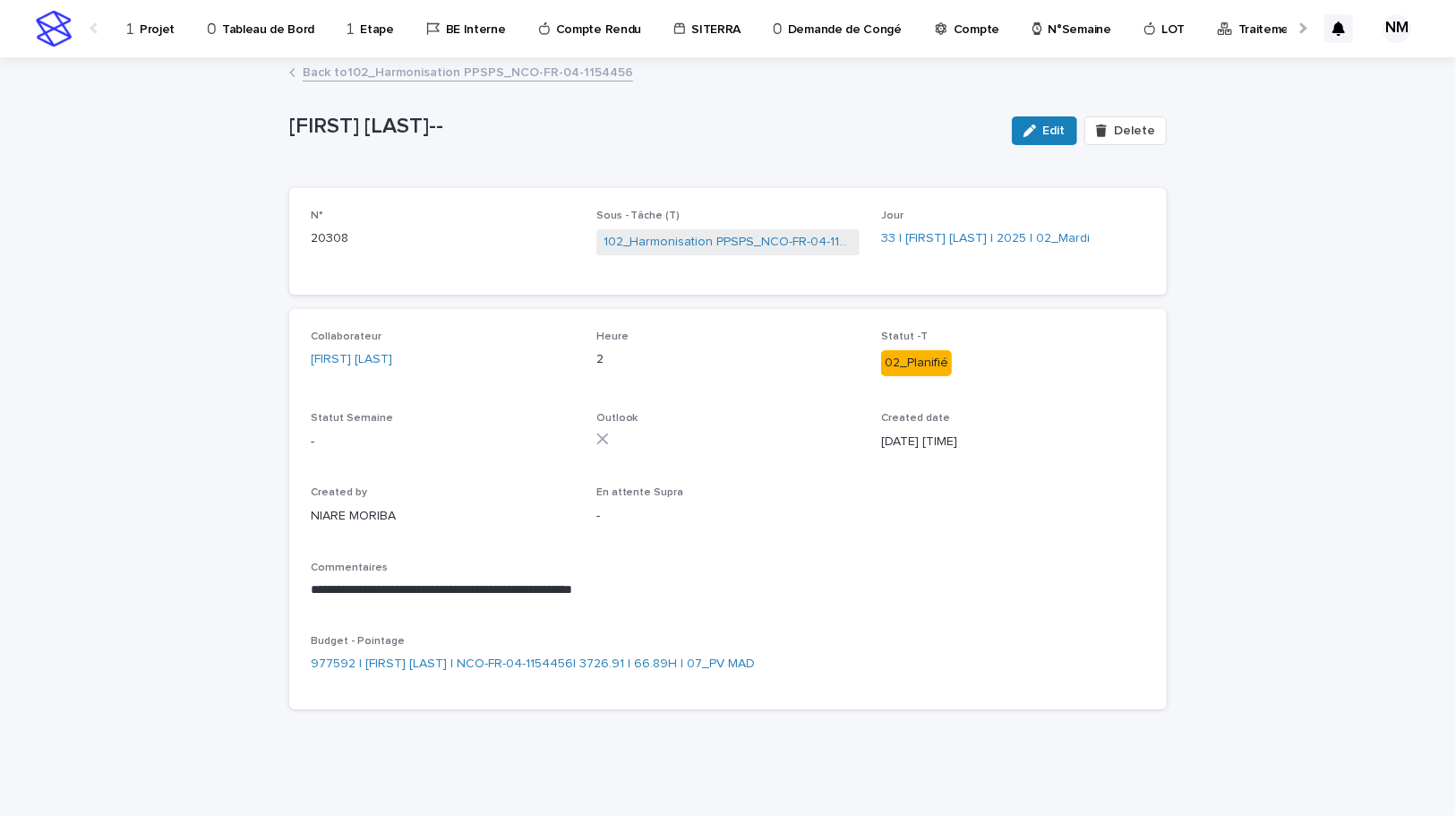 click on "Back to  102_Harmonisation PPSPS_NCO-FR-04-1154456" at bounding box center (467, 71) 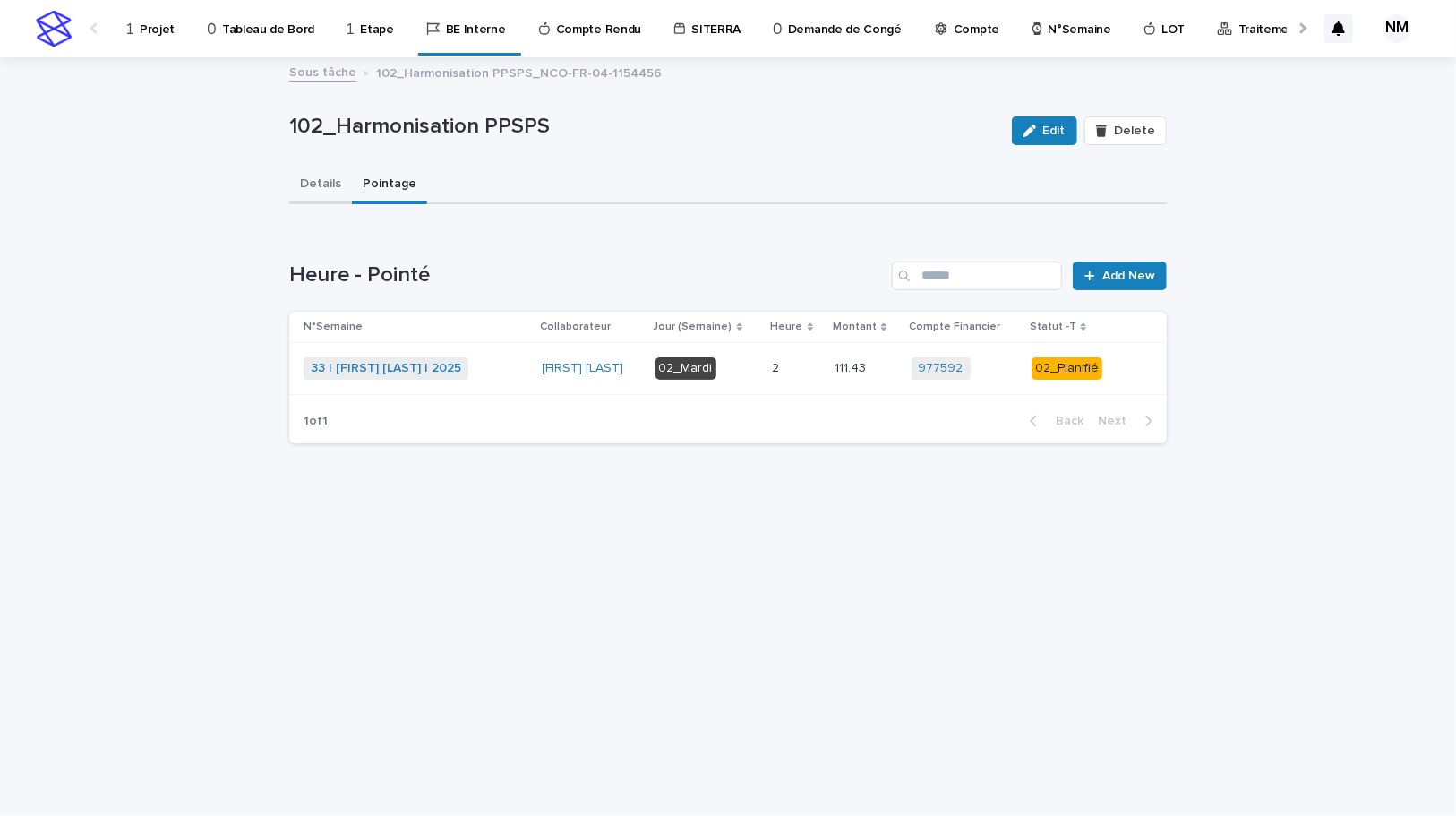 click on "Details" at bounding box center [321, 185] 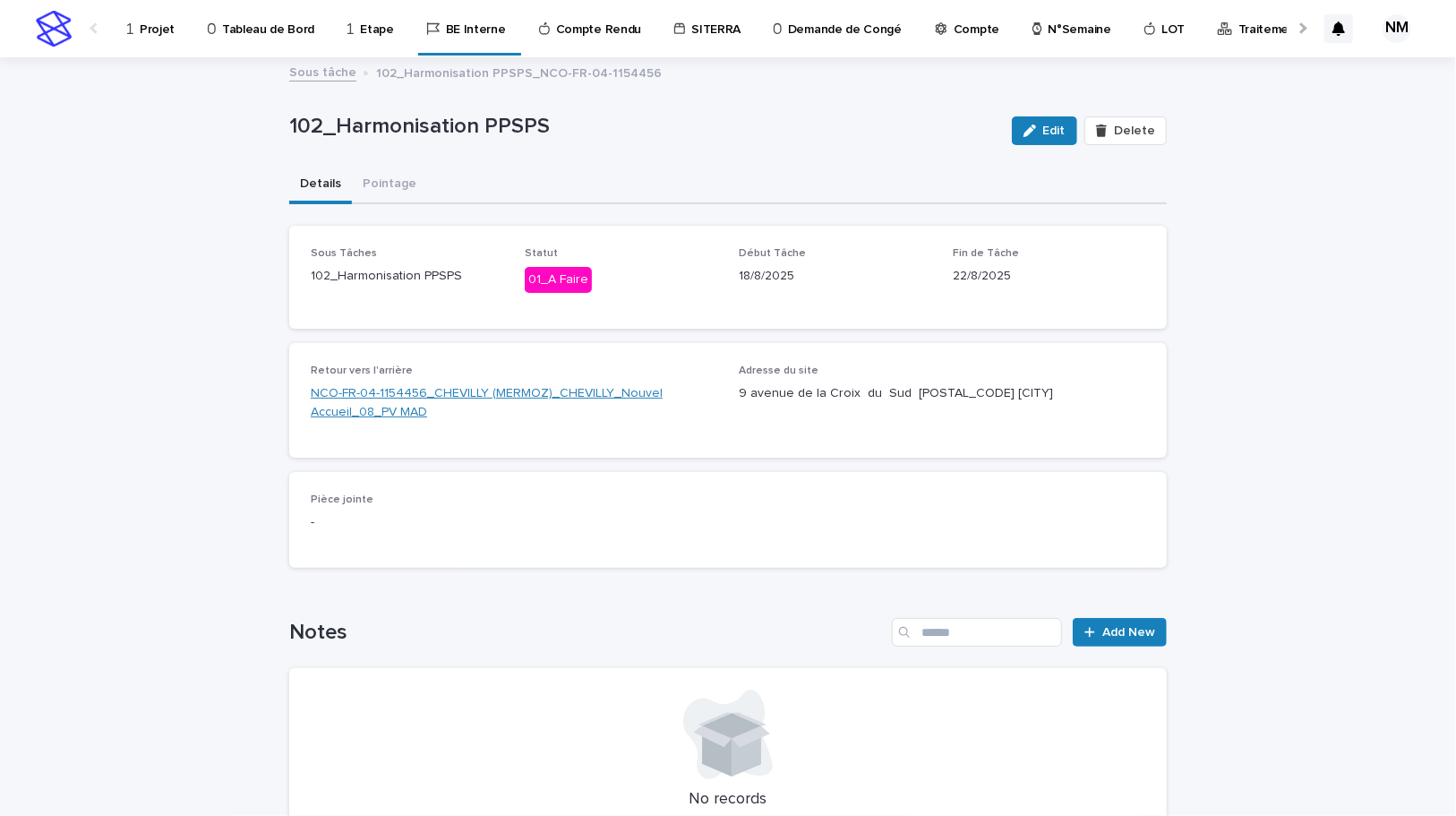 click on "NCO-FR-04-1154456_CHEVILLY (MERMOZ)_CHEVILLY_Nouvel Accueil_08_PV MAD" at bounding box center [514, 403] 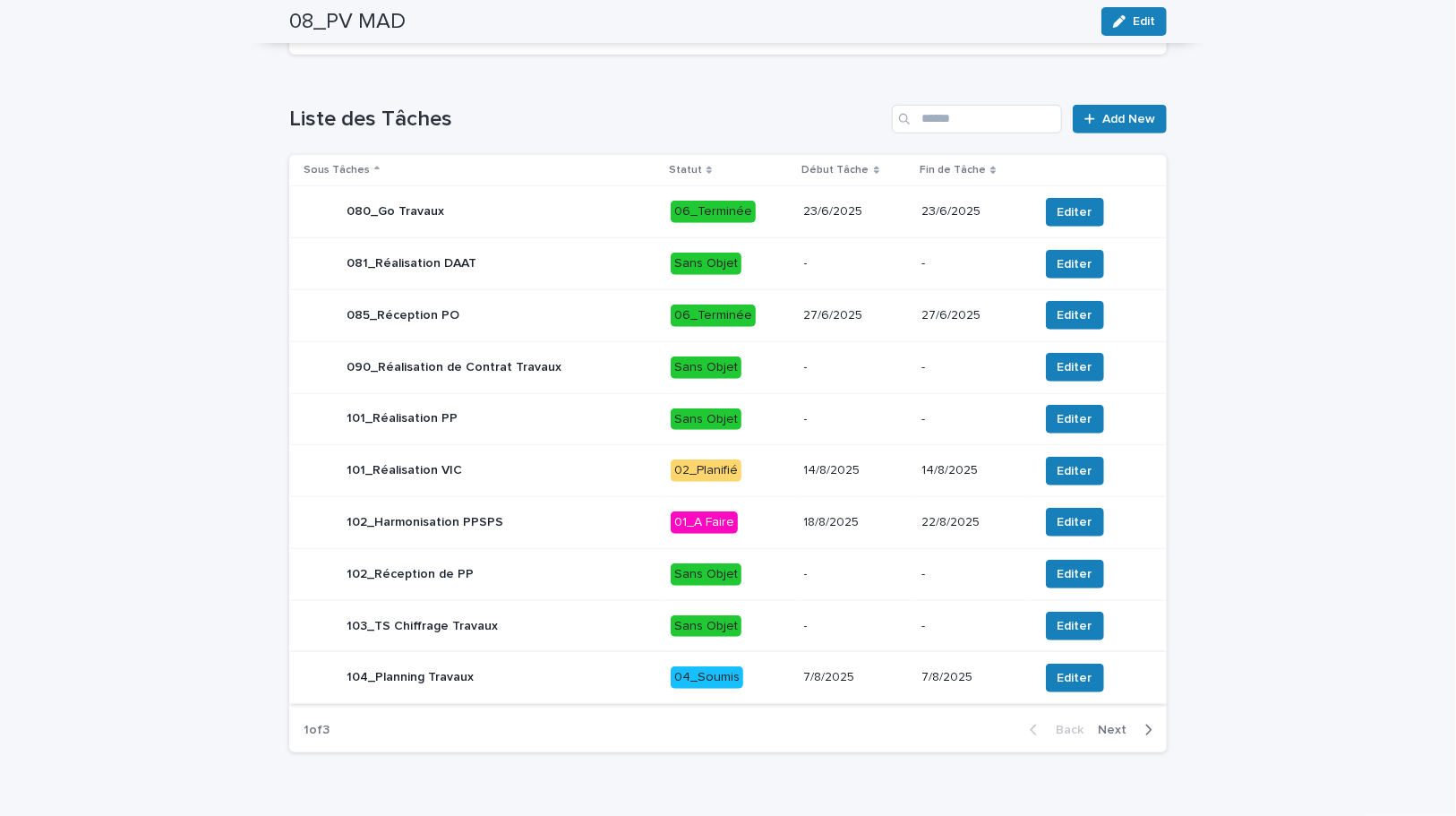 scroll, scrollTop: 709, scrollLeft: 0, axis: vertical 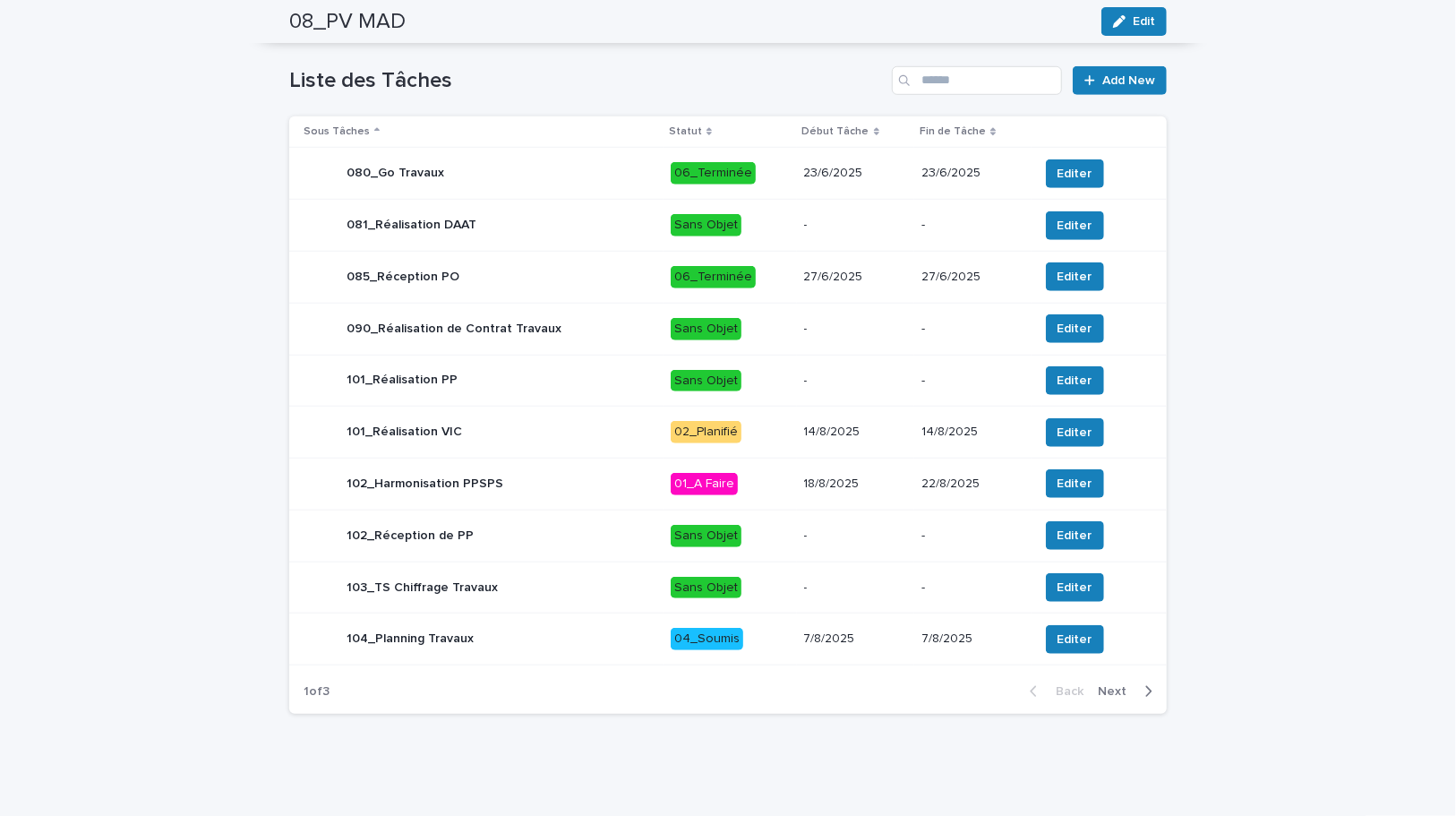 click on "14/8/2025" at bounding box center (856, 432) 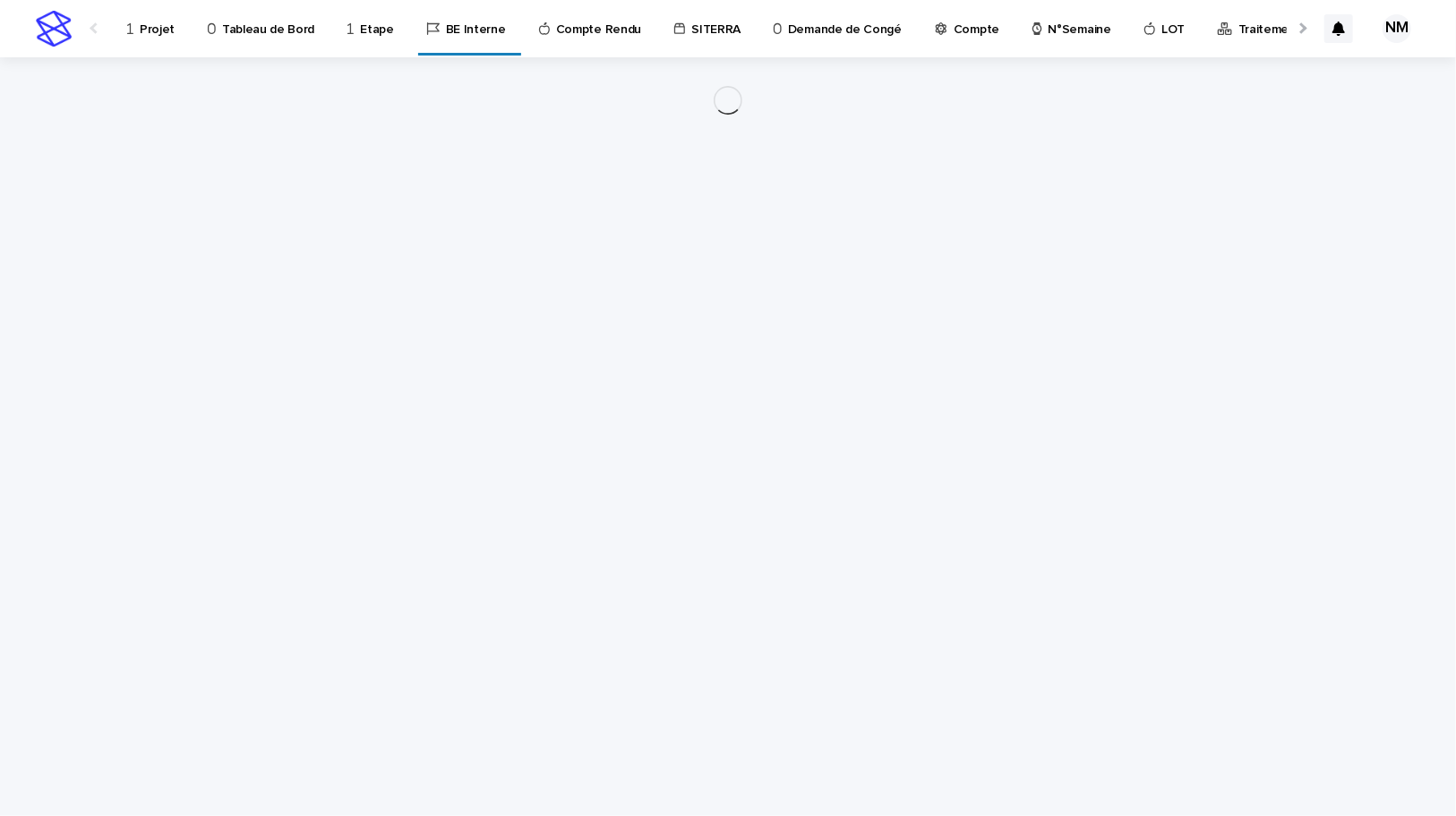 scroll, scrollTop: 0, scrollLeft: 0, axis: both 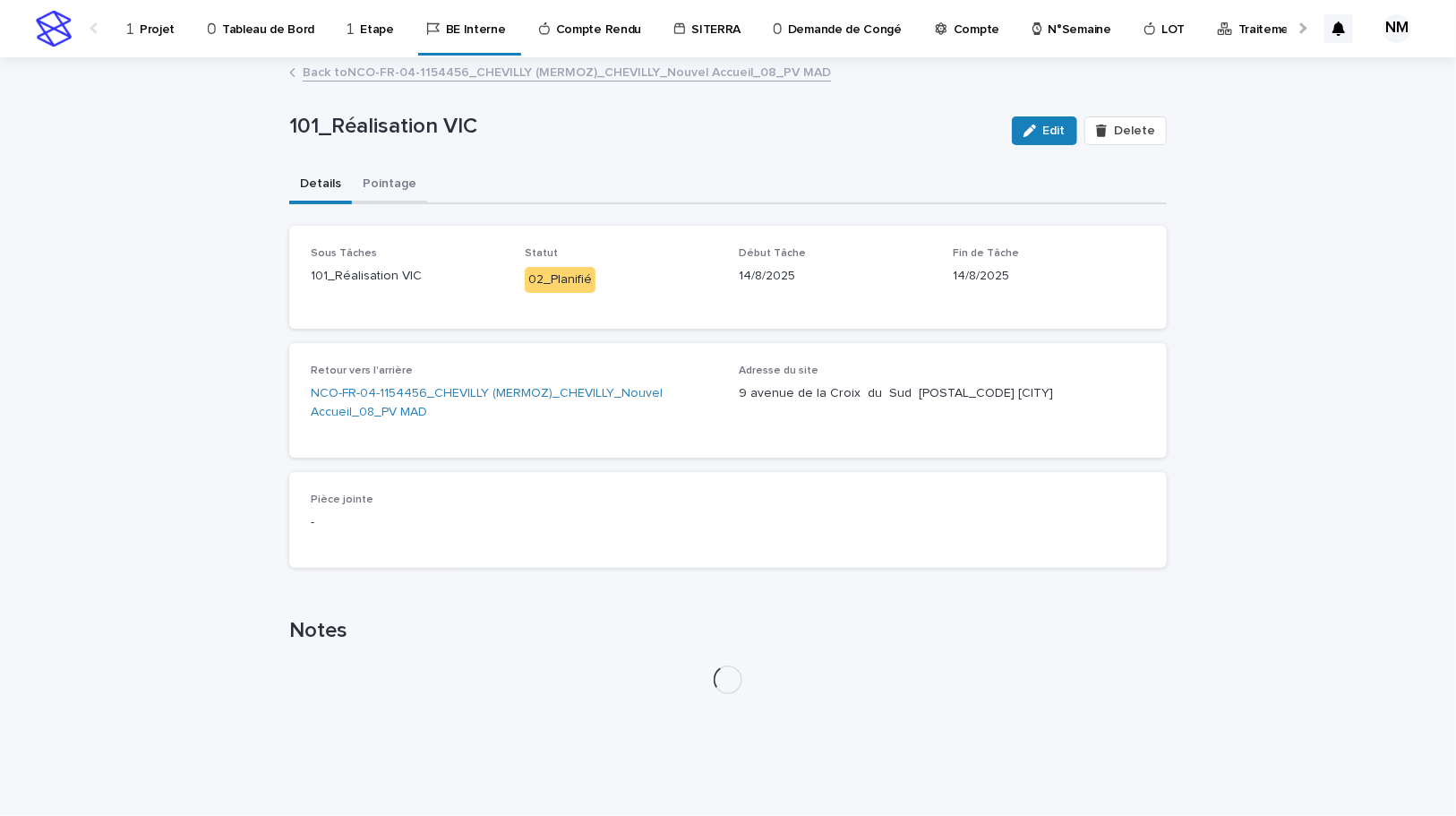 click on "Pointage" at bounding box center [390, 185] 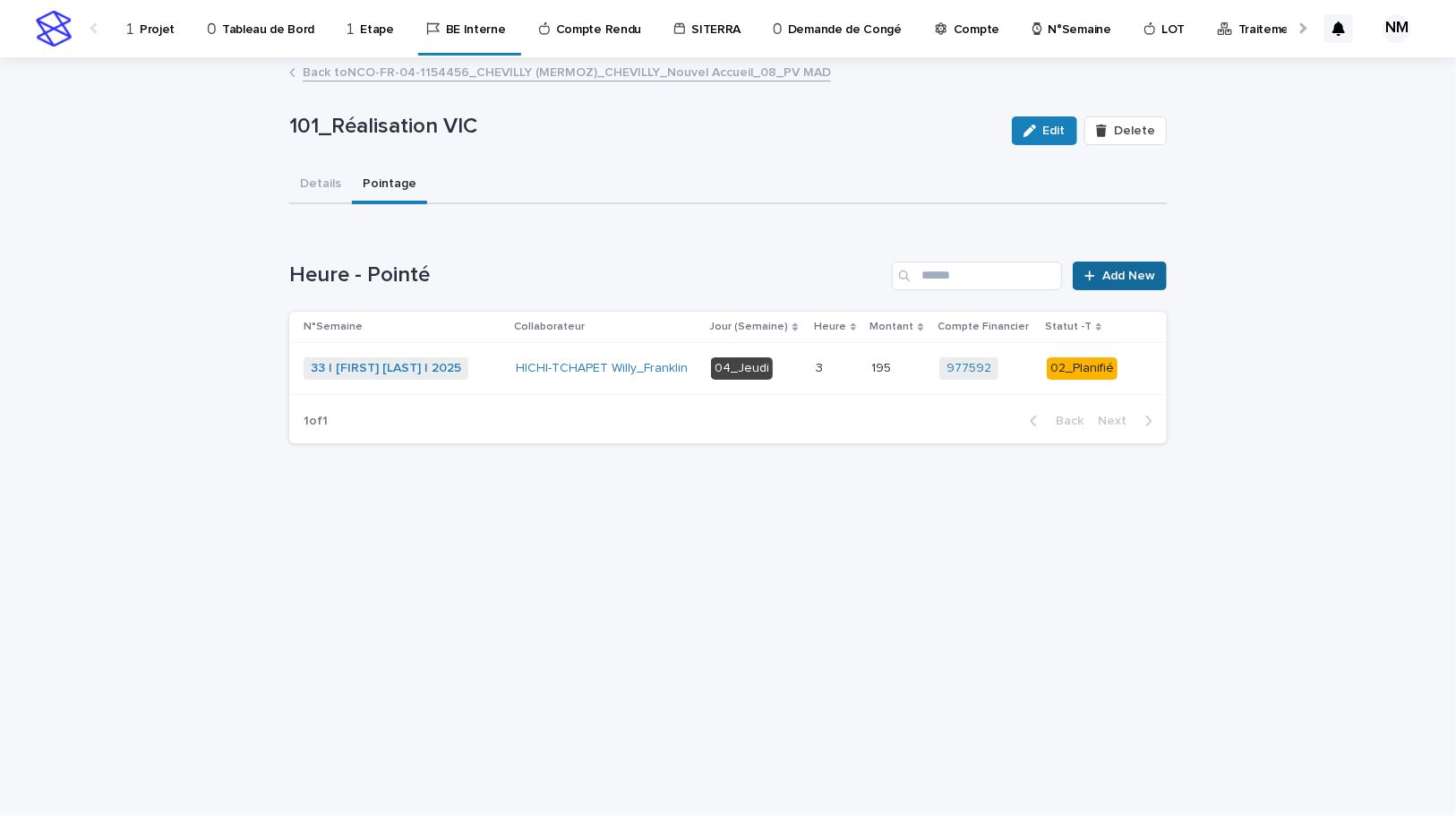 click on "Add New" at bounding box center [1128, 276] 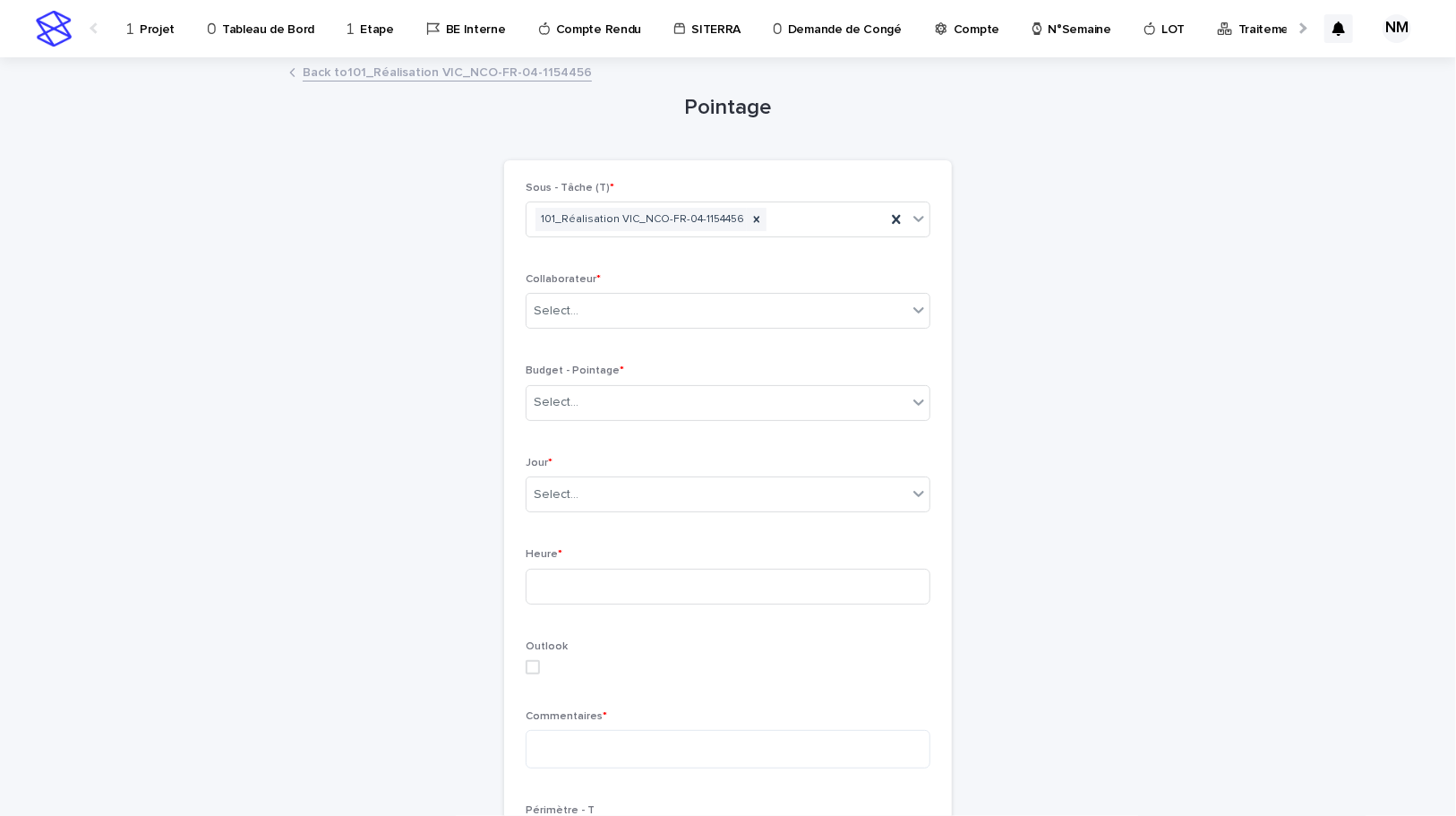 click on "Back to  101_Réalisation VIC_NCO-FR-04-1154456" at bounding box center (447, 71) 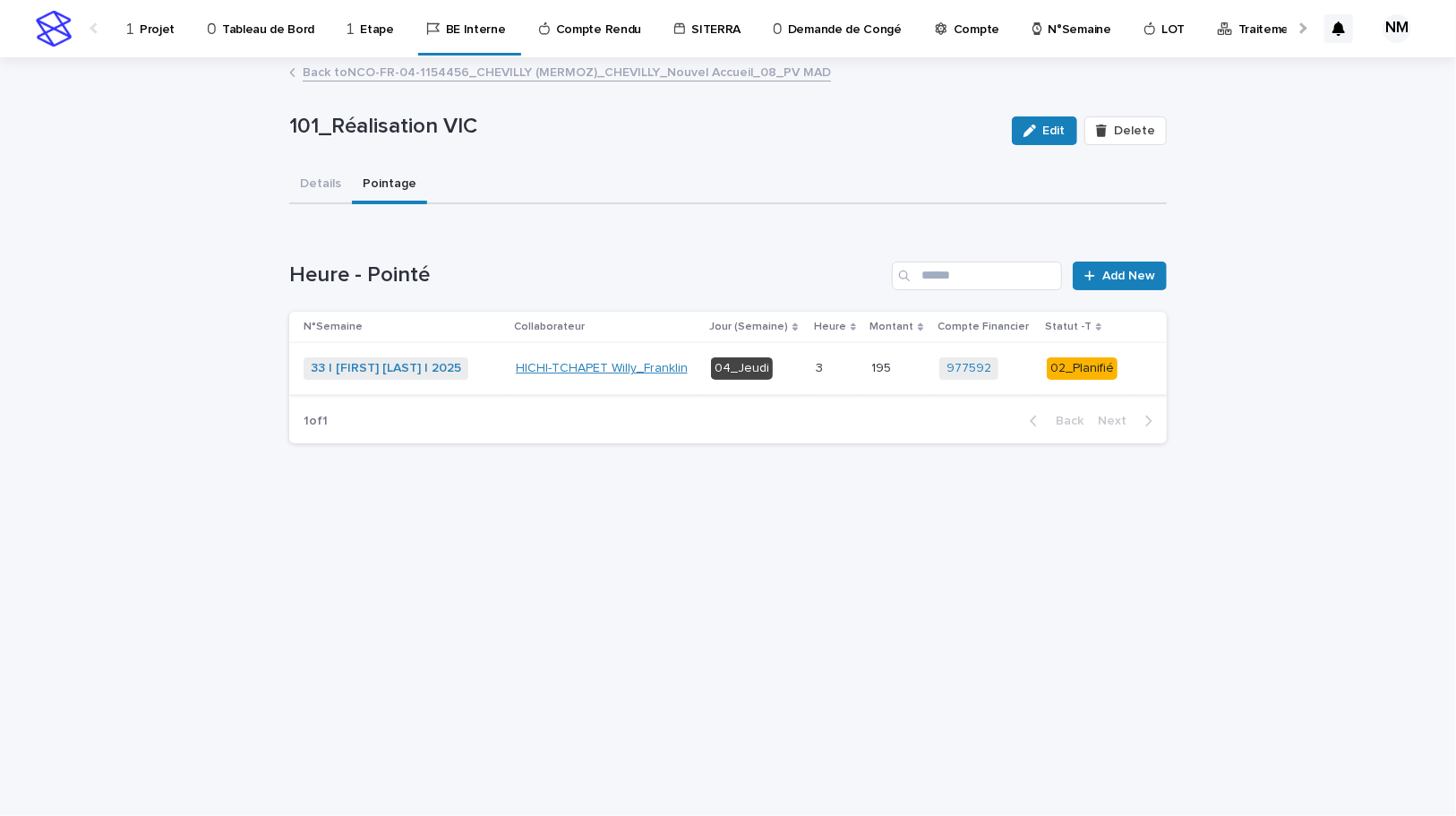 click on "HICHI-TCHAPET Willy_Franklin" at bounding box center [602, 368] 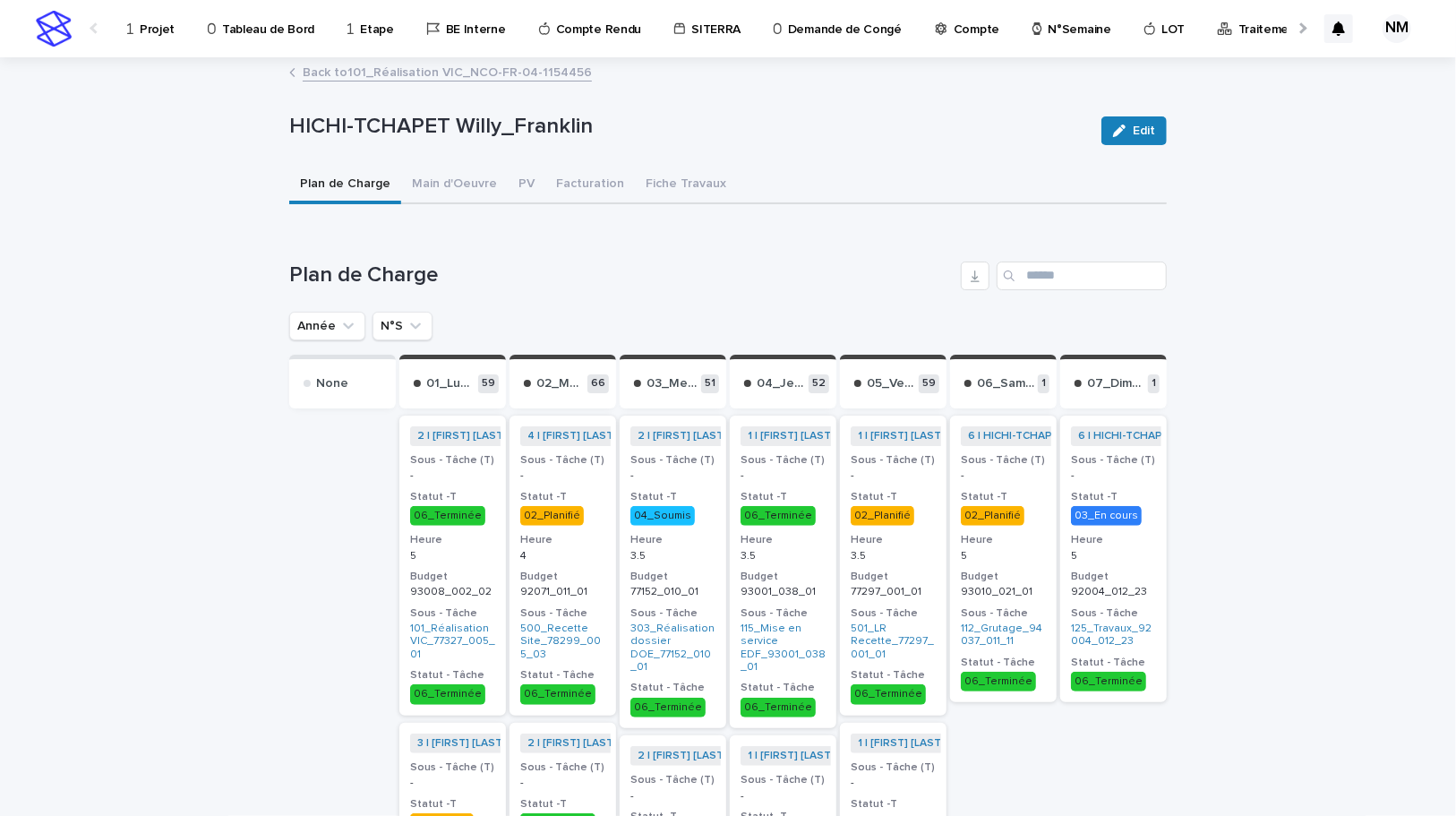 click on "Back to  101_Réalisation VIC_NCO-FR-04-1154456" at bounding box center (447, 71) 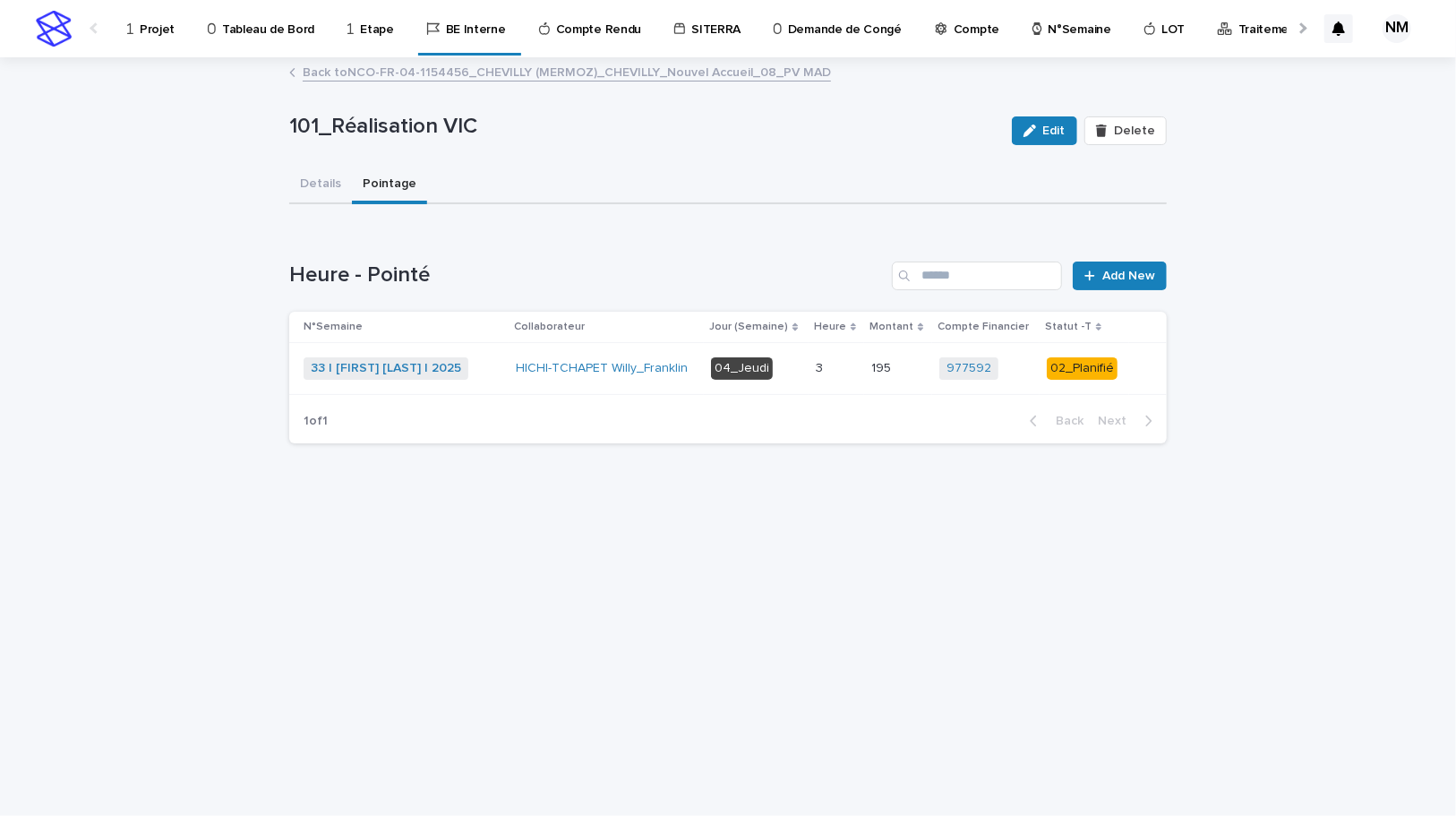 click on "HICHI-TCHAPET Willy_Franklin" at bounding box center (606, 368) 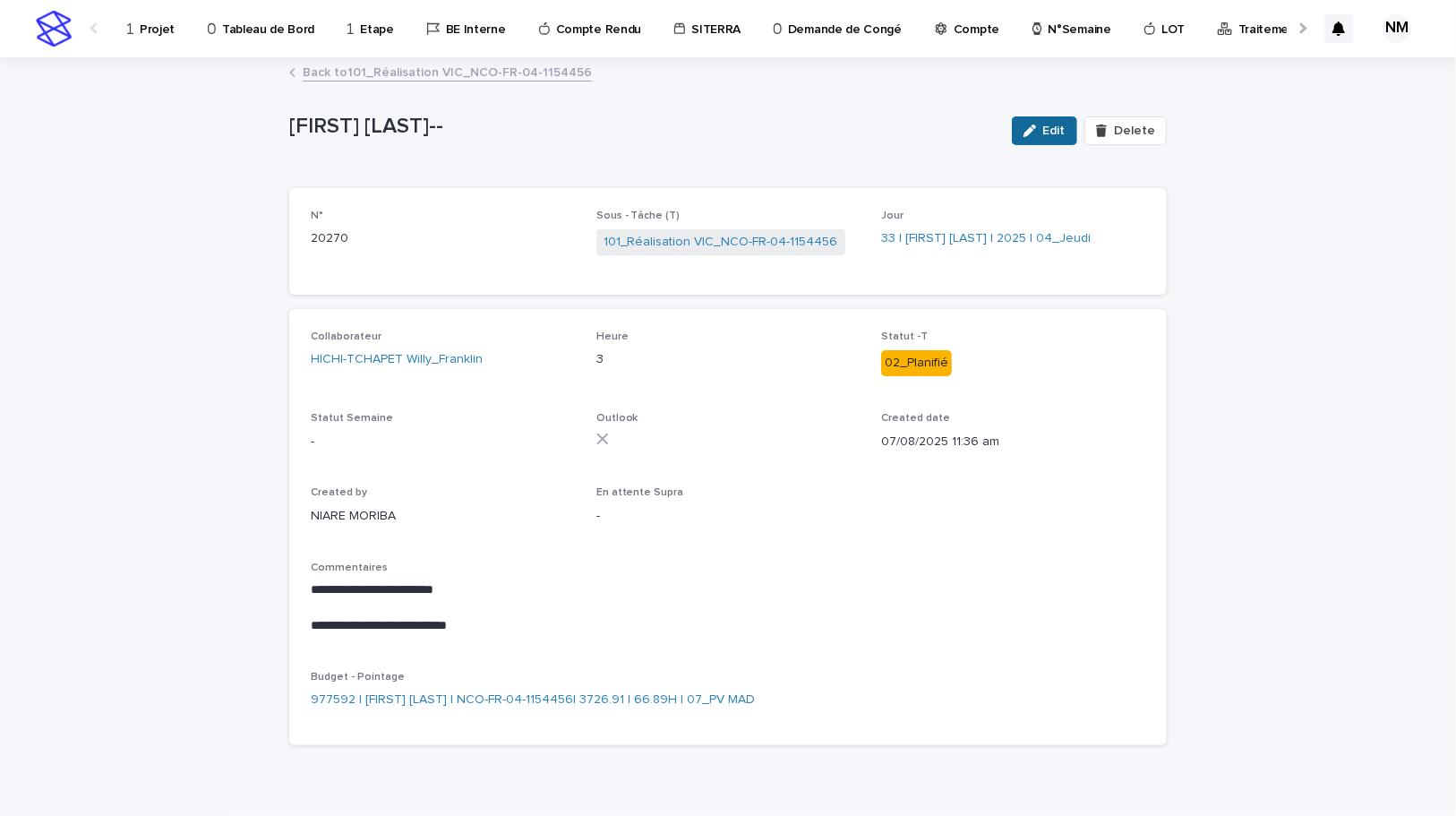 click on "Edit" at bounding box center (1054, 131) 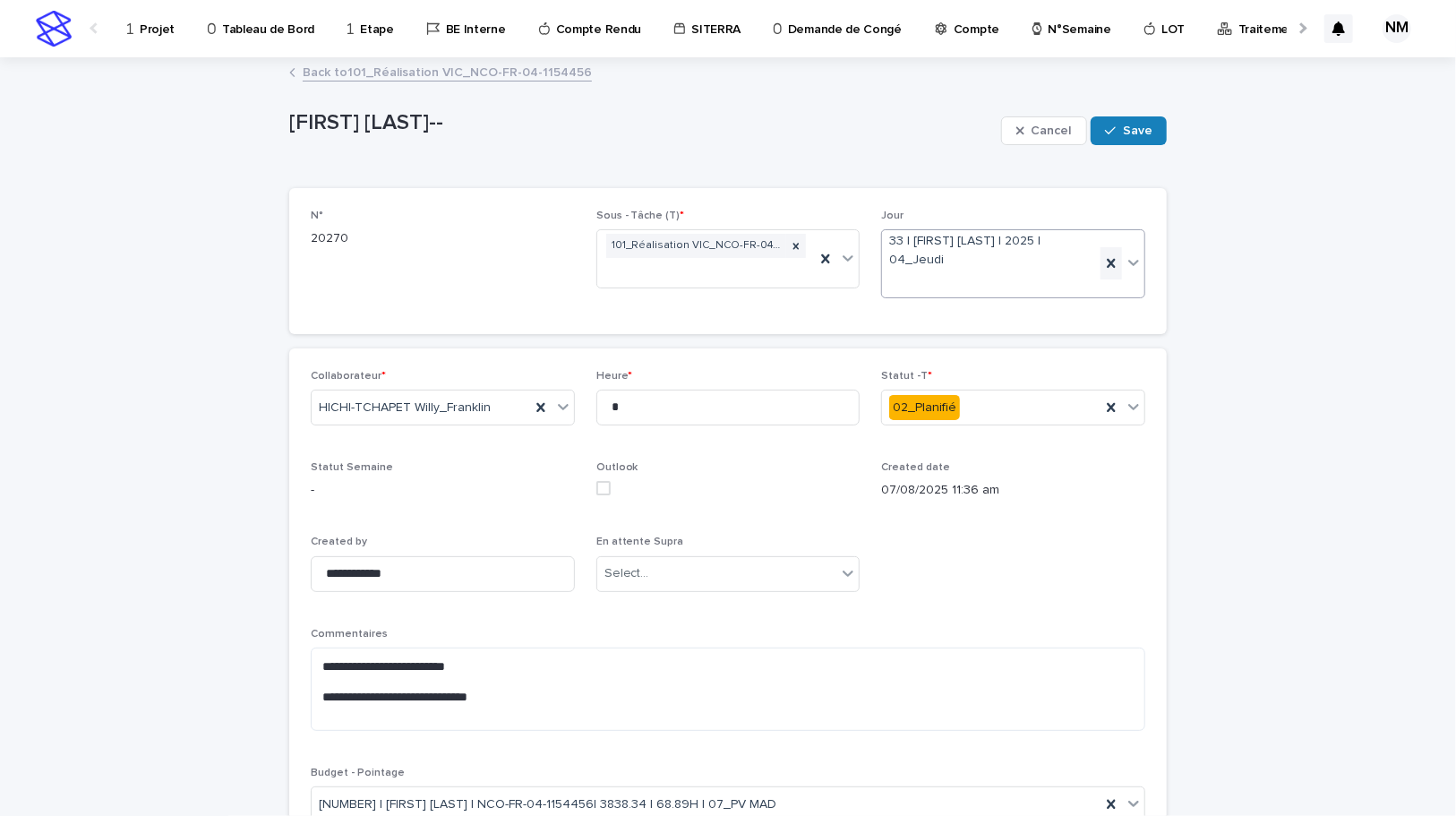 click 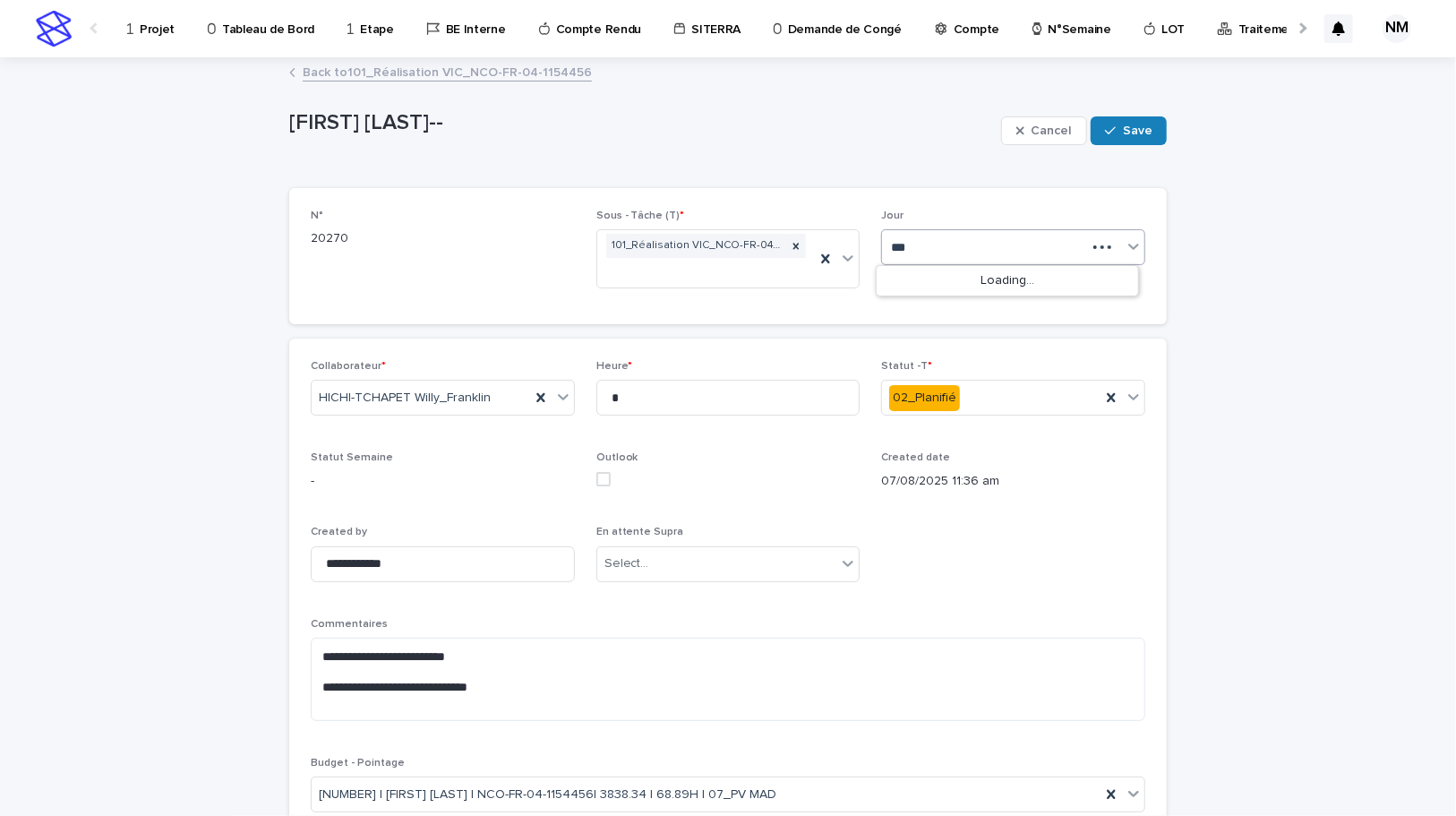 type on "****" 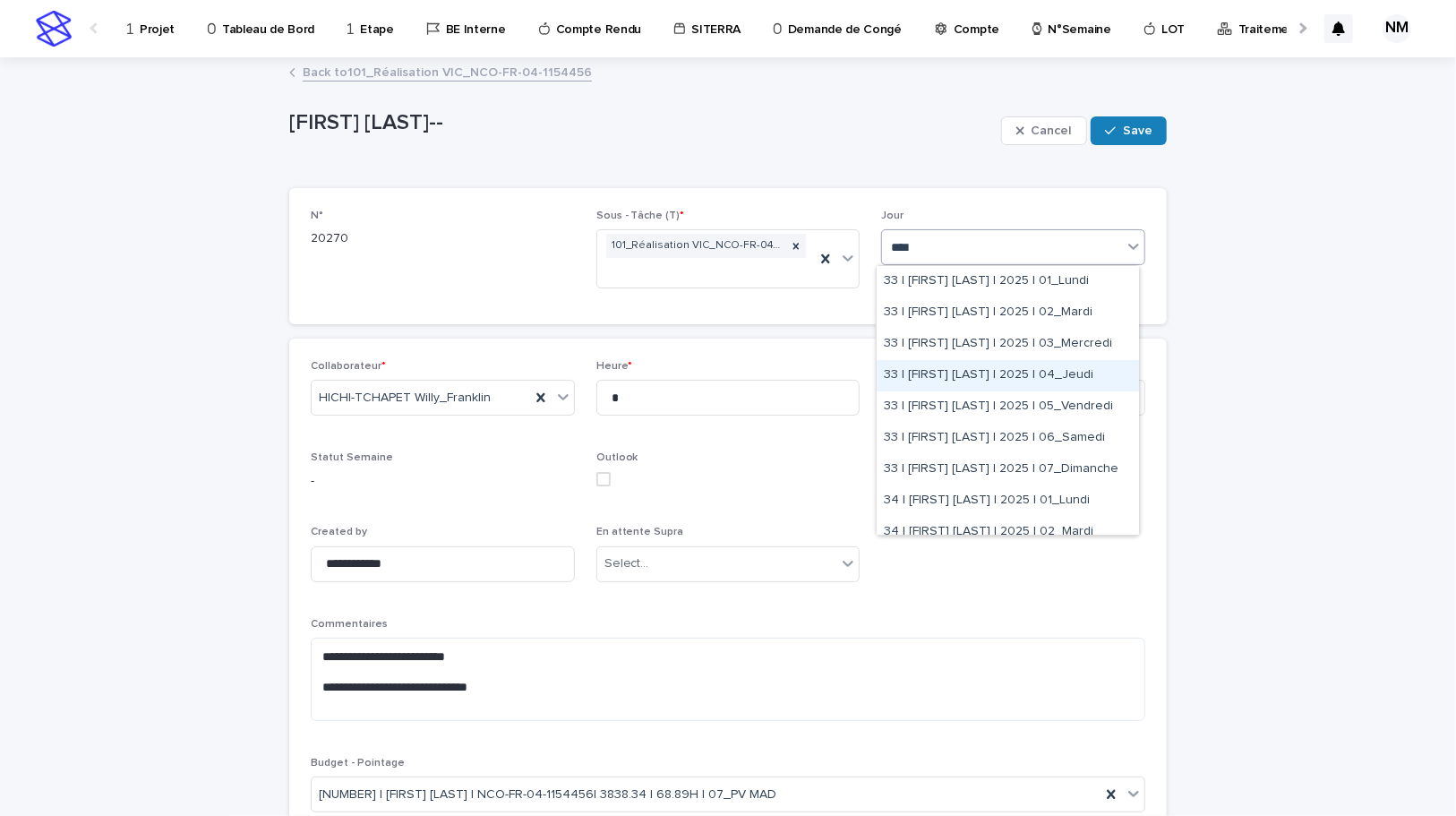click on "33 | [FIRST] [LAST] | 2025 | 04_Jeudi" at bounding box center [1007, 375] 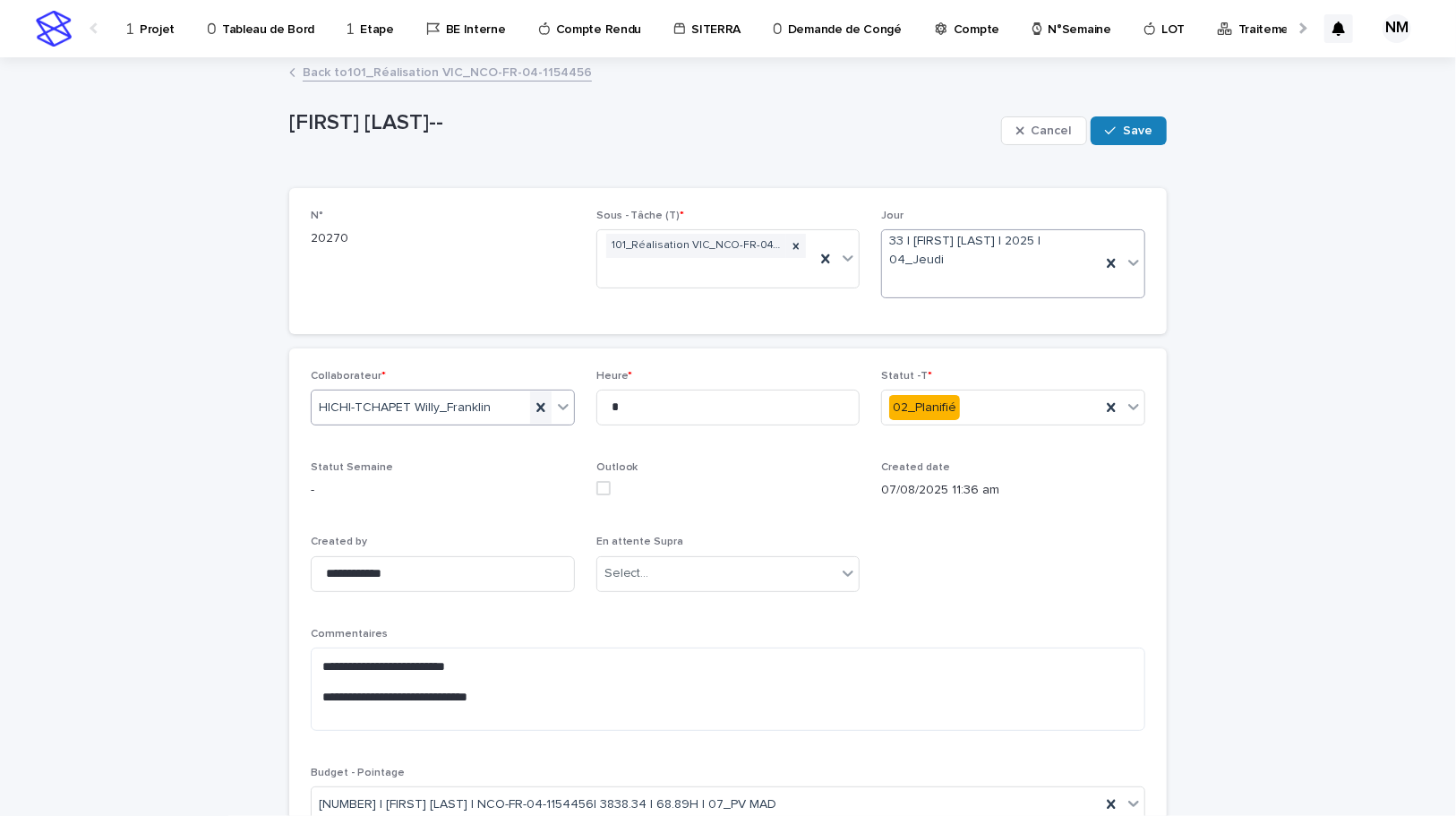 click 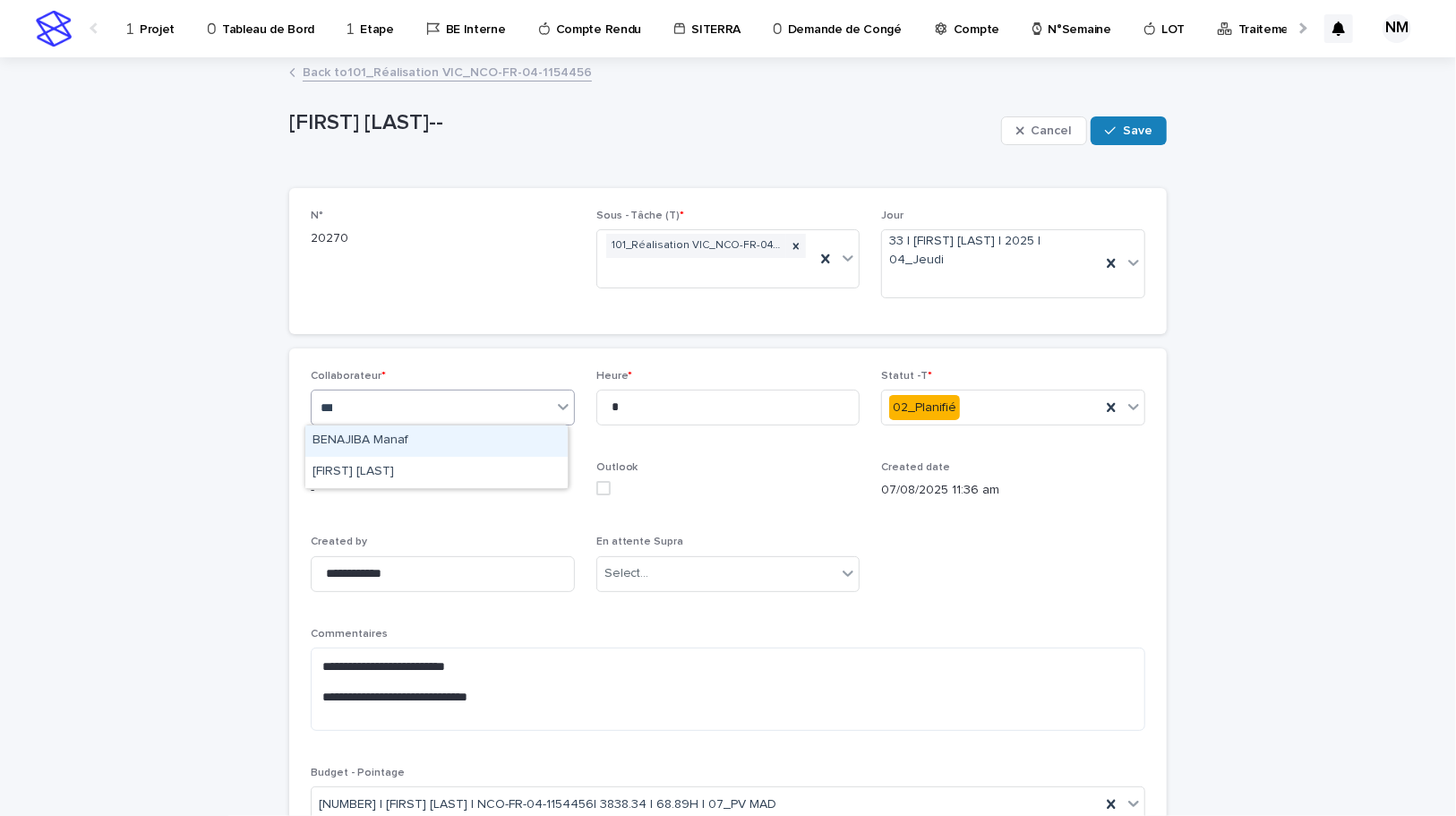 type on "****" 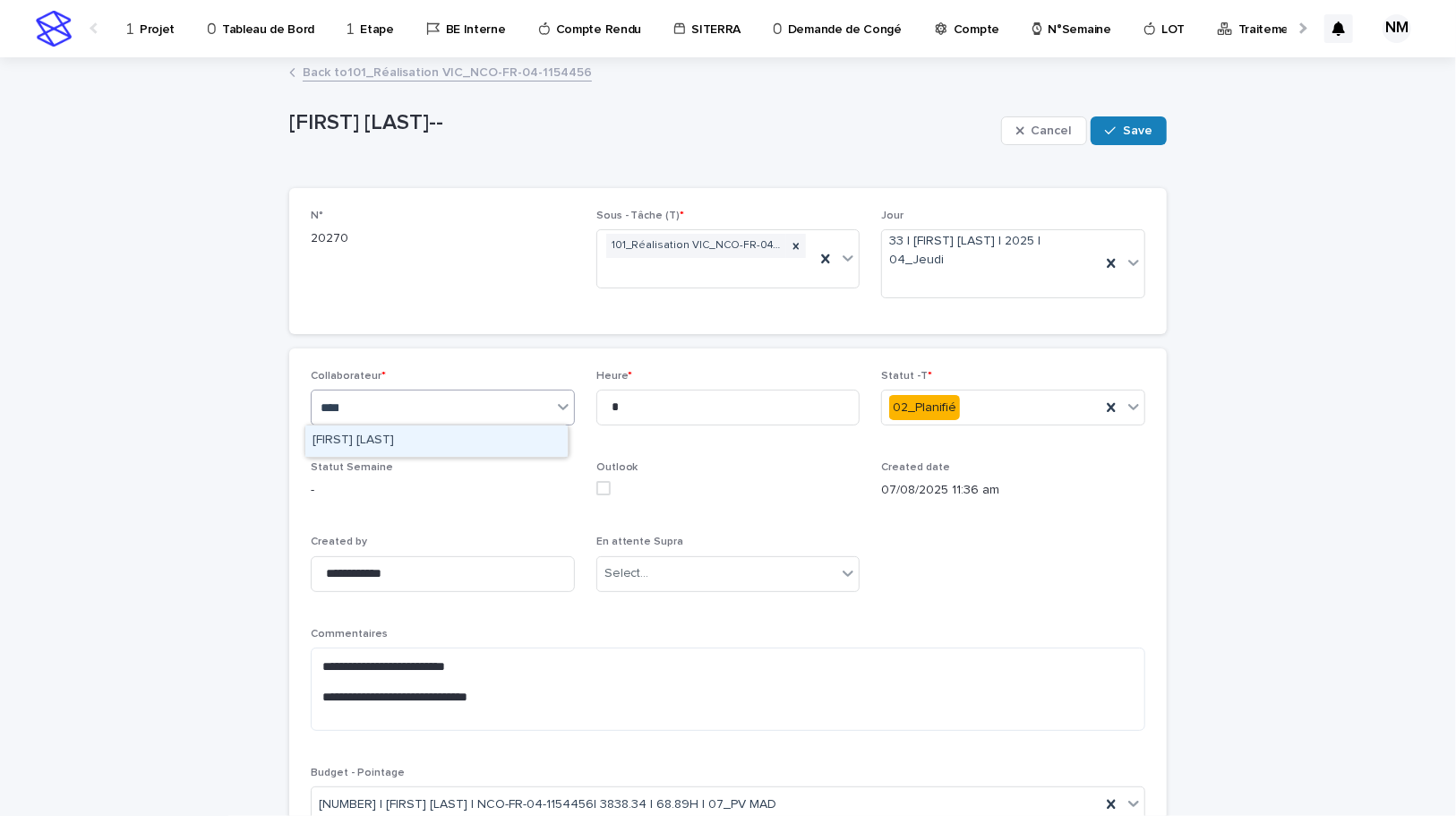 click on "[FIRST] [LAST]" at bounding box center [436, 441] 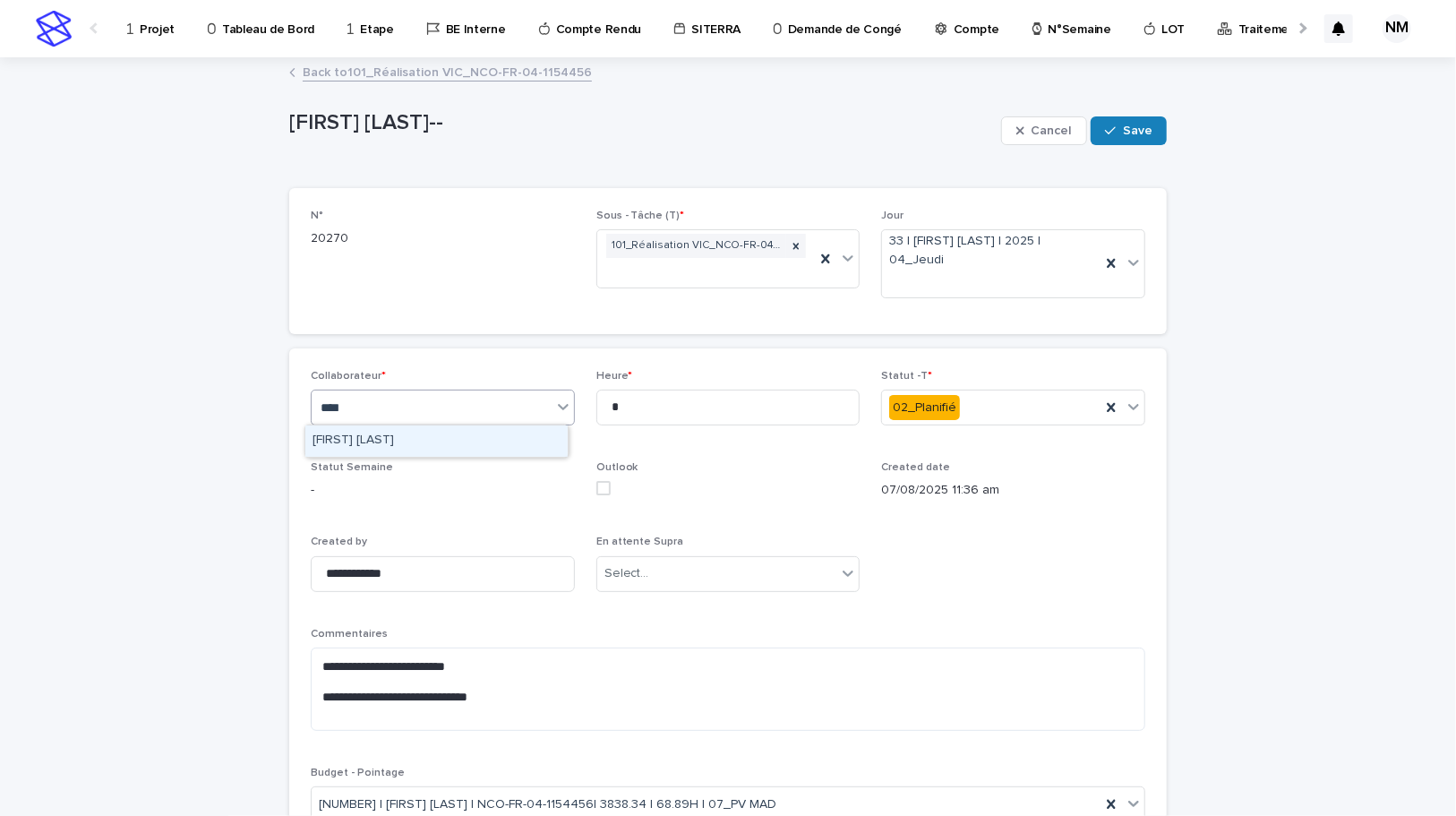 type 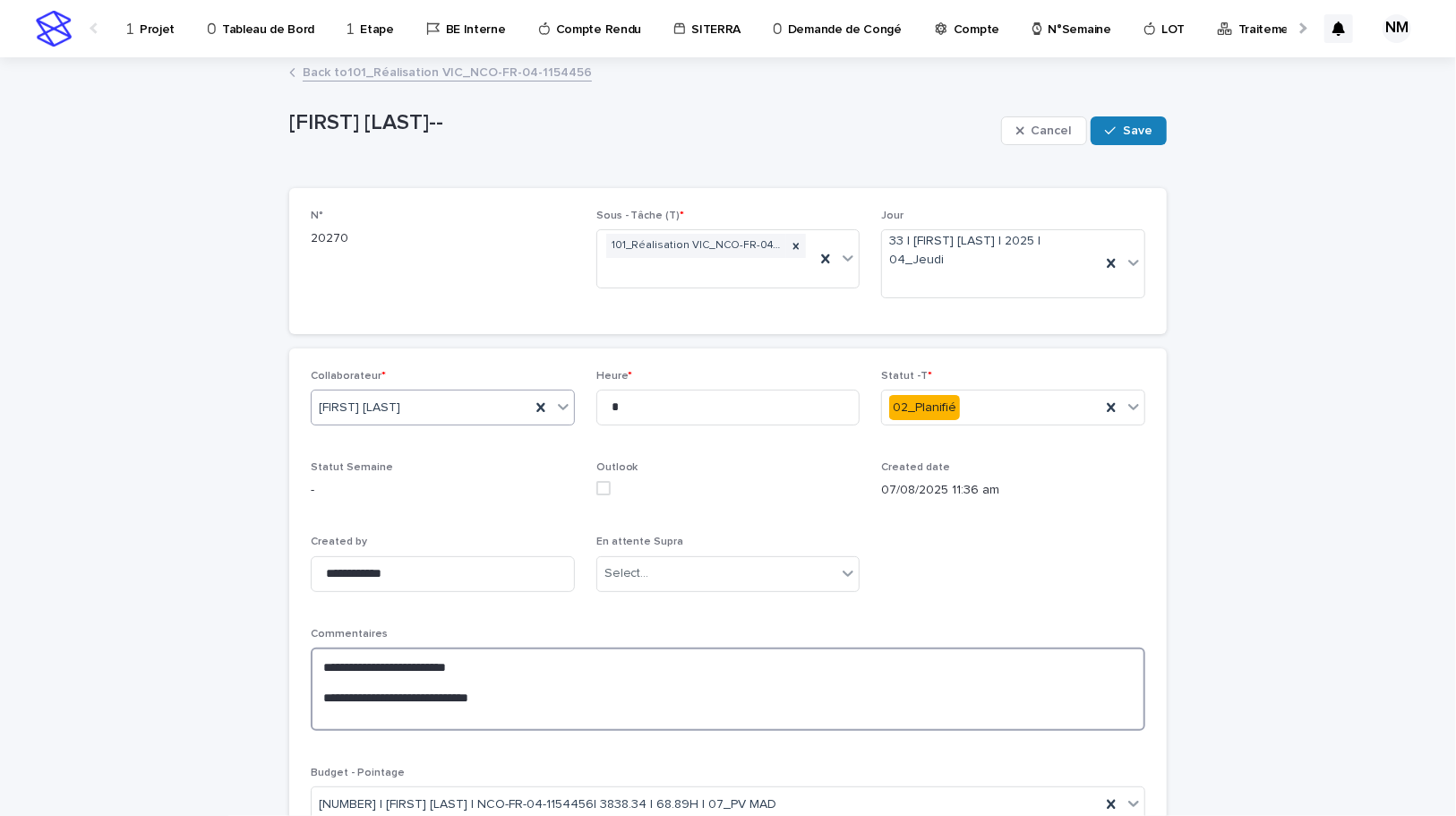 click on "**********" at bounding box center (728, 689) 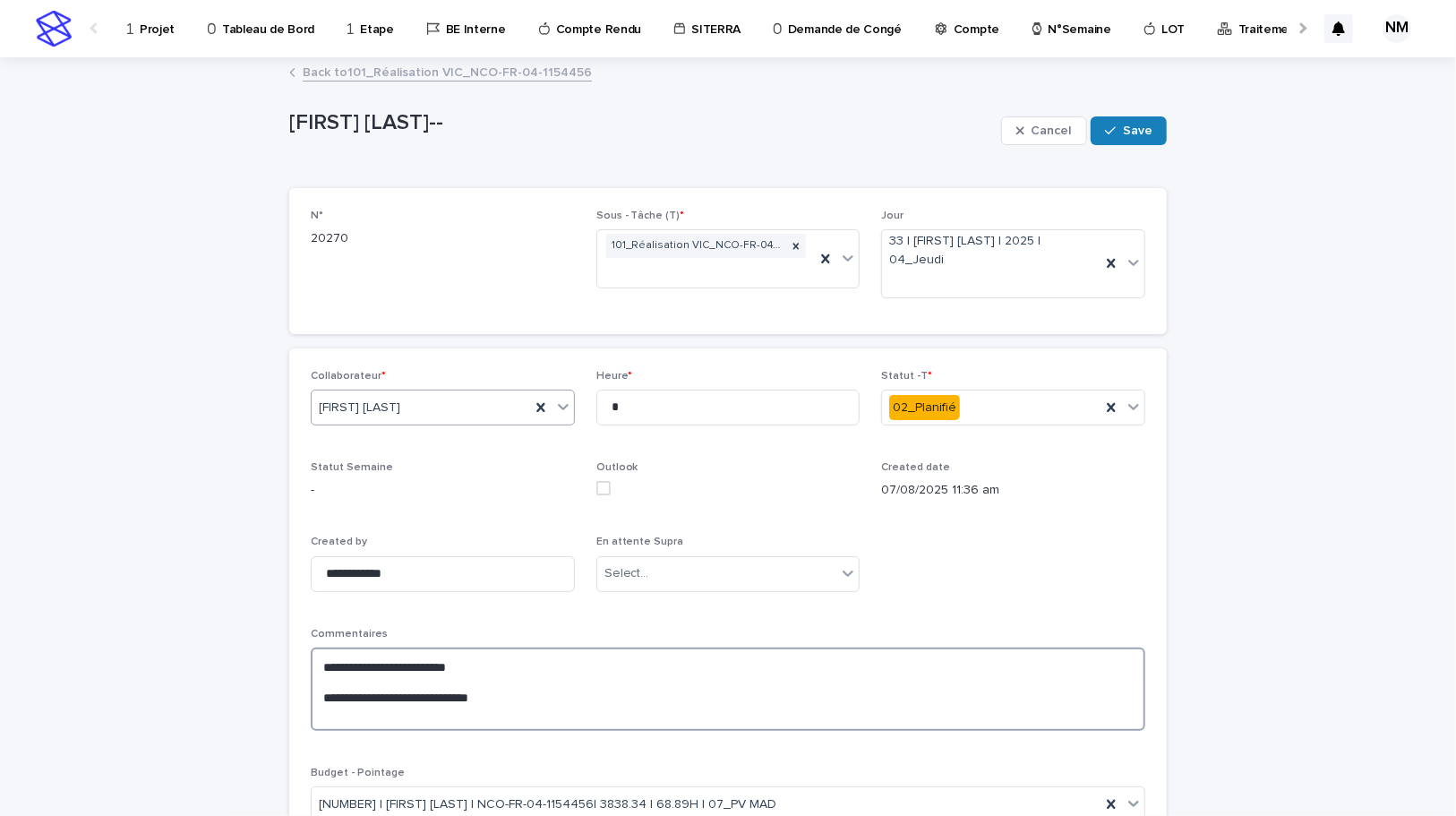 drag, startPoint x: 501, startPoint y: 695, endPoint x: 208, endPoint y: 691, distance: 293.0273 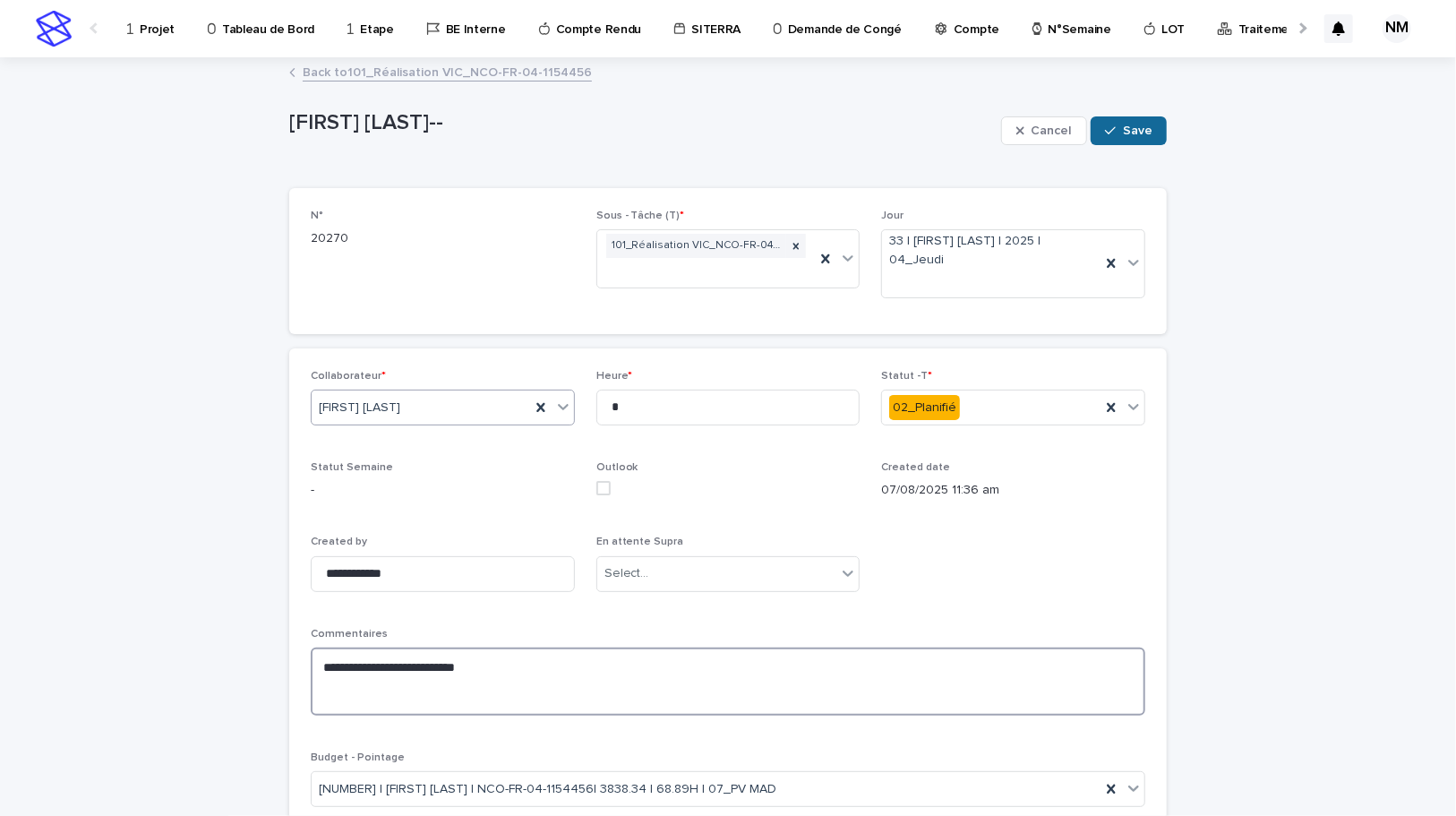 type on "**********" 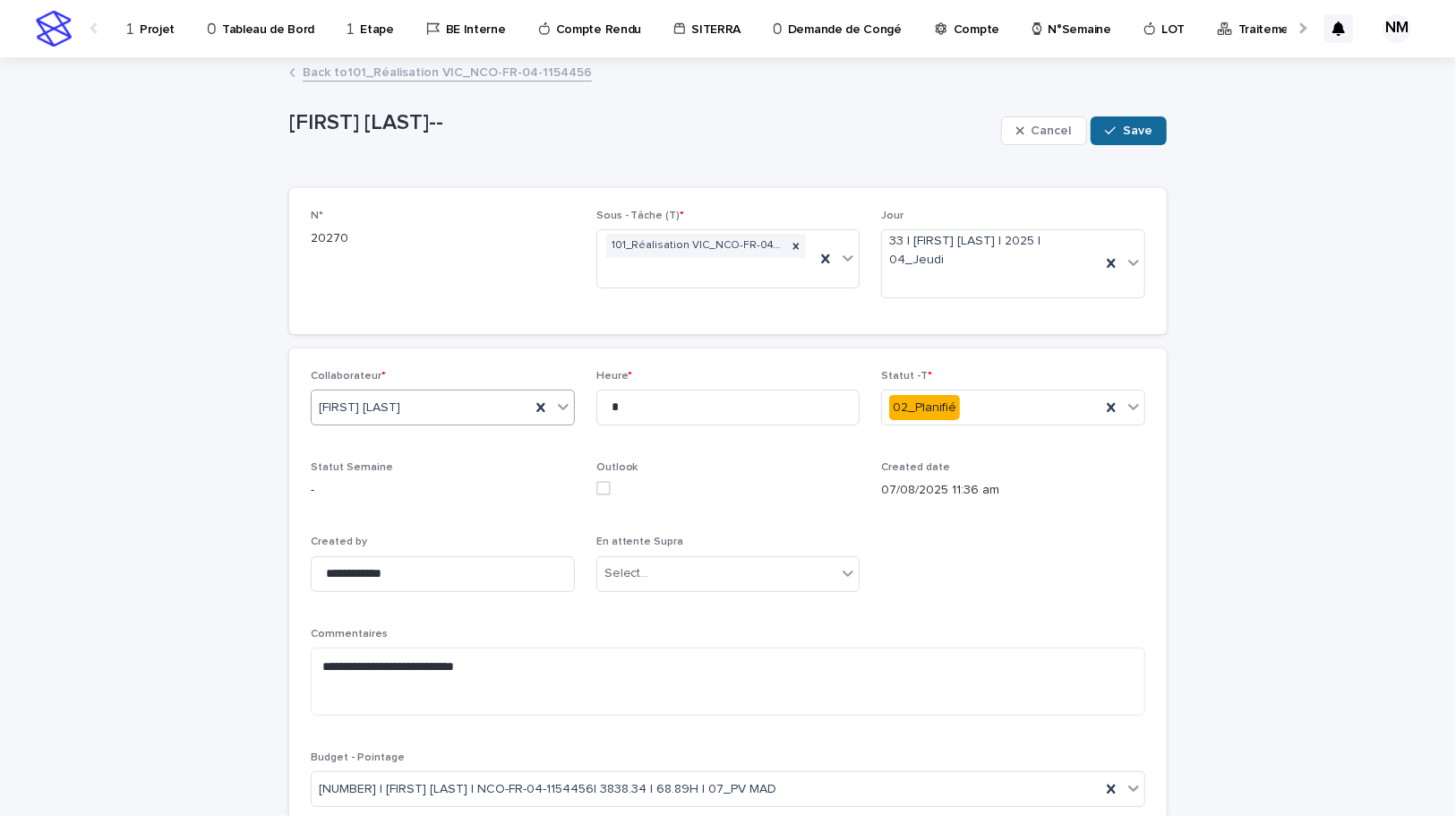 click 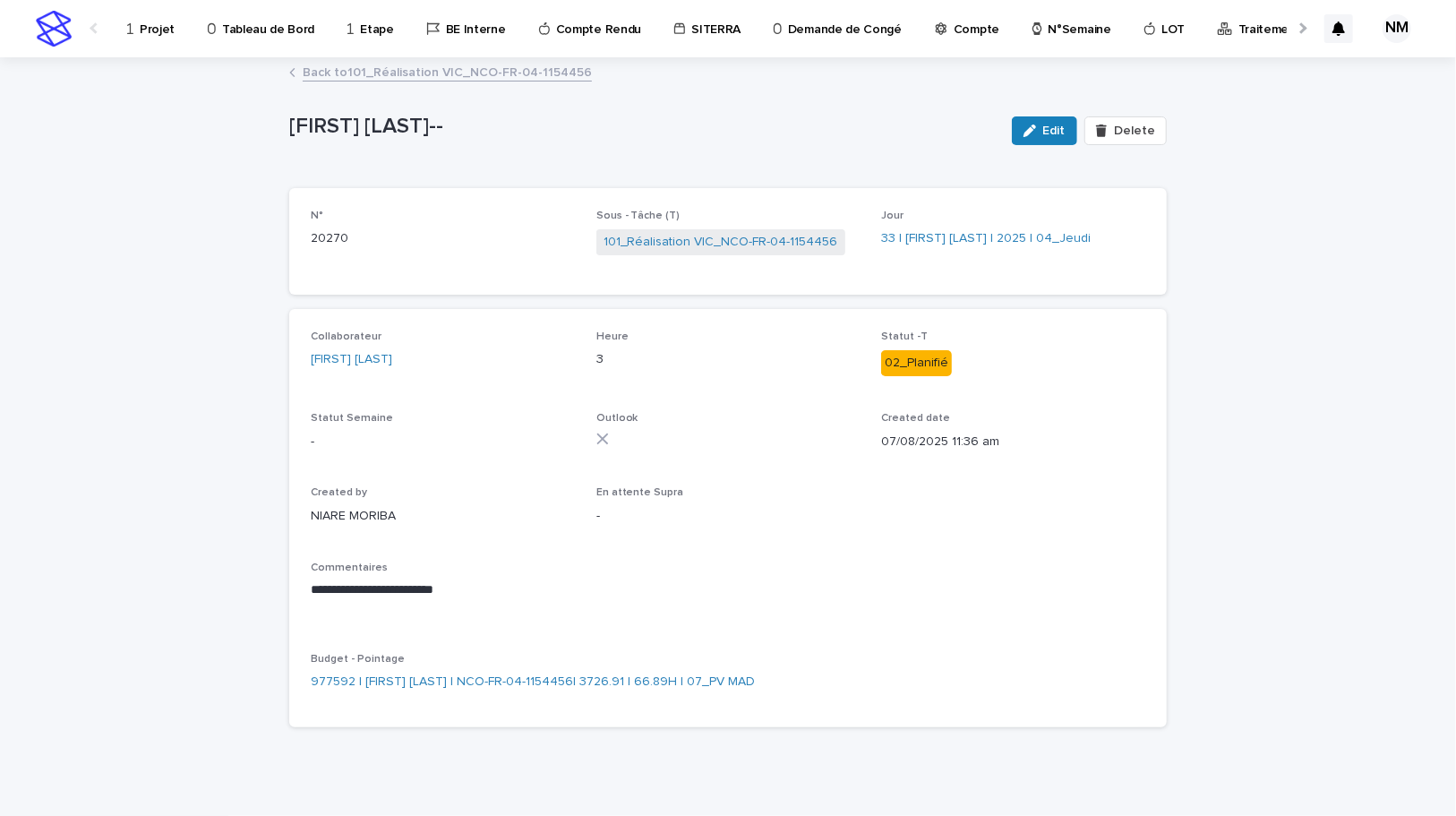 click on "BE Interne" at bounding box center (469, 28) 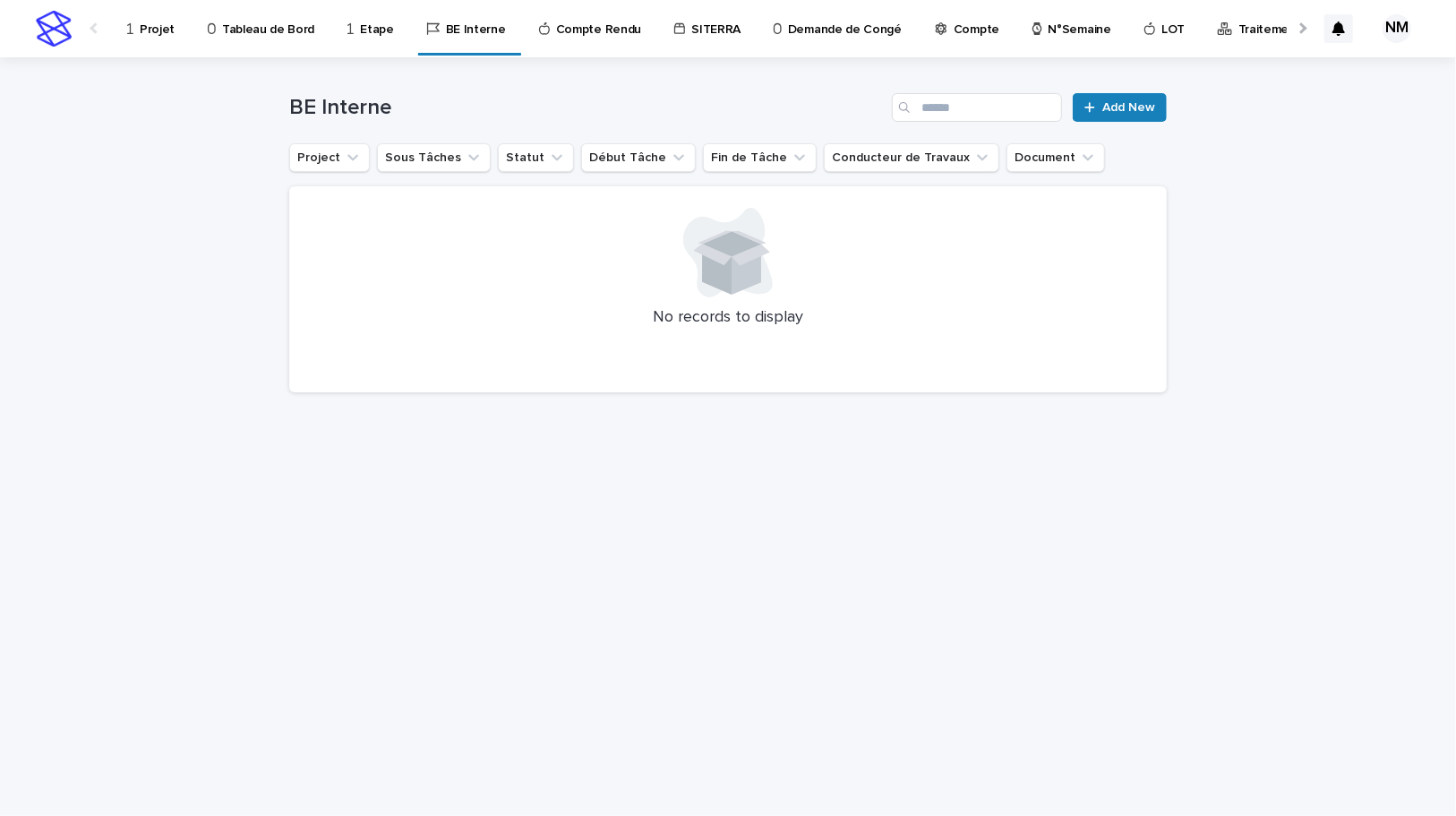 click on "Tableau de Bord" at bounding box center (264, 28) 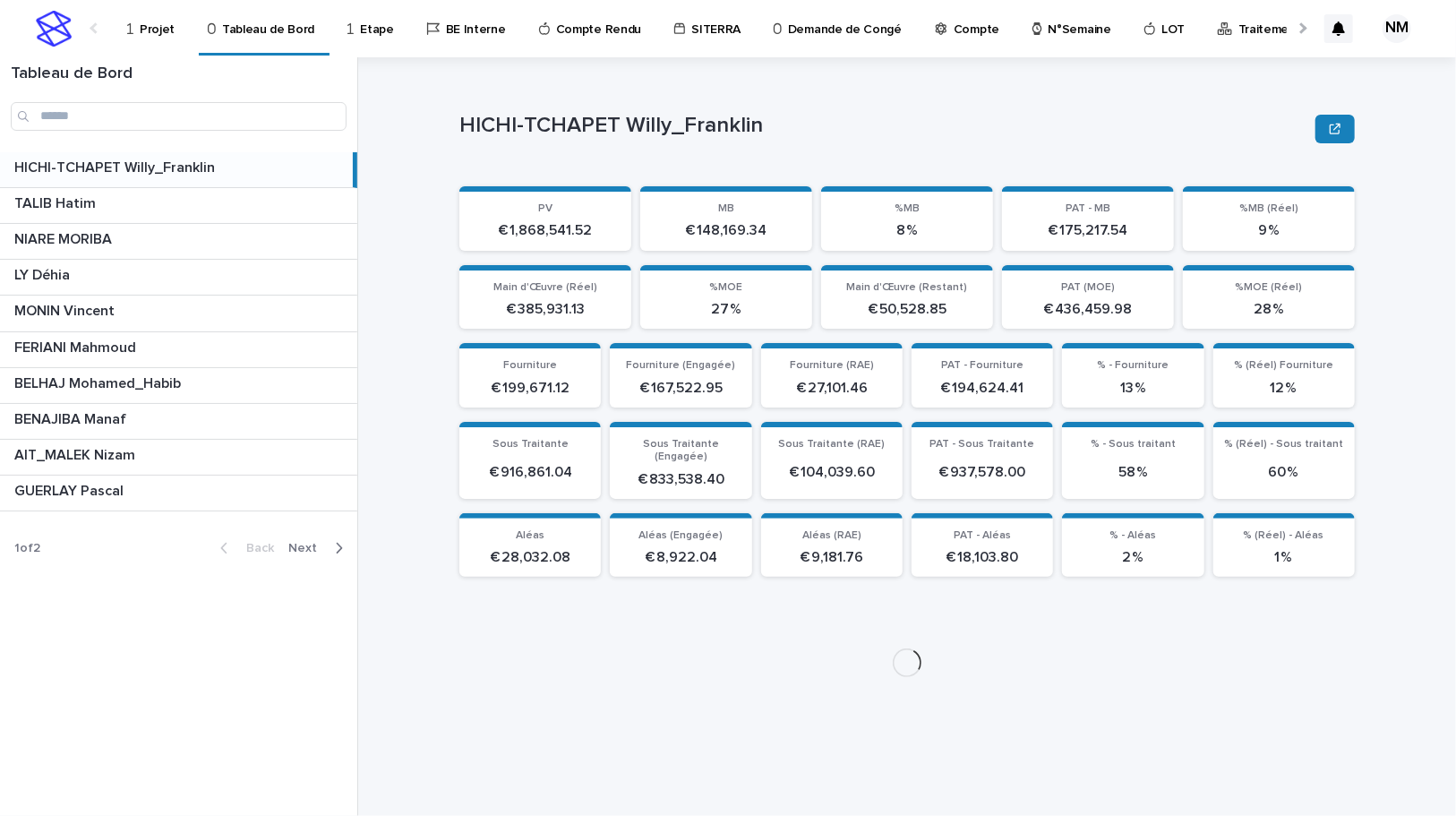 click 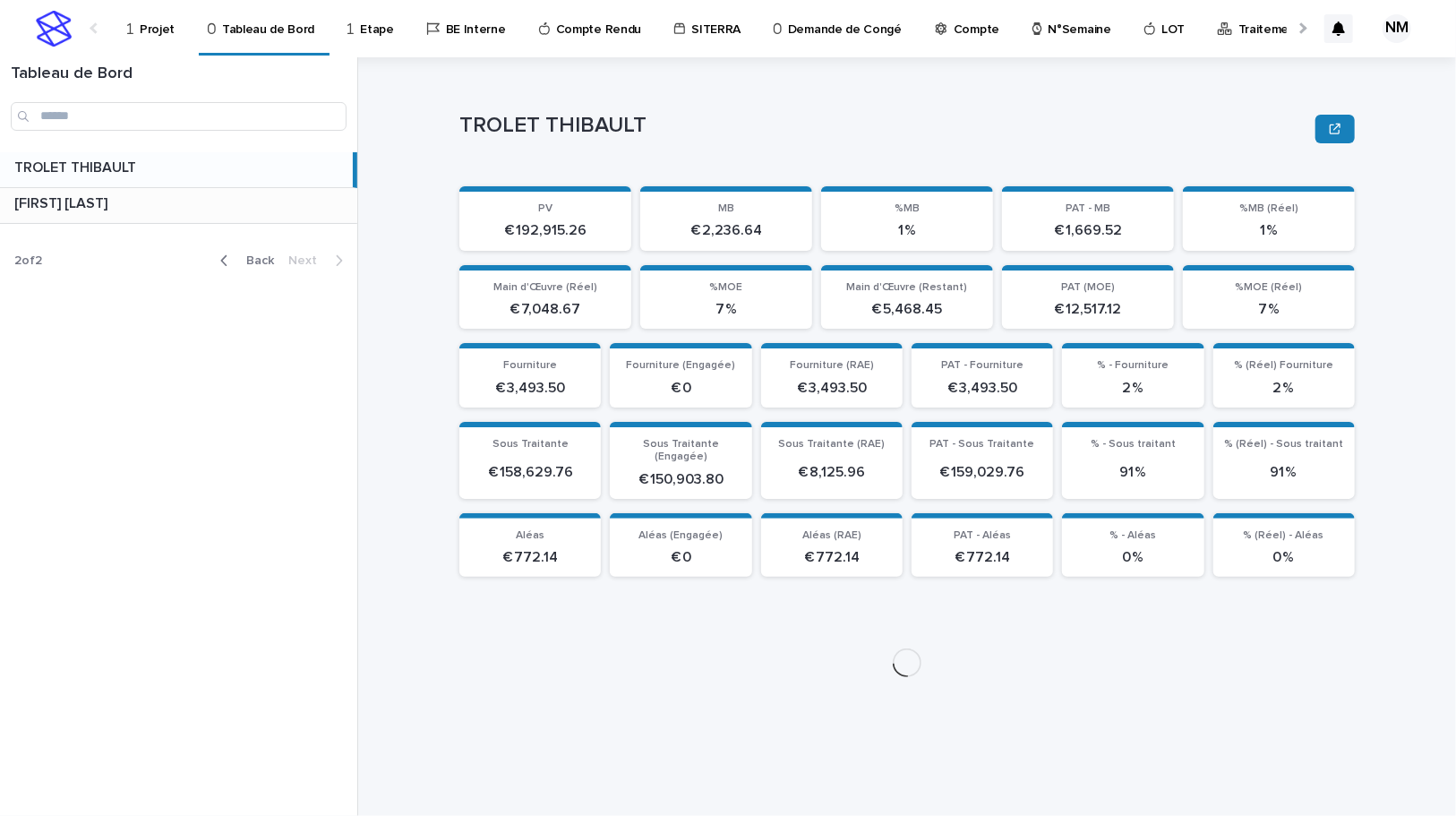 click on "[FIRST] [LAST] [FIRST] [LAST]" at bounding box center (178, 205) 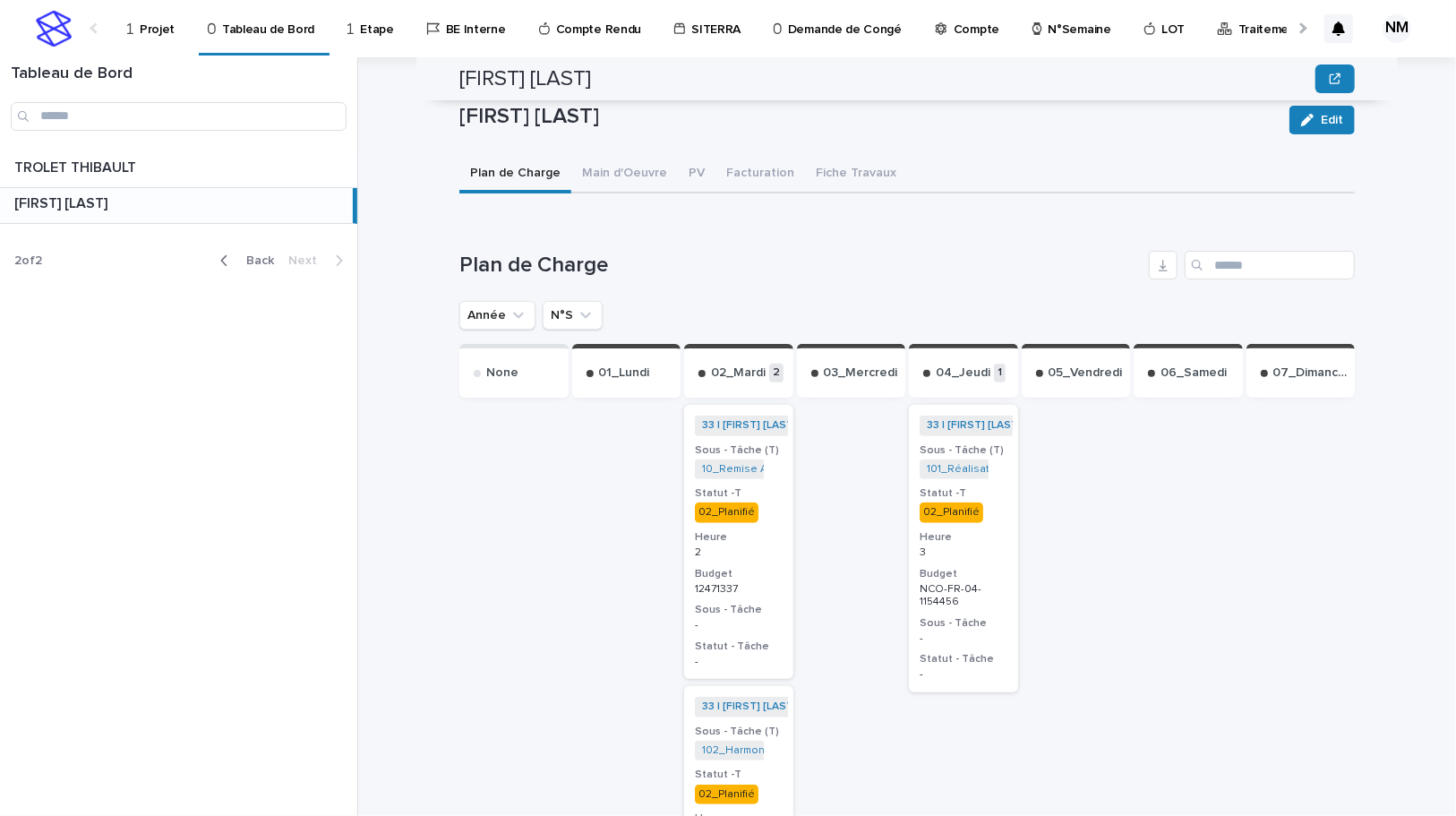 scroll, scrollTop: 419, scrollLeft: 0, axis: vertical 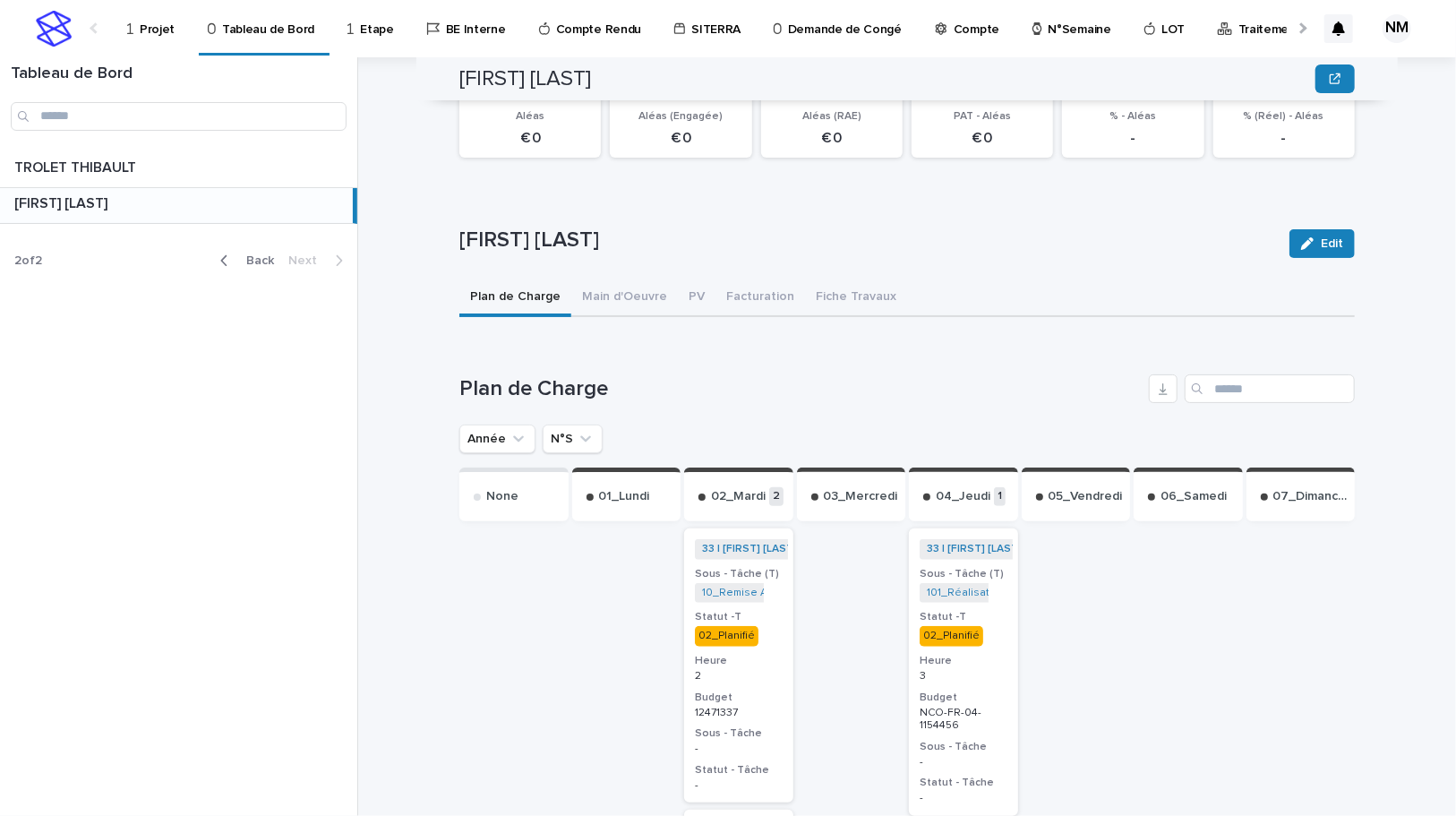 click on "Projet" at bounding box center (157, 19) 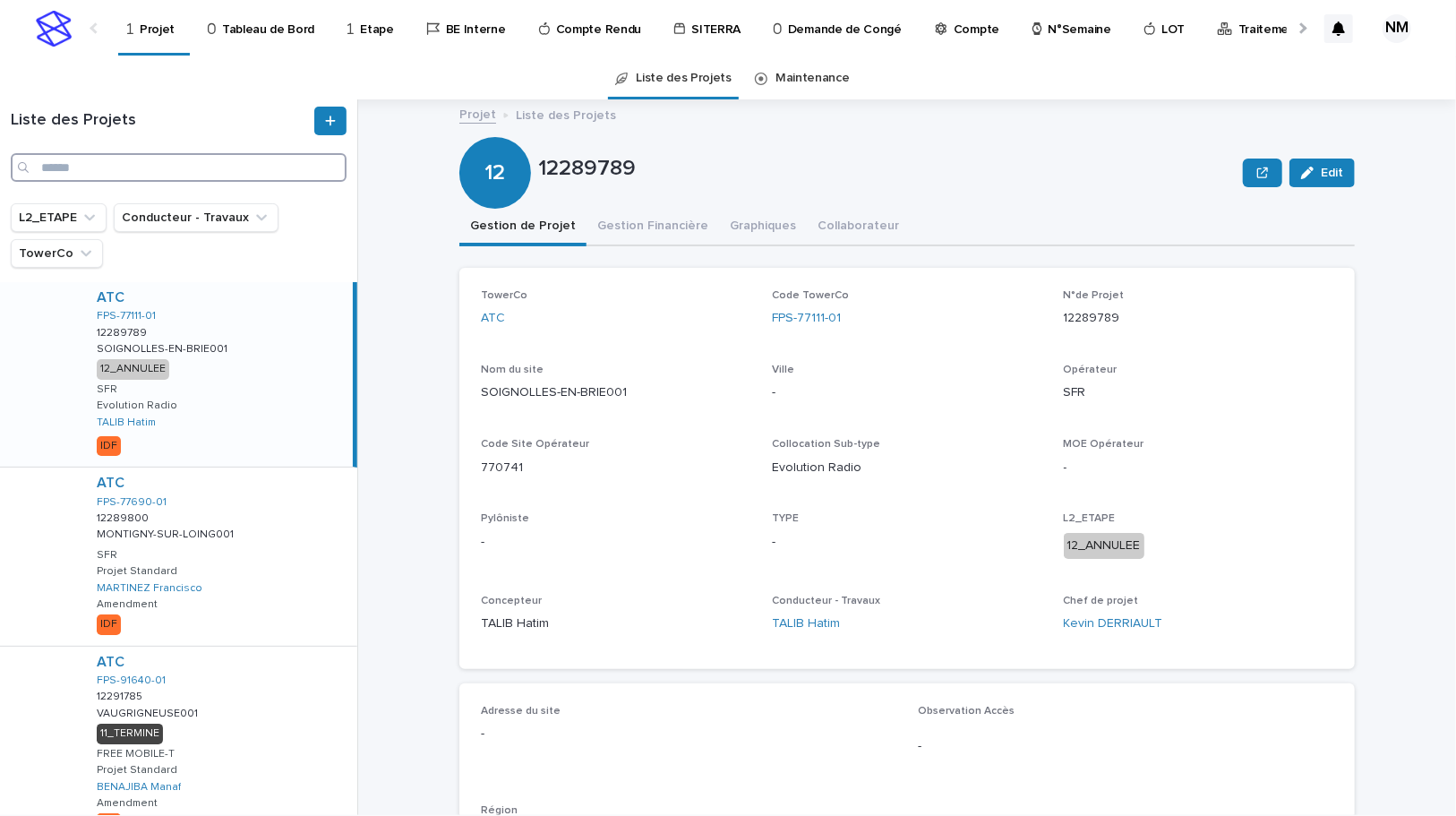 click at bounding box center [178, 167] 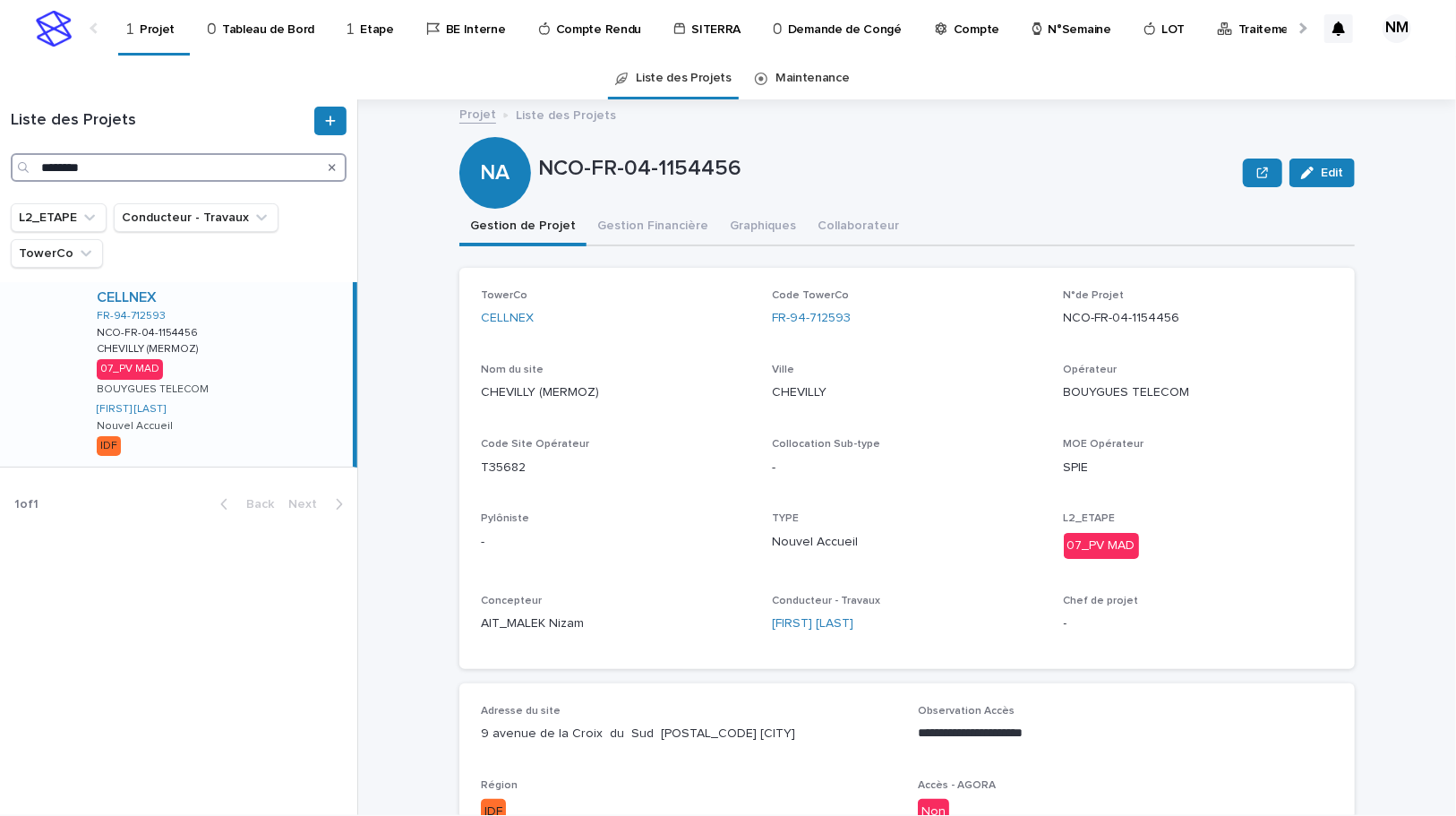 type on "********" 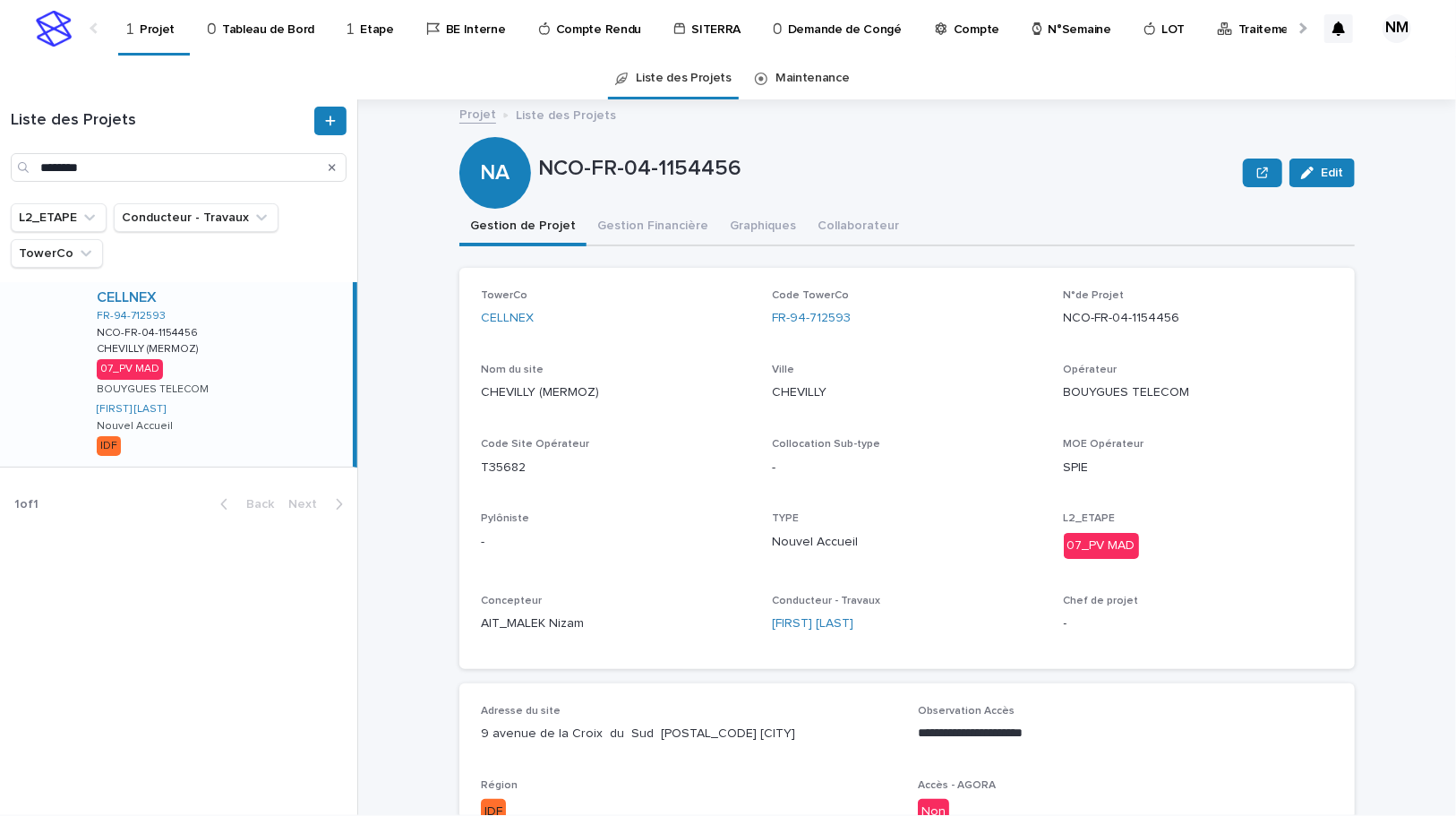 click on "CELLNEX   FR-94-712593   NCO-FR-04-1154456 NCO-FR-04-1154456   CHEVILLY (MERMOZ) CHEVILLY (MERMOZ)   07_PV MAD BOUYGUES TELECOM BOUFARES Afif   Nouvel Accueil IDF" at bounding box center [218, 374] 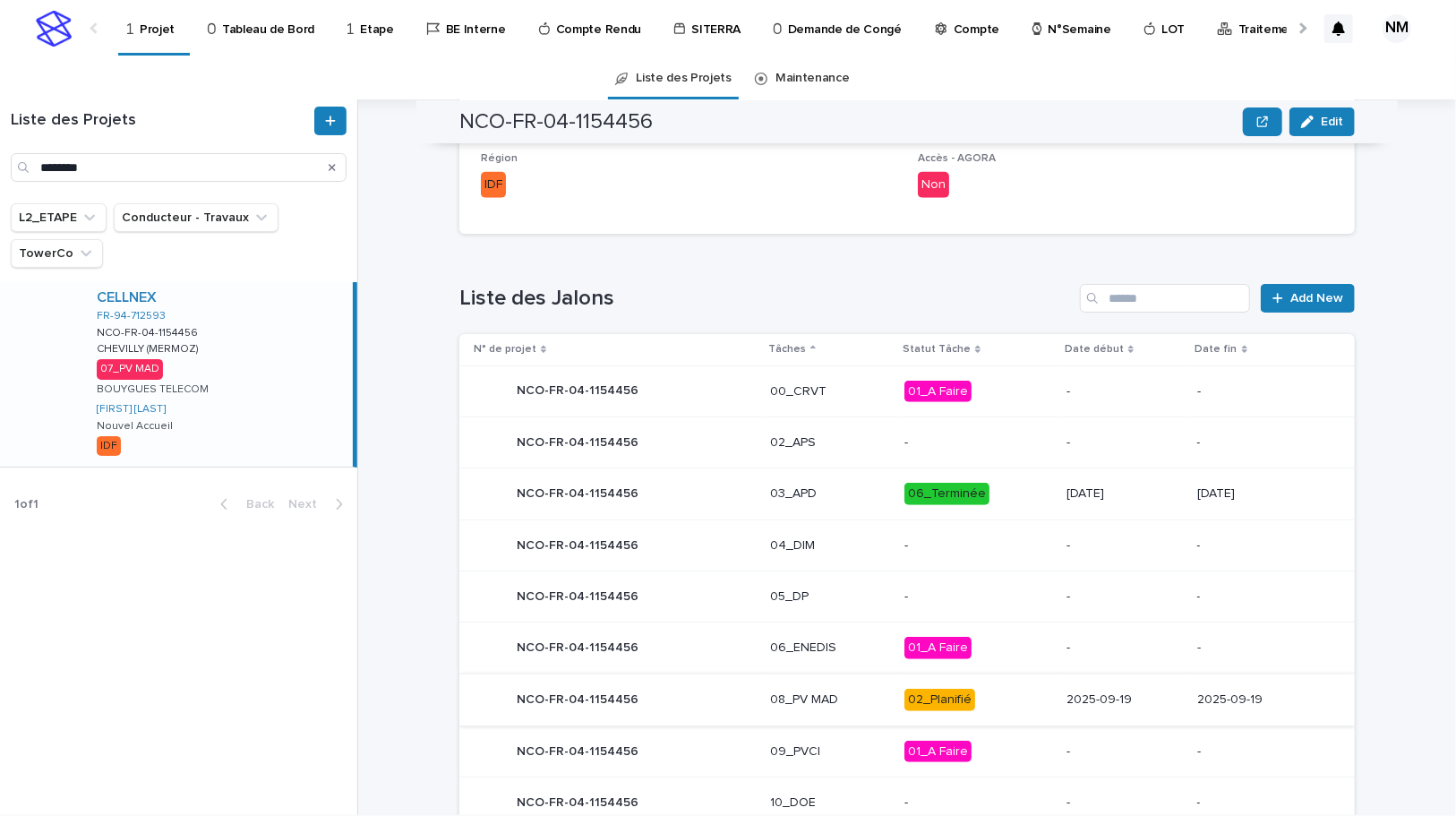 scroll, scrollTop: 904, scrollLeft: 0, axis: vertical 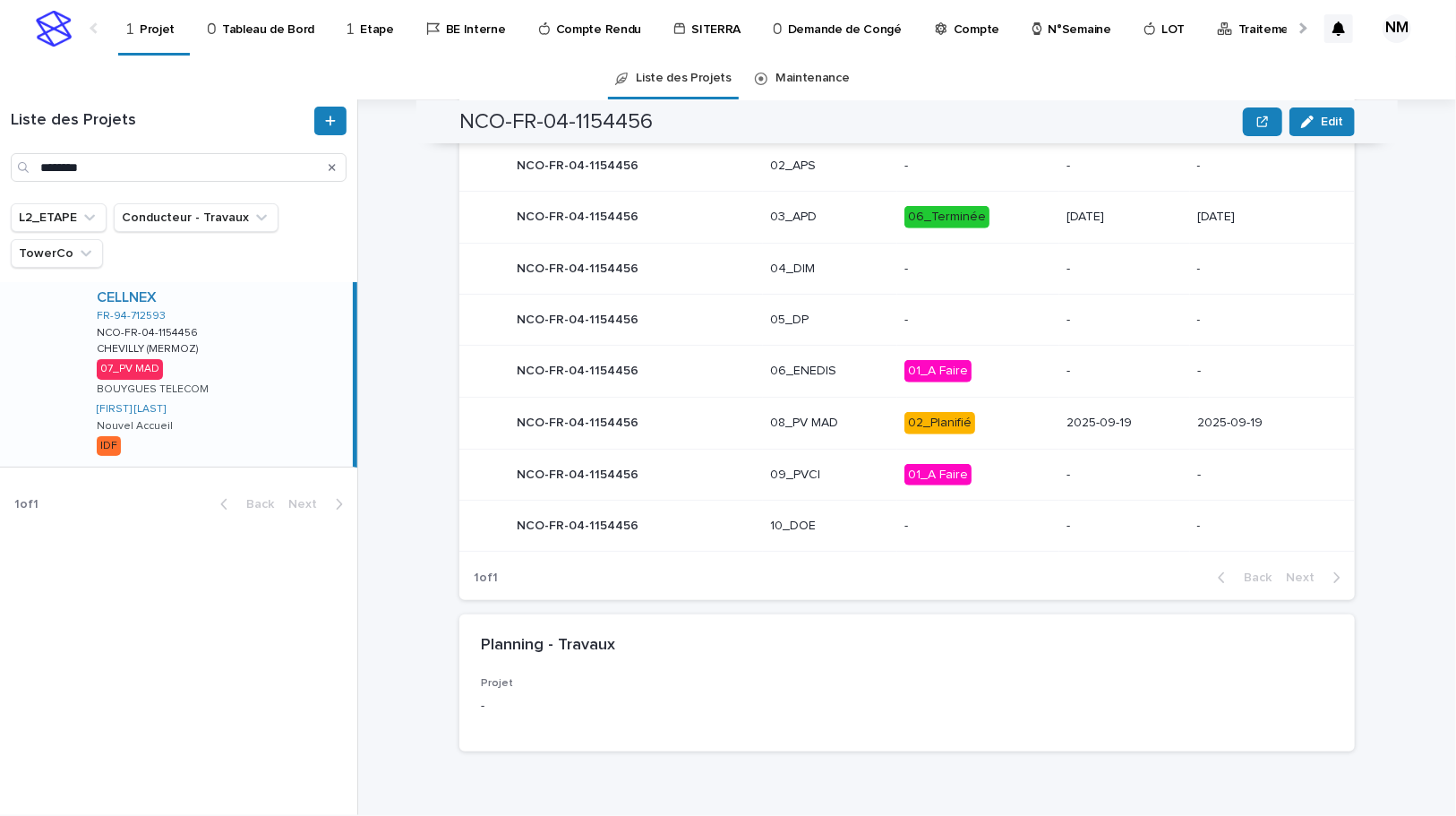 click on "02_Planifié" at bounding box center (978, 423) 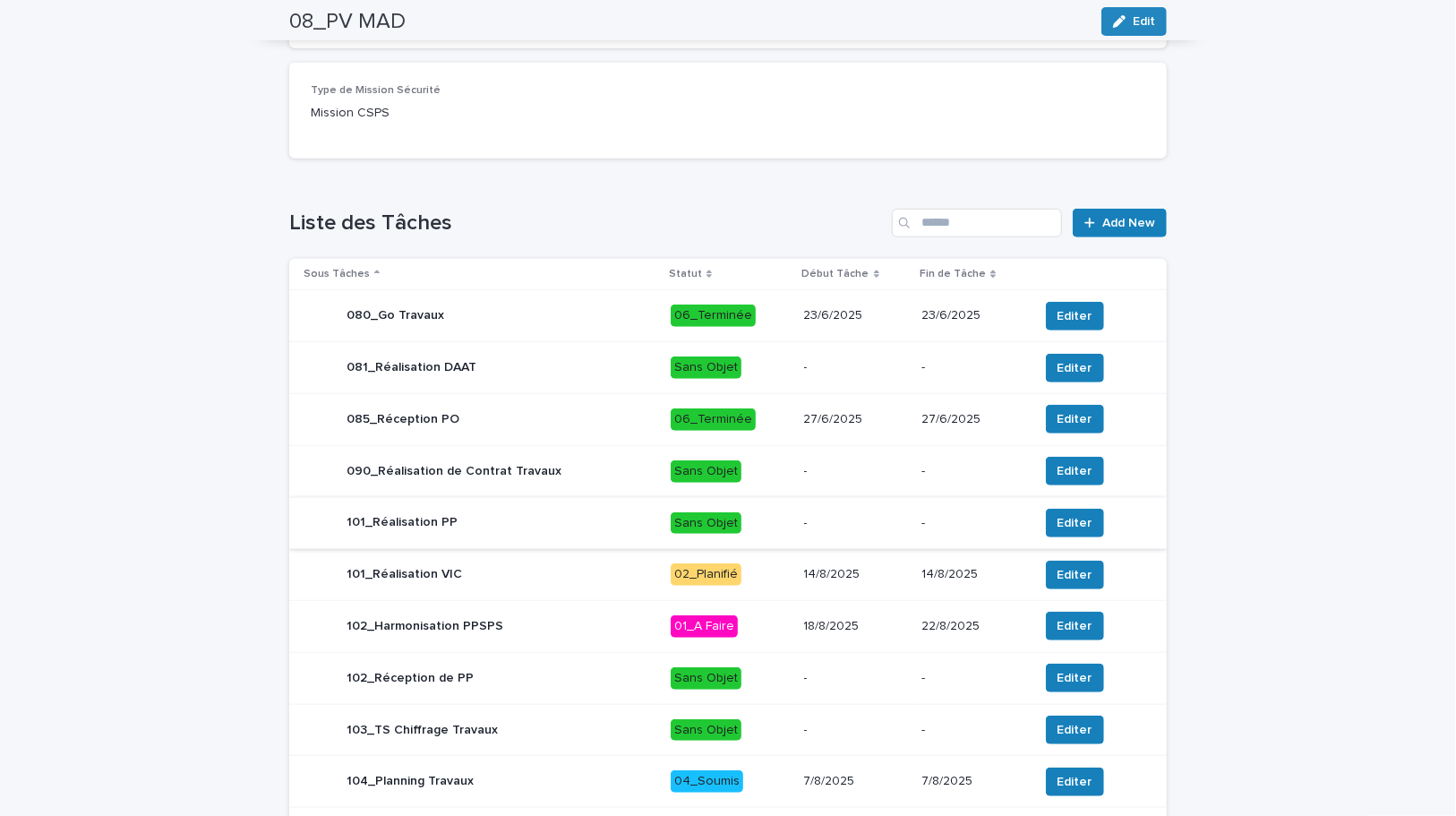 scroll, scrollTop: 709, scrollLeft: 0, axis: vertical 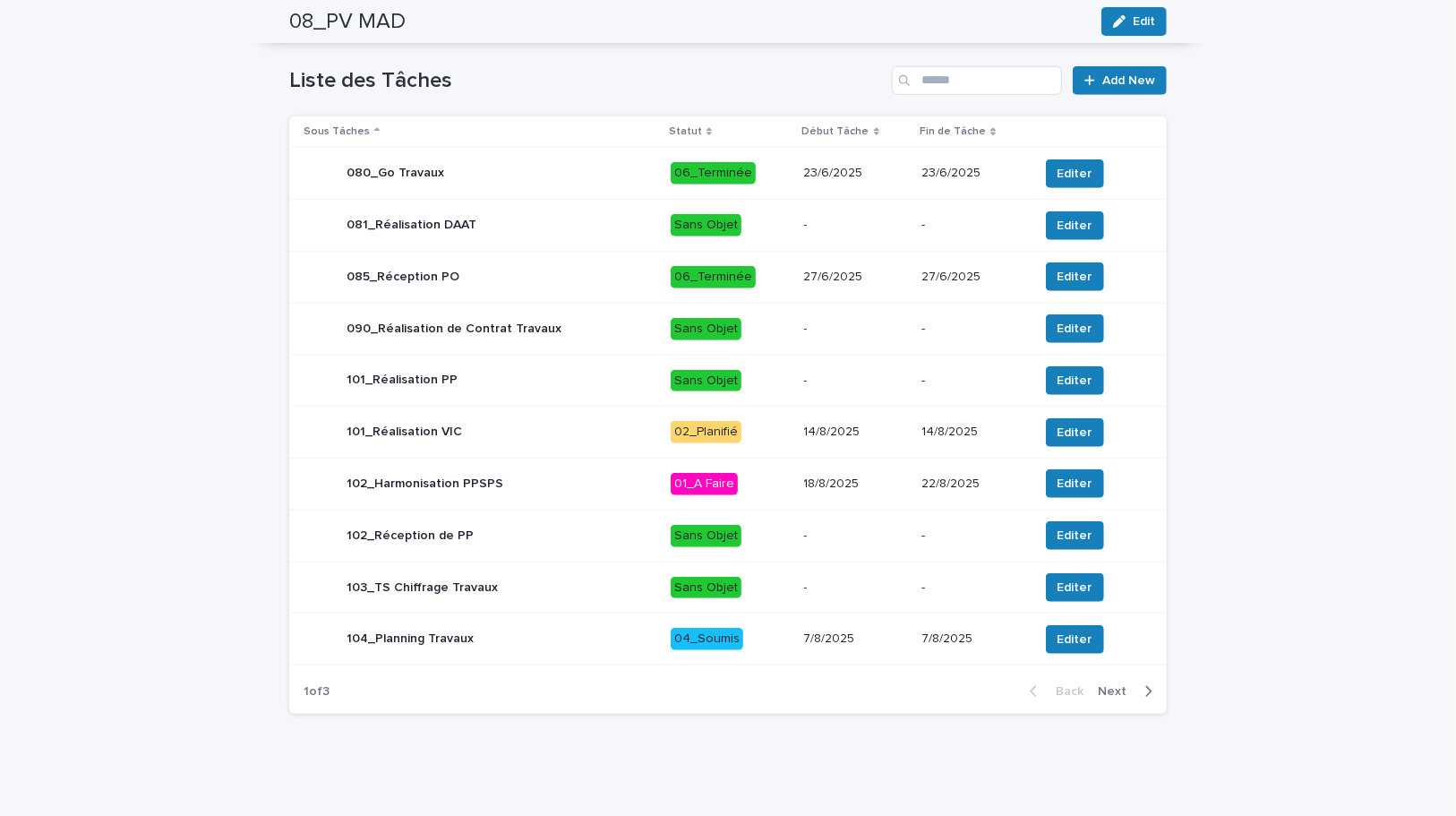 click on "14/8/2025" at bounding box center (856, 432) 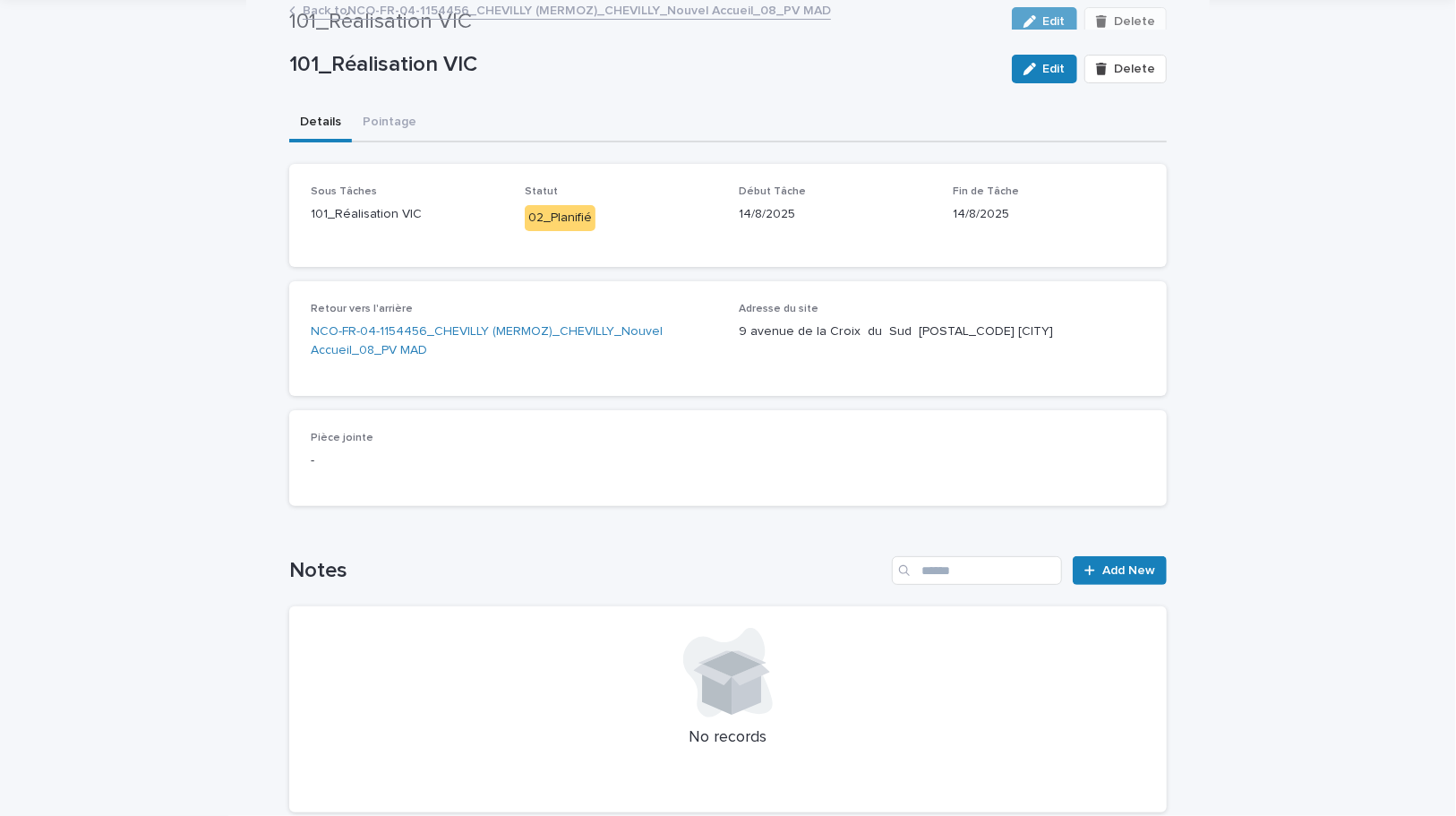 scroll, scrollTop: 0, scrollLeft: 0, axis: both 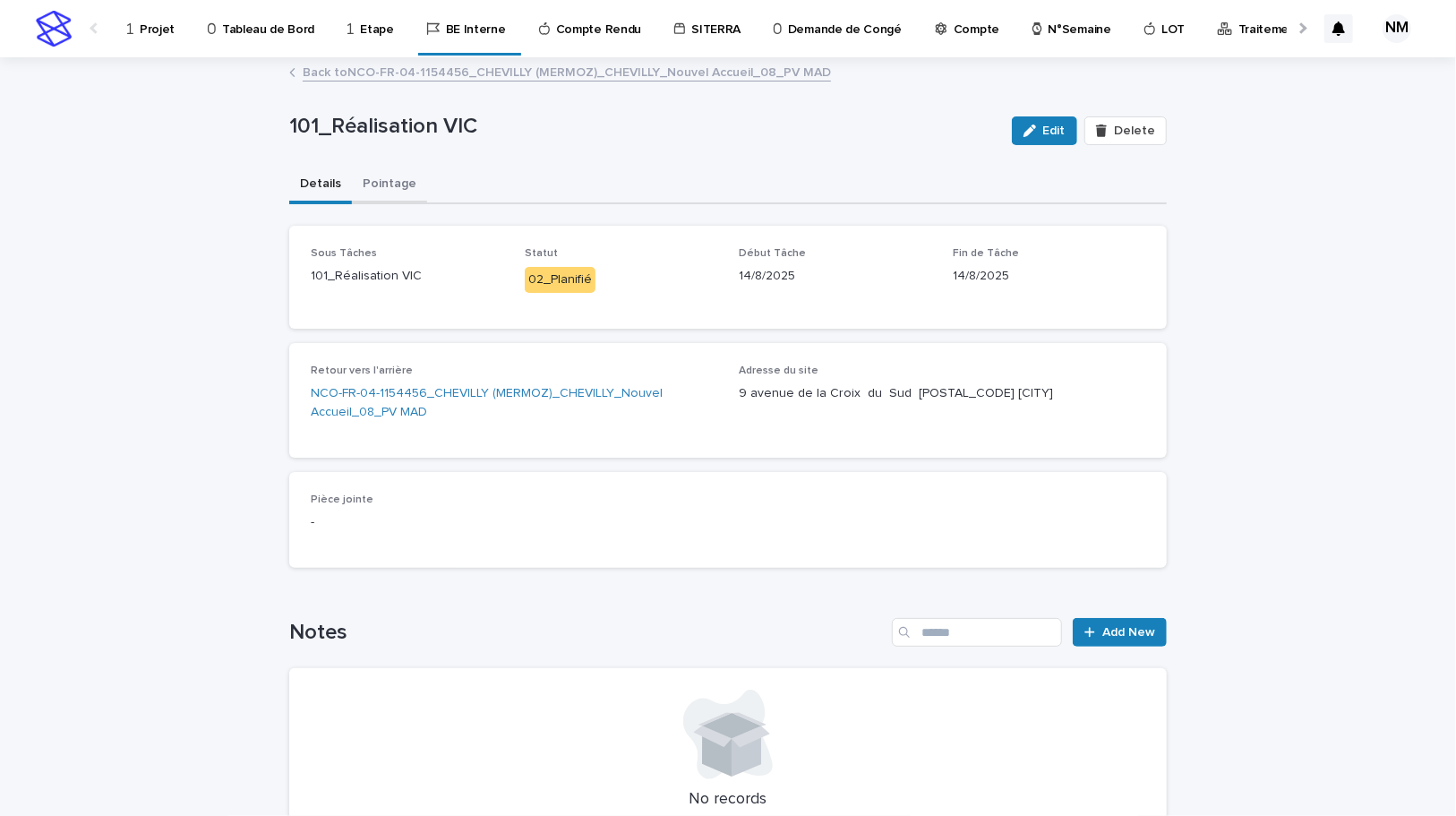 click on "Pointage" at bounding box center [390, 185] 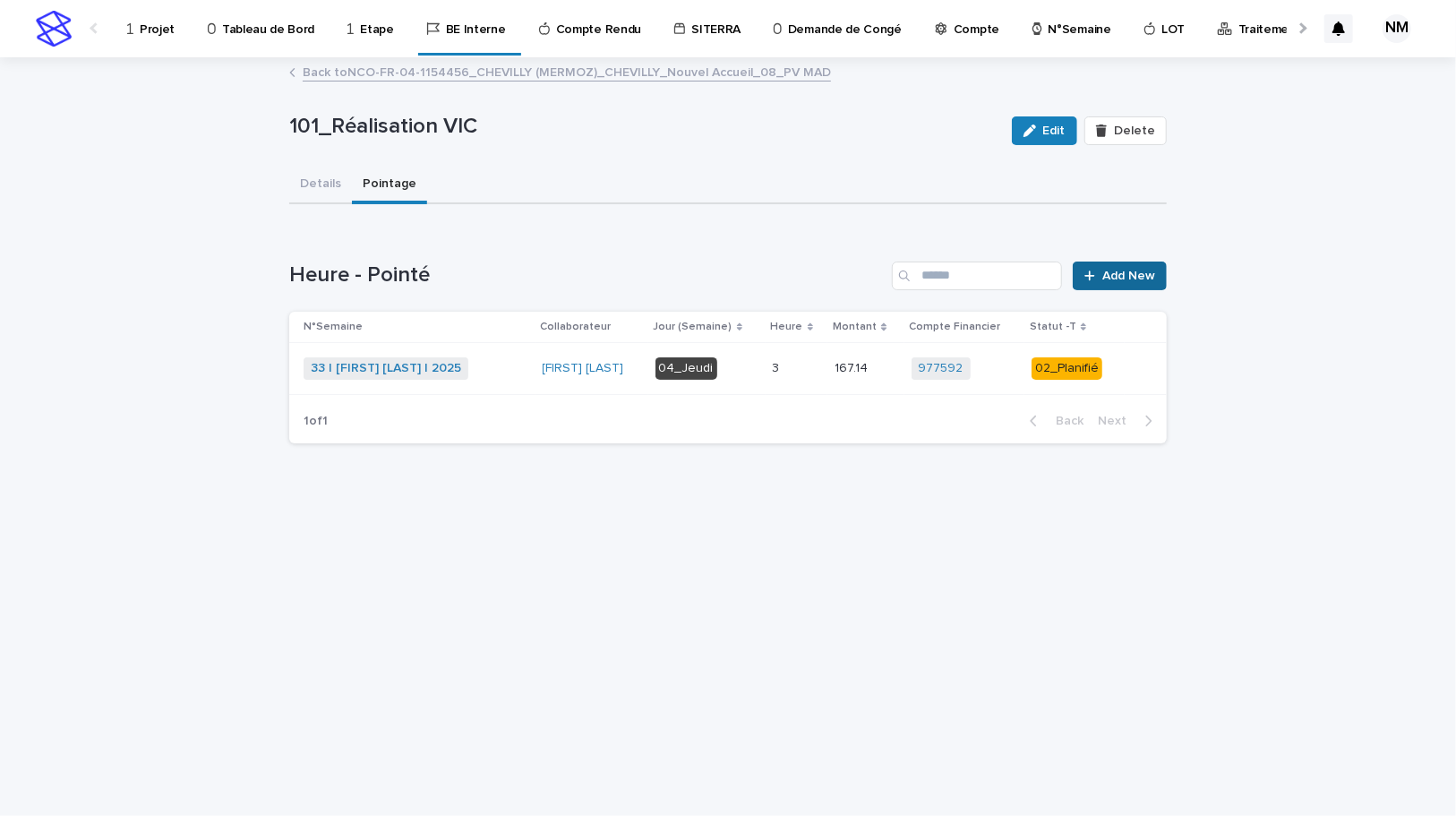 click on "Add New" at bounding box center (1119, 276) 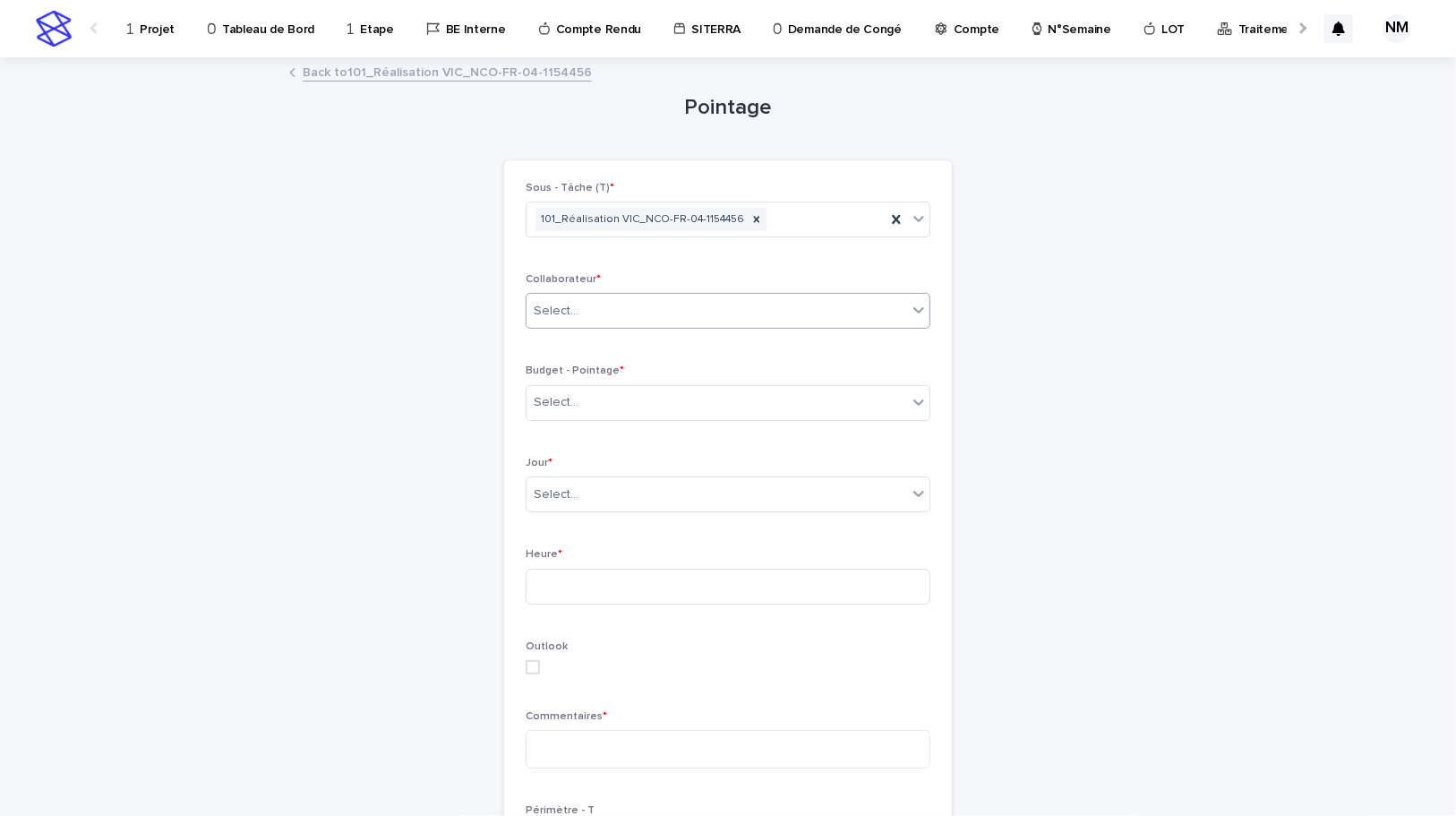 click on "Select..." at bounding box center [556, 311] 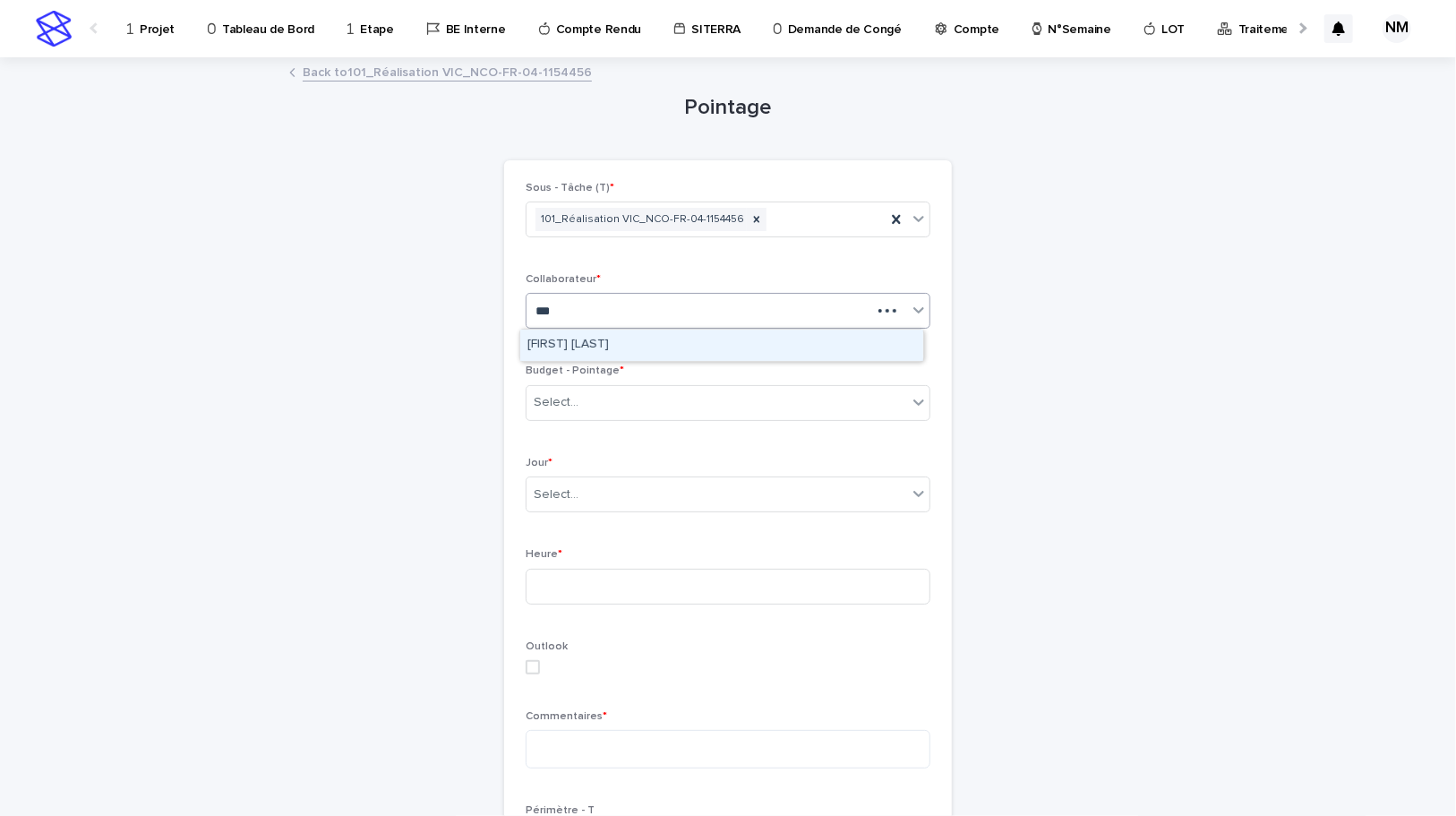 type on "****" 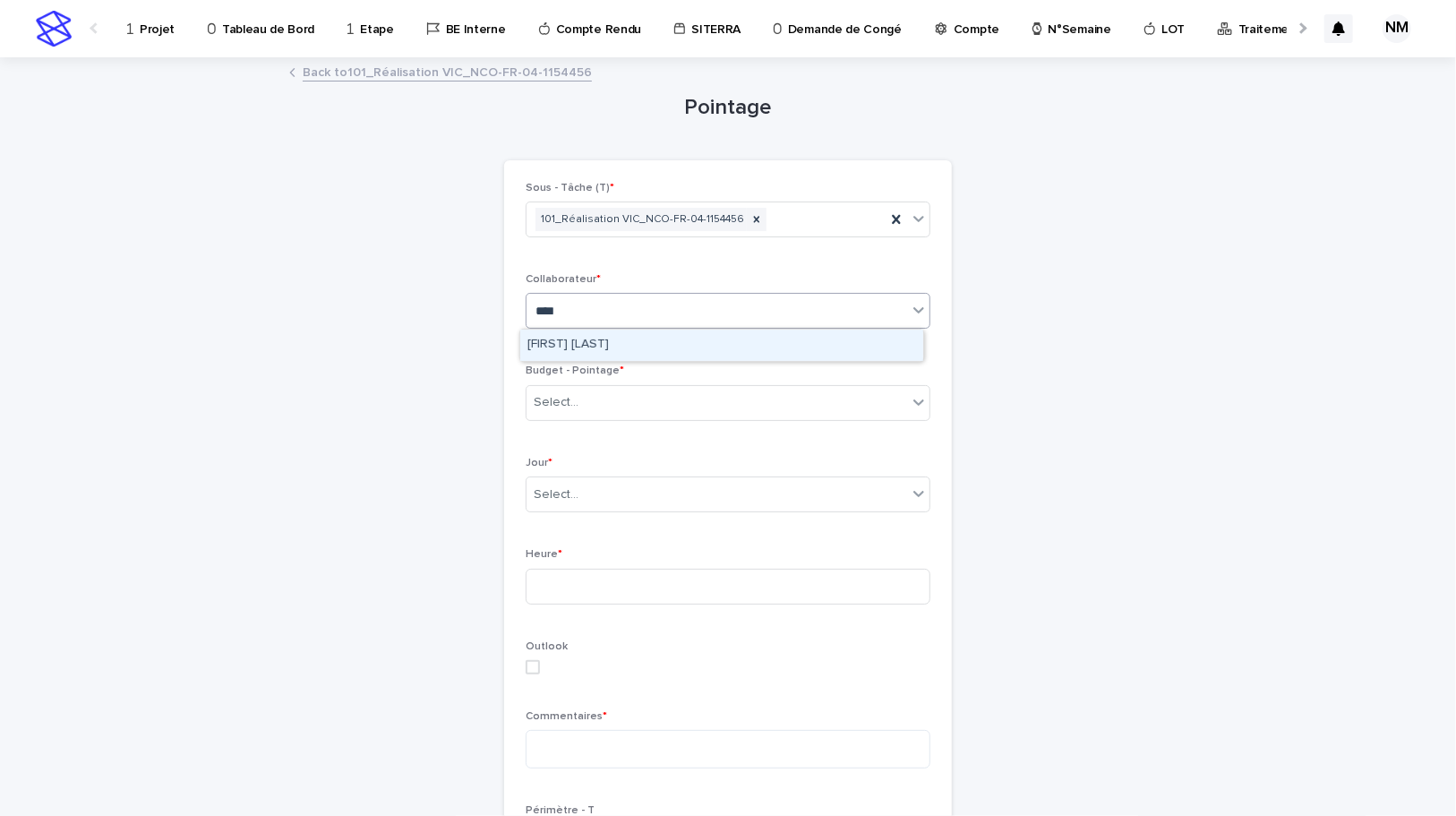 click on "[FIRST] [LAST]" at bounding box center (722, 345) 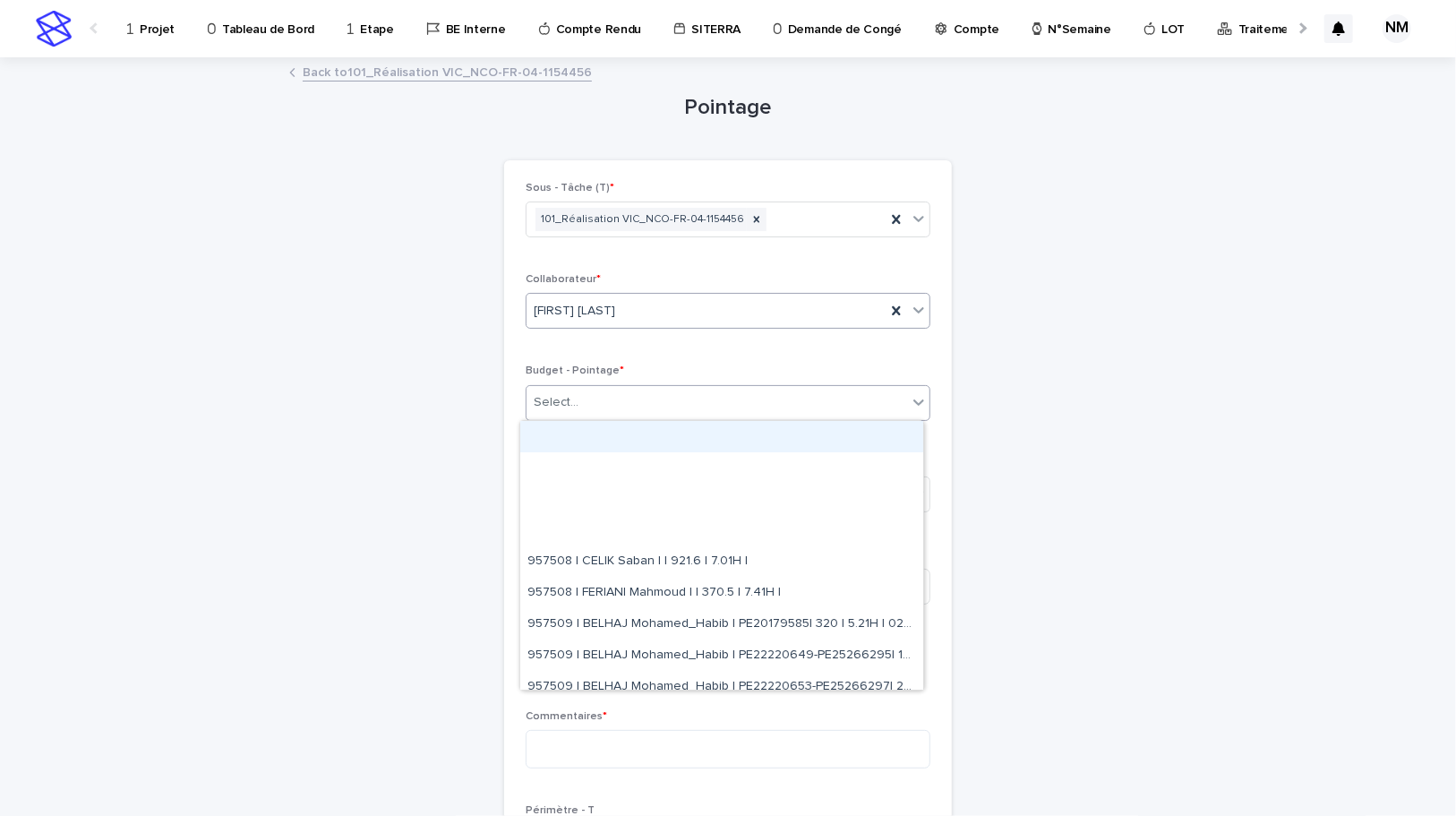 click on "Select..." at bounding box center (716, 402) 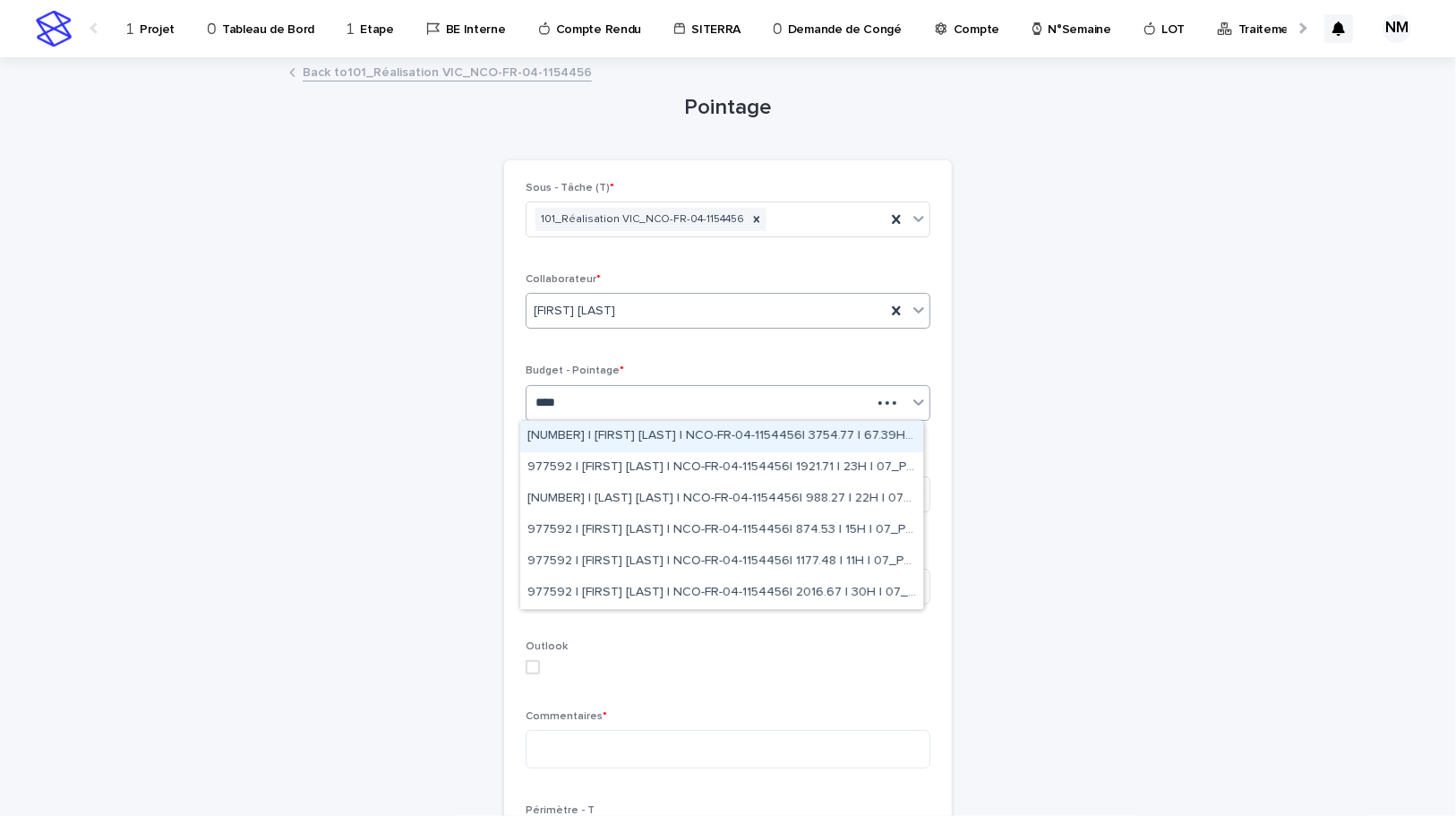 type on "*****" 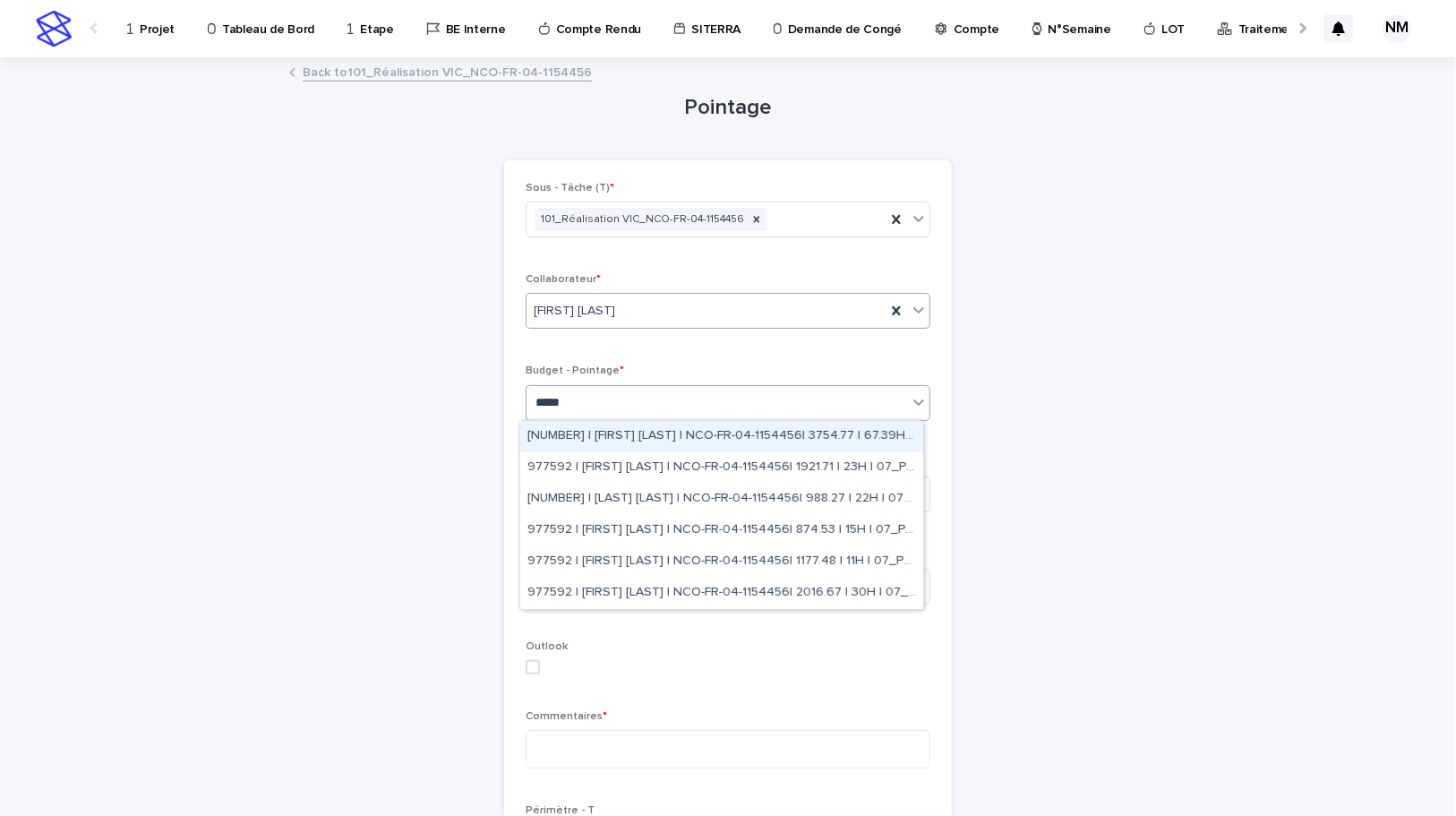 click on "977592 | BOUFARES Afif | NCO-FR-04-1154456| 3754.77 | 67.39H  | 07_PV MAD" at bounding box center (722, 436) 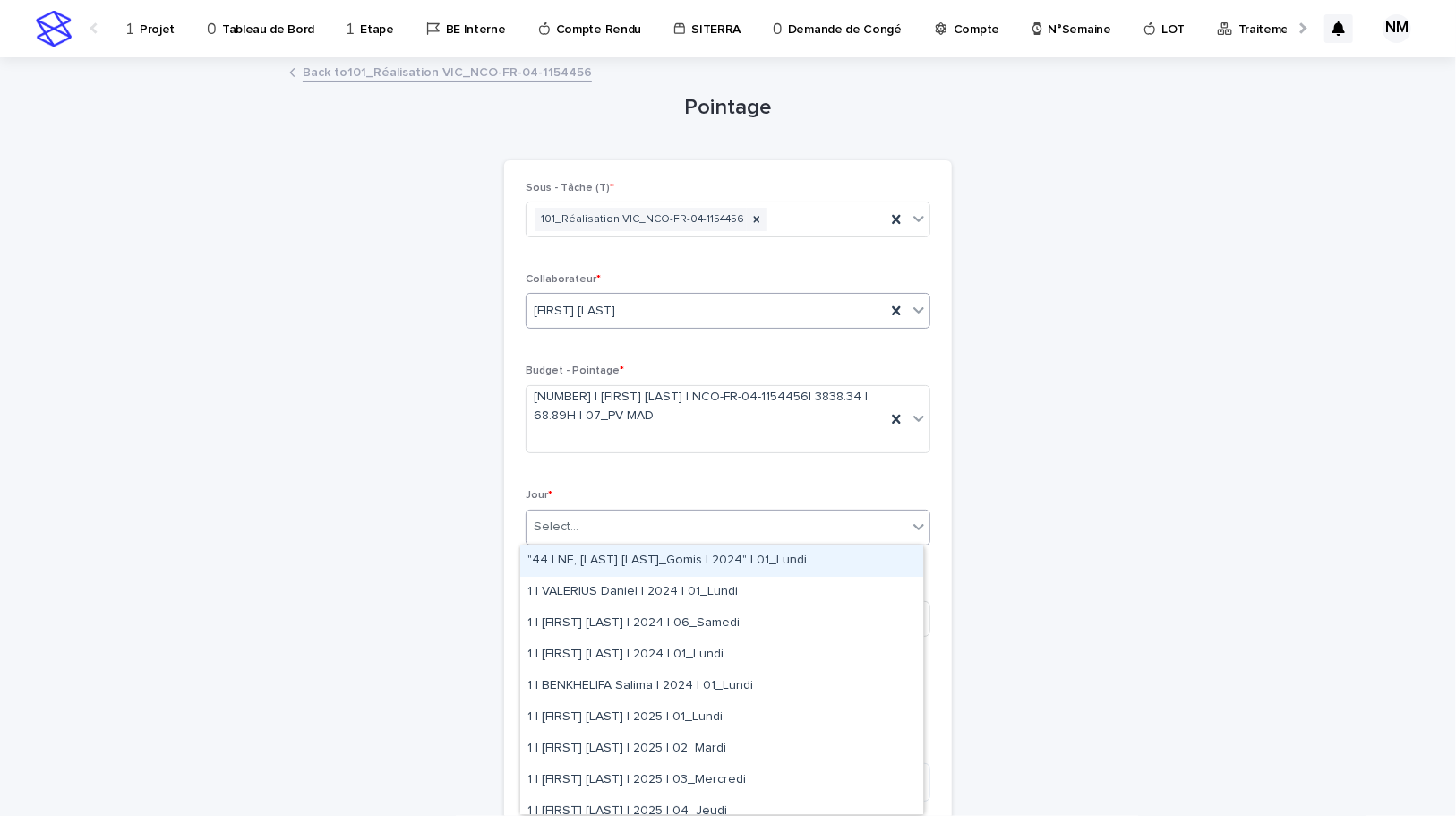 click on "Select..." at bounding box center [716, 527] 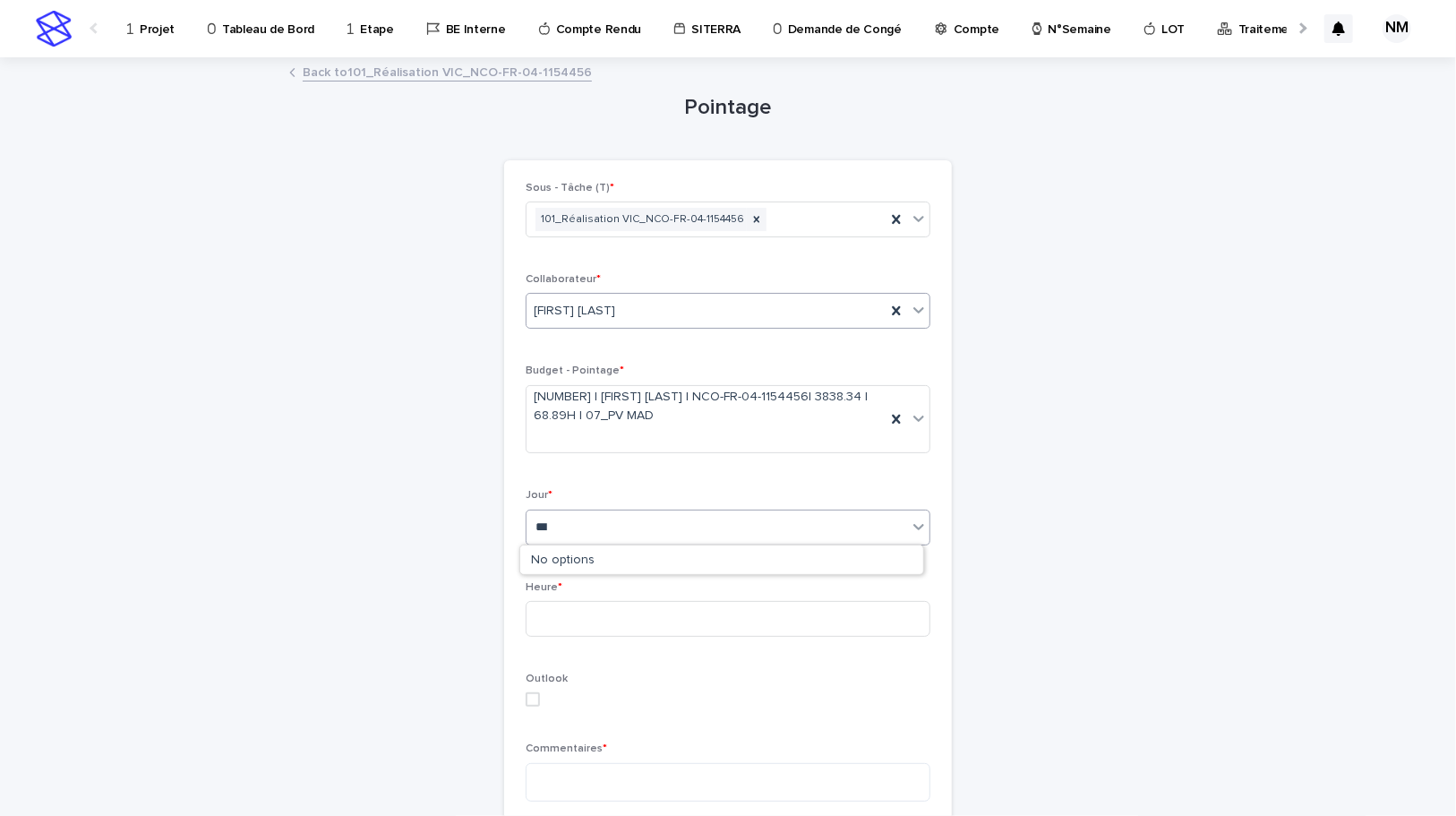 type on "****" 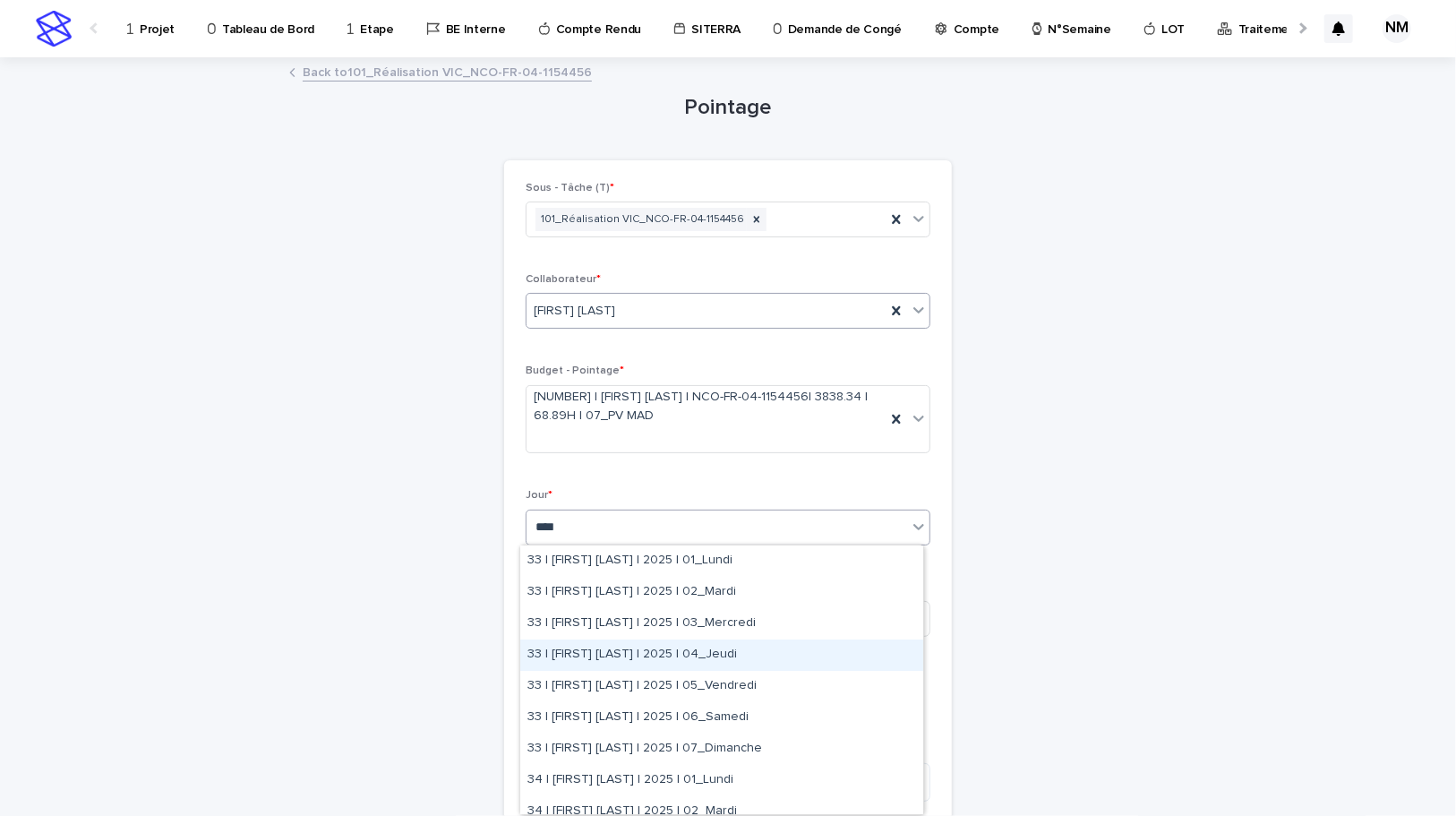 click on "33 | [FIRST] [LAST] | 2025 | 04_Jeudi" at bounding box center [722, 655] 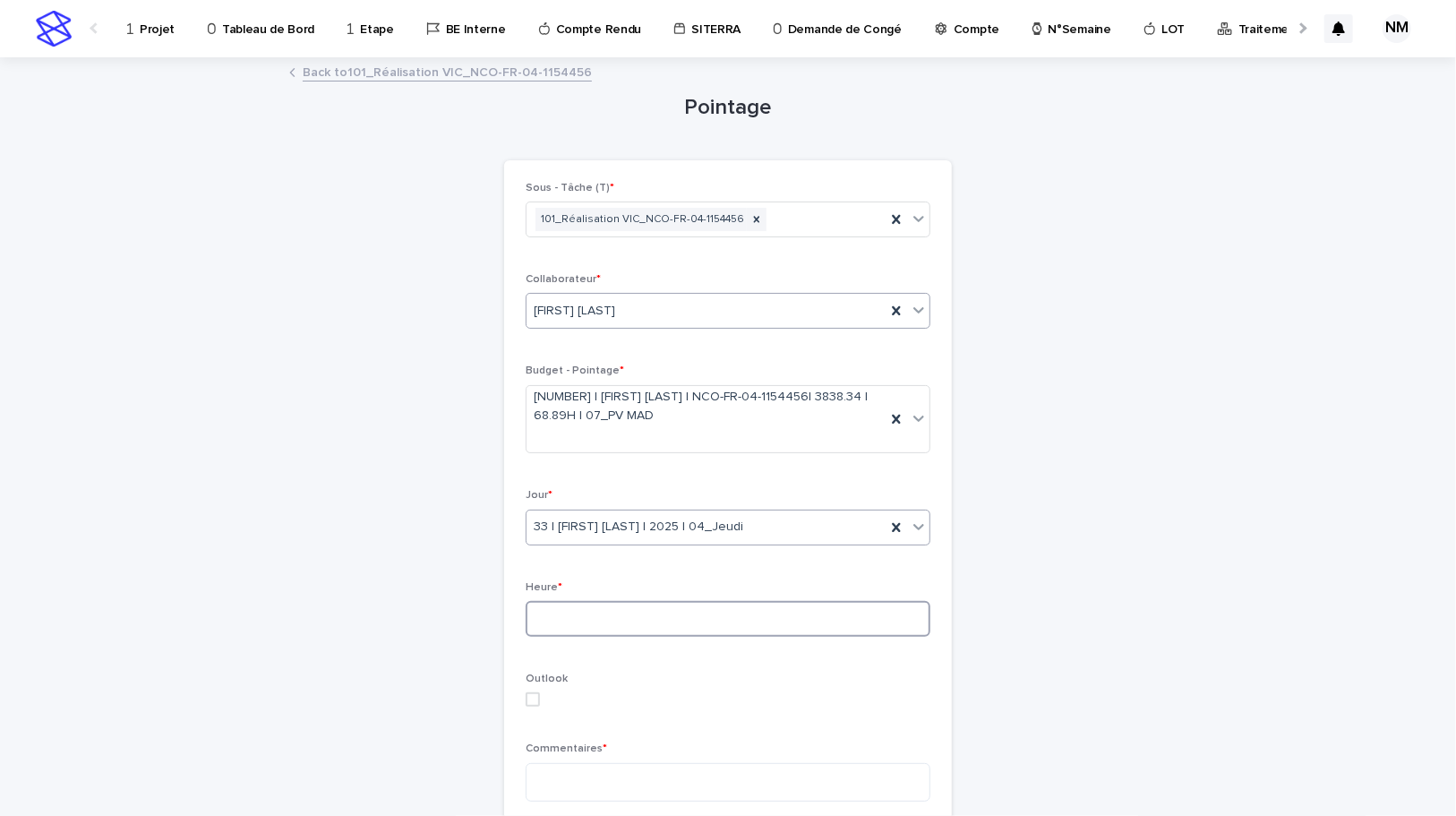click at bounding box center (728, 619) 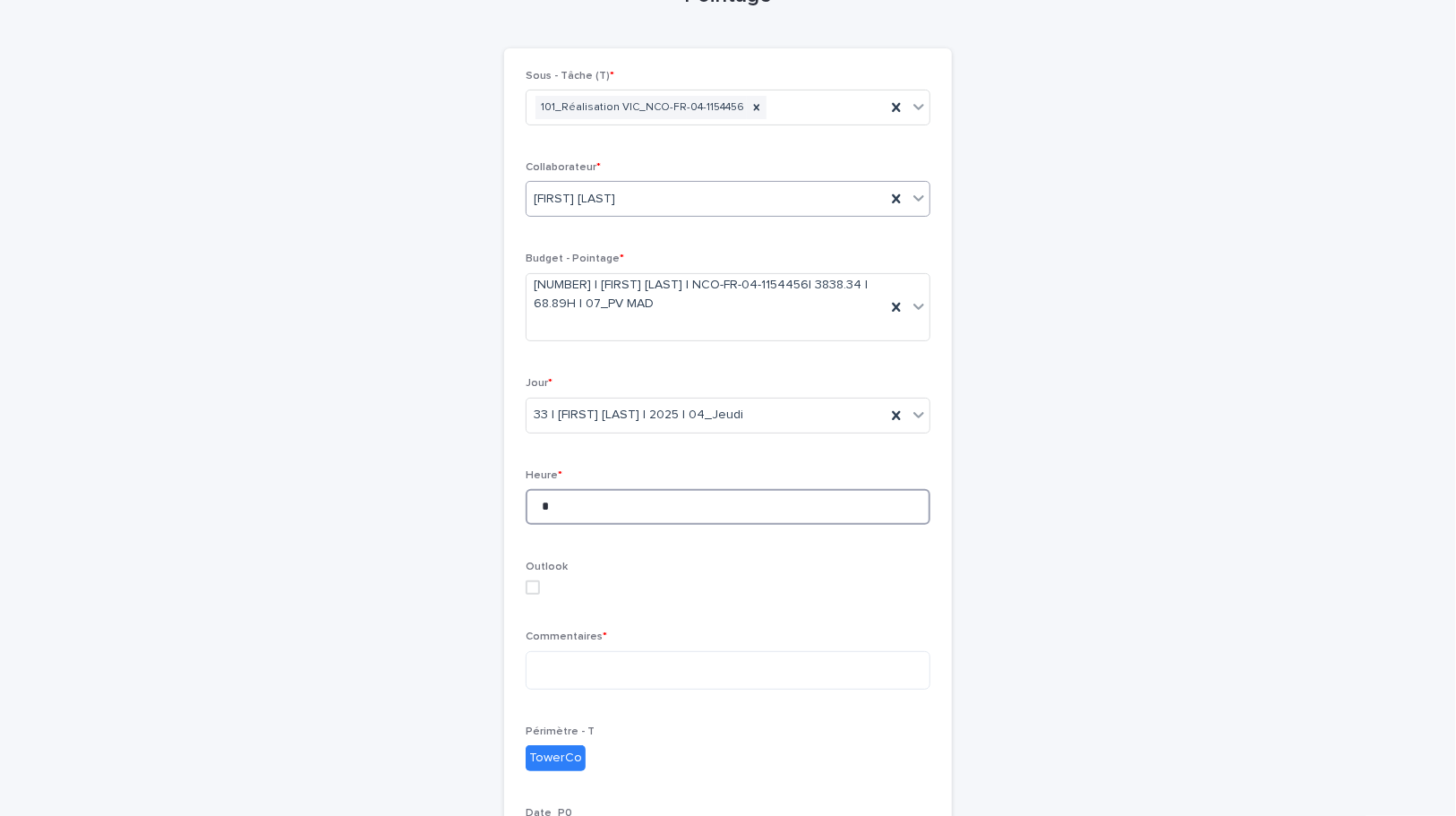 scroll, scrollTop: 325, scrollLeft: 0, axis: vertical 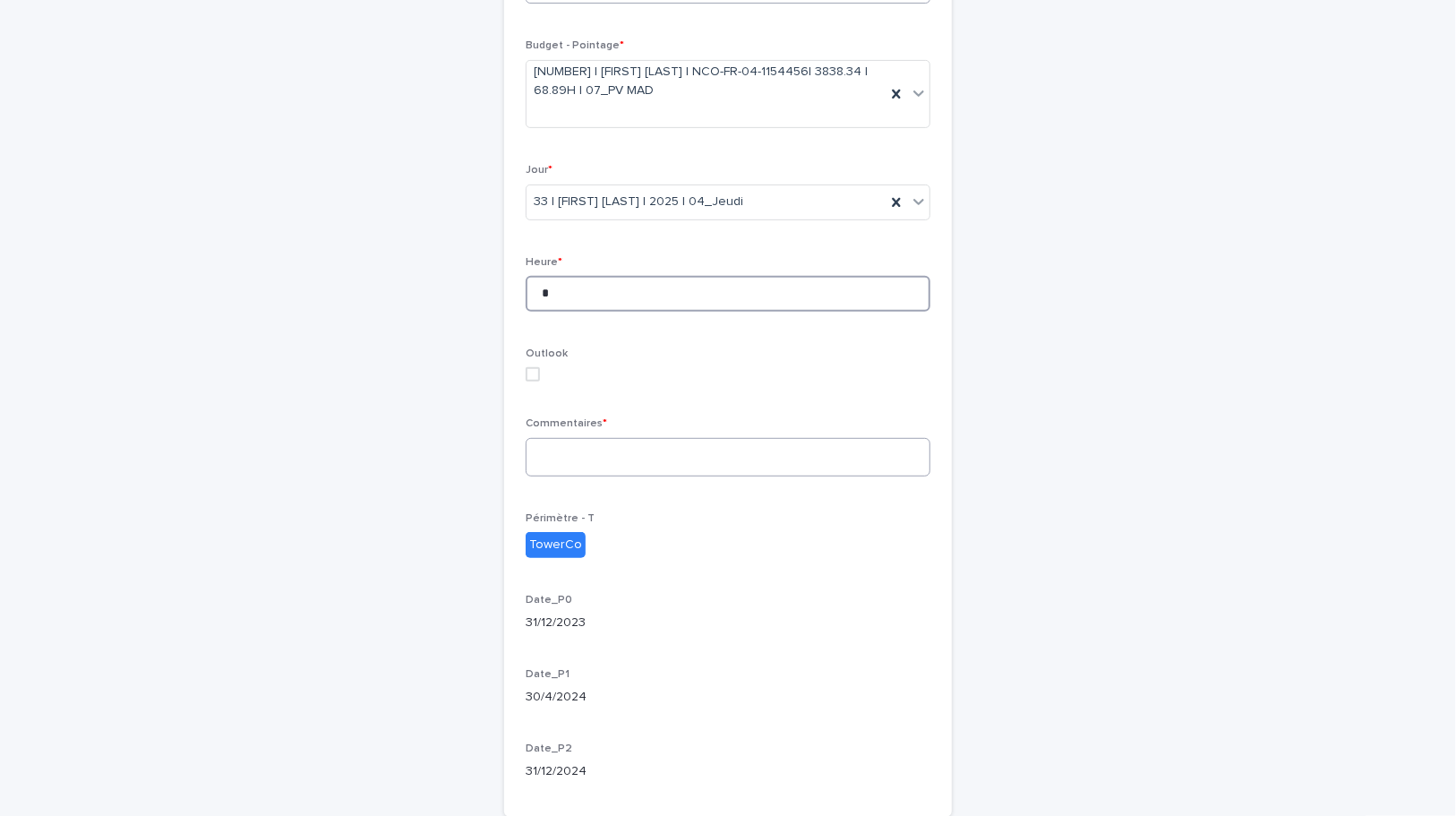 type on "*" 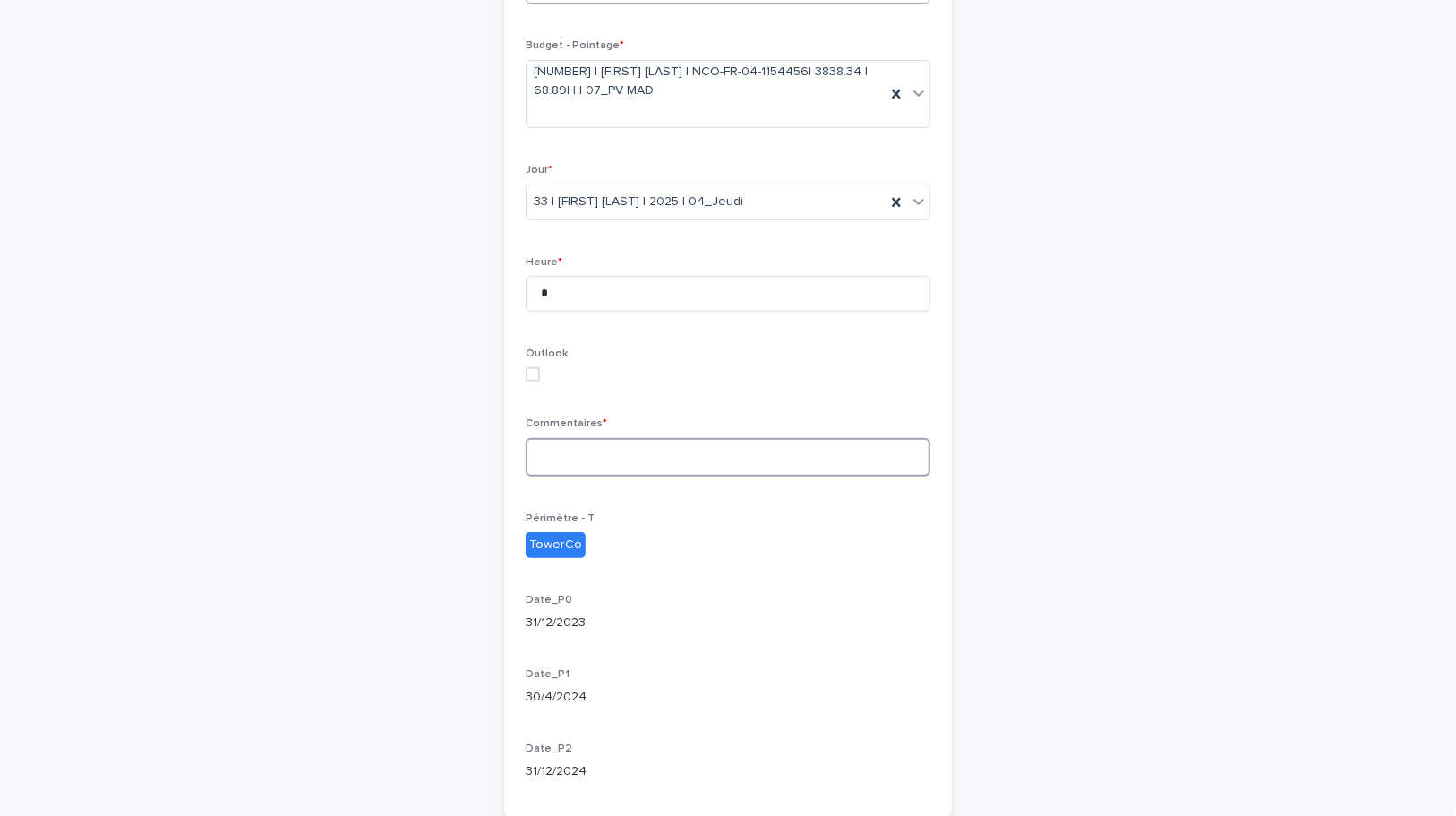 click at bounding box center [728, 457] 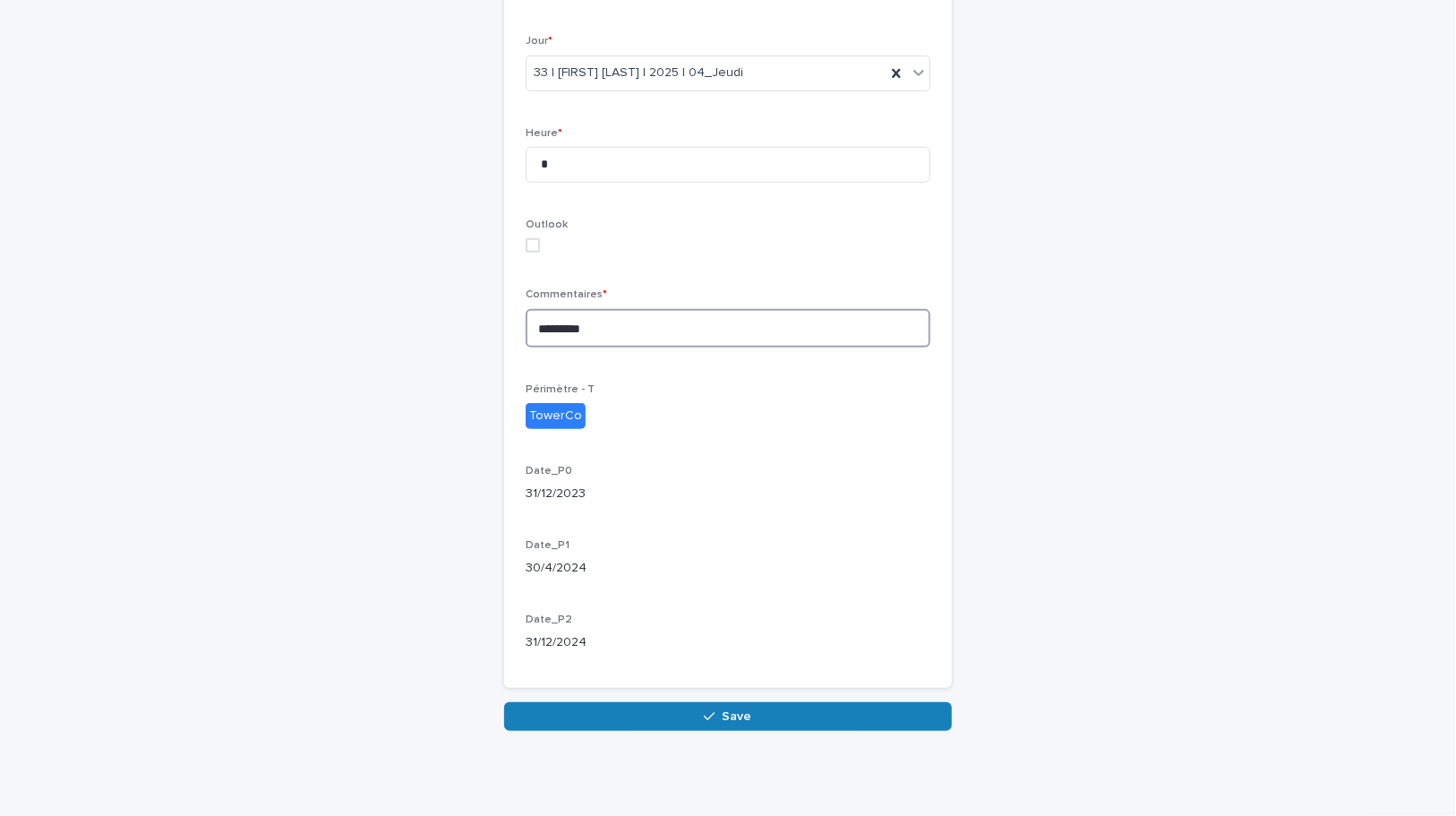 scroll, scrollTop: 457, scrollLeft: 0, axis: vertical 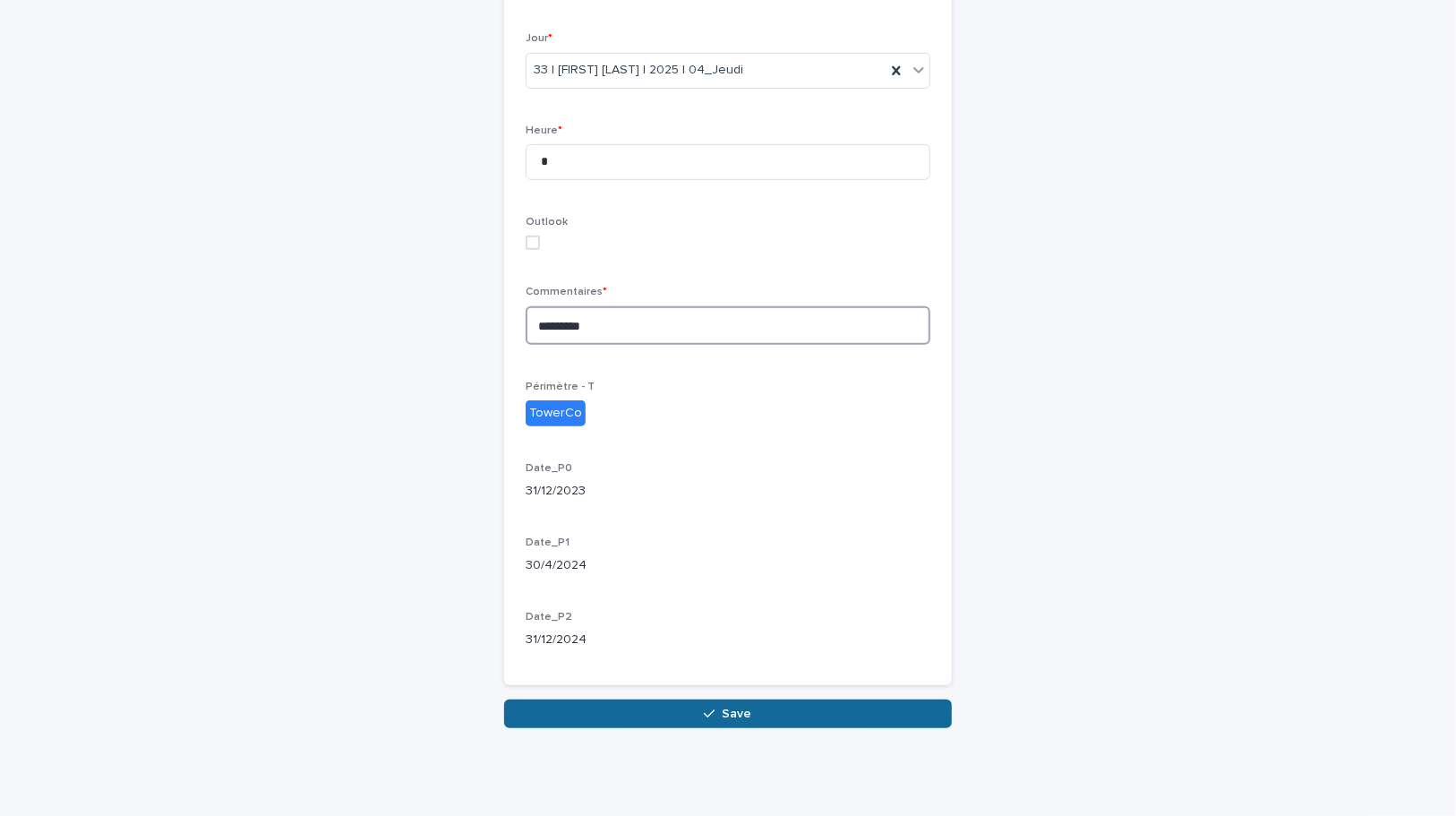 type on "********" 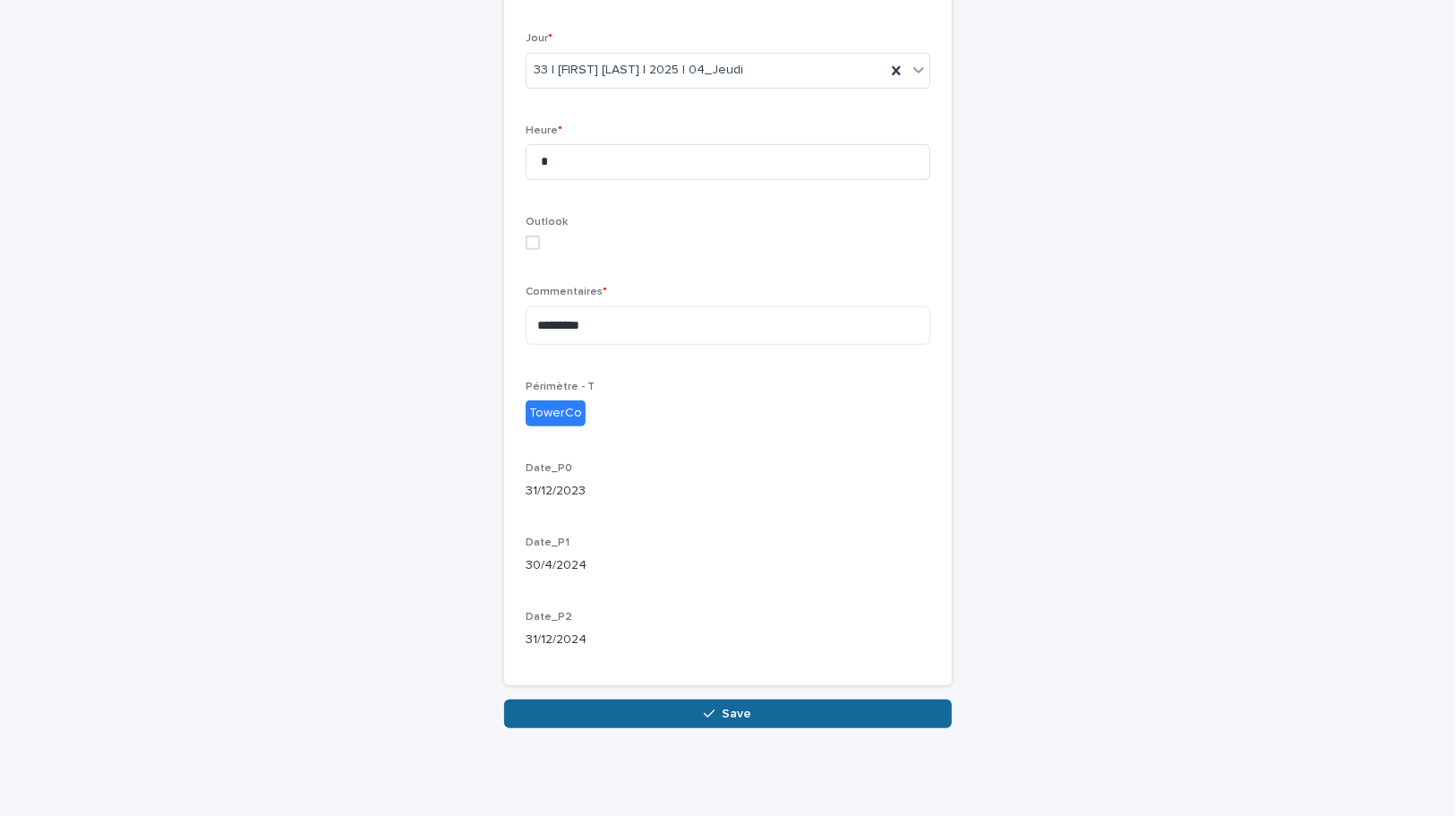 click on "Save" at bounding box center [737, 714] 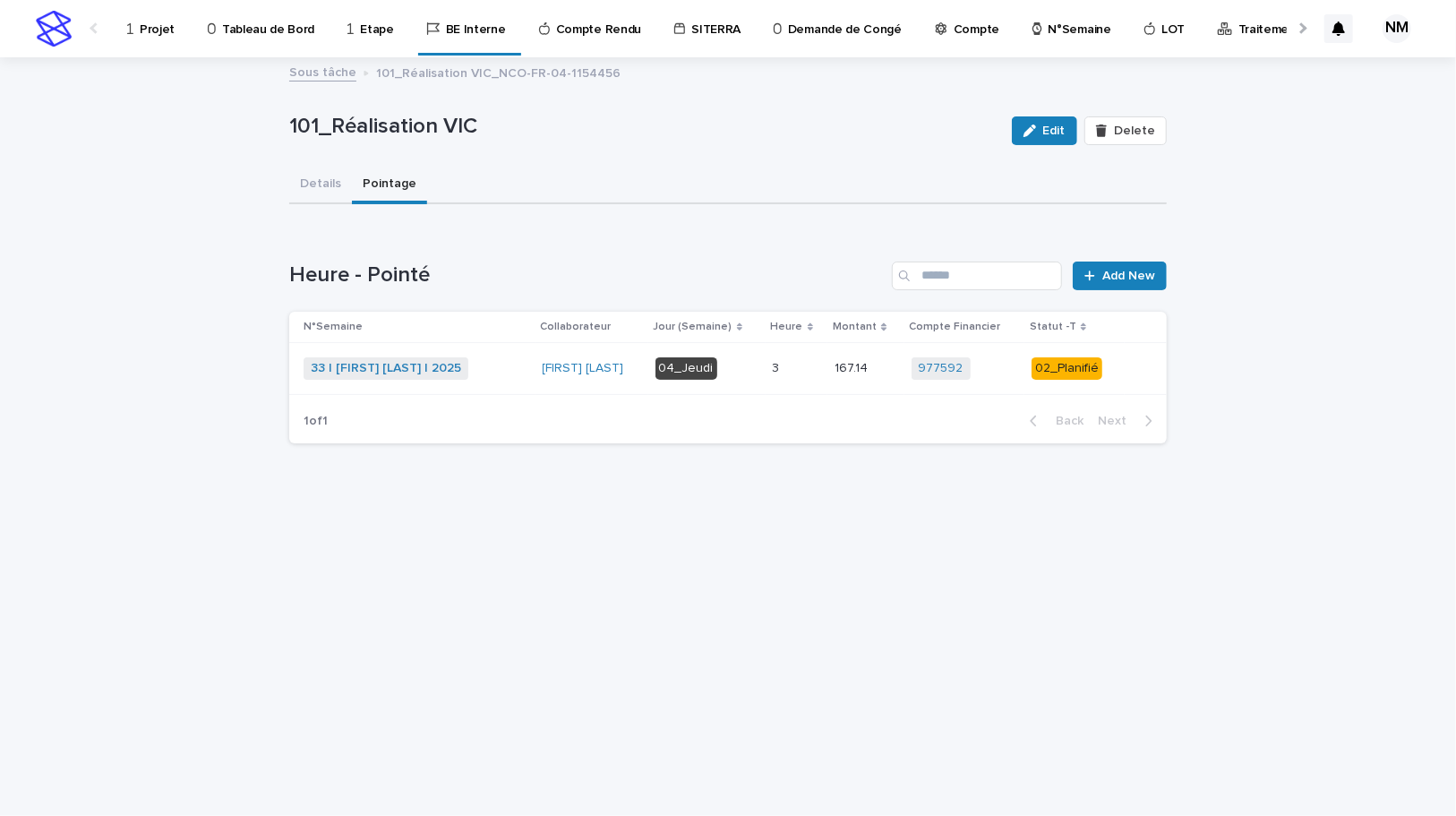 scroll, scrollTop: 0, scrollLeft: 0, axis: both 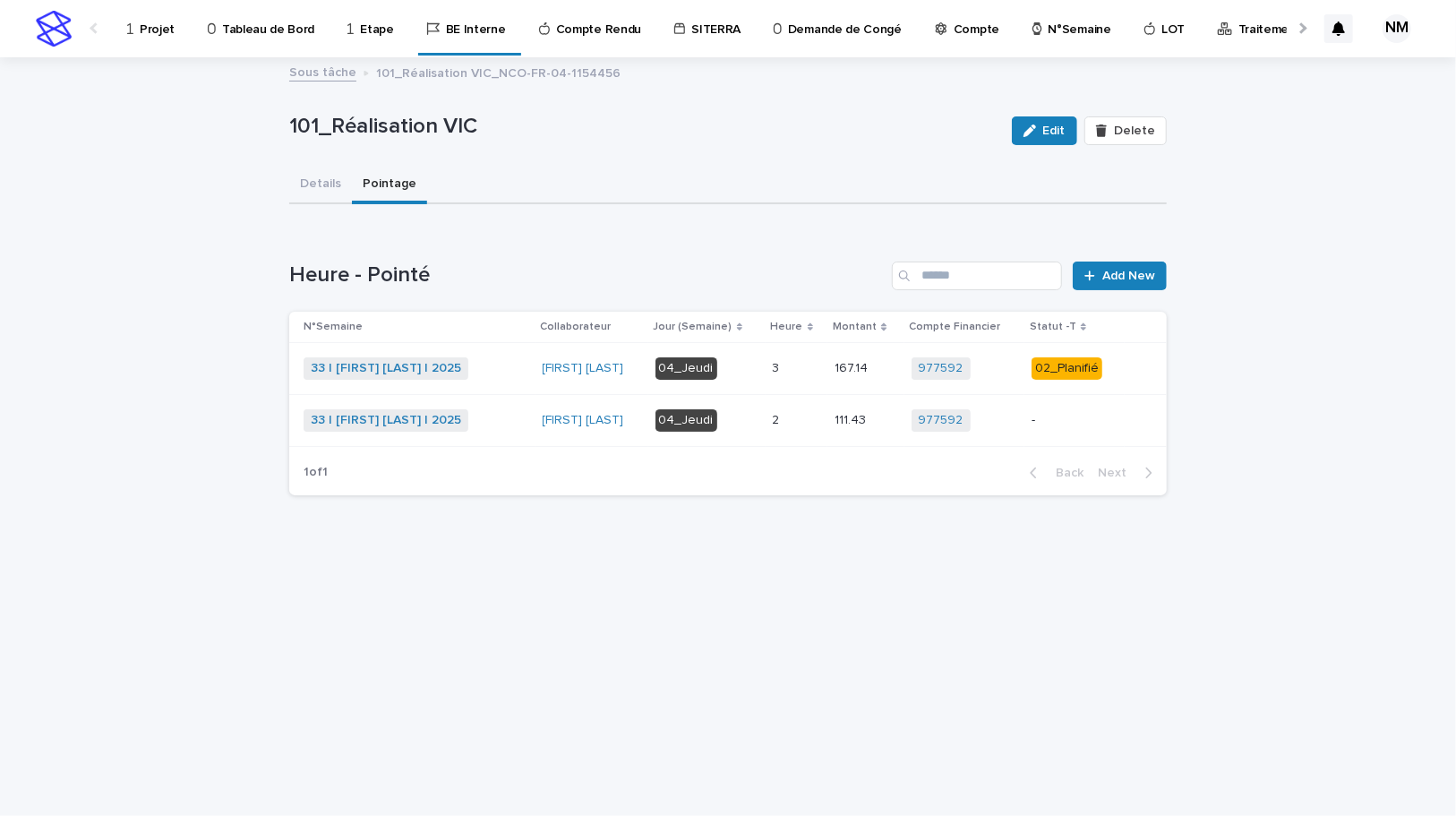 click on "-" at bounding box center (1075, 420) 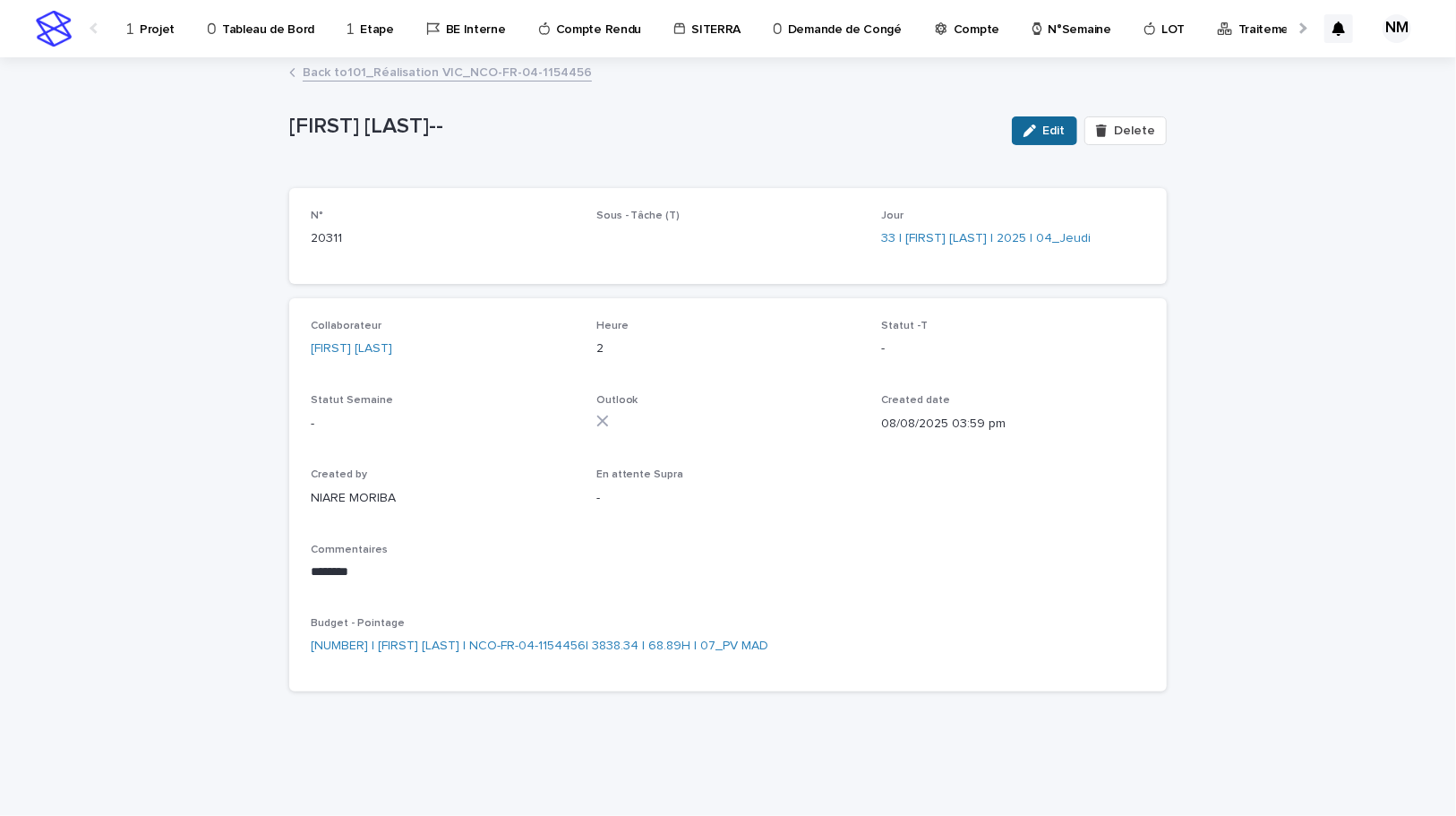 click on "Edit" at bounding box center (1054, 131) 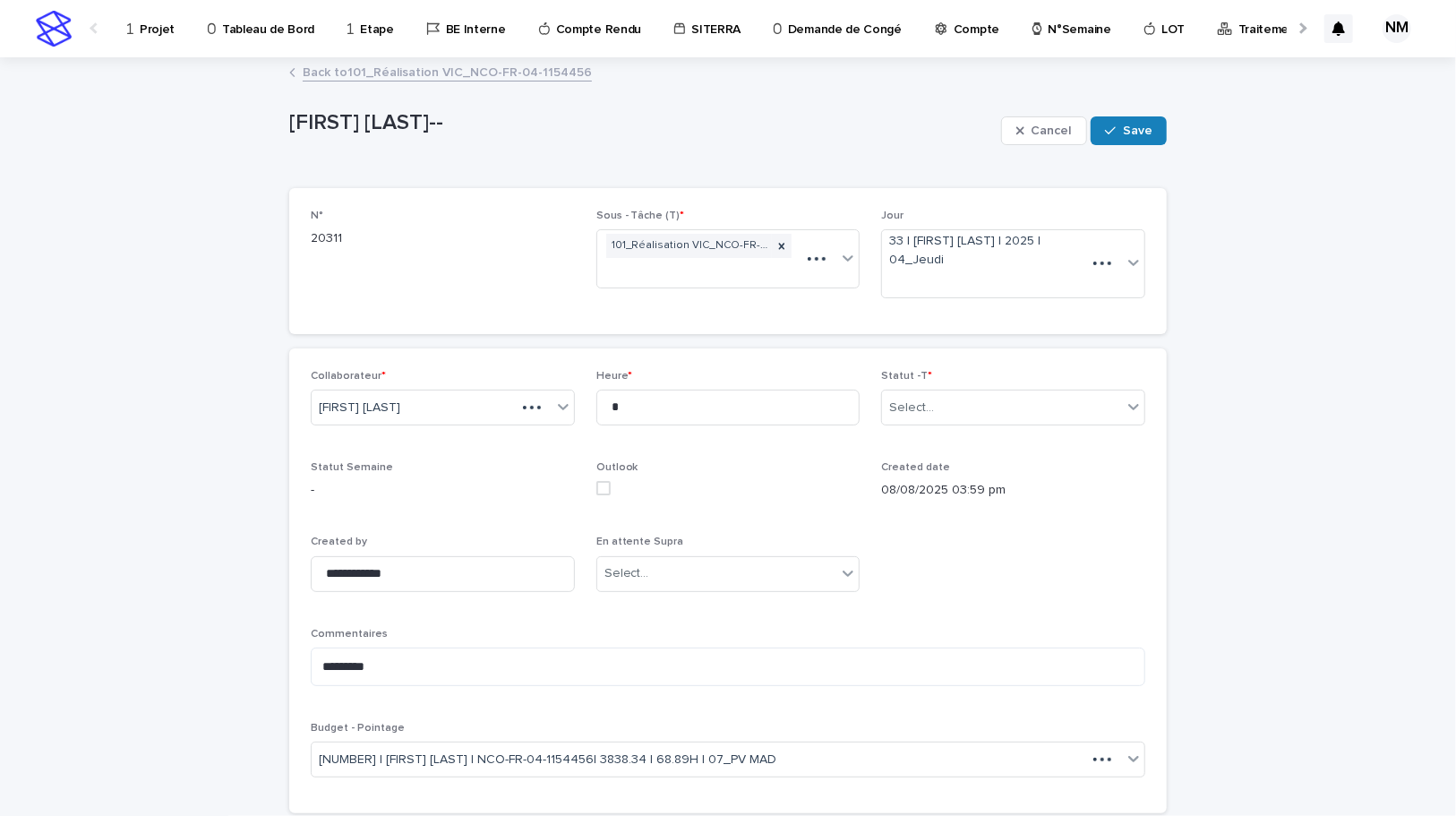 type on "********" 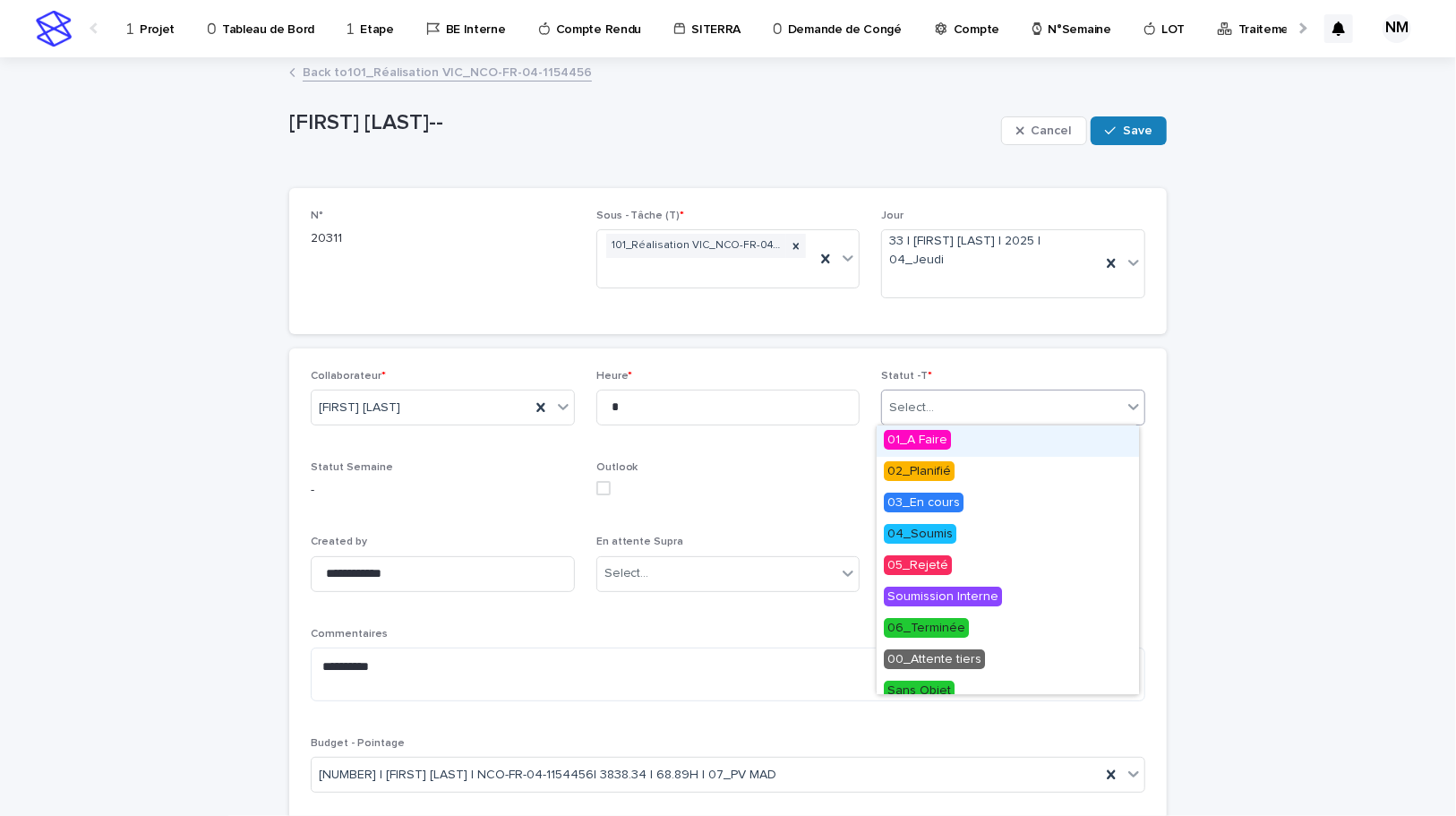 click on "Select..." at bounding box center (1002, 408) 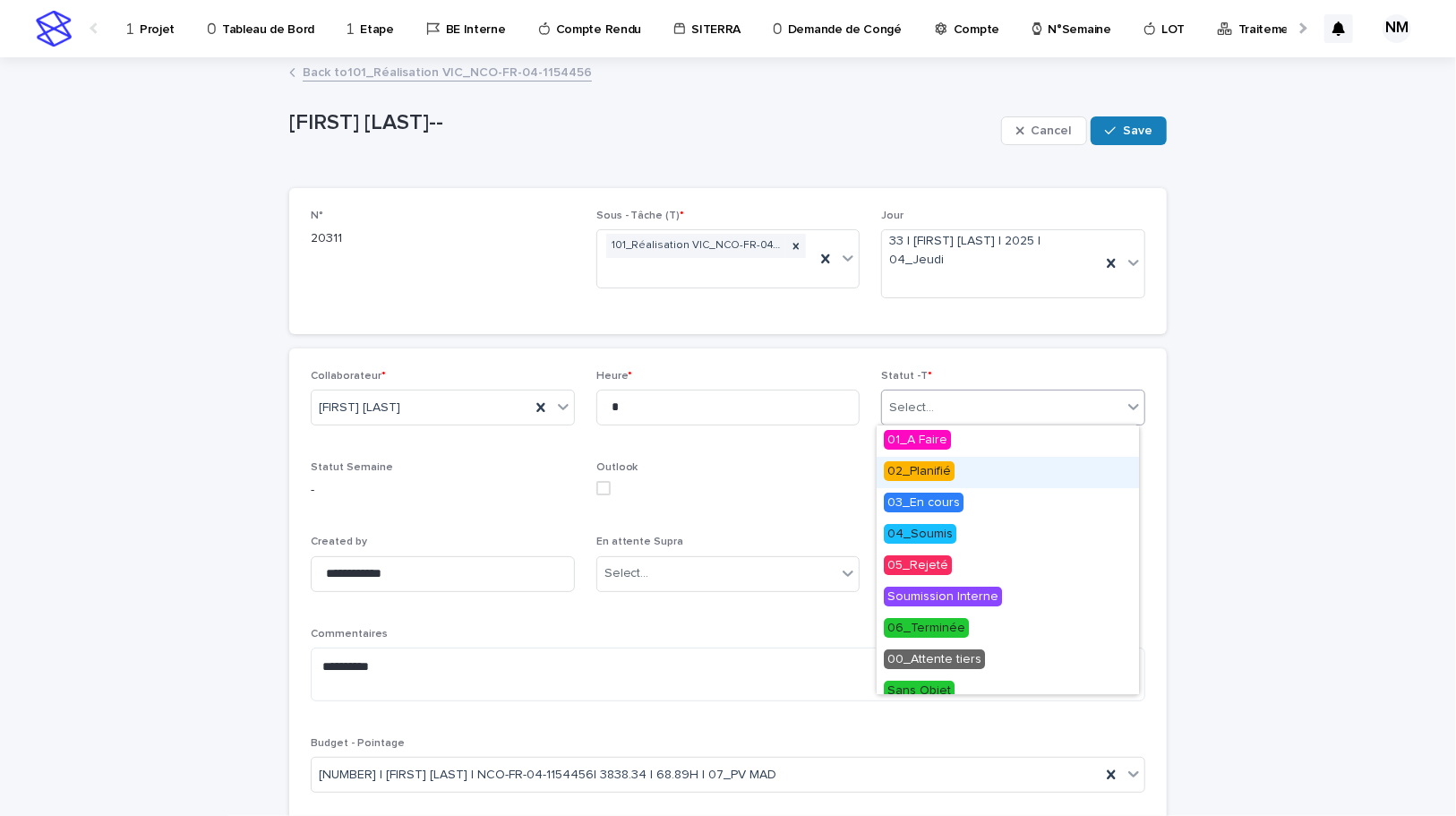 click on "02_Planifié" at bounding box center [919, 471] 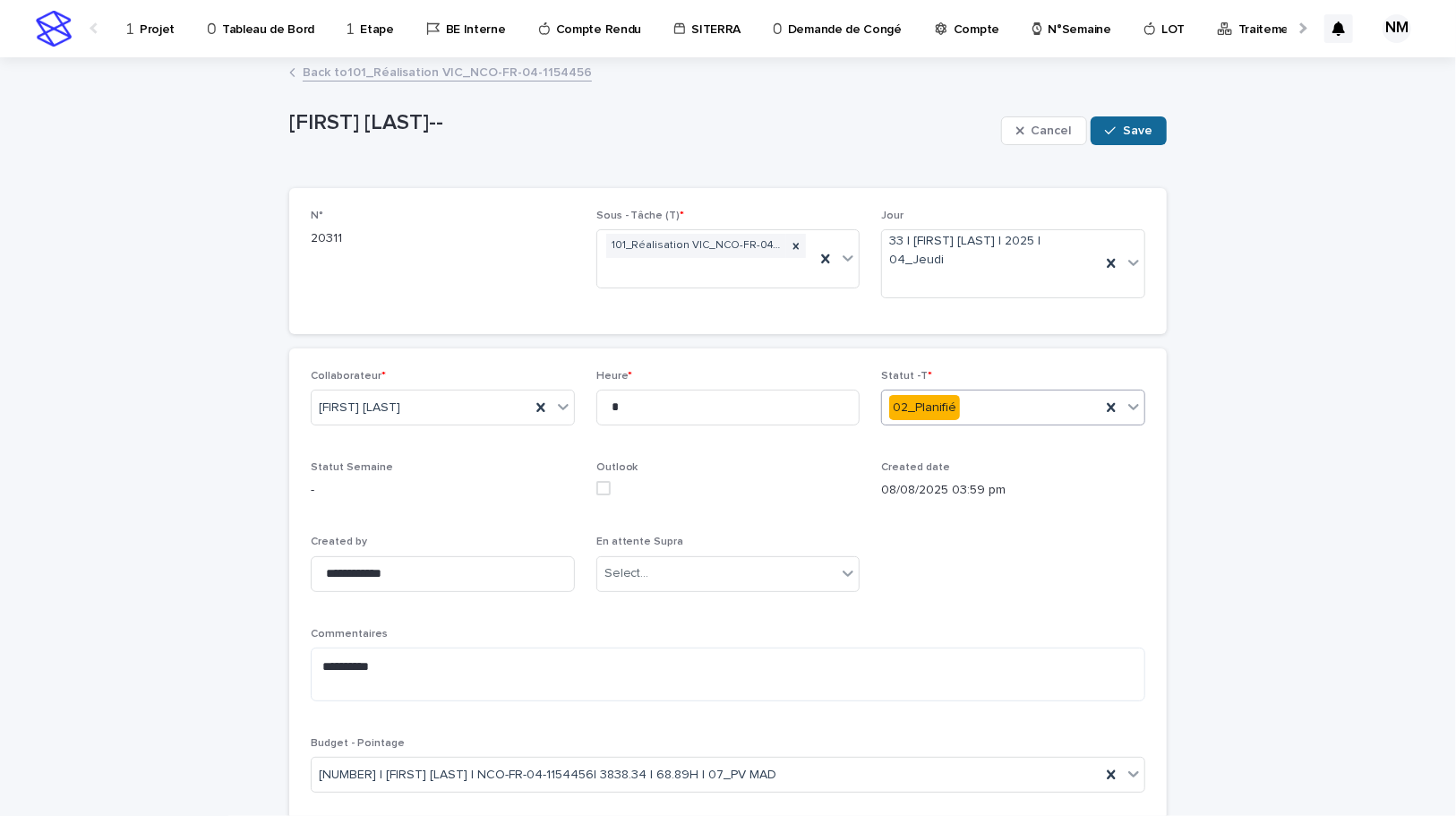 click on "Save" at bounding box center [1137, 131] 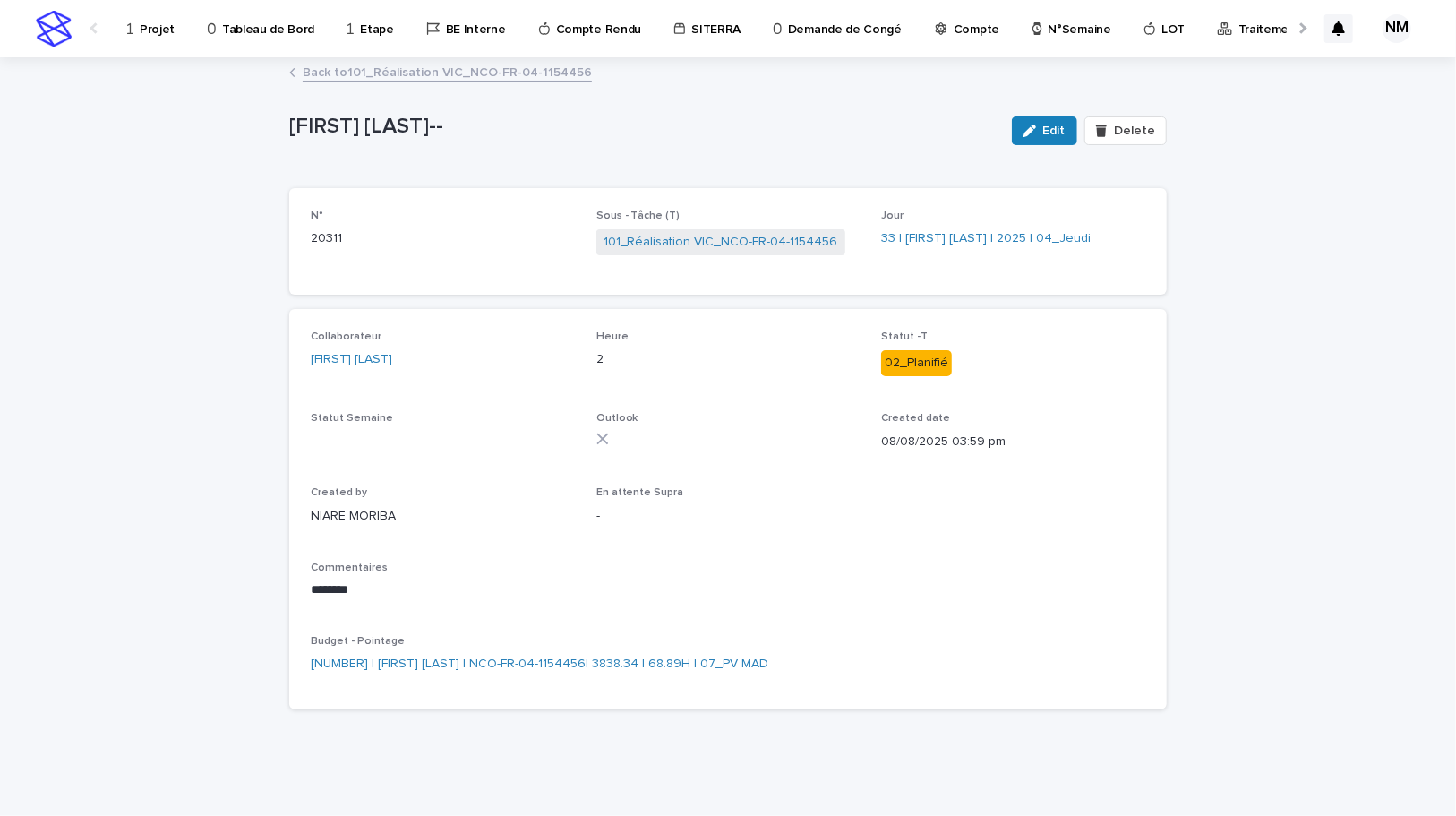 click on "Back to  101_Réalisation VIC_NCO-FR-04-1154456" at bounding box center (447, 71) 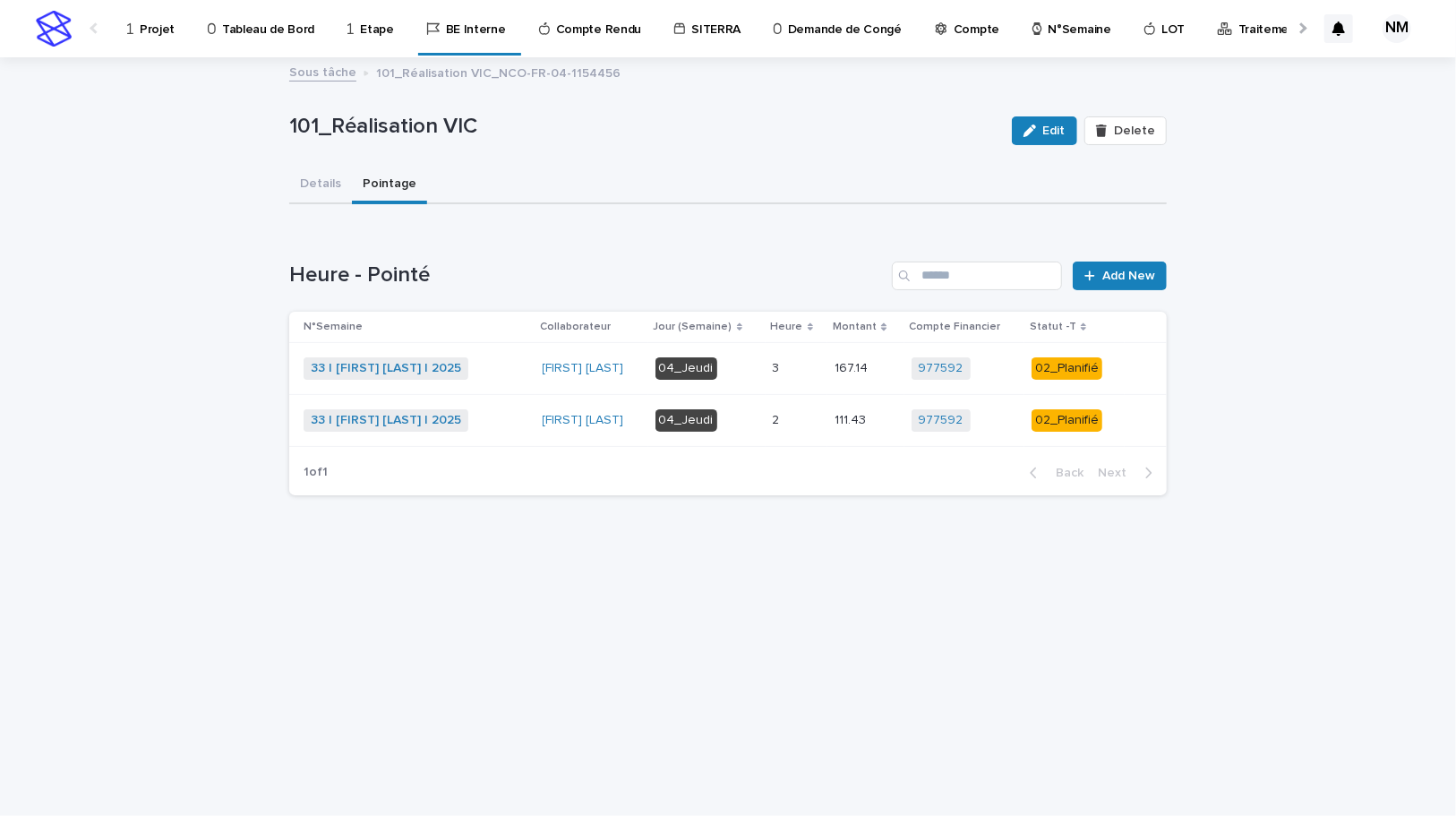 click on "Projet" at bounding box center (157, 19) 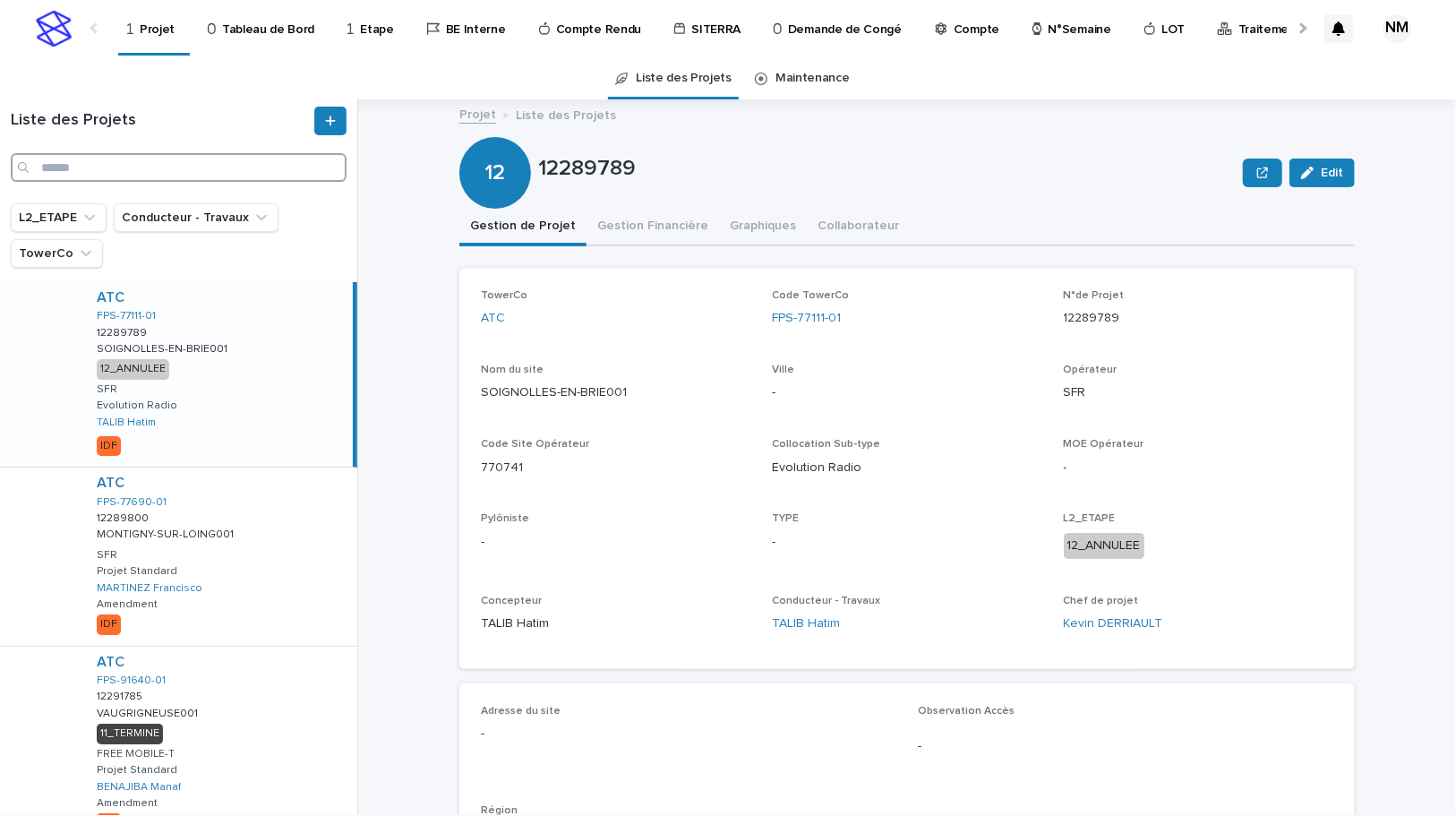 click at bounding box center (178, 167) 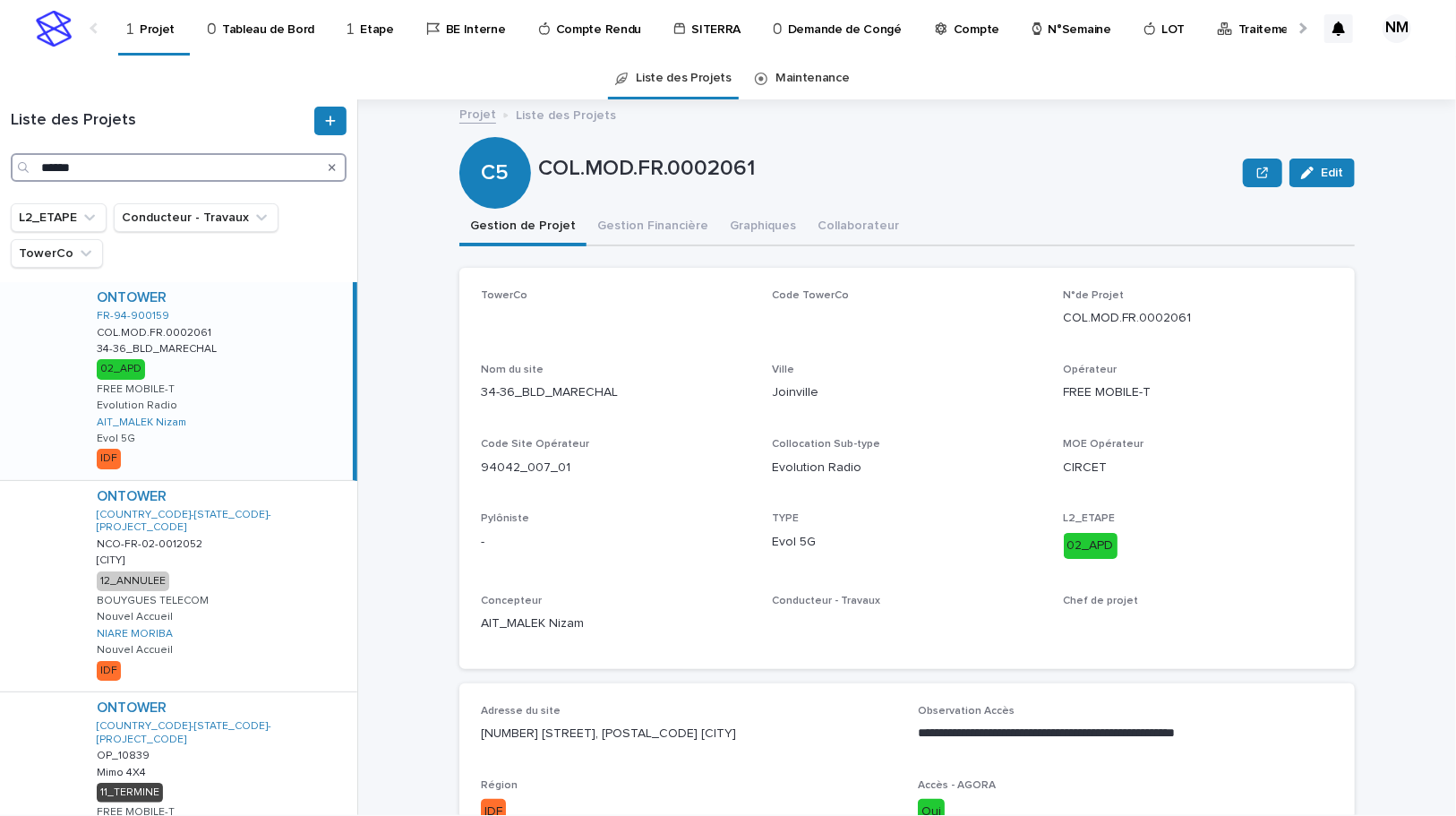 type on "******" 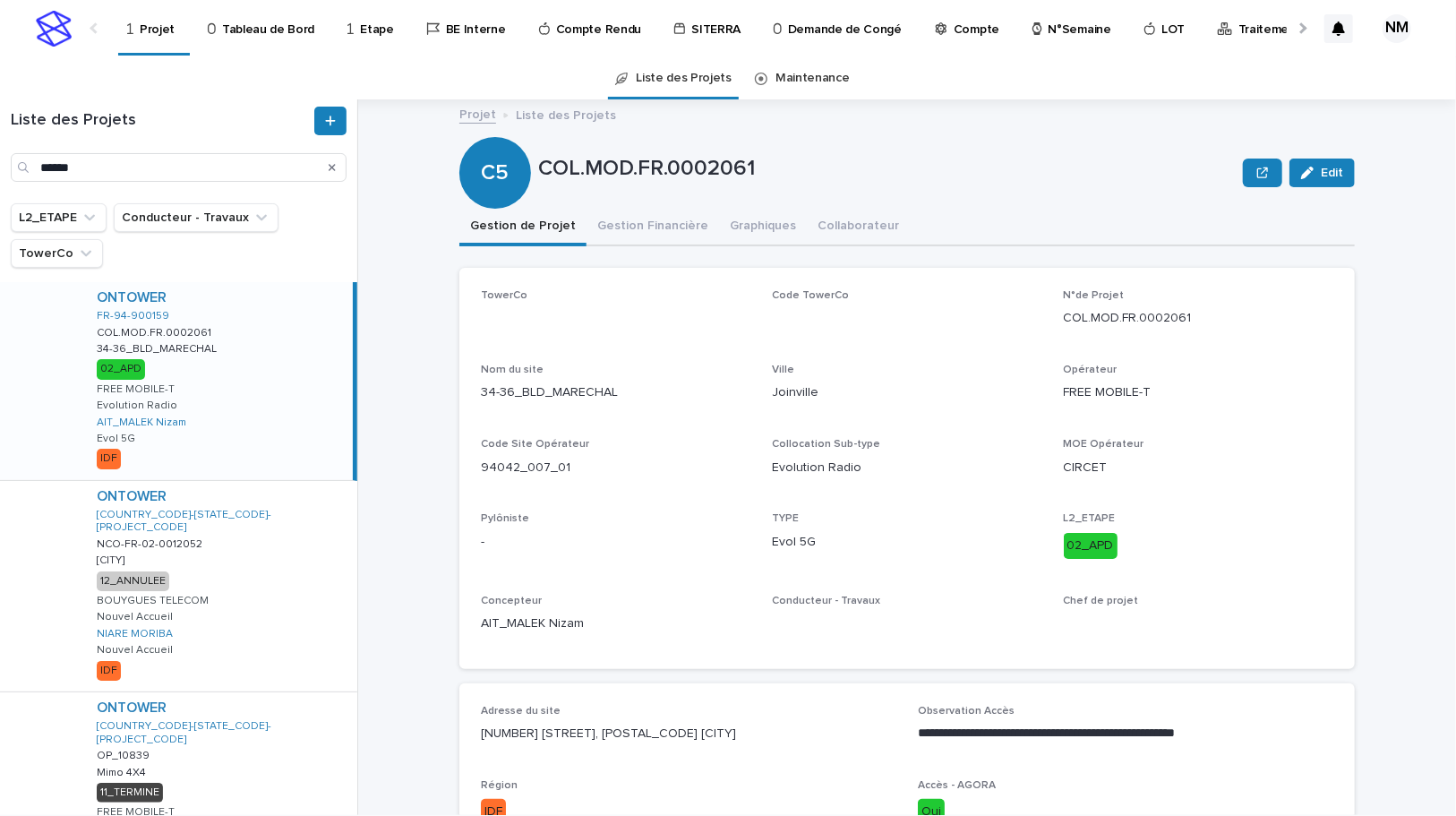 drag, startPoint x: 286, startPoint y: 399, endPoint x: 368, endPoint y: 417, distance: 83.95237 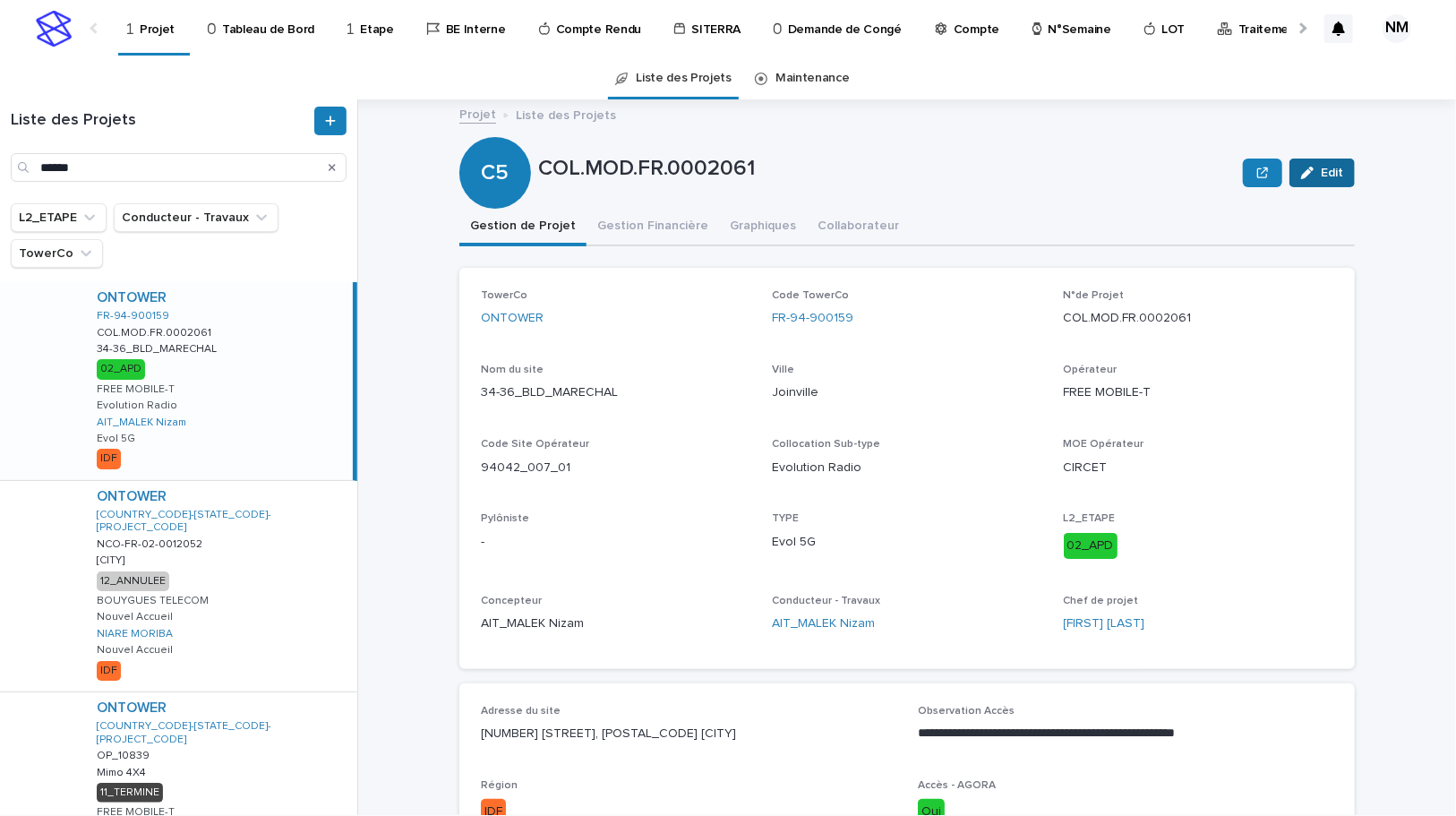 click on "Edit" at bounding box center [1322, 173] 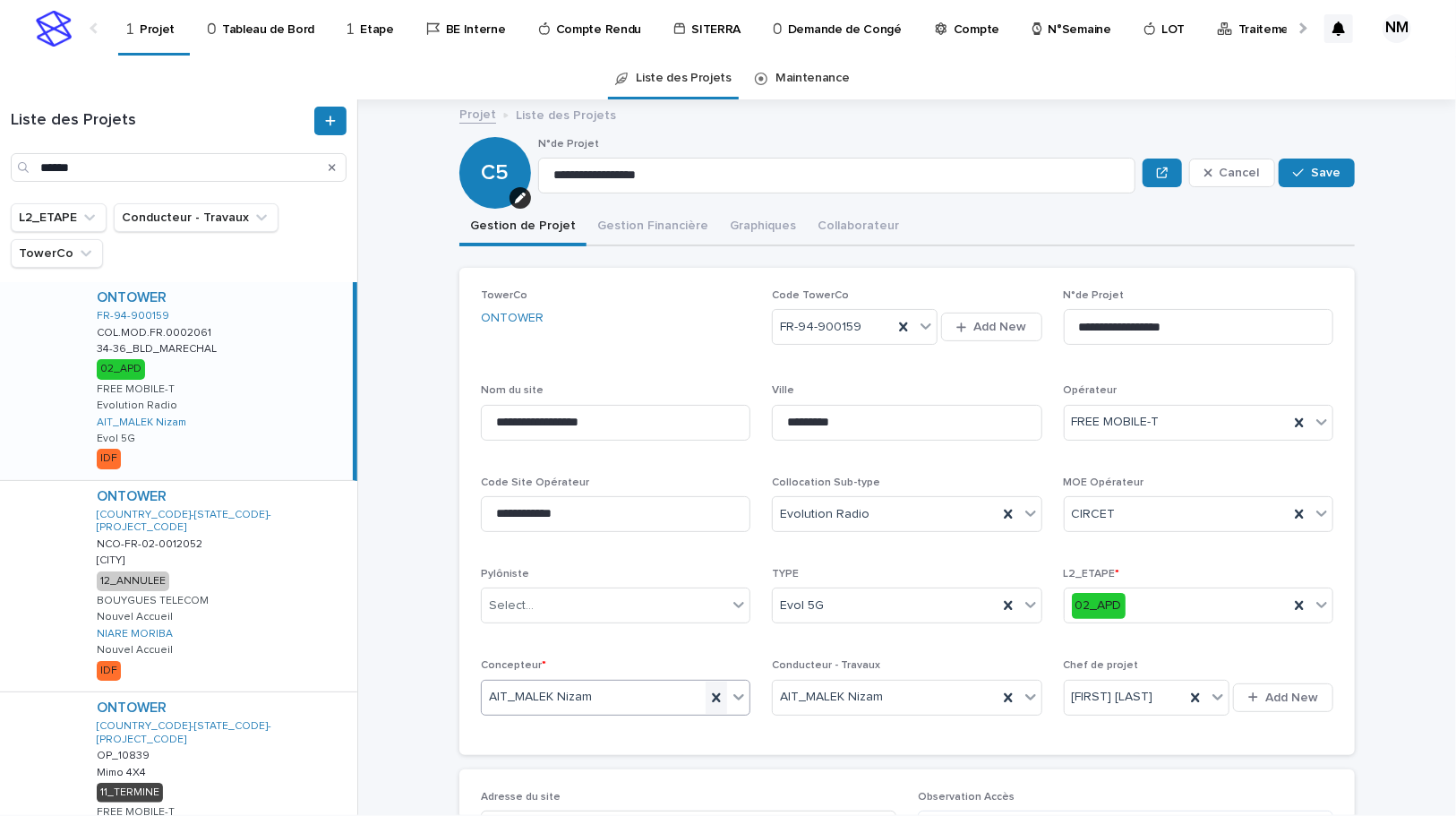 click 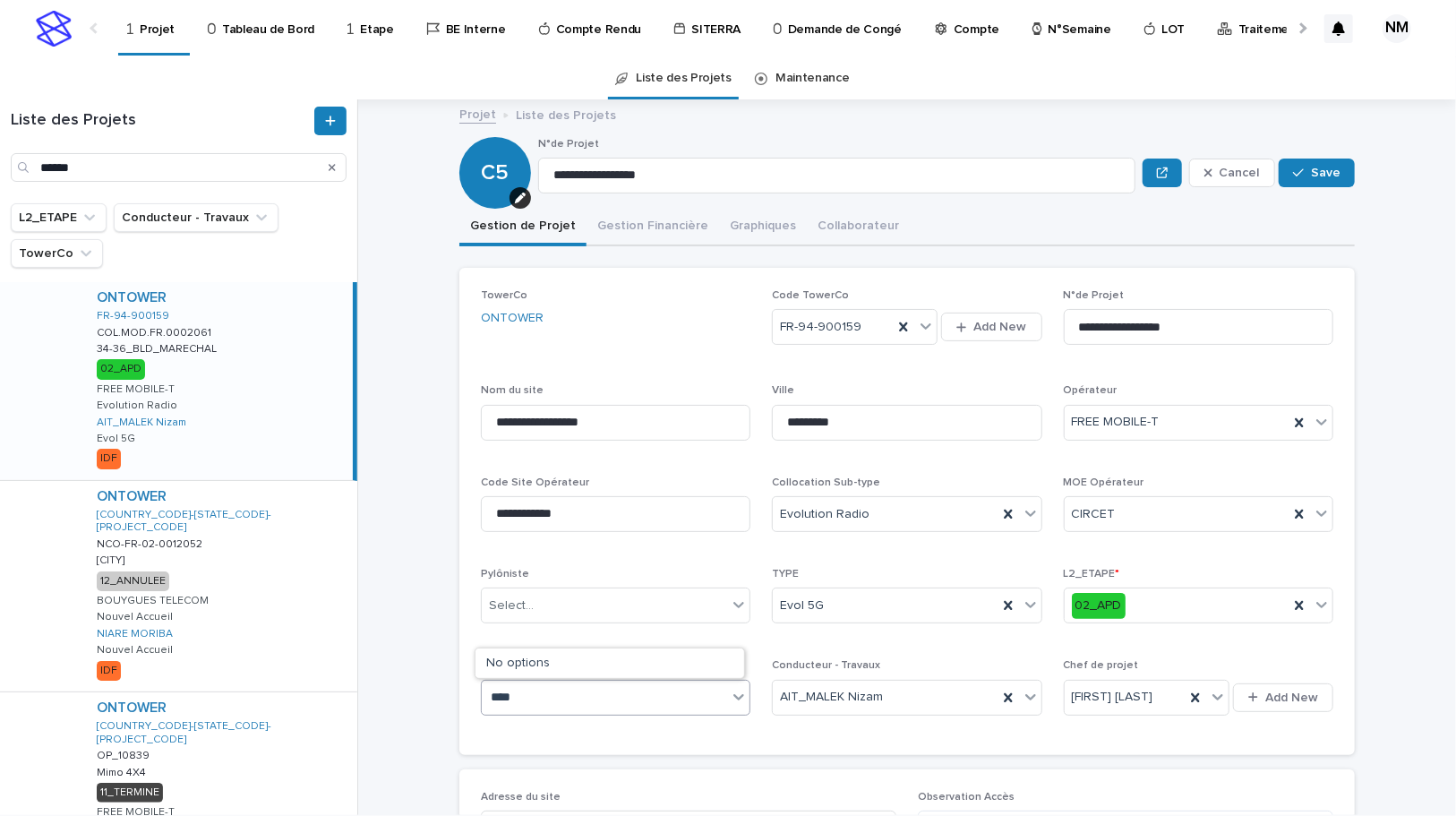 type on "****" 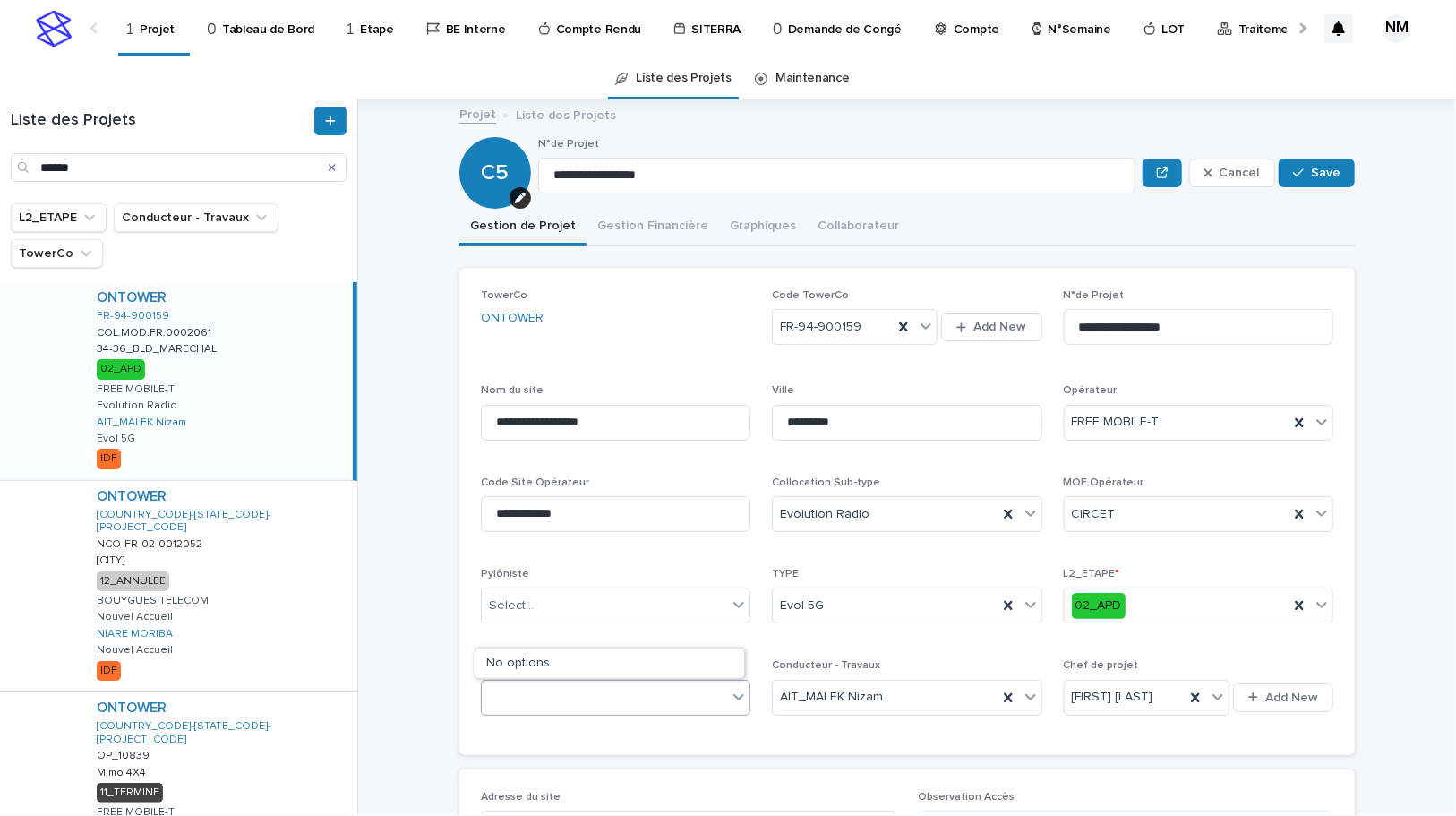 click on "Pylôniste Select..." at bounding box center [615, 603] 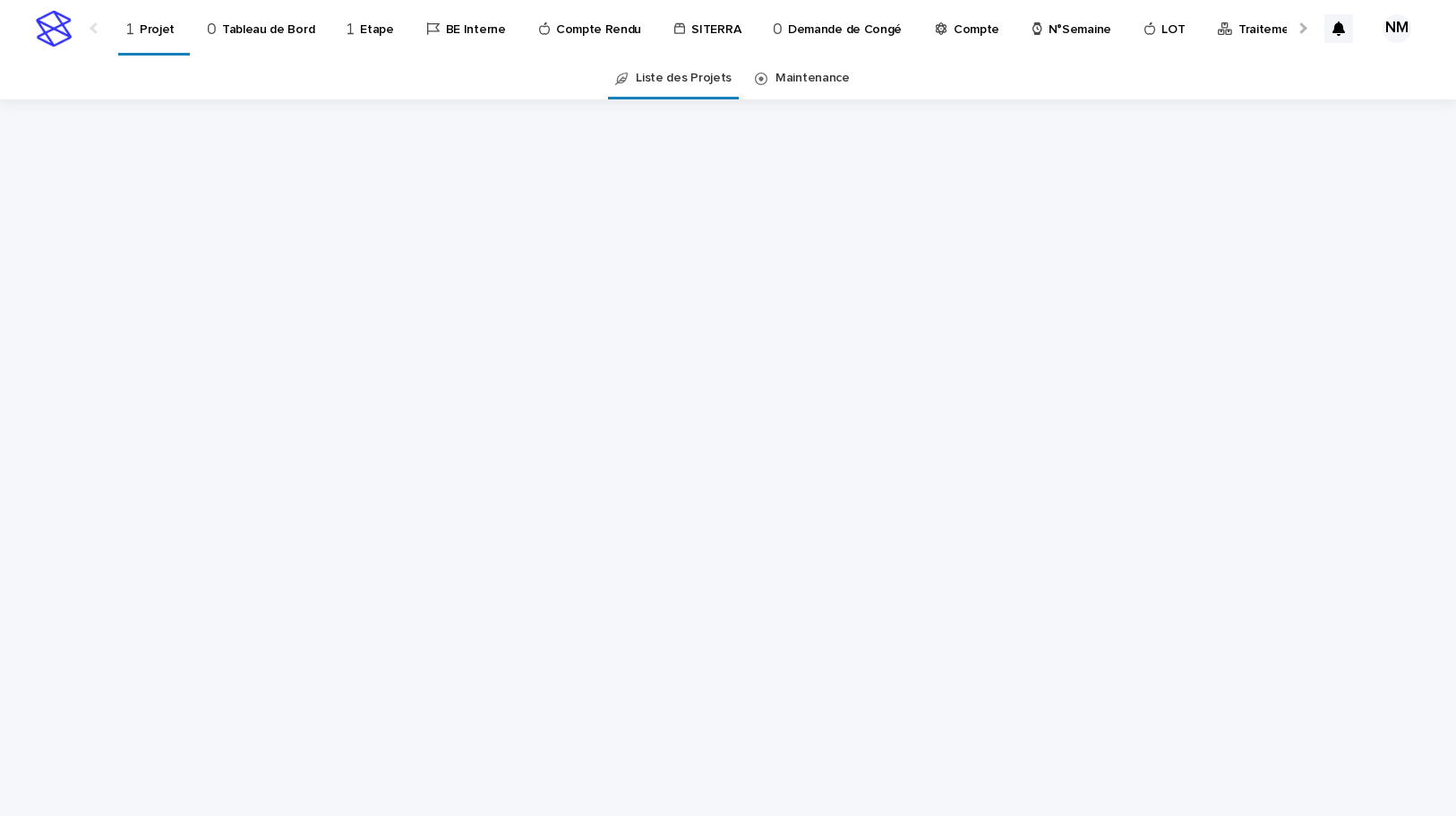 scroll, scrollTop: 0, scrollLeft: 0, axis: both 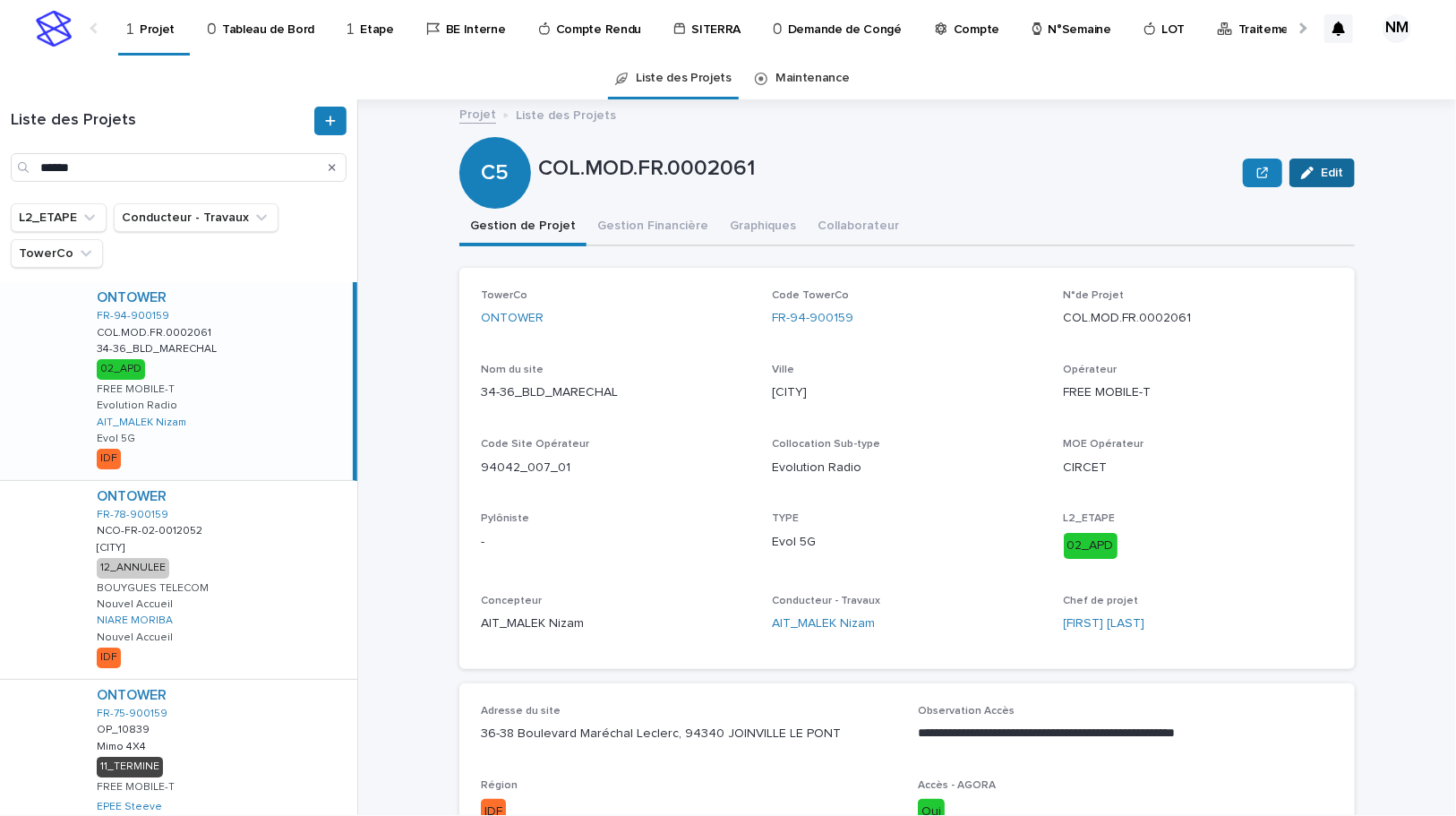 click on "Edit" at bounding box center [1332, 173] 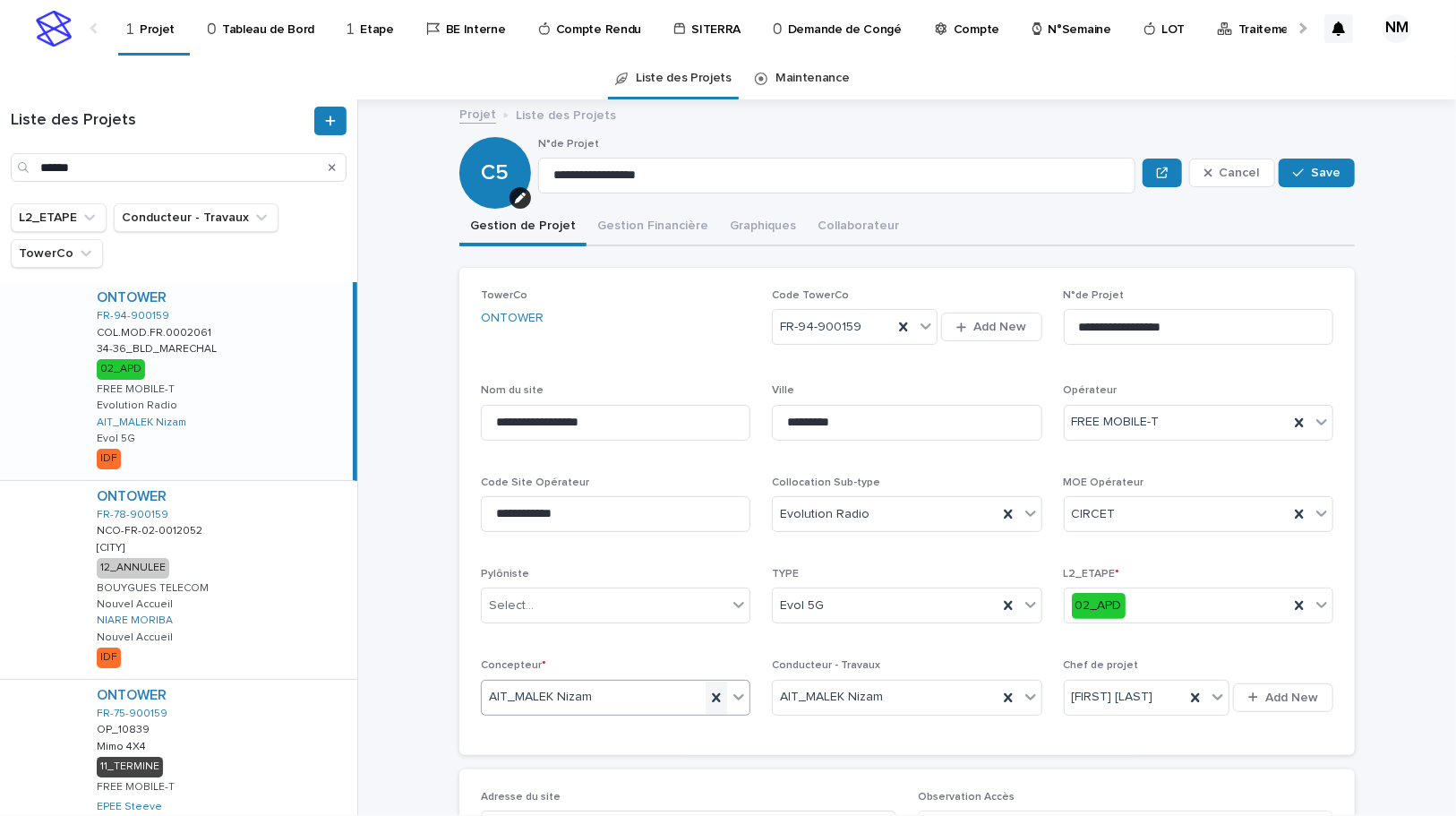 click 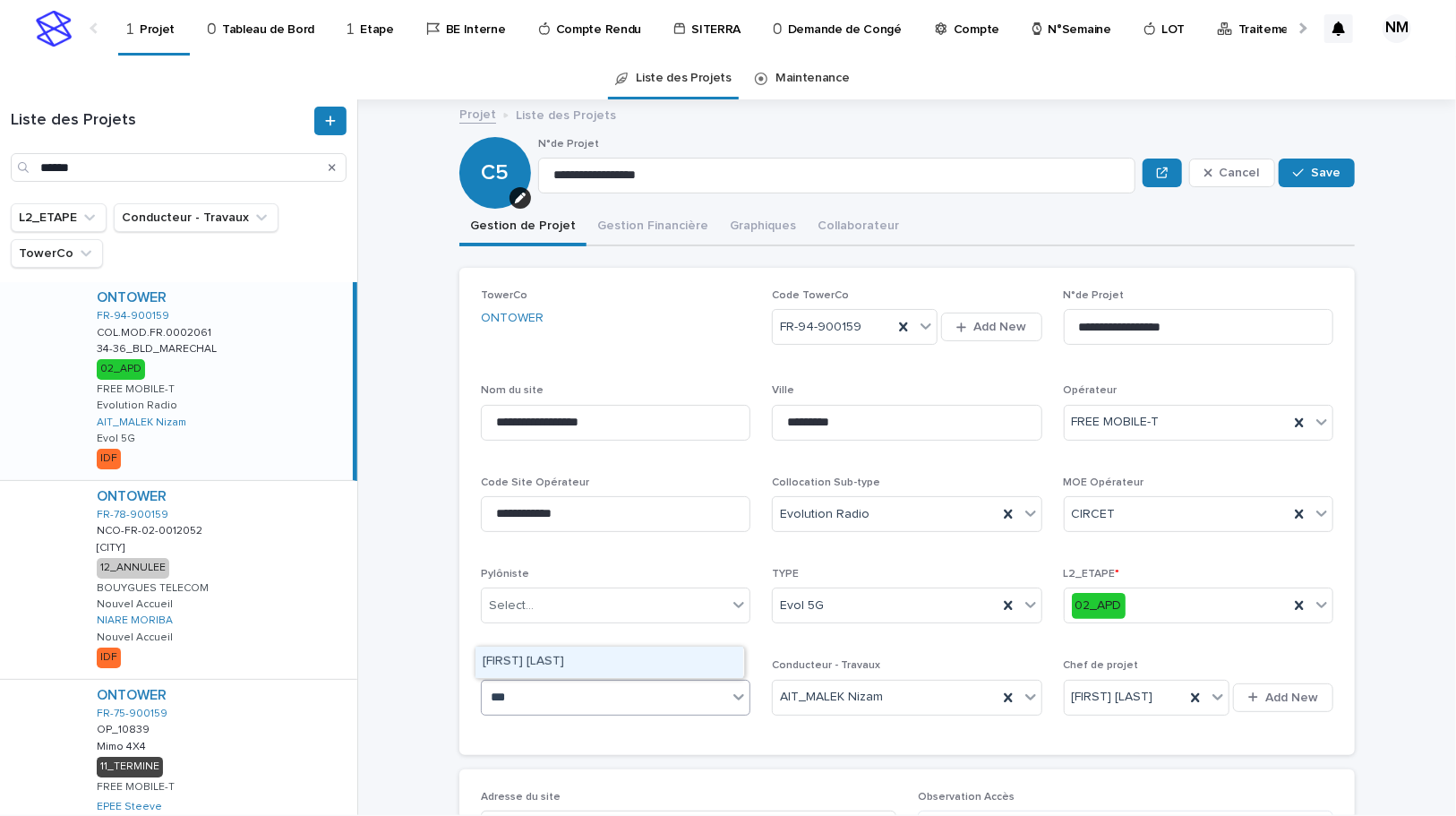 type on "****" 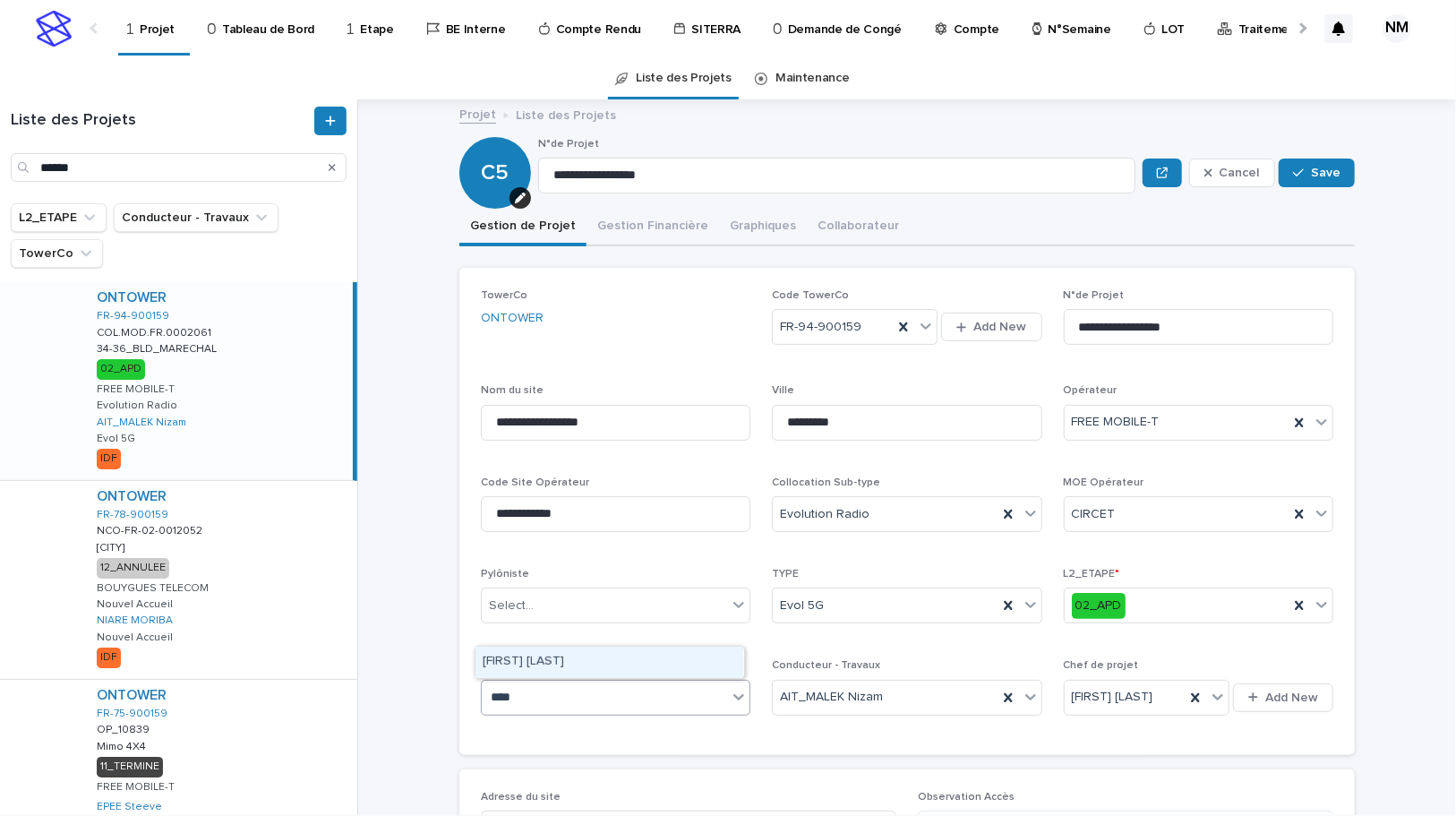 drag, startPoint x: 605, startPoint y: 657, endPoint x: 749, endPoint y: 657, distance: 144 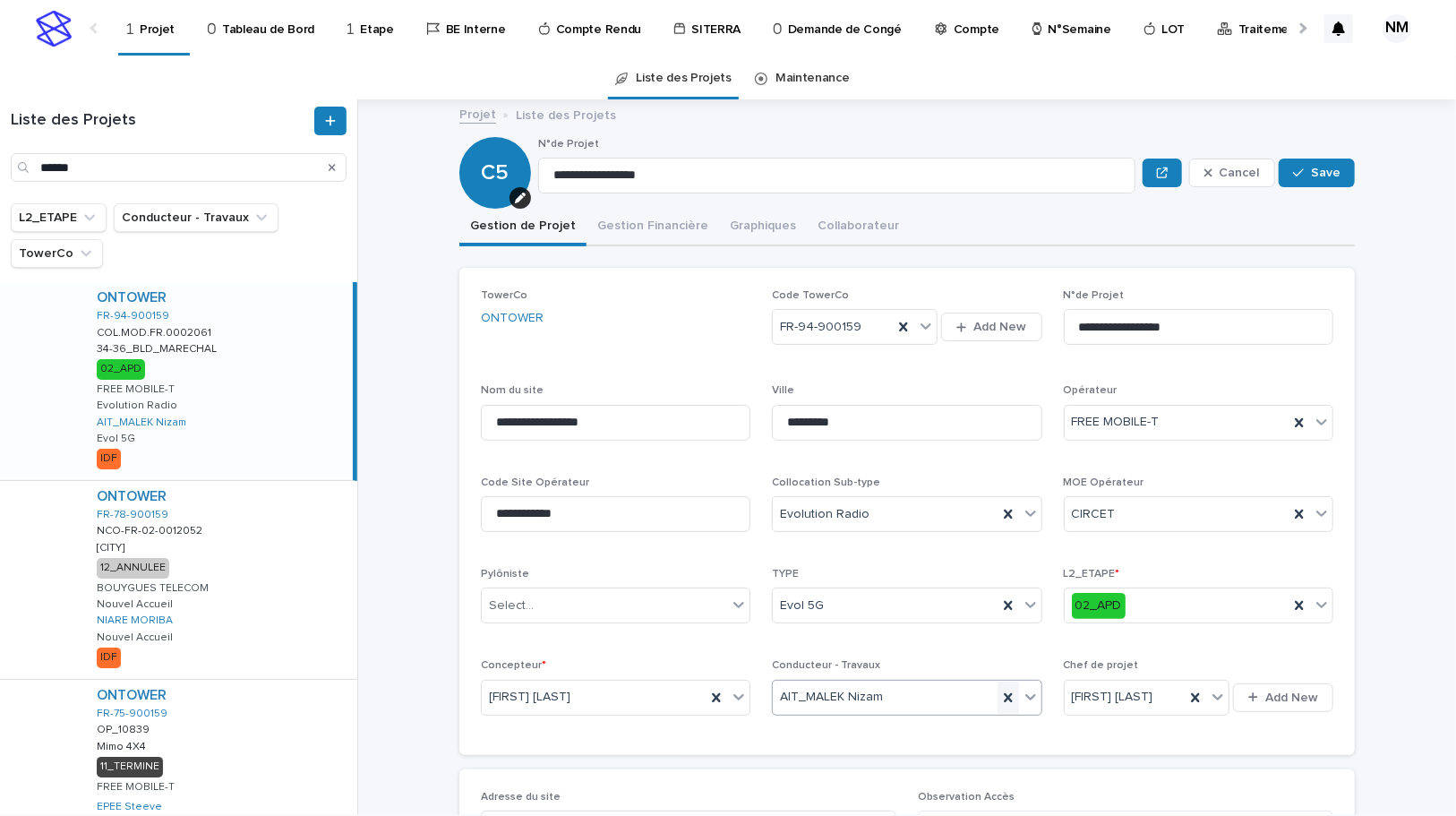 click at bounding box center (1008, 698) 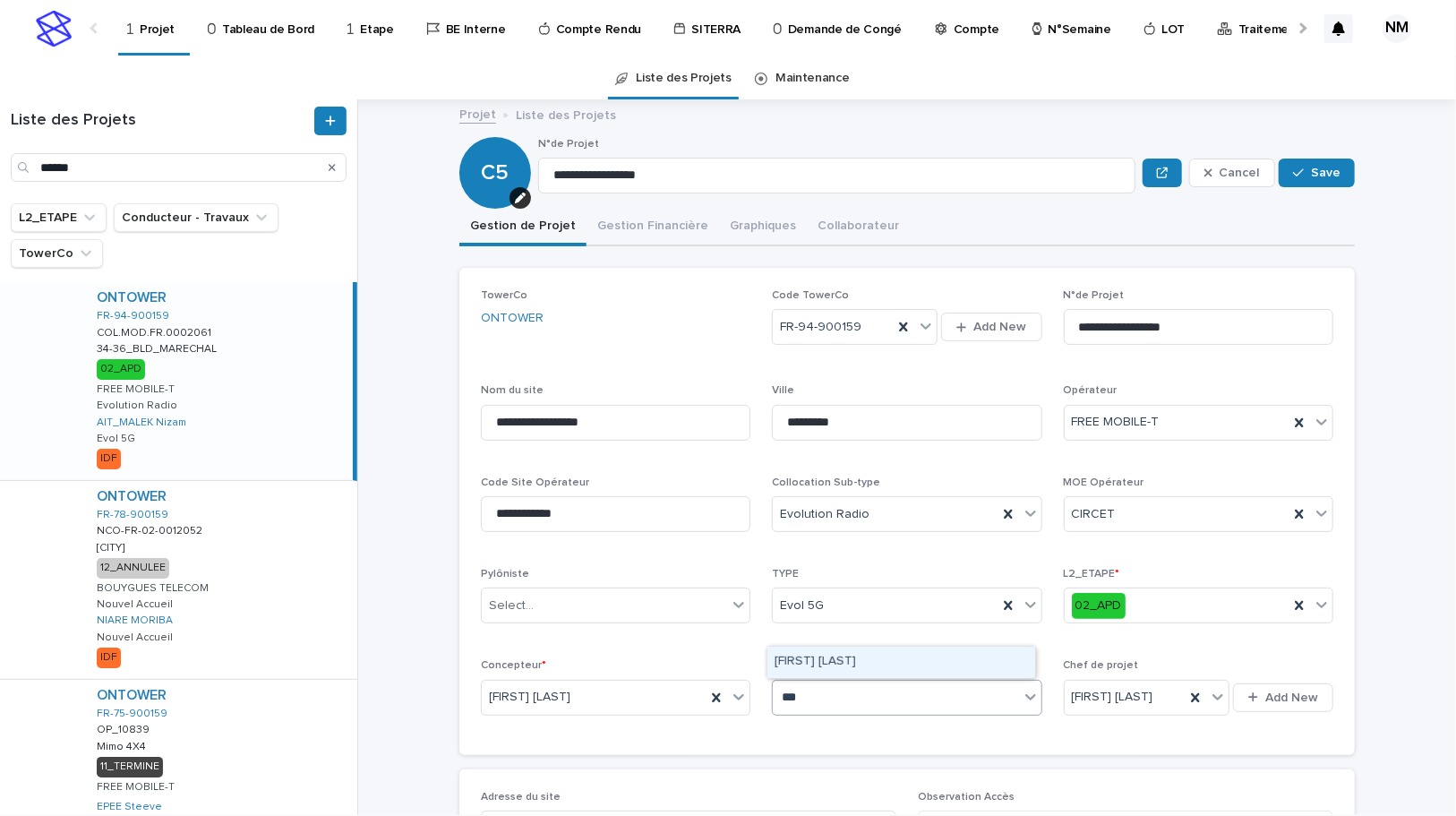 type on "****" 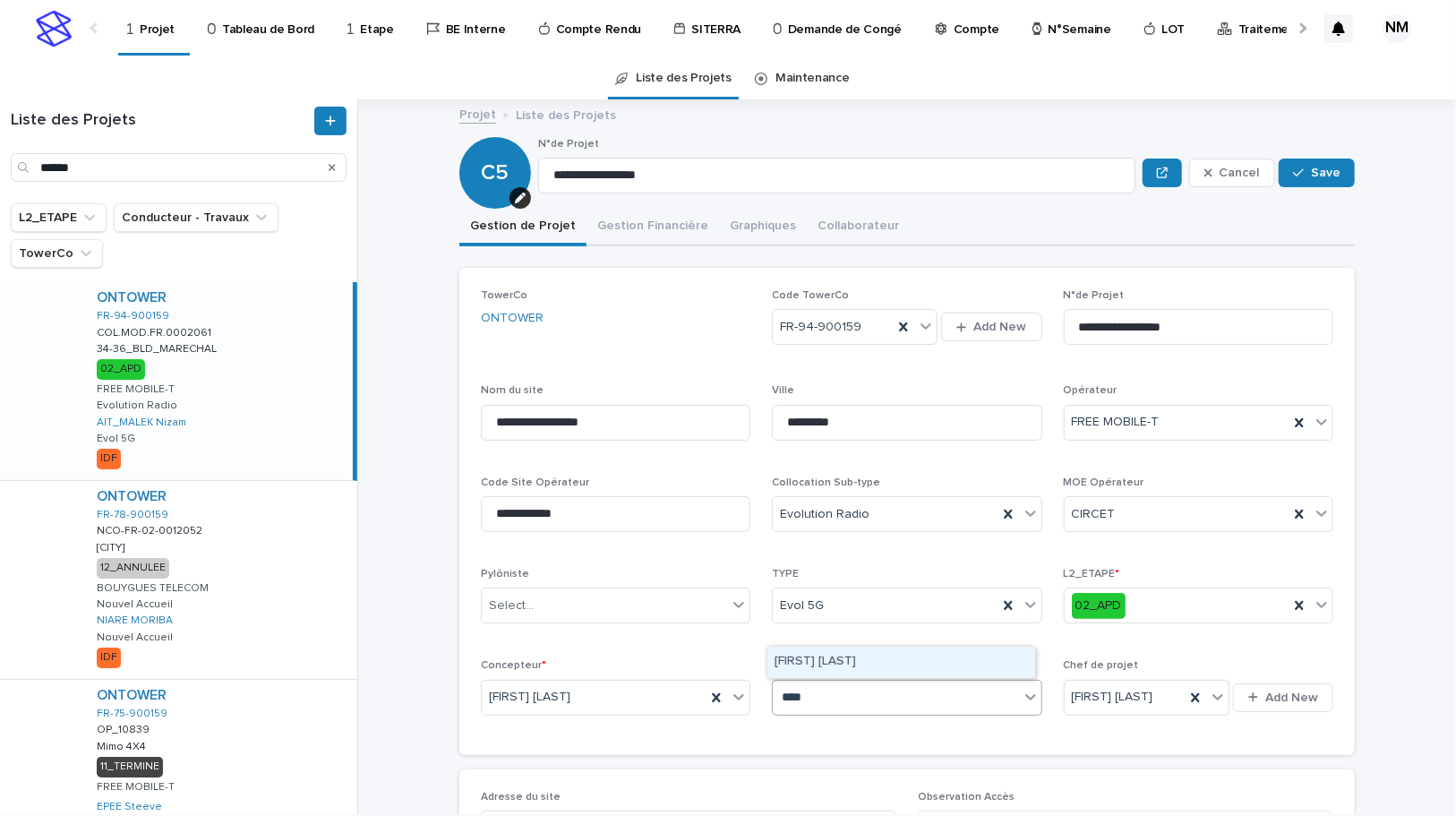 click on "[FIRST] [LAST]" at bounding box center [901, 662] 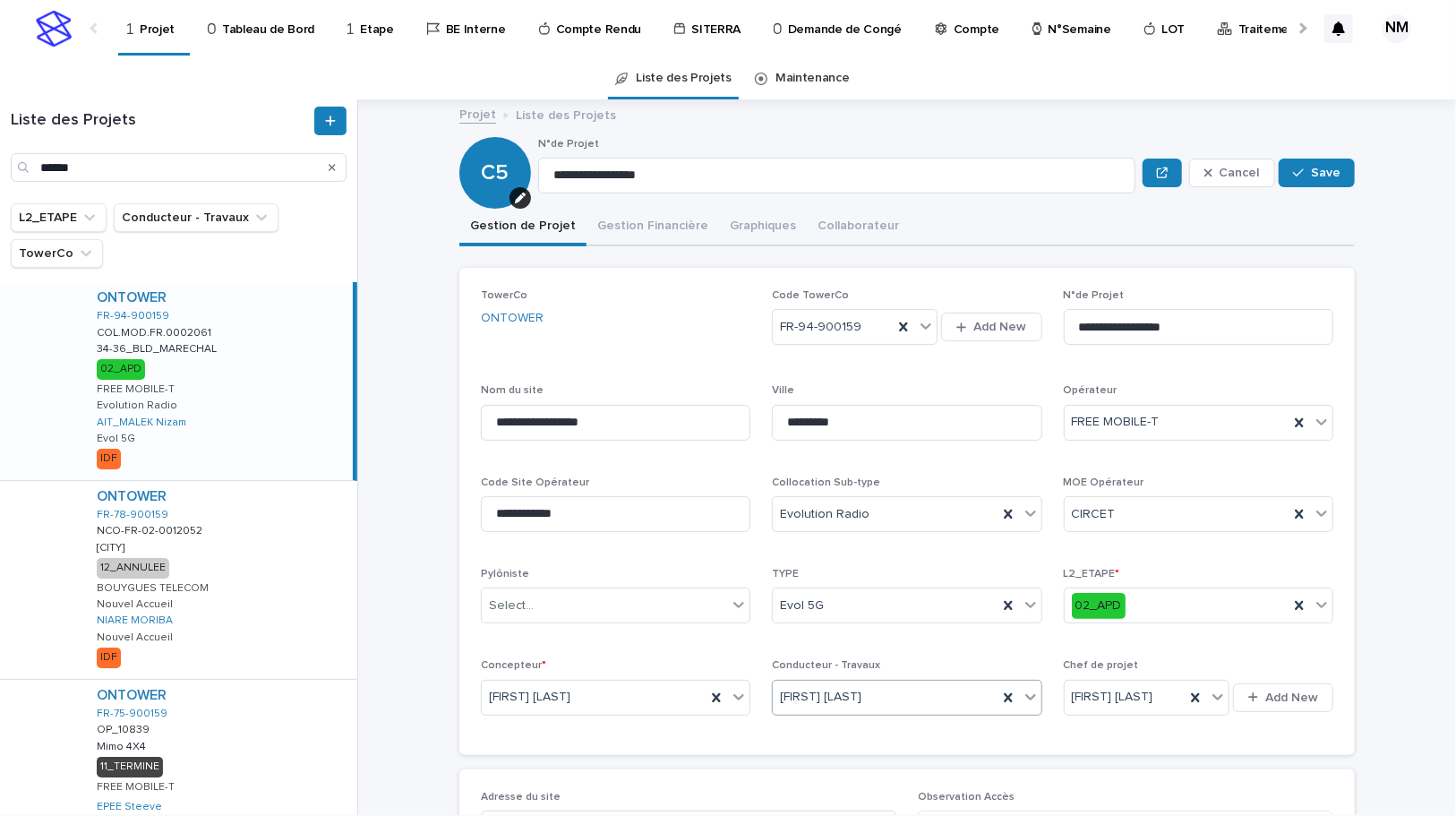 drag, startPoint x: 1325, startPoint y: 165, endPoint x: 1388, endPoint y: 257, distance: 111.50336 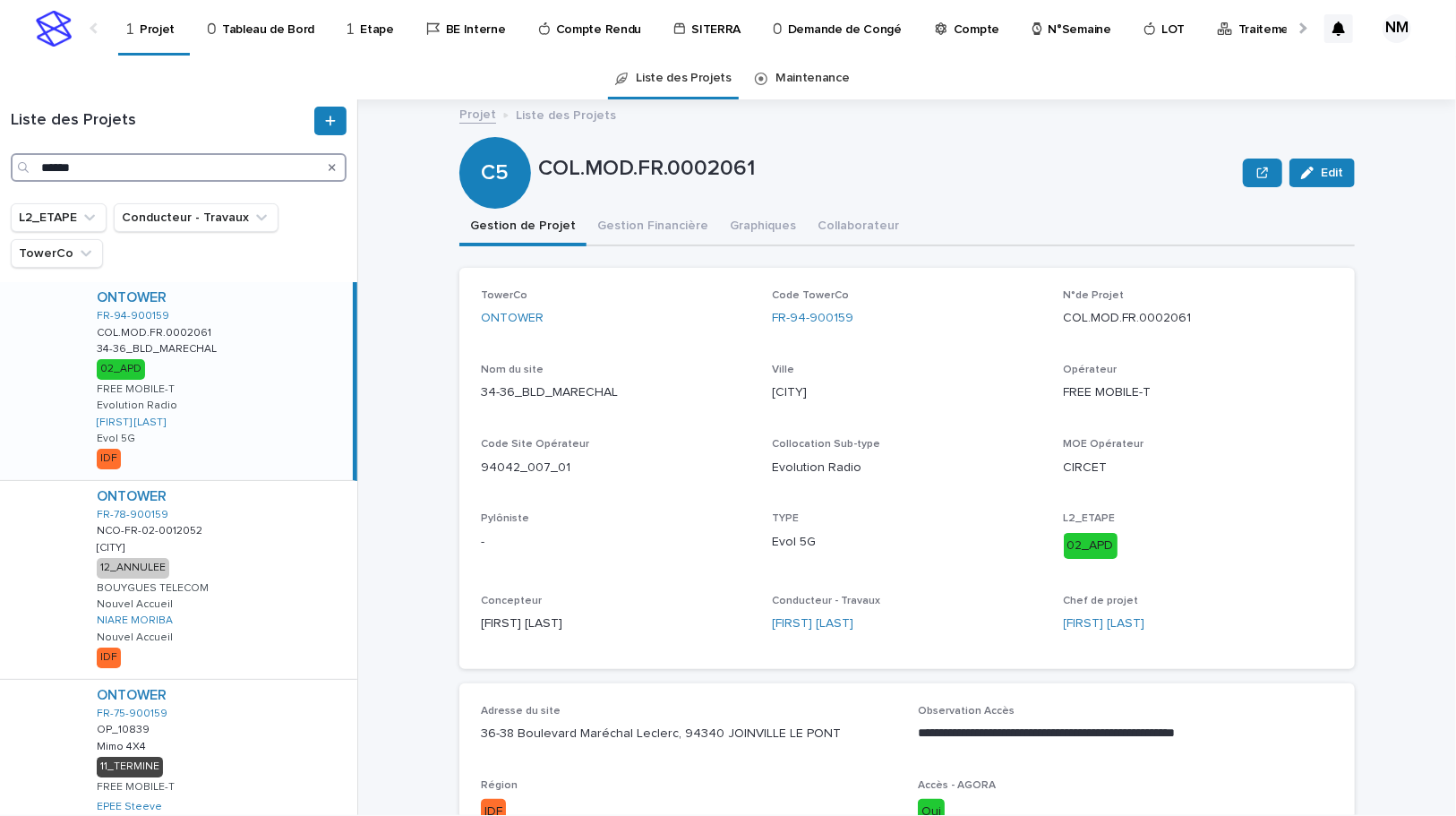 click on "******" at bounding box center (178, 167) 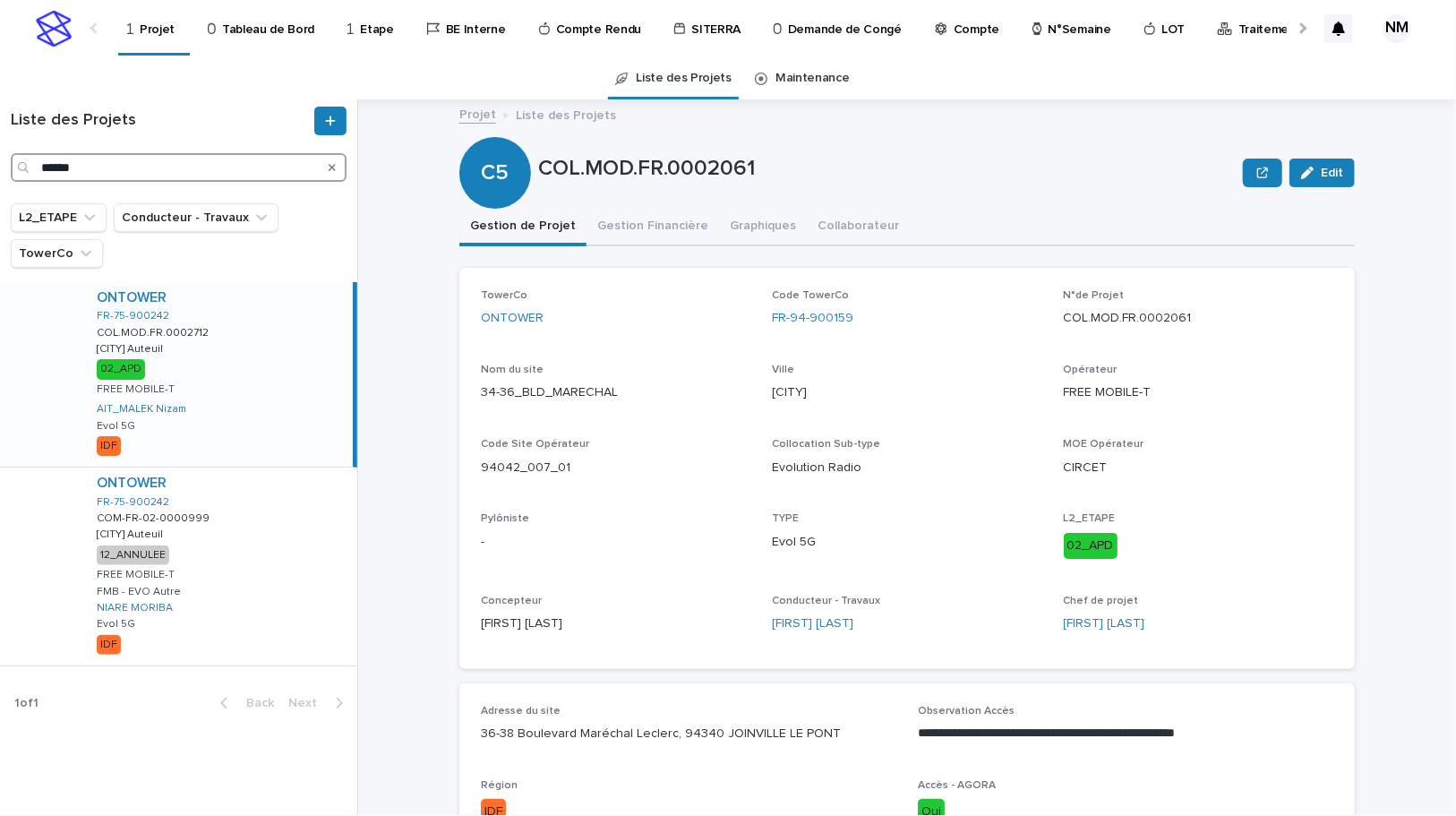 type on "******" 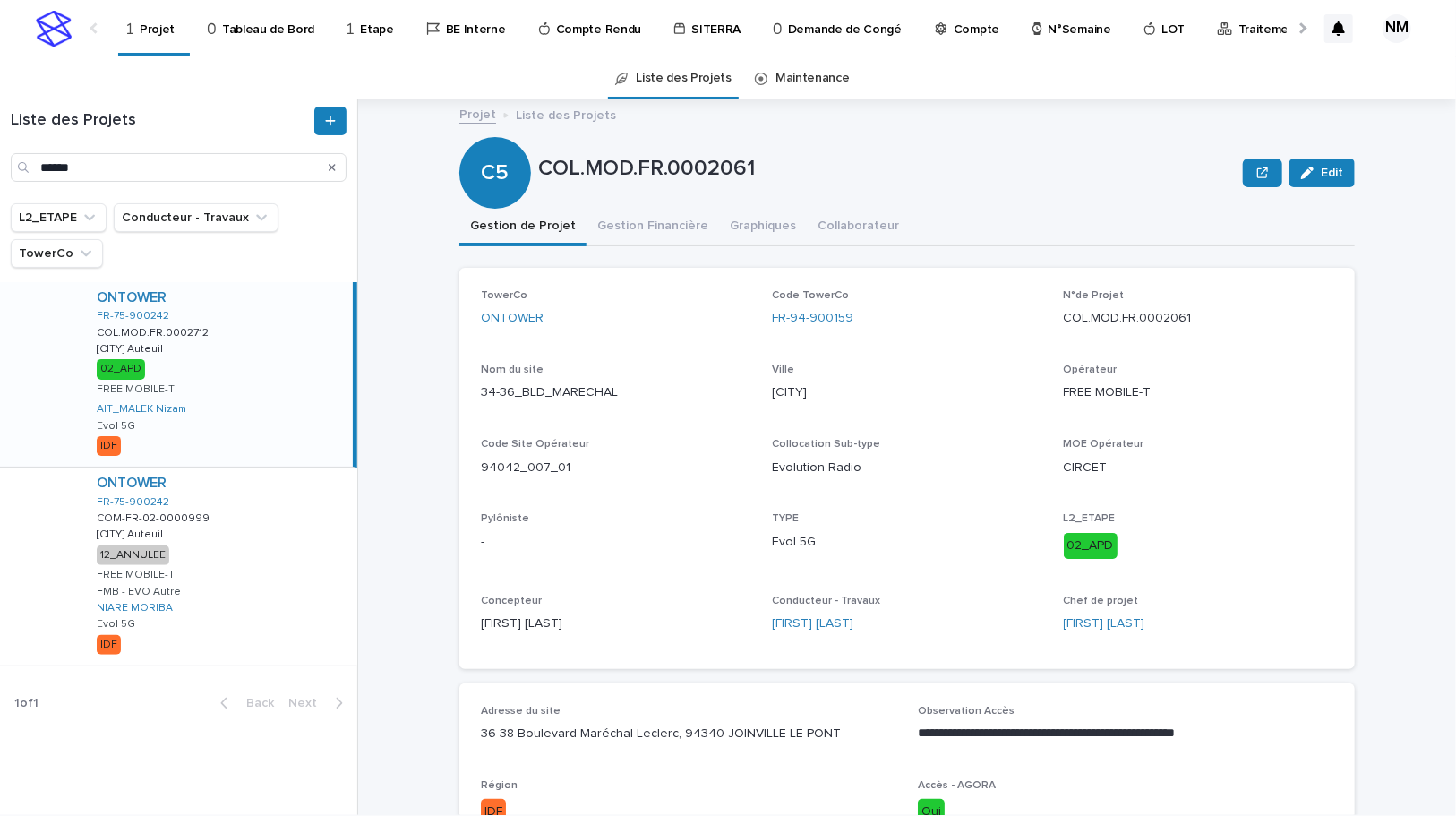 click on "ONTOWER FR-75-900242 COL.MOD.FR.0002712 COL.MOD.FR.0002712 Paris Auteuil Paris Auteuil 02_APD FREE MOBILE-T [FIRST] [LAST] EVOL 5G IDF" at bounding box center (218, 374) 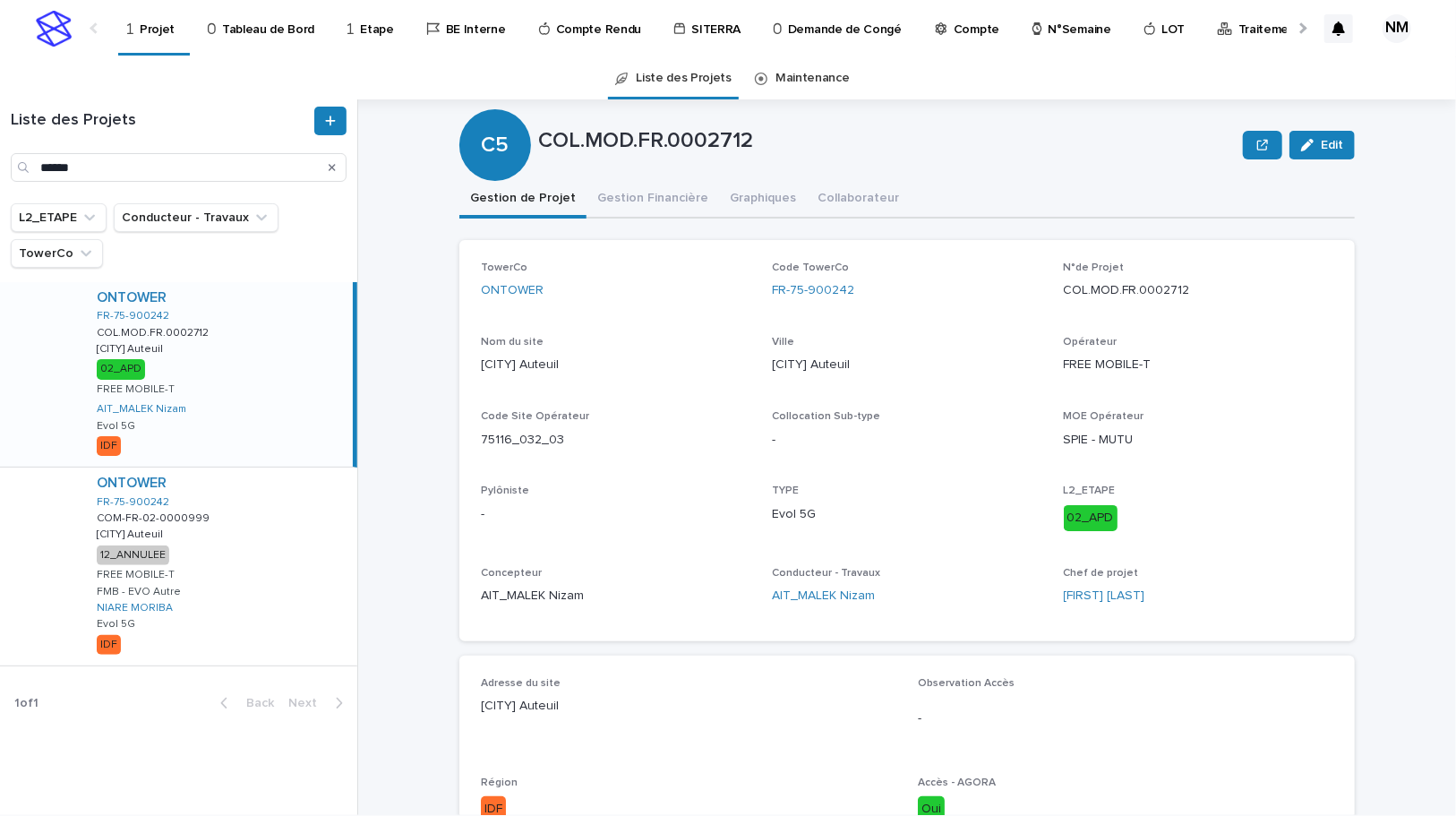 scroll, scrollTop: 0, scrollLeft: 0, axis: both 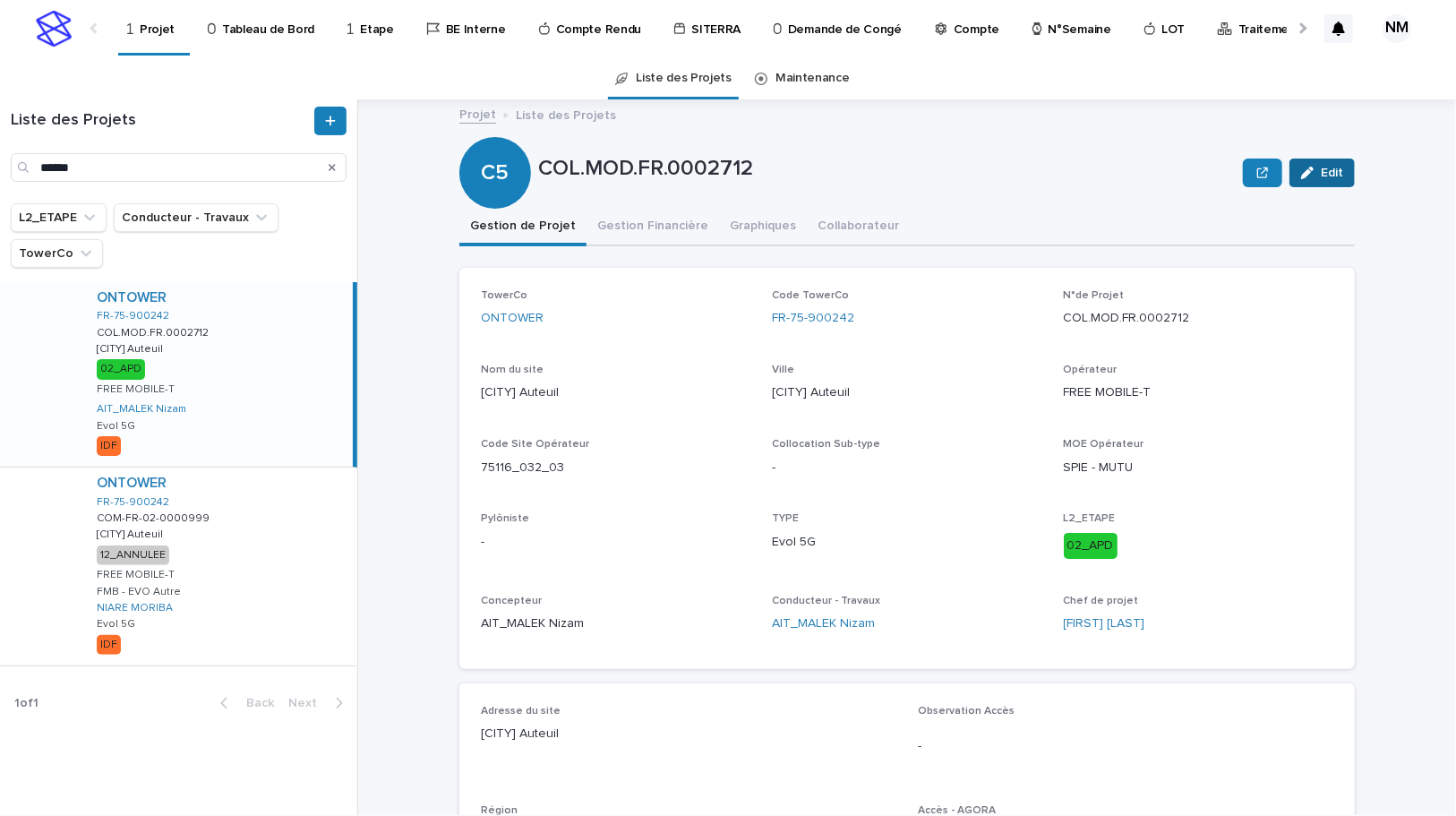 click on "Edit" at bounding box center (1332, 173) 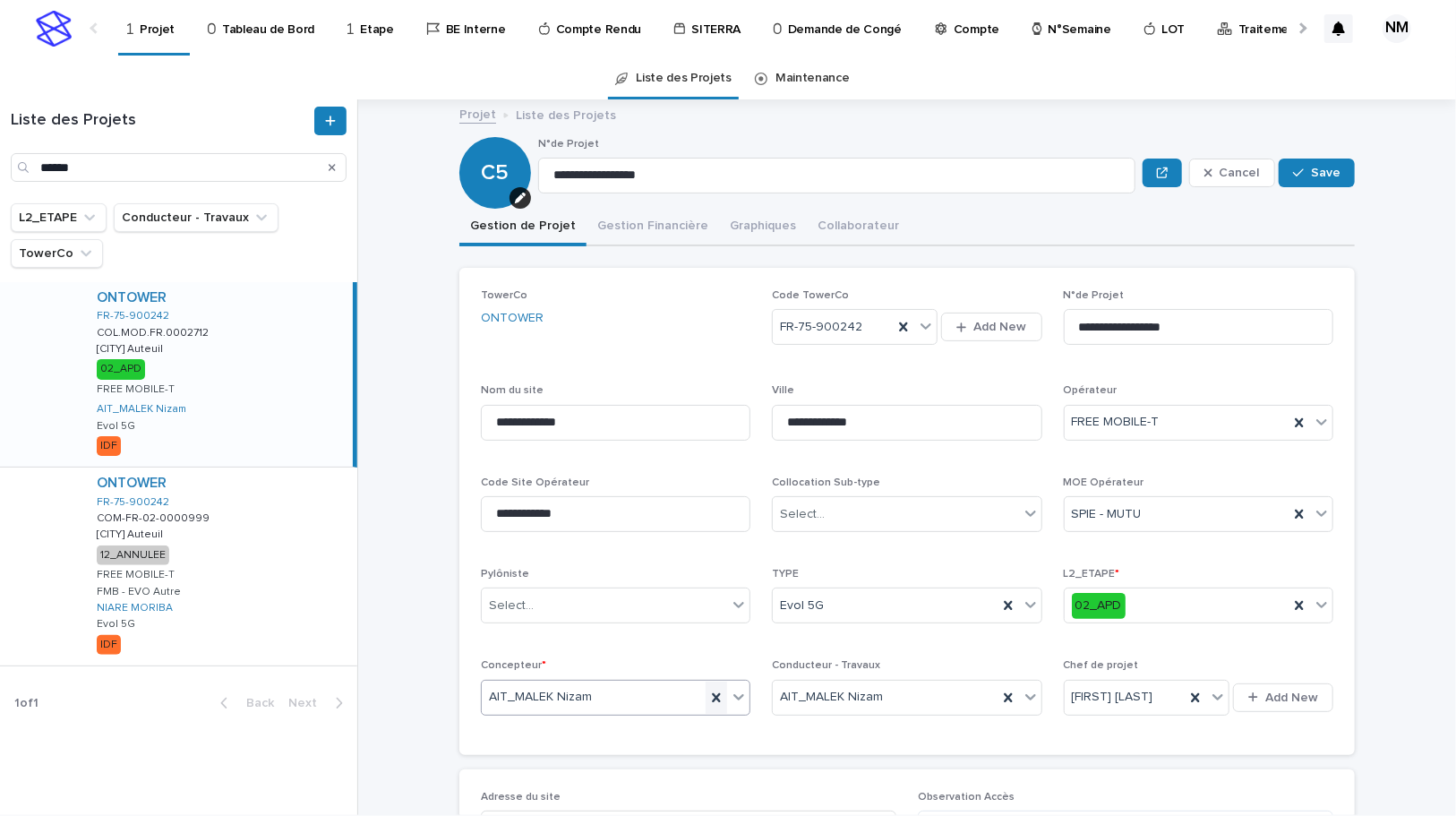 click 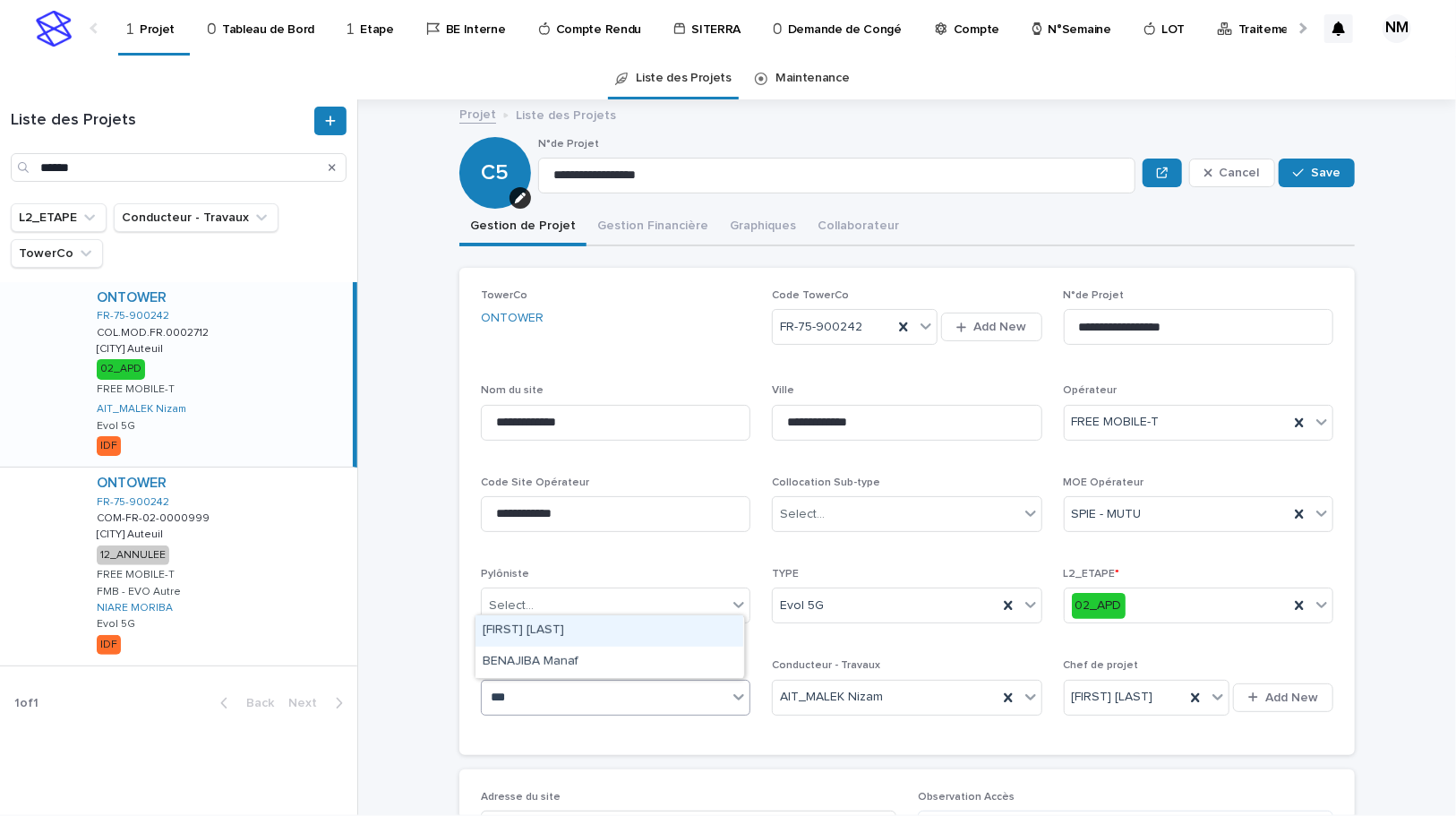 type on "****" 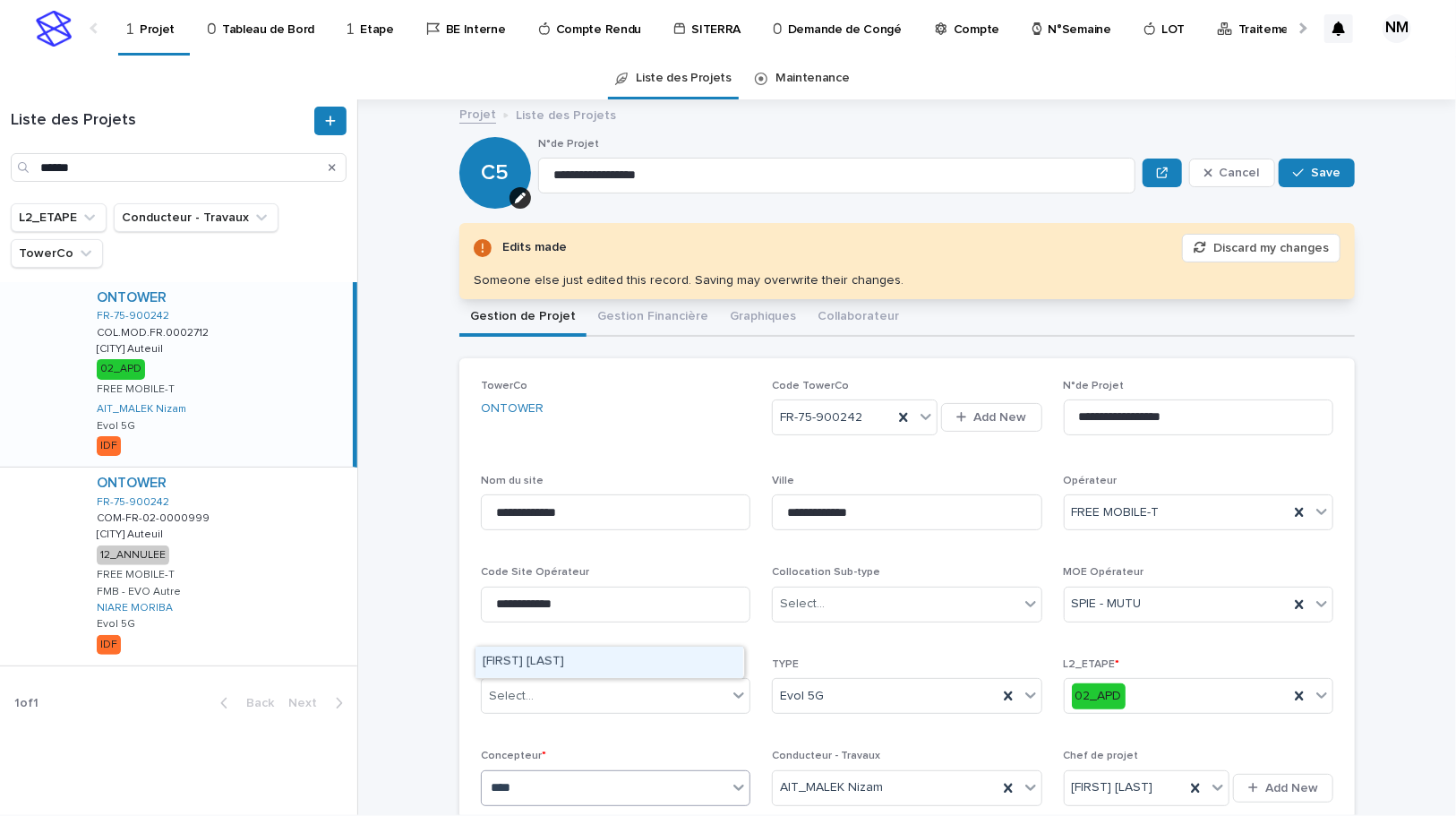 click on "[FIRST] [LAST]" at bounding box center (609, 662) 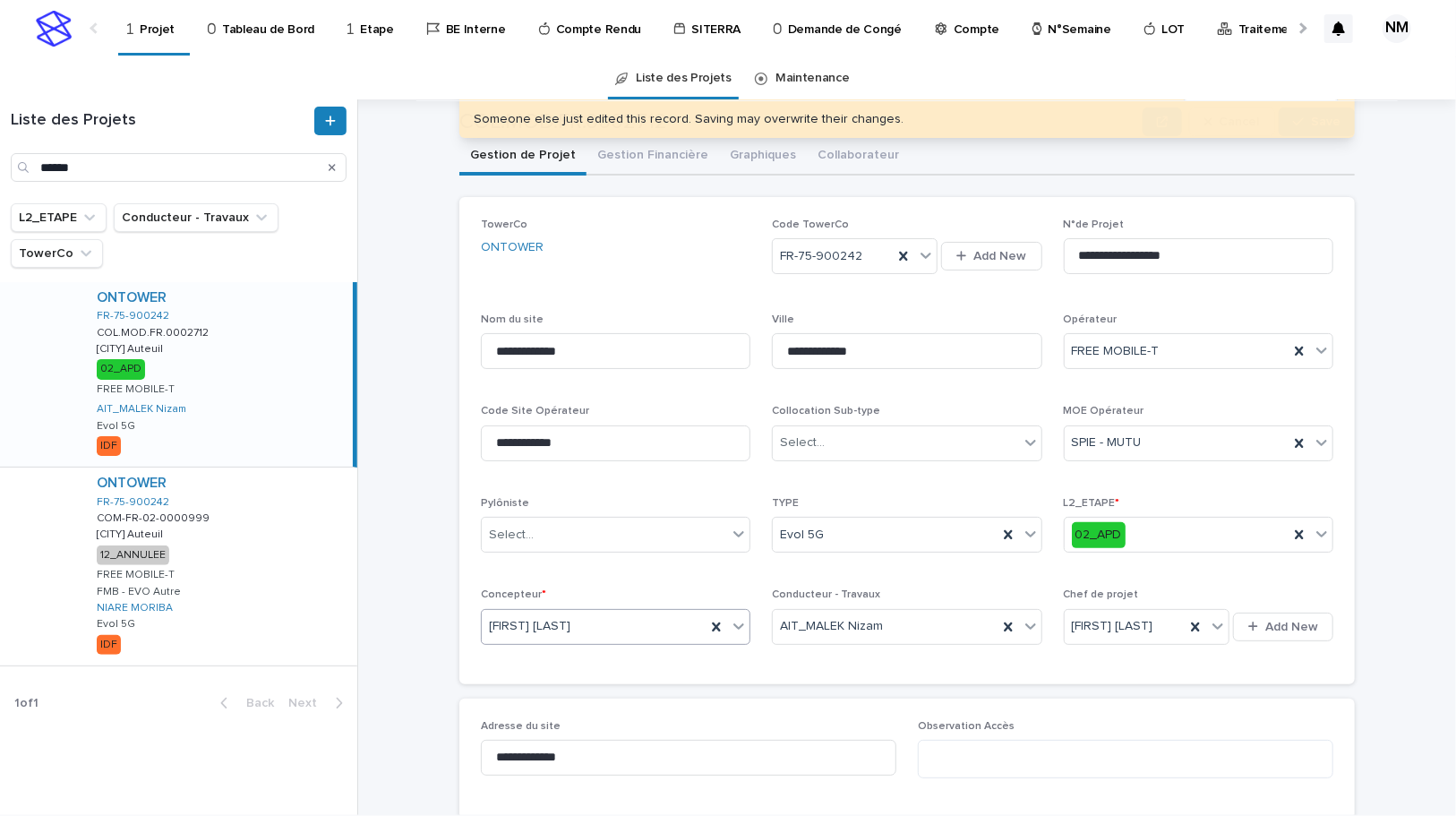 scroll, scrollTop: 162, scrollLeft: 0, axis: vertical 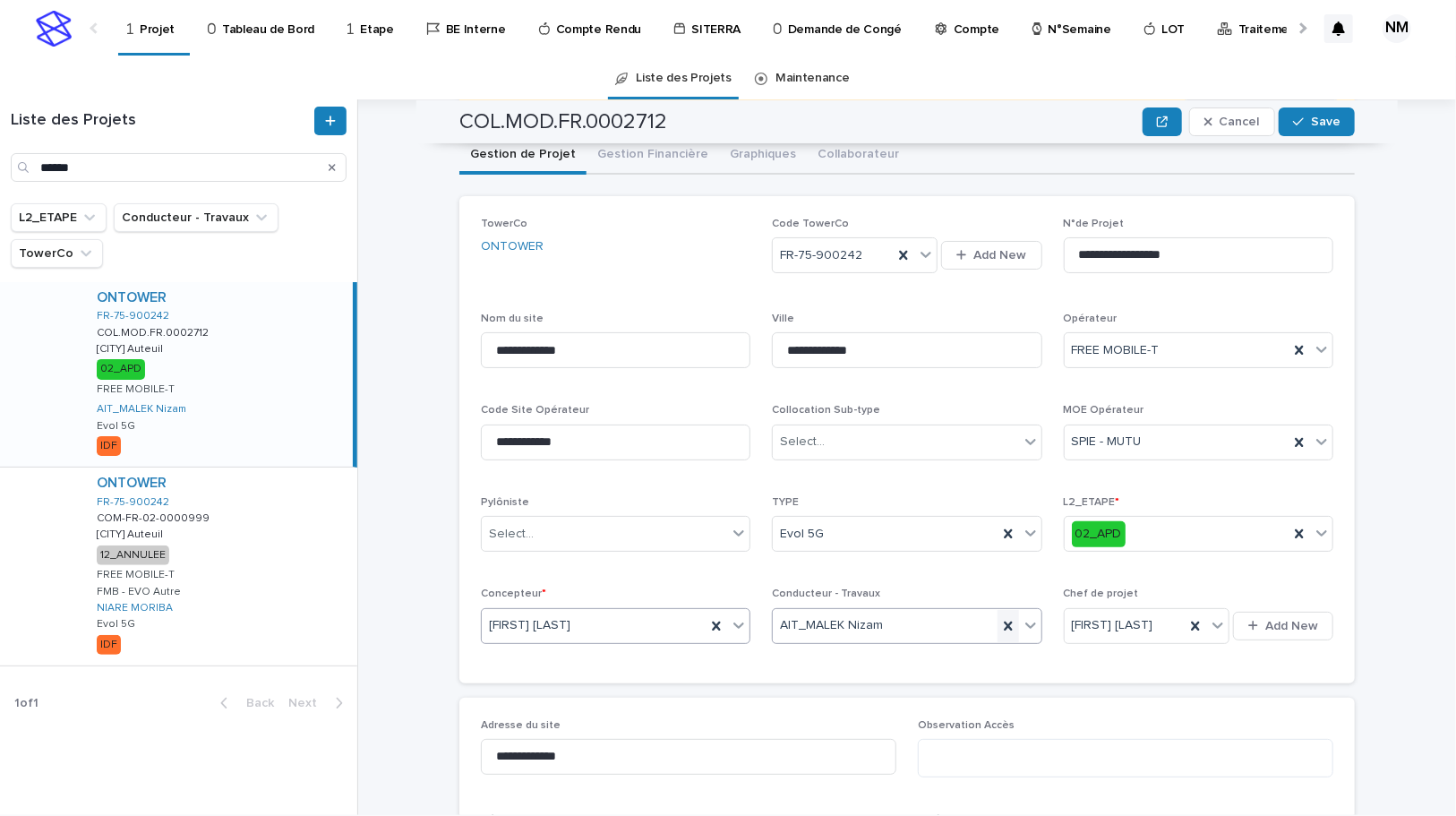 click 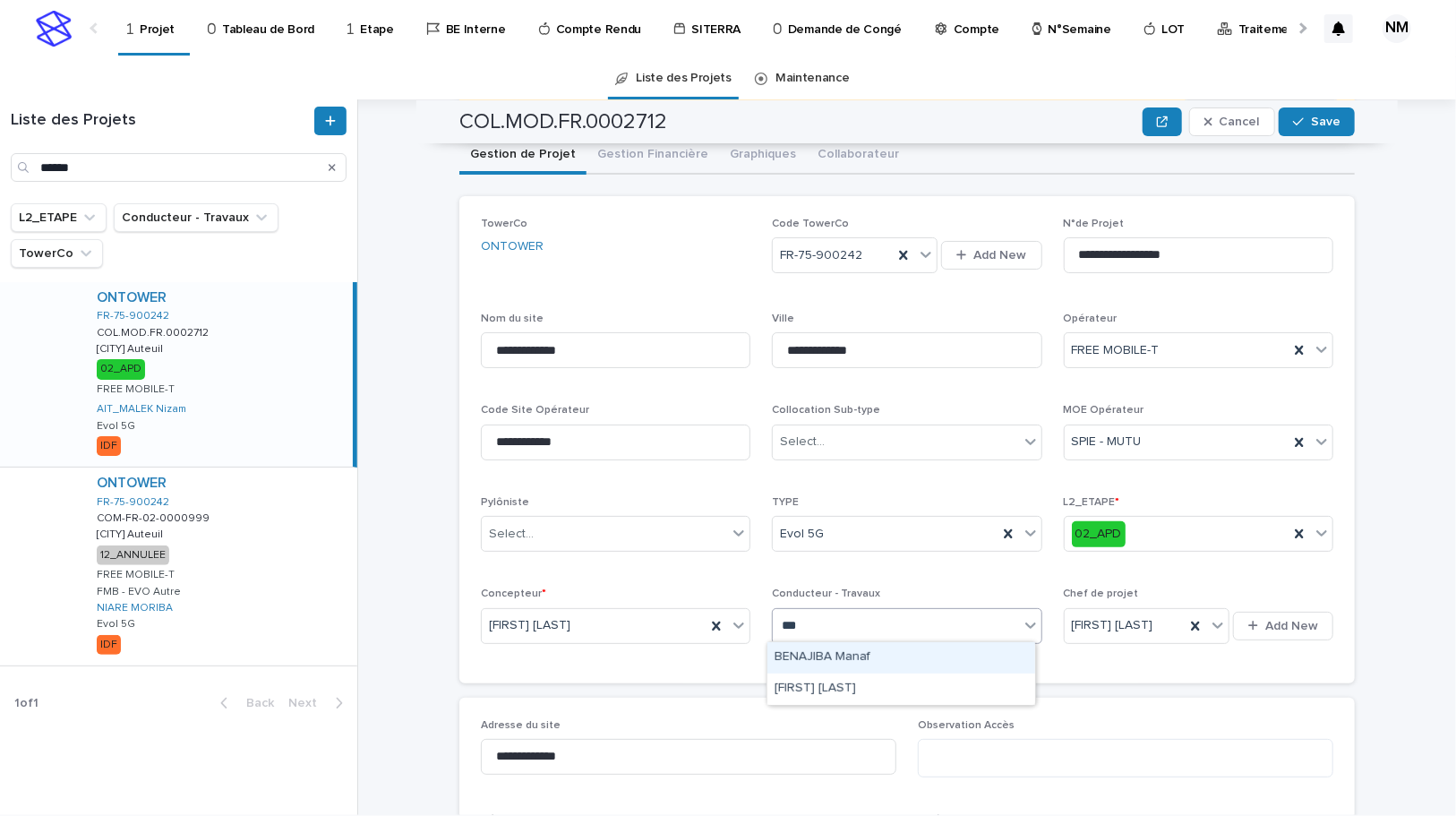 type on "****" 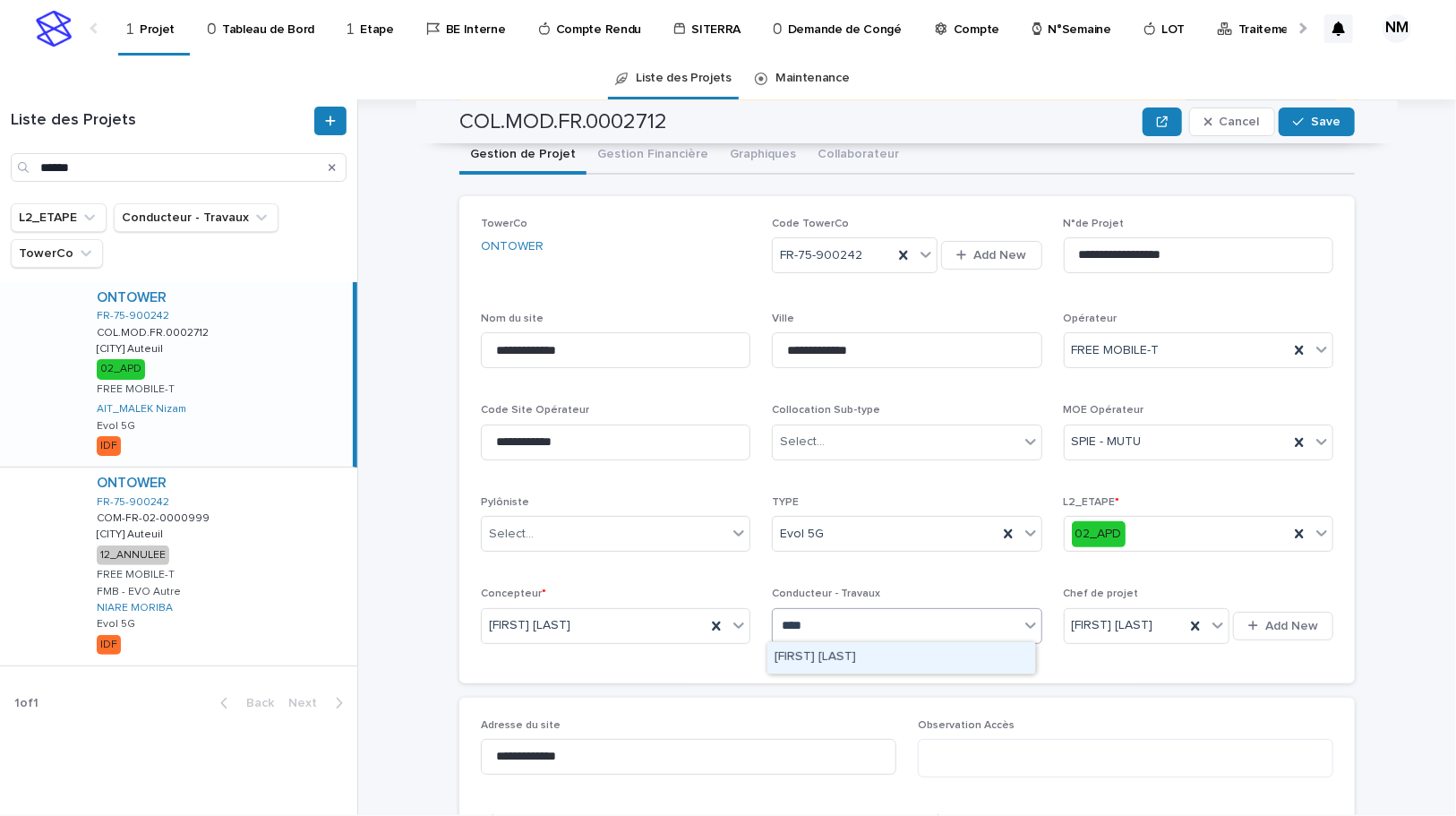 click on "[FIRST] [LAST]" at bounding box center (901, 657) 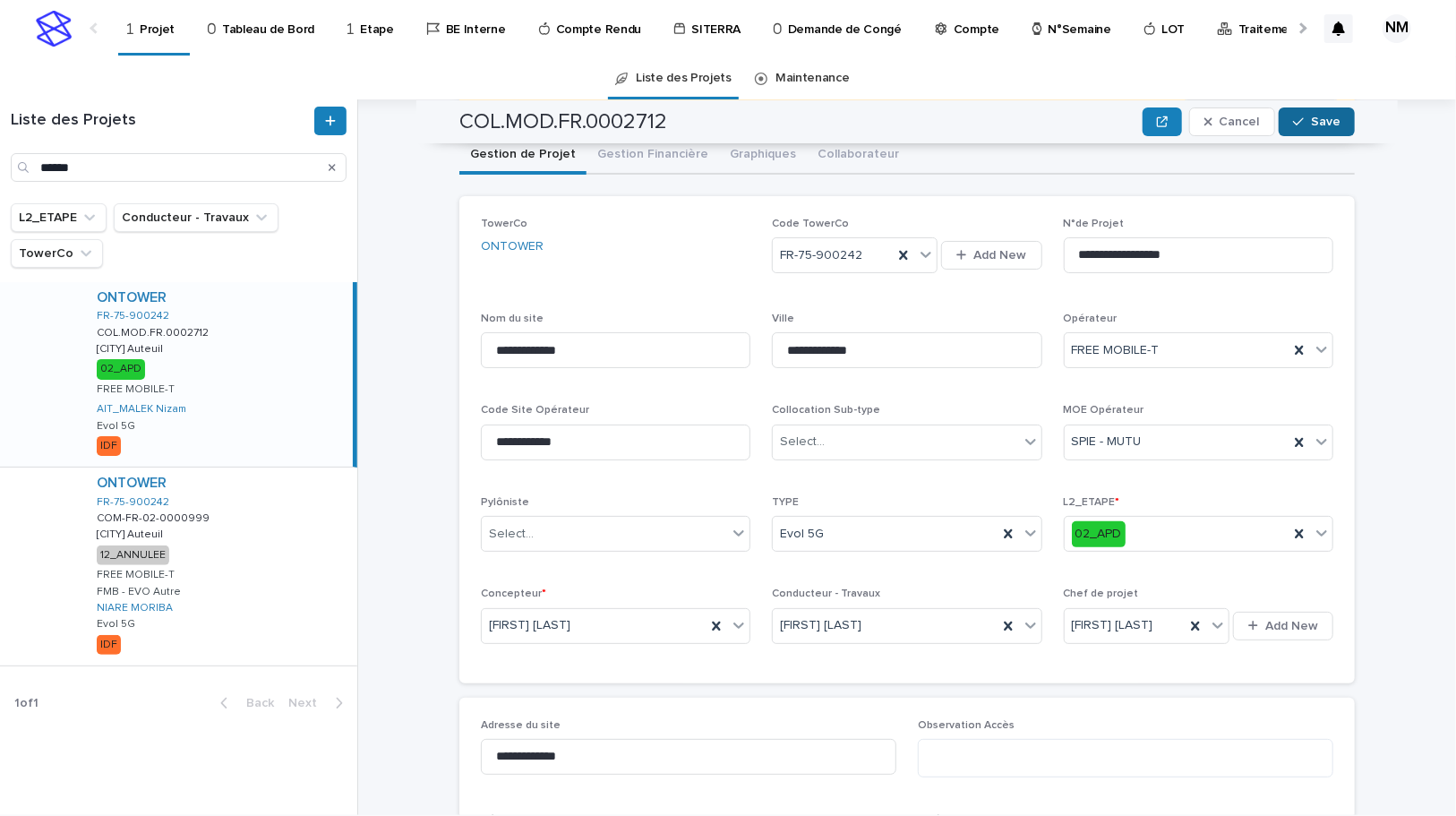 click on "Save" at bounding box center [1325, 122] 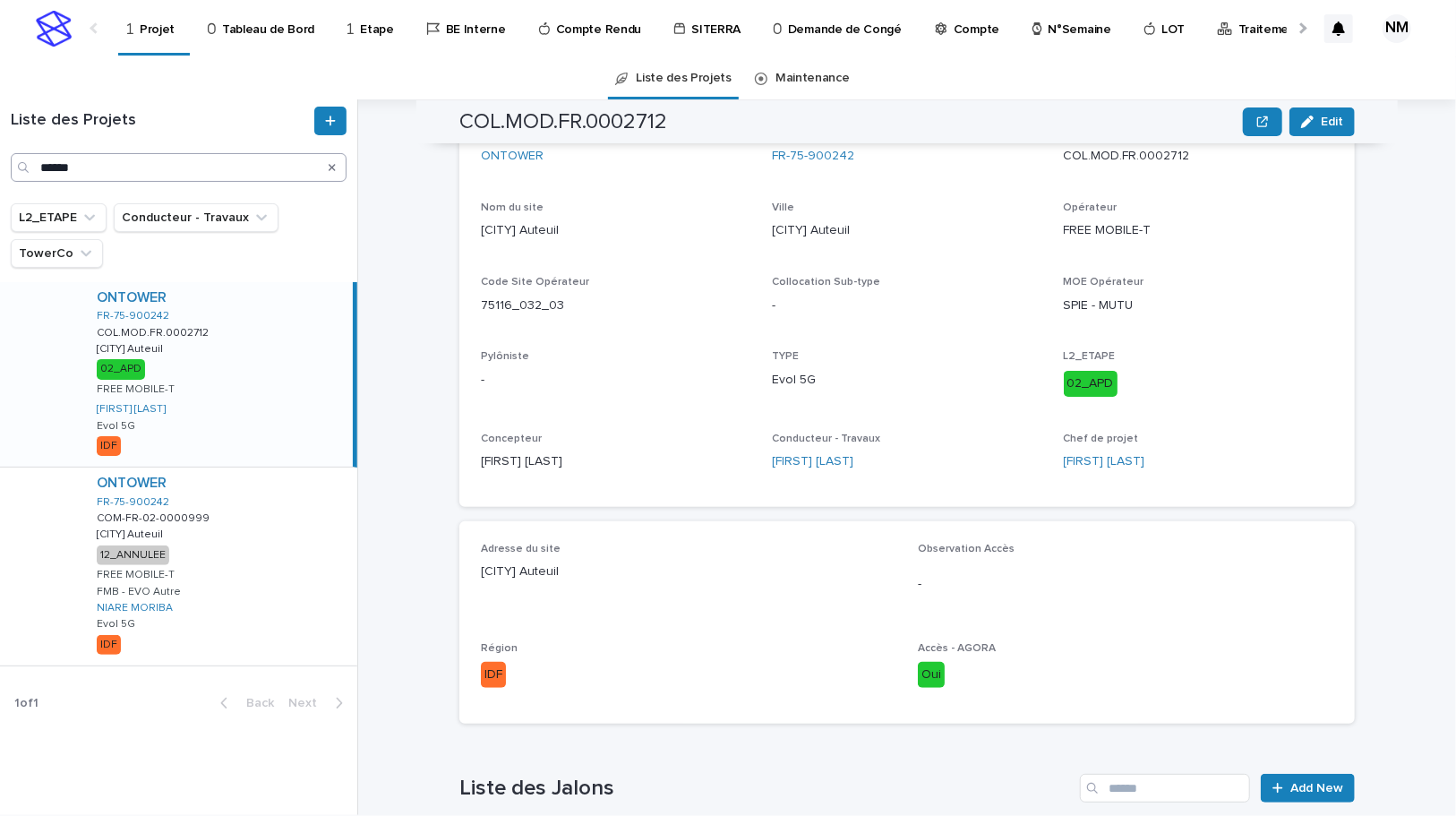 scroll, scrollTop: 72, scrollLeft: 0, axis: vertical 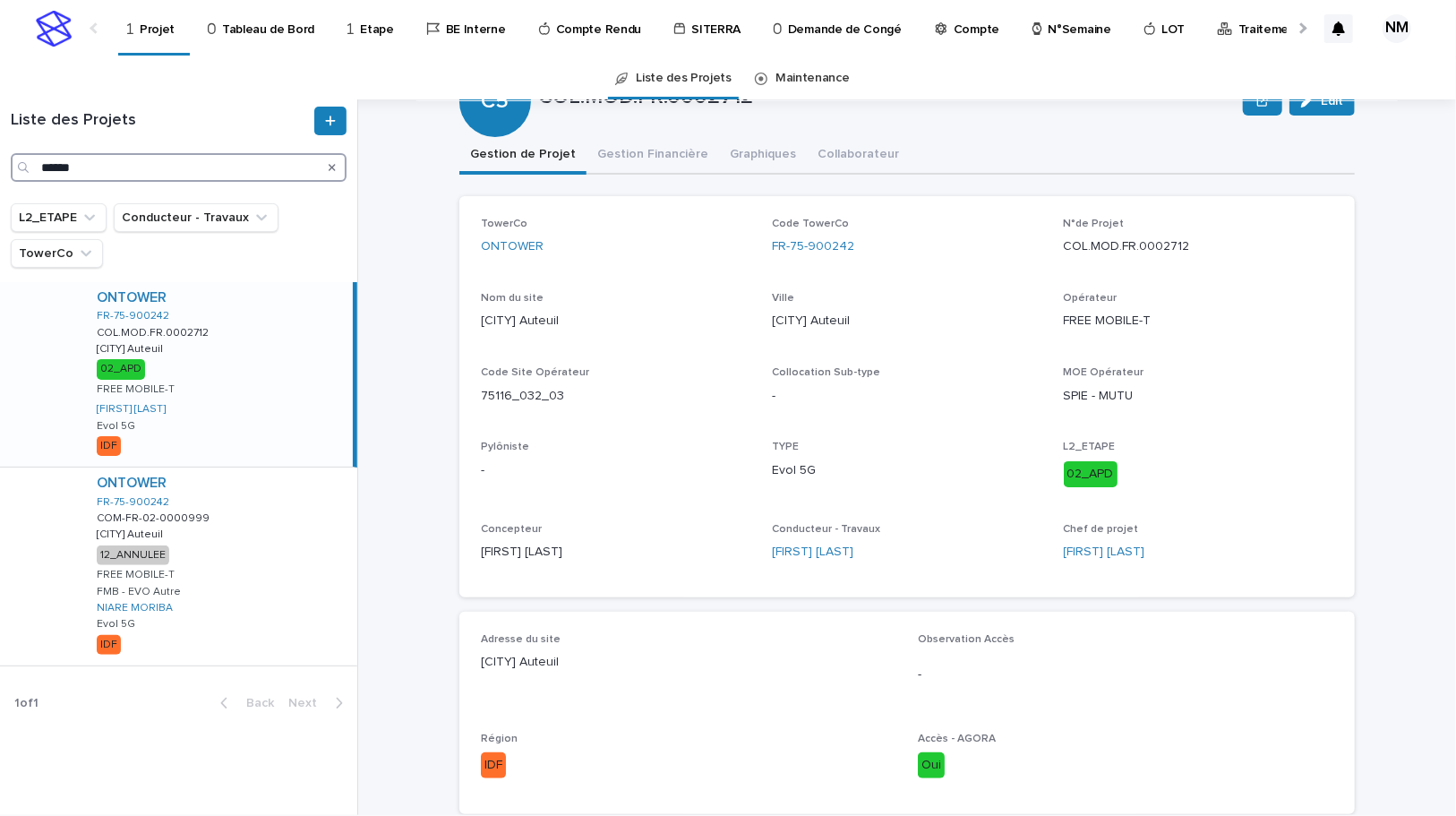 click on "******" at bounding box center [178, 167] 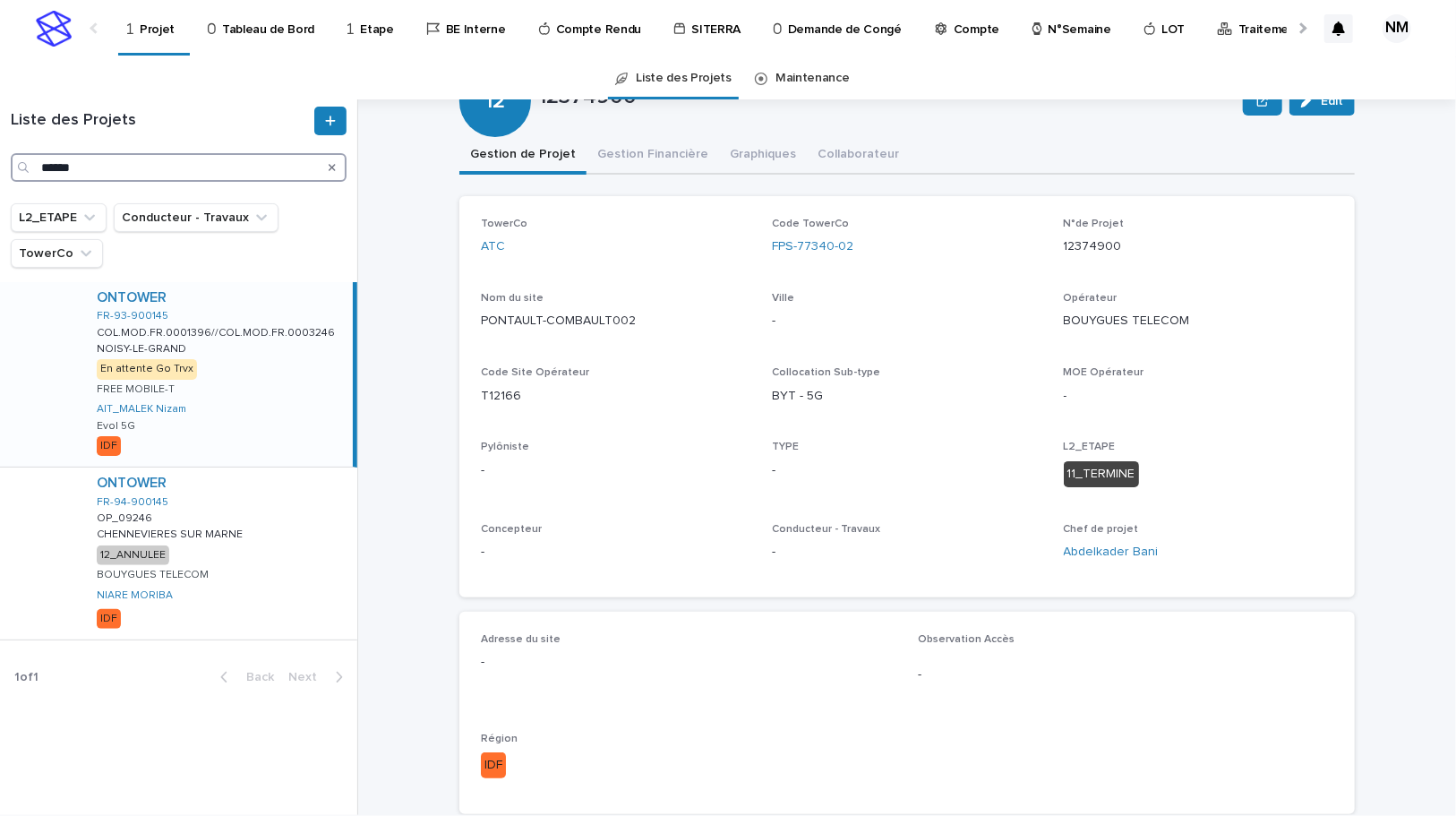 type on "******" 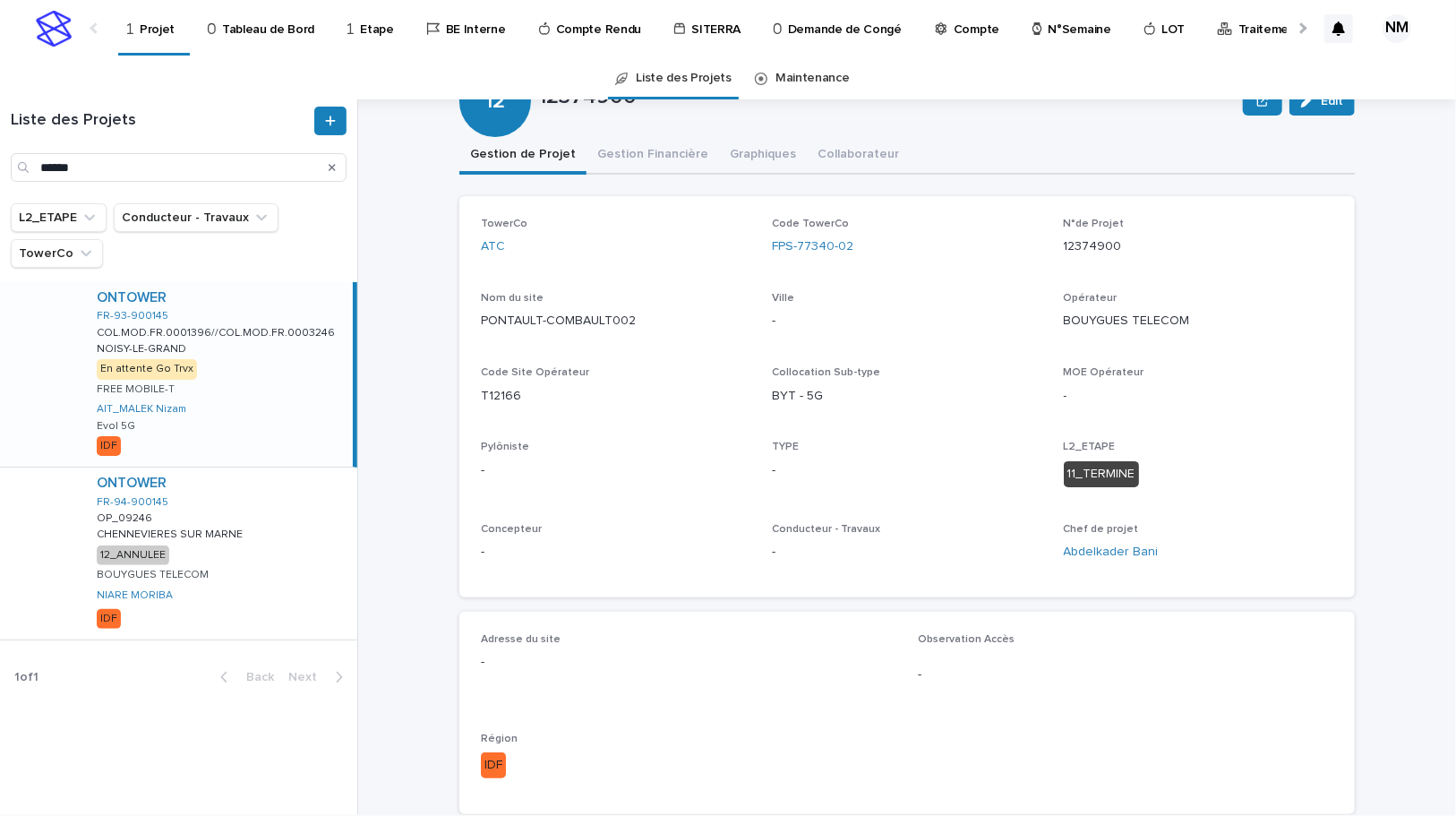click on "ONTOWER   FR-93-900145   COL.MOD.FR.0001396//COL.MOD.FR.0003246 COL.MOD.FR.0001396//COL.MOD.FR.0003246   NOISY-LE-GRAND NOISY-LE-GRAND   En attente Go Trvx FREE MOBILE-T AIT_MALEK Nizam   Evol 5G IDF" at bounding box center (218, 374) 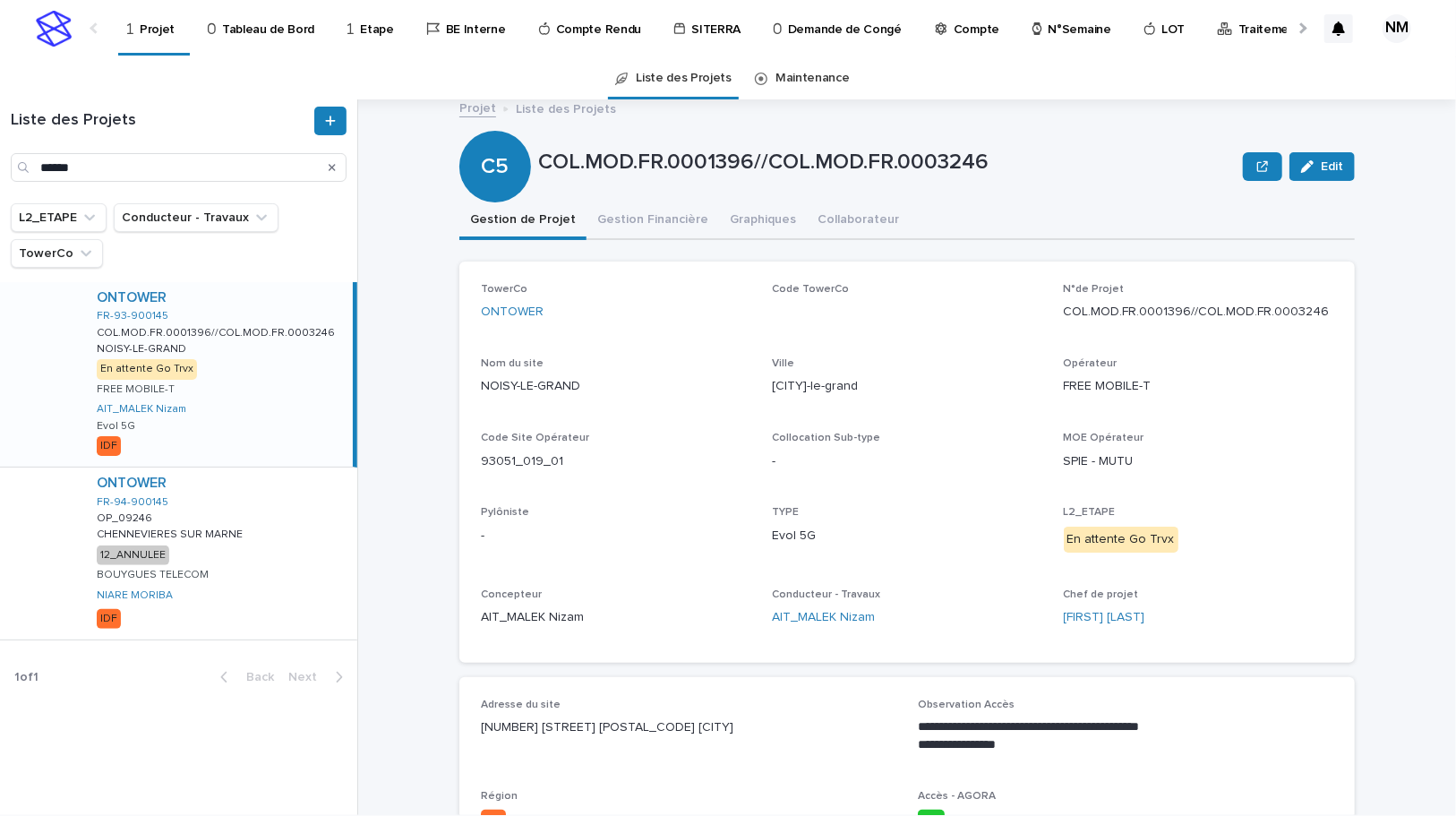 scroll, scrollTop: 0, scrollLeft: 0, axis: both 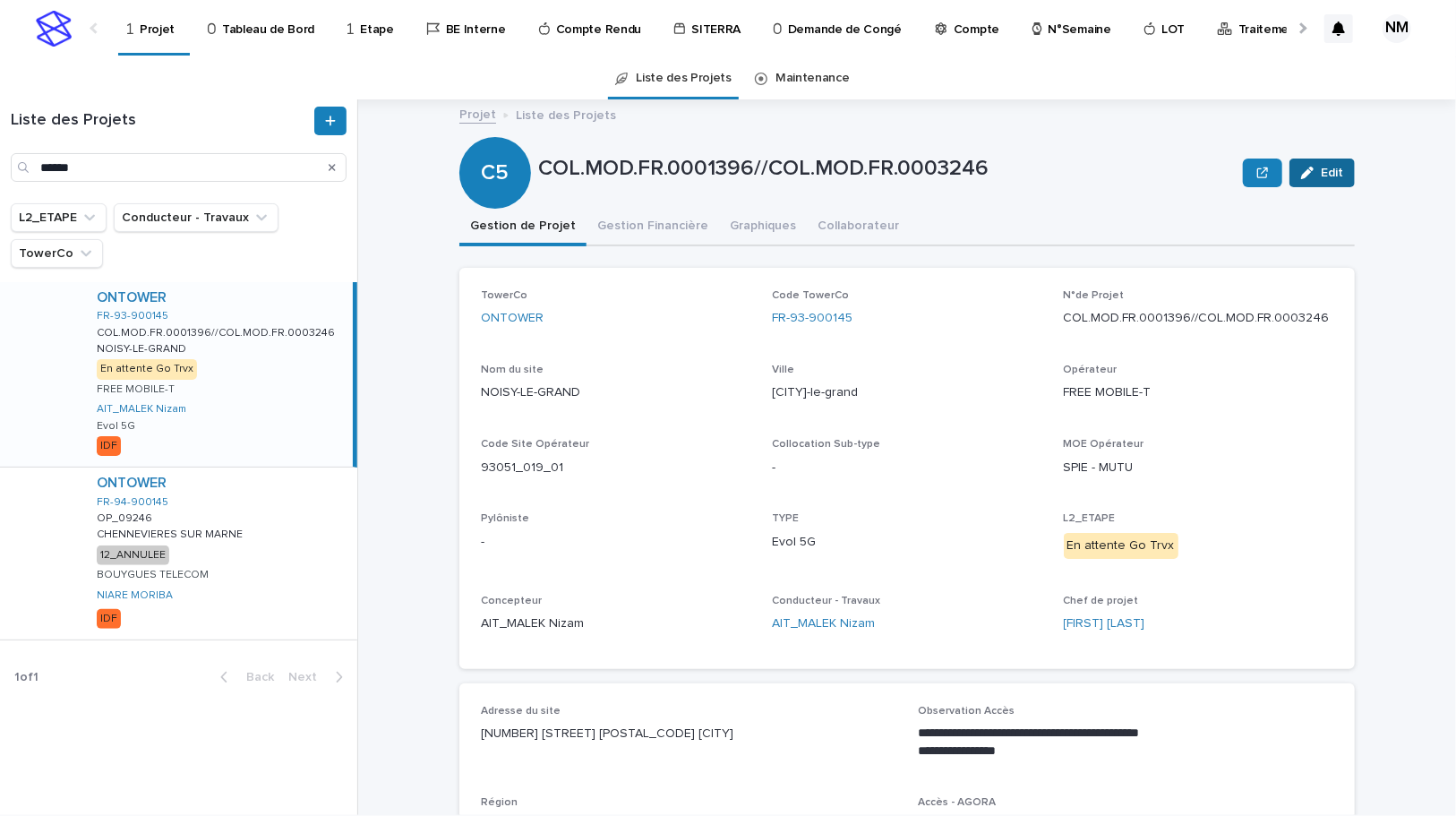 click on "Edit" at bounding box center (1332, 173) 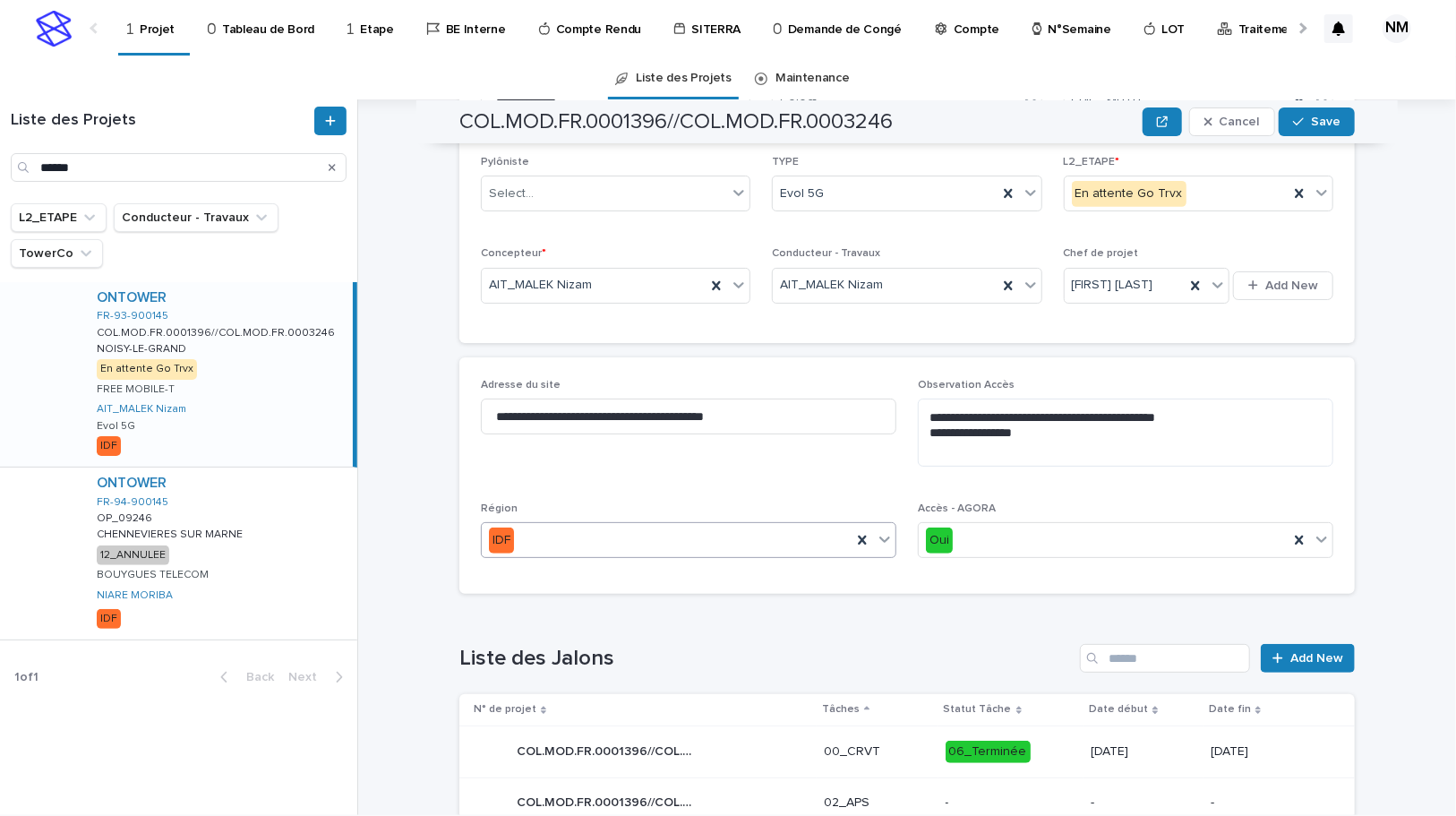 scroll, scrollTop: 331, scrollLeft: 0, axis: vertical 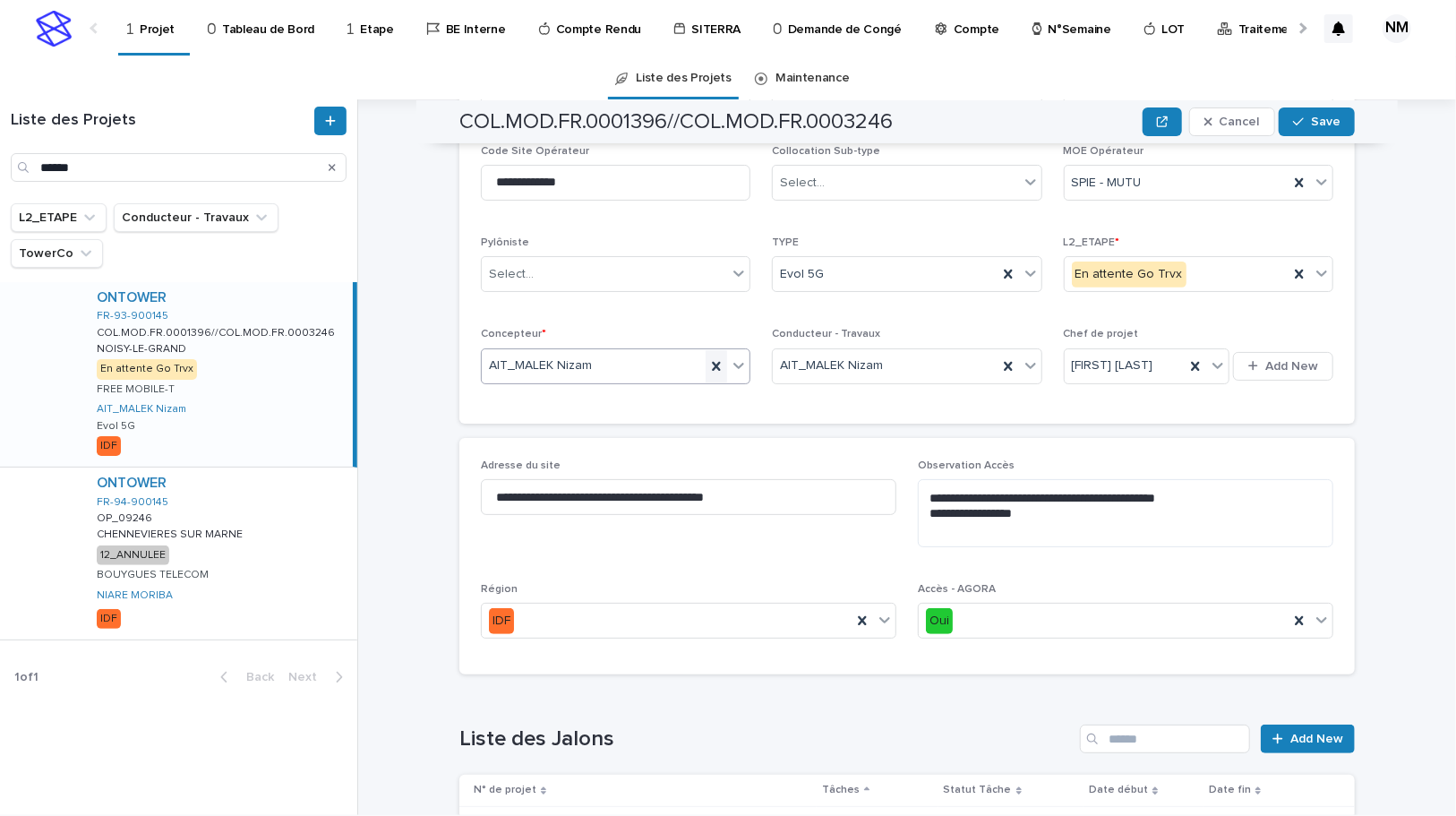 click 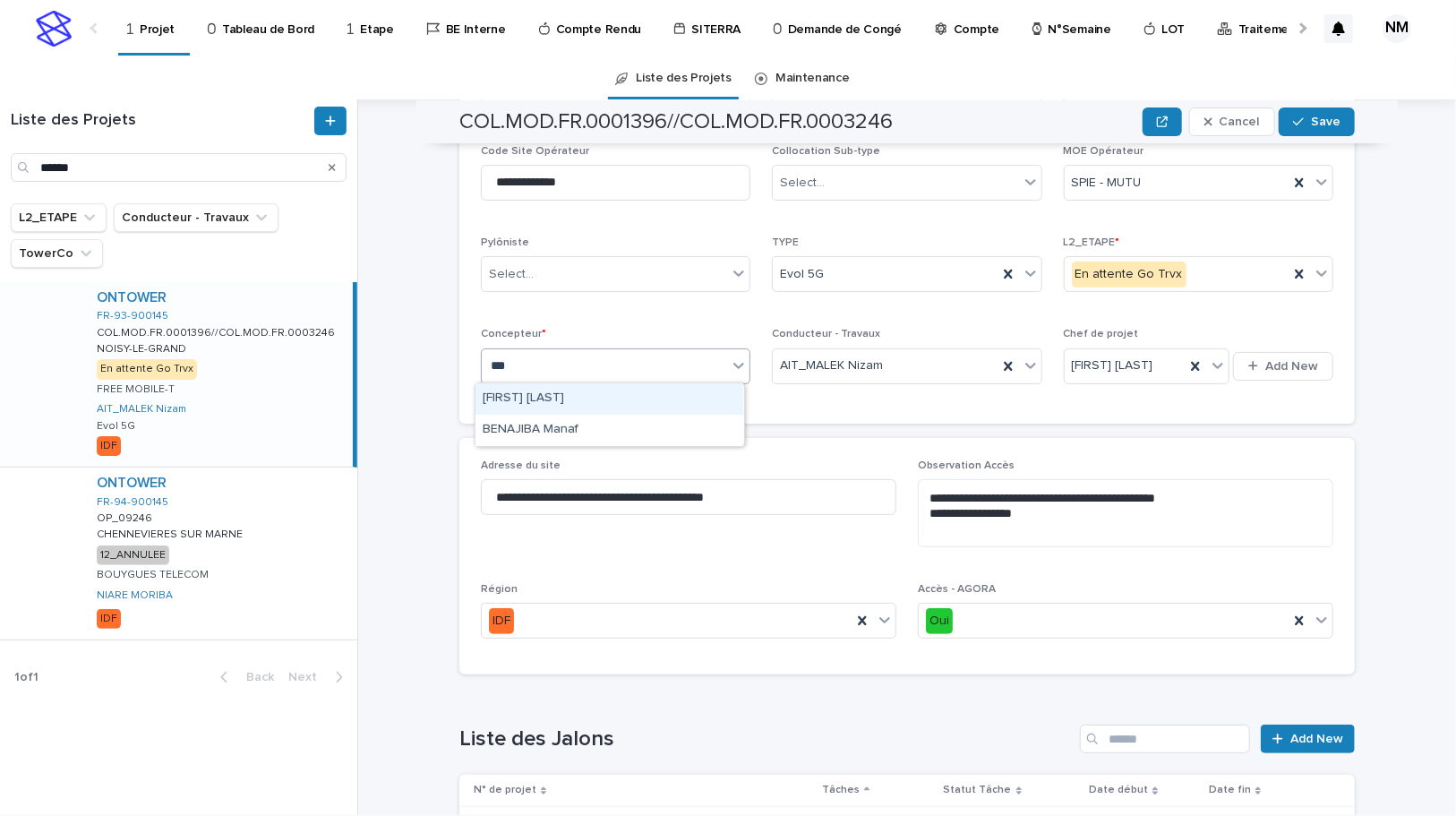 type on "****" 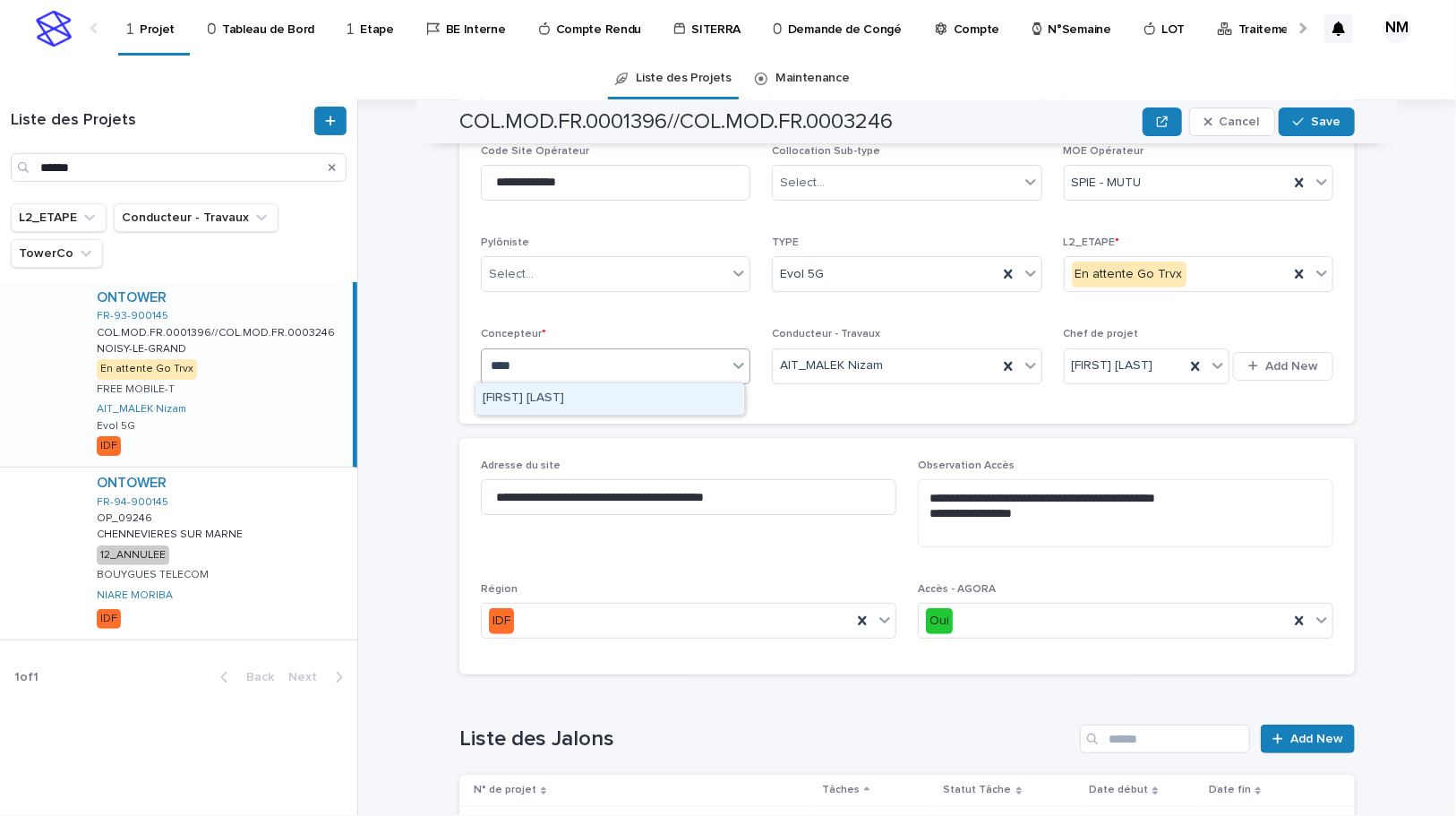 click on "[FIRST] [LAST]" at bounding box center (609, 399) 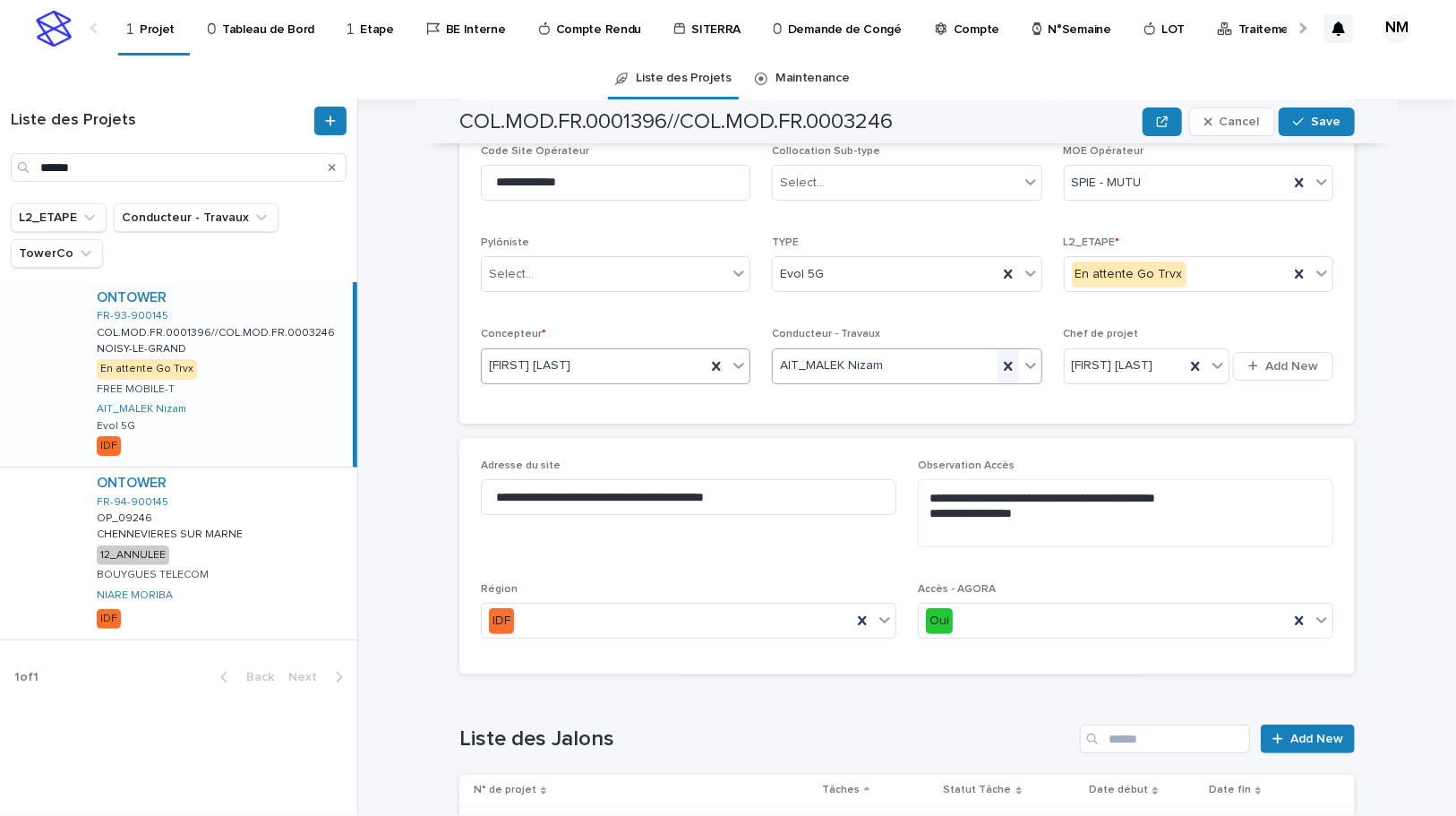 click 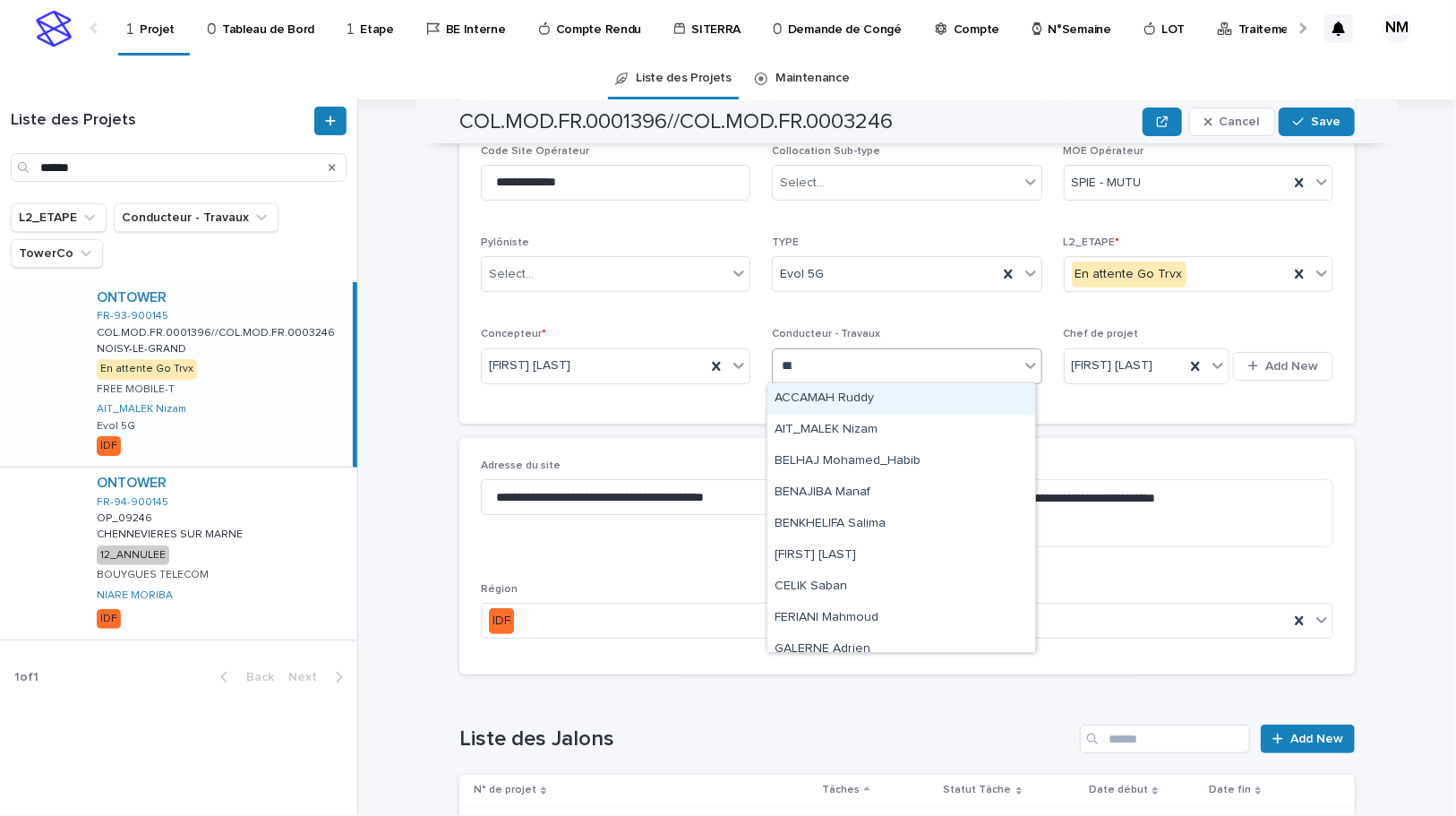 type on "****" 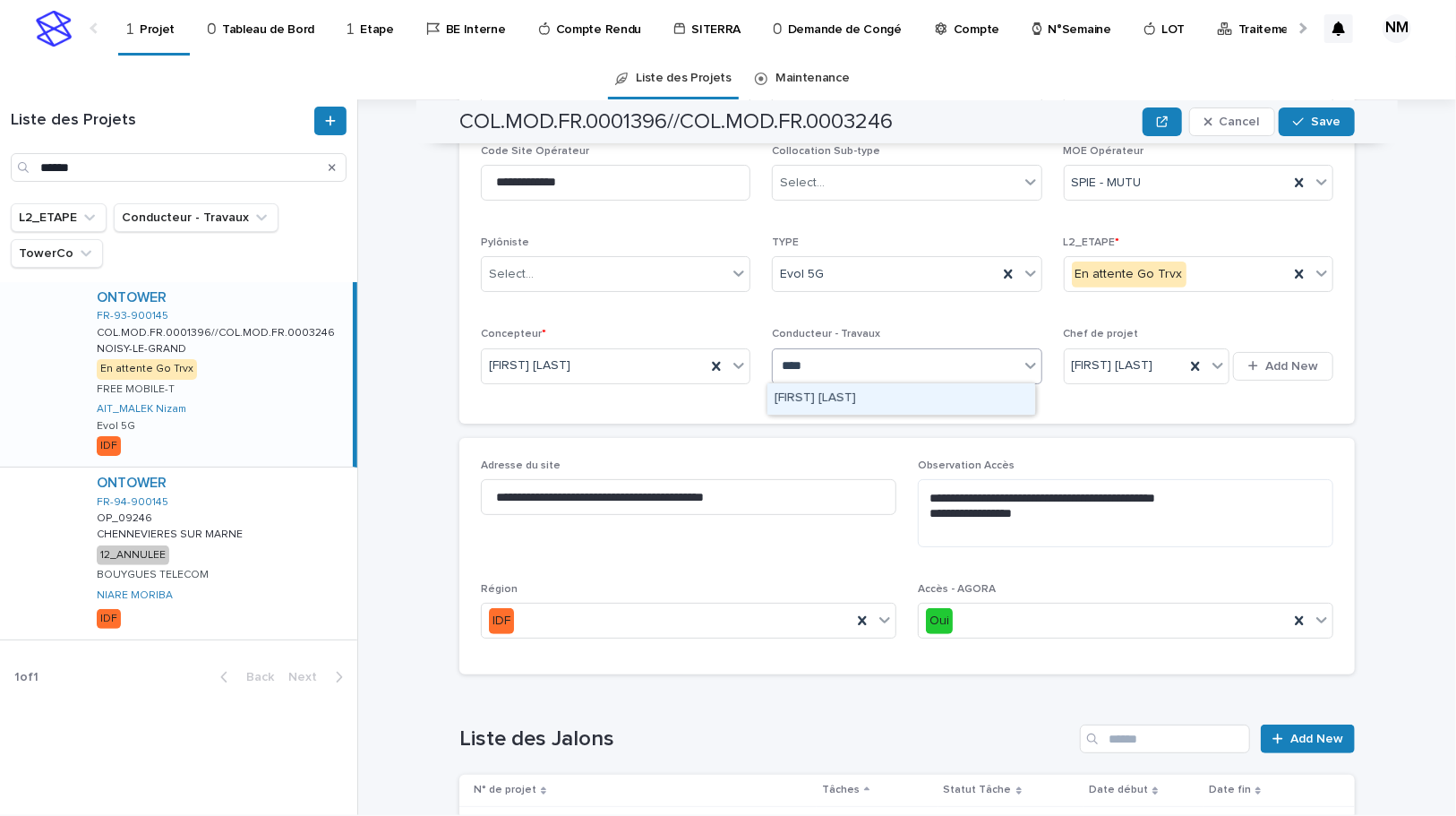 click on "[FIRST] [LAST]" at bounding box center [901, 399] 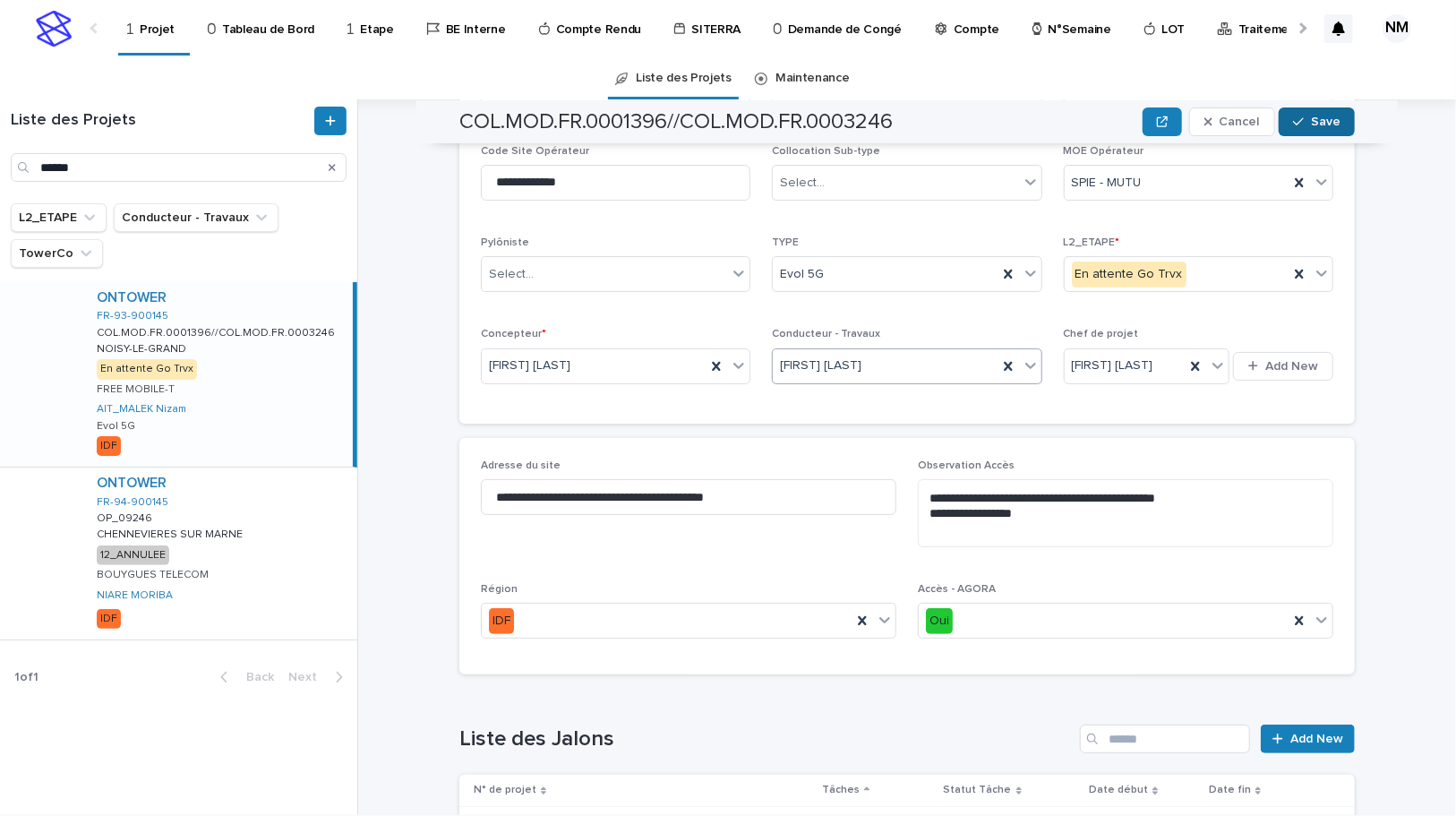 drag, startPoint x: 1313, startPoint y: 125, endPoint x: 1295, endPoint y: 146, distance: 27.658633 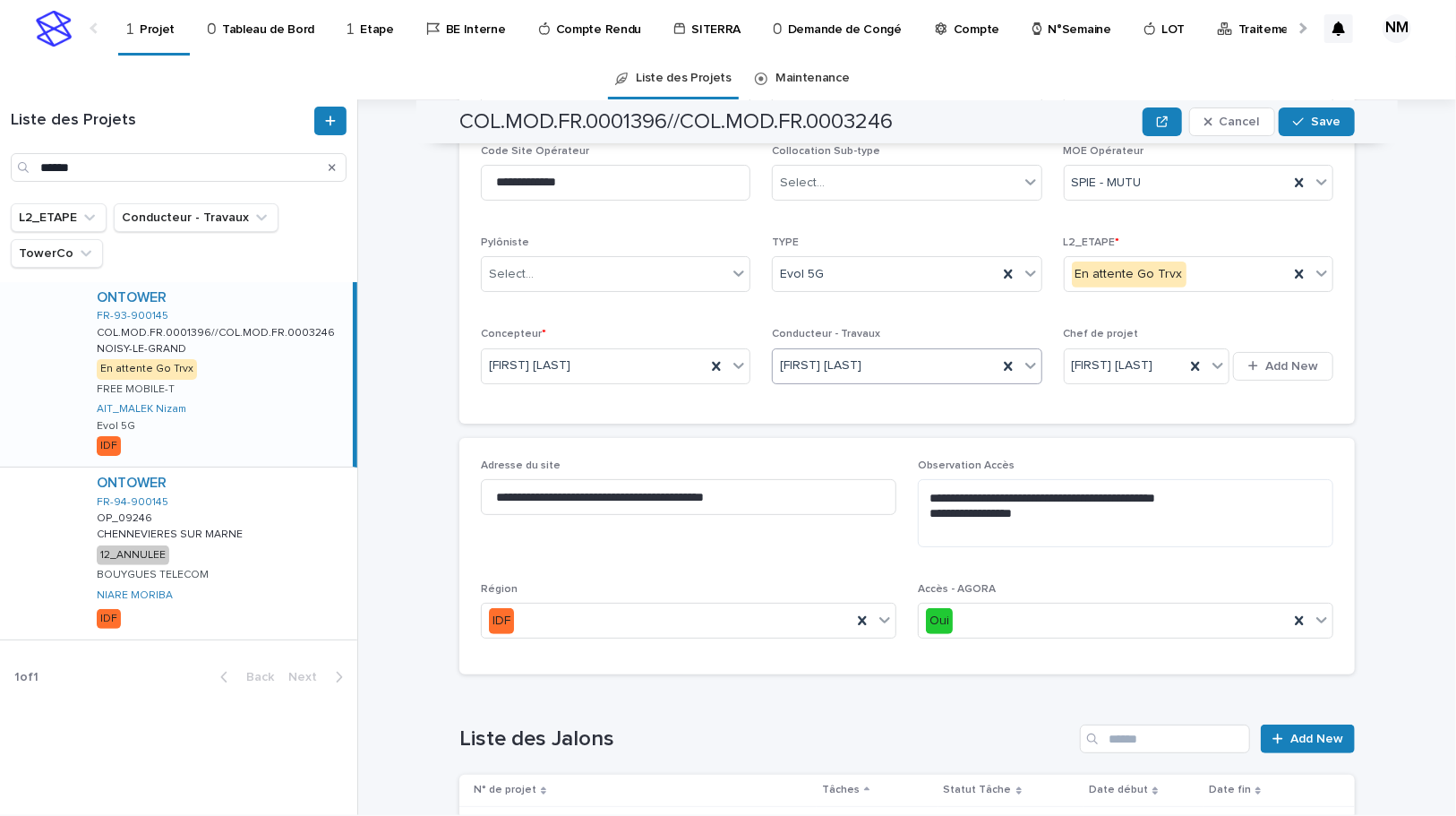 click on "Save" at bounding box center (1325, 122) 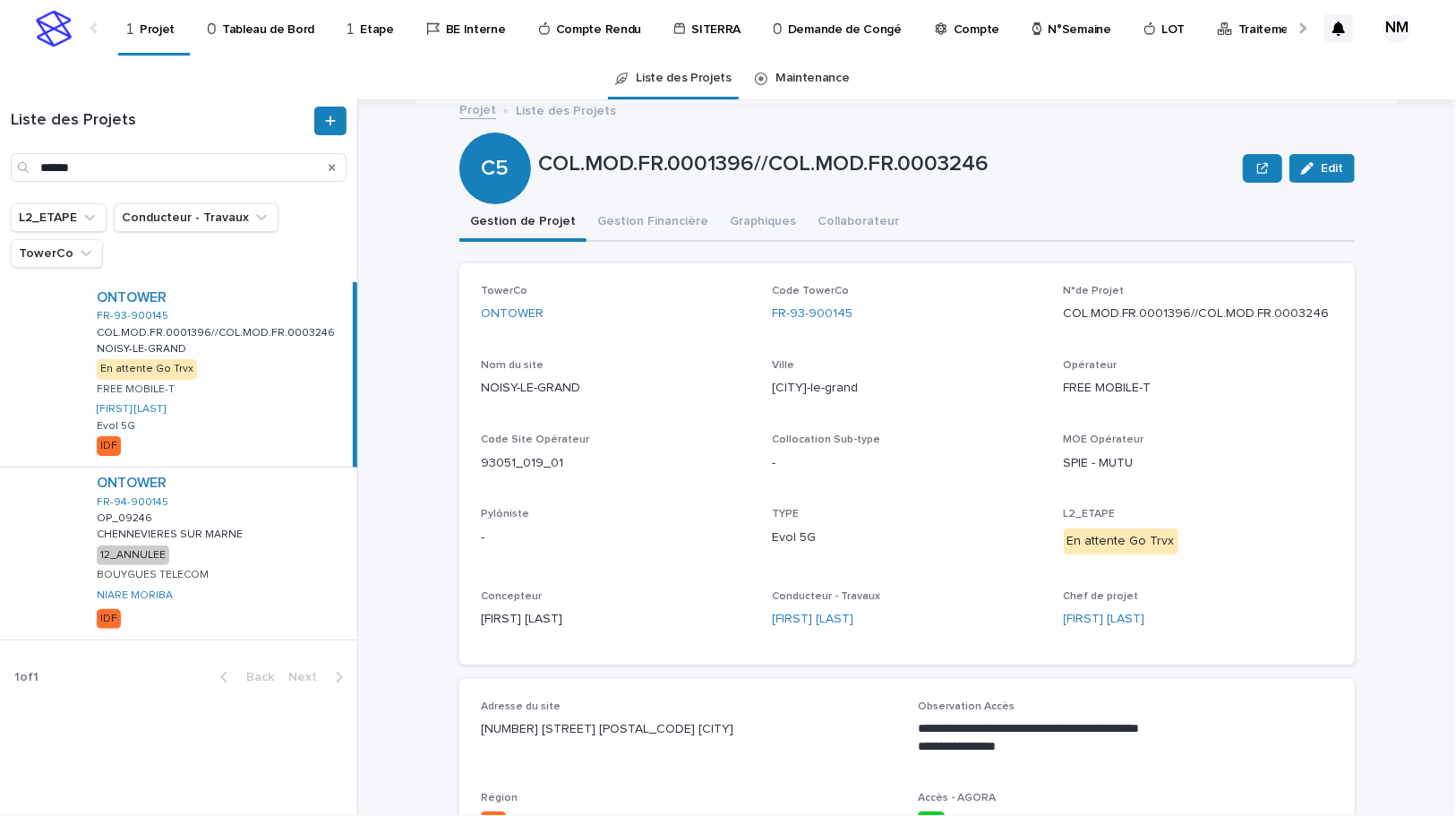 scroll, scrollTop: 0, scrollLeft: 0, axis: both 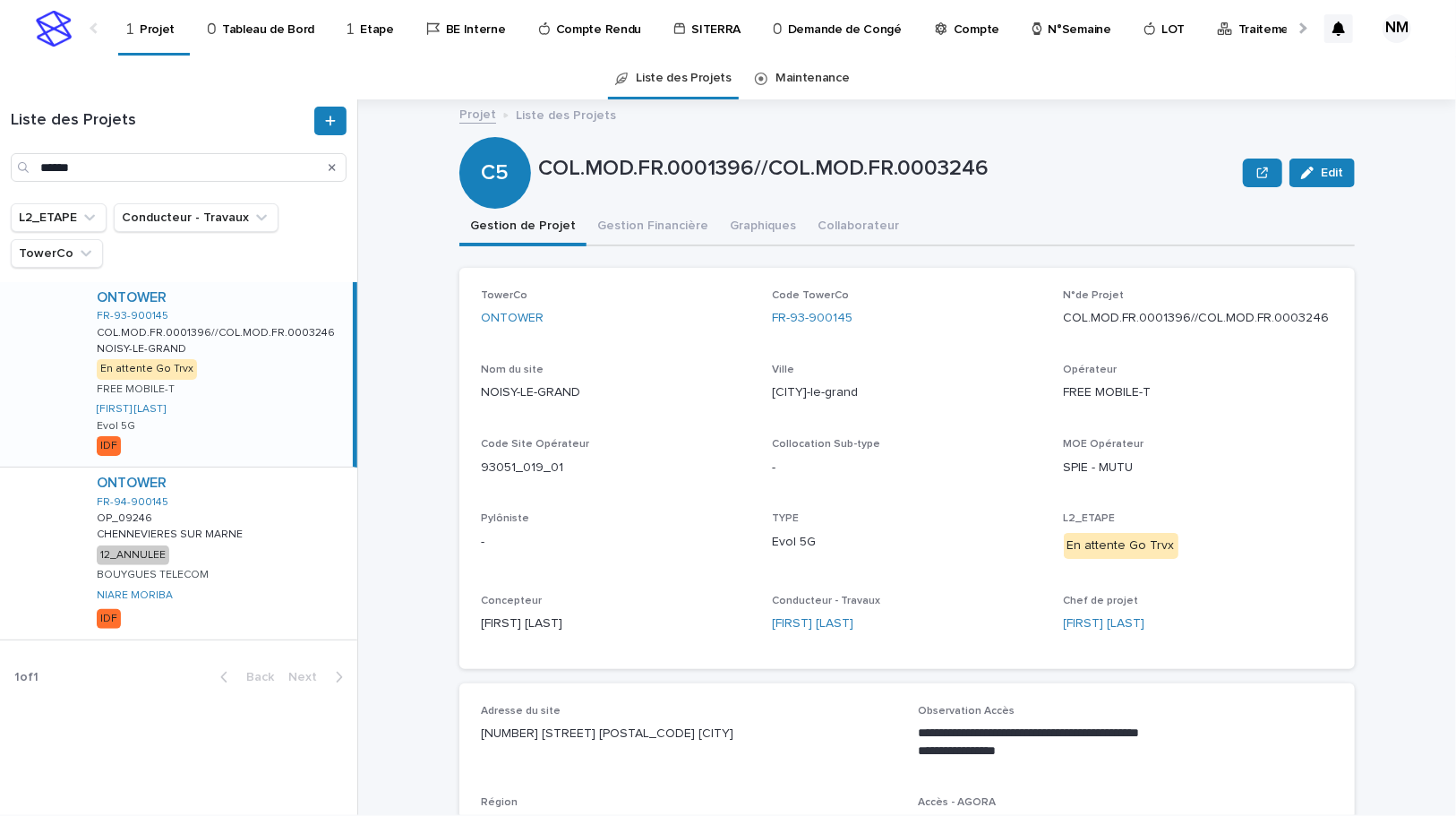 click 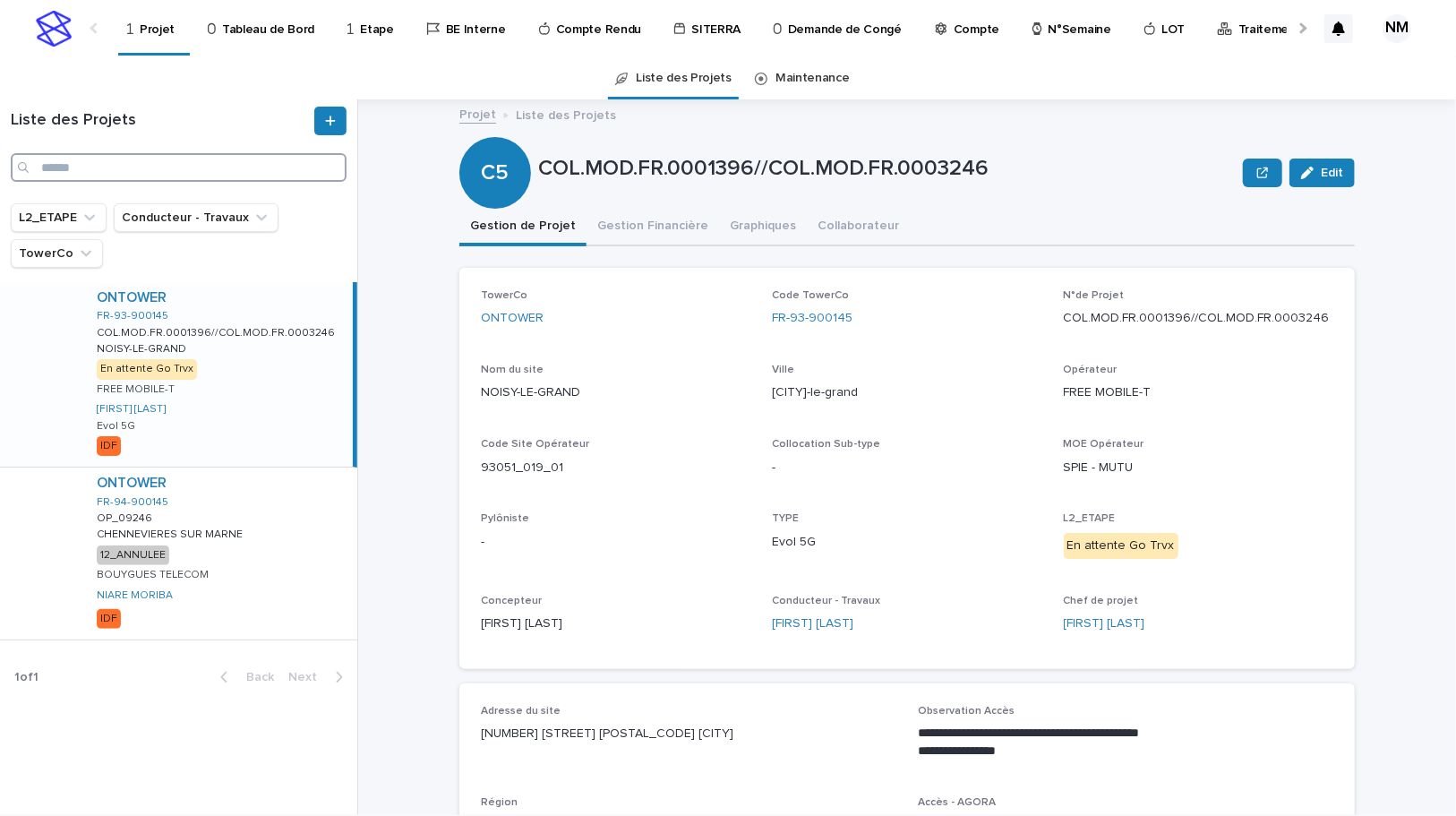click at bounding box center [178, 167] 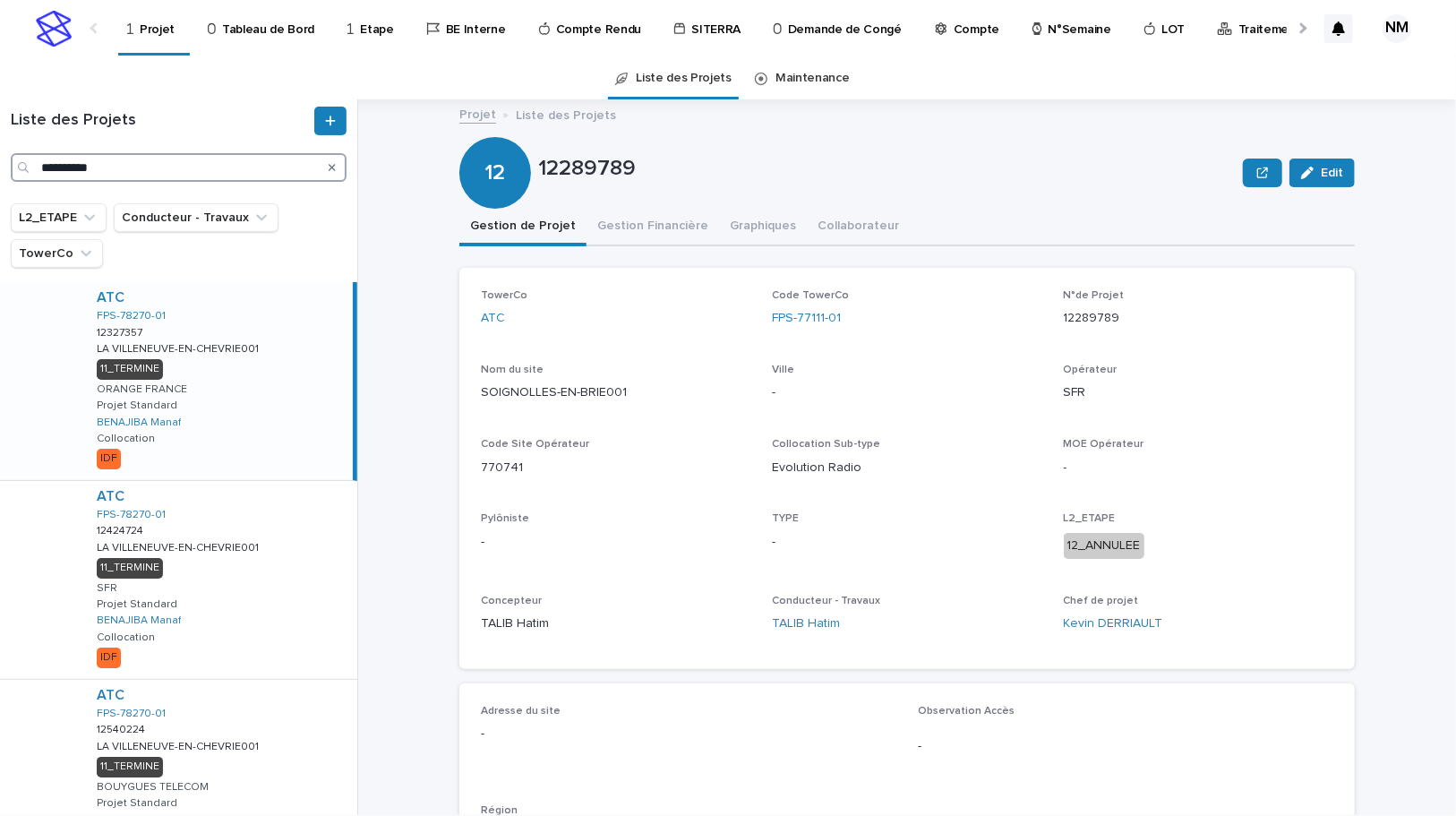 type on "**********" 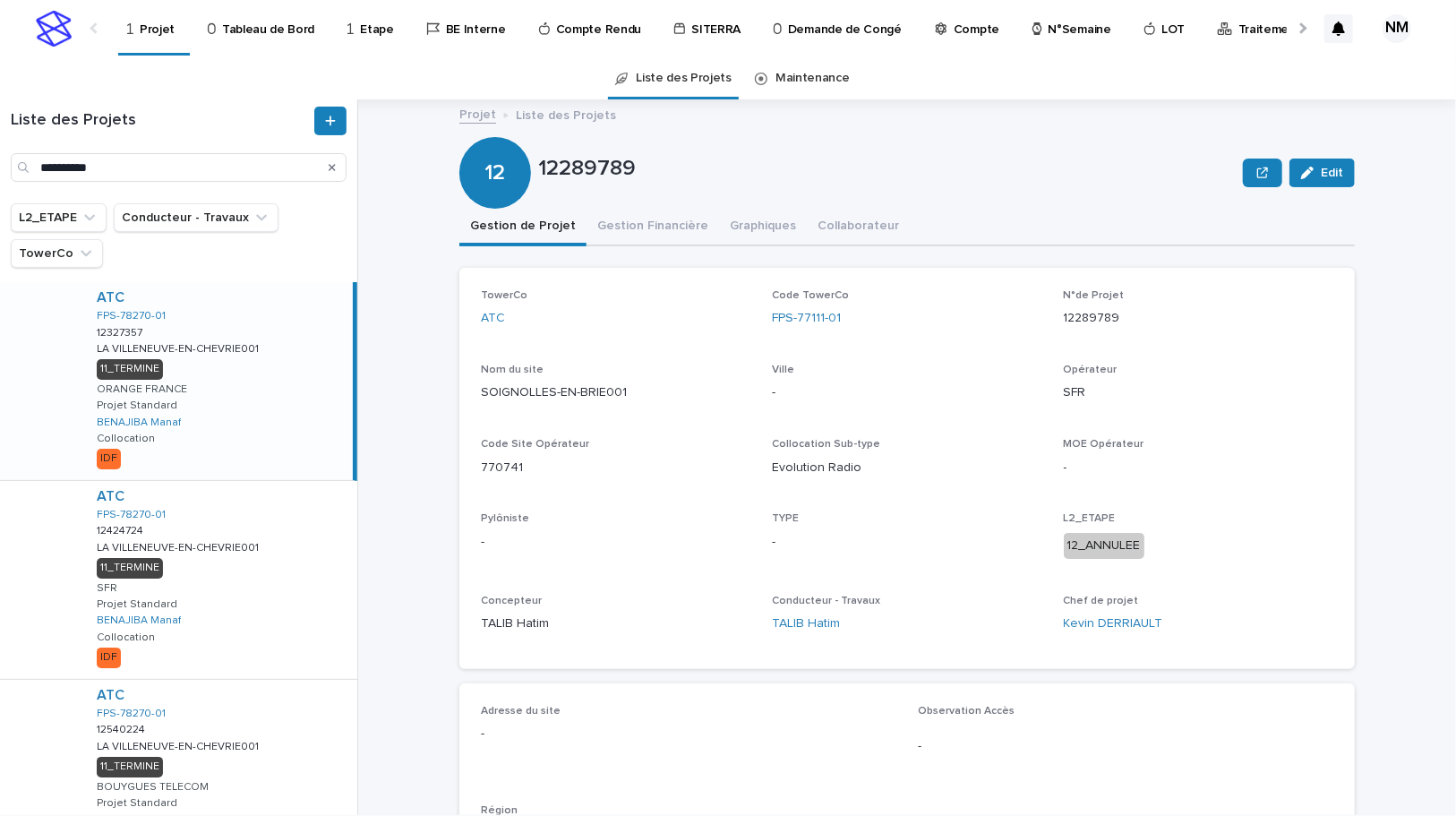 click on "ATC   FPS-78270-01   12327357 12327357   [CITY]-EN-CHEVRIE001 [CITY]-EN-CHEVRIE001   11_TERMINE ORANGE FRANCE Projet Standard [LAST] [FIRST]   Collocation IDF" at bounding box center [218, 381] 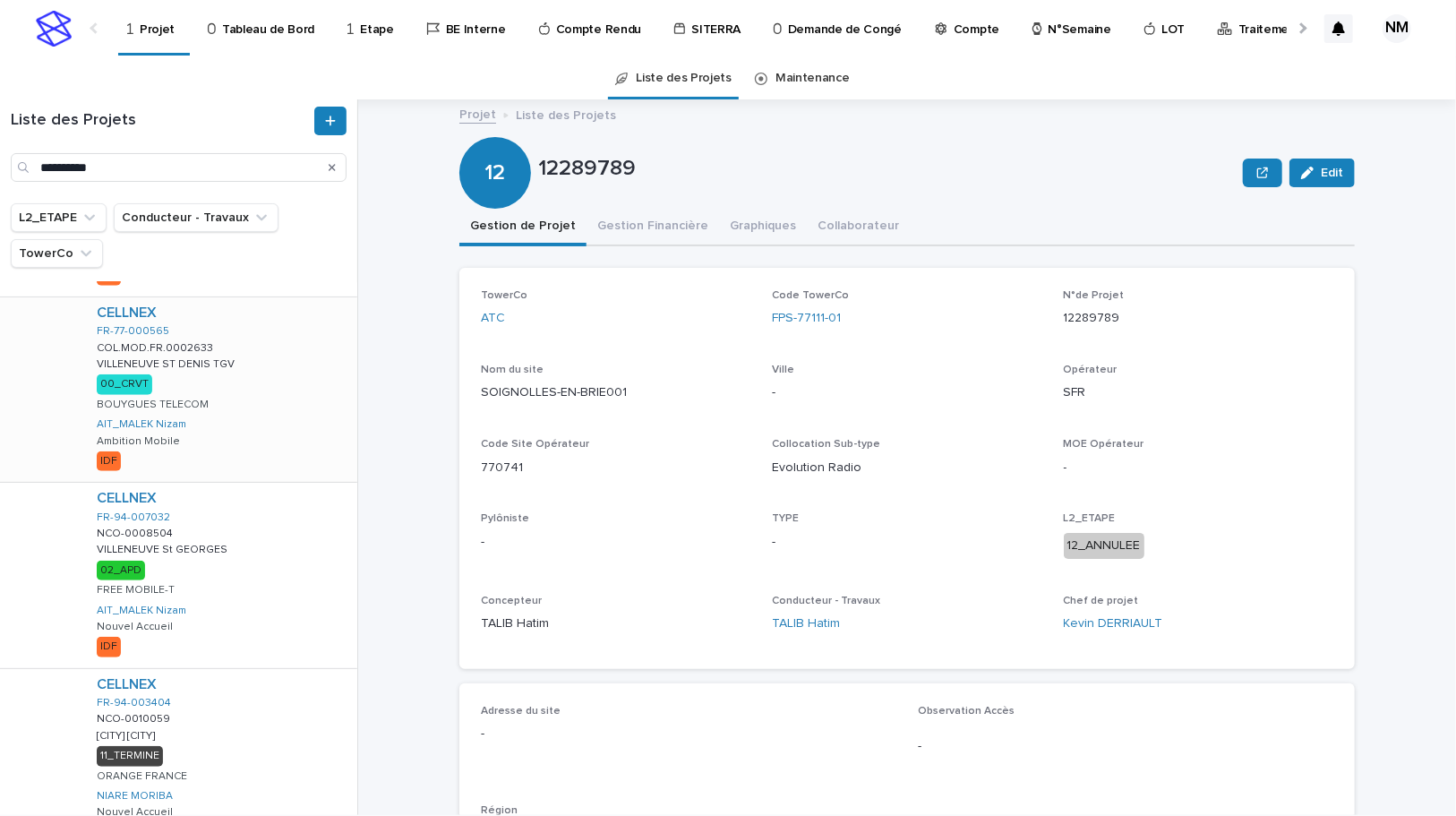 scroll, scrollTop: 792, scrollLeft: 0, axis: vertical 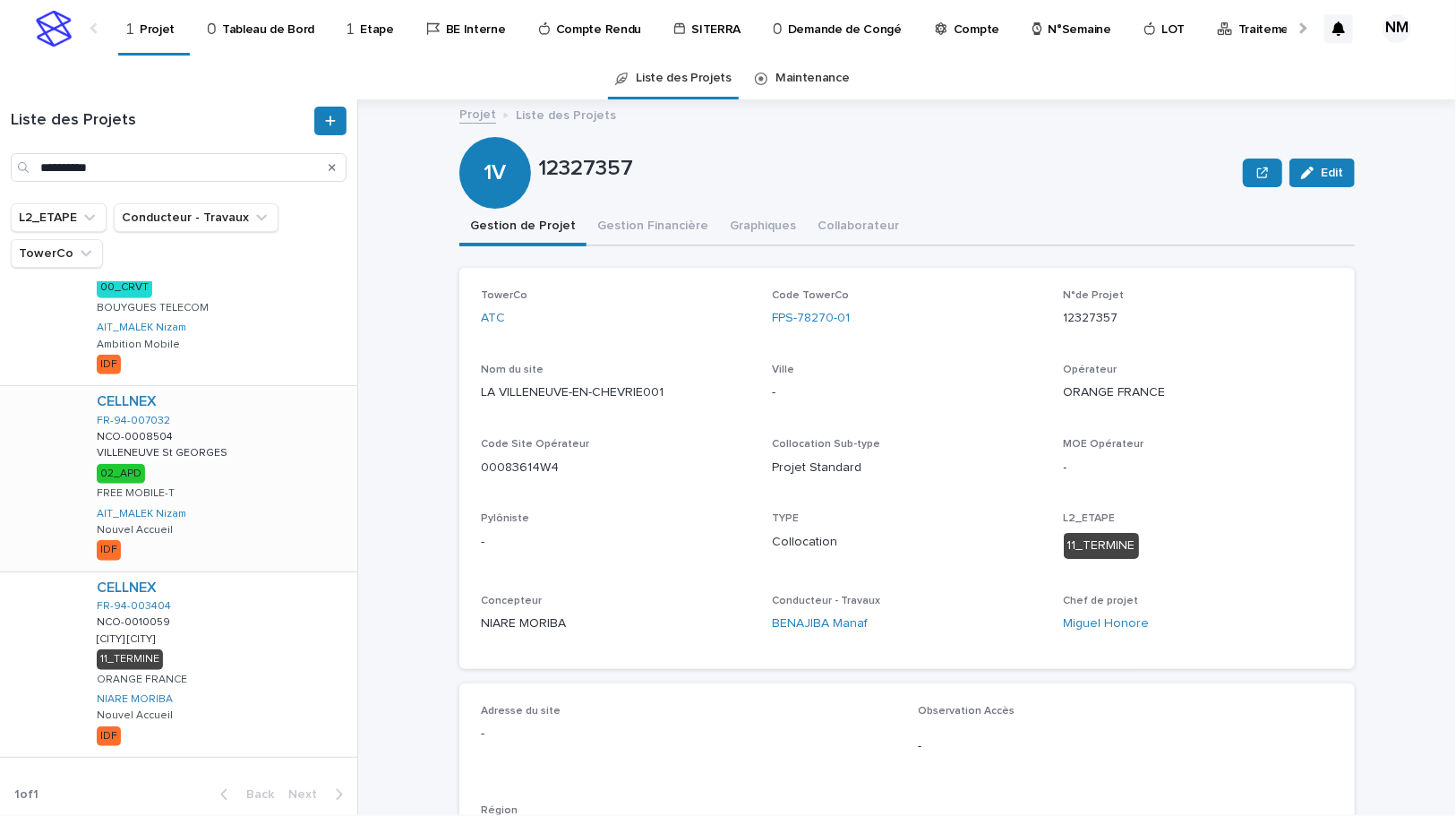 click on "CELLNEX   FR-94-007032   NCO-0008504 NCO-0008504   VILLENEUVE St GEORGES VILLENEUVE St GEORGES   02_APD FREE MOBILE-T [FIRST] [LAST]   Nouvel Accueil IDF" at bounding box center (219, 478) 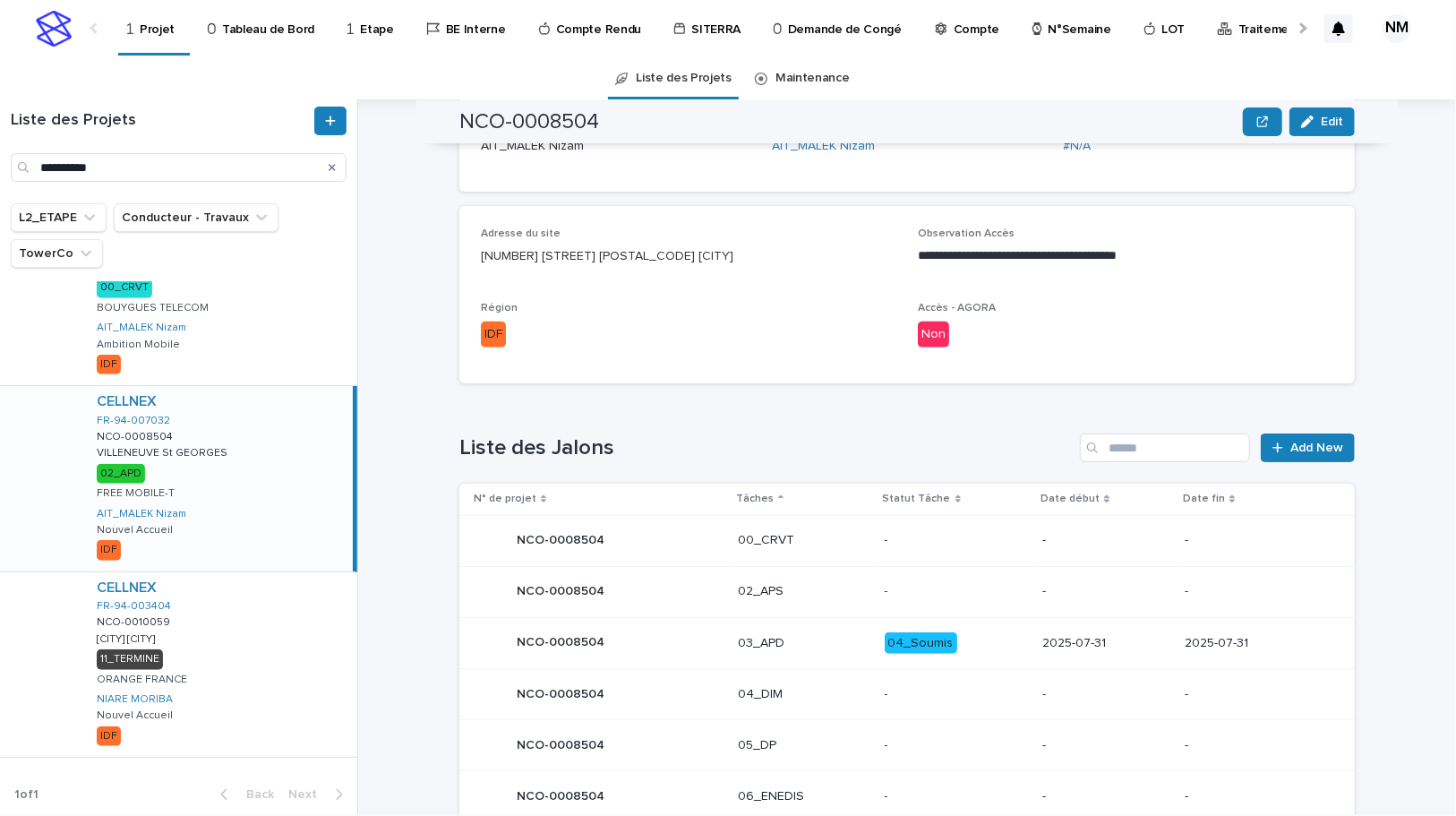scroll, scrollTop: 645, scrollLeft: 0, axis: vertical 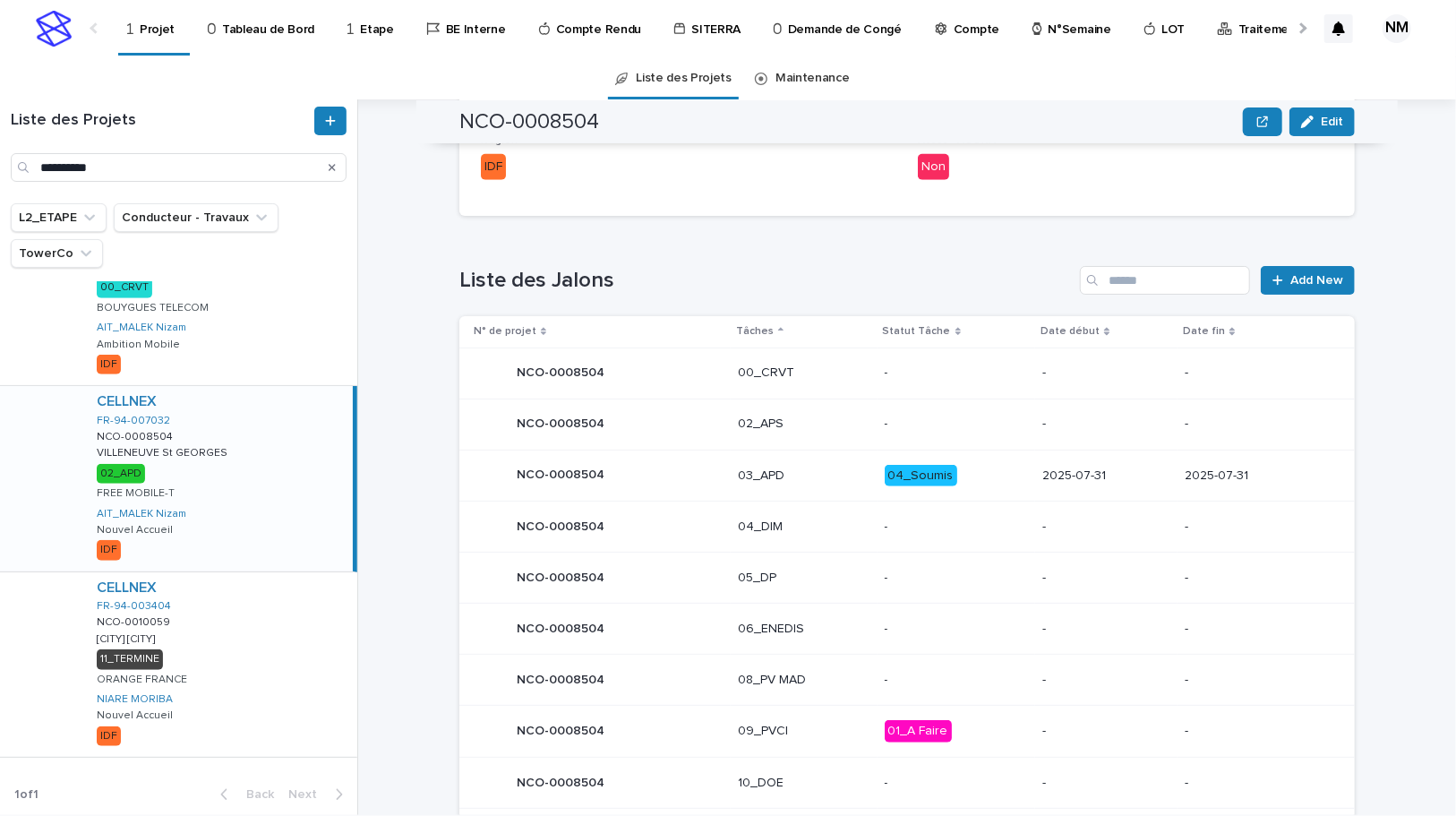 click on "04_Soumis" at bounding box center [956, 476] 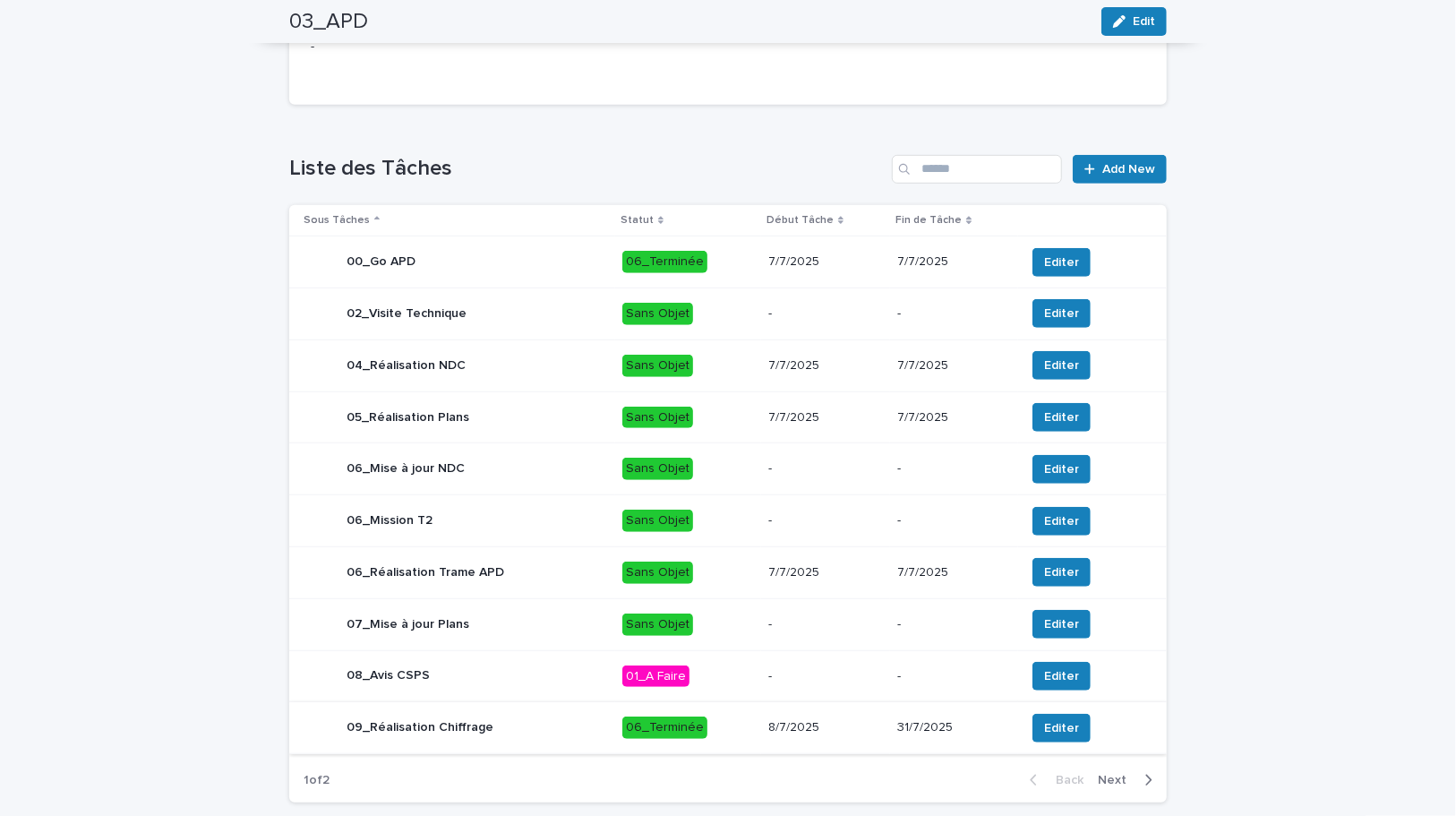 scroll, scrollTop: 599, scrollLeft: 0, axis: vertical 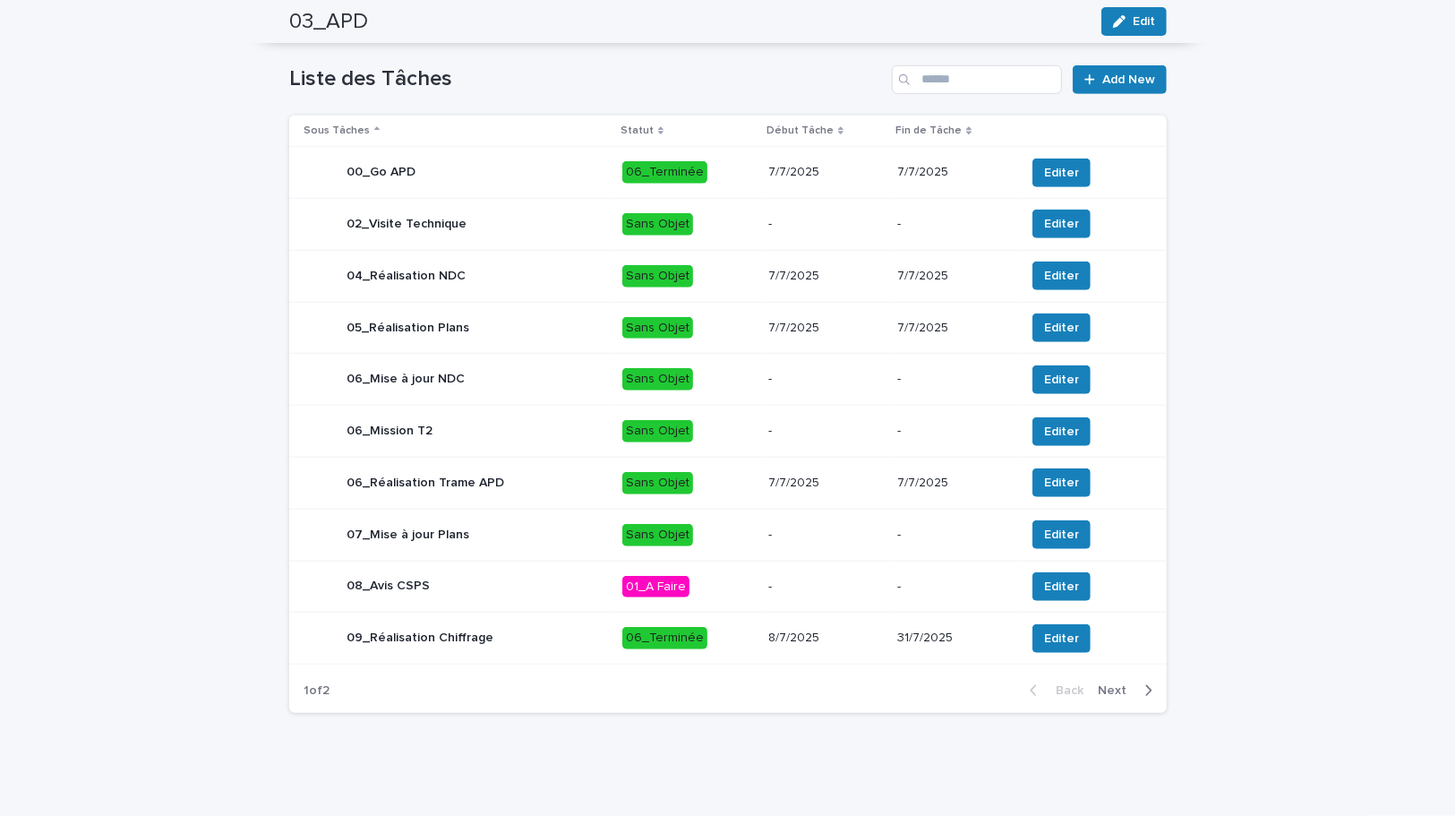 click 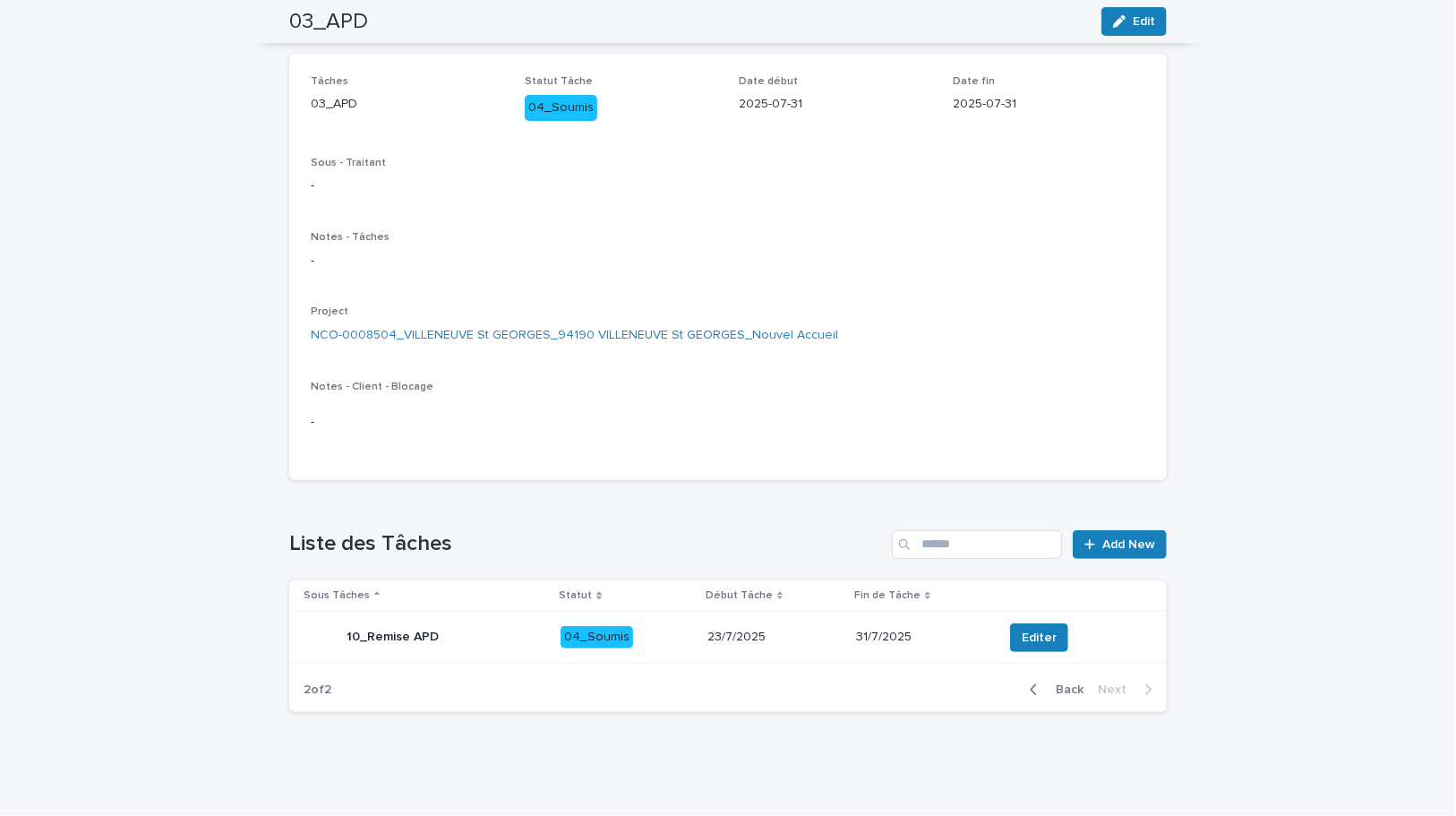 scroll, scrollTop: 134, scrollLeft: 0, axis: vertical 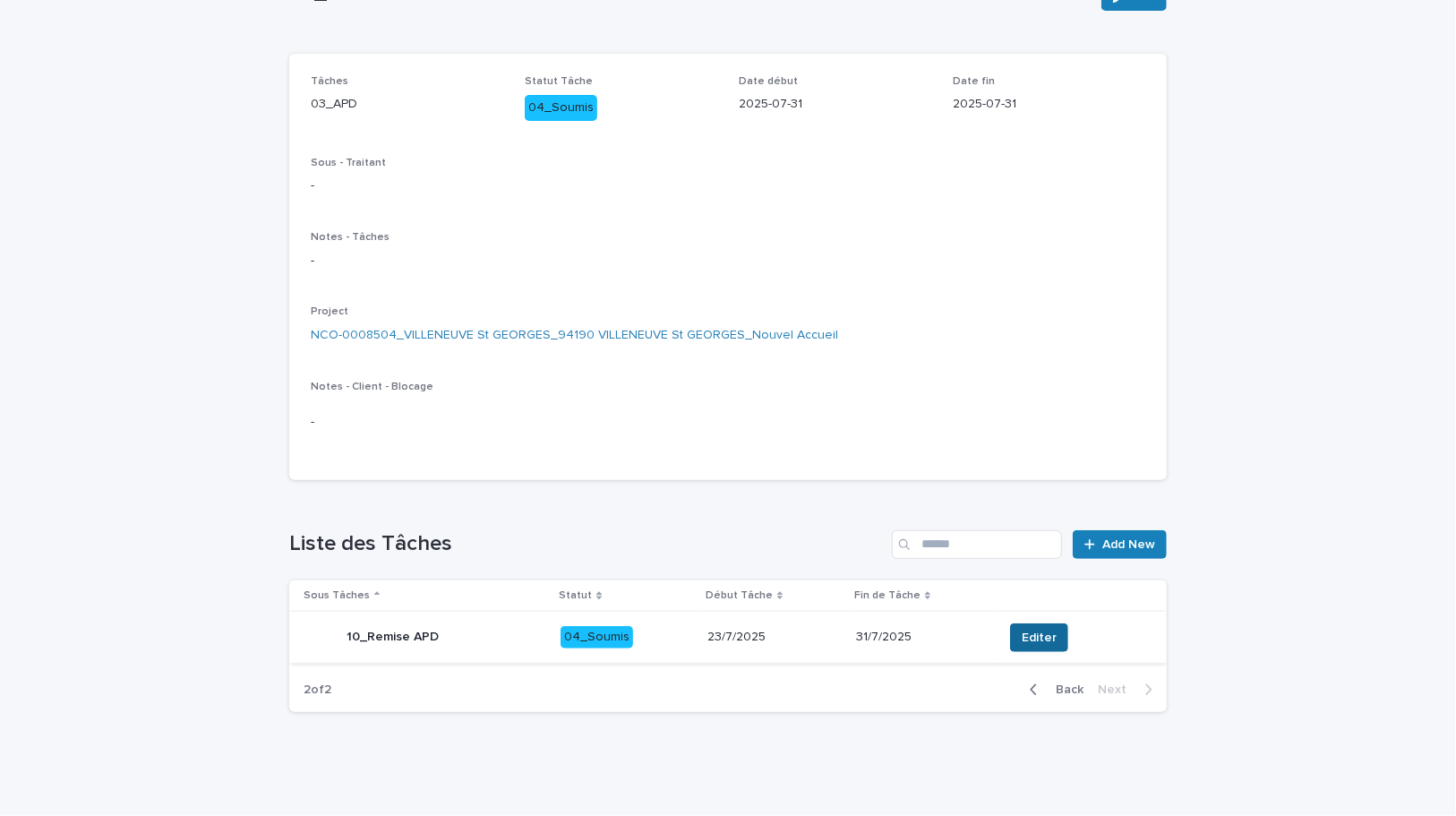 click on "Editer" at bounding box center [1039, 638] 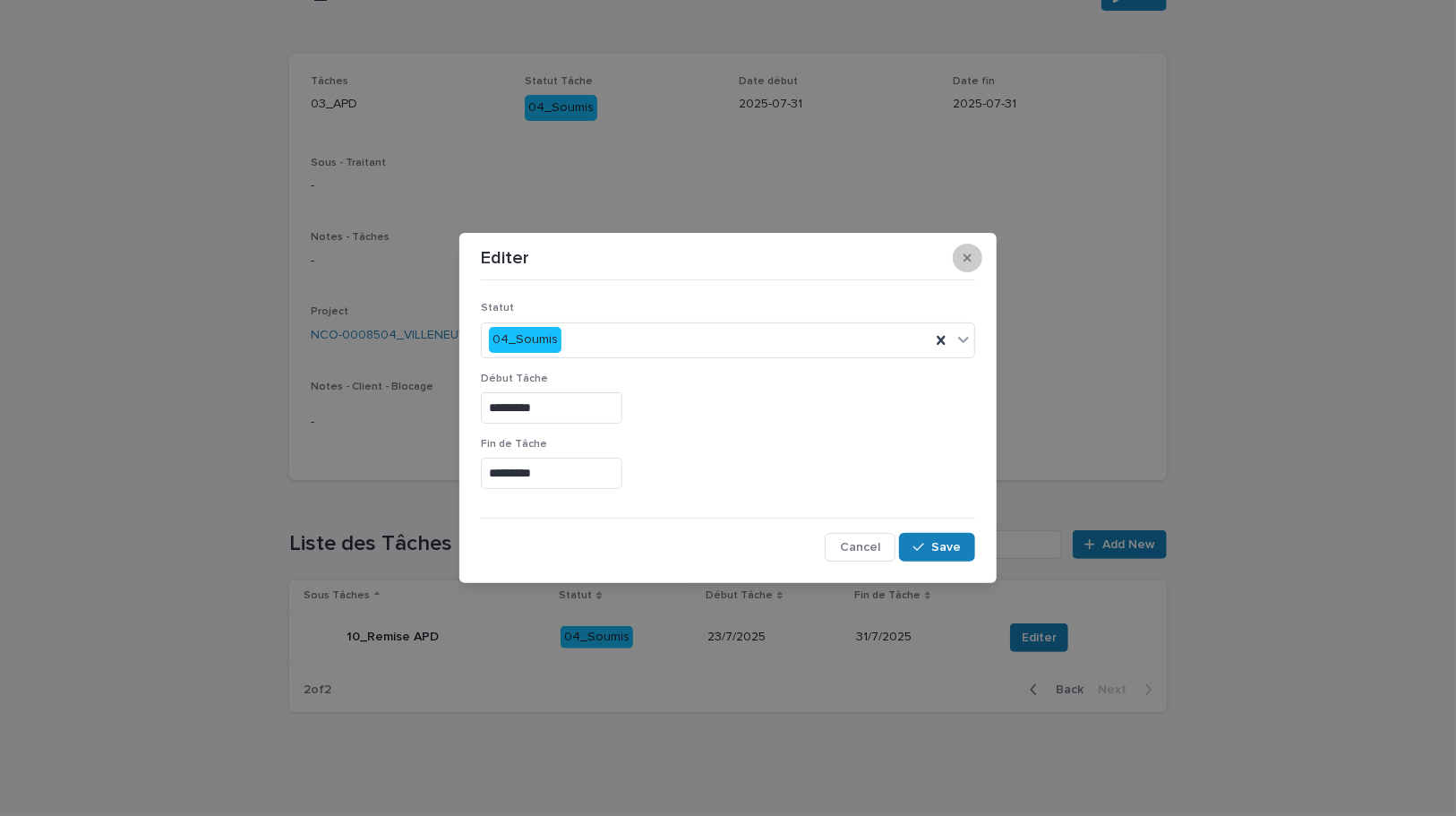 click at bounding box center [967, 258] 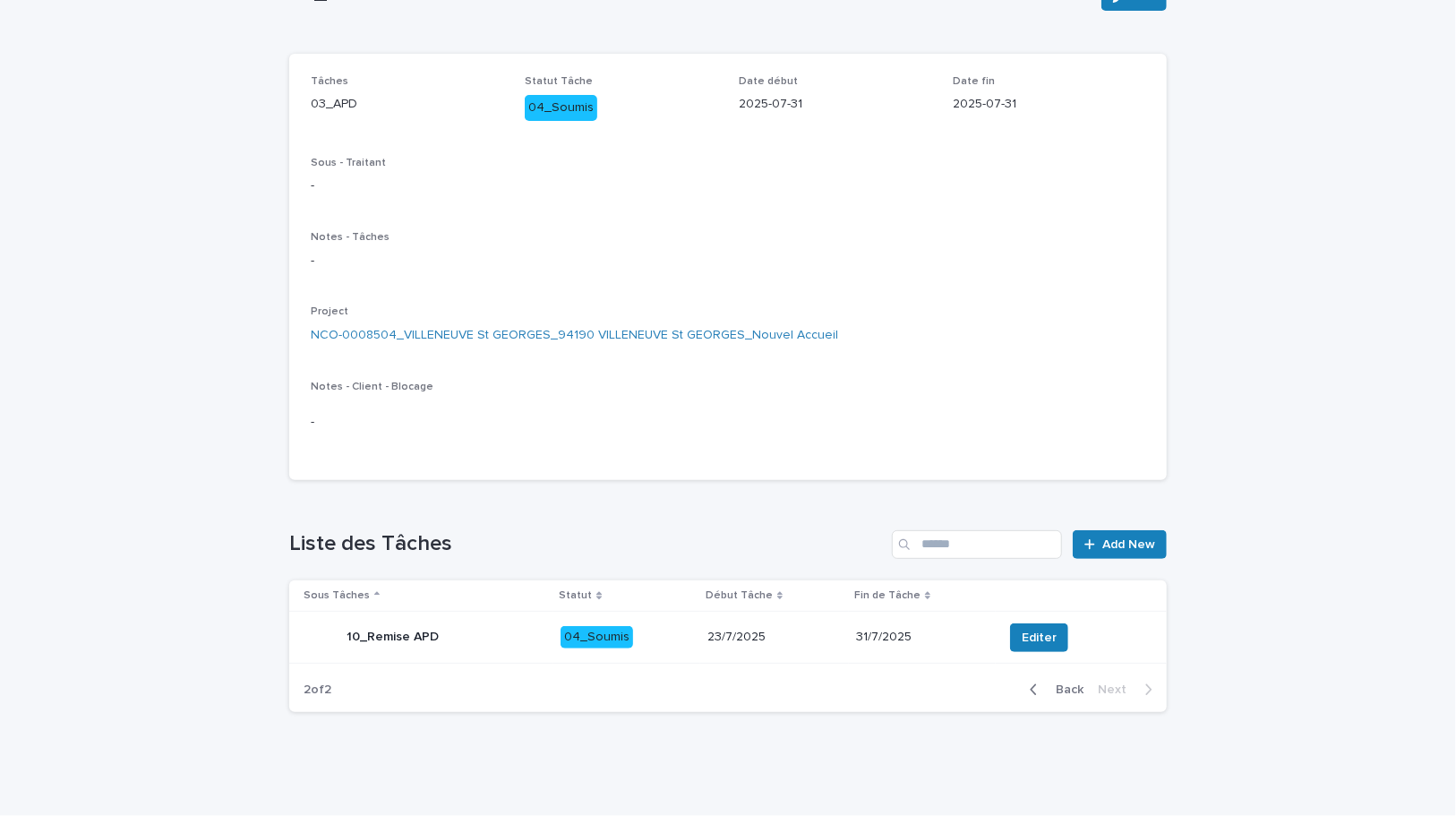 click on "31/7/2025" at bounding box center (922, 637) 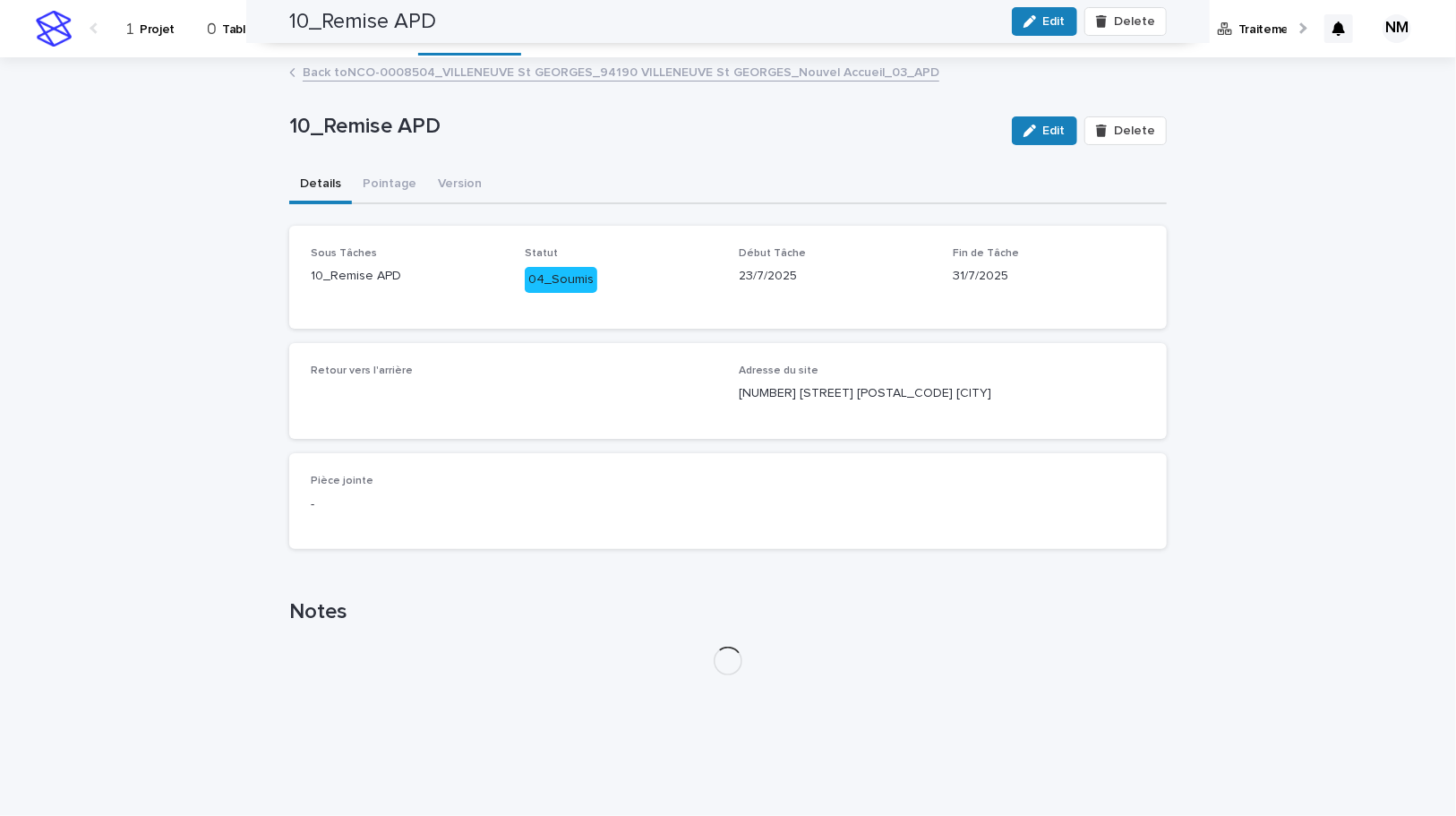 scroll, scrollTop: 0, scrollLeft: 0, axis: both 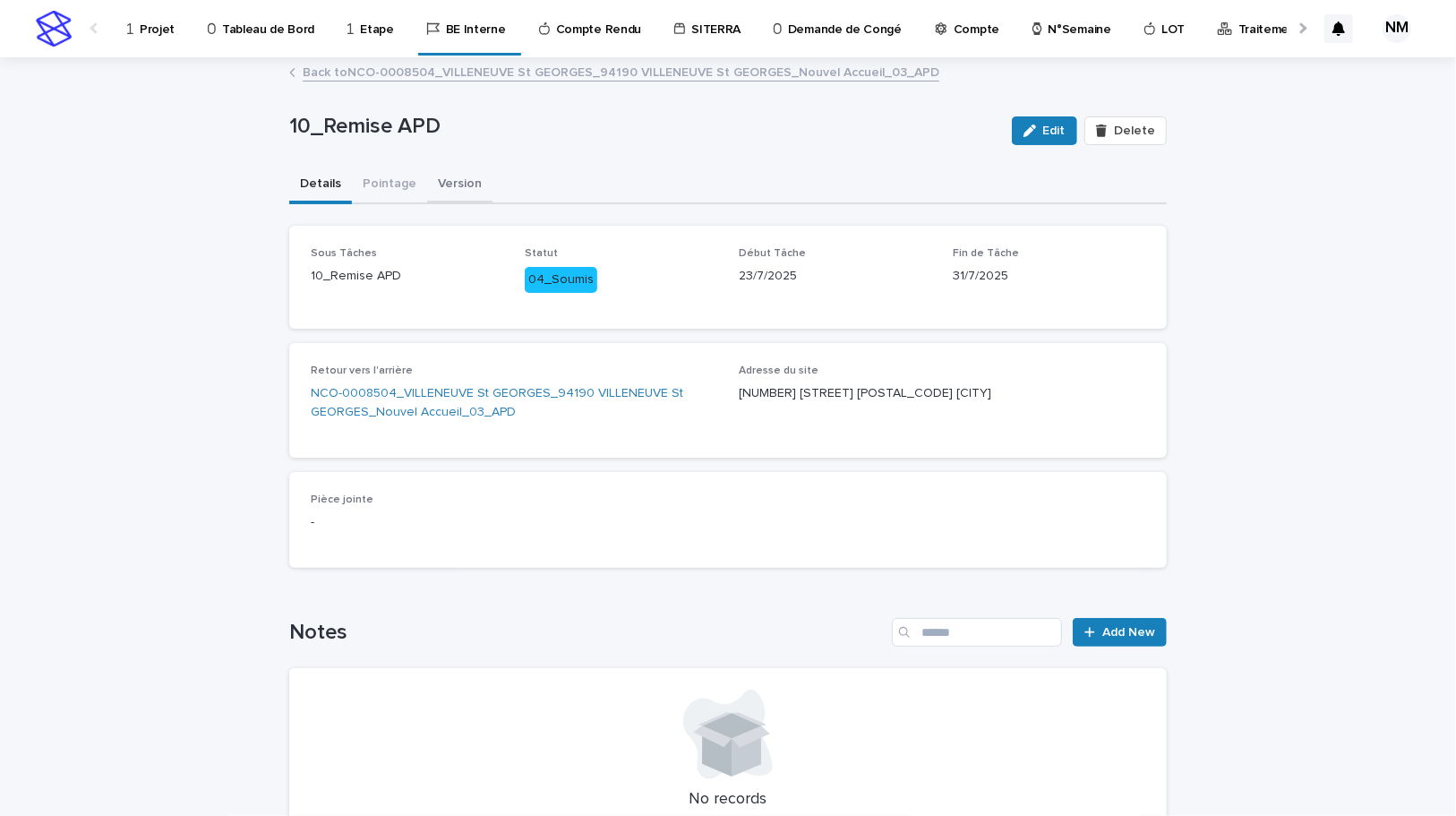 click on "Version" at bounding box center [459, 185] 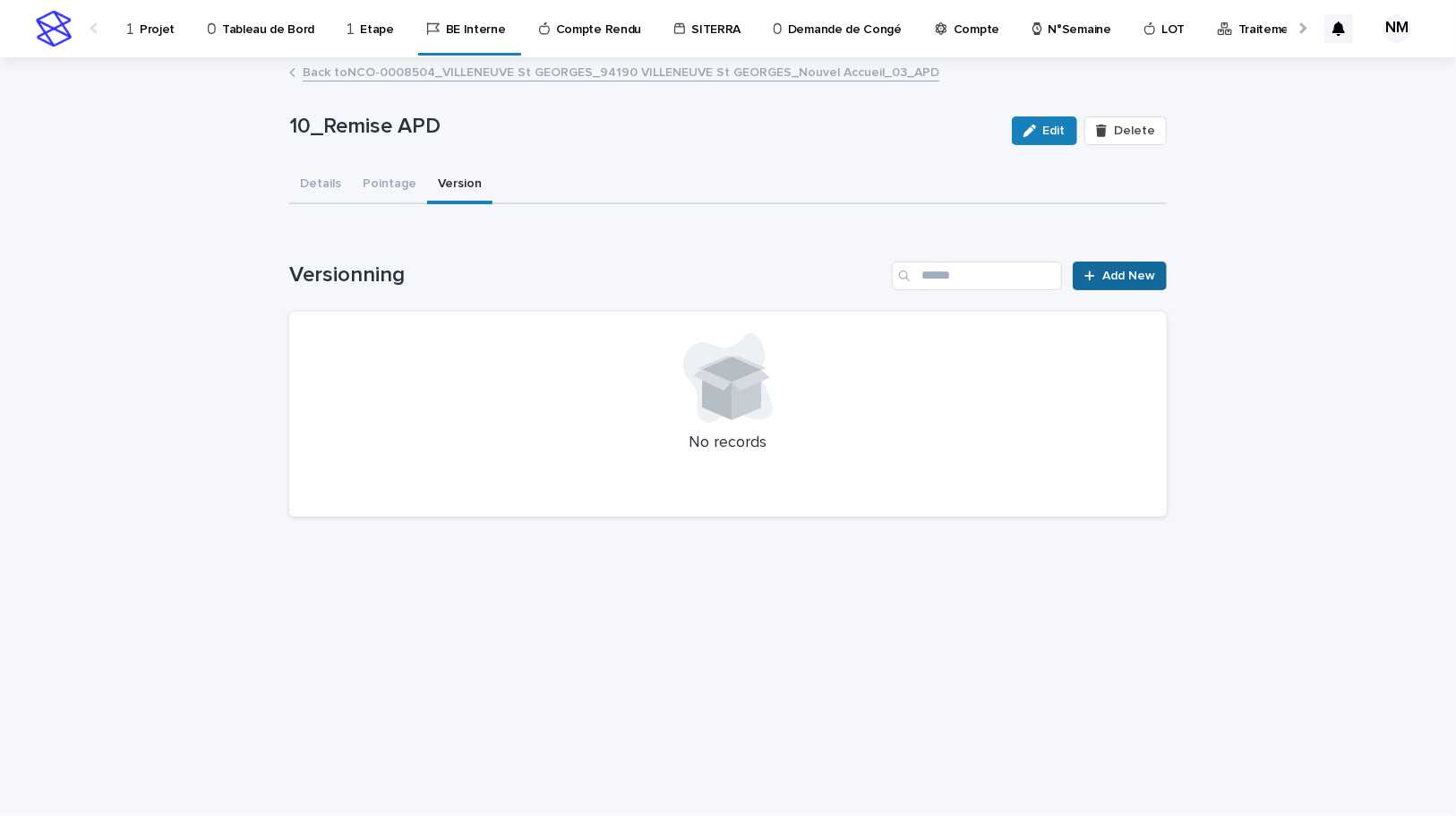click on "Add New" at bounding box center (1119, 276) 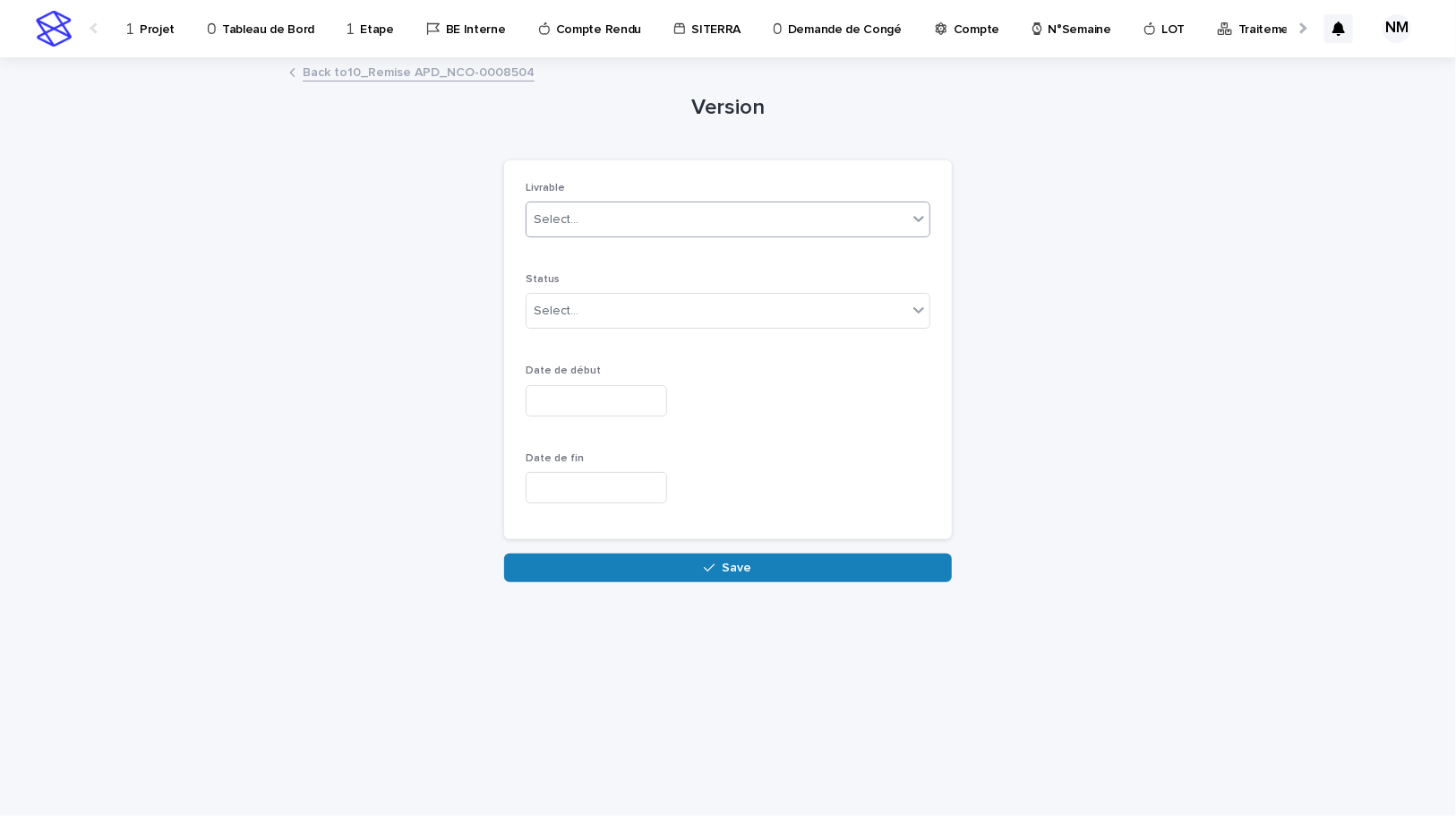 click on "Select..." at bounding box center (556, 219) 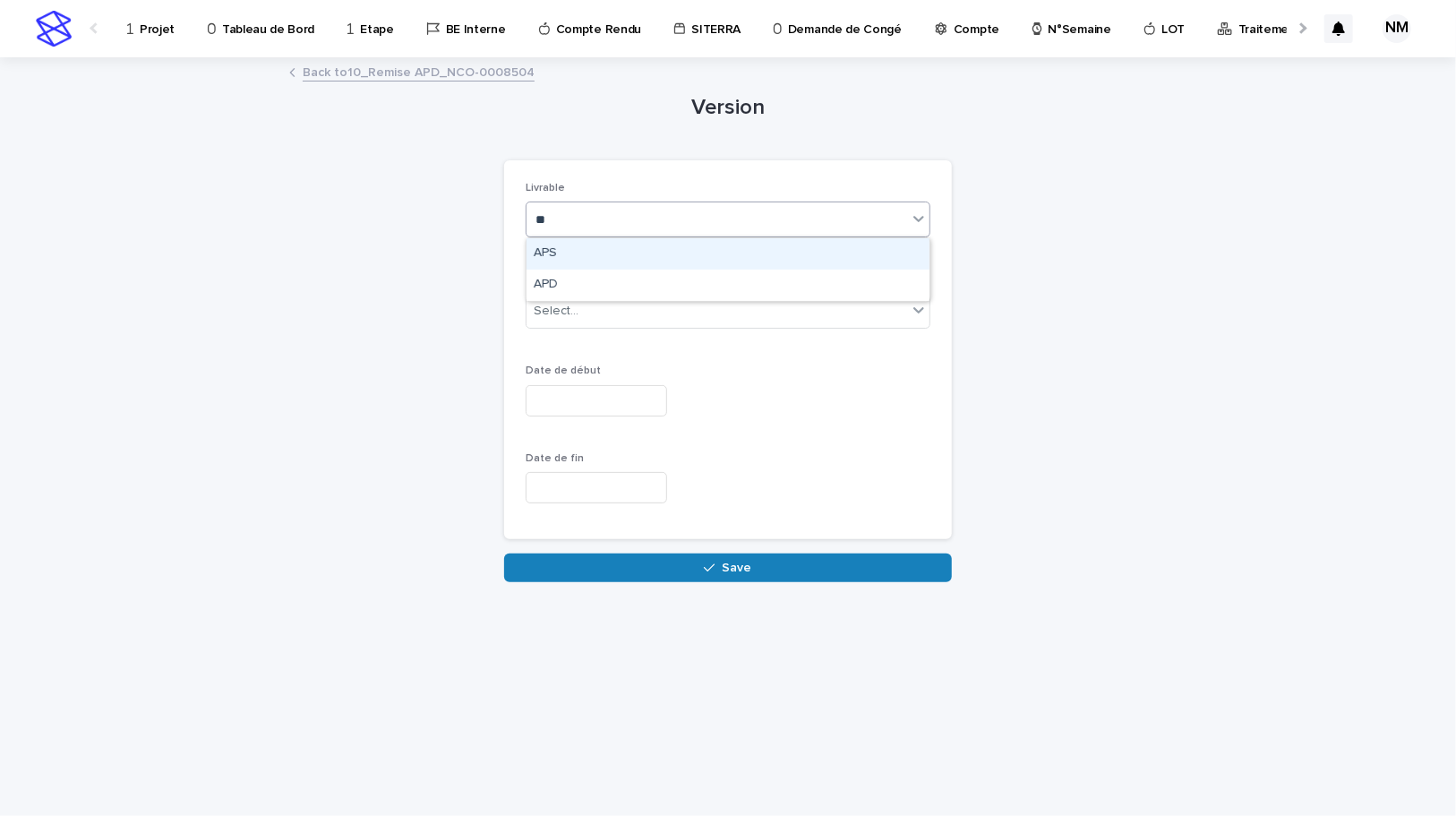 type on "***" 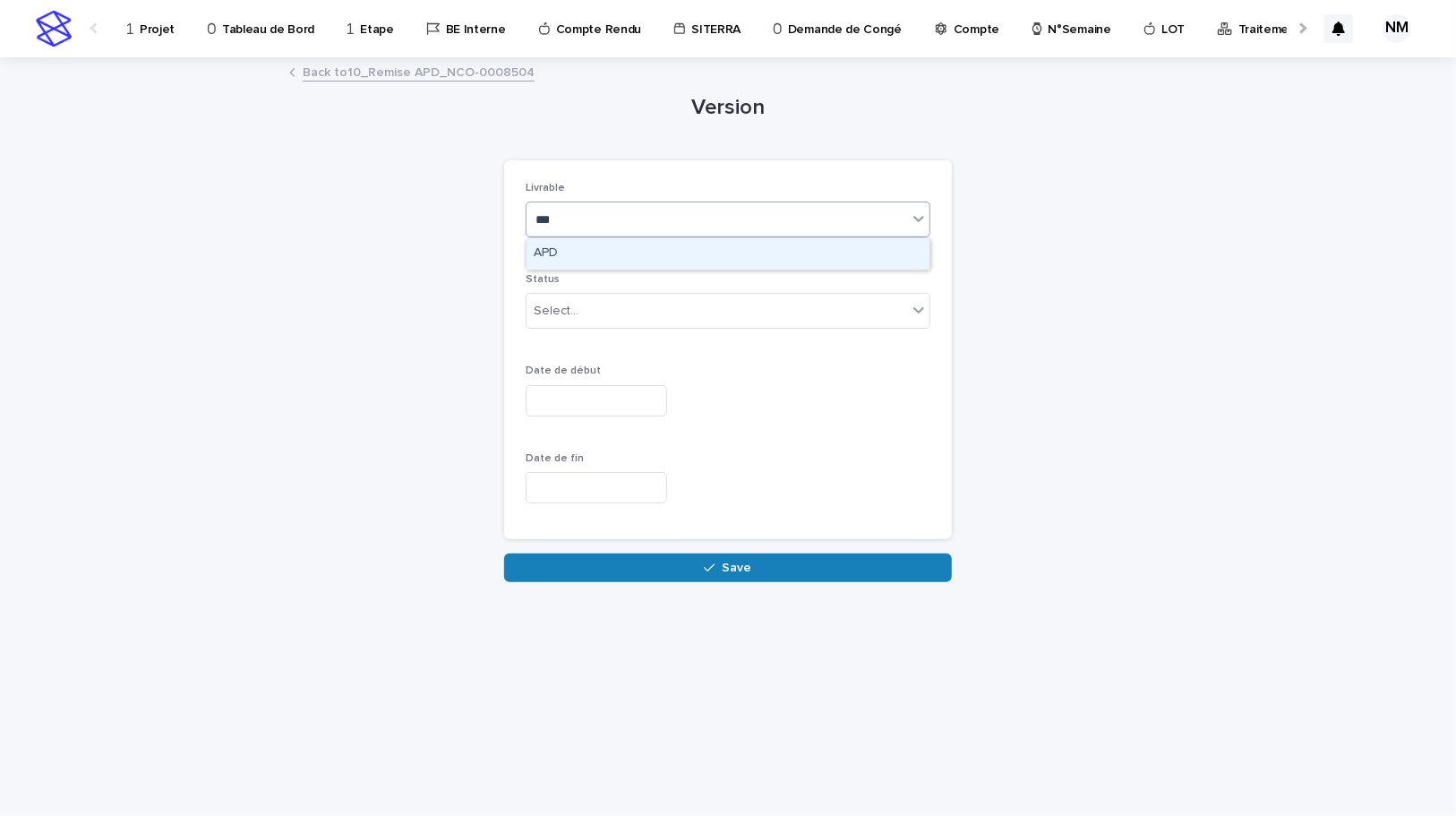 click on "APD" at bounding box center [728, 253] 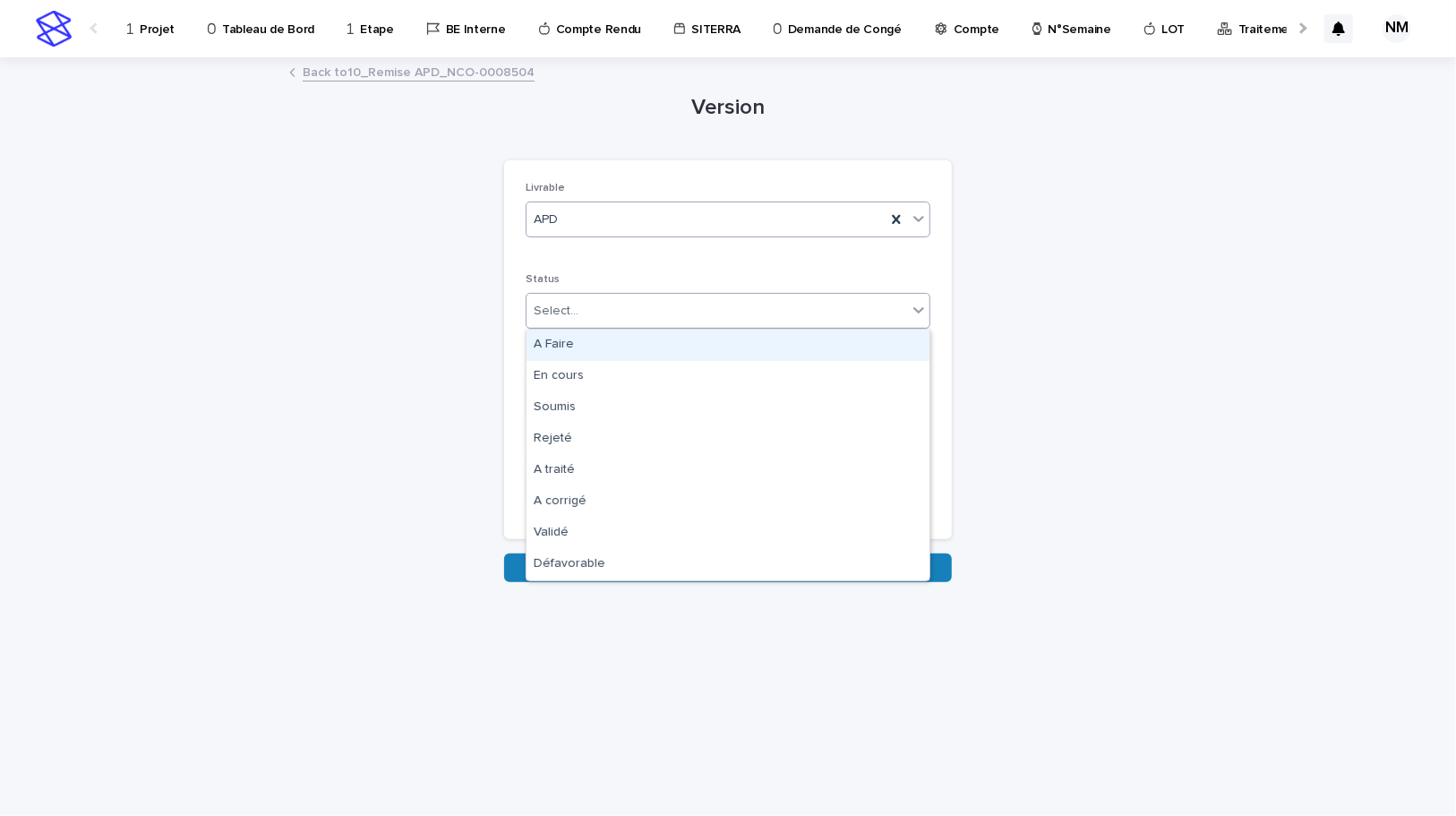 click on "Select..." at bounding box center (716, 311) 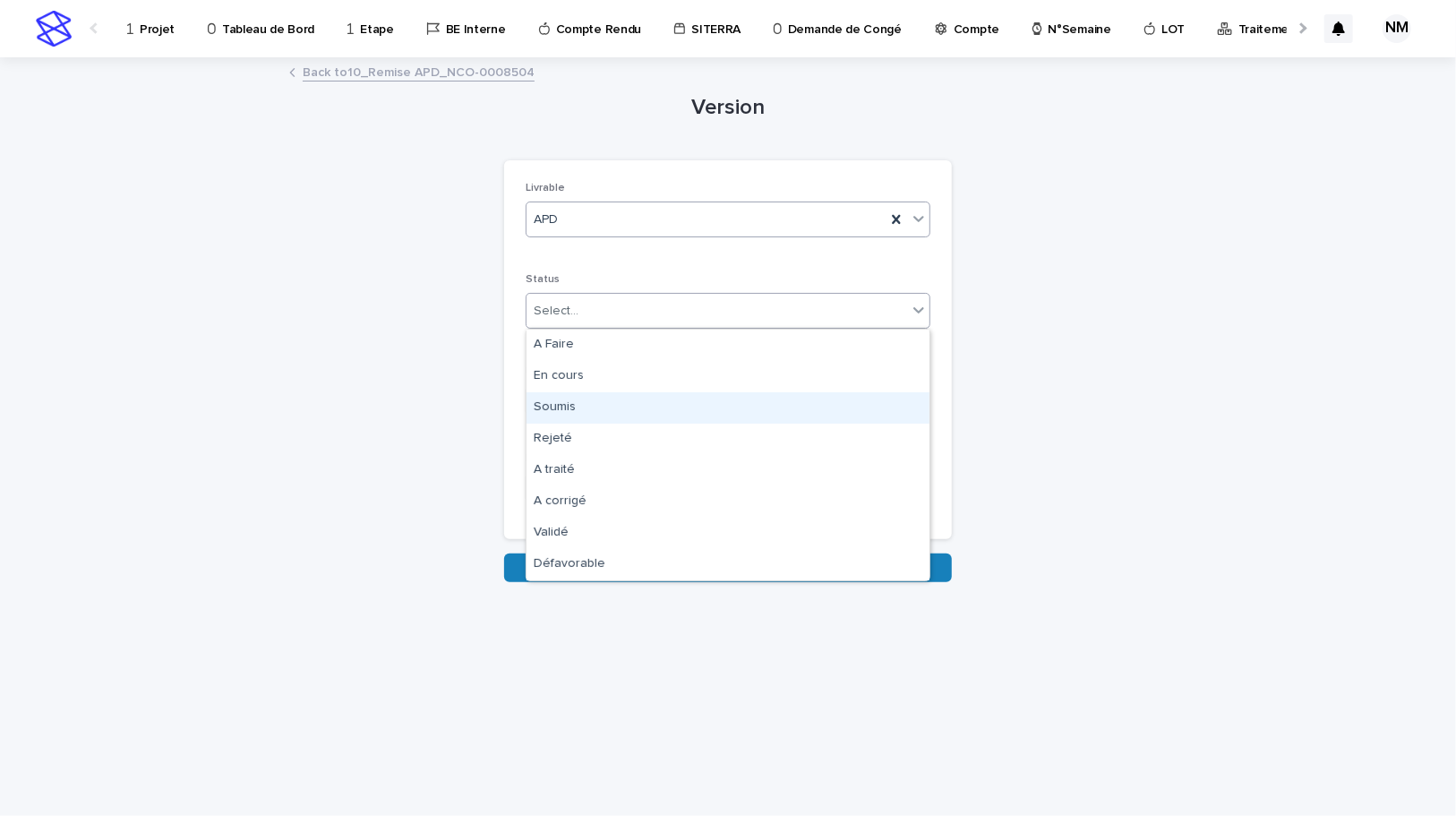 click on "Soumis" at bounding box center (728, 408) 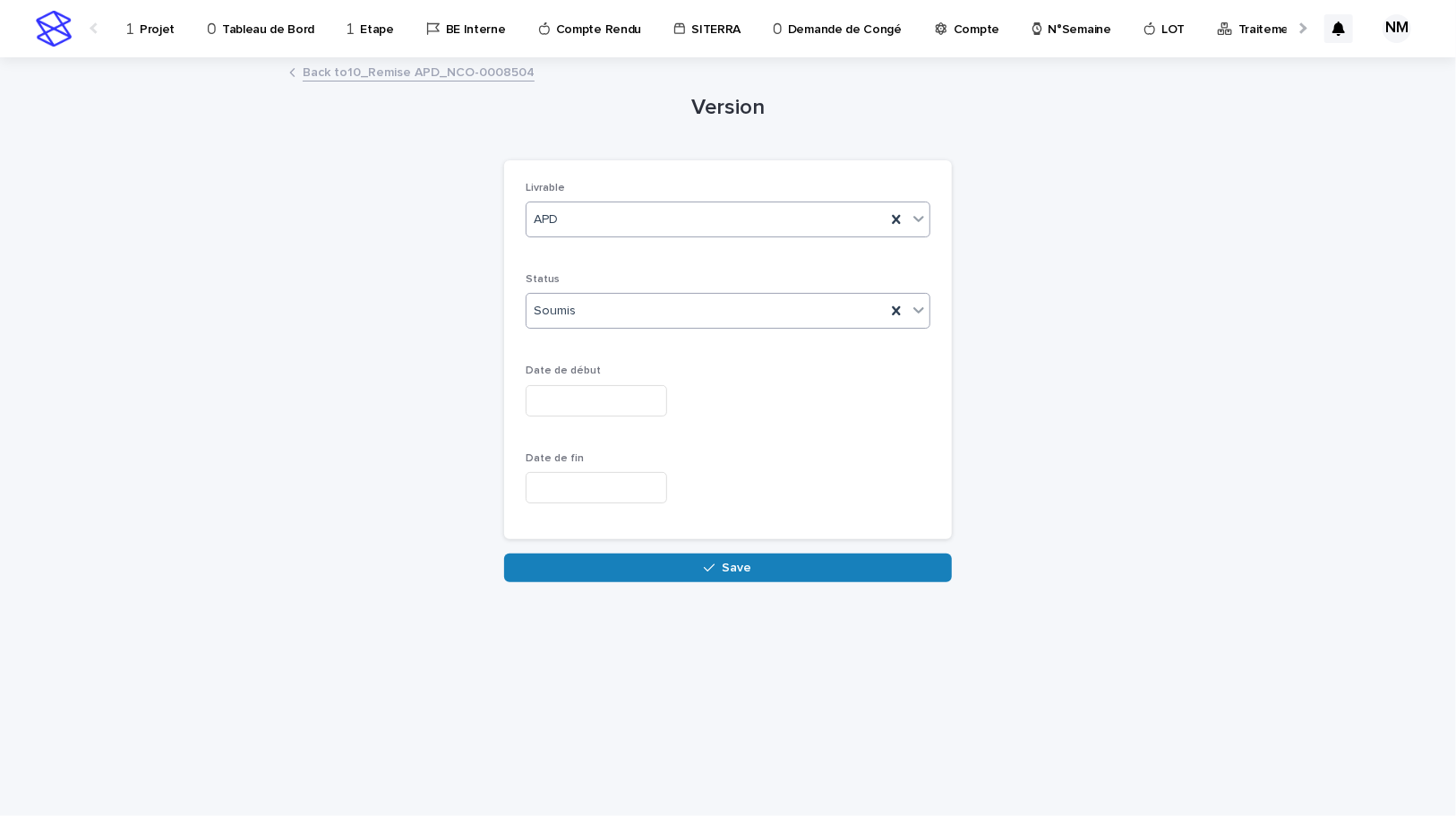 click at bounding box center [596, 400] 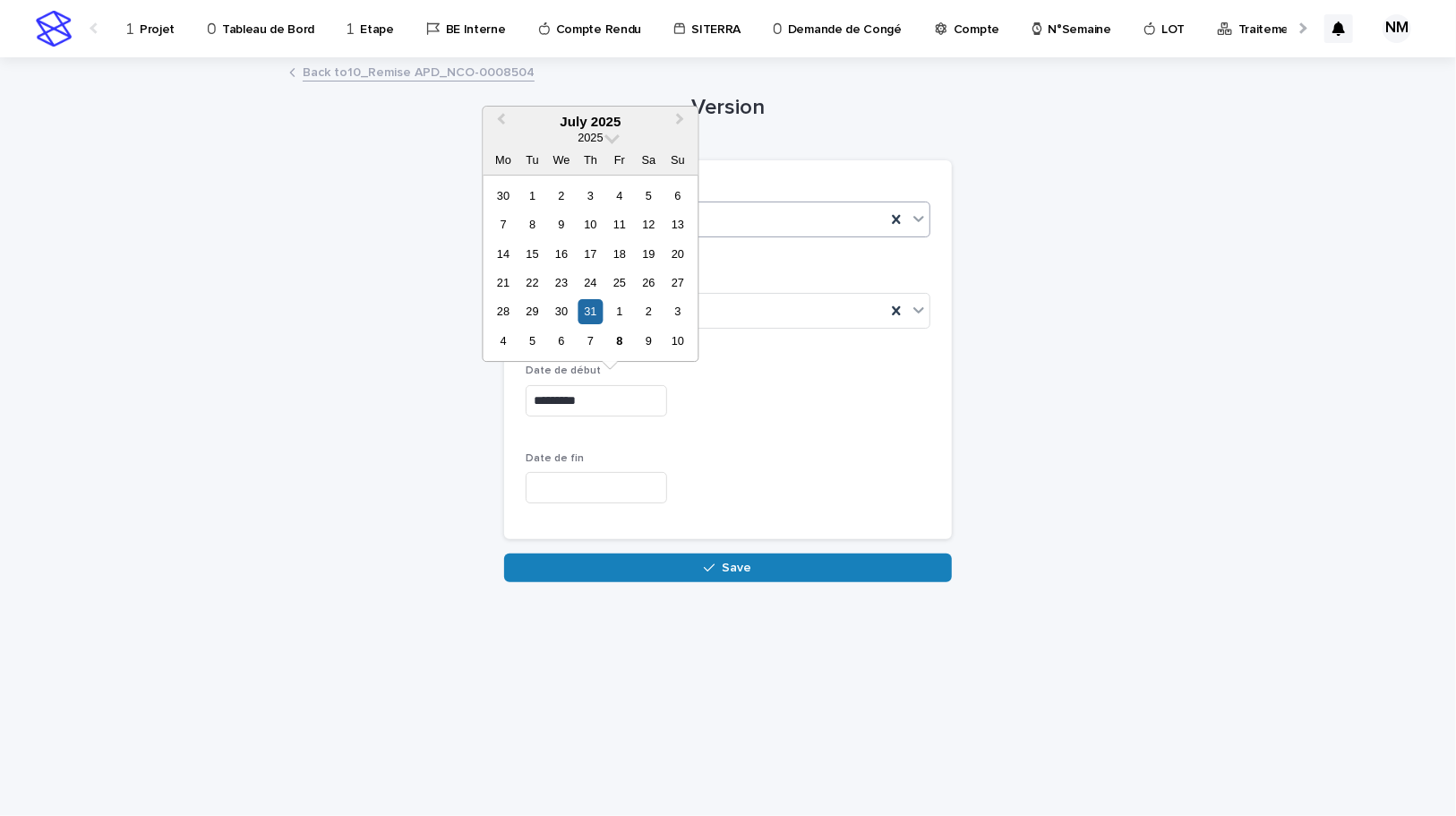 drag, startPoint x: 615, startPoint y: 393, endPoint x: 505, endPoint y: 393, distance: 110 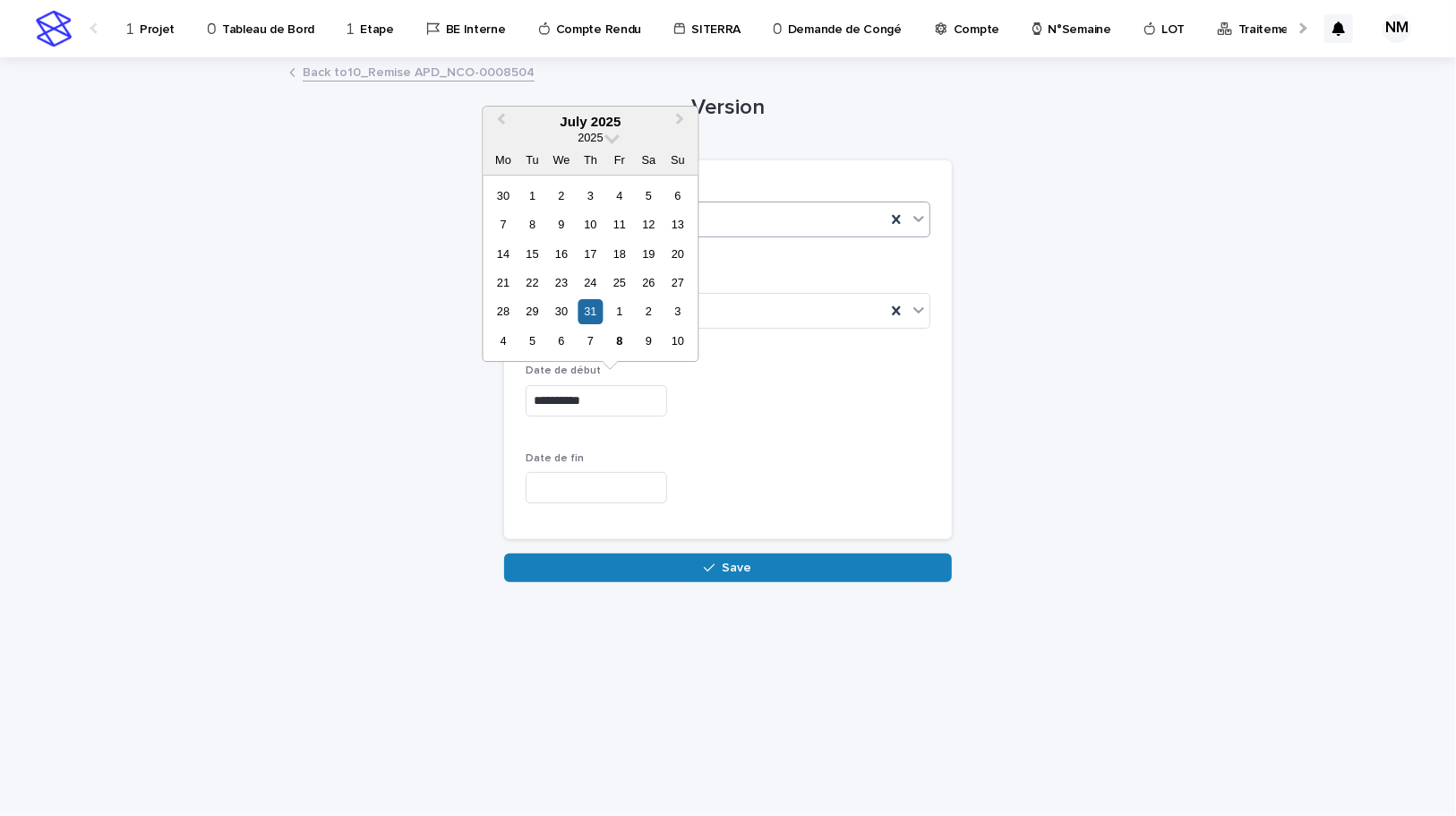 click at bounding box center (596, 487) 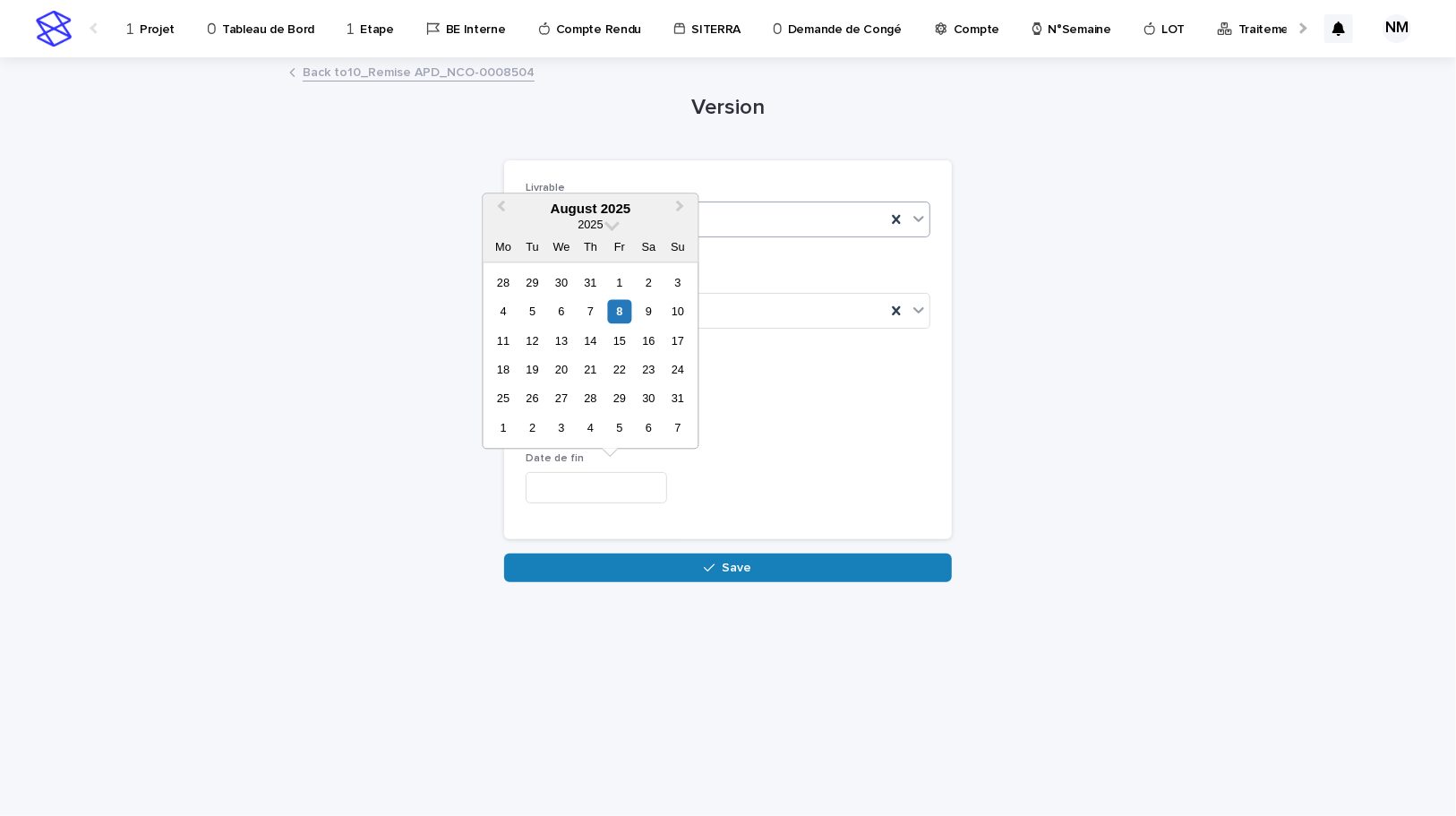 paste on "*********" 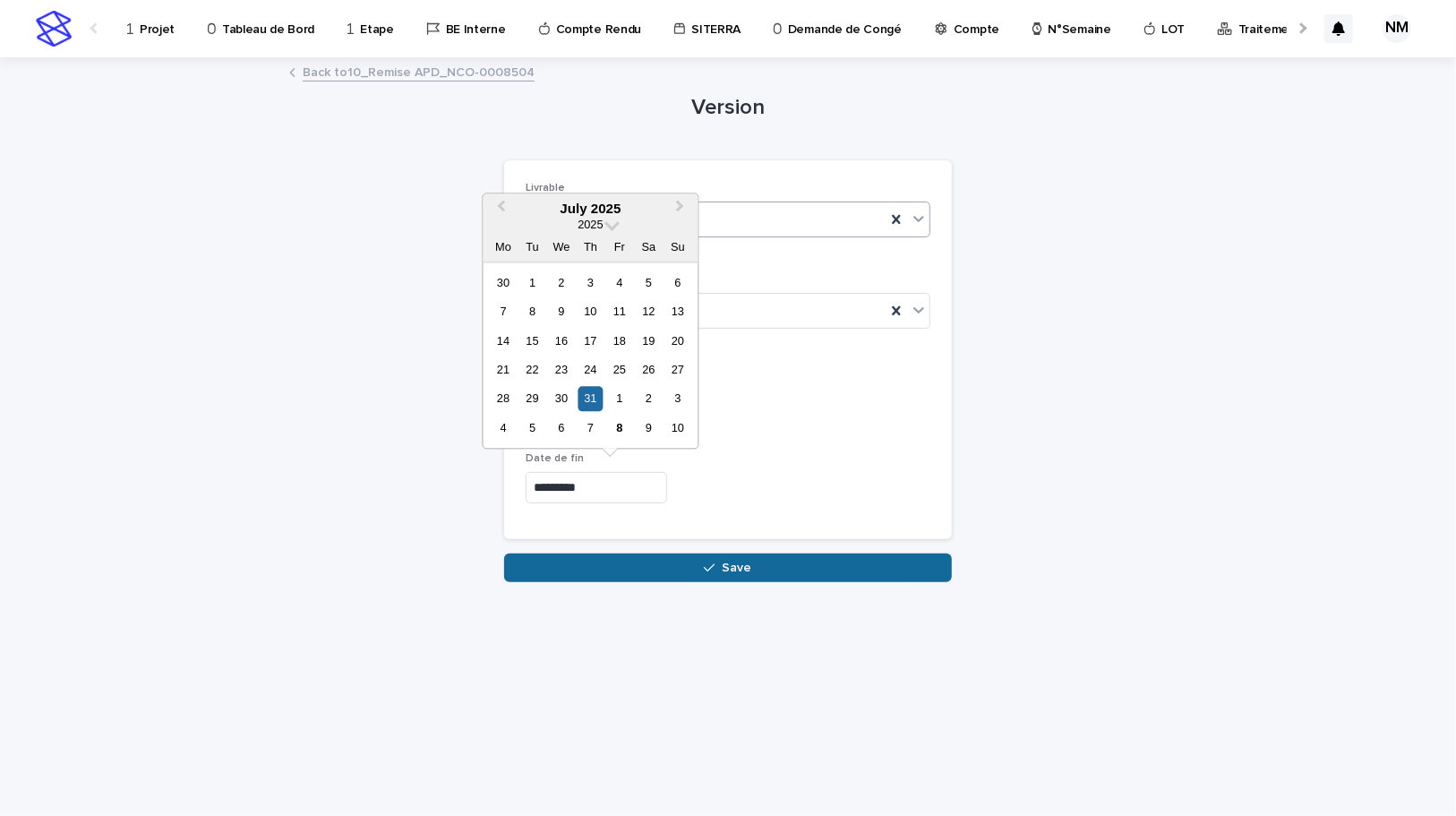 type on "**********" 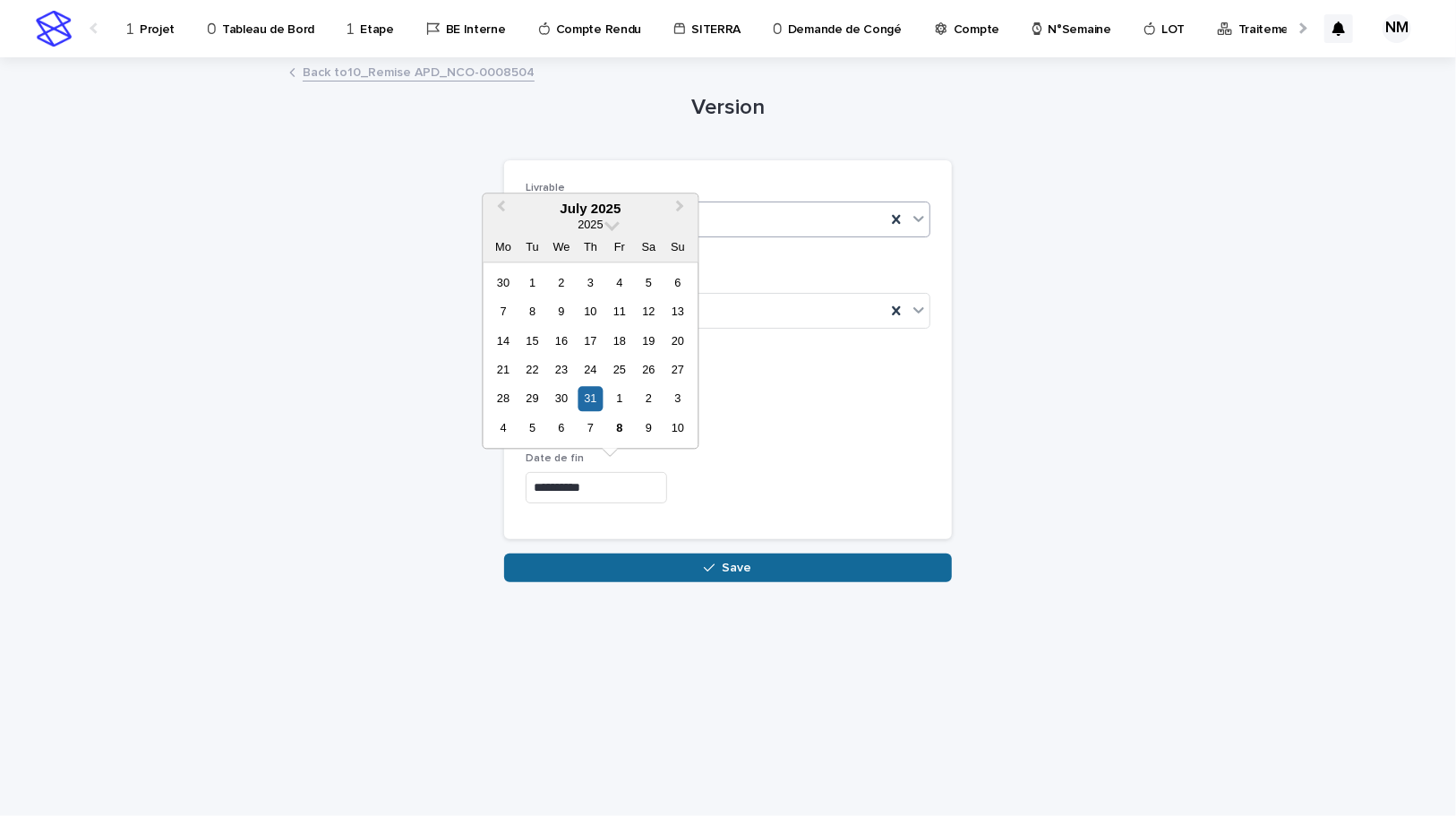 click on "Save" at bounding box center (728, 568) 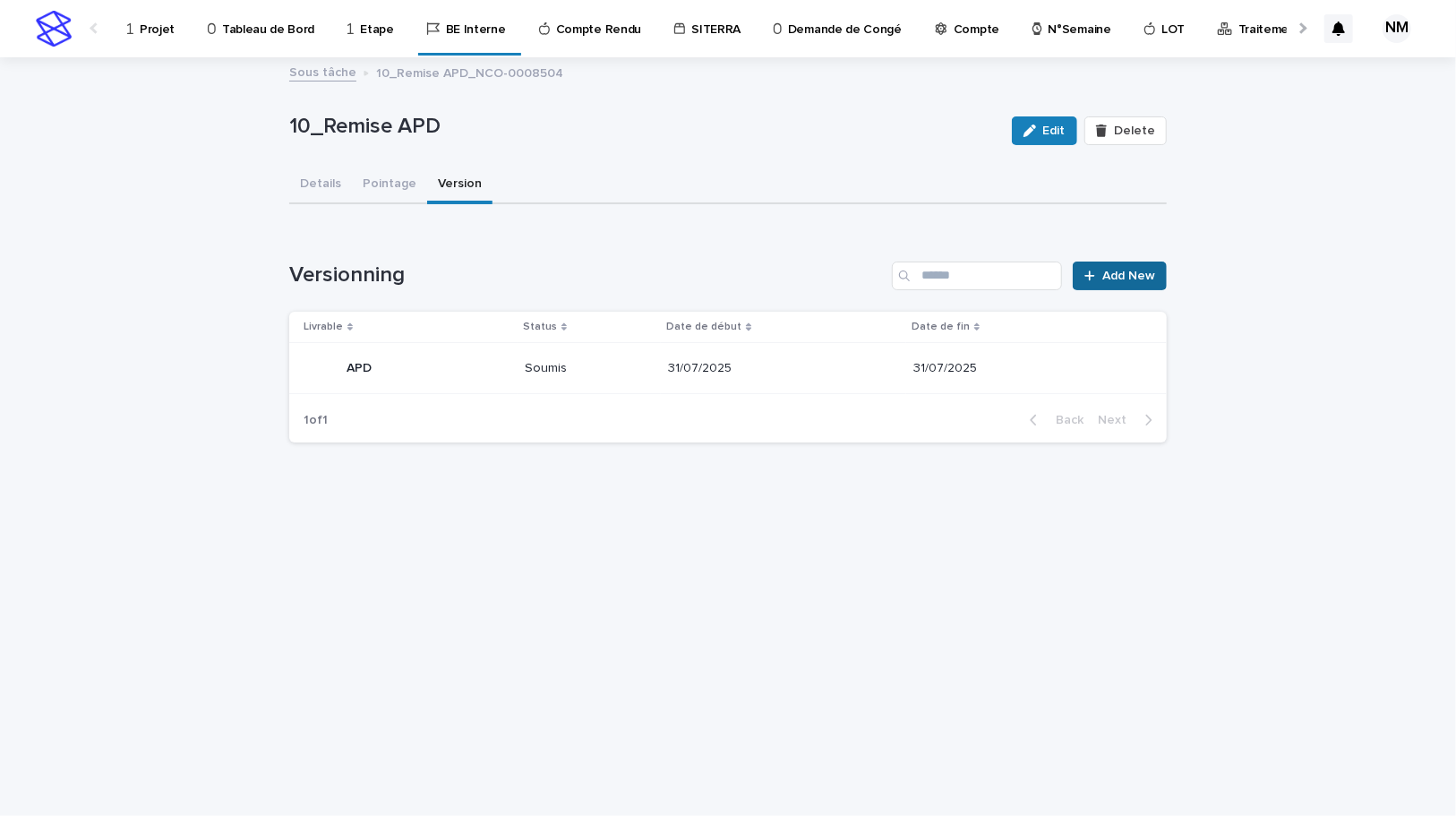 click on "Add New" at bounding box center (1128, 276) 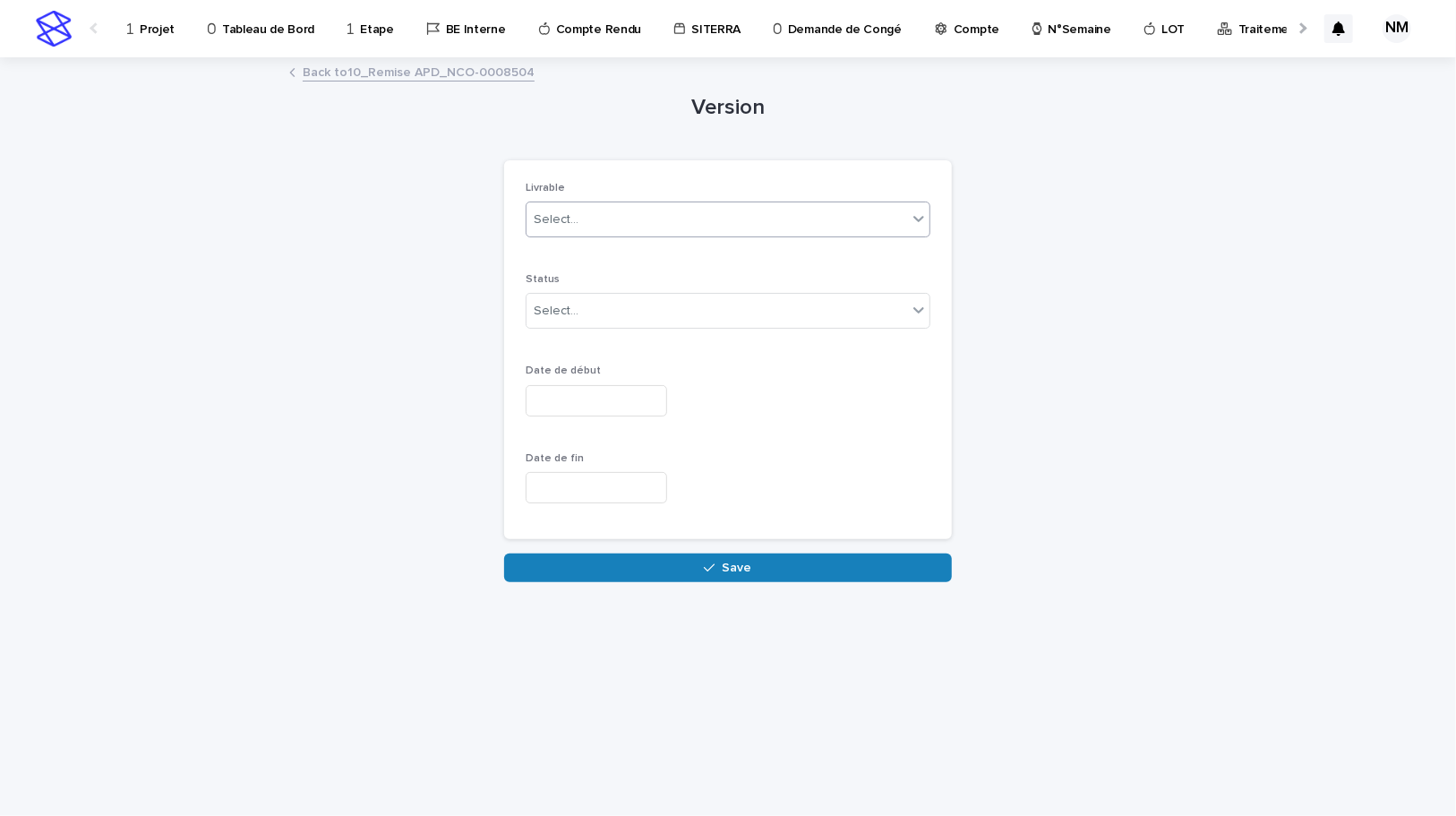 click on "Select..." at bounding box center [716, 219] 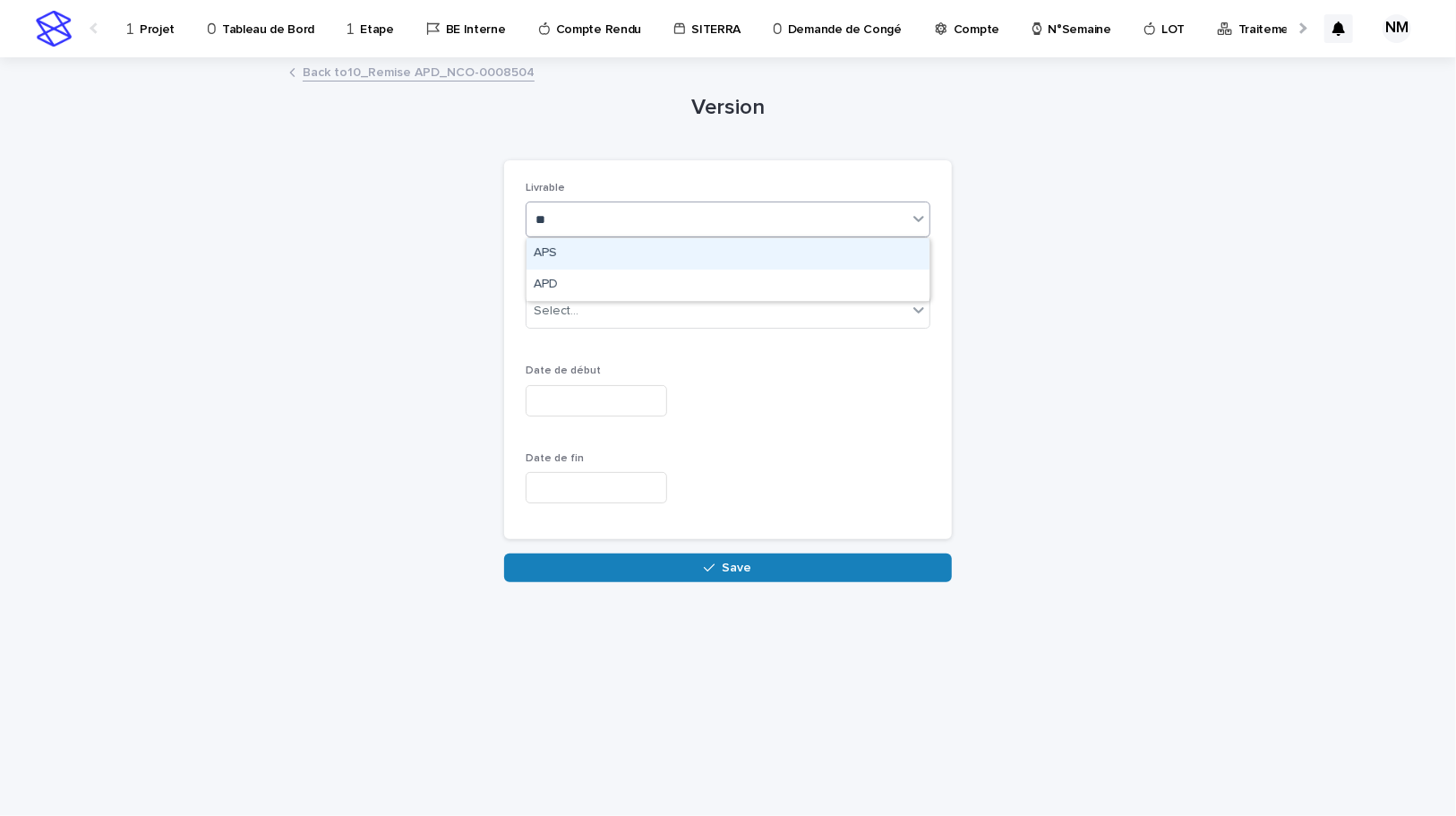 type on "***" 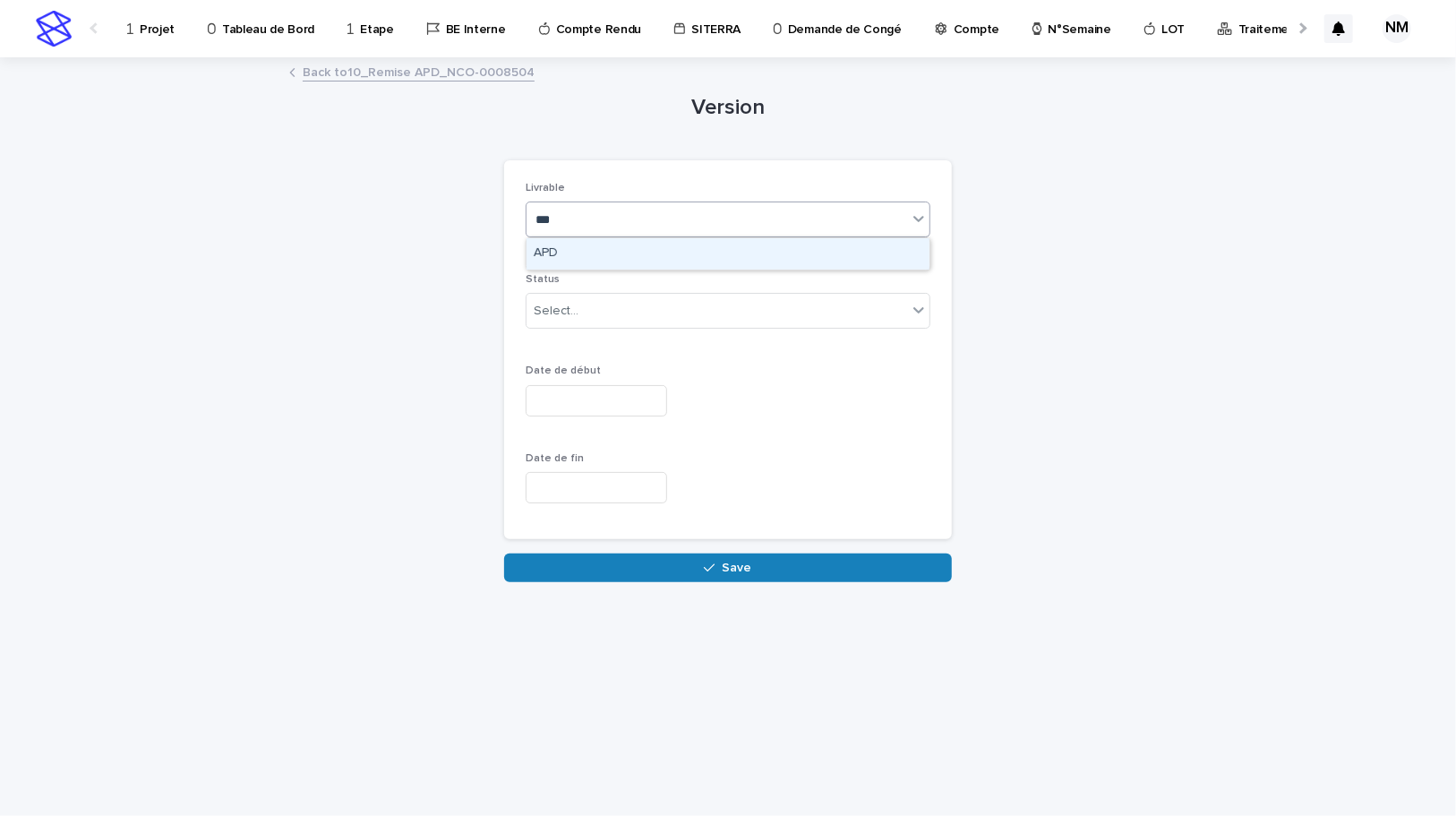 click on "APD" at bounding box center [728, 253] 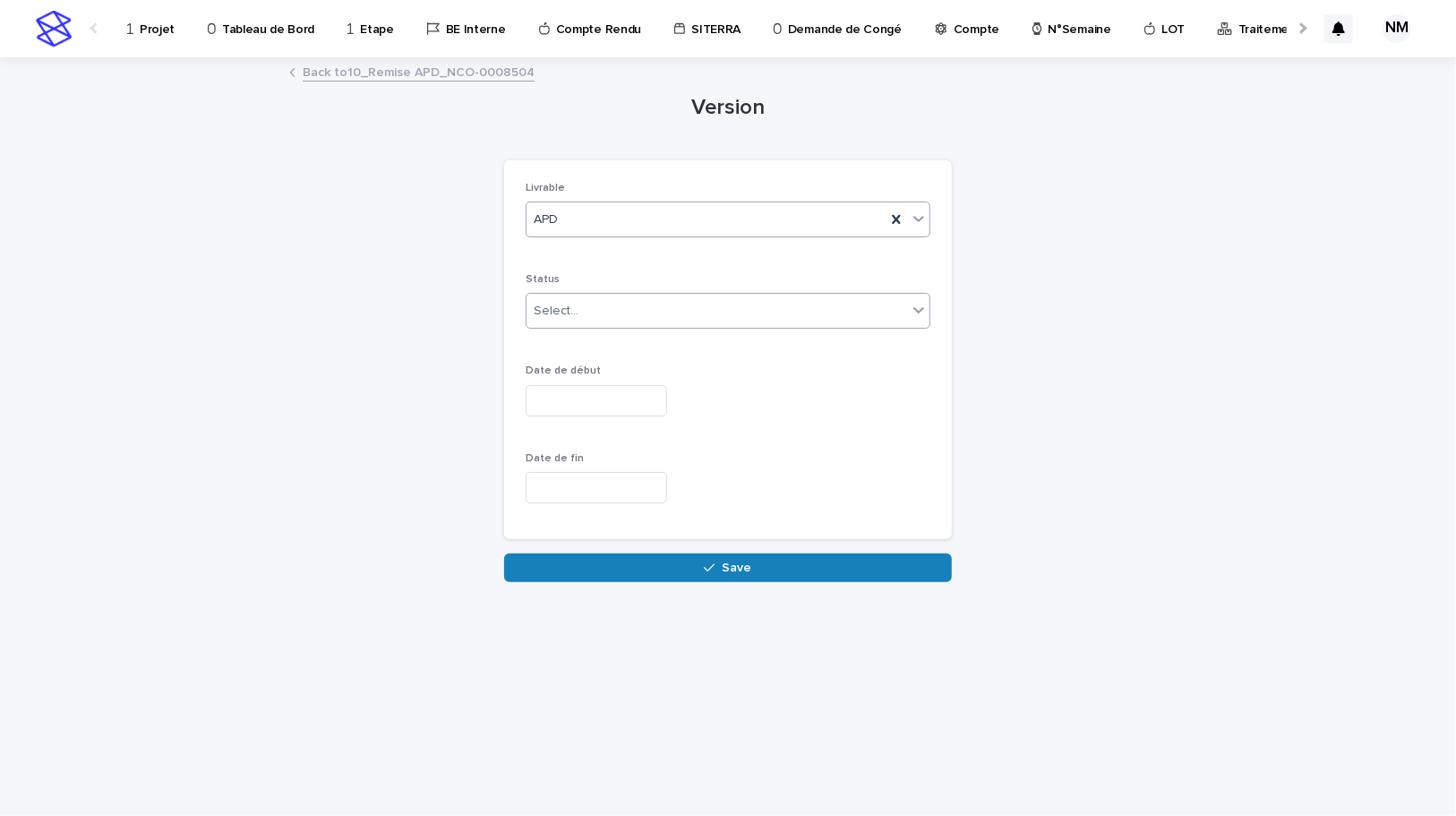 click on "Select..." at bounding box center [716, 311] 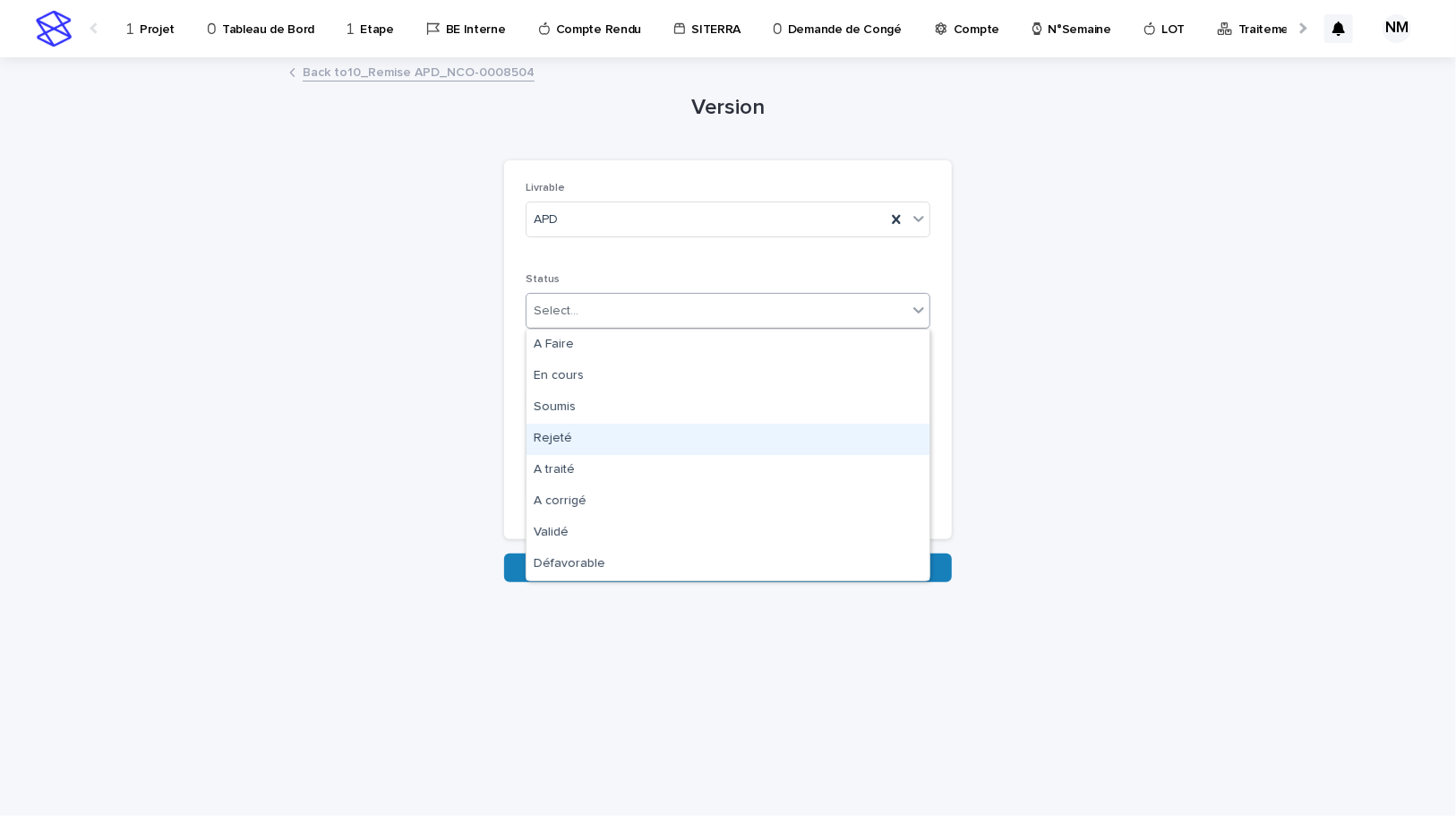click on "Rejeté" at bounding box center (728, 439) 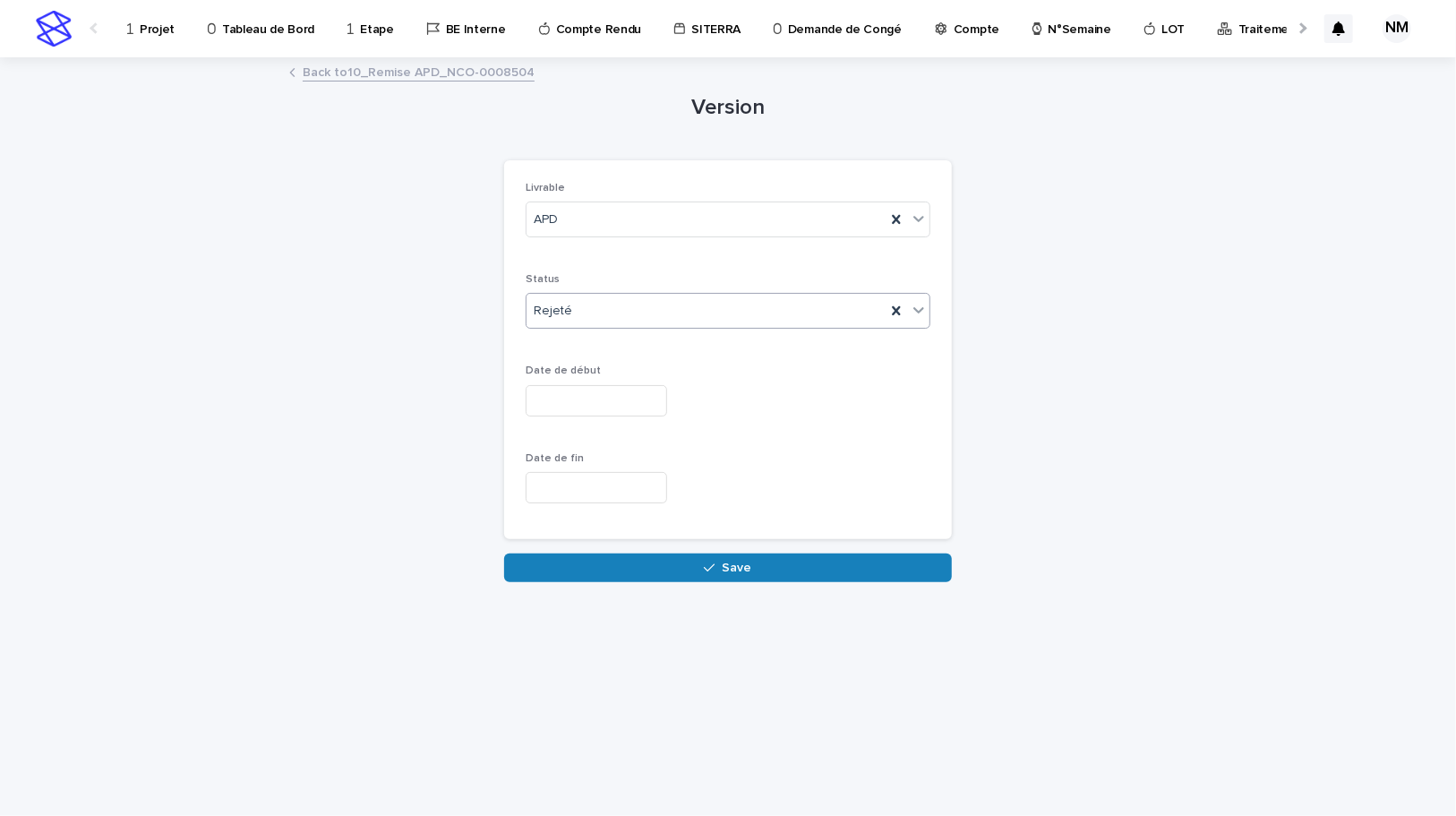 click at bounding box center [596, 400] 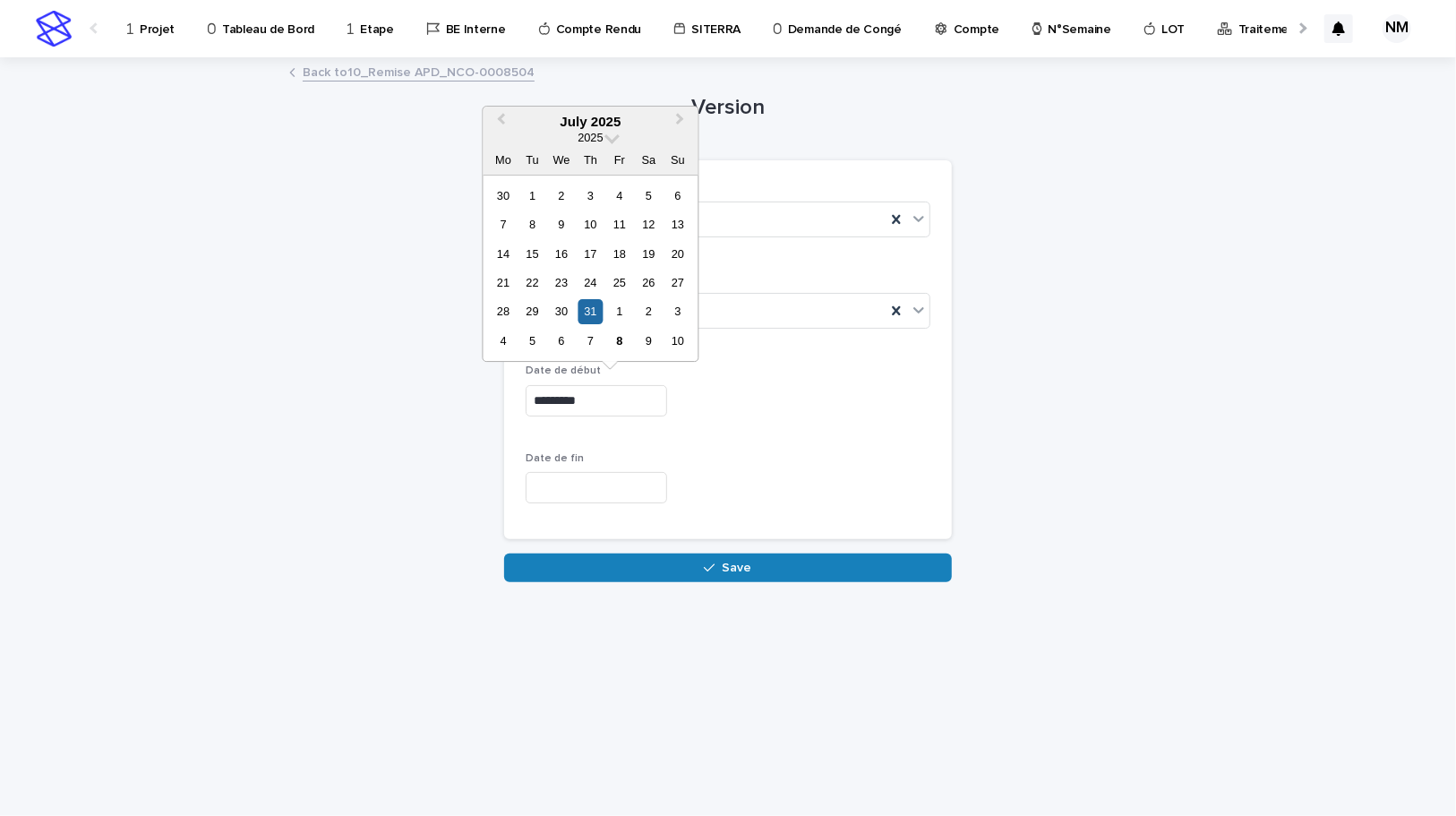 type on "**********" 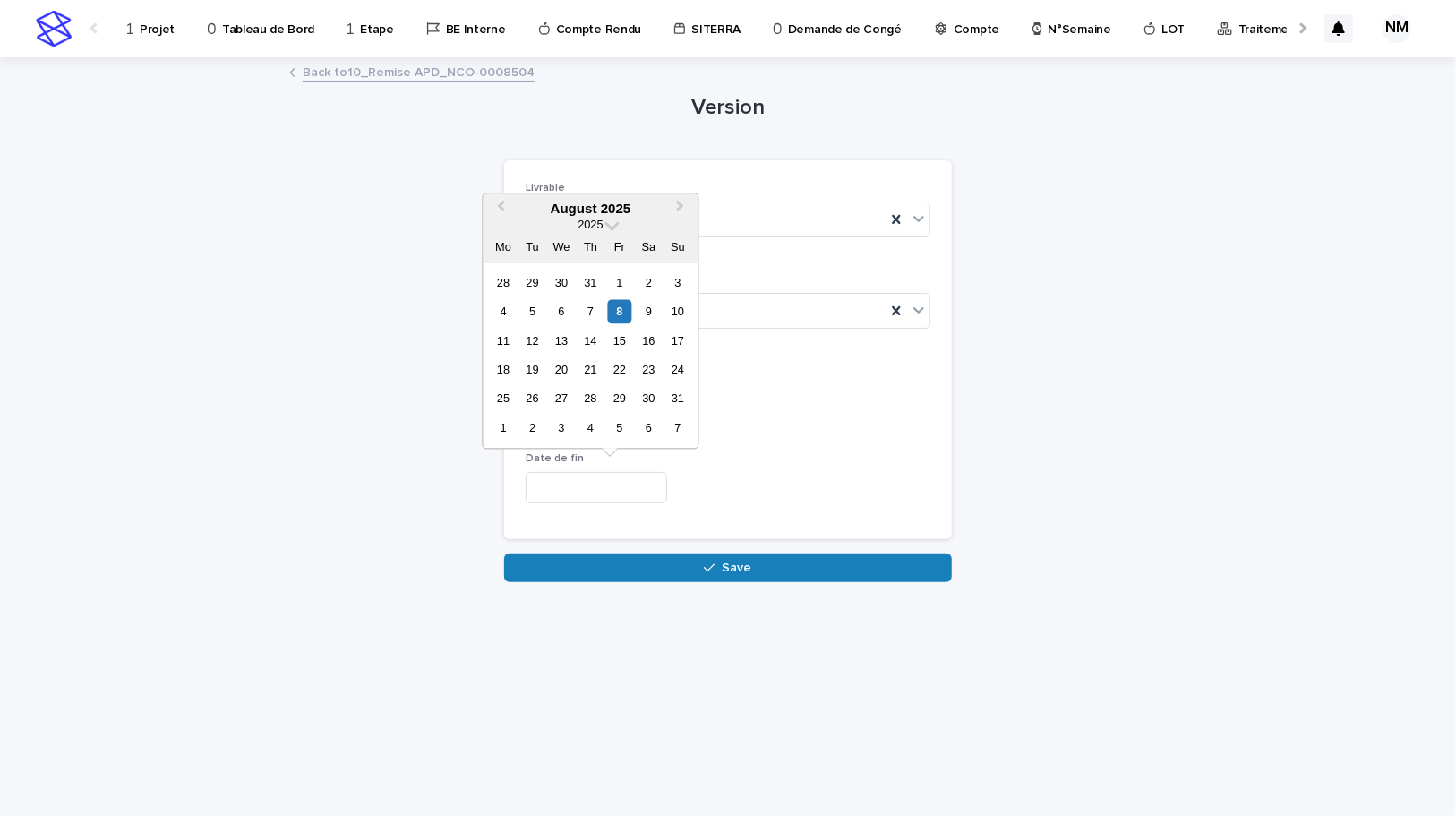 click at bounding box center [596, 487] 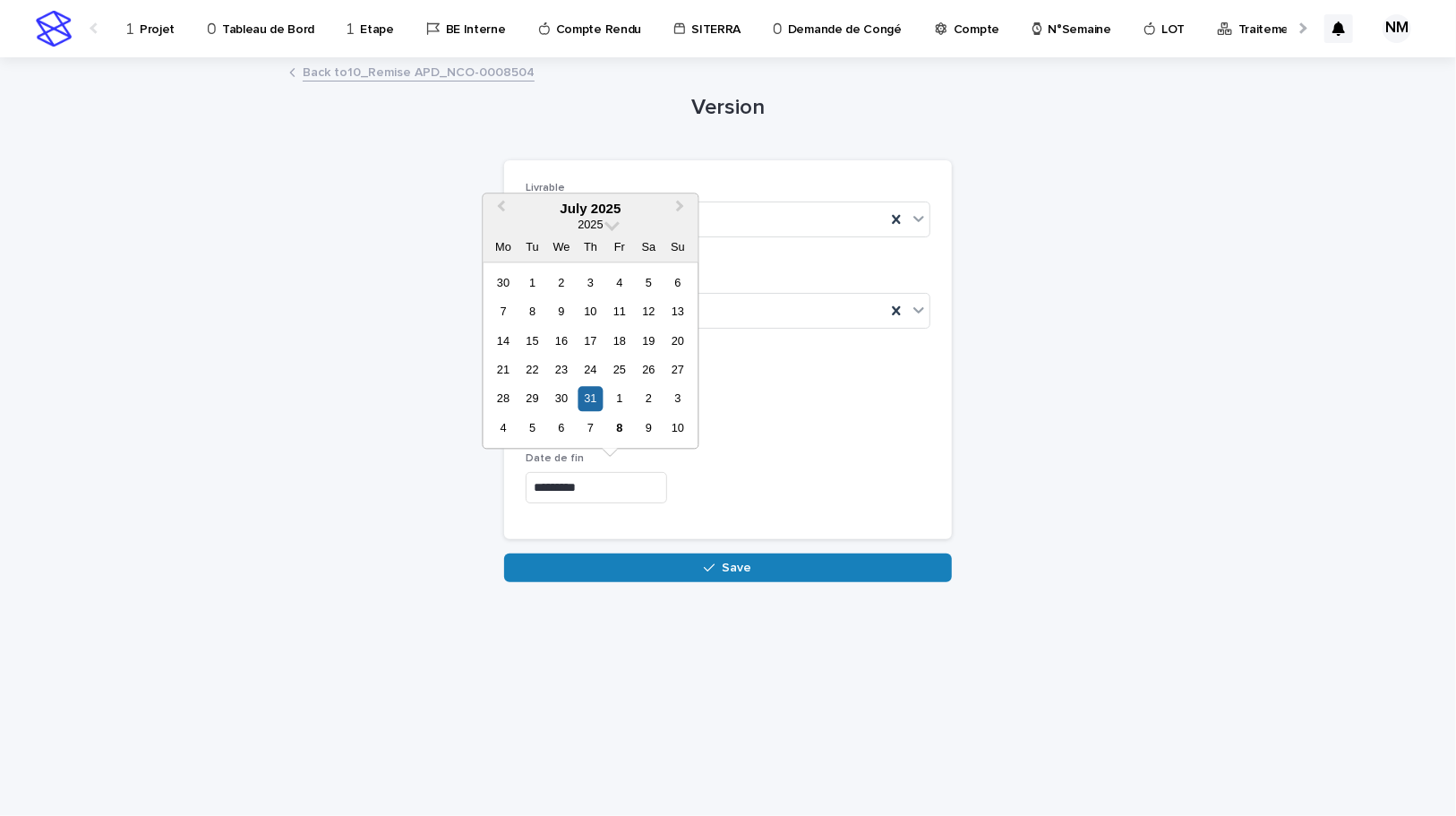type on "**********" 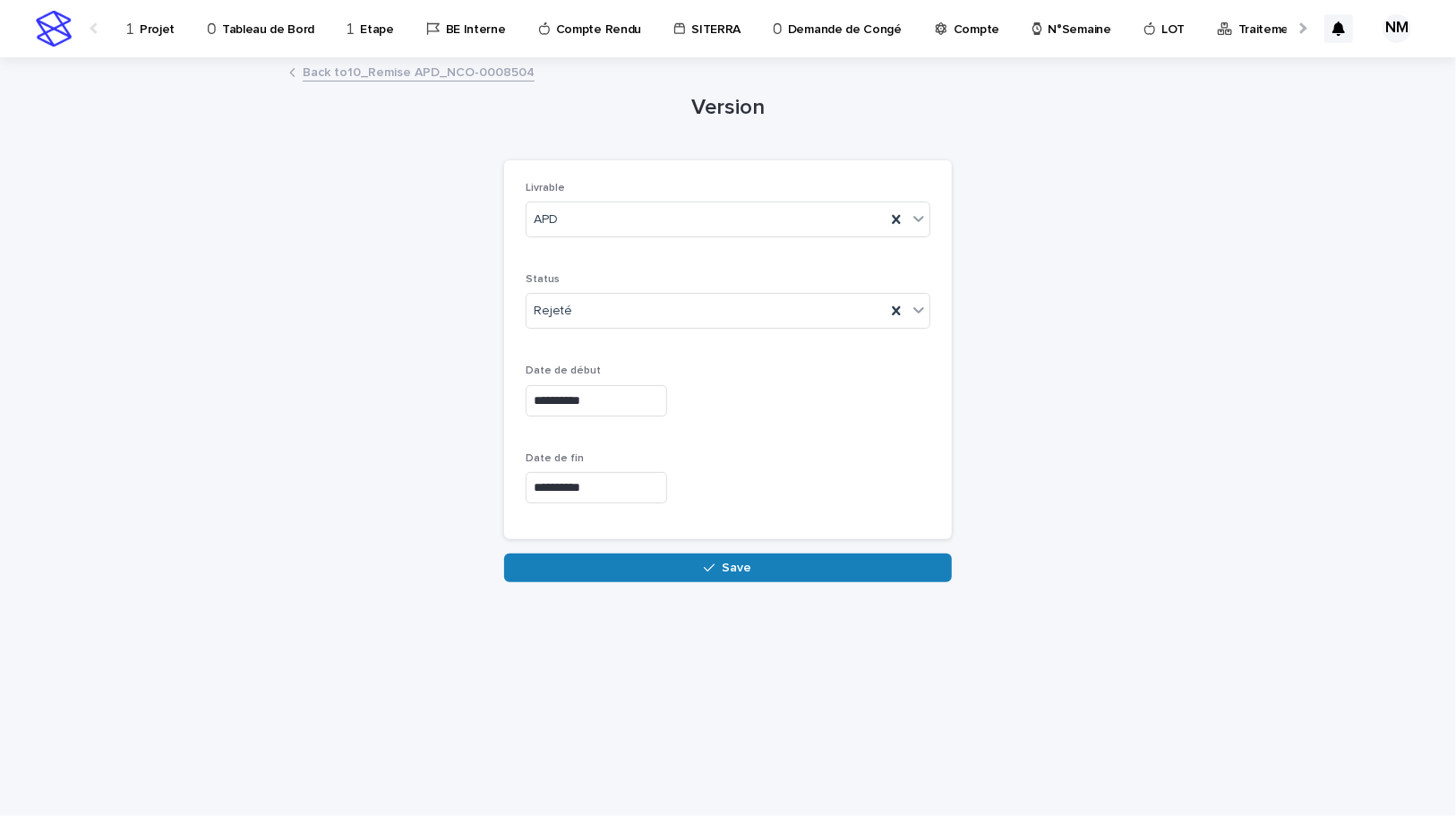 click on "Date de fin" at bounding box center (728, 459) 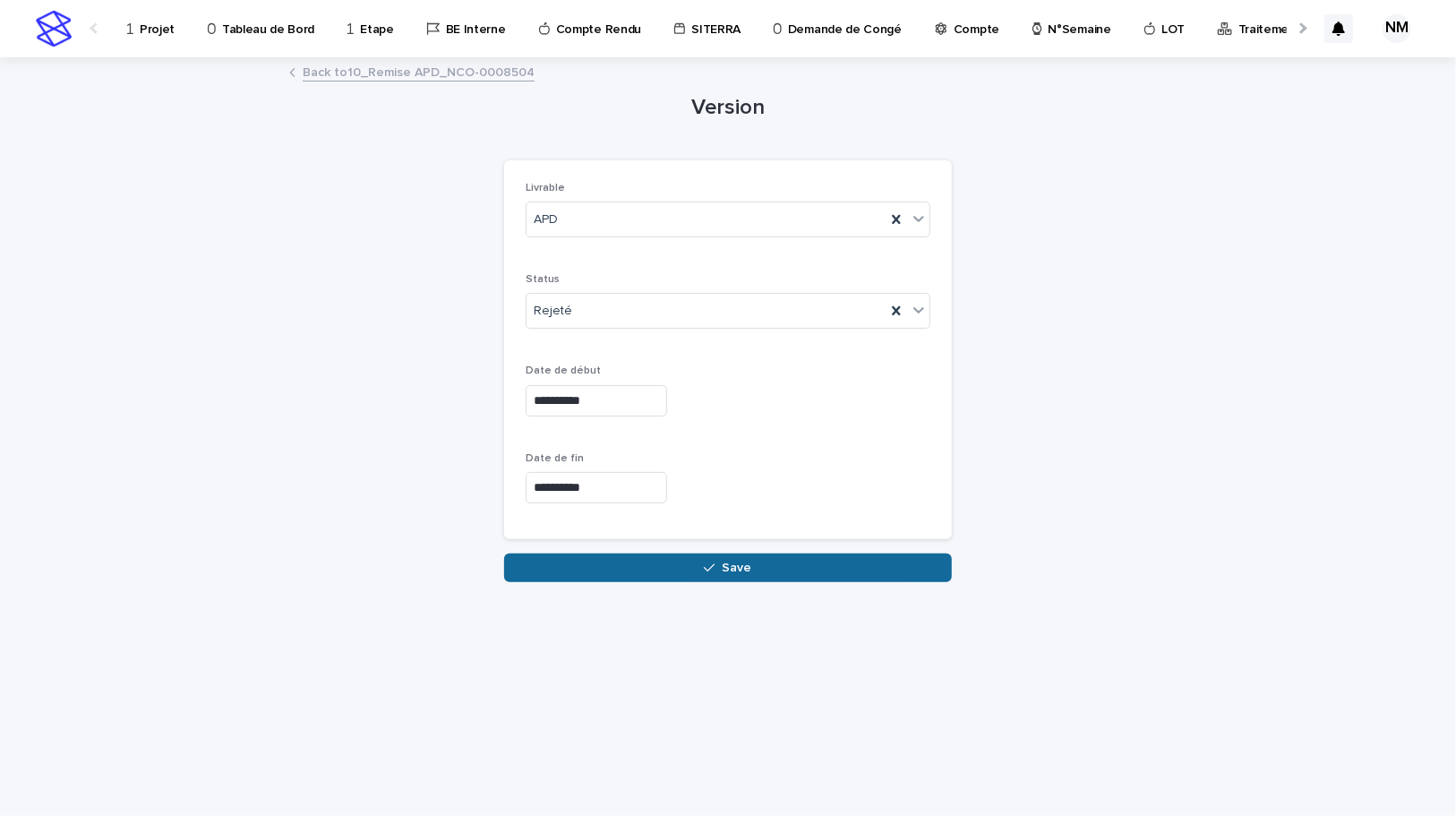 click on "Save" at bounding box center (728, 568) 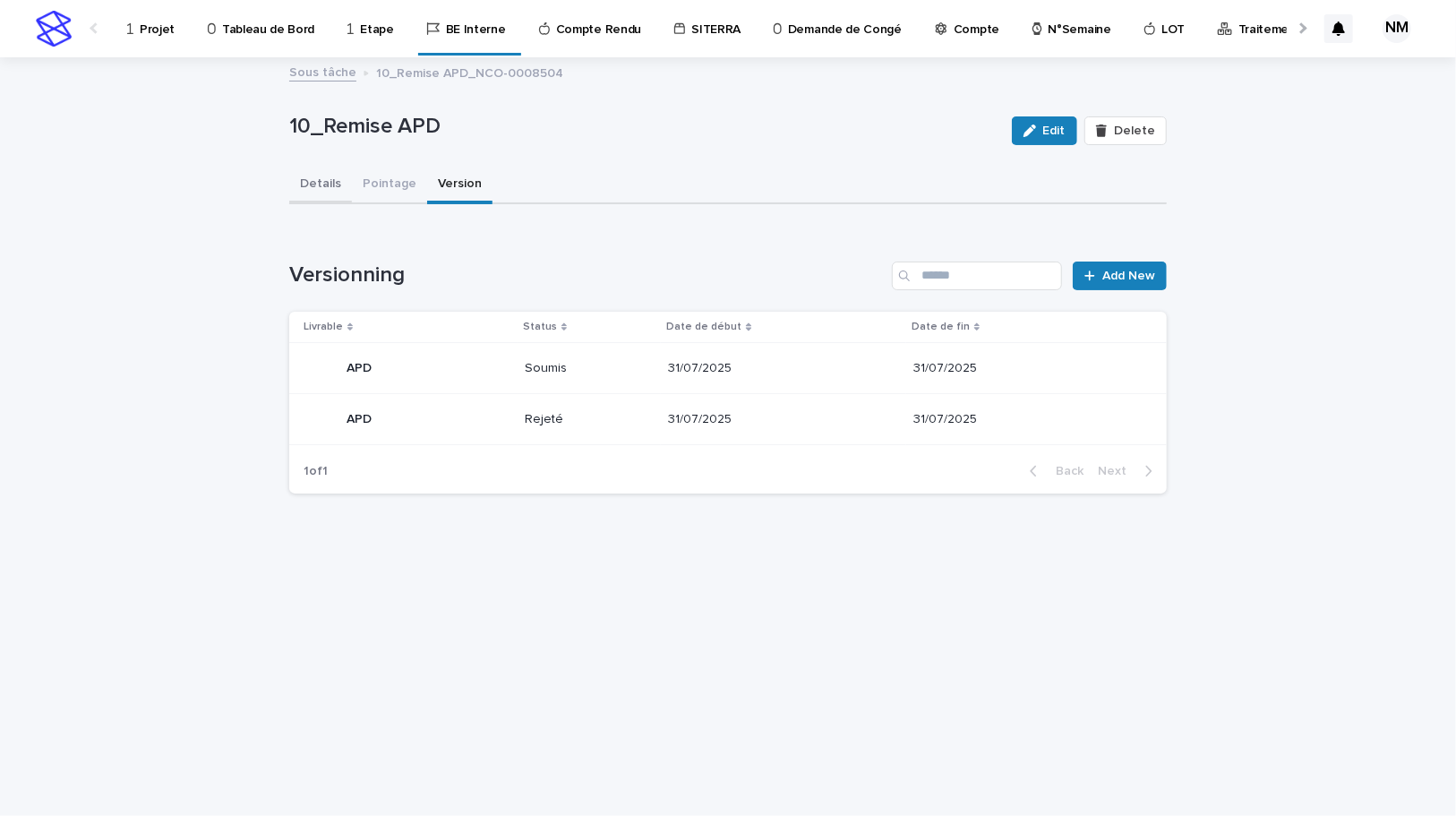 click on "Details" at bounding box center [321, 185] 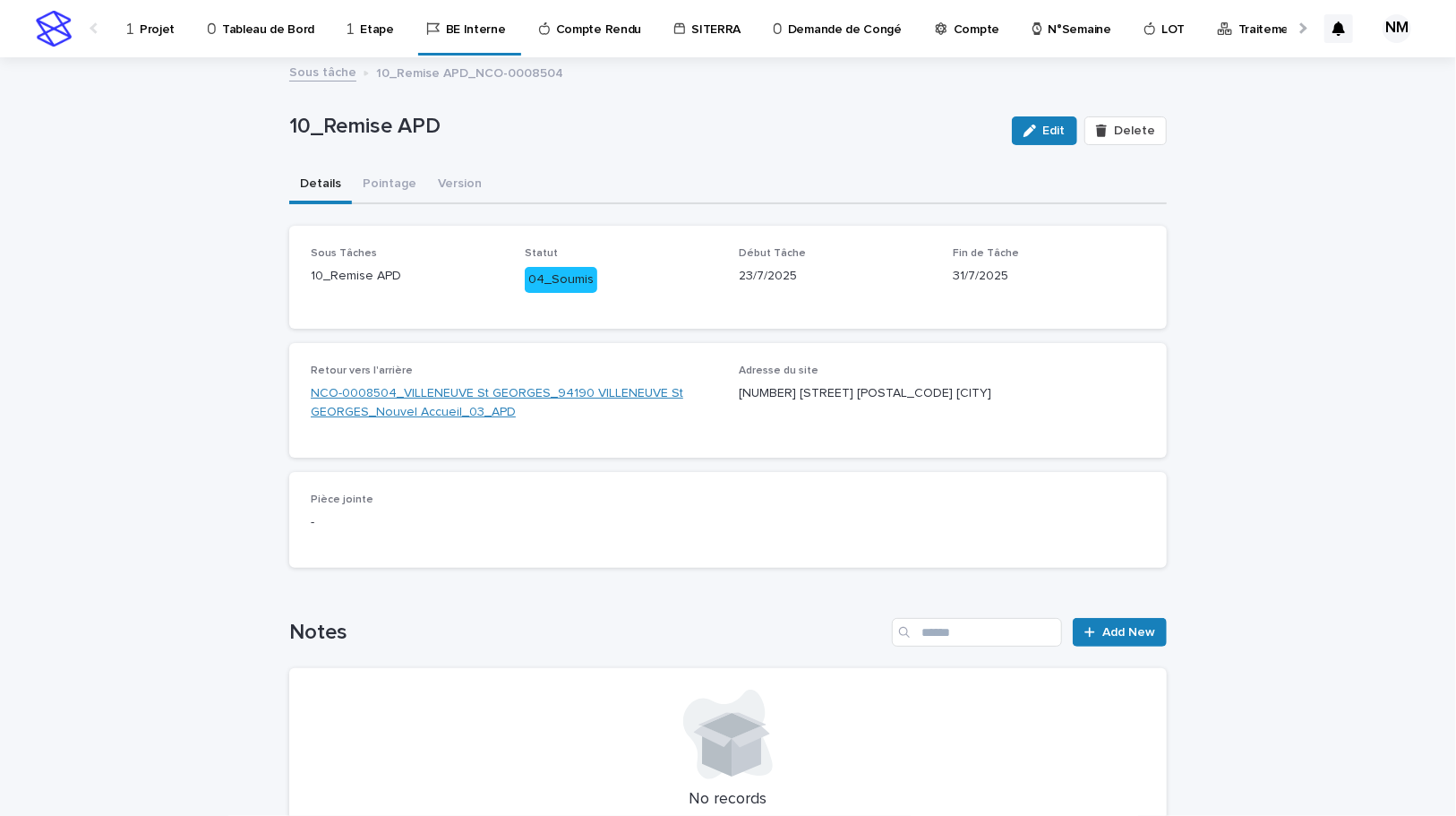 click on "NCO-0008504_VILLENEUVE St GEORGES_94190 VILLENEUVE St GEORGES_Nouvel Accueil_03_APD" at bounding box center [514, 403] 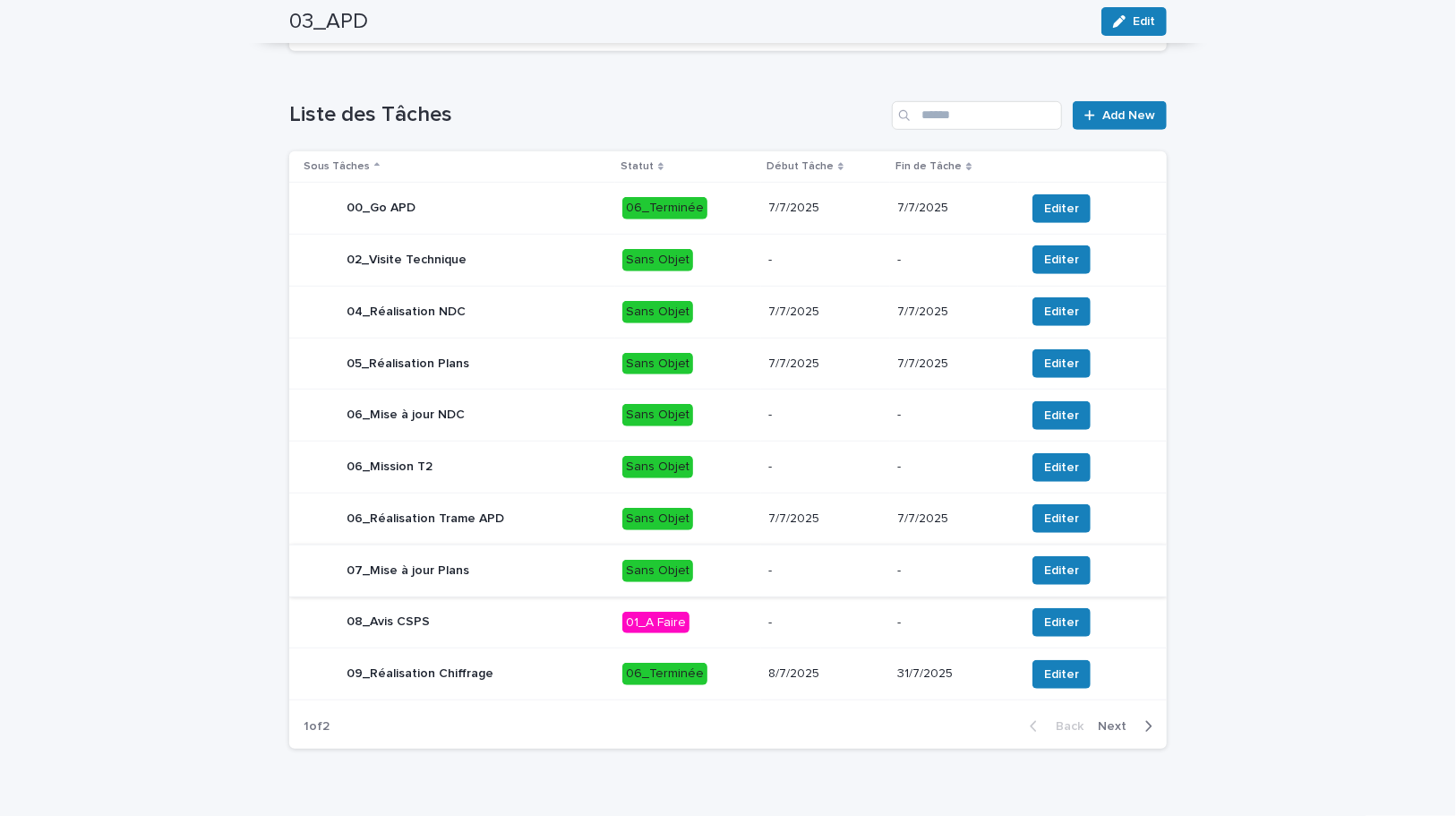 scroll, scrollTop: 599, scrollLeft: 0, axis: vertical 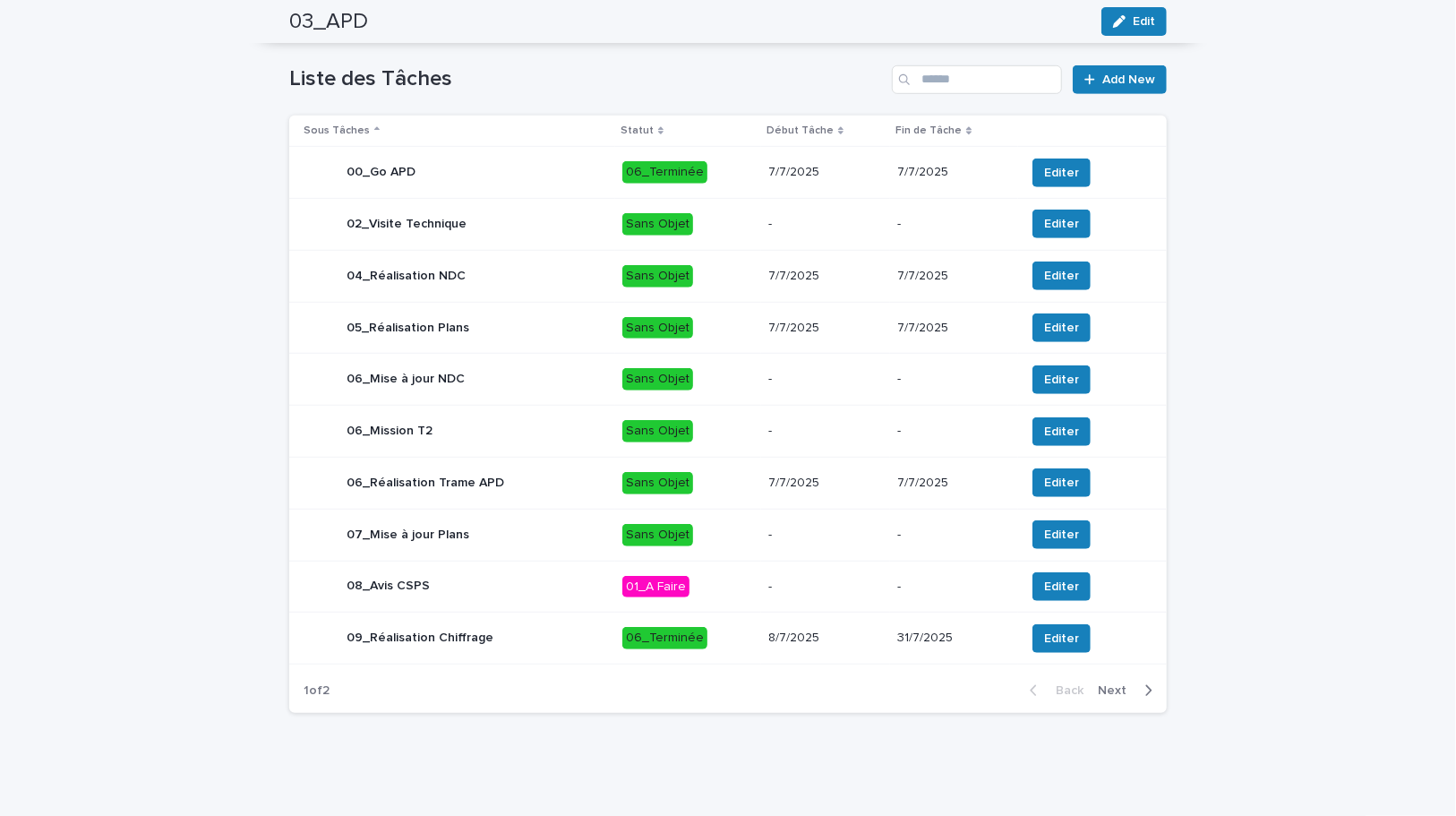 click on "Next" at bounding box center (1128, 691) 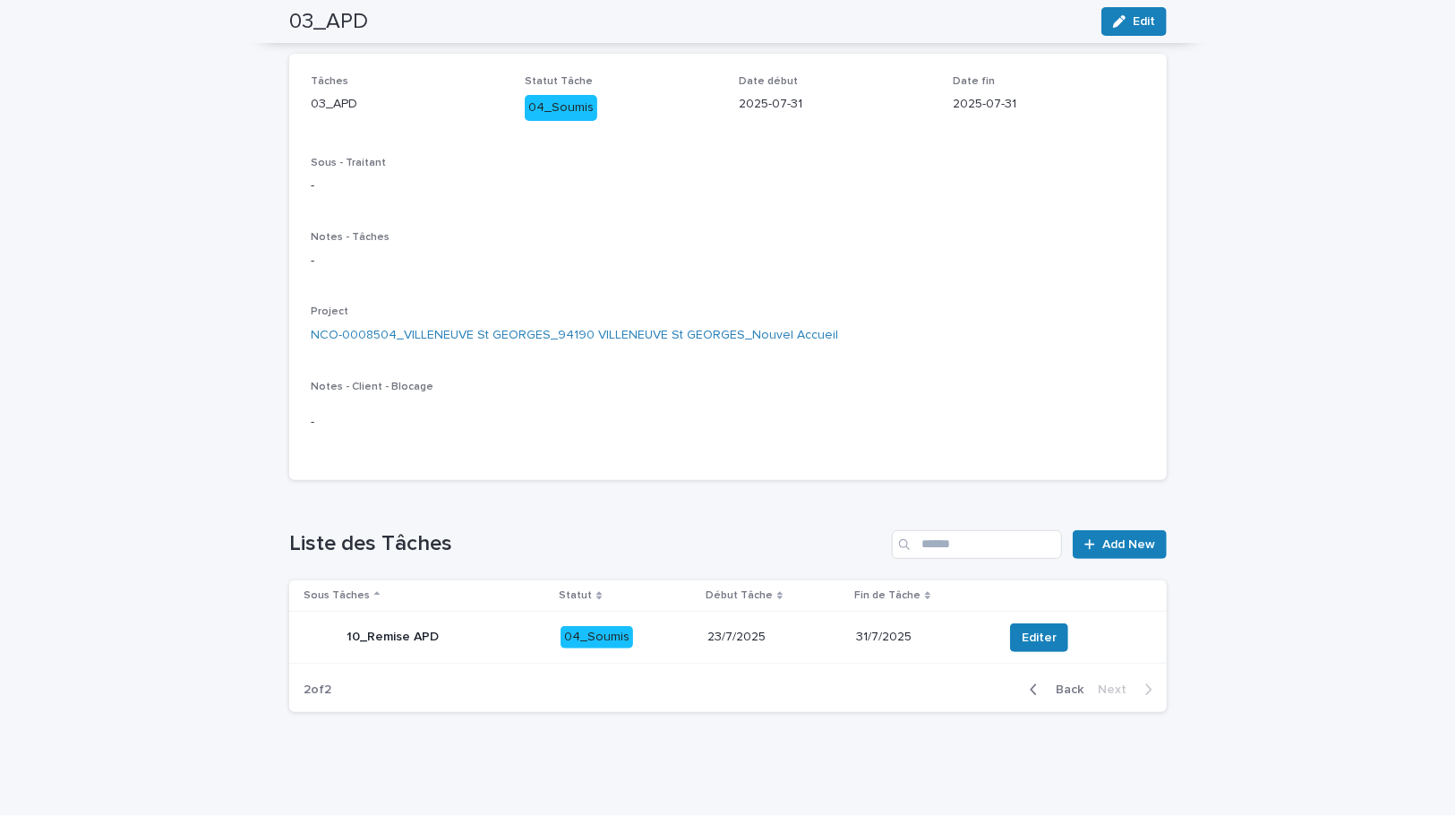 scroll, scrollTop: 134, scrollLeft: 0, axis: vertical 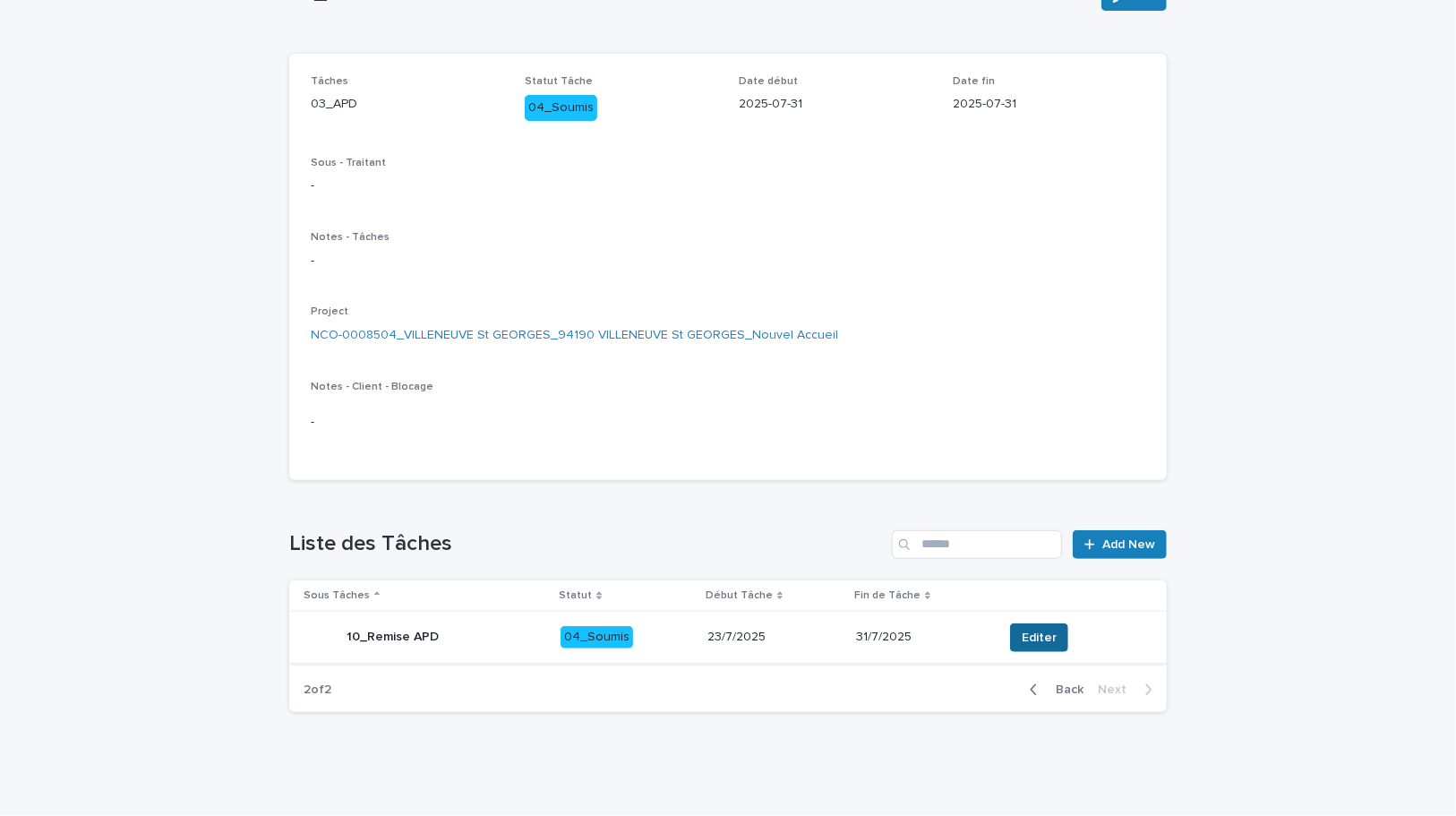 click on "Editer" at bounding box center (1039, 638) 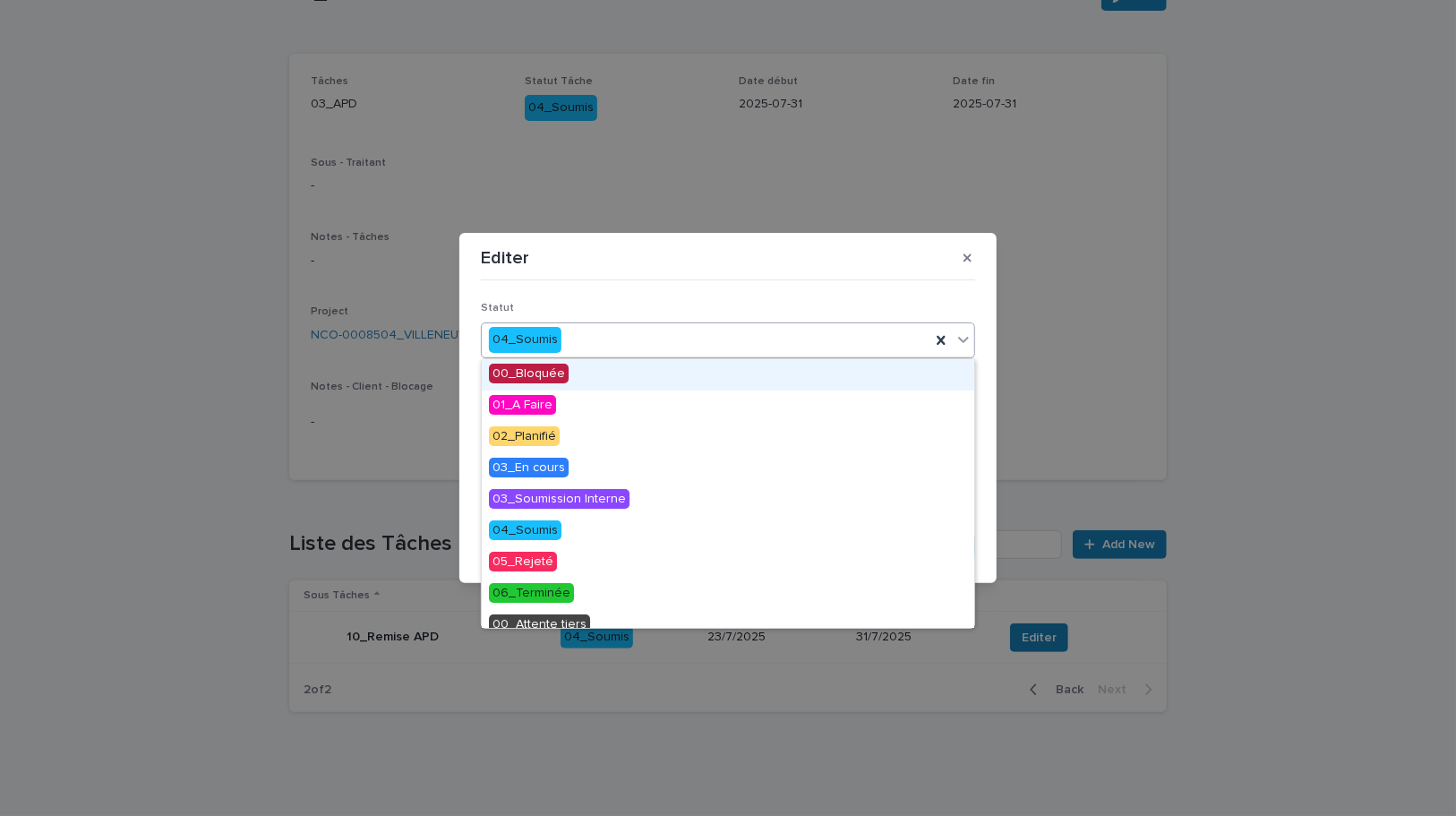 click on "04_Soumis" at bounding box center [706, 339] 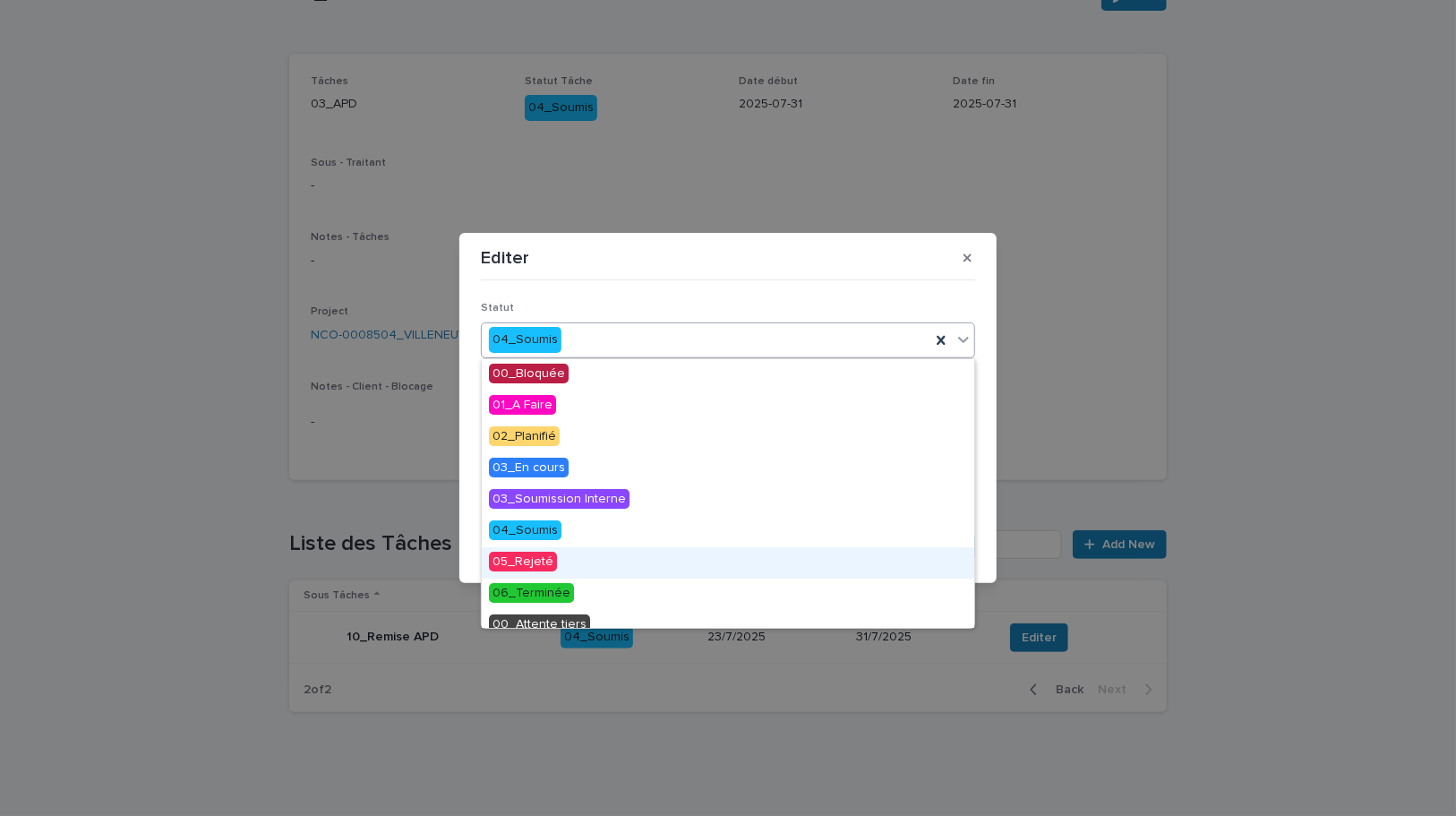 click on "05_Rejeté" at bounding box center (523, 562) 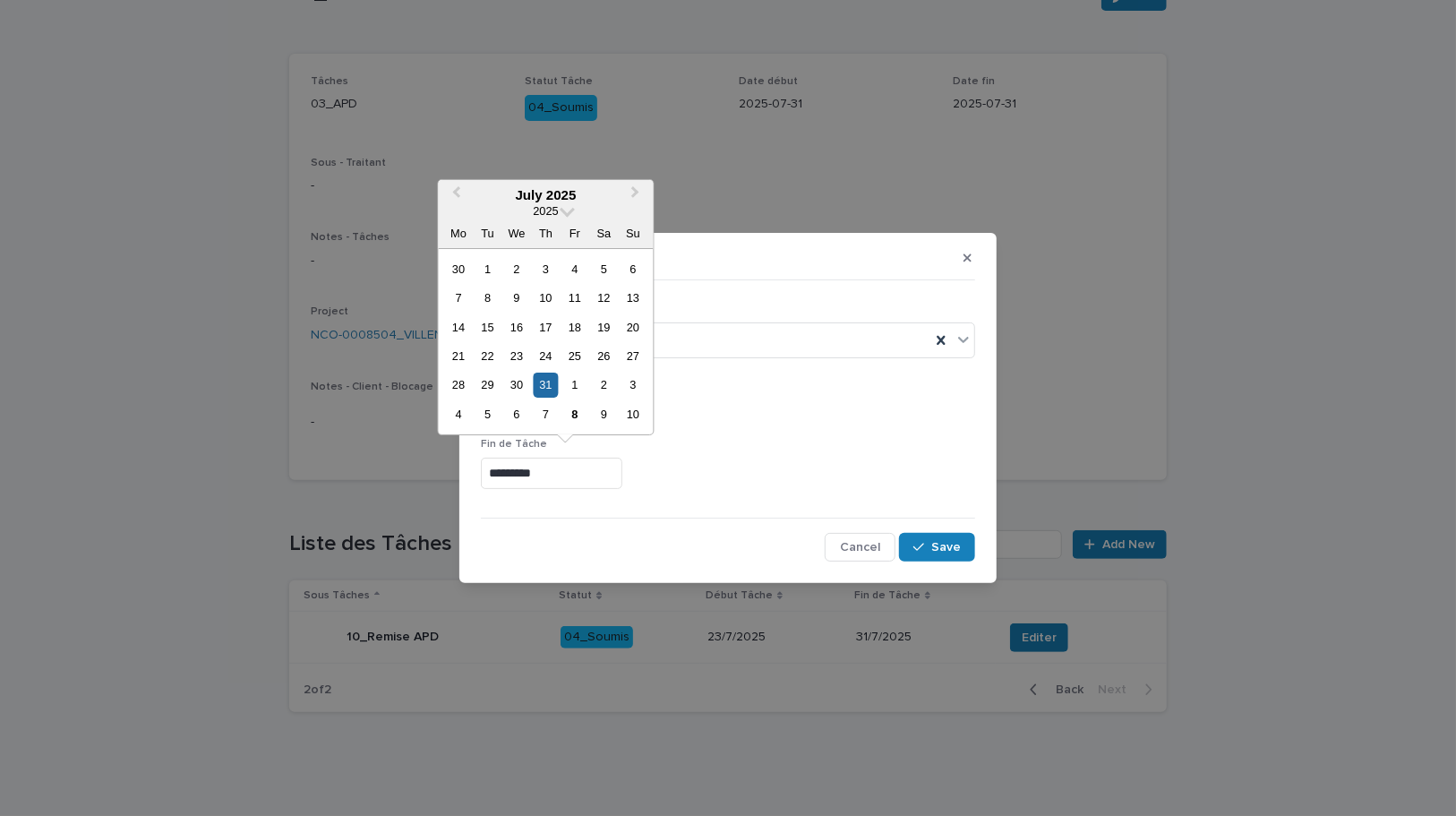 drag, startPoint x: 557, startPoint y: 465, endPoint x: 453, endPoint y: 454, distance: 104.58011 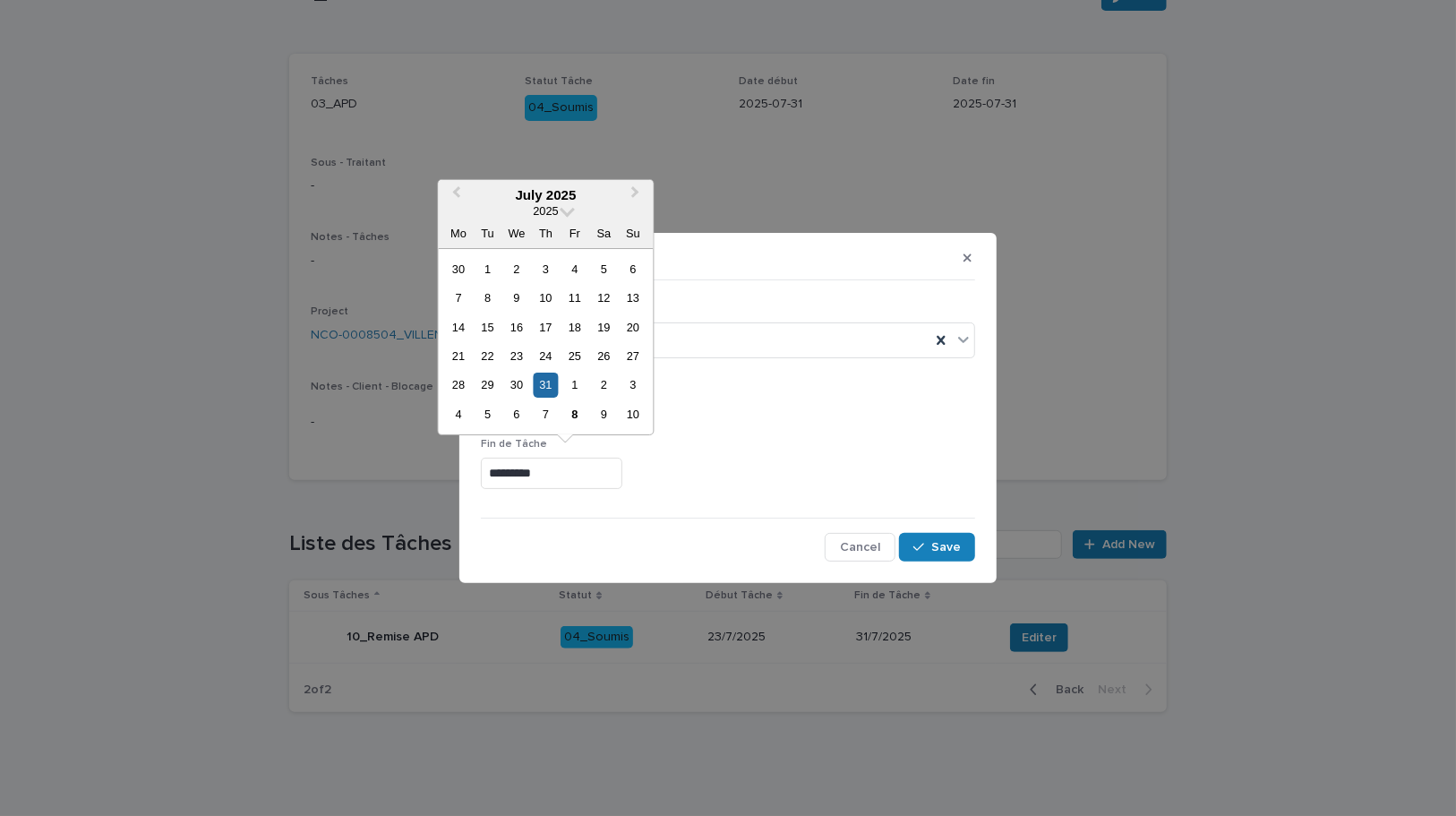 click on "Editer Statut 05_Rejeté Début Tâche ********* Fin de Tâche ********* Cancel Save" at bounding box center (728, 408) 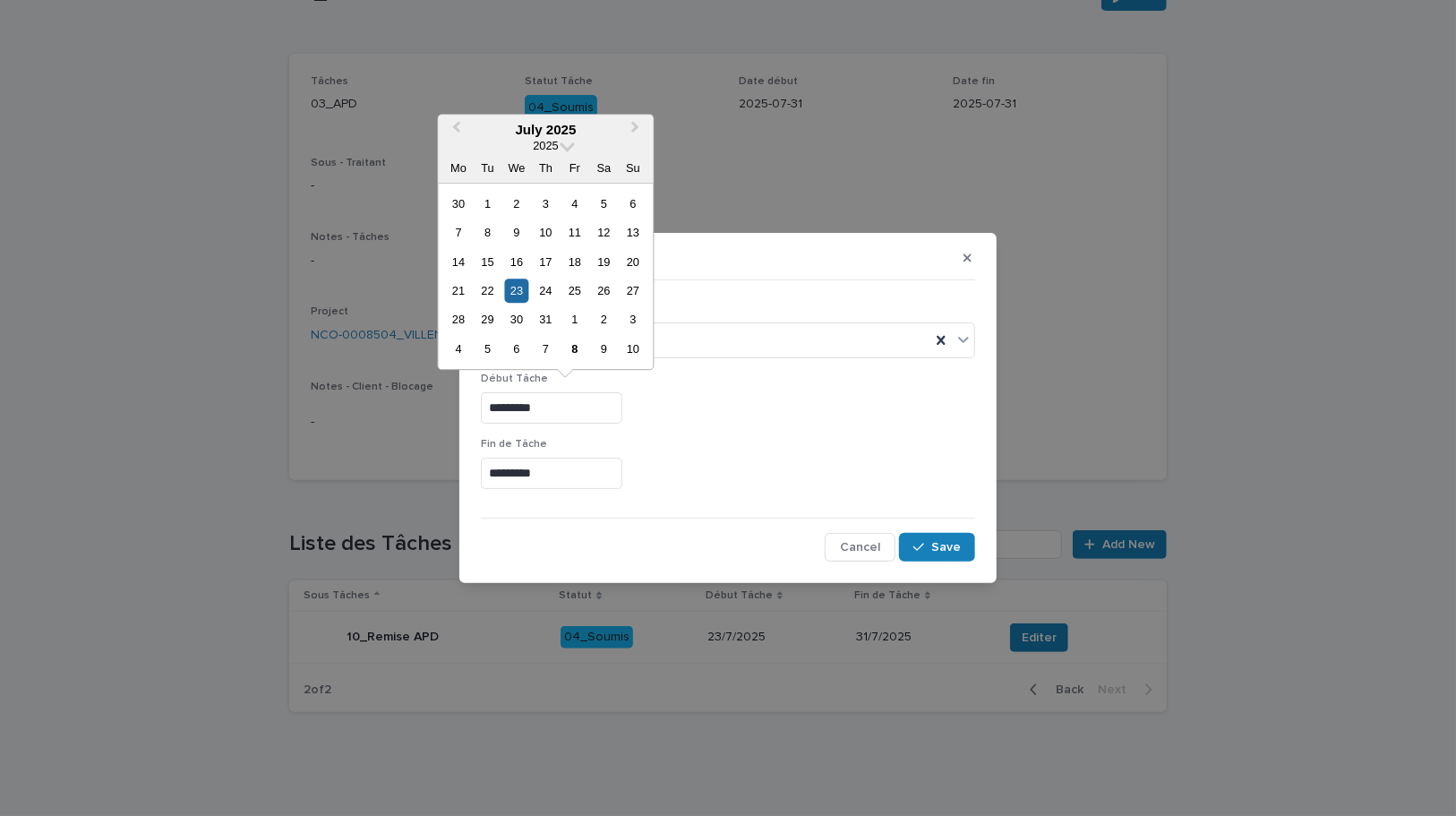 drag, startPoint x: 574, startPoint y: 411, endPoint x: 427, endPoint y: 399, distance: 147.48898 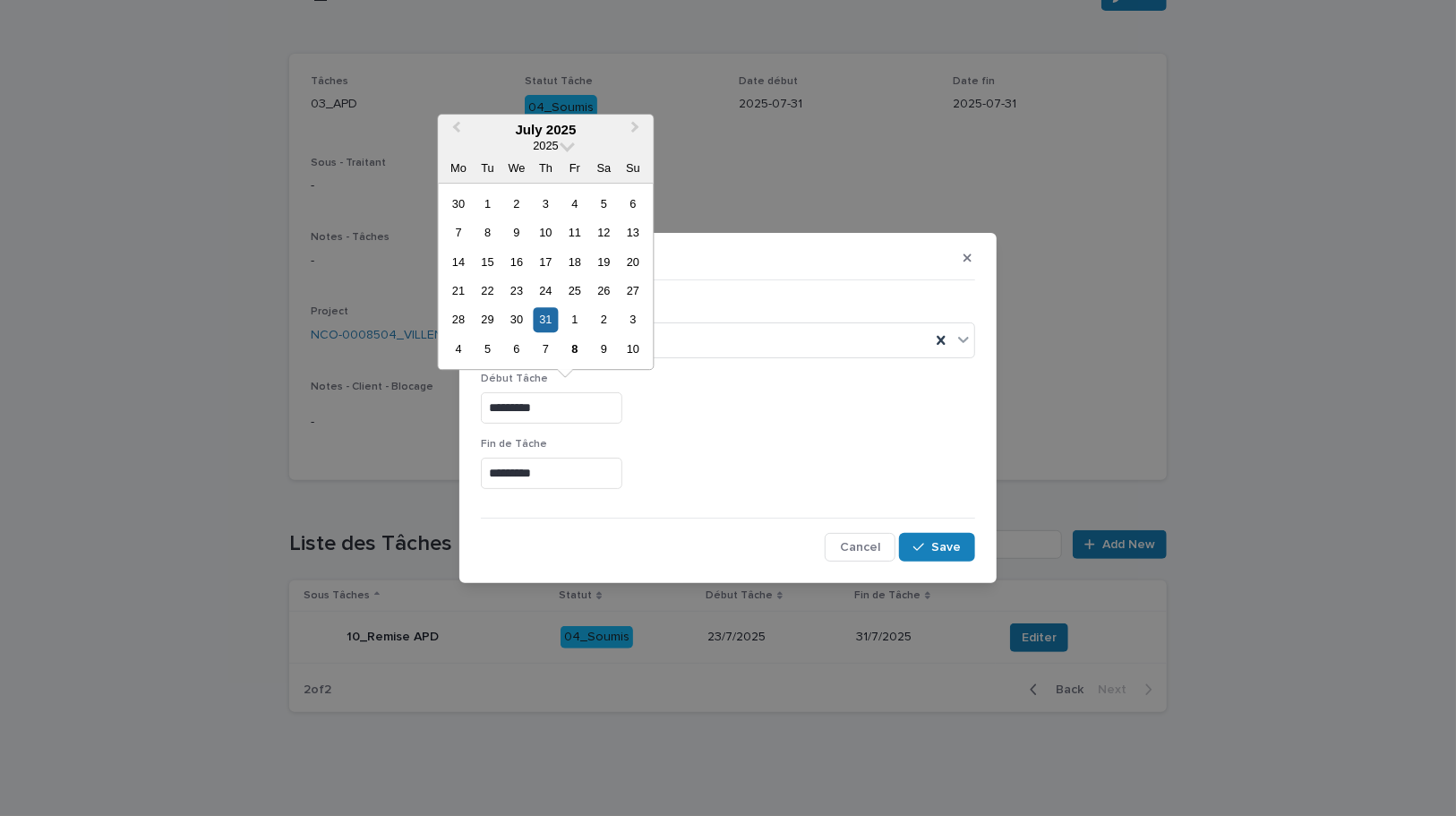type on "*********" 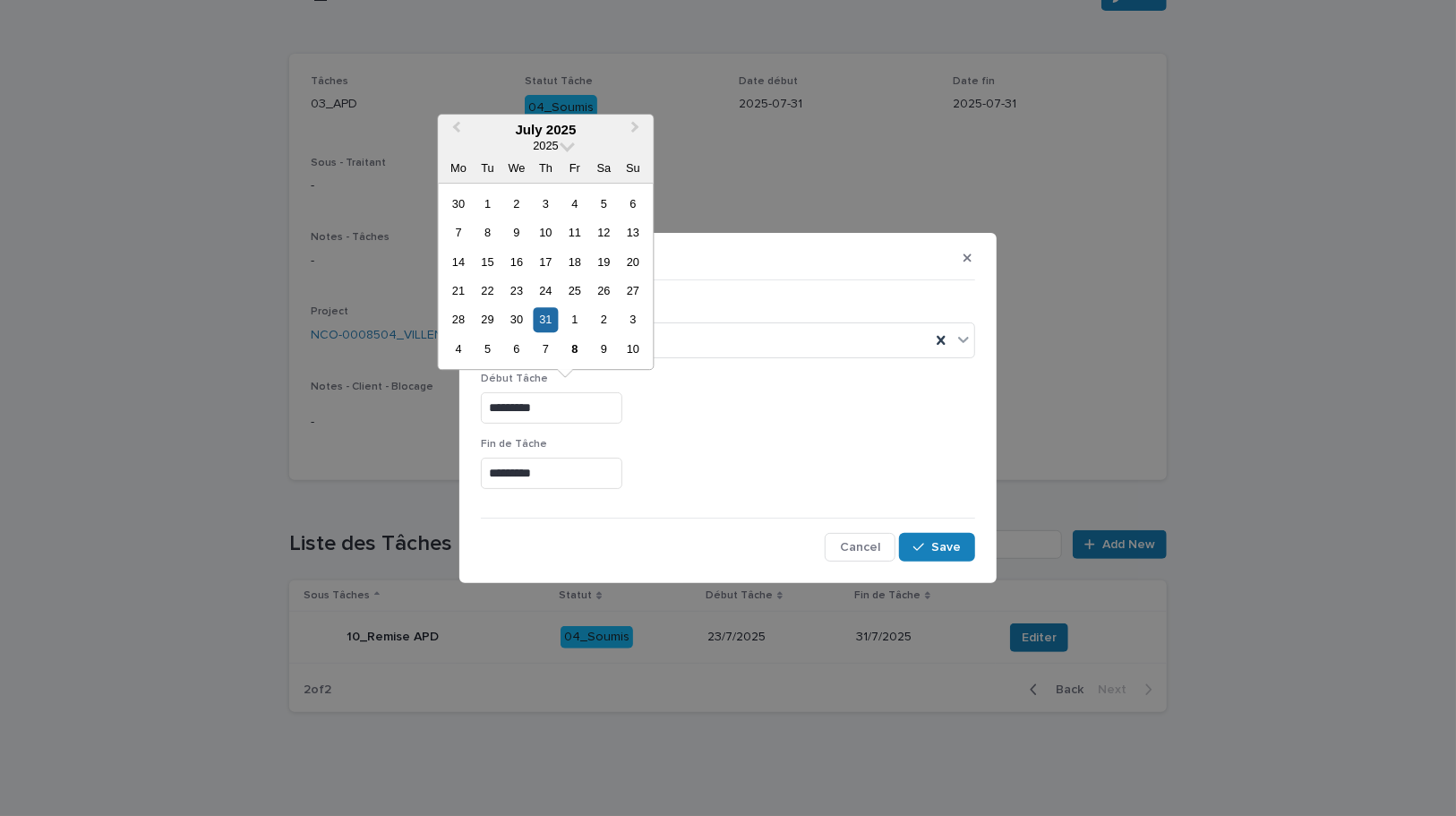 click on "Début Tâche *********" at bounding box center [728, 405] 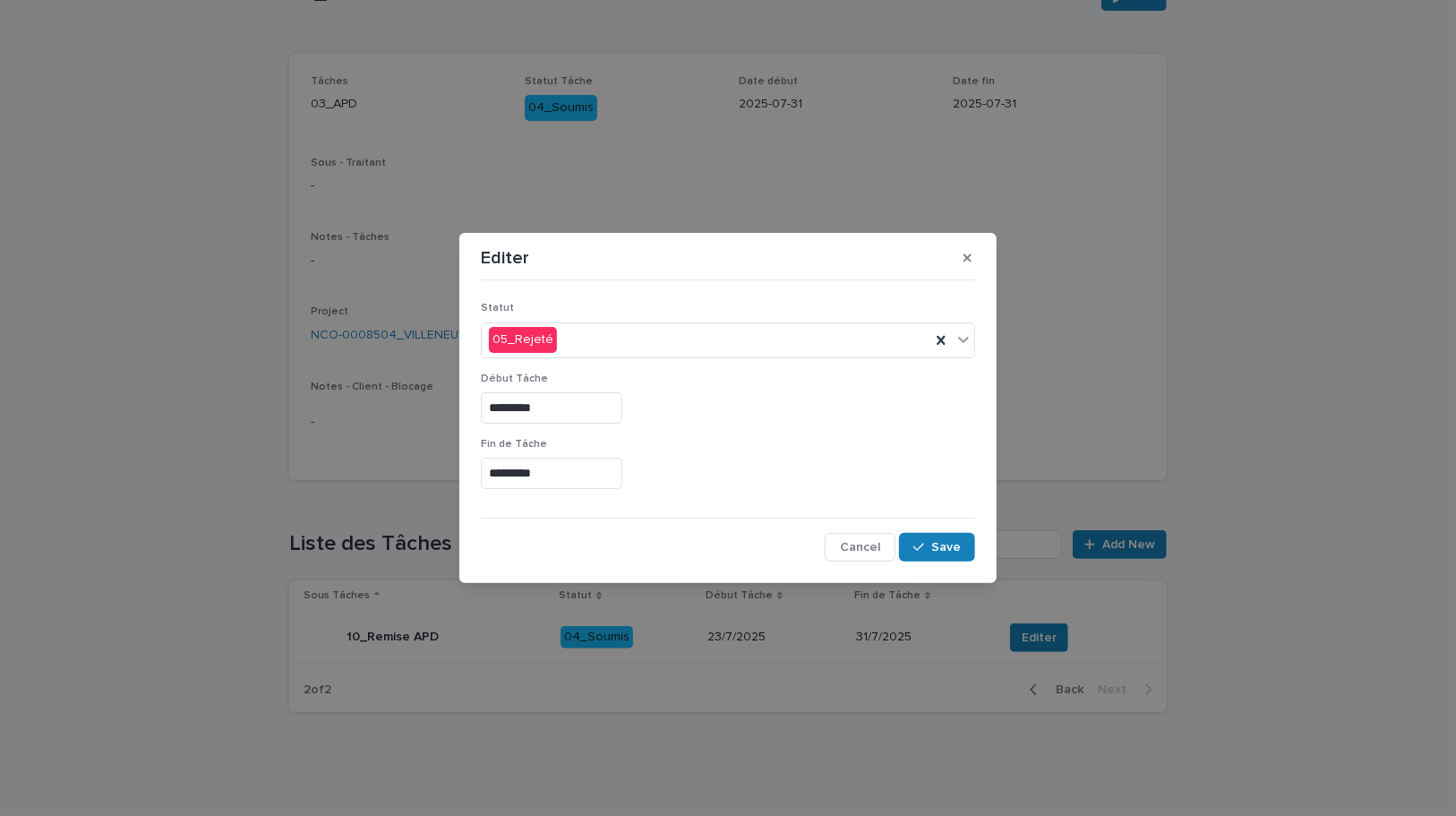 click on "*********" at bounding box center (552, 473) 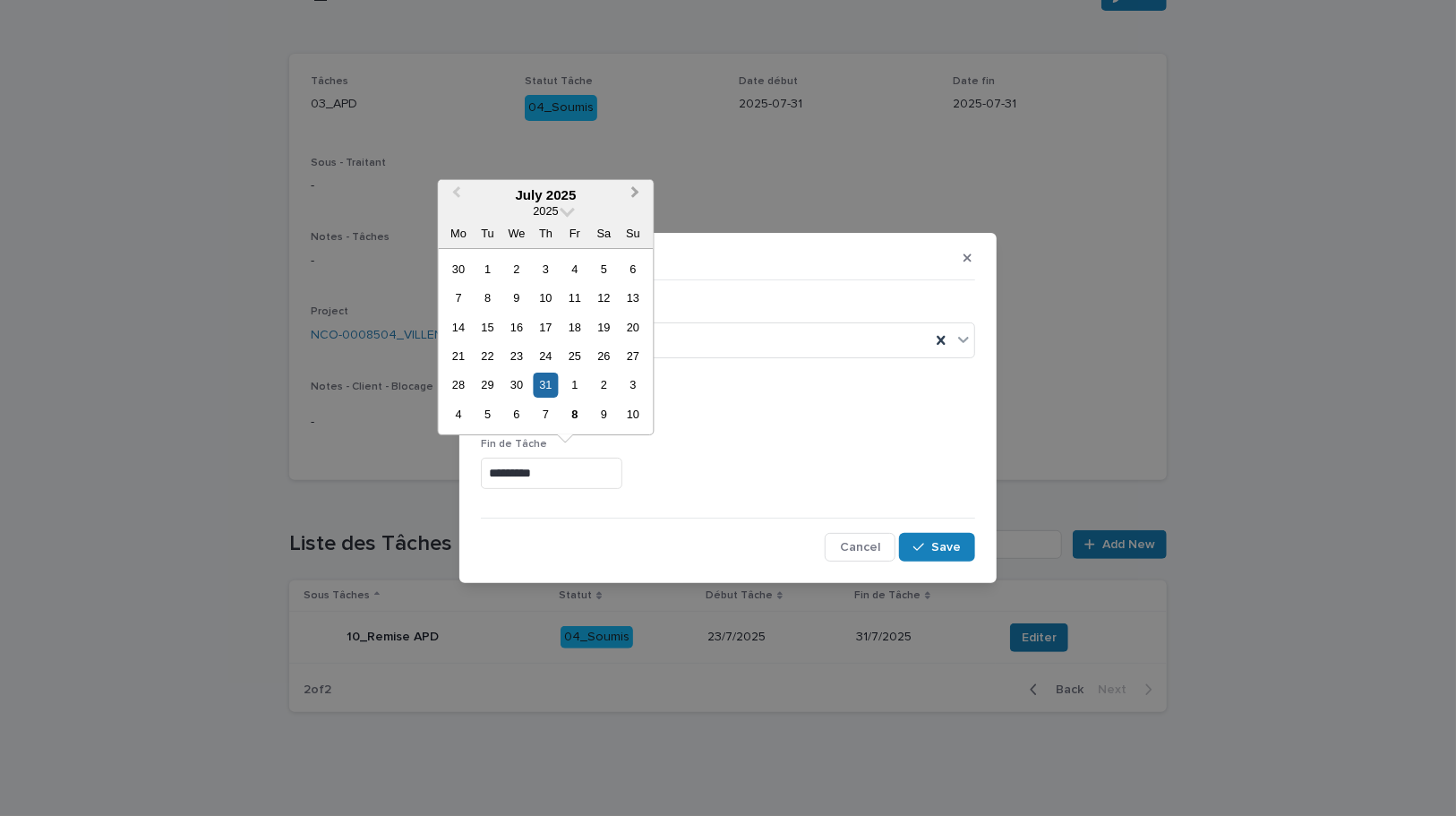 click on "Next Month" at bounding box center (638, 196) 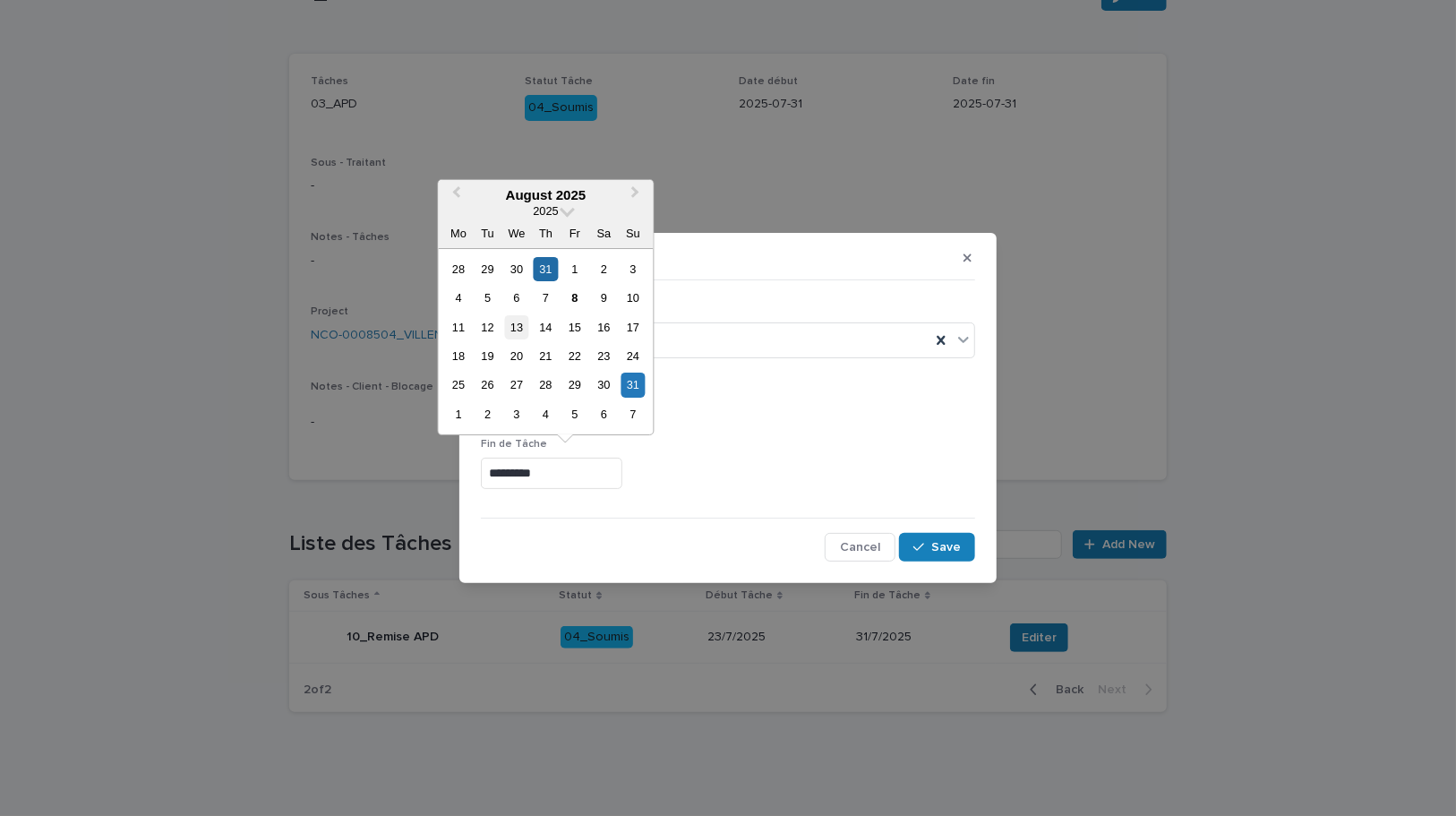 click on "13" at bounding box center [516, 327] 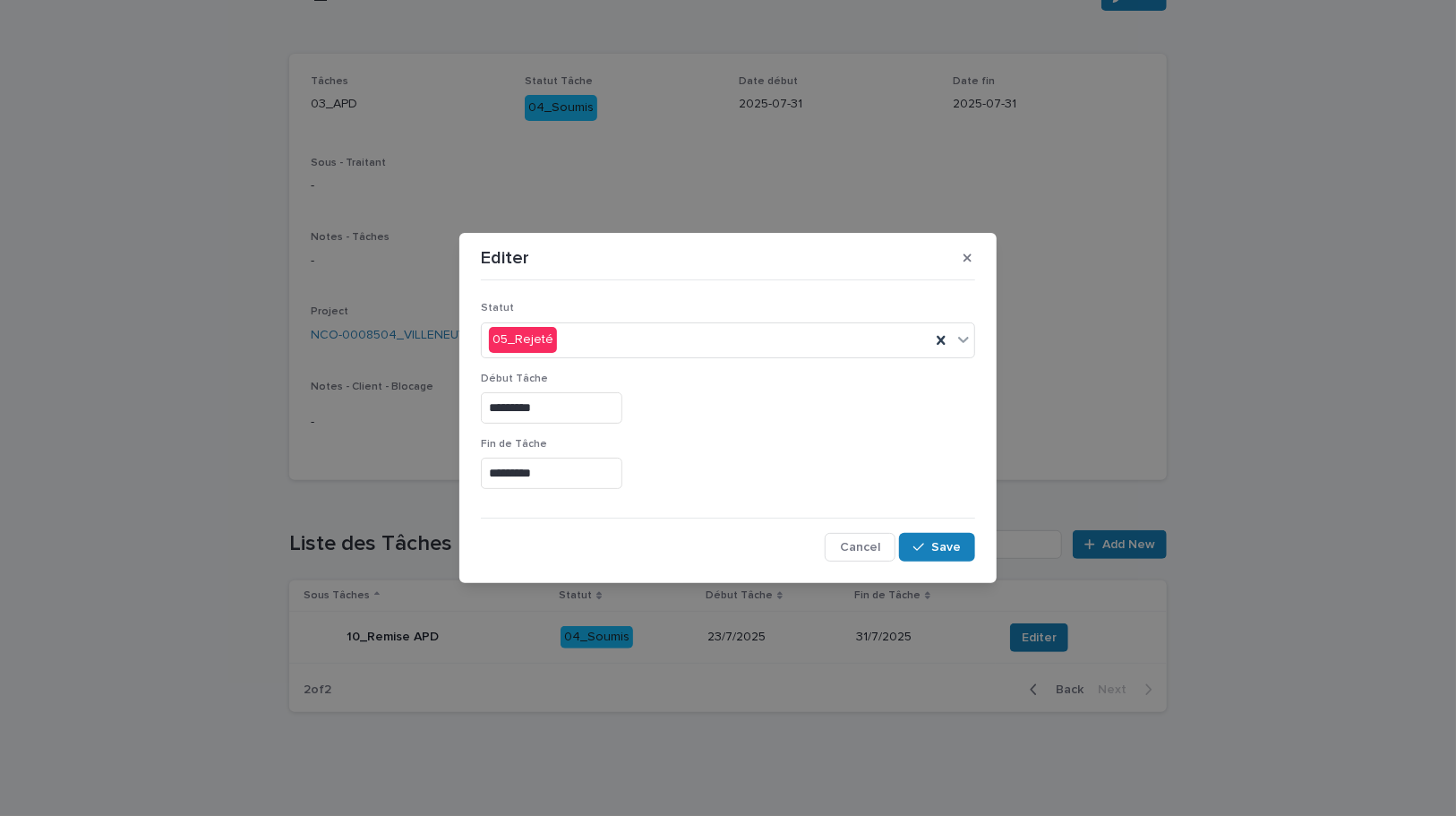type on "*********" 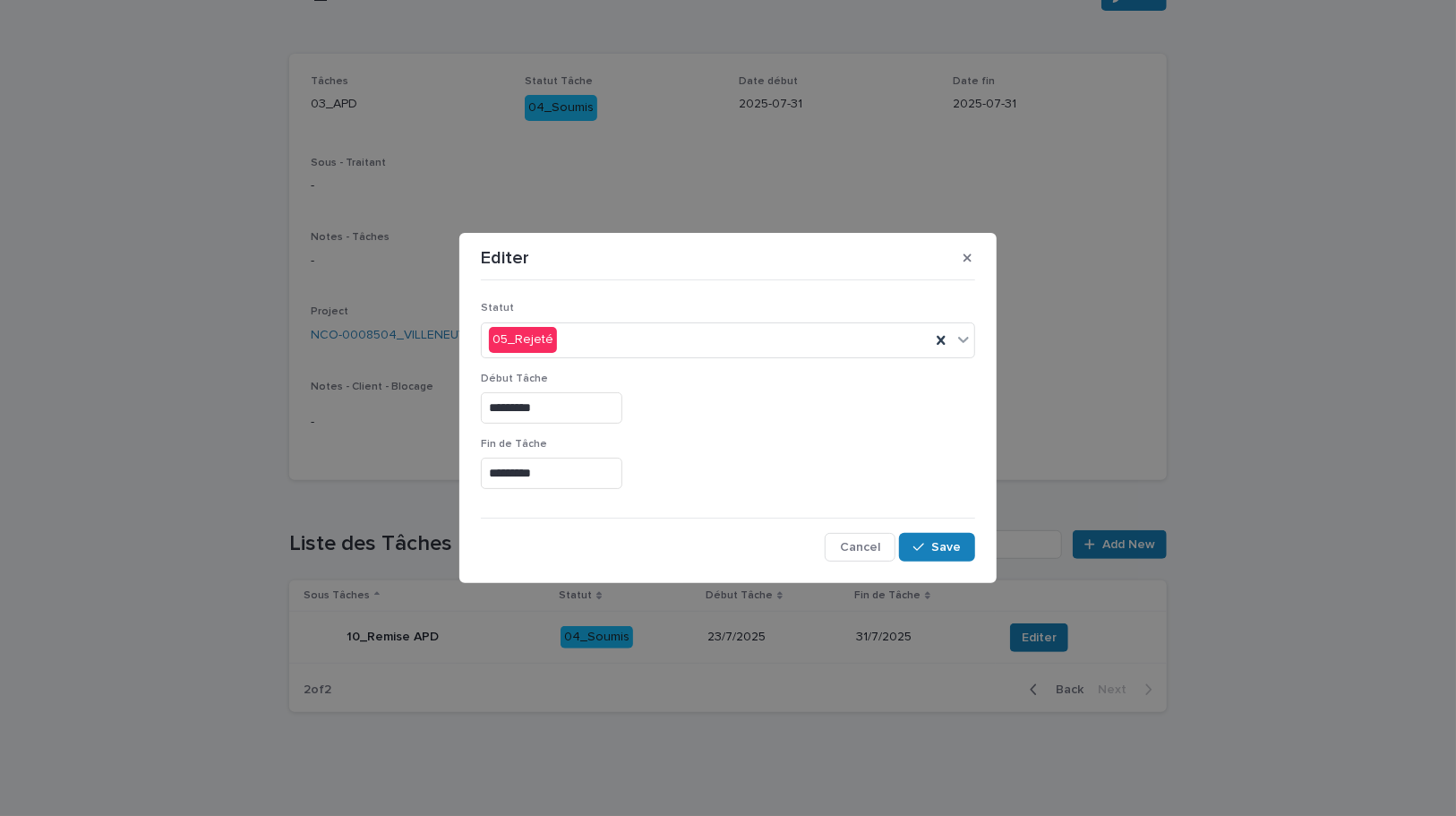 click on "*********" at bounding box center (728, 408) 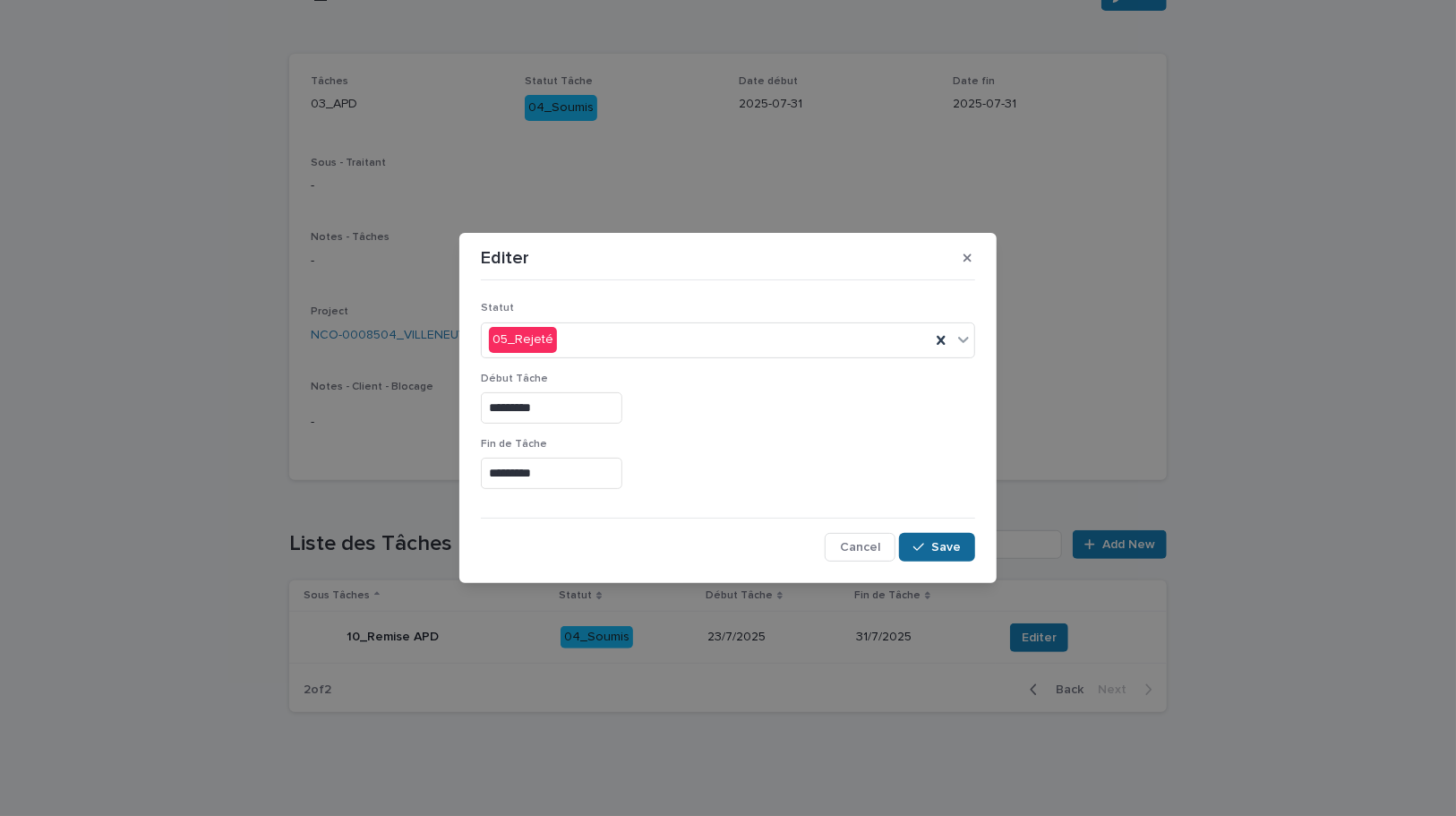 click at bounding box center (922, 547) 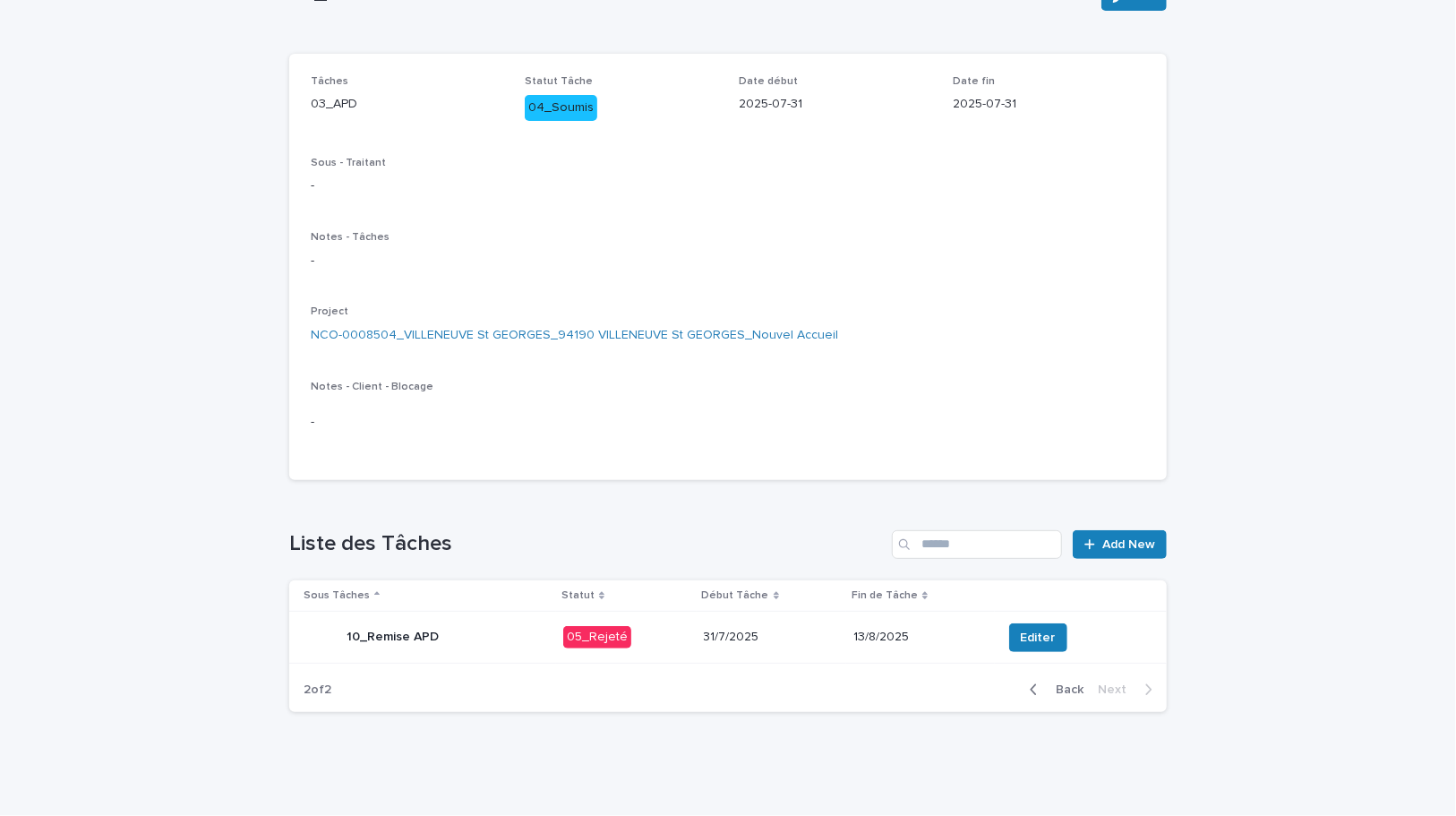 click on "31/7/2025" at bounding box center (771, 637) 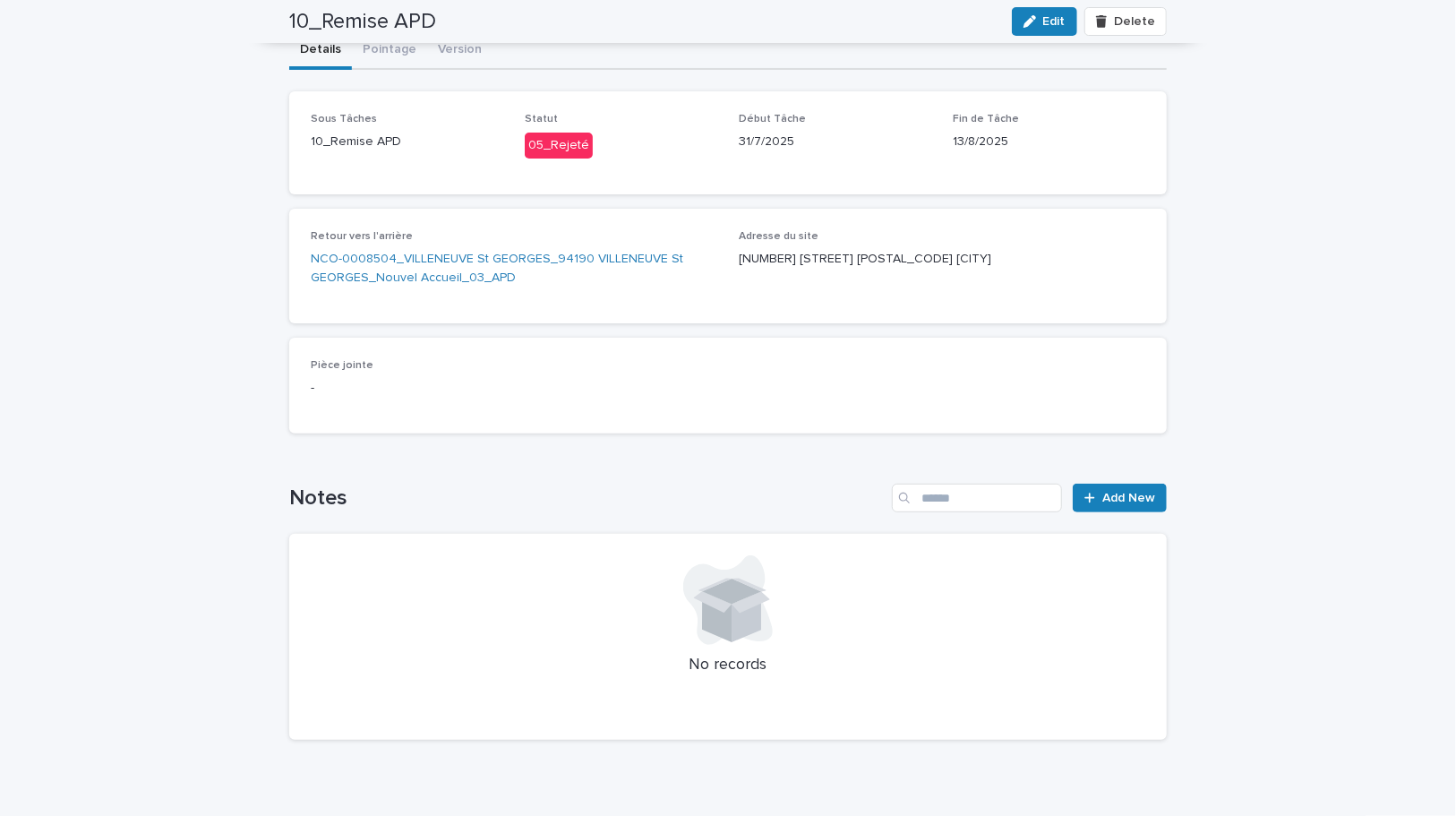 scroll, scrollTop: 0, scrollLeft: 0, axis: both 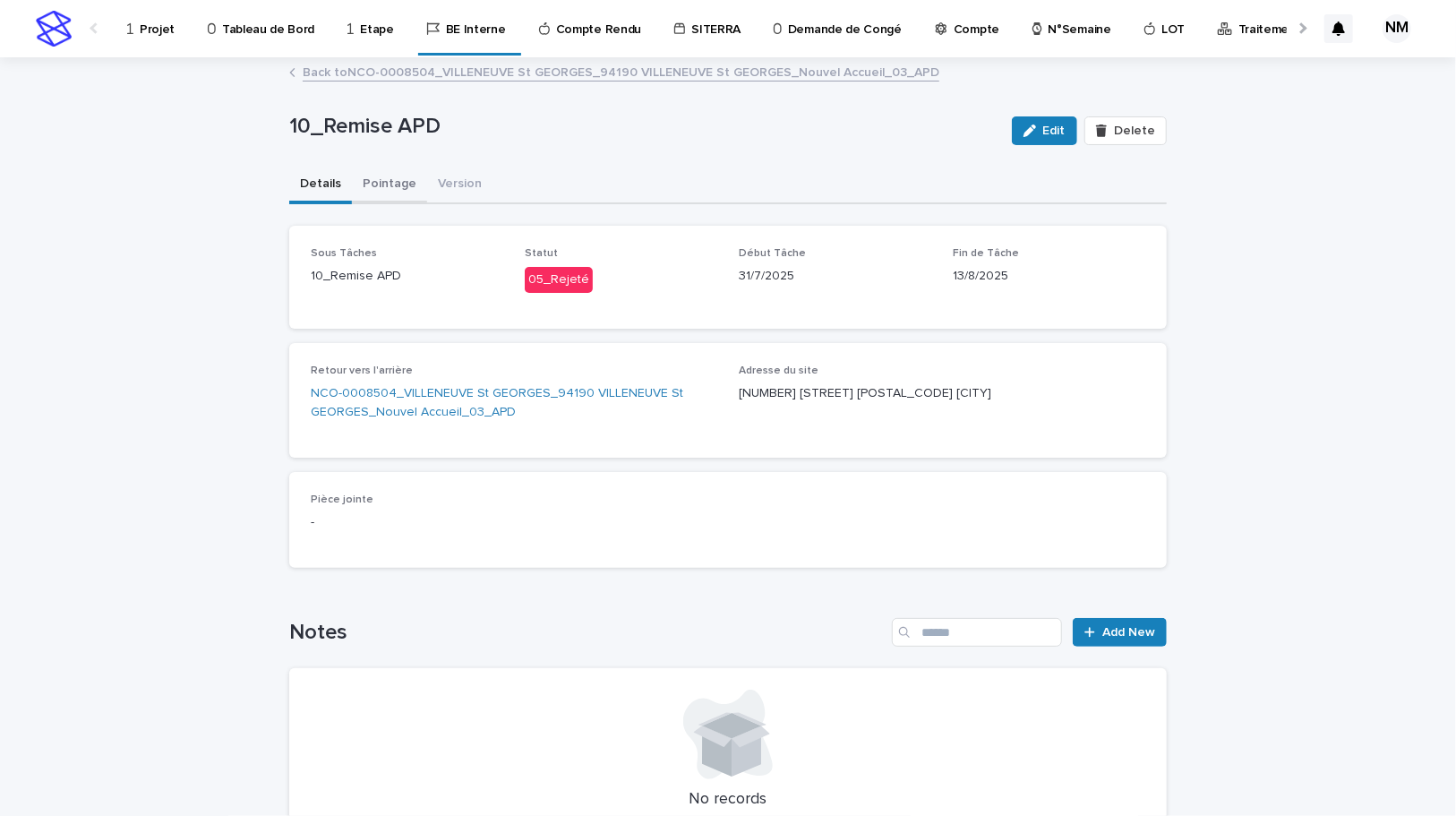 drag, startPoint x: 389, startPoint y: 184, endPoint x: 412, endPoint y: 202, distance: 29.20616 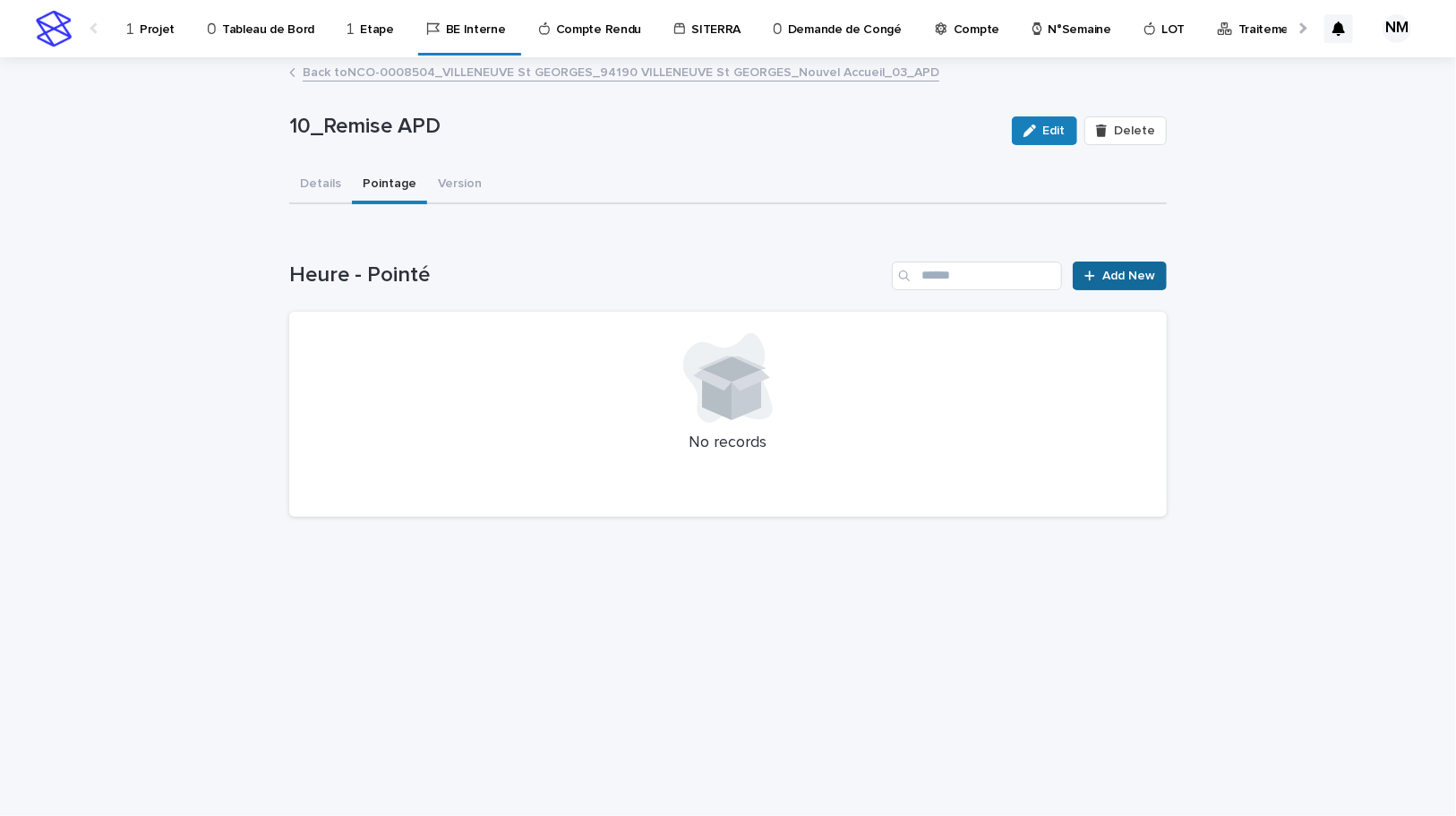click on "Add New" at bounding box center [1128, 276] 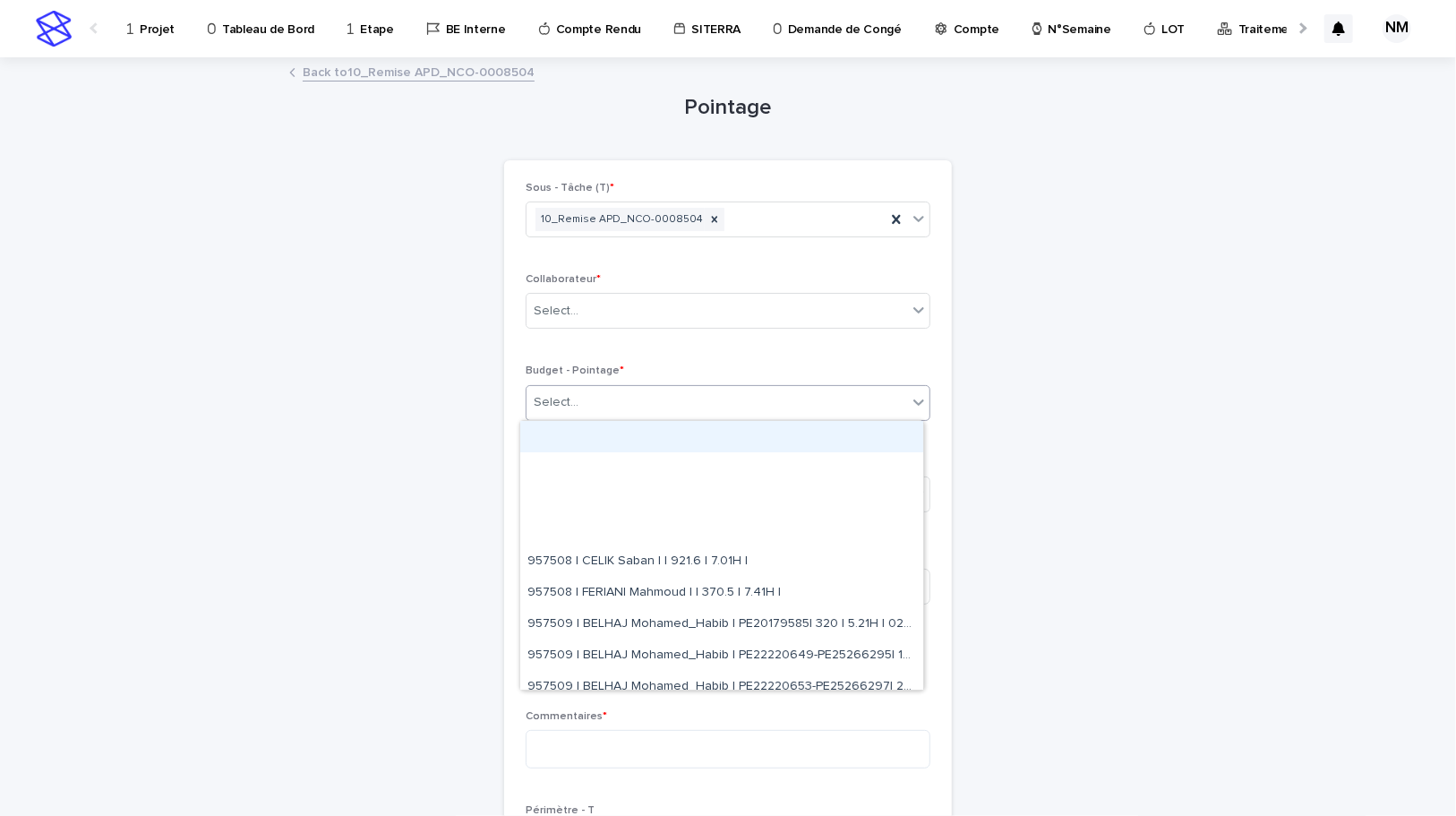 click on "Select..." at bounding box center [716, 402] 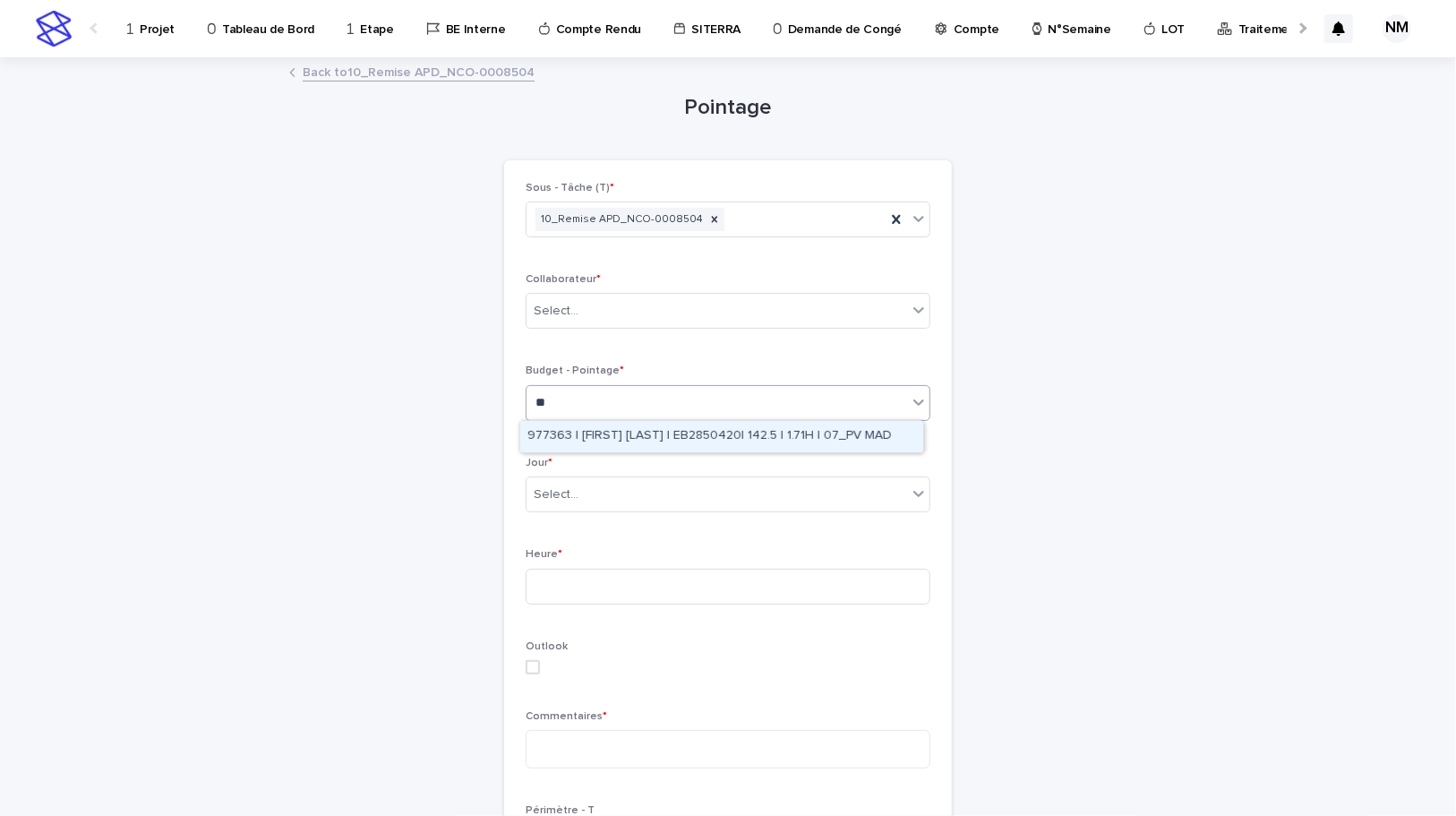 type on "*" 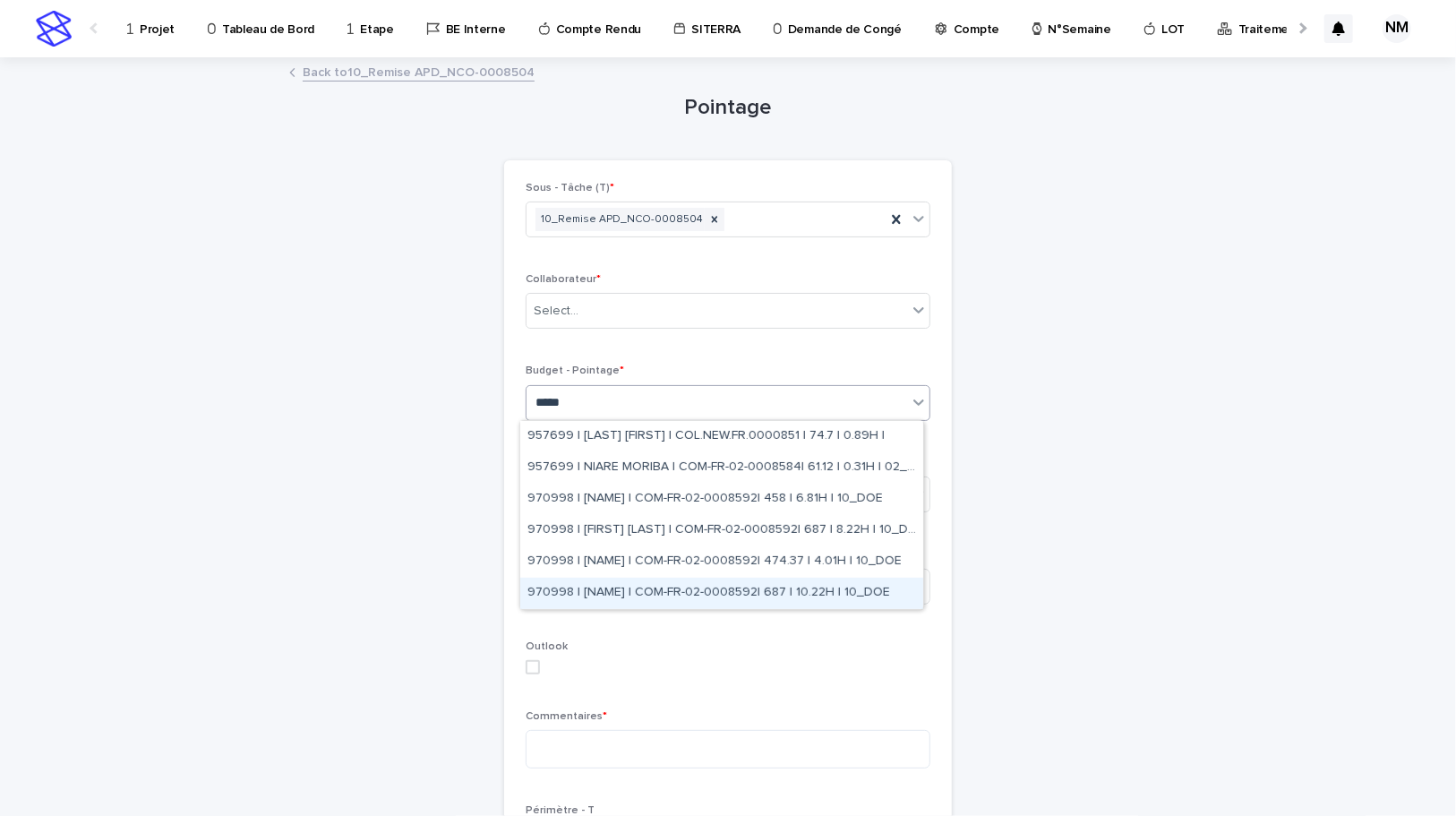 type on "*****" 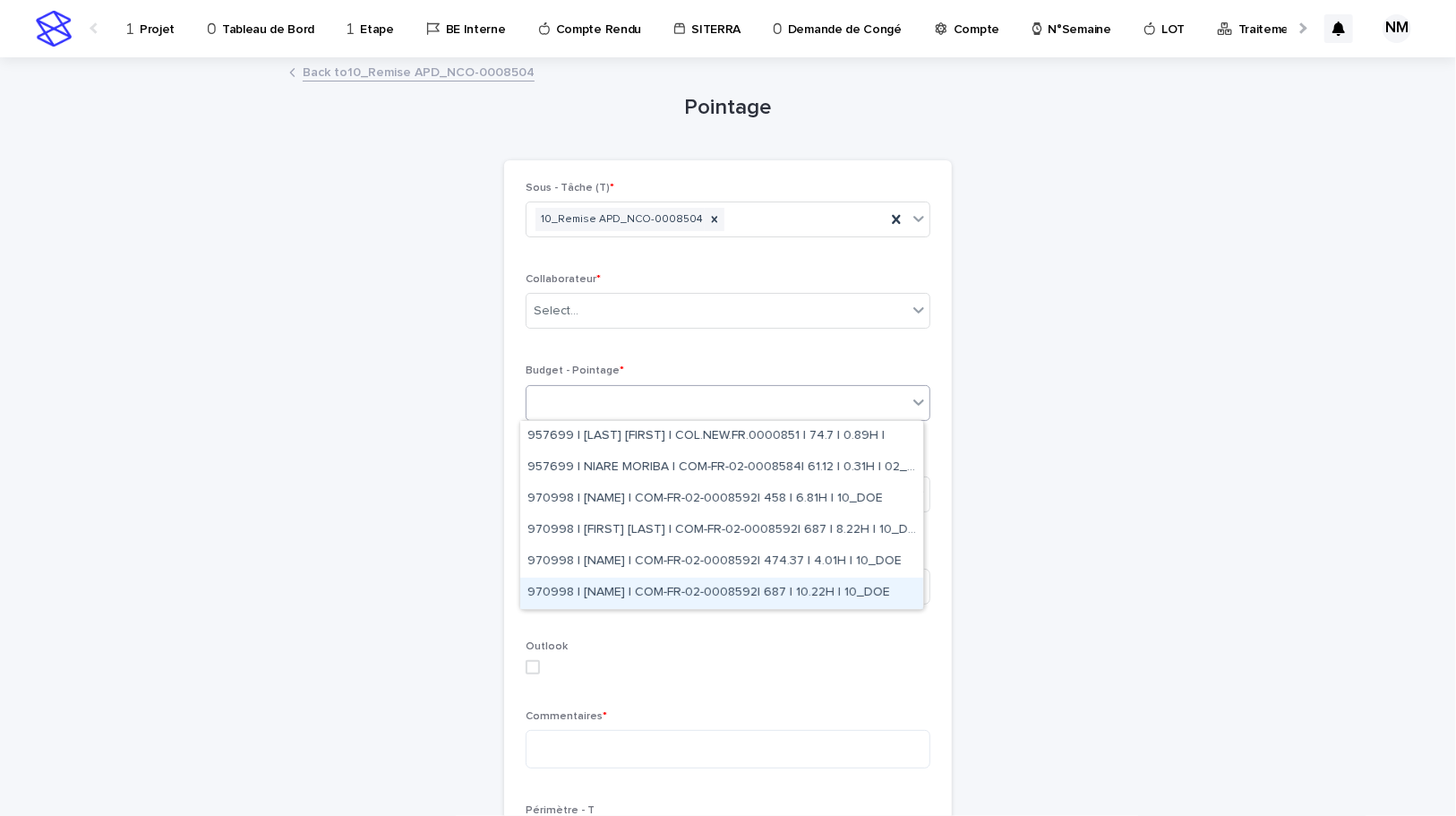 click on "Pointage Loading... Saving… Loading... Saving… Loading... Saving… Sous - Tâche (T) * 10_Remise APD_NCO-0008504 Collaborateur * Select... Budget - Pointage *      option 970998 | [NAME] | COM-FR-02-0008592| 687 | 10.22H  | 10_DOE focused, 6 of 6. 6 results available for search term 00085. Use Up and Down to choose options, press Enter to select the currently focused option, press Escape to exit the menu, press Tab to select the option and exit the menu. 00085 Jour * Select... Heure * Outlook Commentaires * Périmètre - T  TowerCo Date_P0 31/12/2023 Date_P1 30/4/2024 Date_P2 31/12/2024 Loading... Saving… Sorry, there was an error saving your record. Please try again. Please fill out the required fields above. Save" at bounding box center (728, 606) 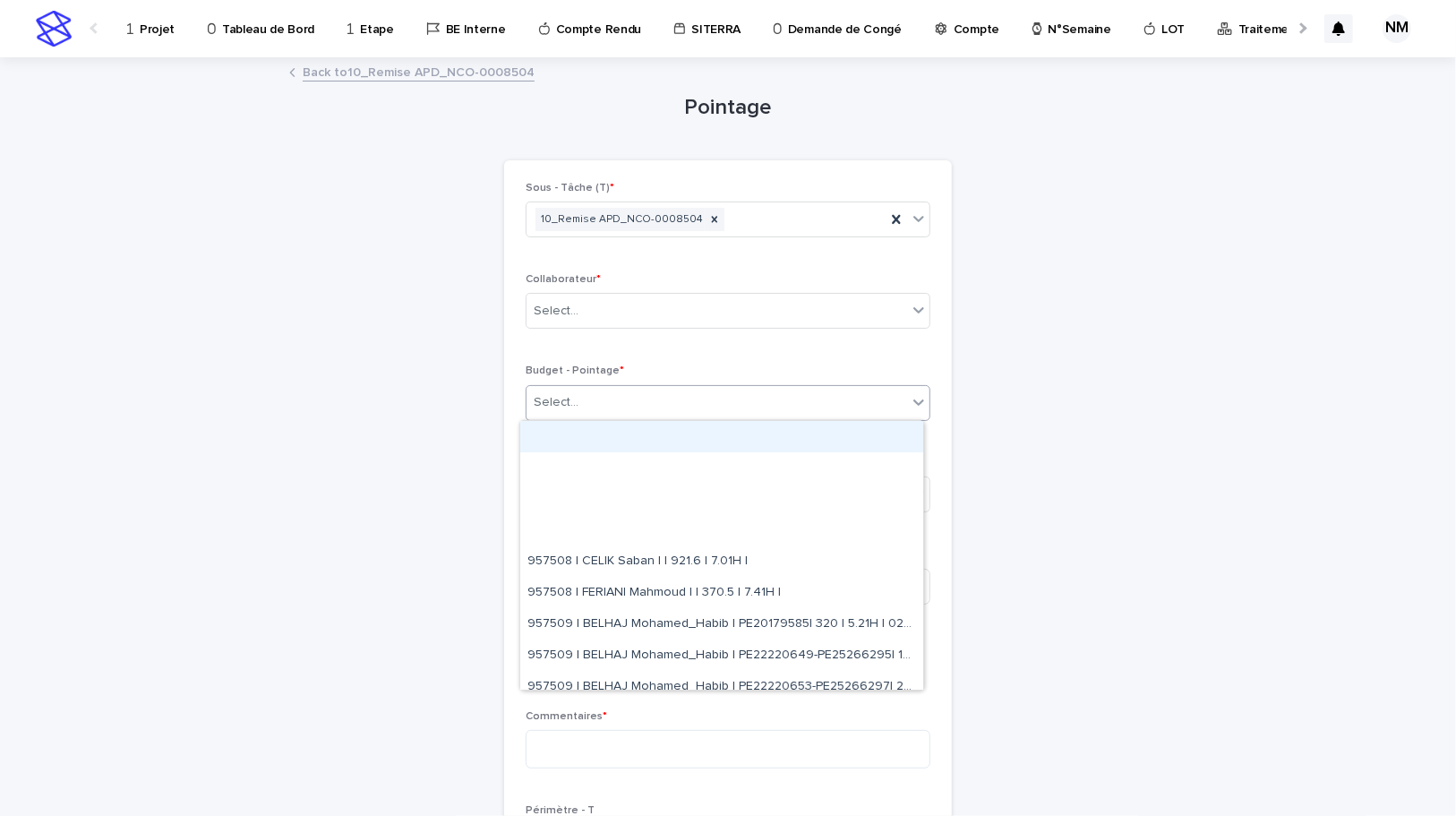 click on "Select..." at bounding box center [716, 402] 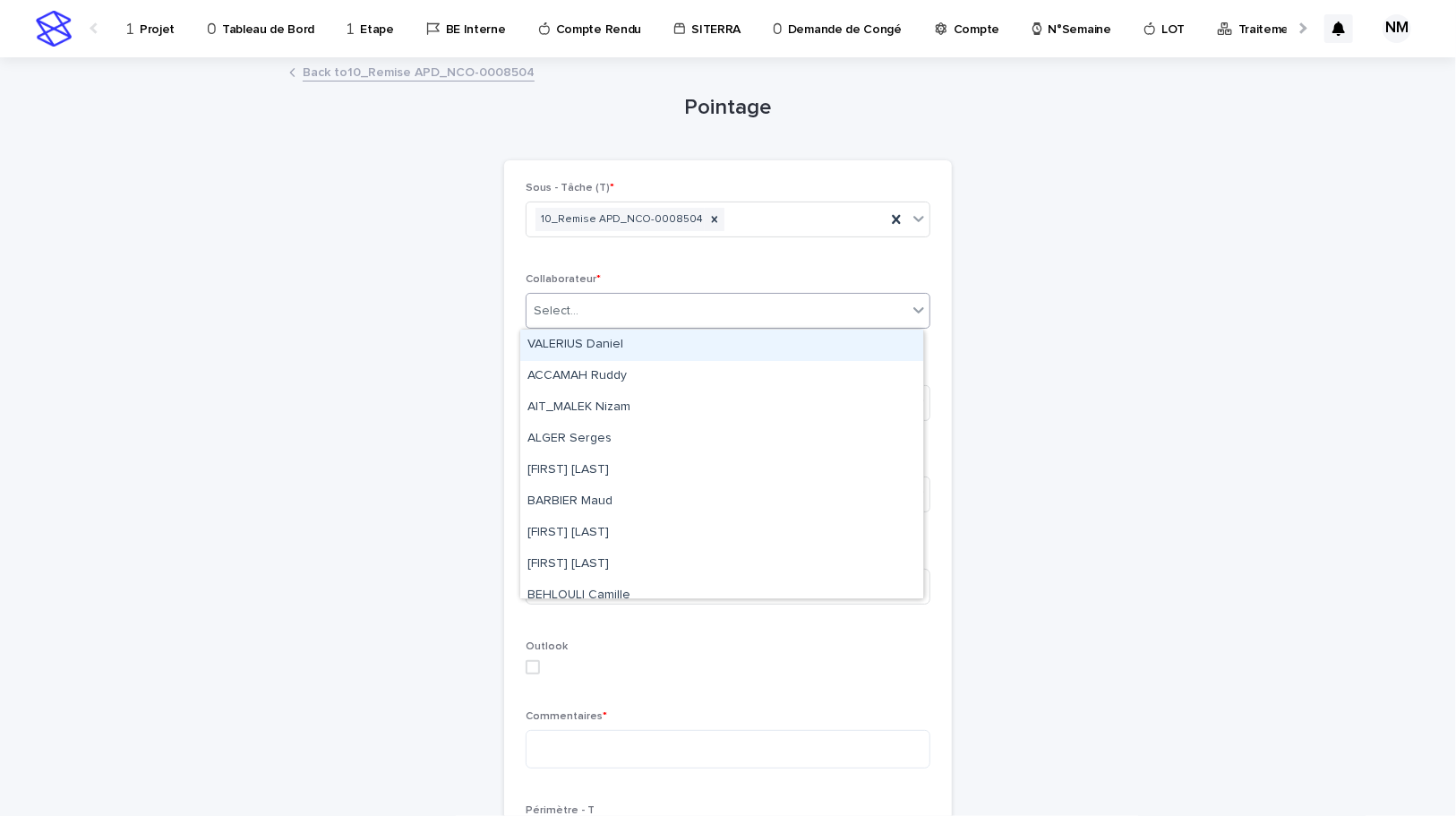 click on "Select..." at bounding box center [716, 311] 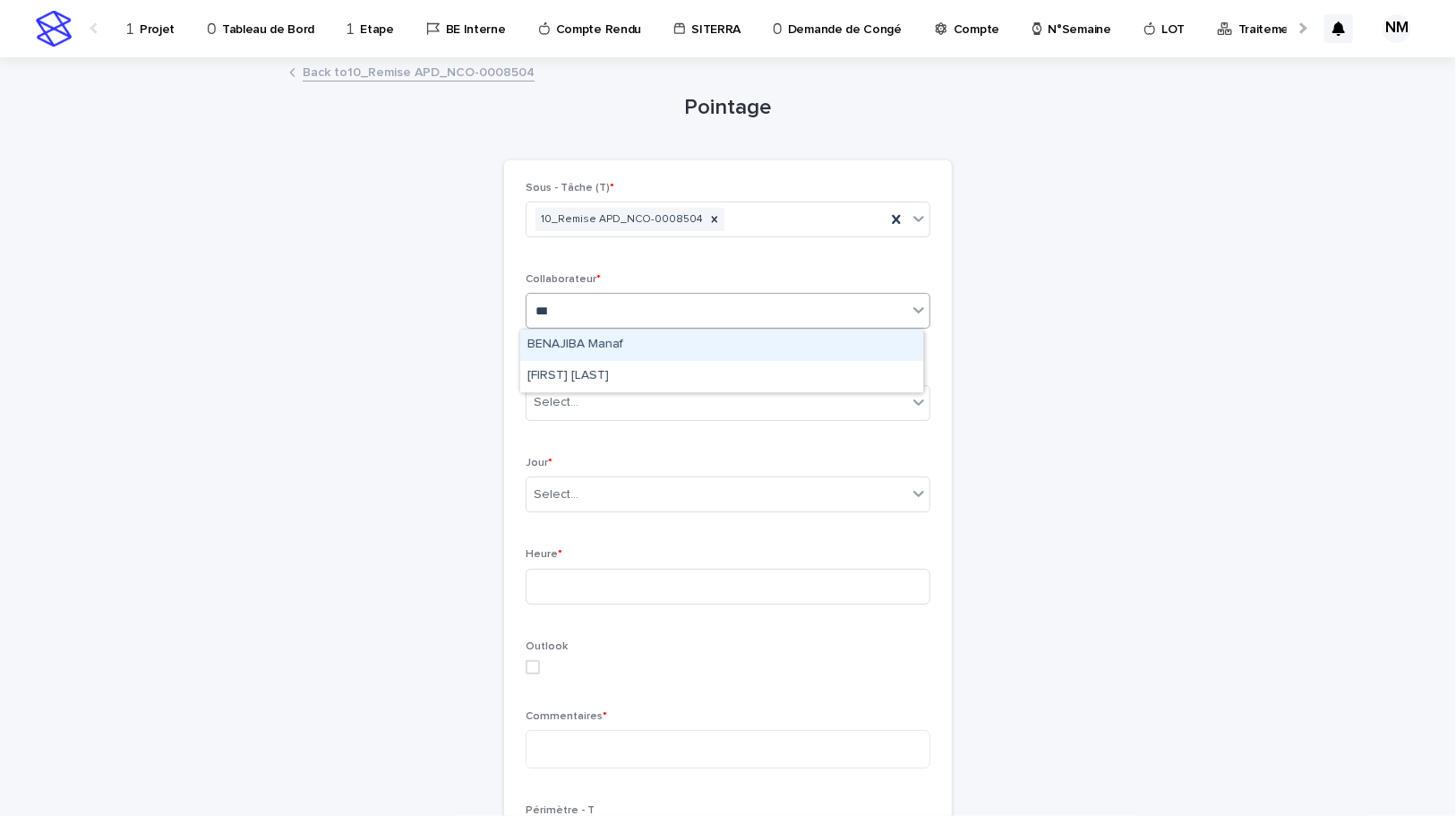 type on "****" 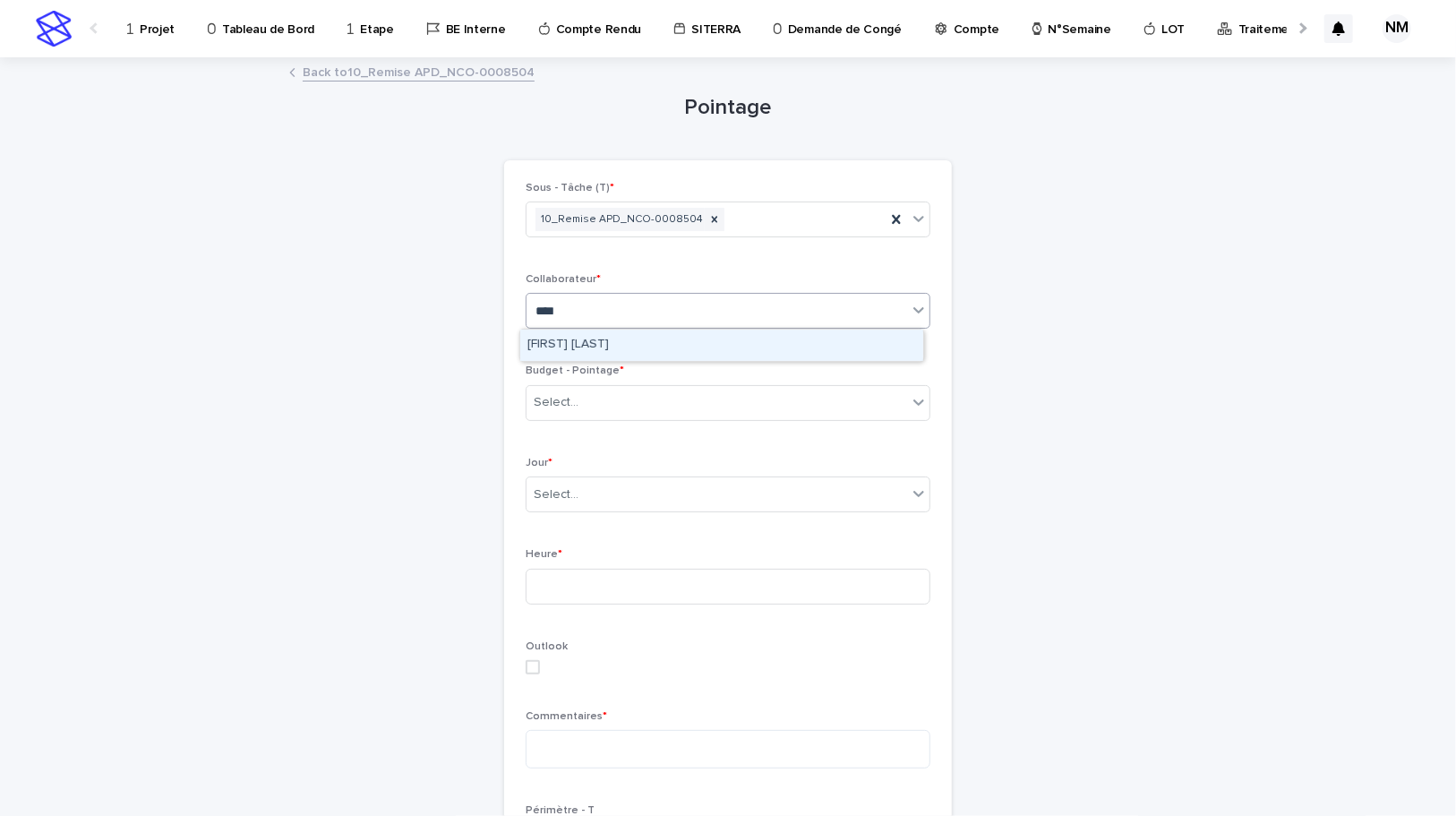 click on "[FIRST] [LAST]" at bounding box center [722, 345] 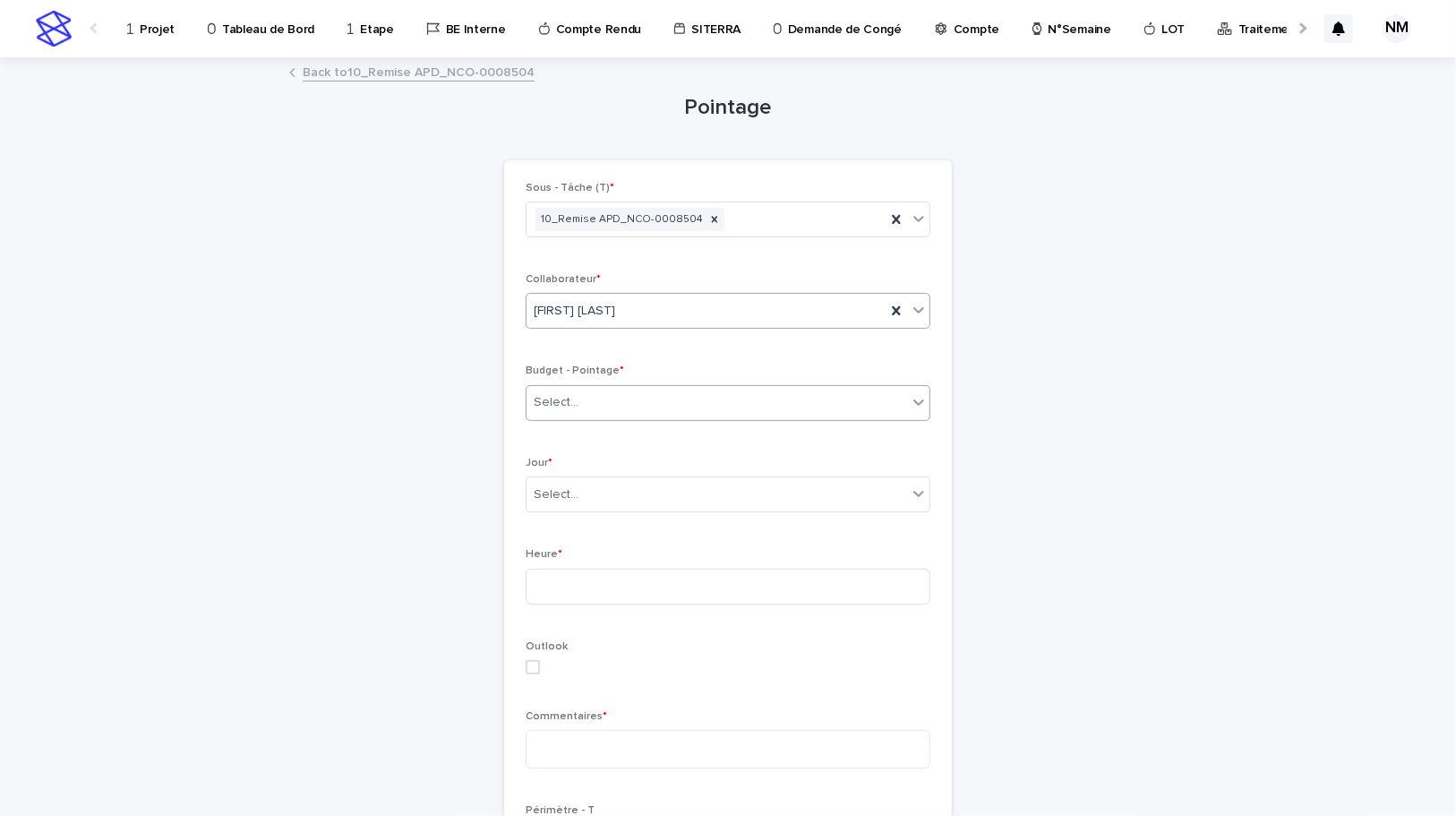 click on "Select..." at bounding box center [716, 402] 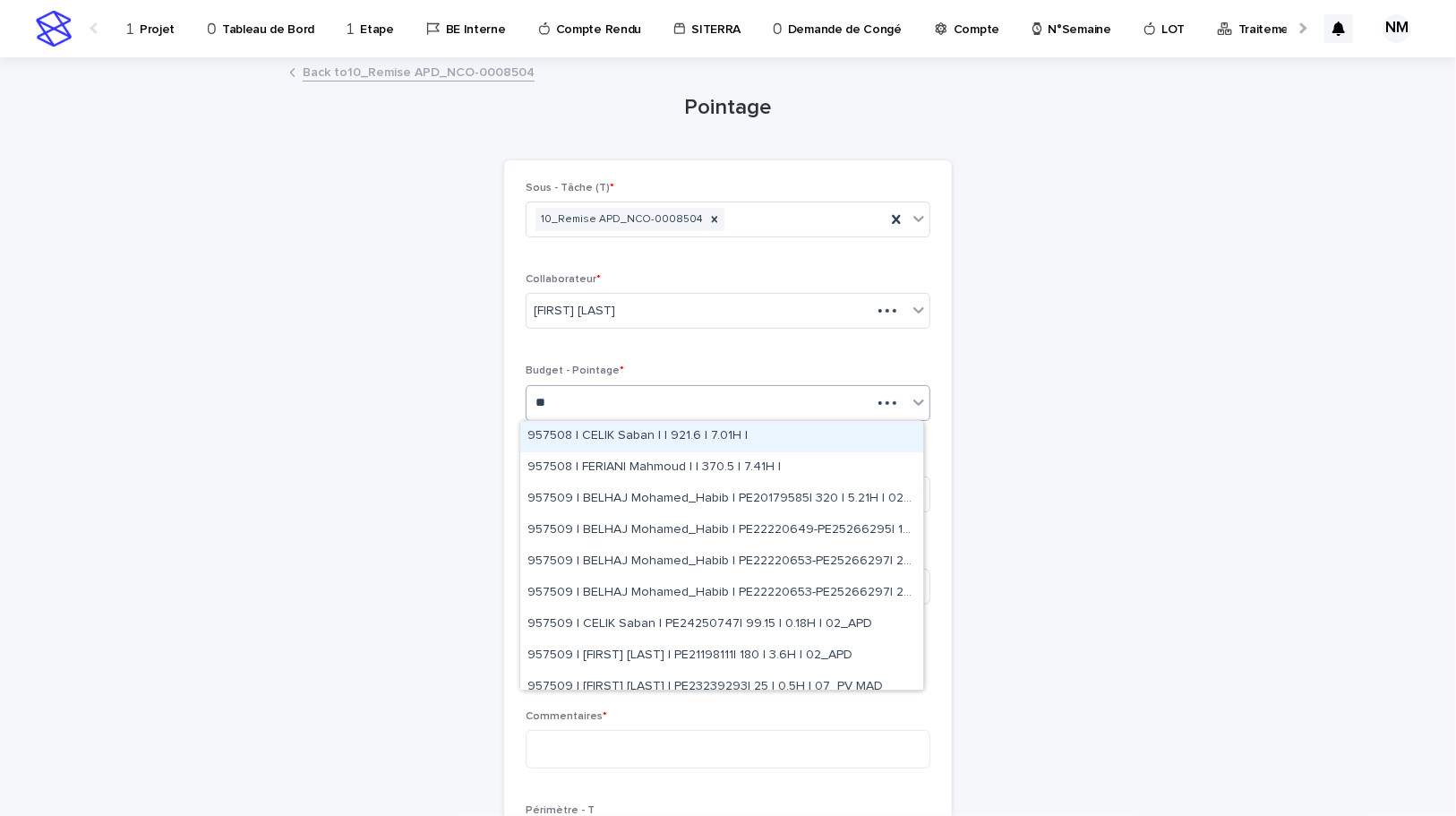 type on "*" 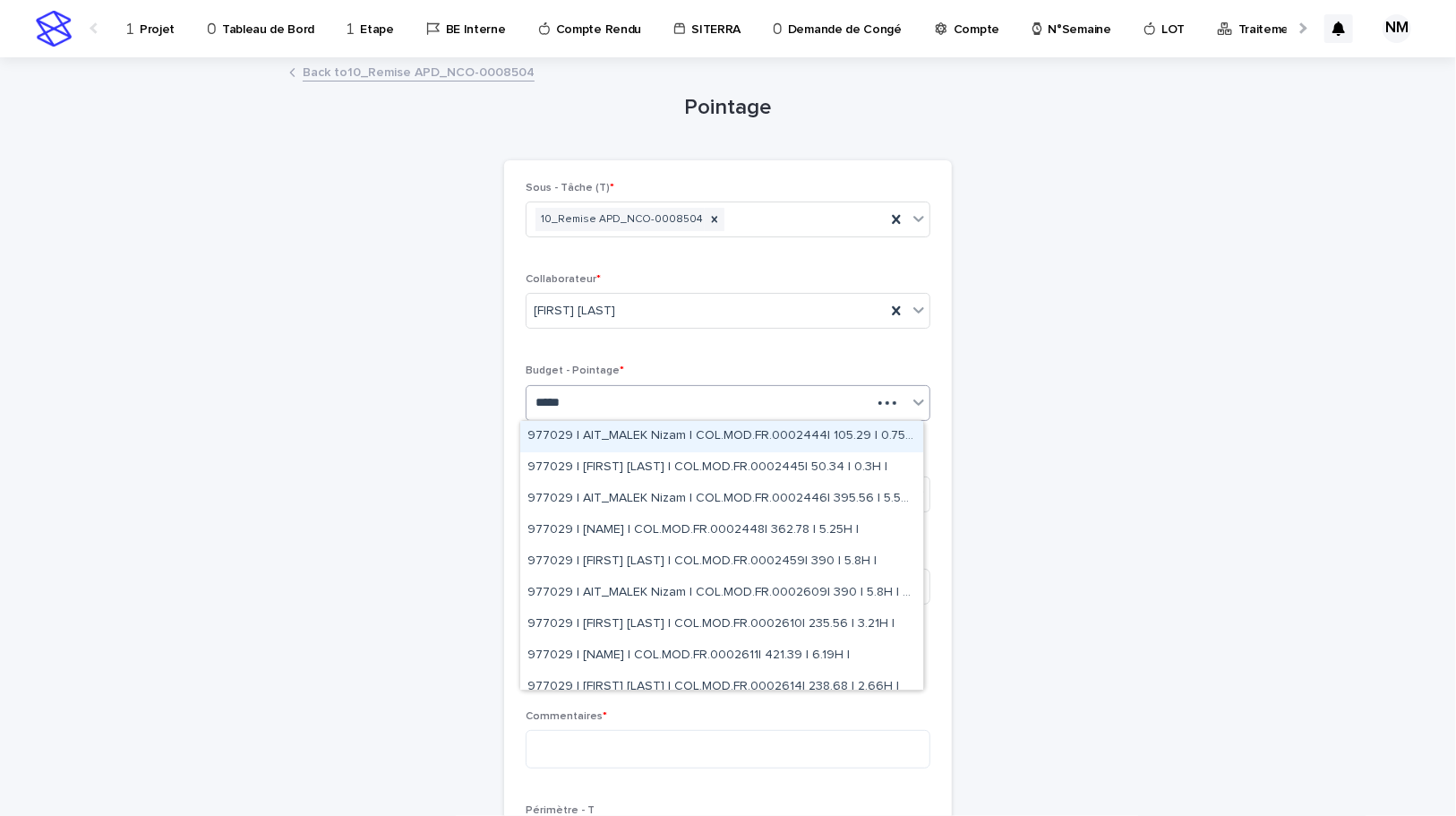 type on "******" 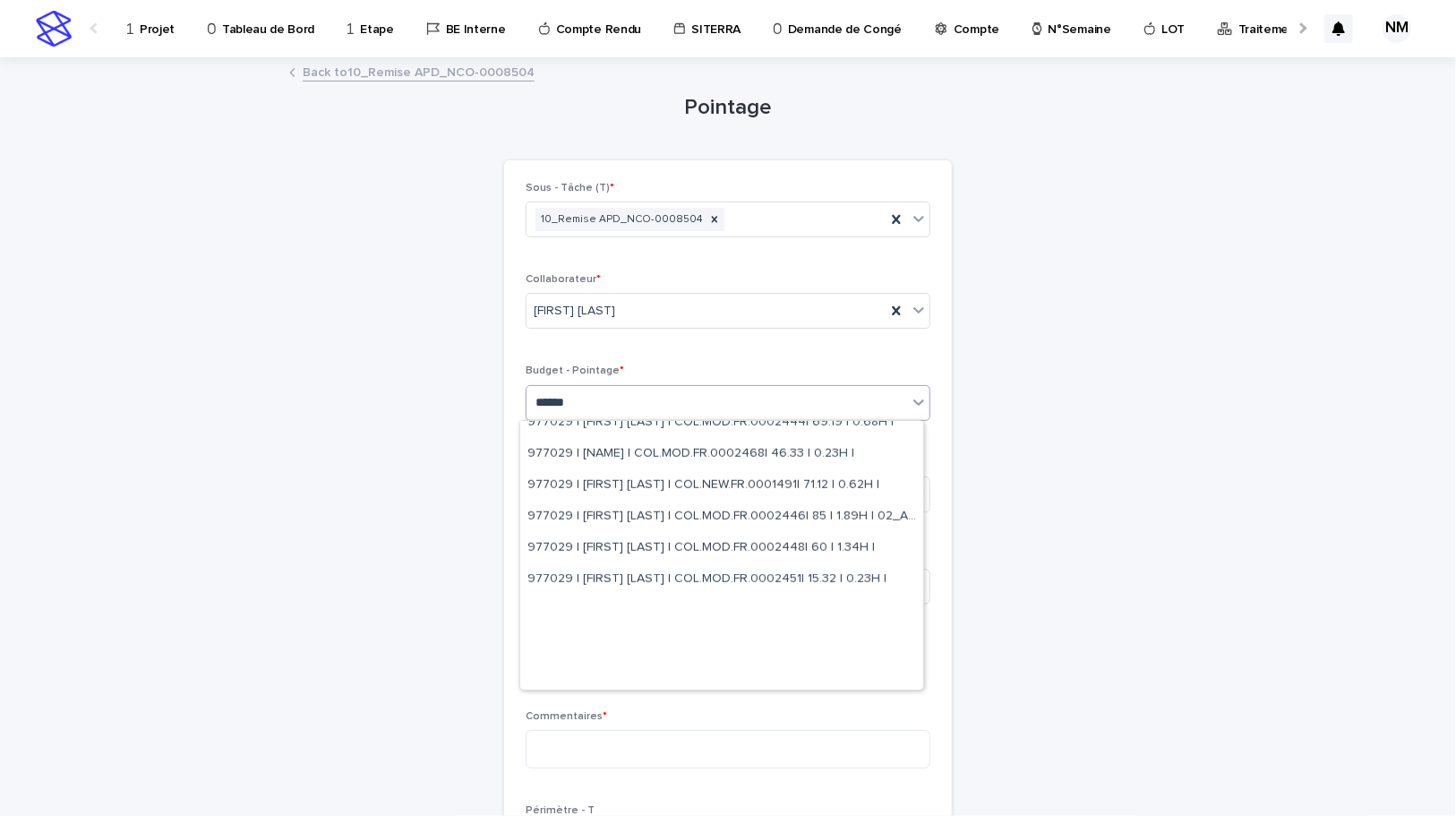 scroll, scrollTop: 1302, scrollLeft: 0, axis: vertical 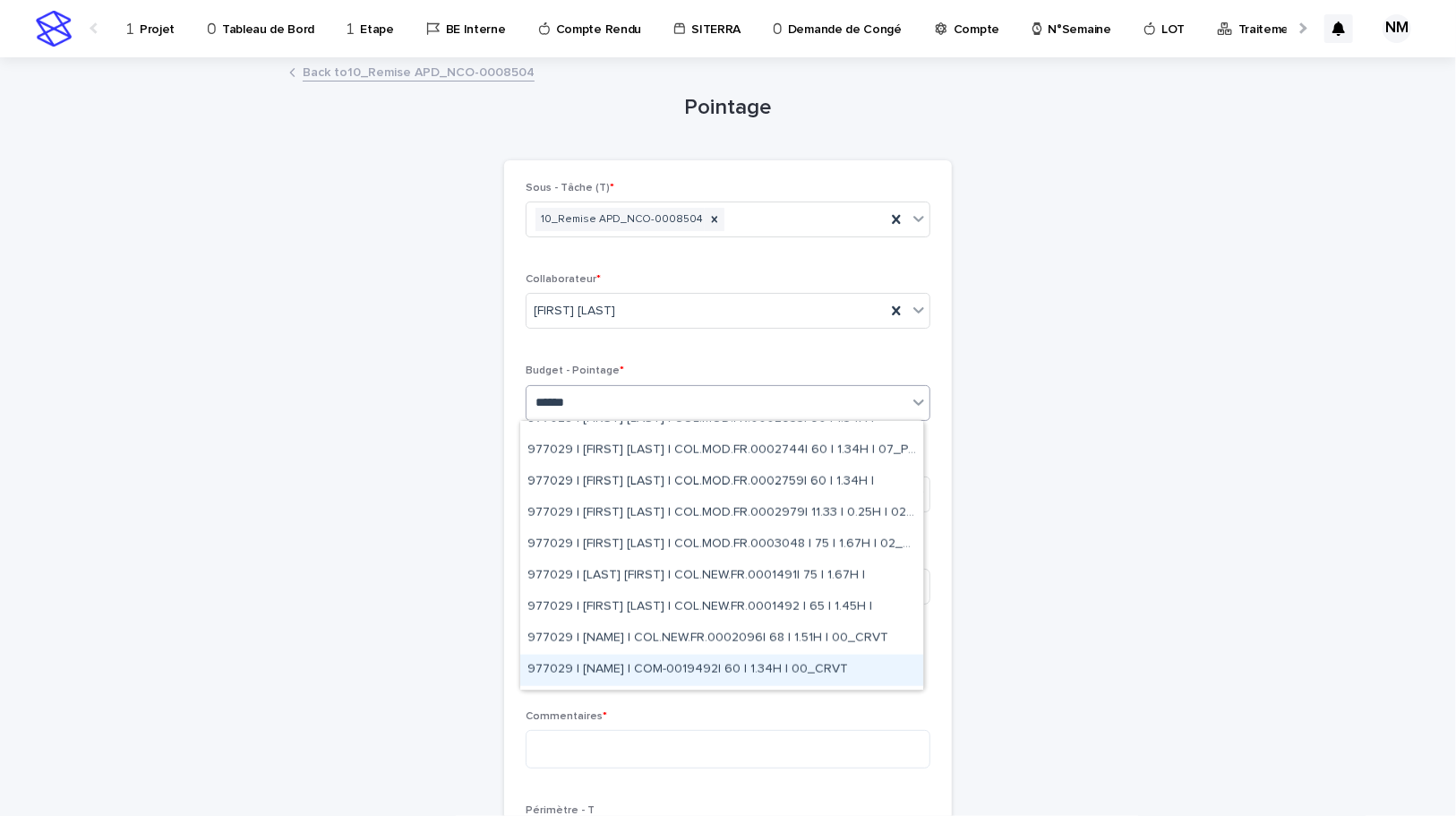 click on "977029 | [NAME] | COM-0019492| 60 | 1.34H  | 00_CRVT" at bounding box center (722, 670) 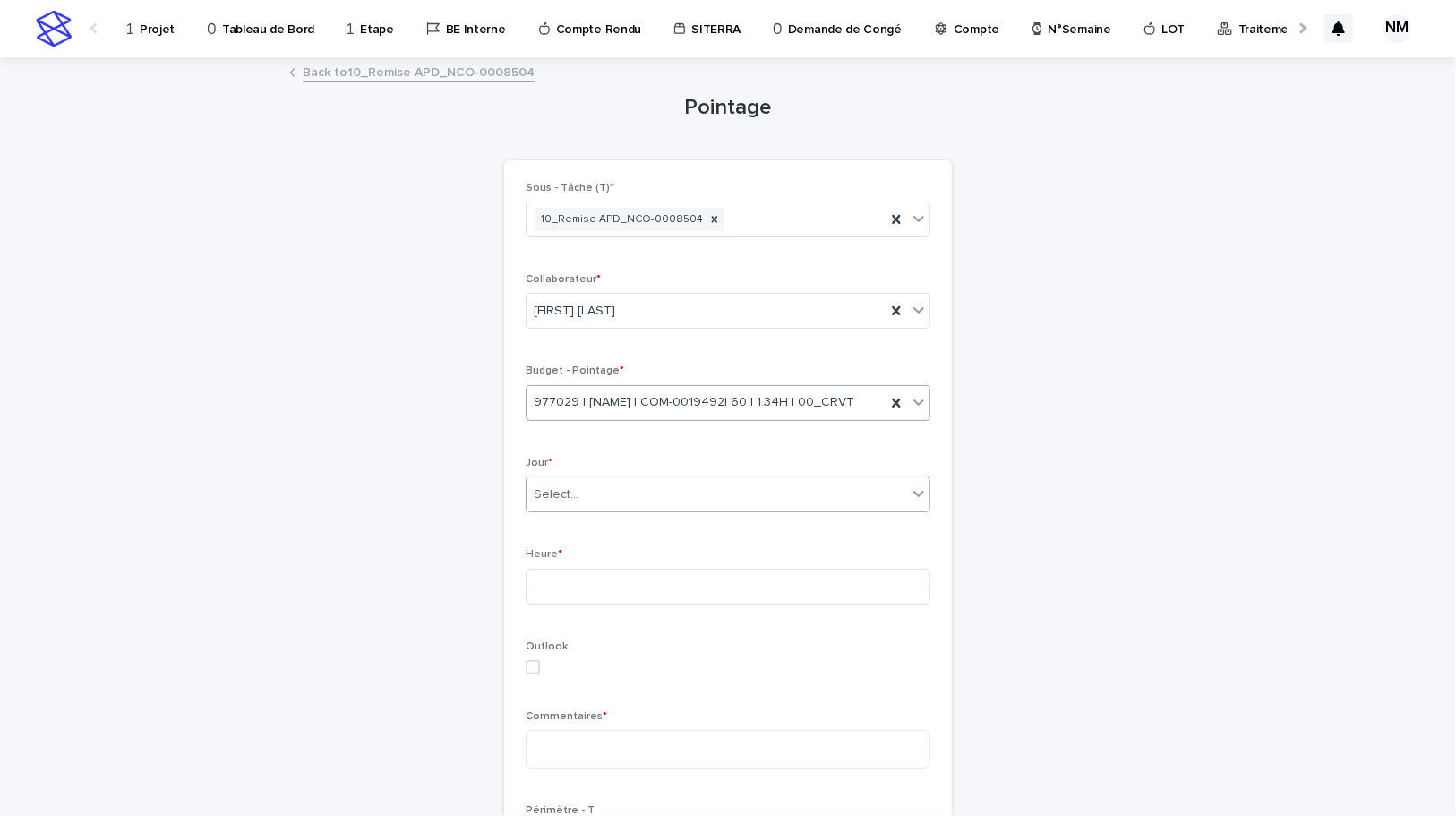 click on "Select..." at bounding box center [716, 494] 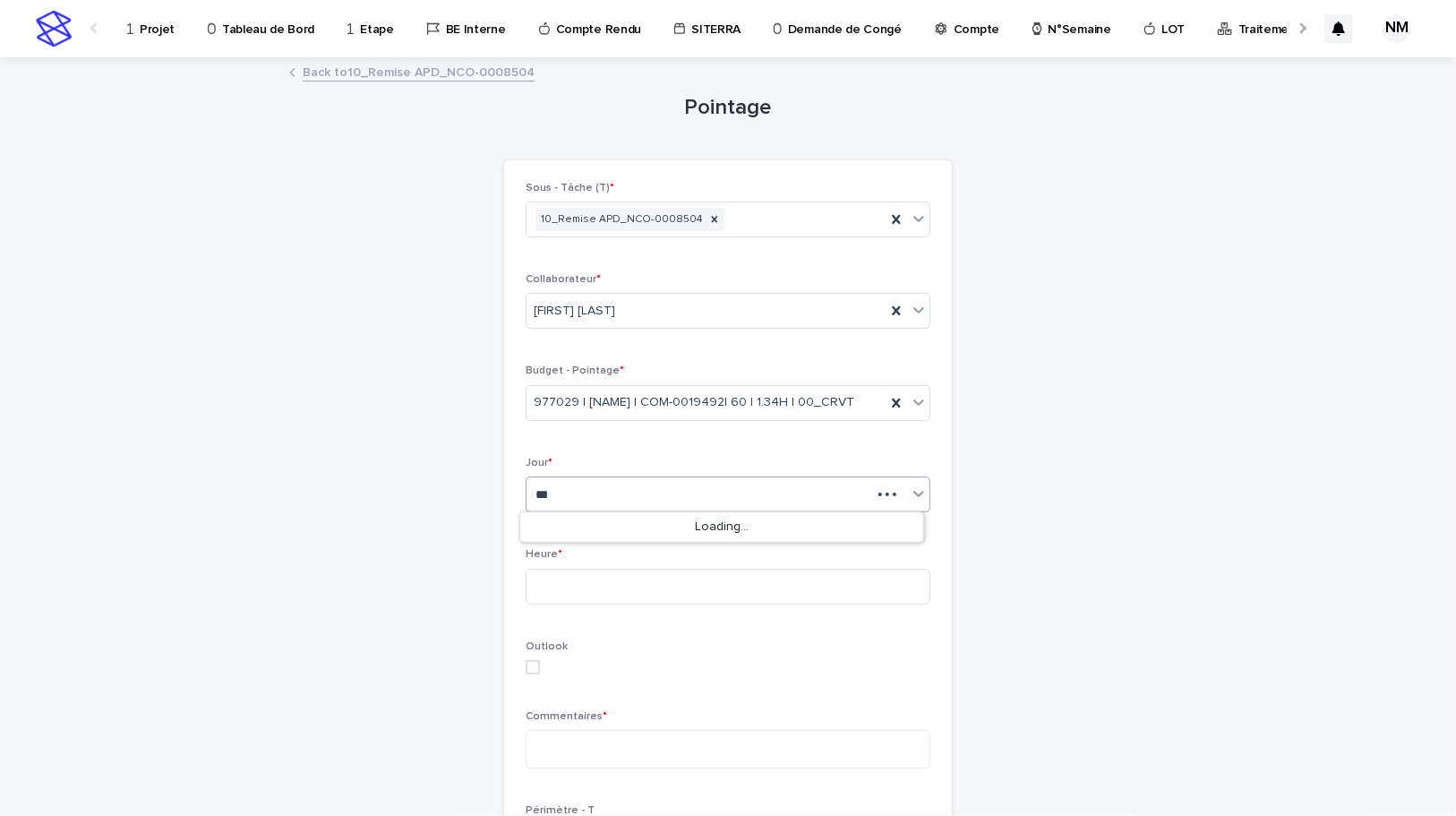 type on "****" 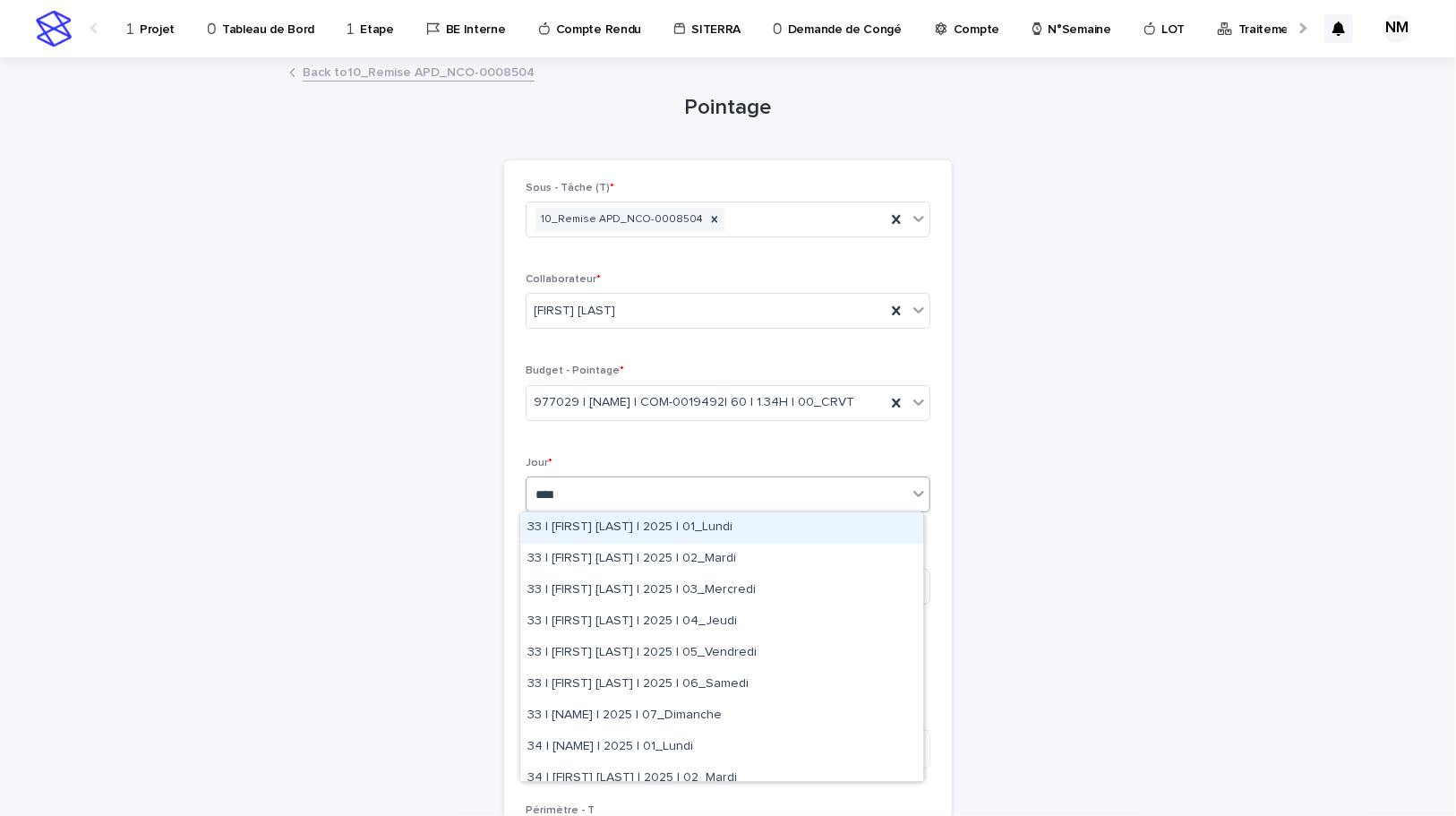 drag, startPoint x: 750, startPoint y: 546, endPoint x: 725, endPoint y: 532, distance: 28.6531 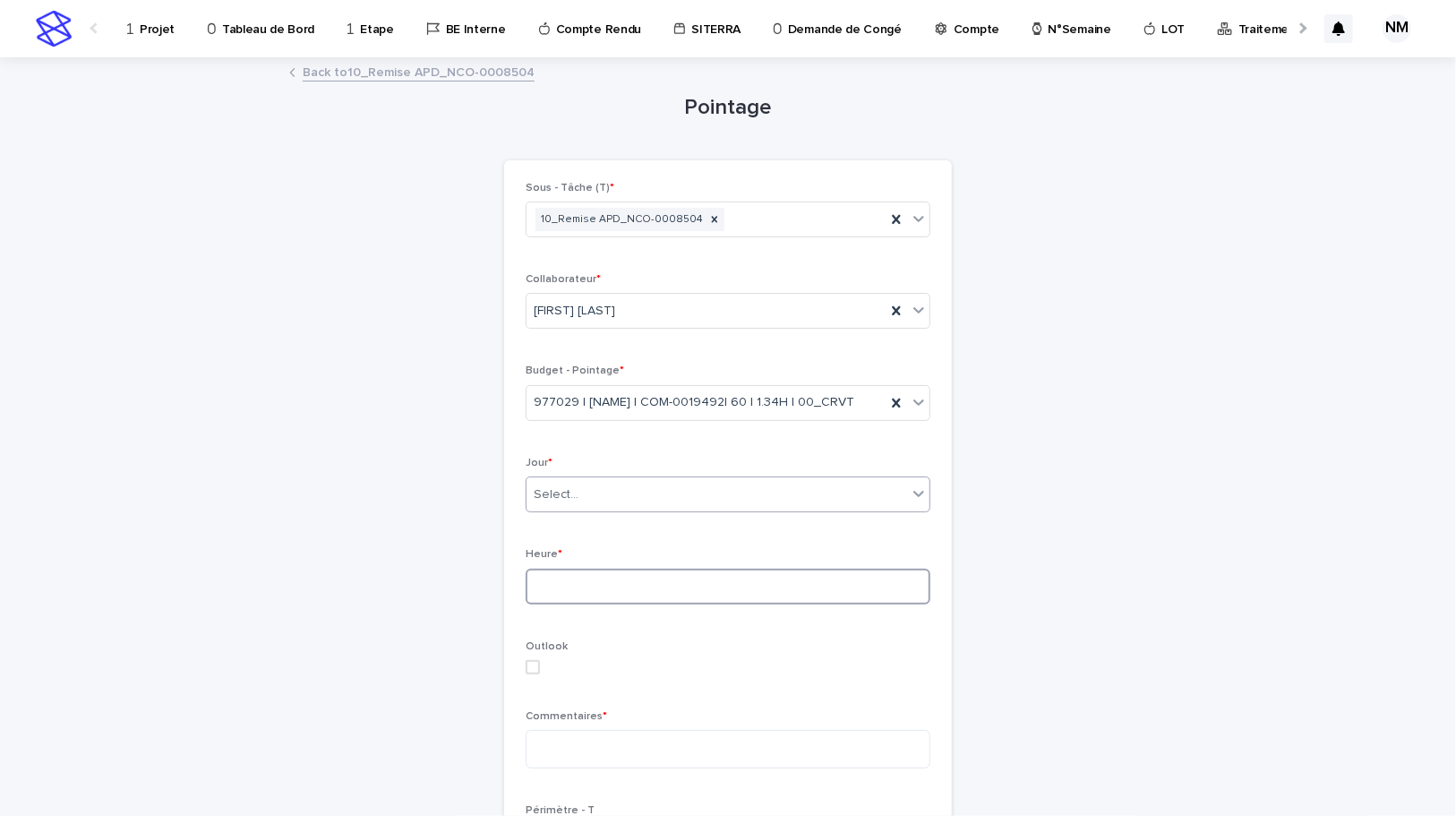 click at bounding box center [728, 587] 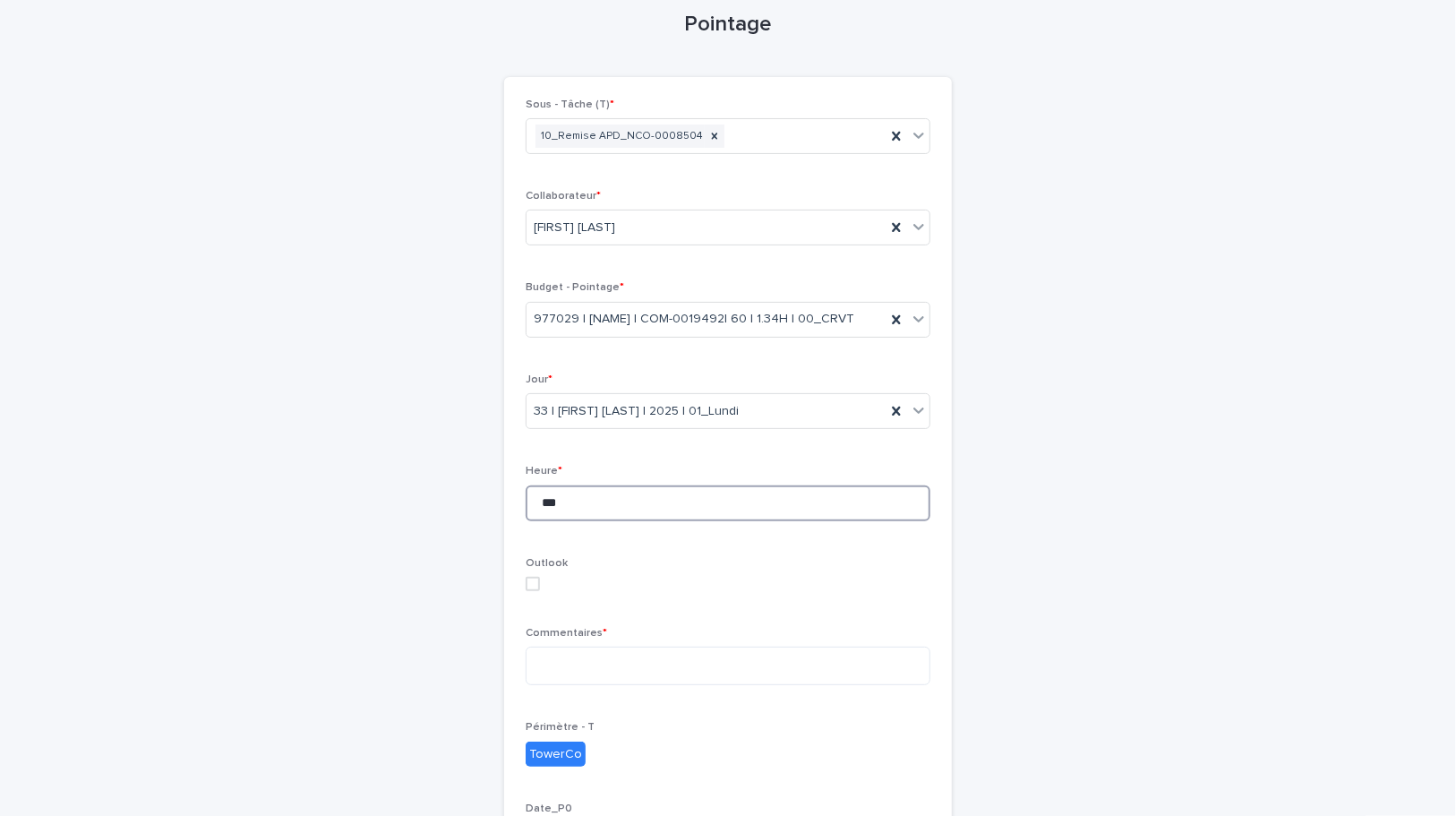 scroll, scrollTop: 162, scrollLeft: 0, axis: vertical 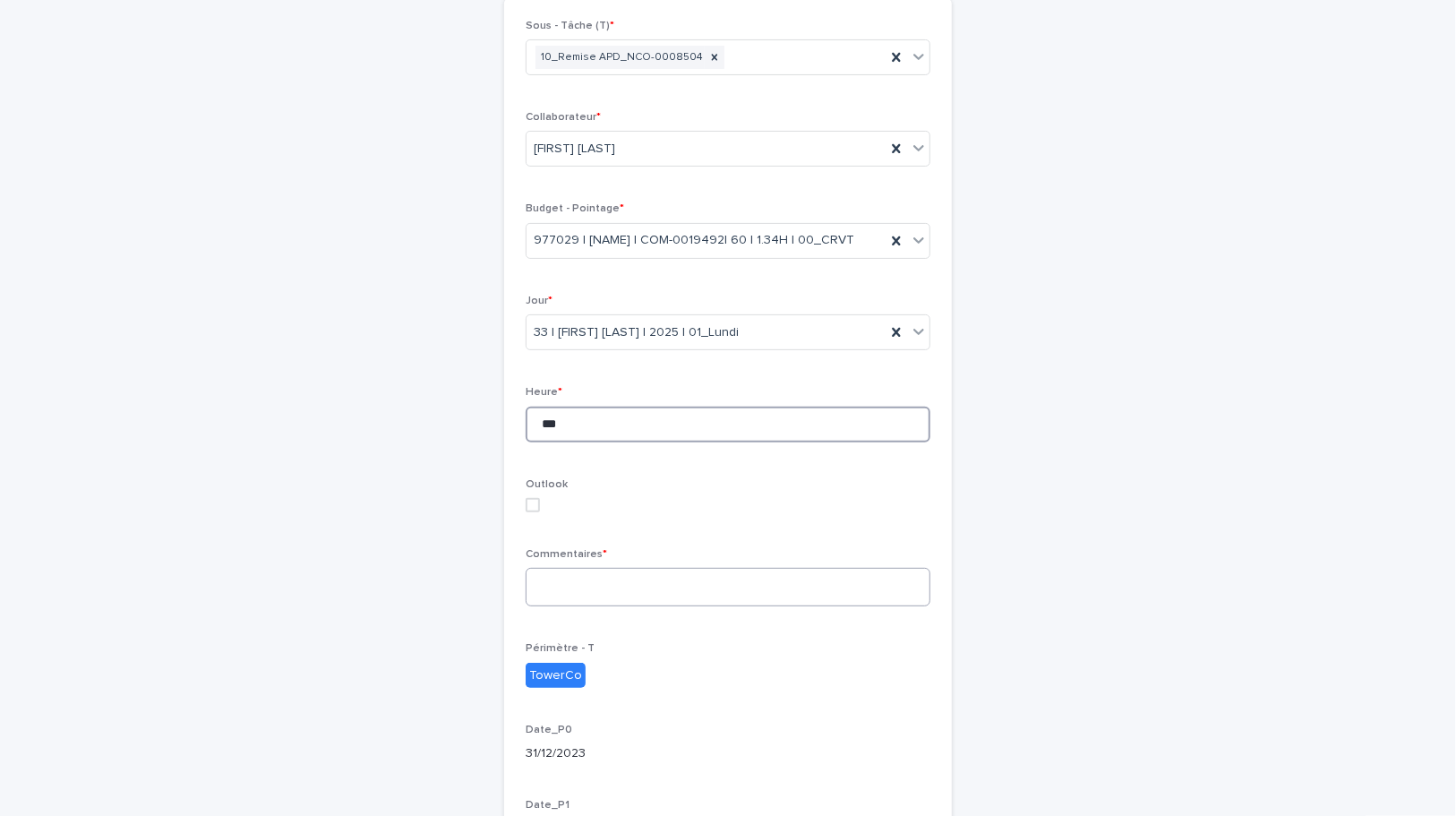 type on "***" 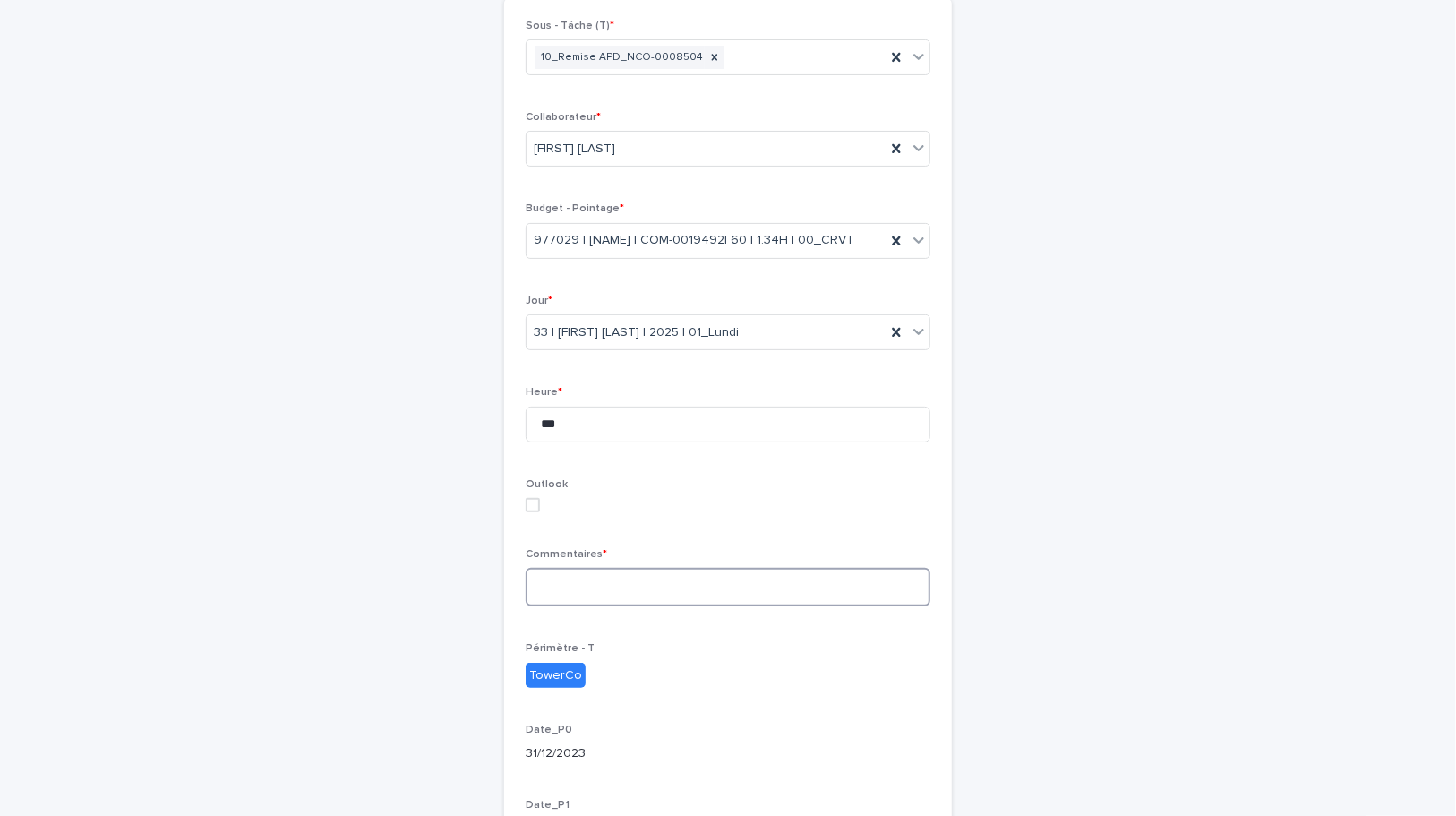 click at bounding box center (728, 587) 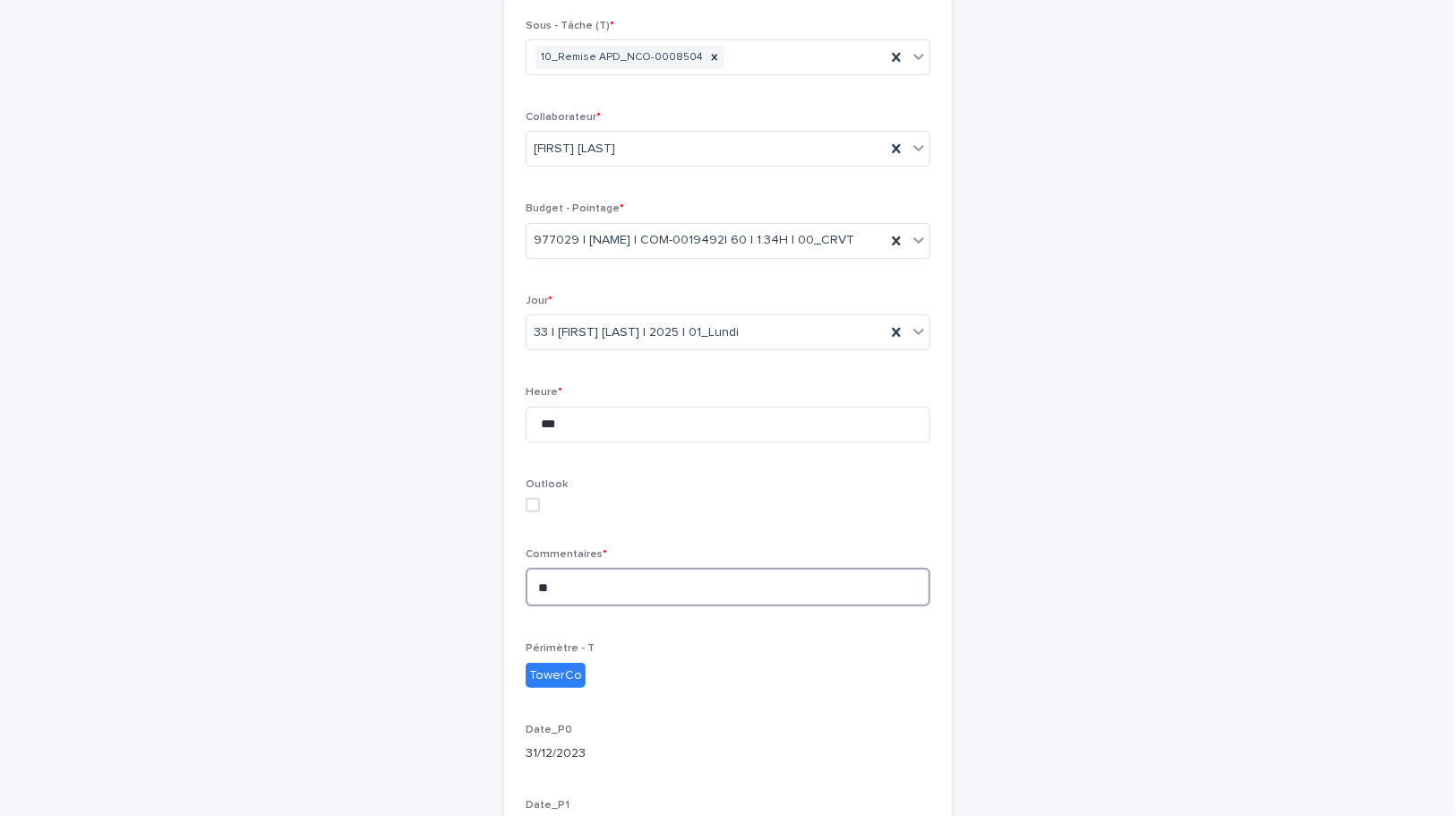 type on "*" 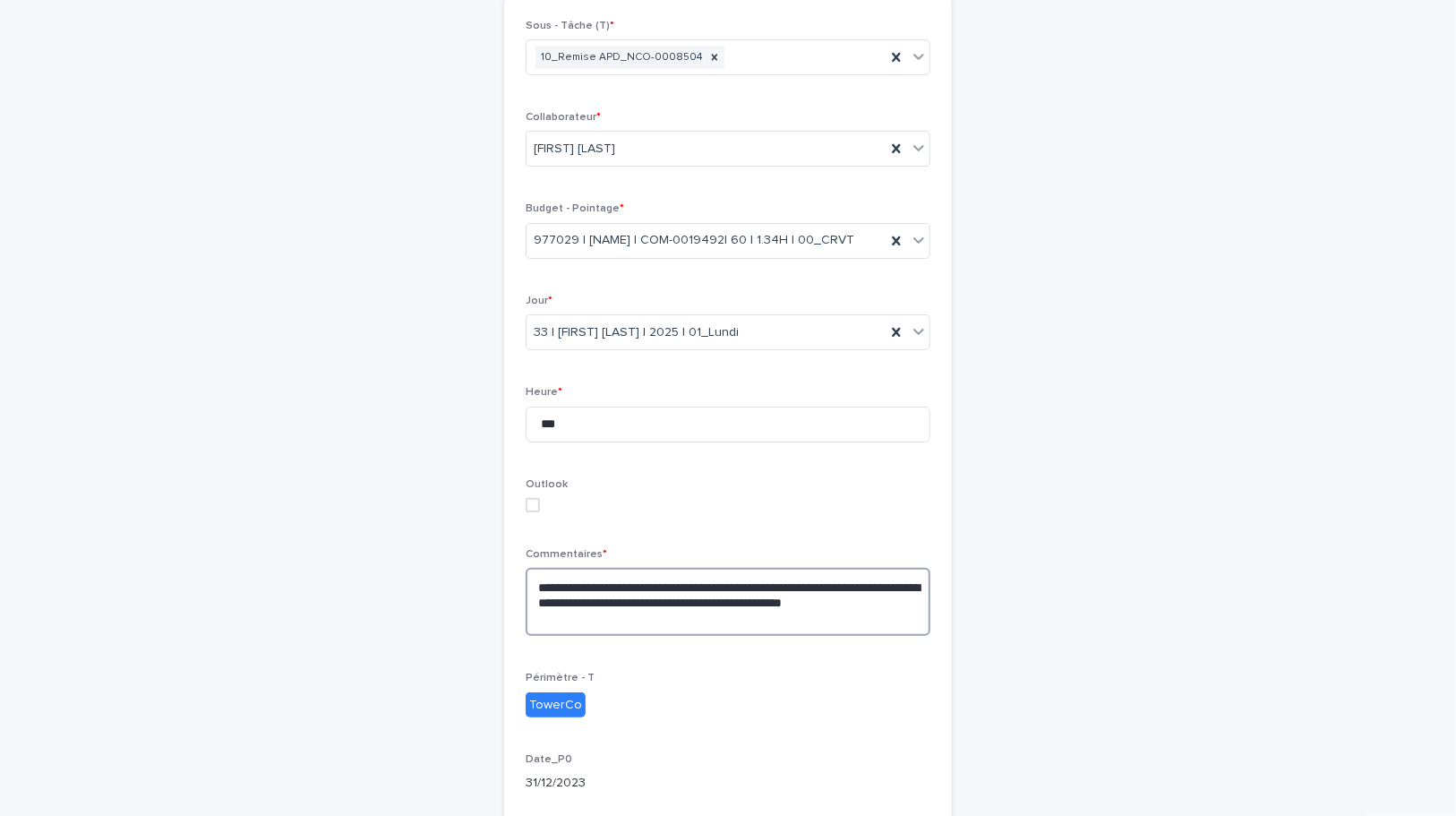 click on "**********" at bounding box center [728, 602] 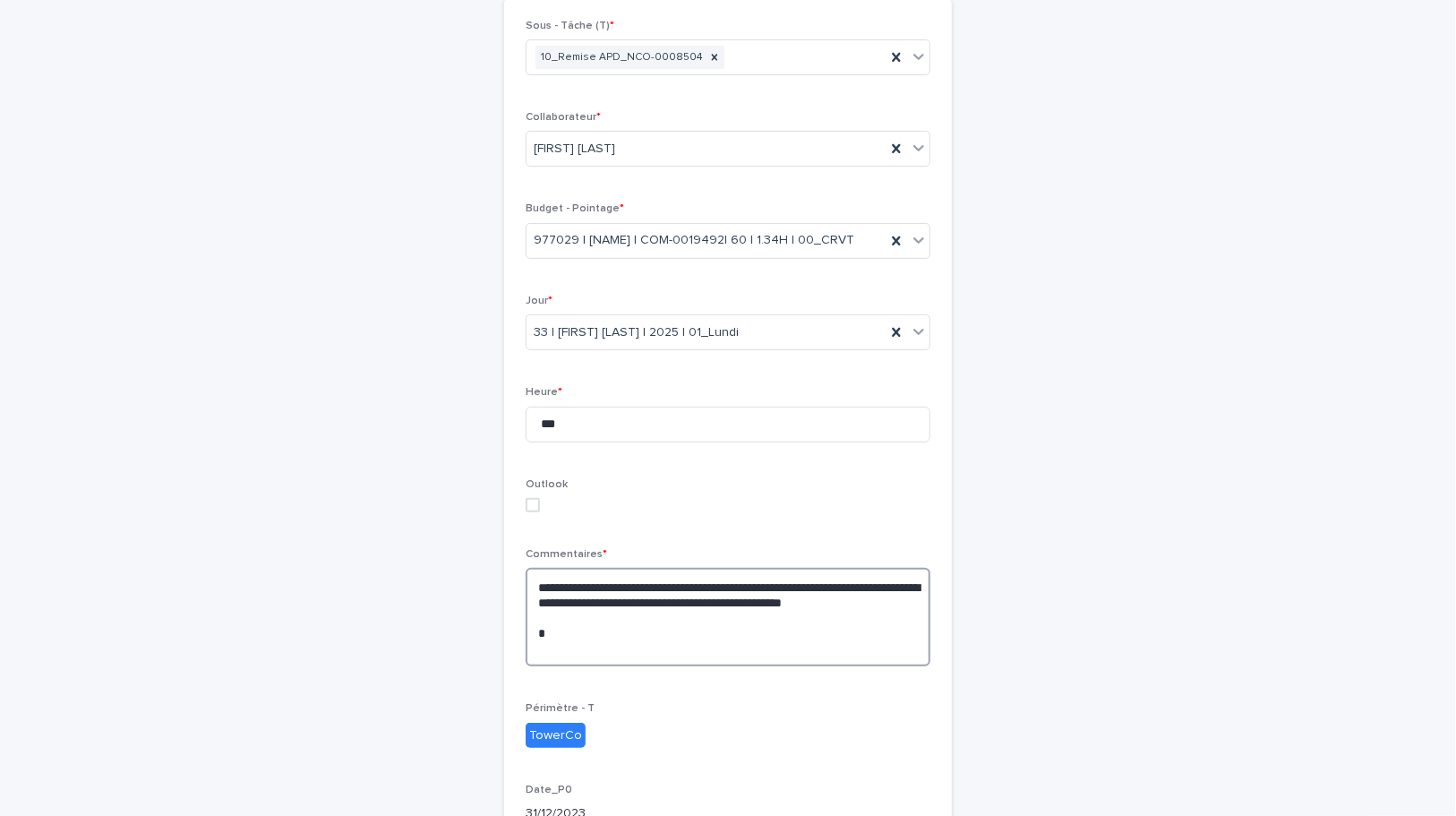 type on "**********" 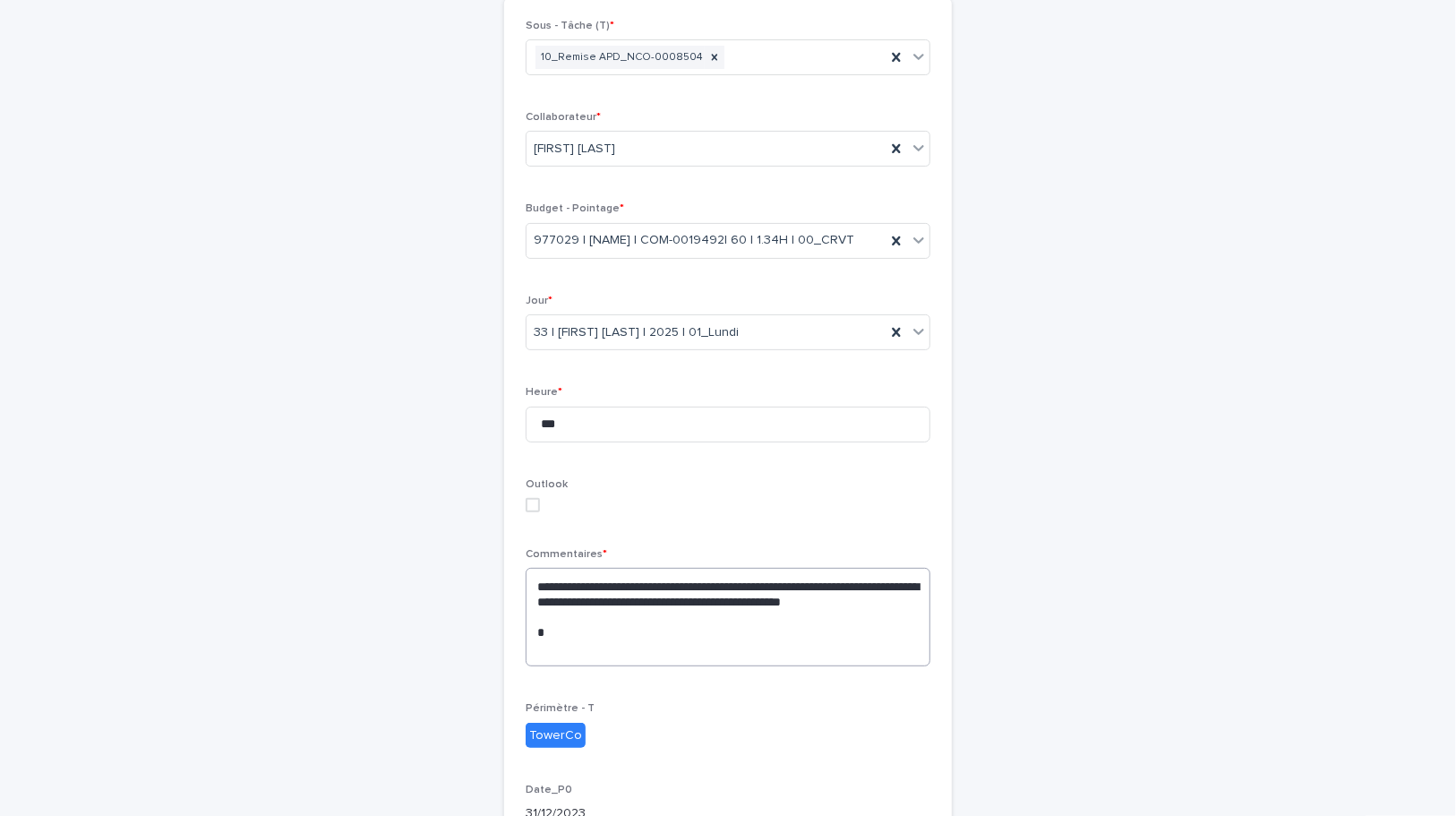type 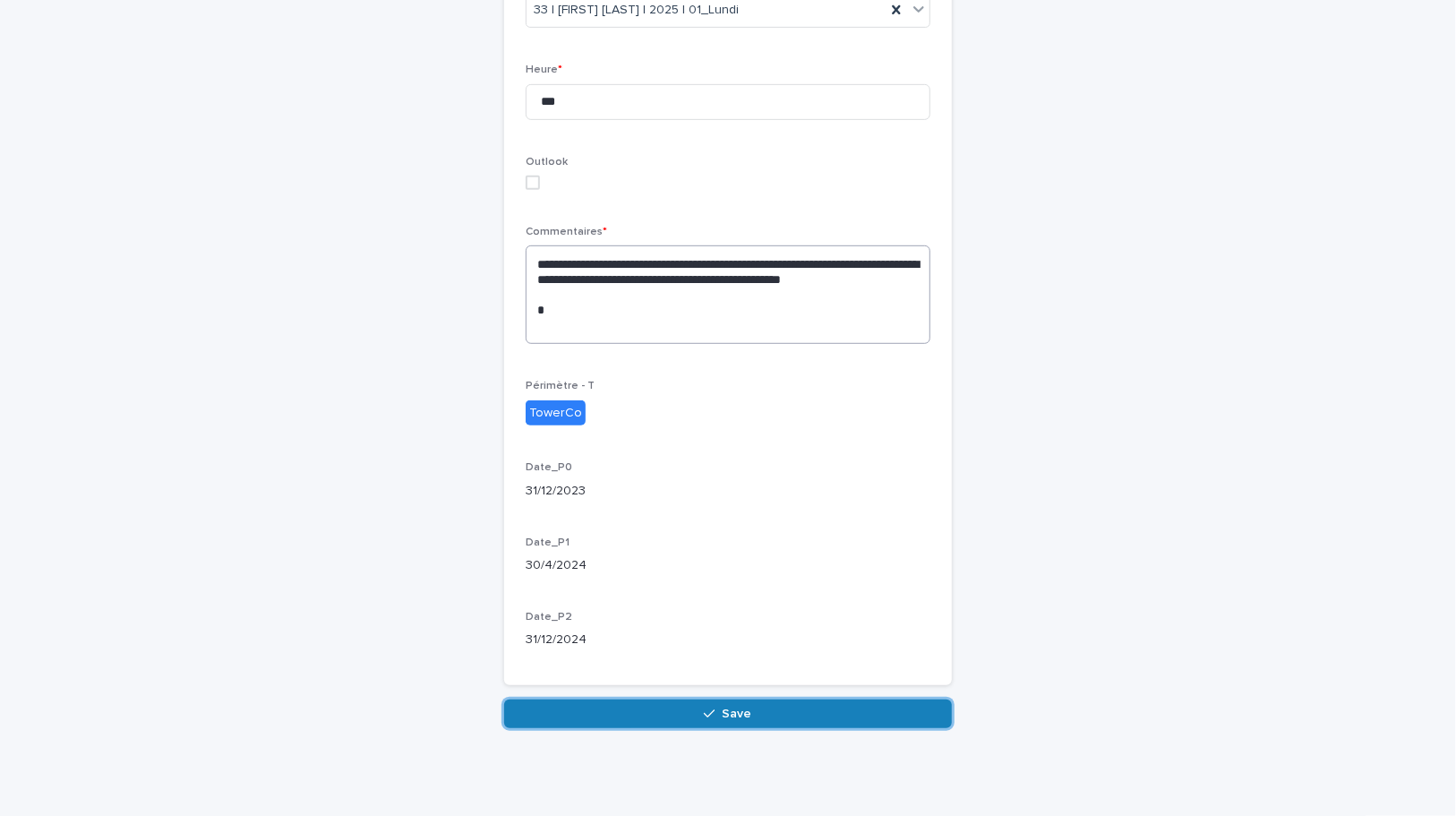 click on "Save" at bounding box center (728, 714) 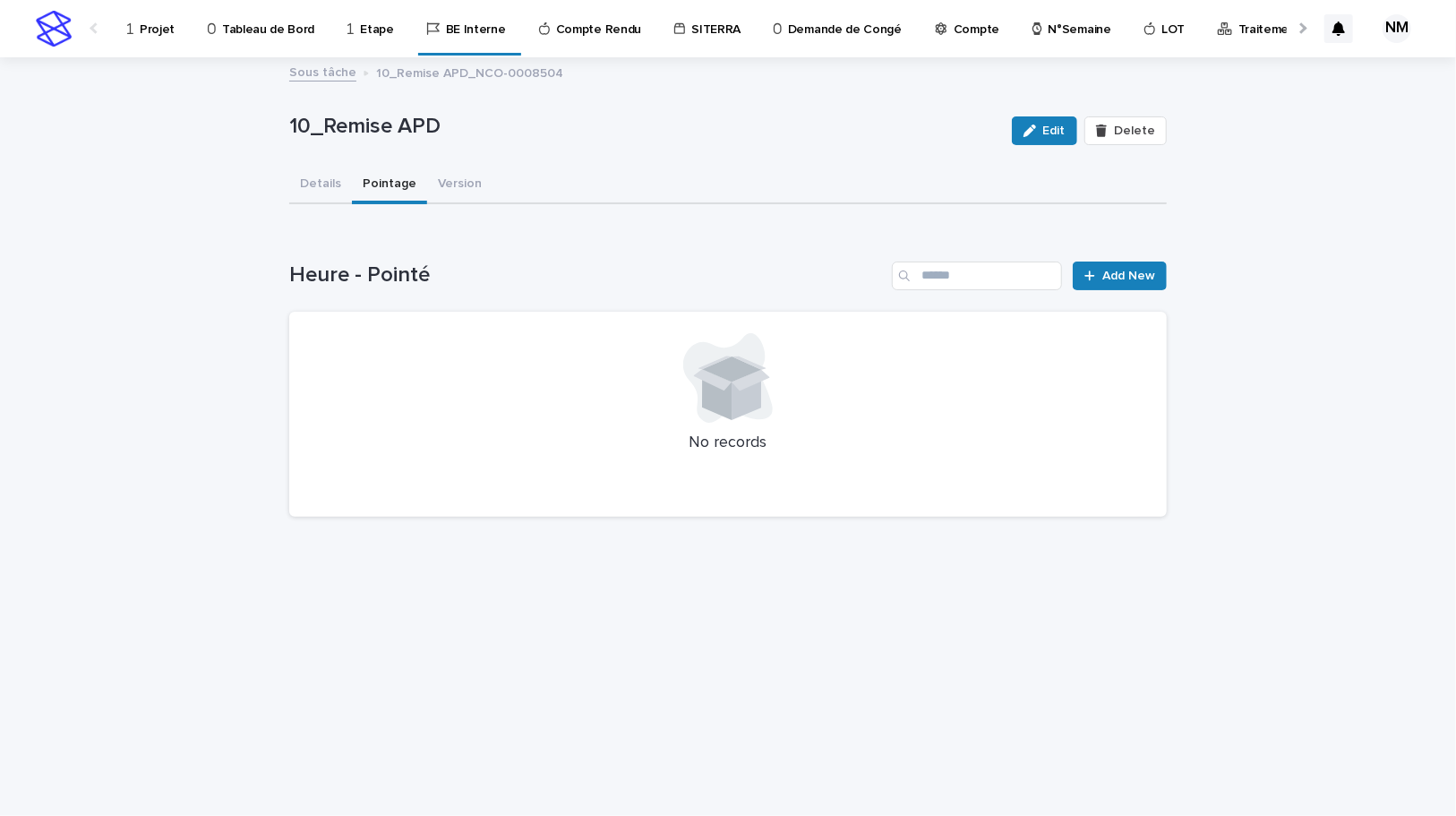 scroll, scrollTop: 0, scrollLeft: 0, axis: both 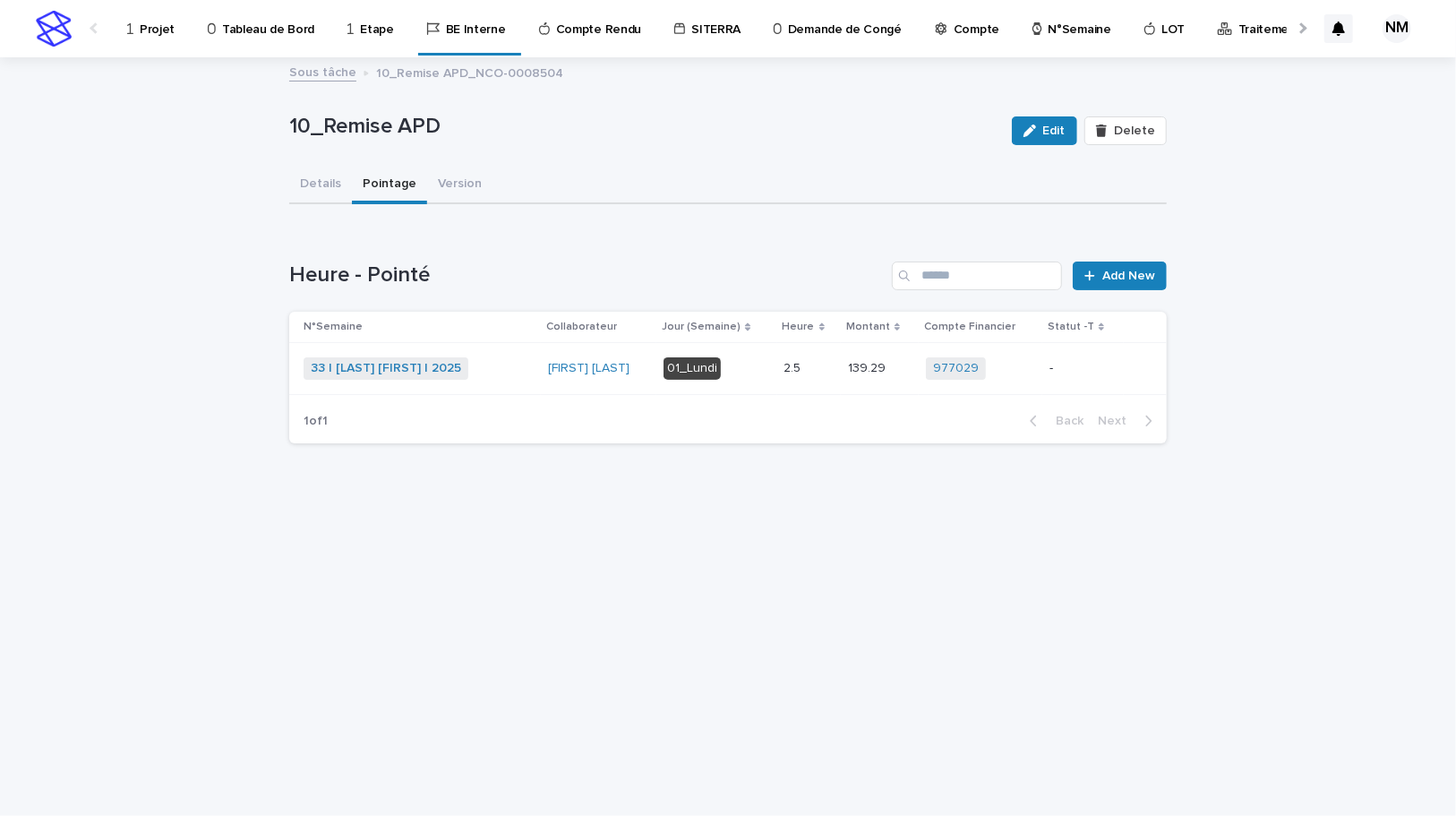 click on "977029   + 0" at bounding box center [981, 368] 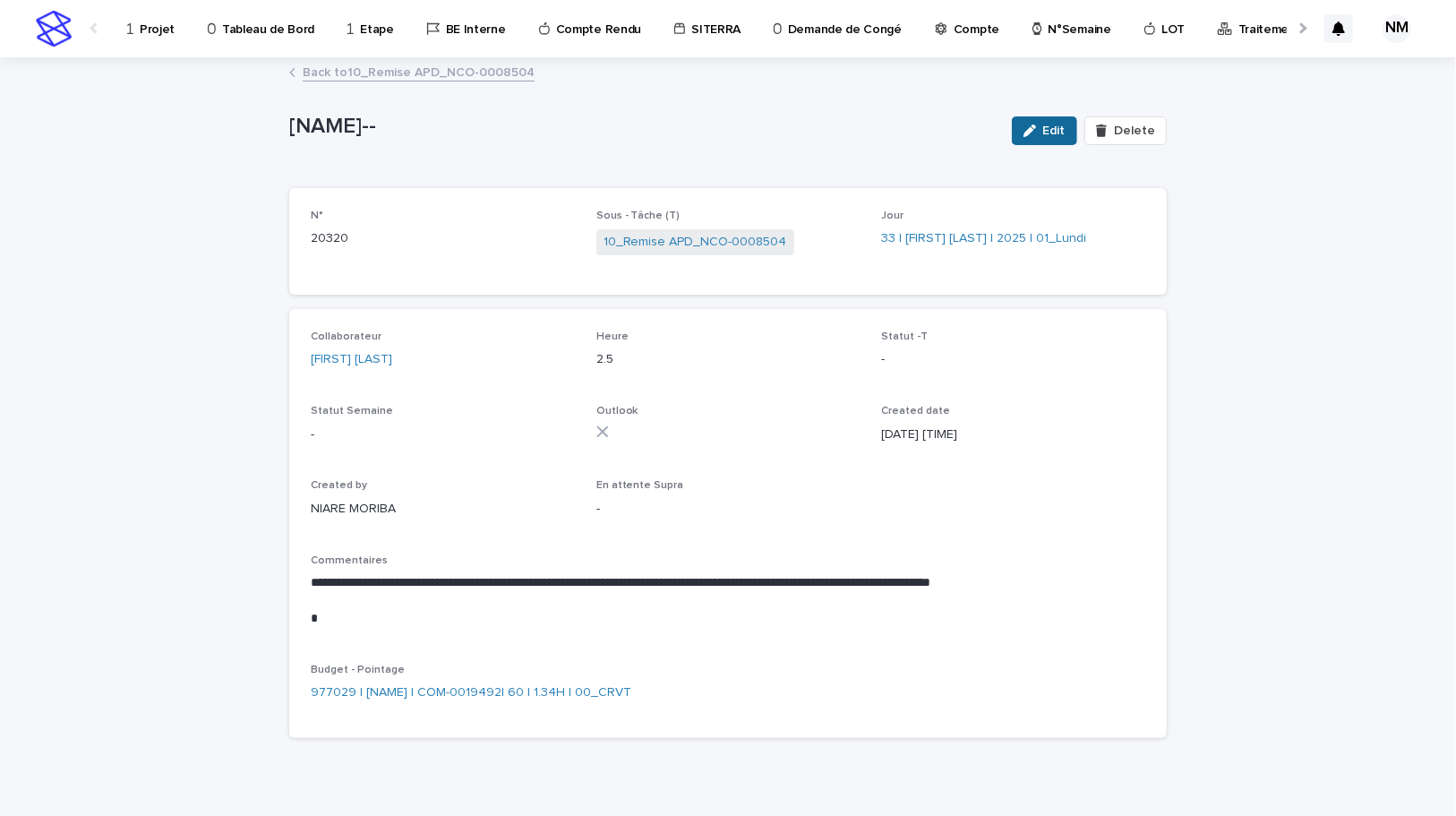 click at bounding box center [1033, 131] 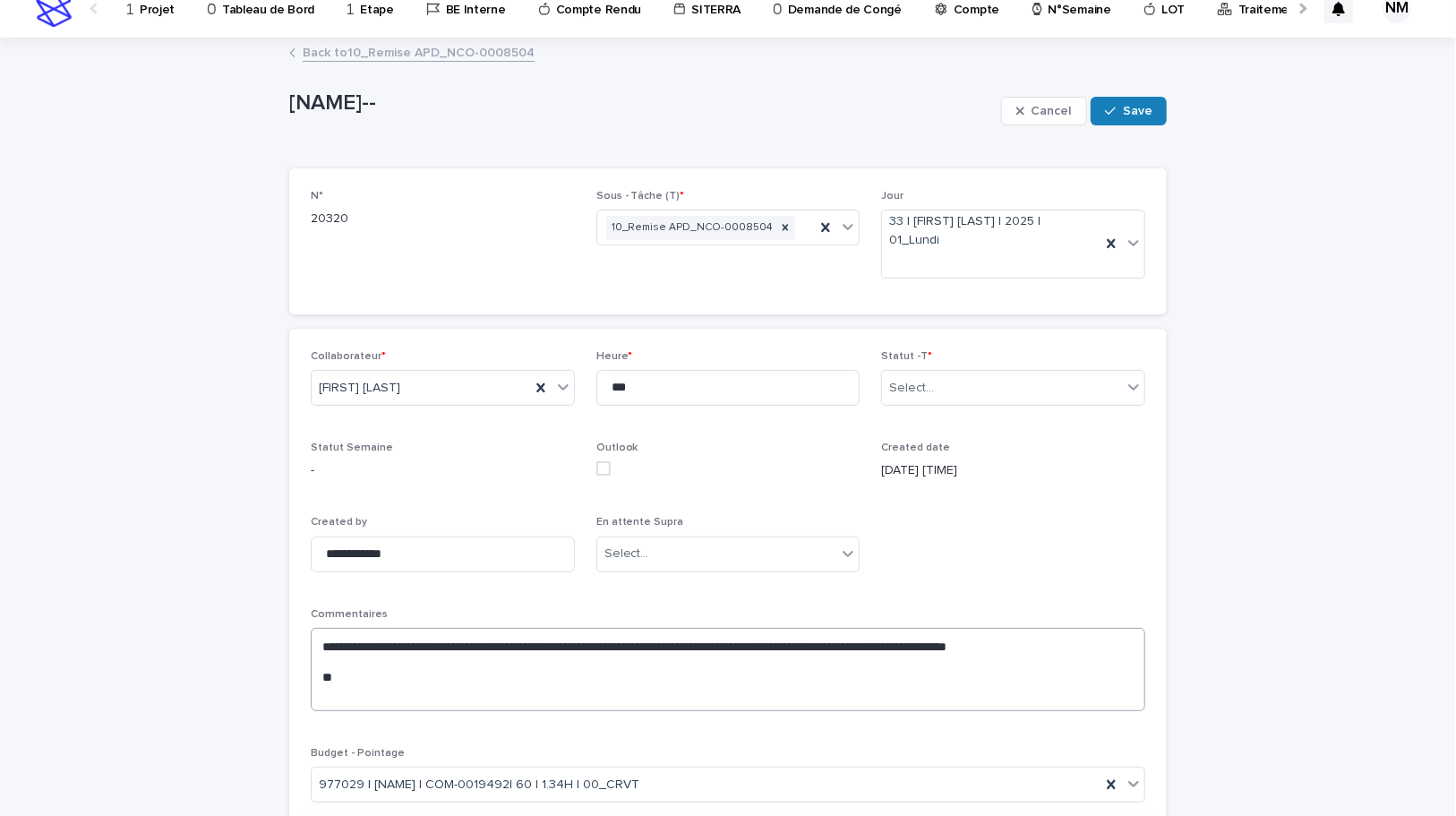scroll, scrollTop: 81, scrollLeft: 0, axis: vertical 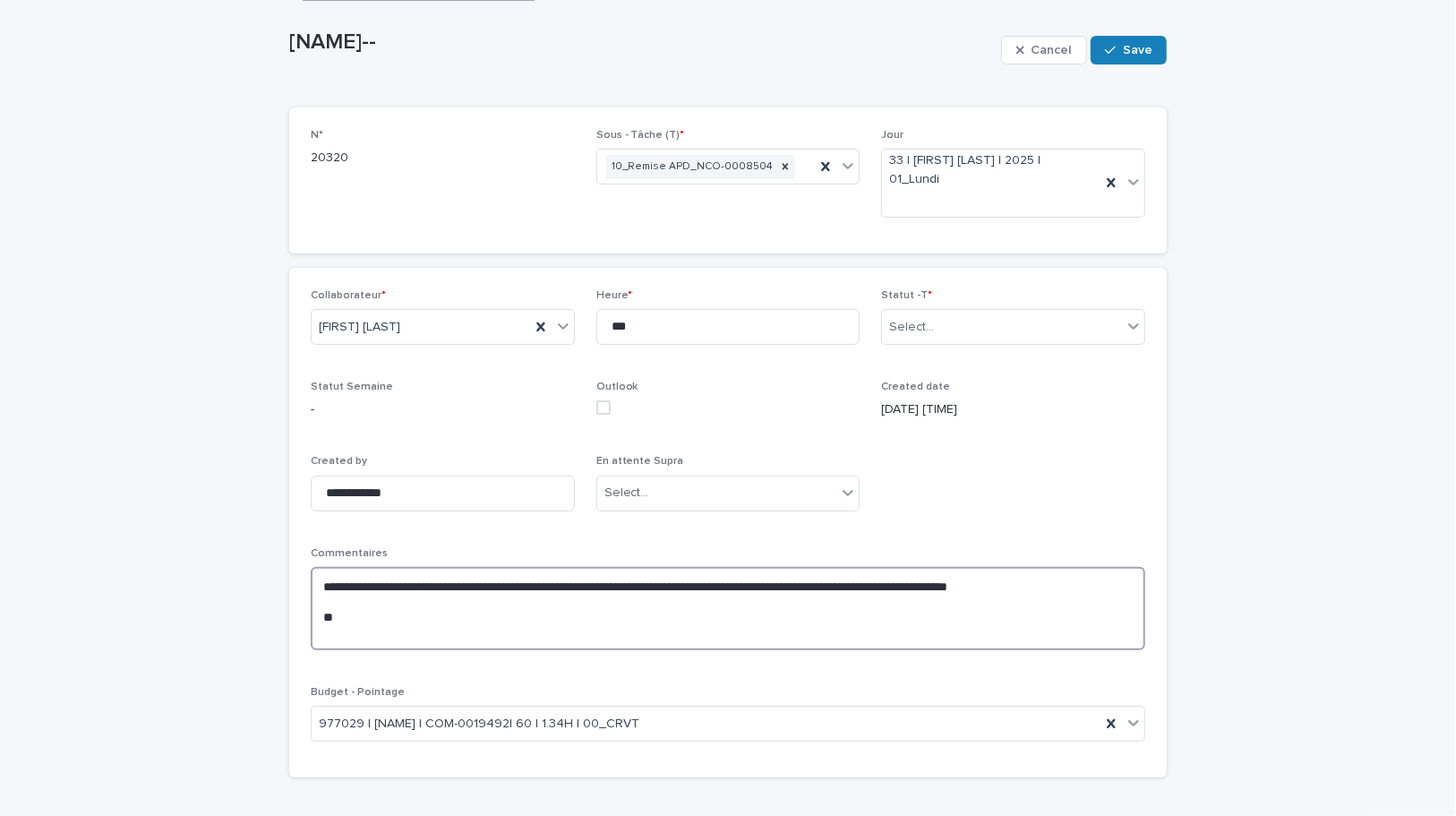 click on "**********" at bounding box center [728, 608] 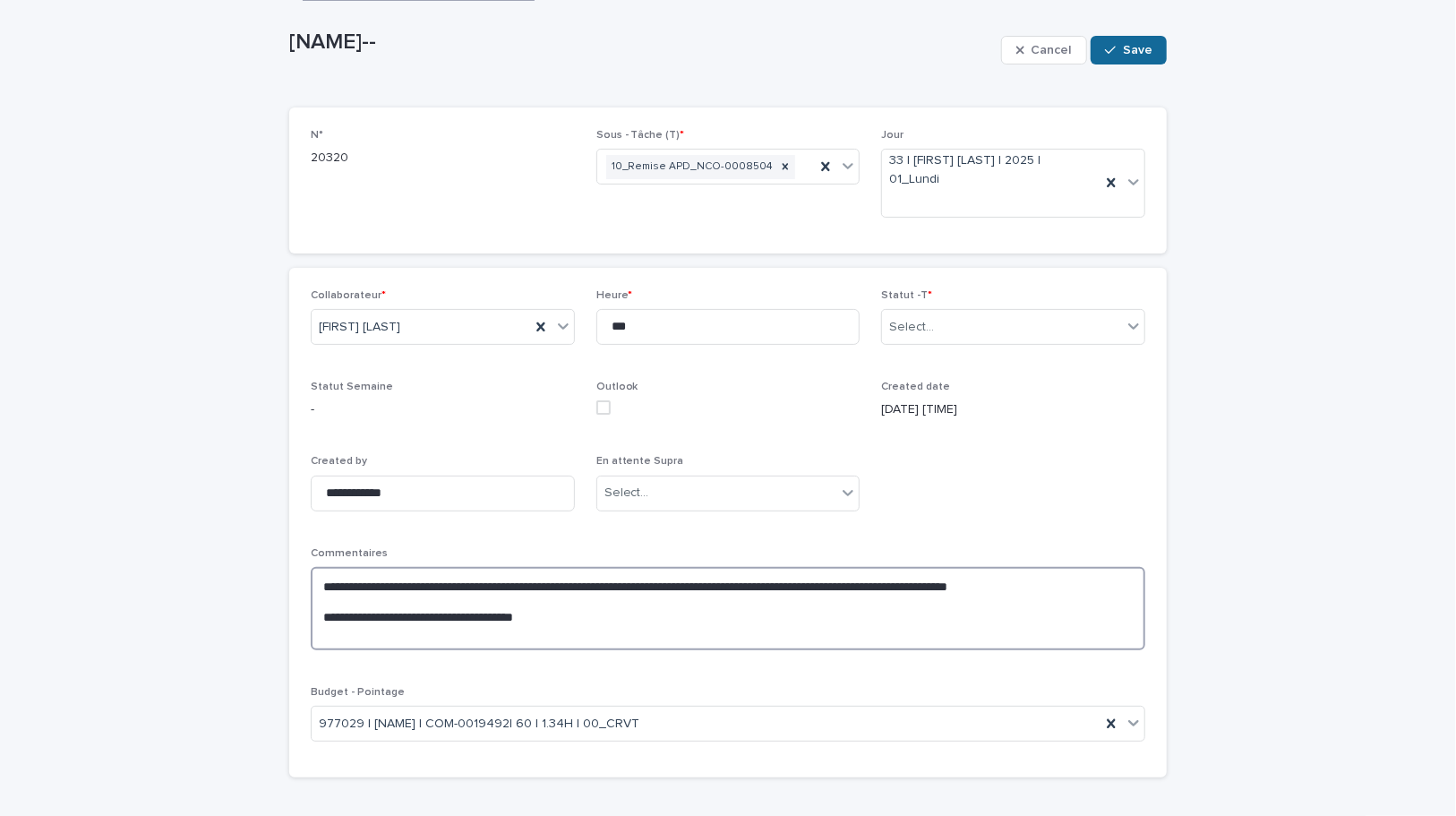 type on "**********" 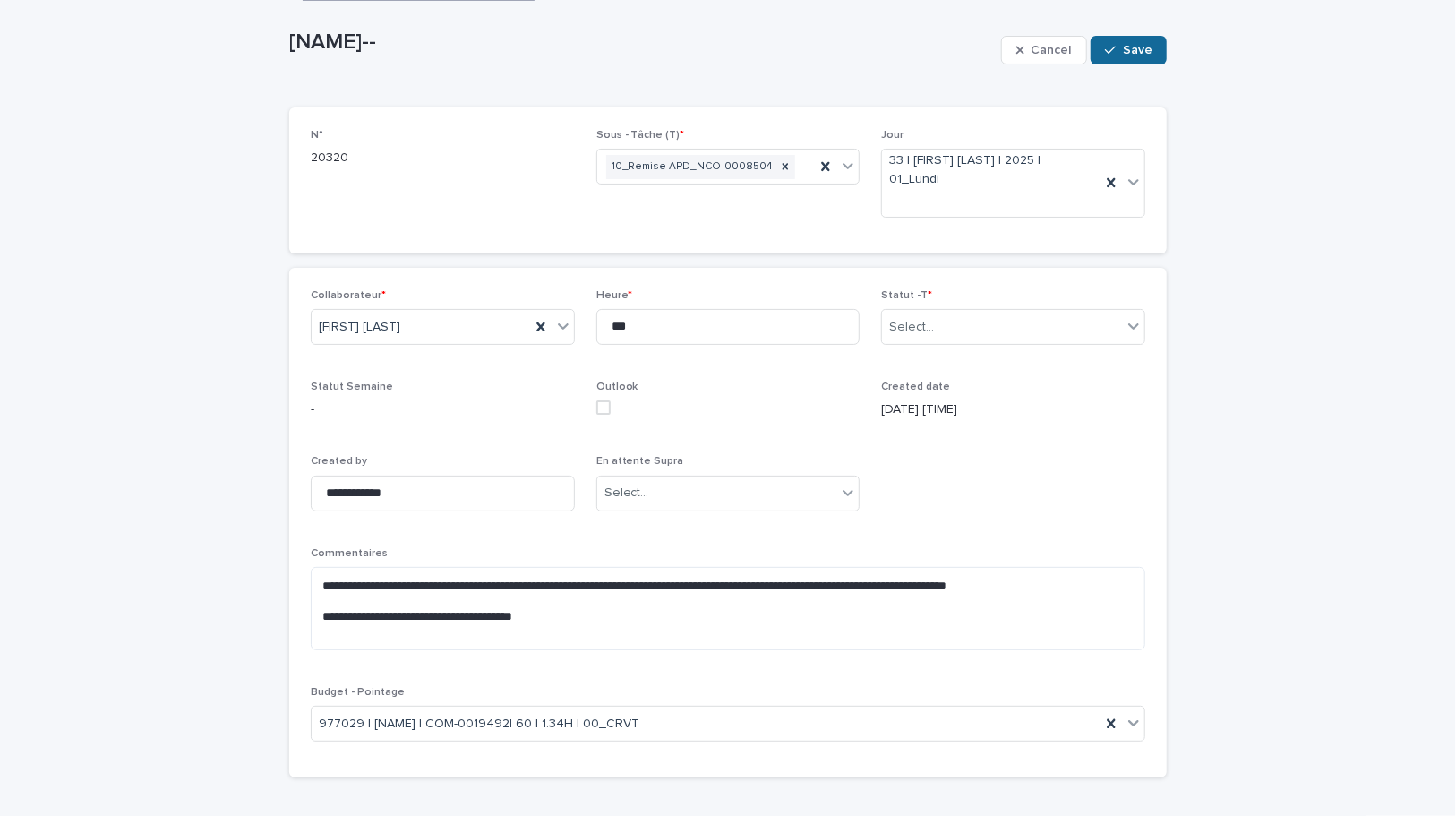 click on "Save" at bounding box center [1137, 50] 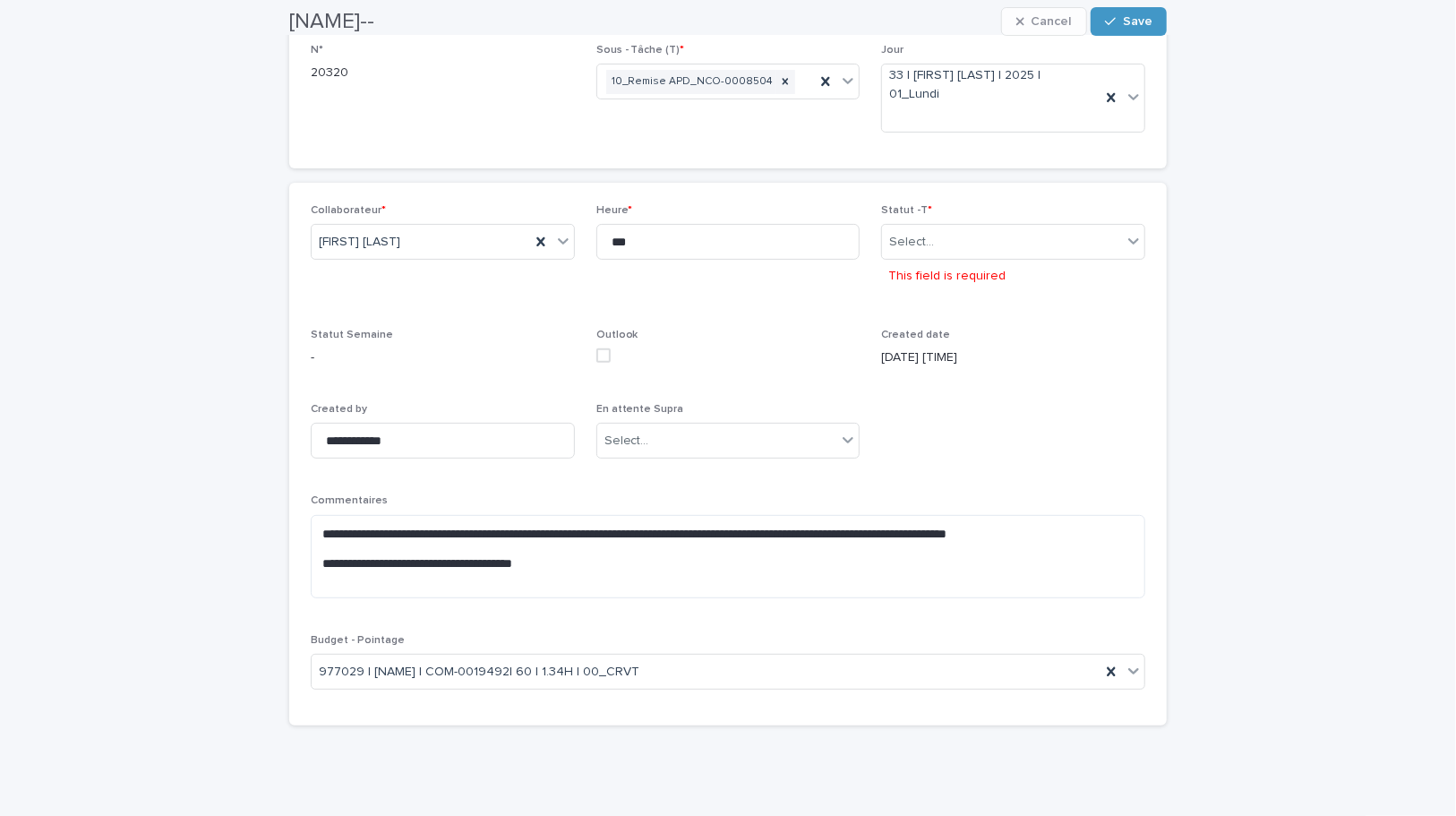 scroll, scrollTop: 185, scrollLeft: 0, axis: vertical 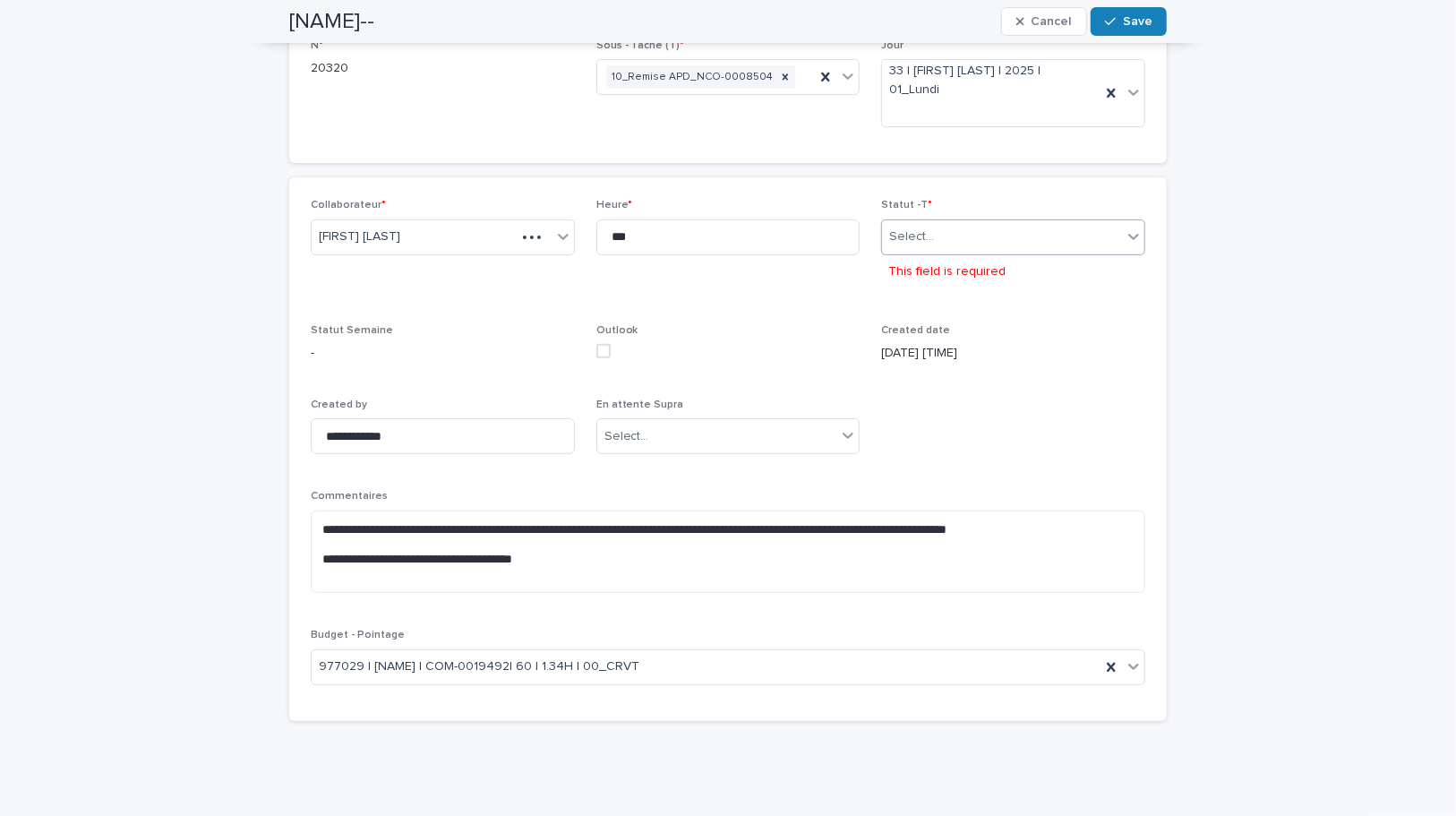 click on "Select..." at bounding box center [1002, 236] 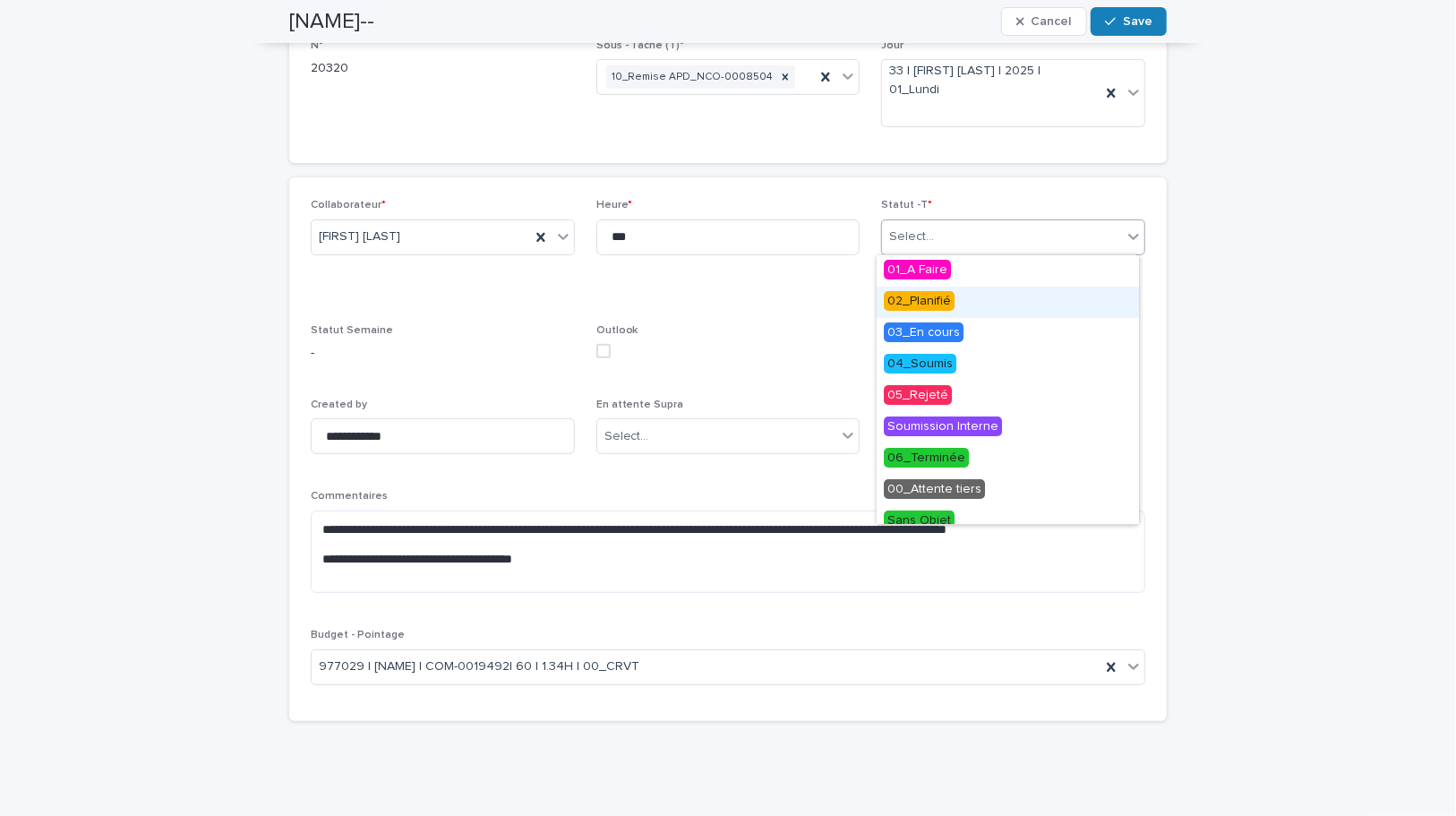 click on "02_Planifié" at bounding box center [919, 301] 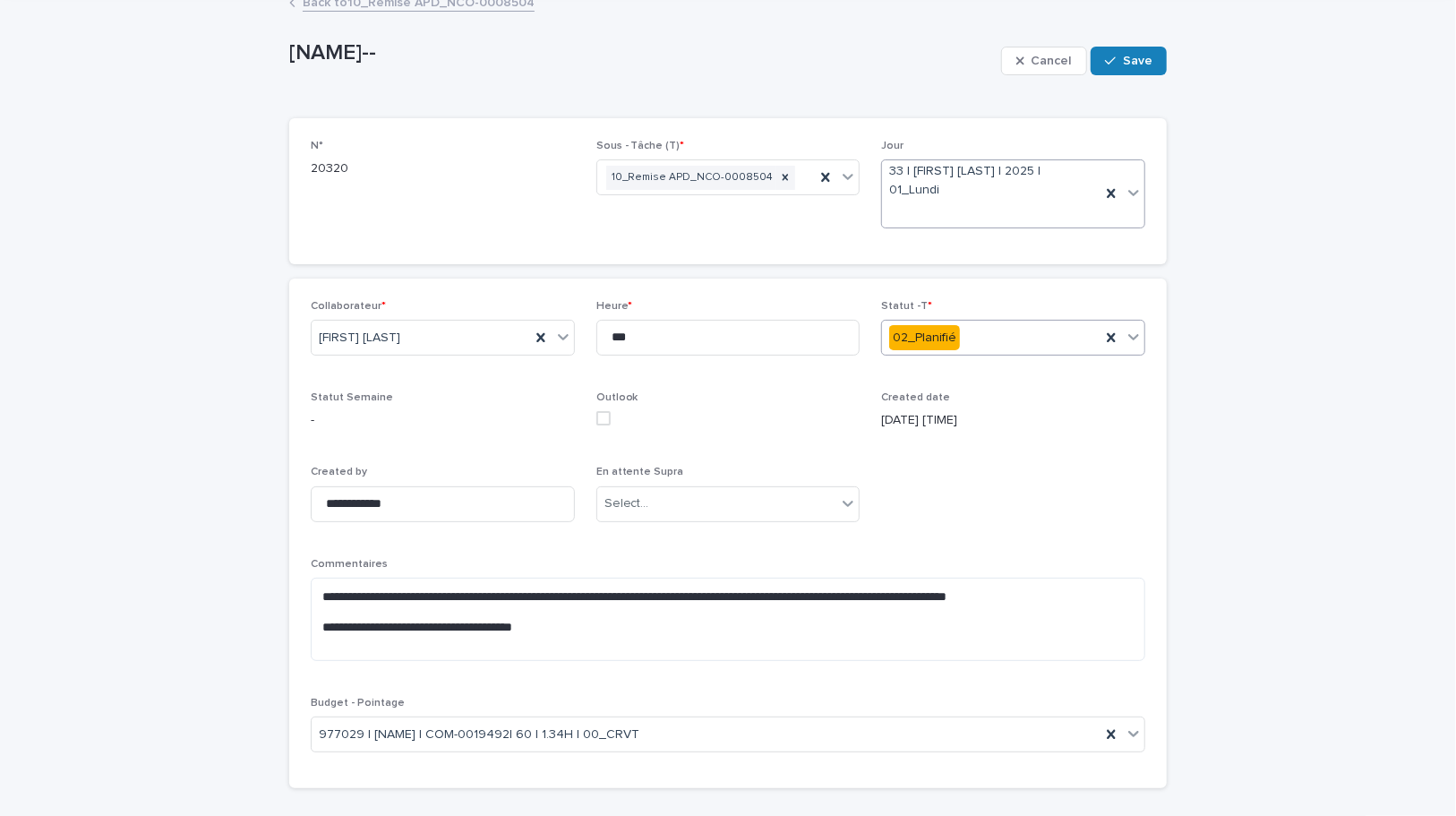 scroll, scrollTop: 0, scrollLeft: 0, axis: both 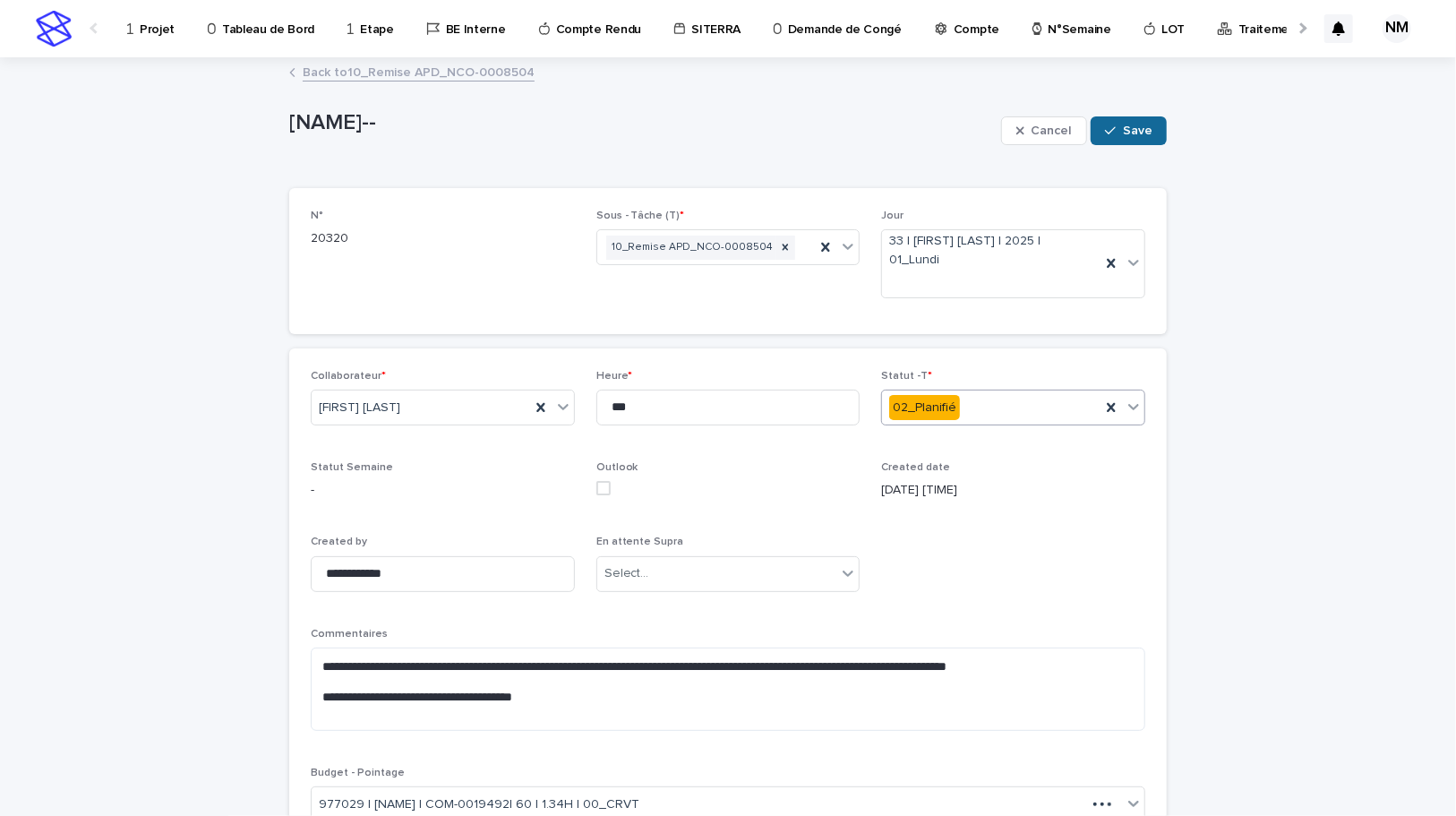 click on "Save" at bounding box center (1128, 131) 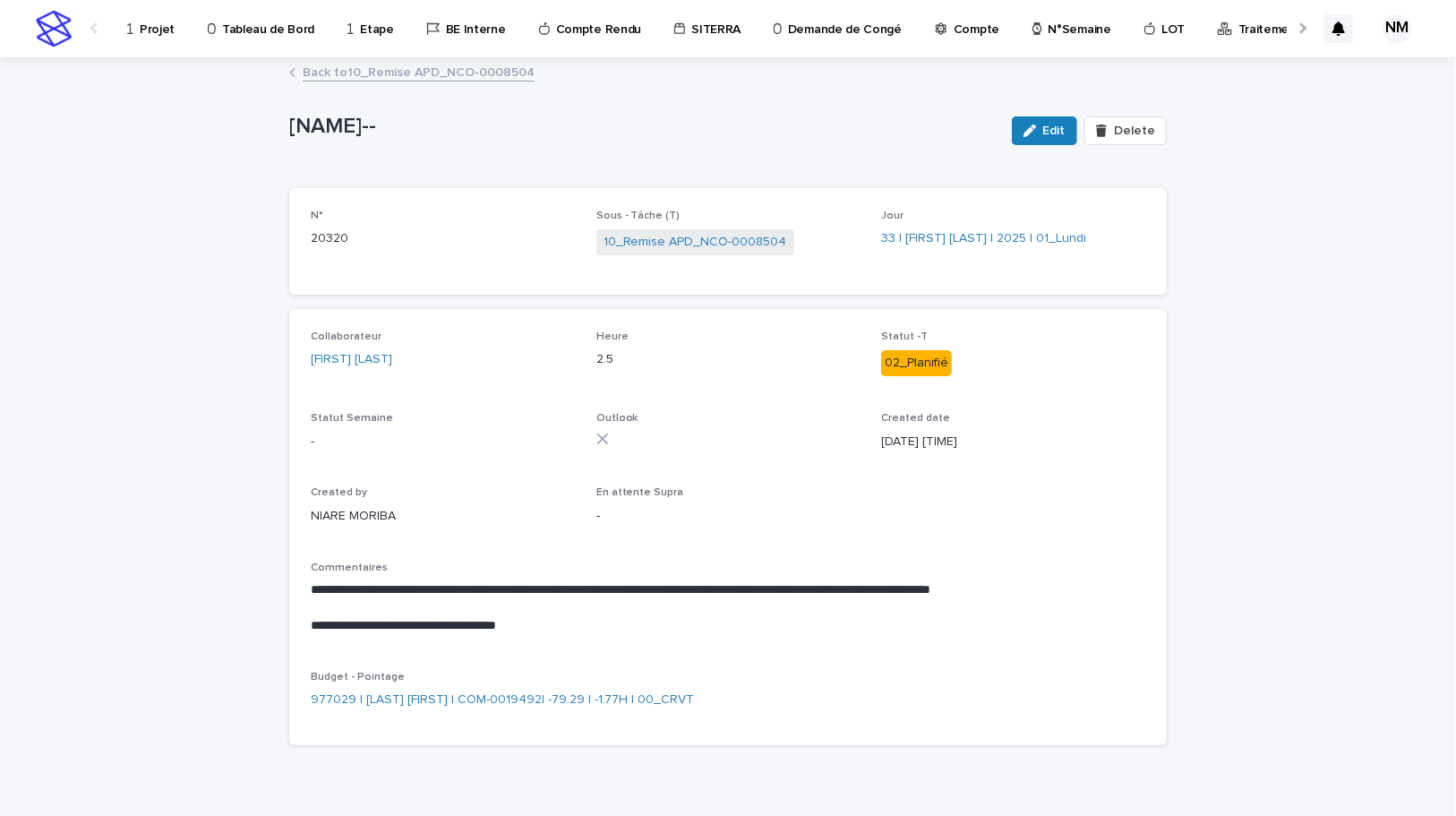 click on "Tableau de Bord" at bounding box center (268, 19) 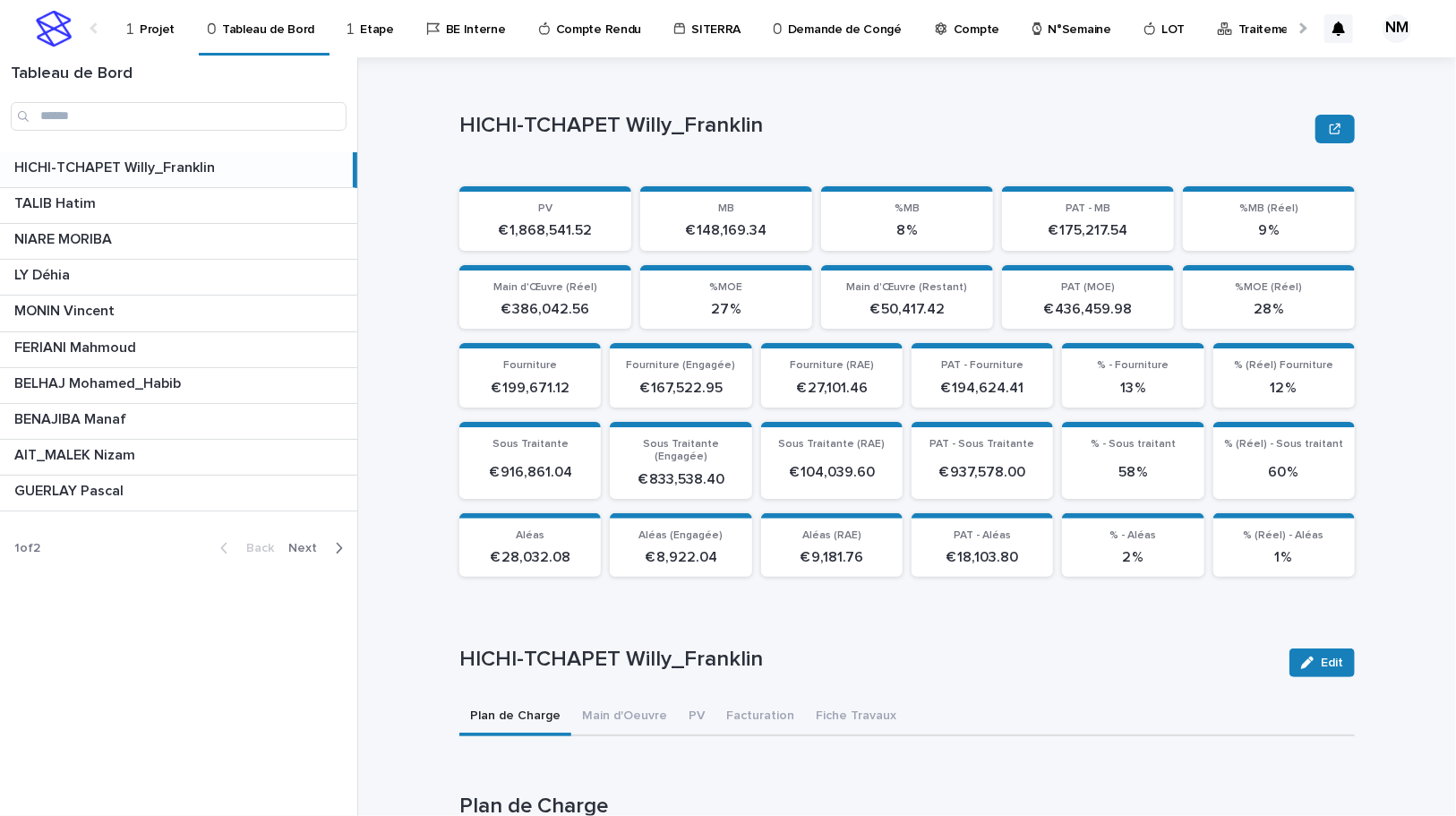 click 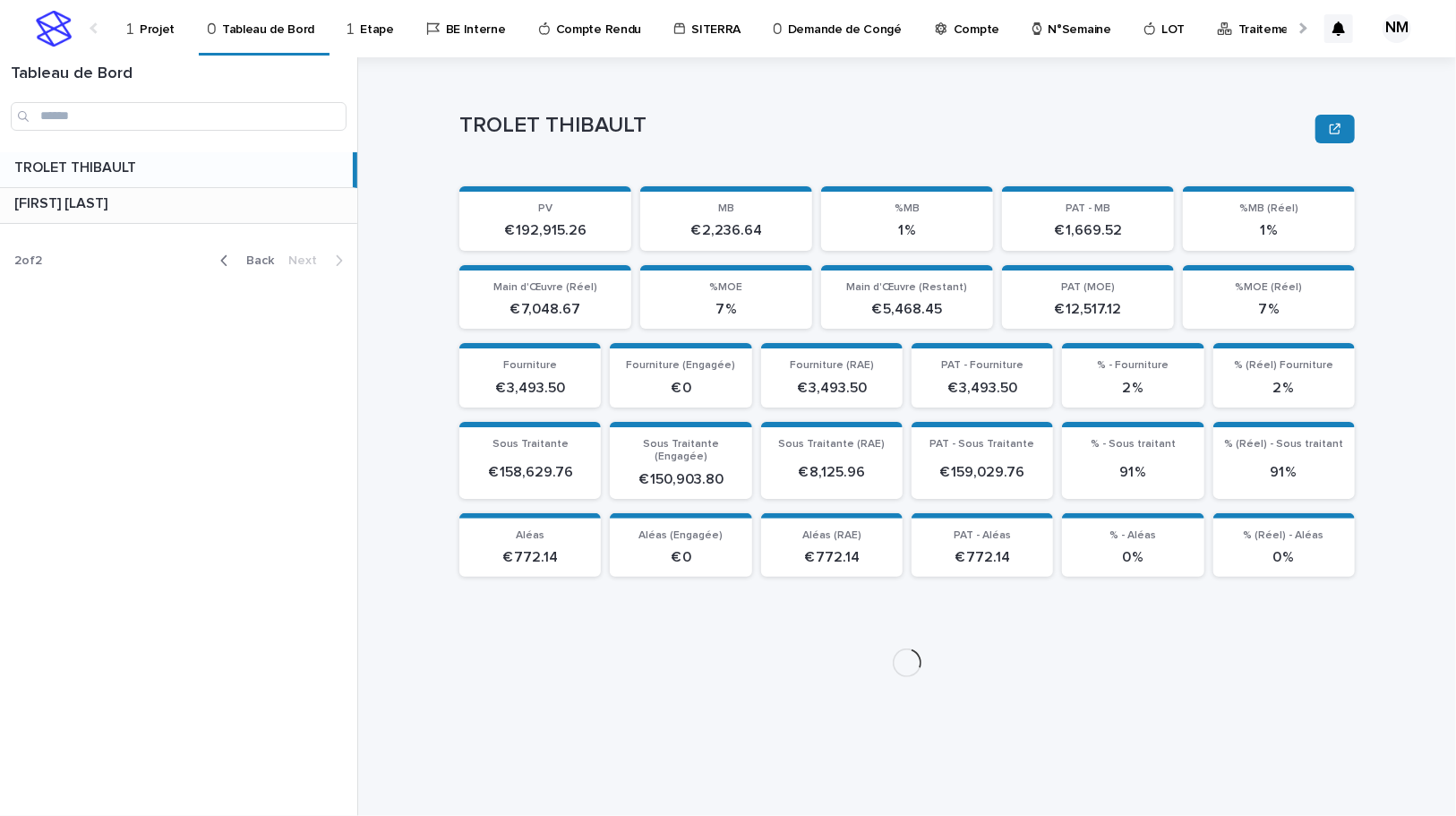 click on "[FIRST] [LAST]" at bounding box center [63, 202] 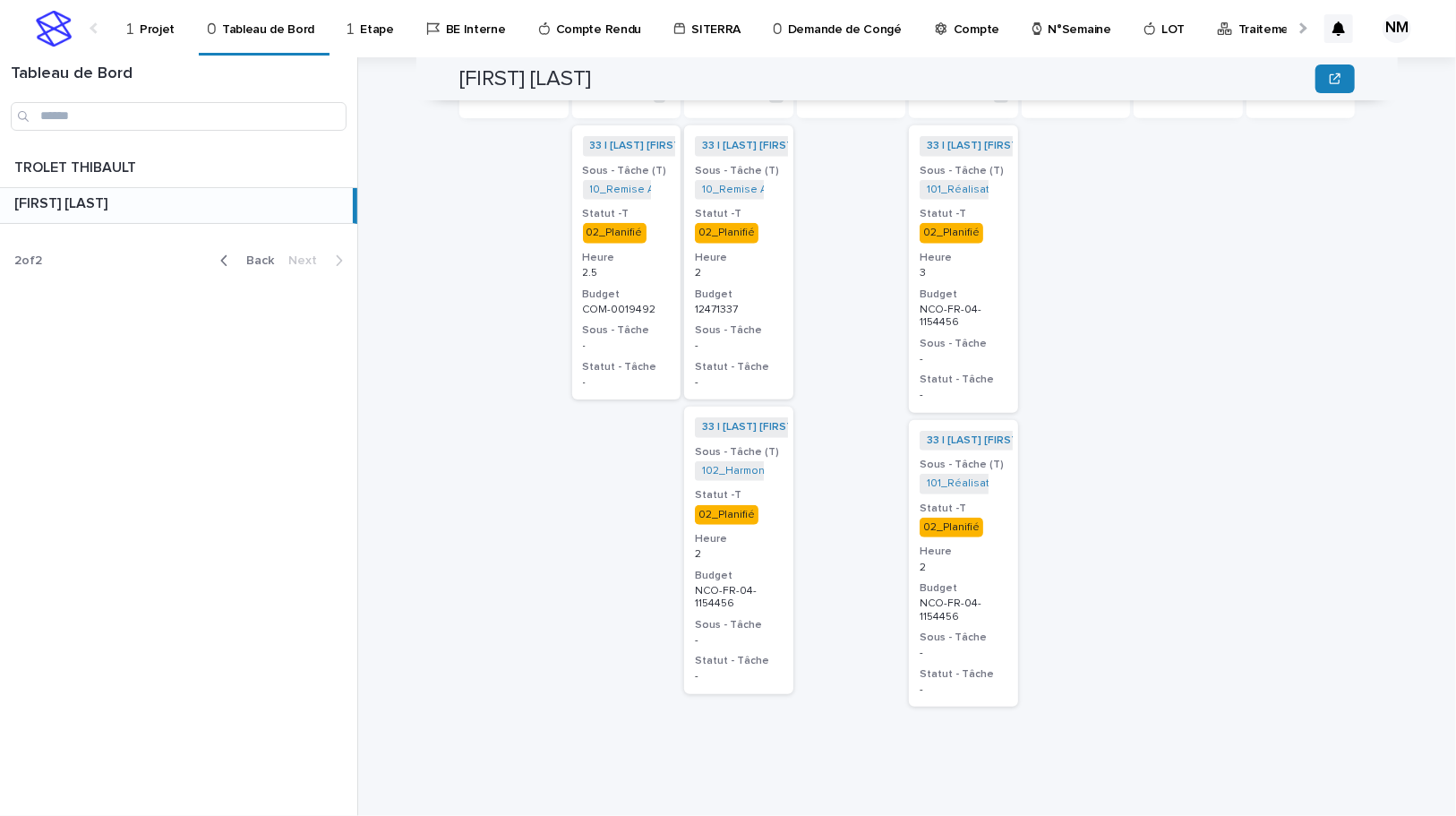 scroll, scrollTop: 826, scrollLeft: 0, axis: vertical 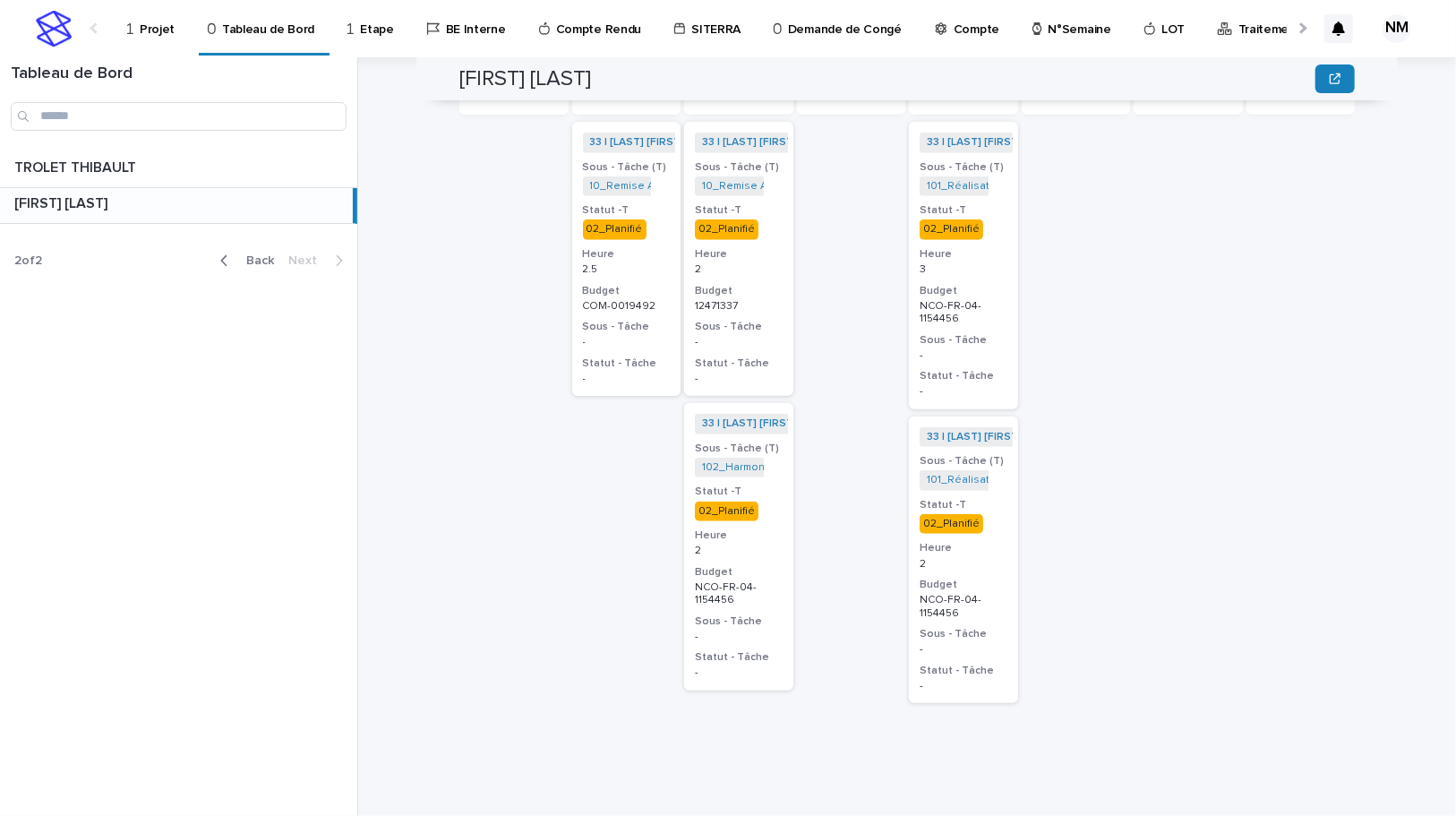 click on "Projet" at bounding box center (157, 19) 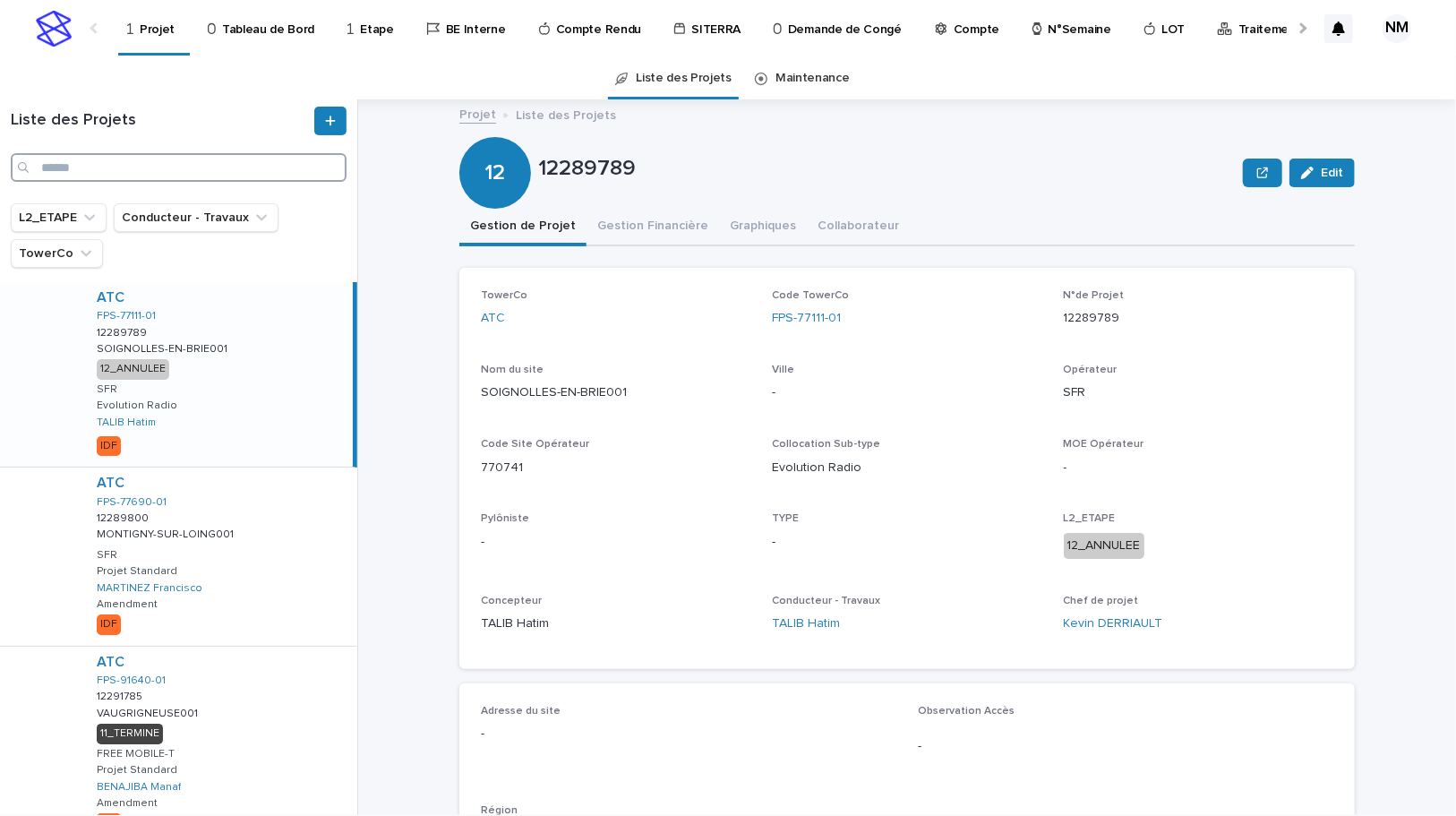 click at bounding box center [178, 167] 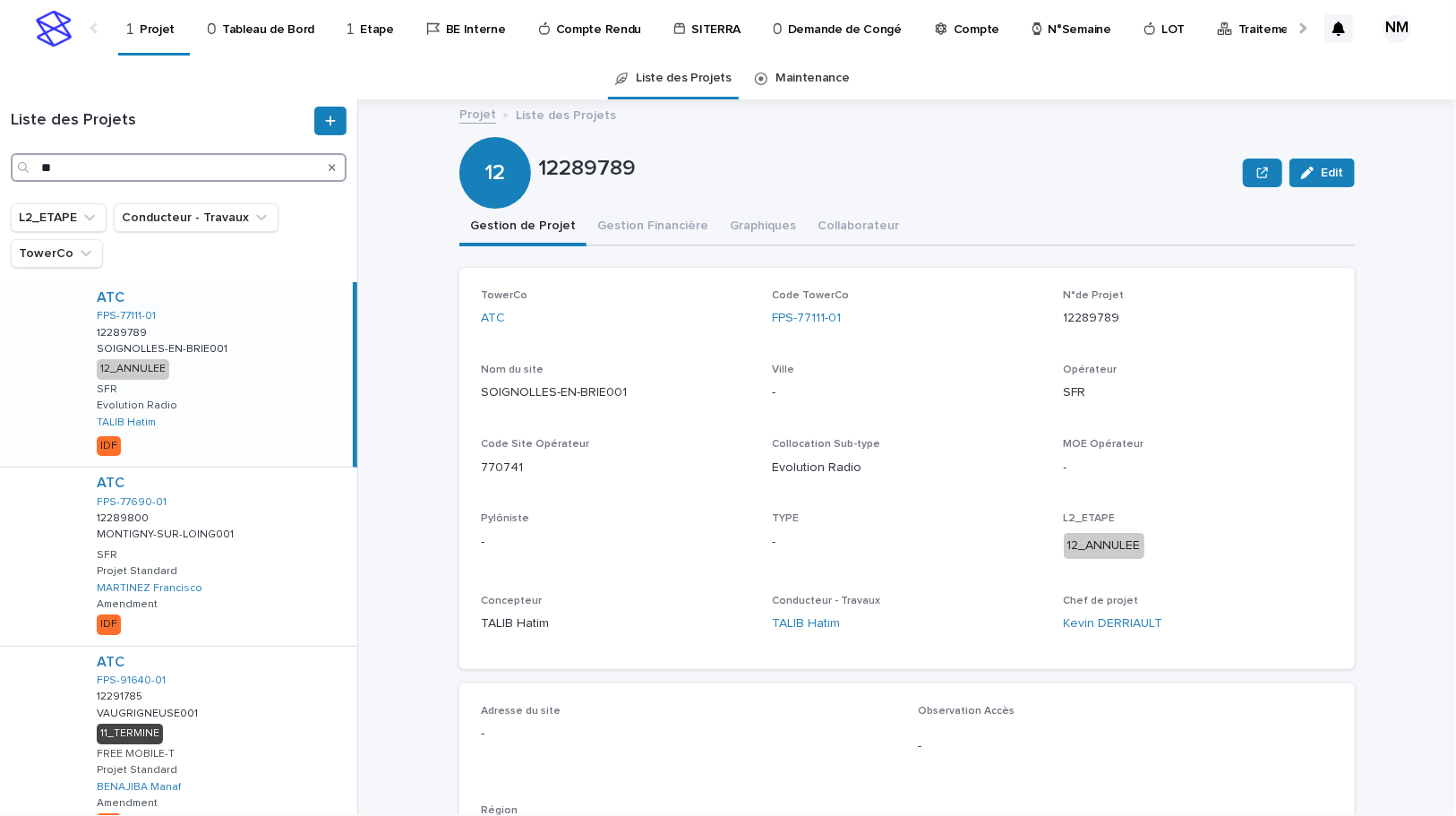 type on "*" 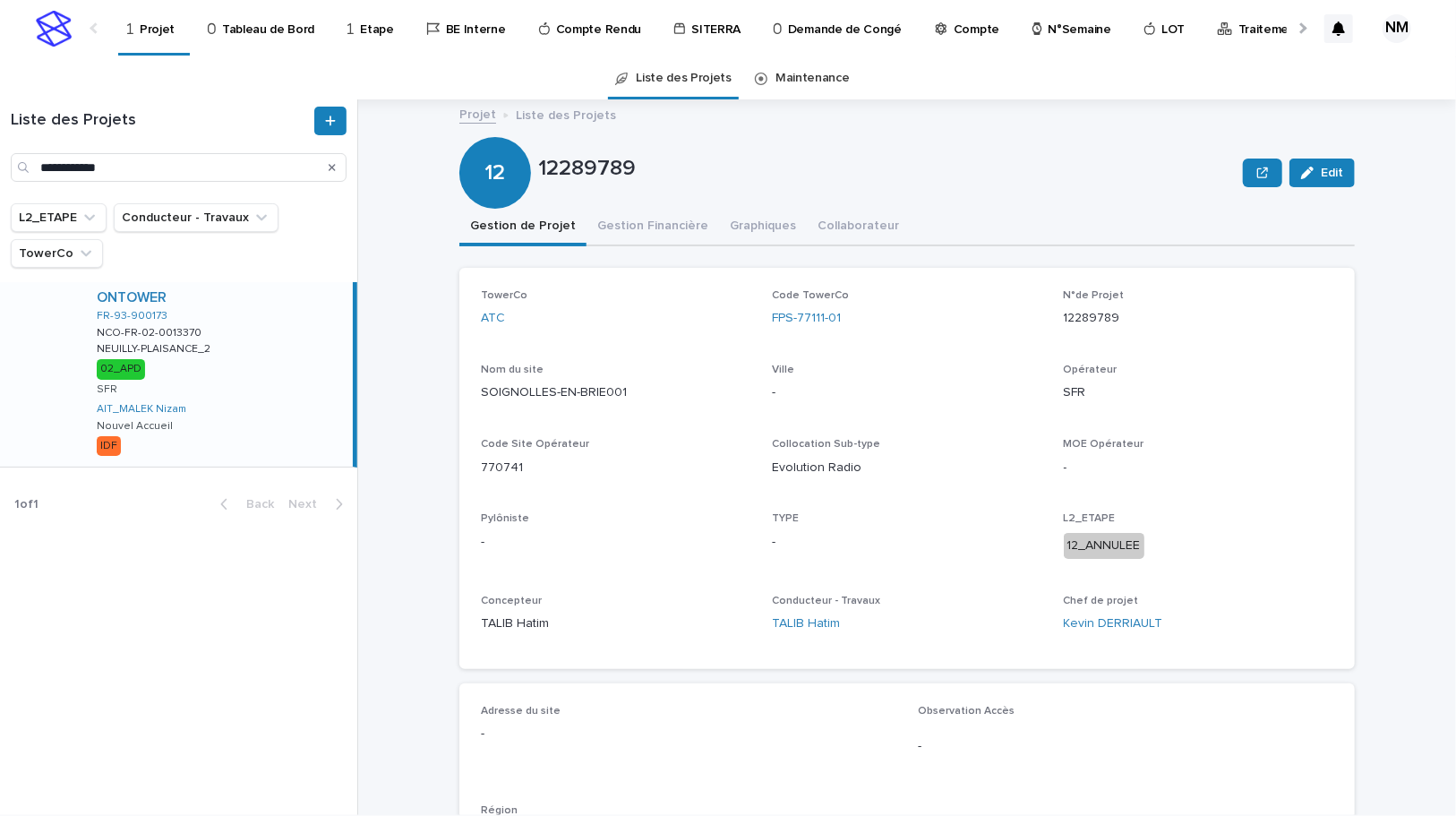 click on "ONTOWER   FR-93-900173   NCO-FR-02-0013370 NCO-FR-02-0013370   NEUILLY-PLAISANCE_2 NEUILLY-PLAISANCE_2   02_APD SFR AIT_MALEK Nizam   Nouvel Accueil IDF" at bounding box center (218, 374) 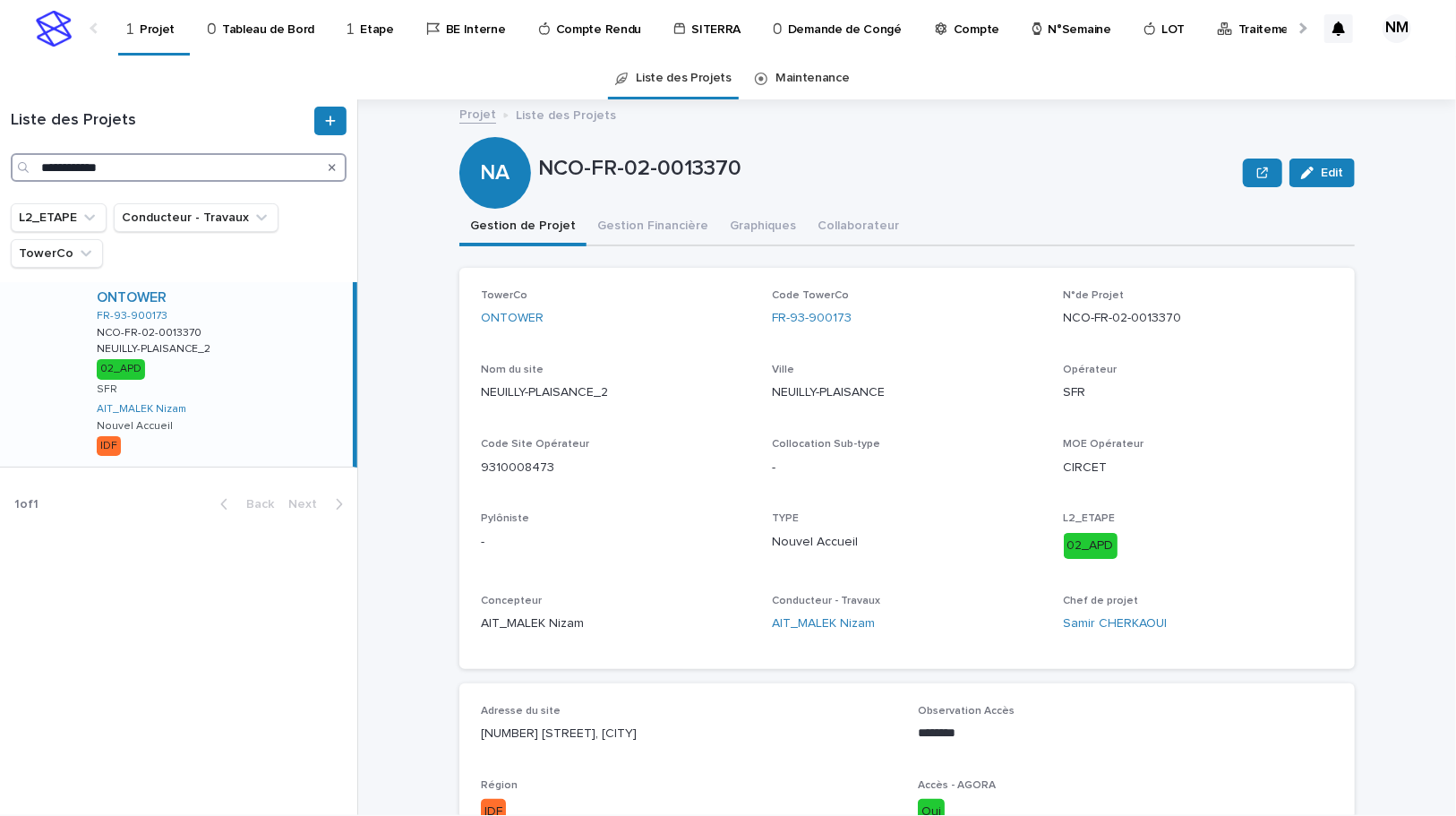 click on "**********" at bounding box center (178, 167) 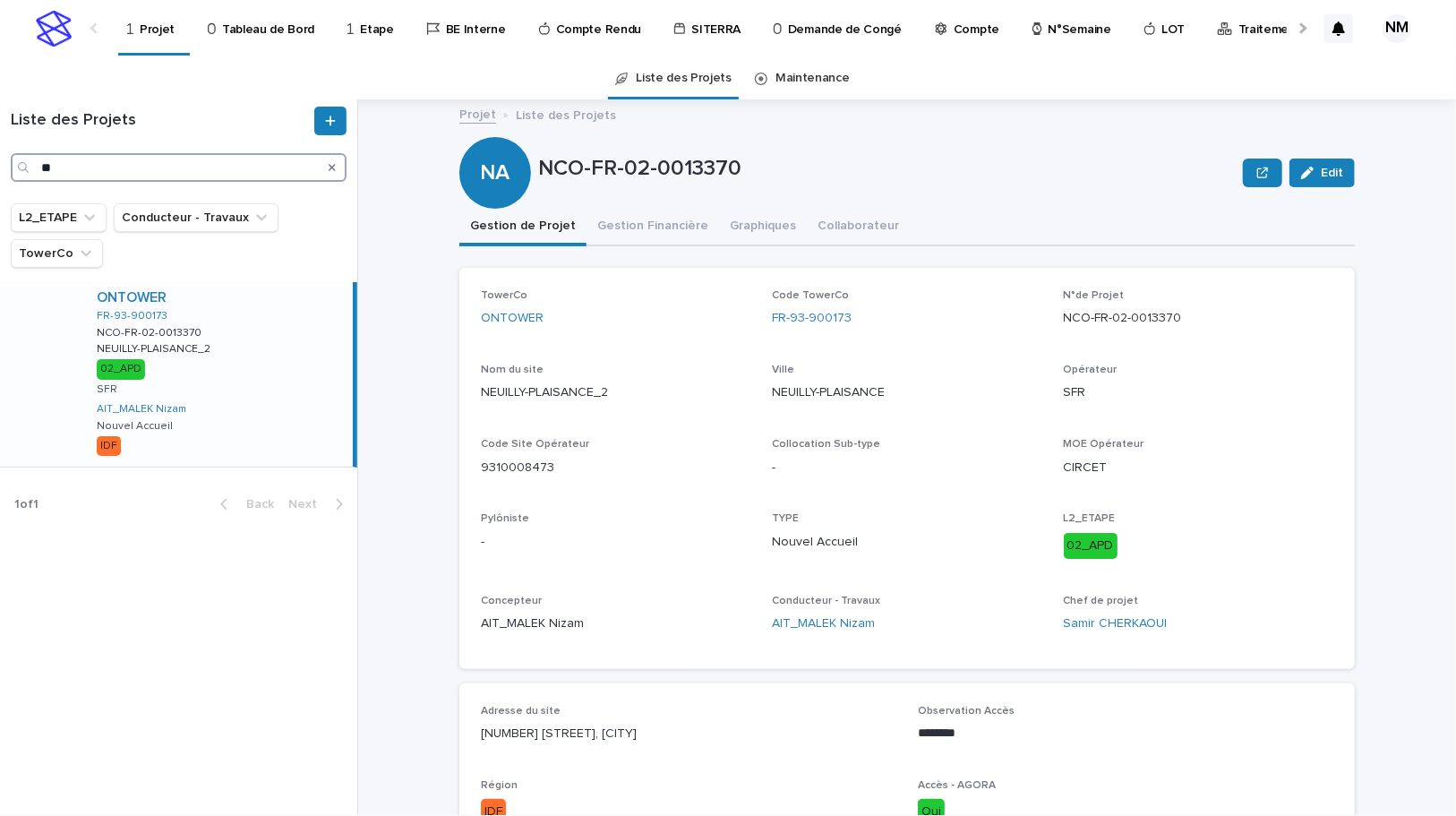 type on "*" 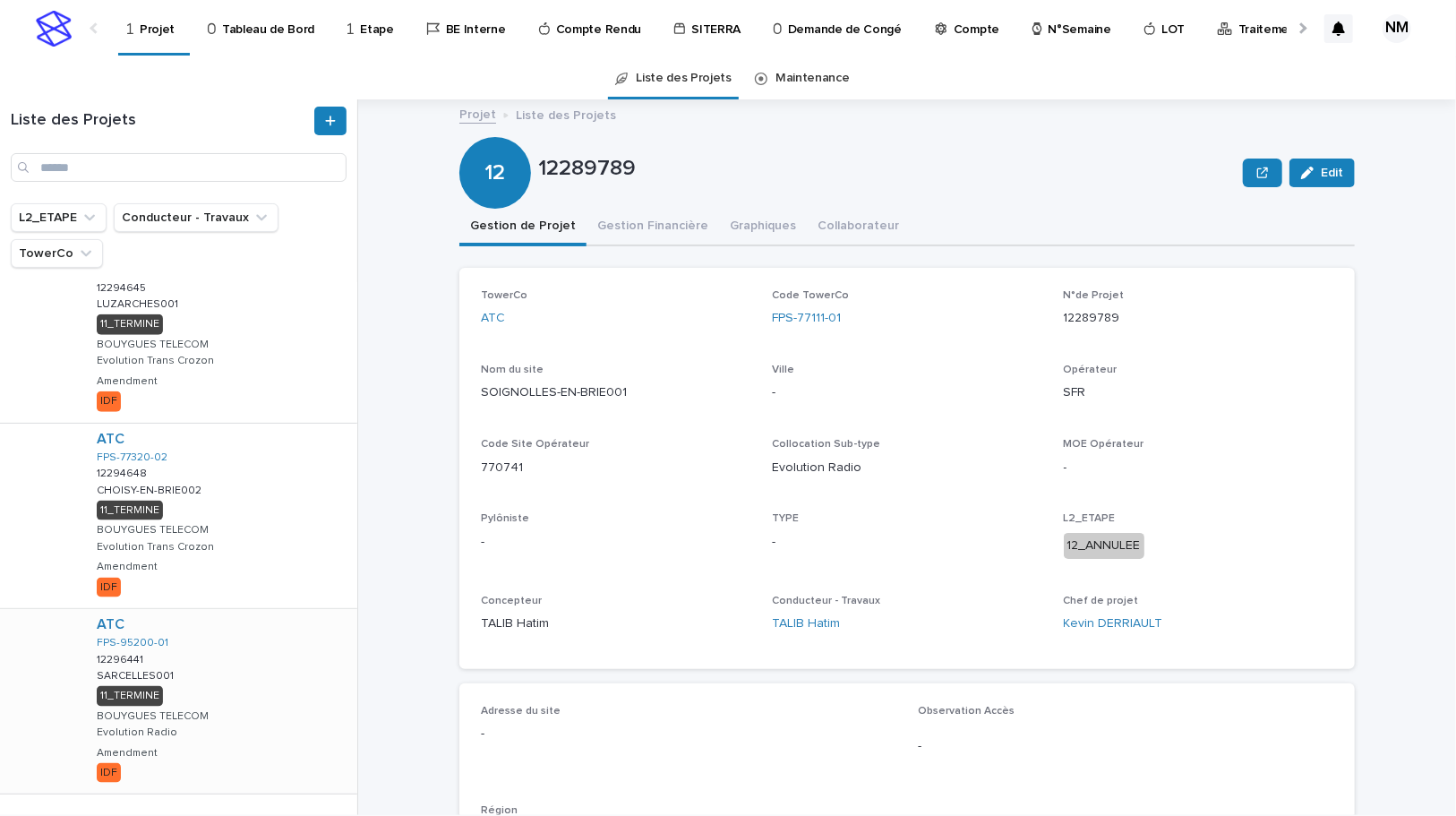 scroll, scrollTop: 1374, scrollLeft: 0, axis: vertical 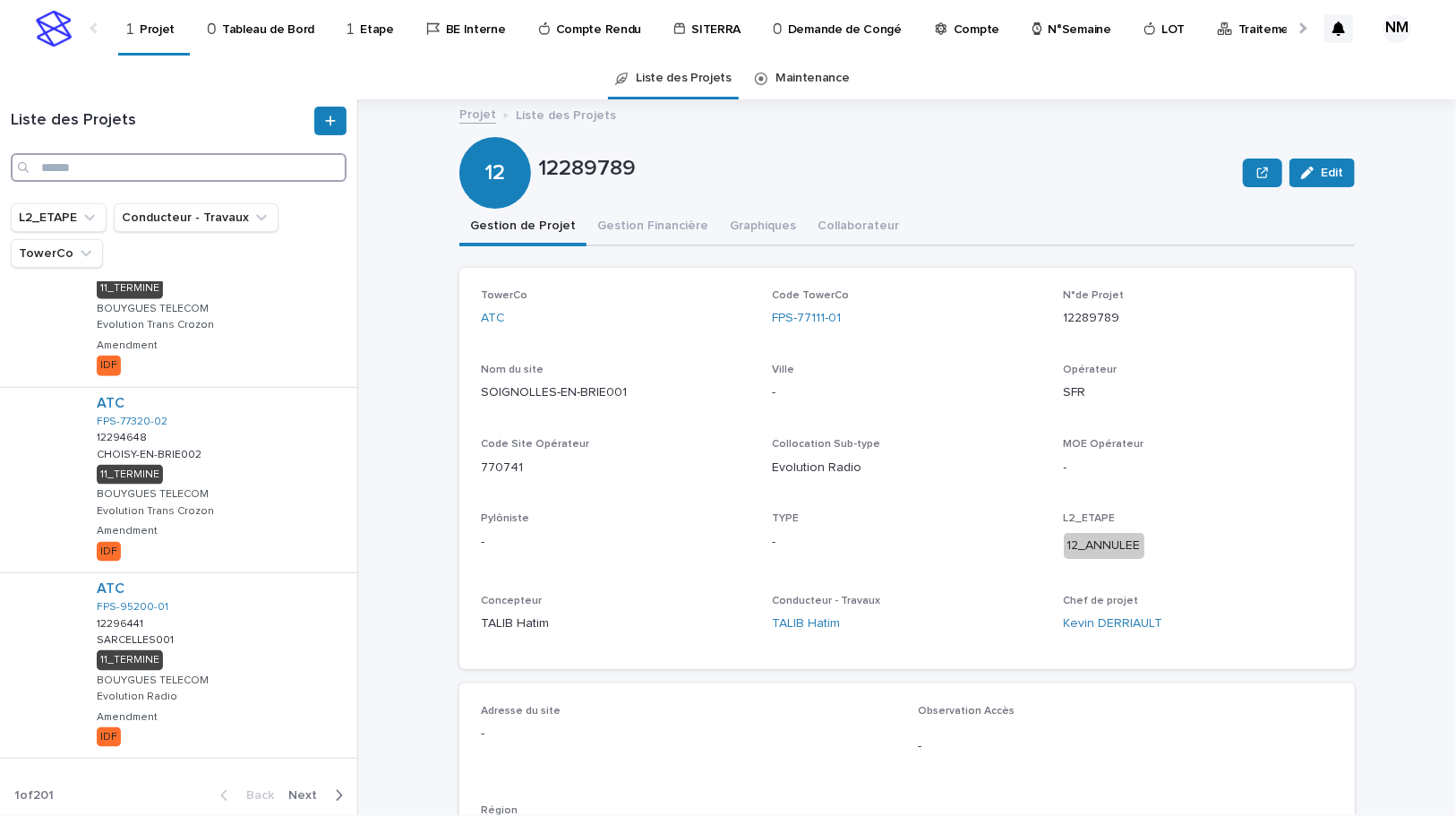 click at bounding box center [178, 167] 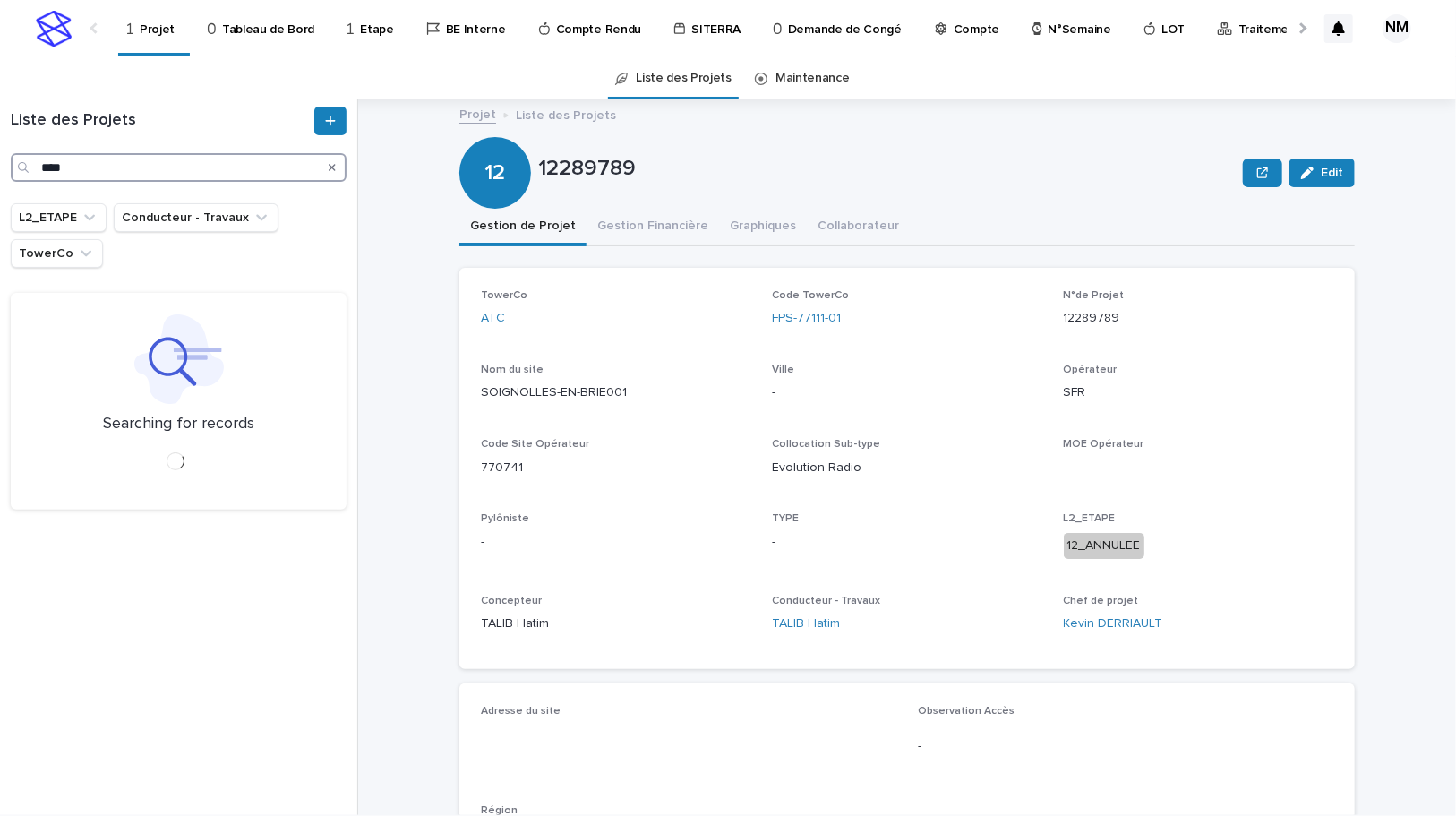 scroll, scrollTop: 0, scrollLeft: 0, axis: both 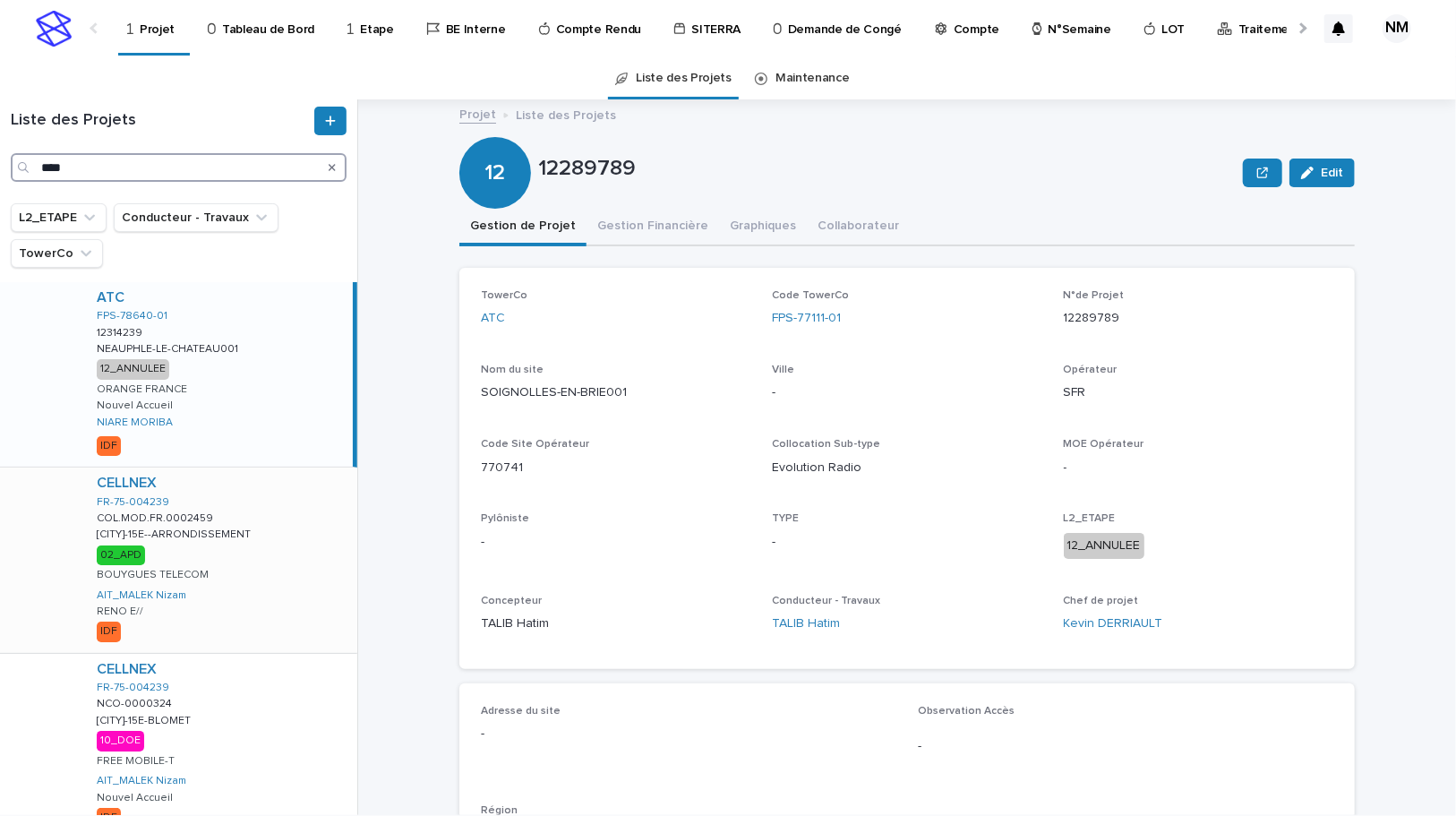 type on "****" 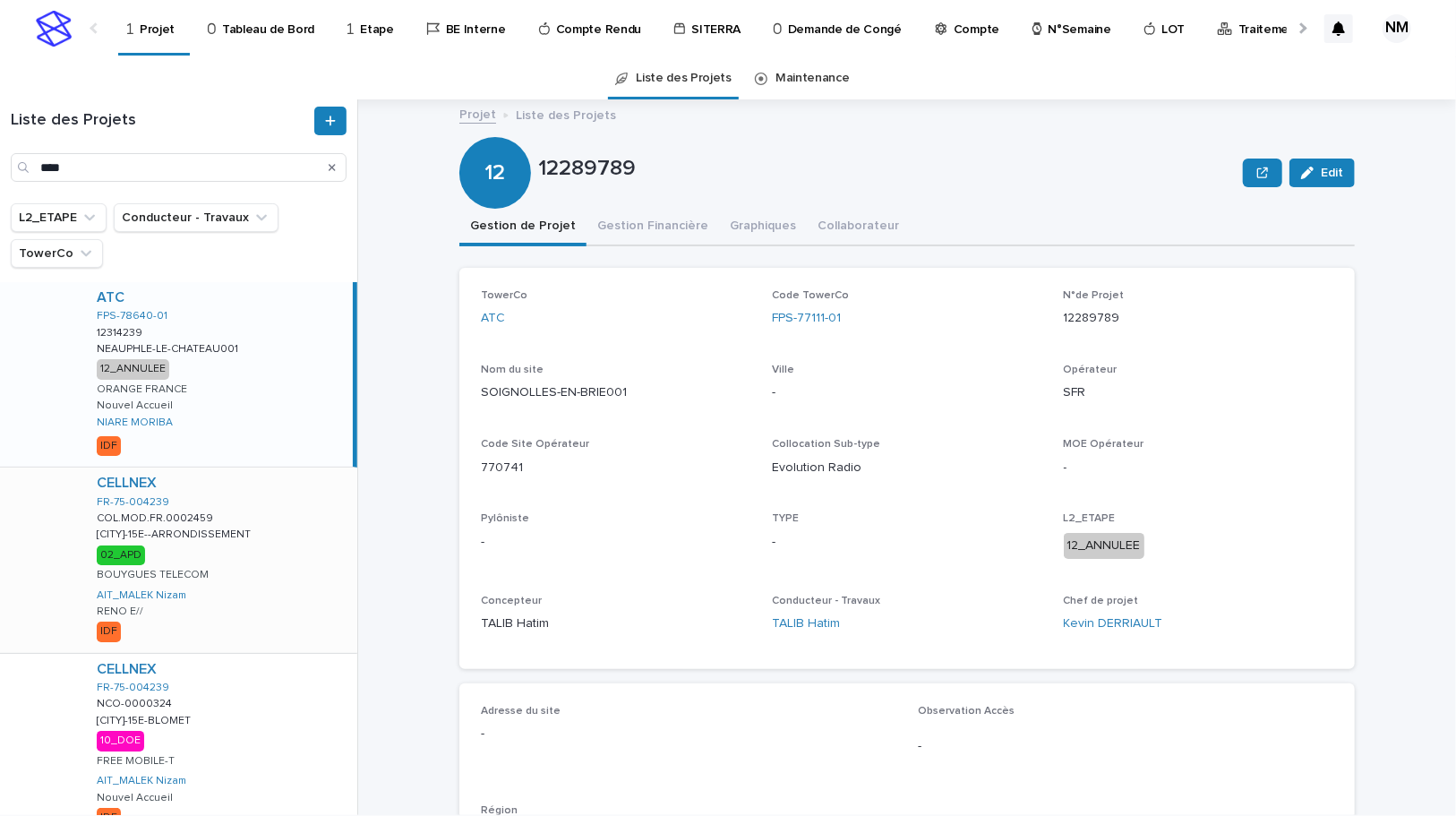 click on "CELLNEX   FR-75-004239   COL.MOD.FR.0002459 COL.MOD.FR.0002459   PARIS-15E--ARRONDISSEMENT PARIS-15E--ARRONDISSEMENT   02_APD BOUYGUES TELECOM [FIRST] [LAST]   RENO E// IDF" at bounding box center (219, 560) 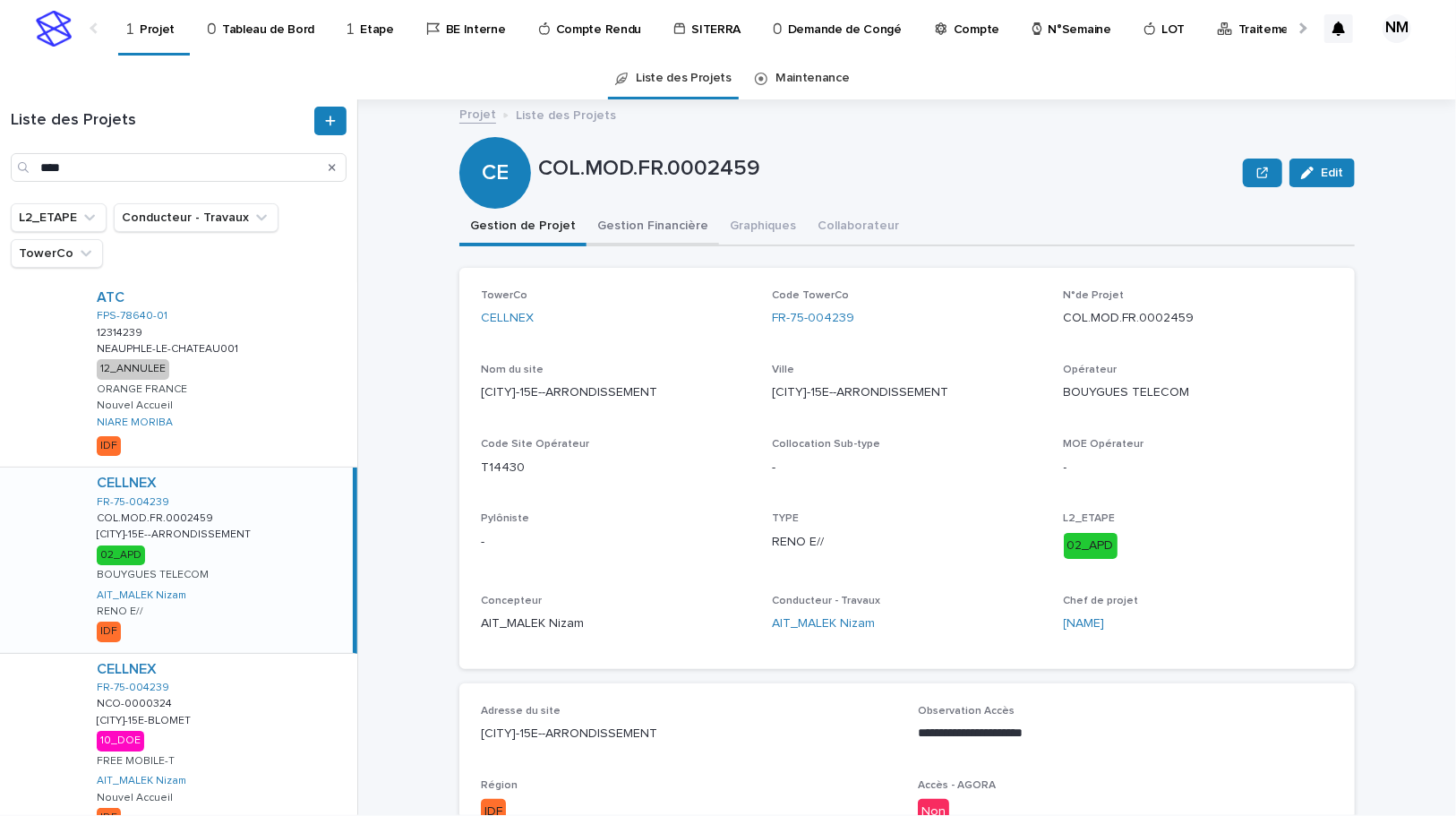 click on "Gestion Financière" at bounding box center [653, 228] 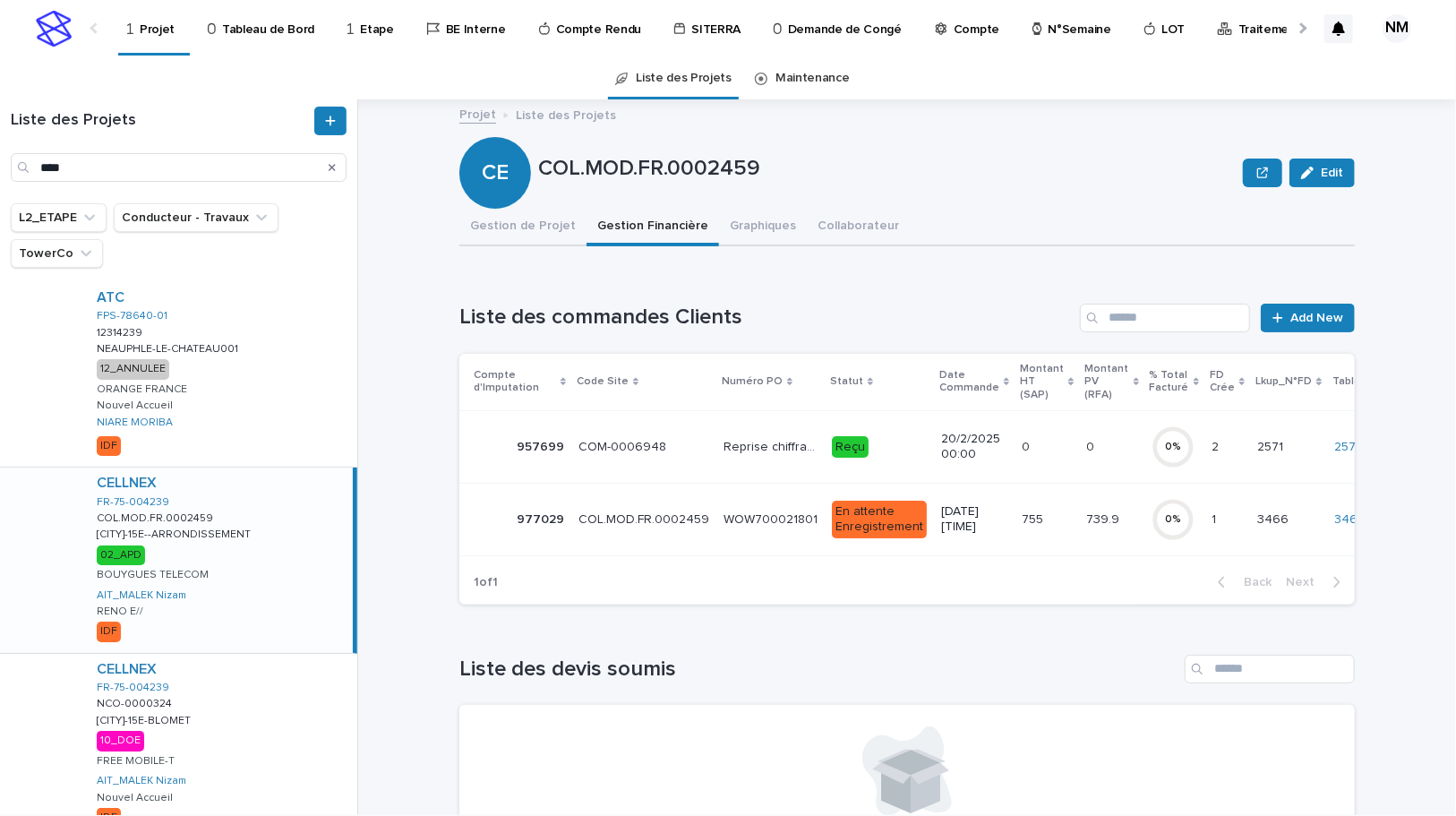 click on "En attente Enregistrement" at bounding box center (879, 519) 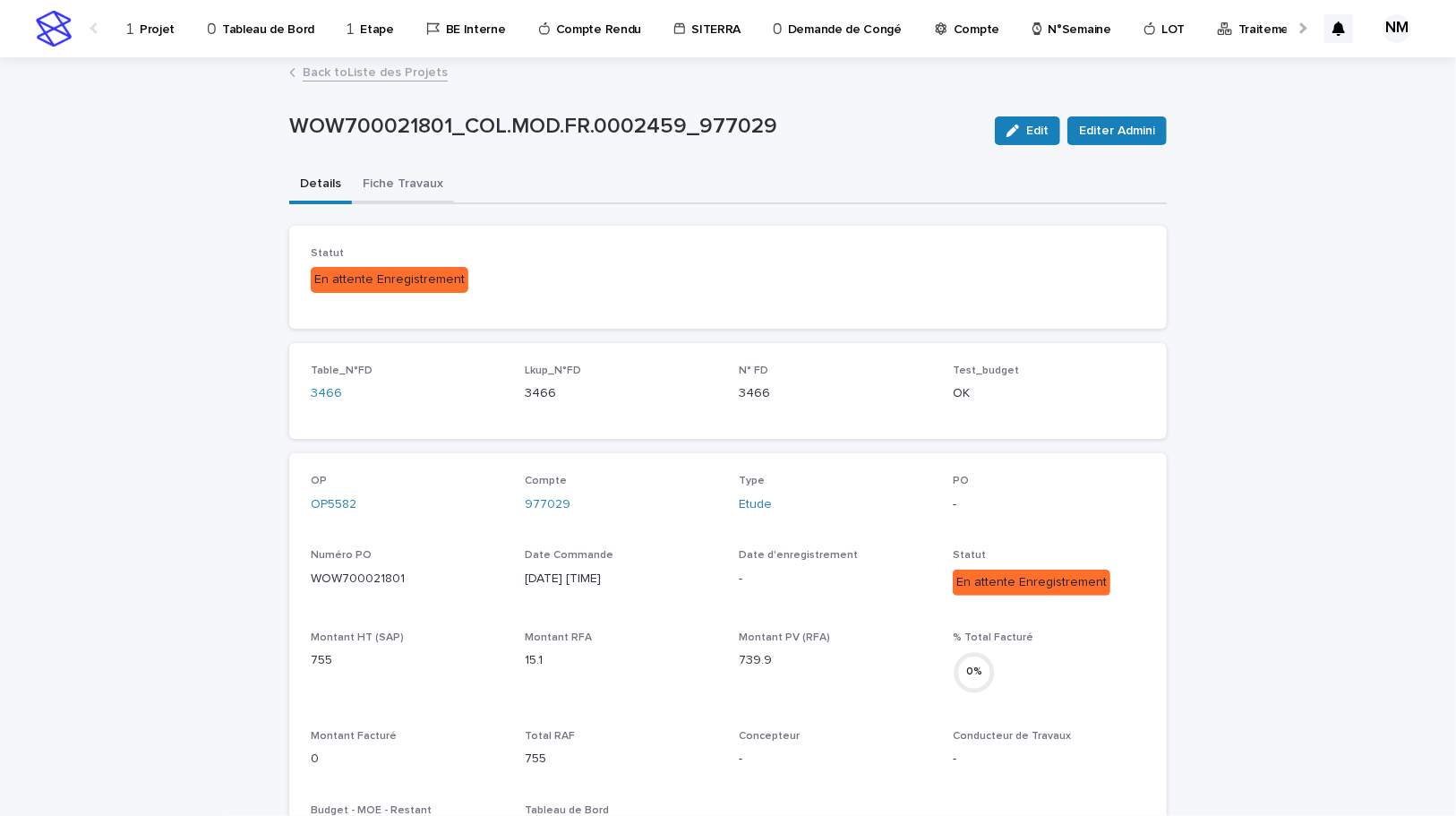 drag, startPoint x: 403, startPoint y: 162, endPoint x: 403, endPoint y: 182, distance: 20 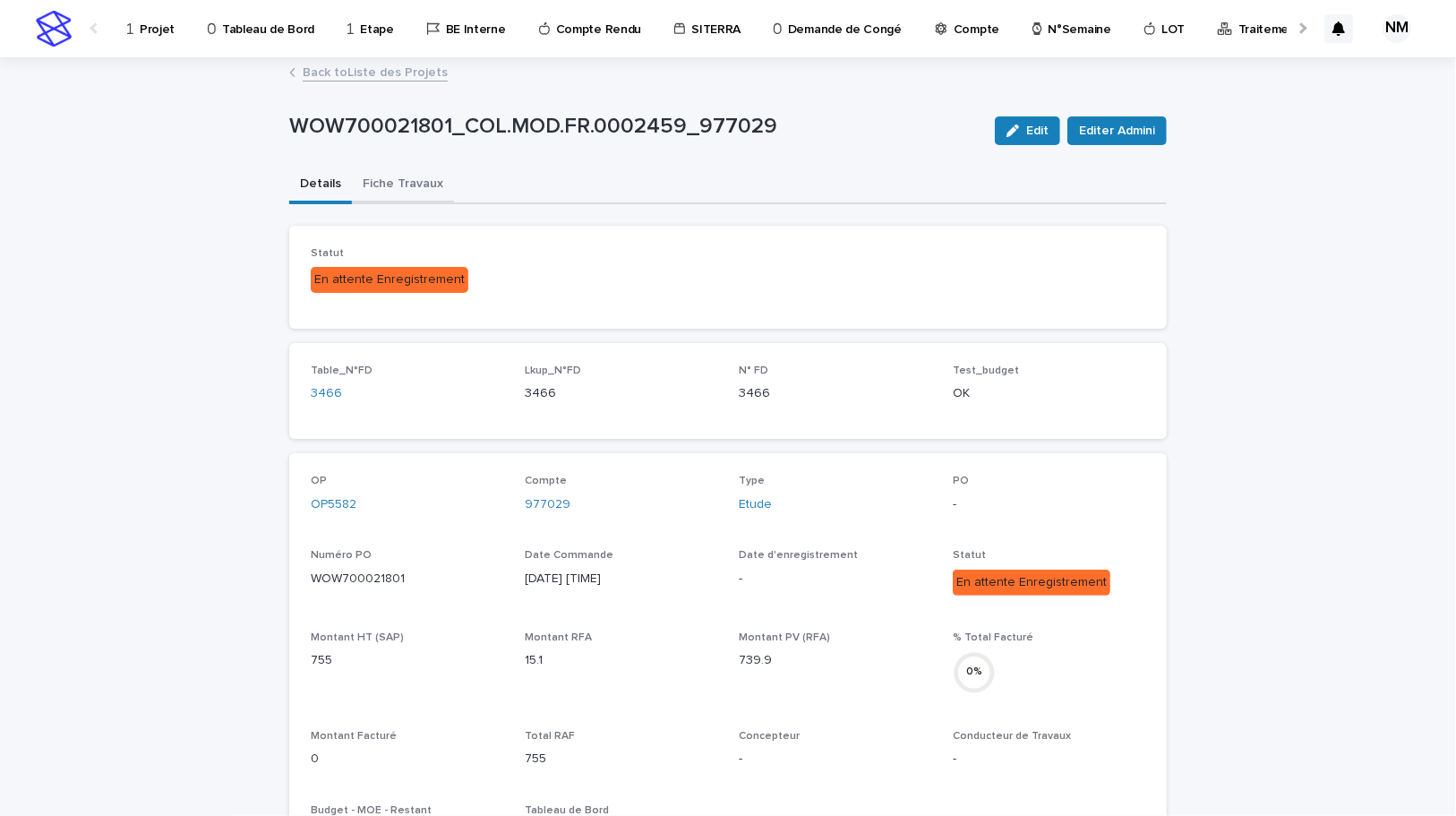 click on "Fiche Travaux" at bounding box center (403, 185) 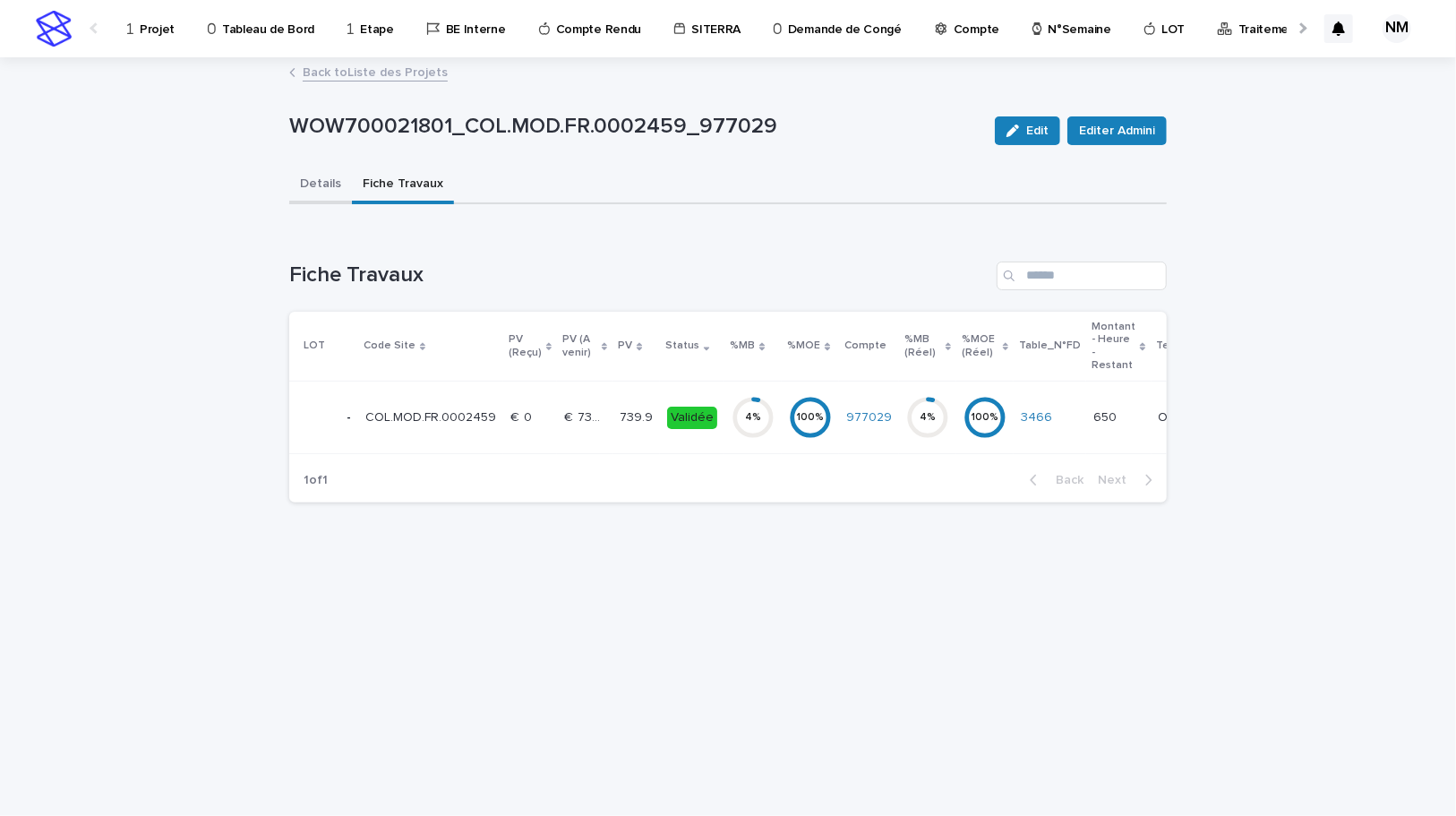 click on "Details" at bounding box center [321, 185] 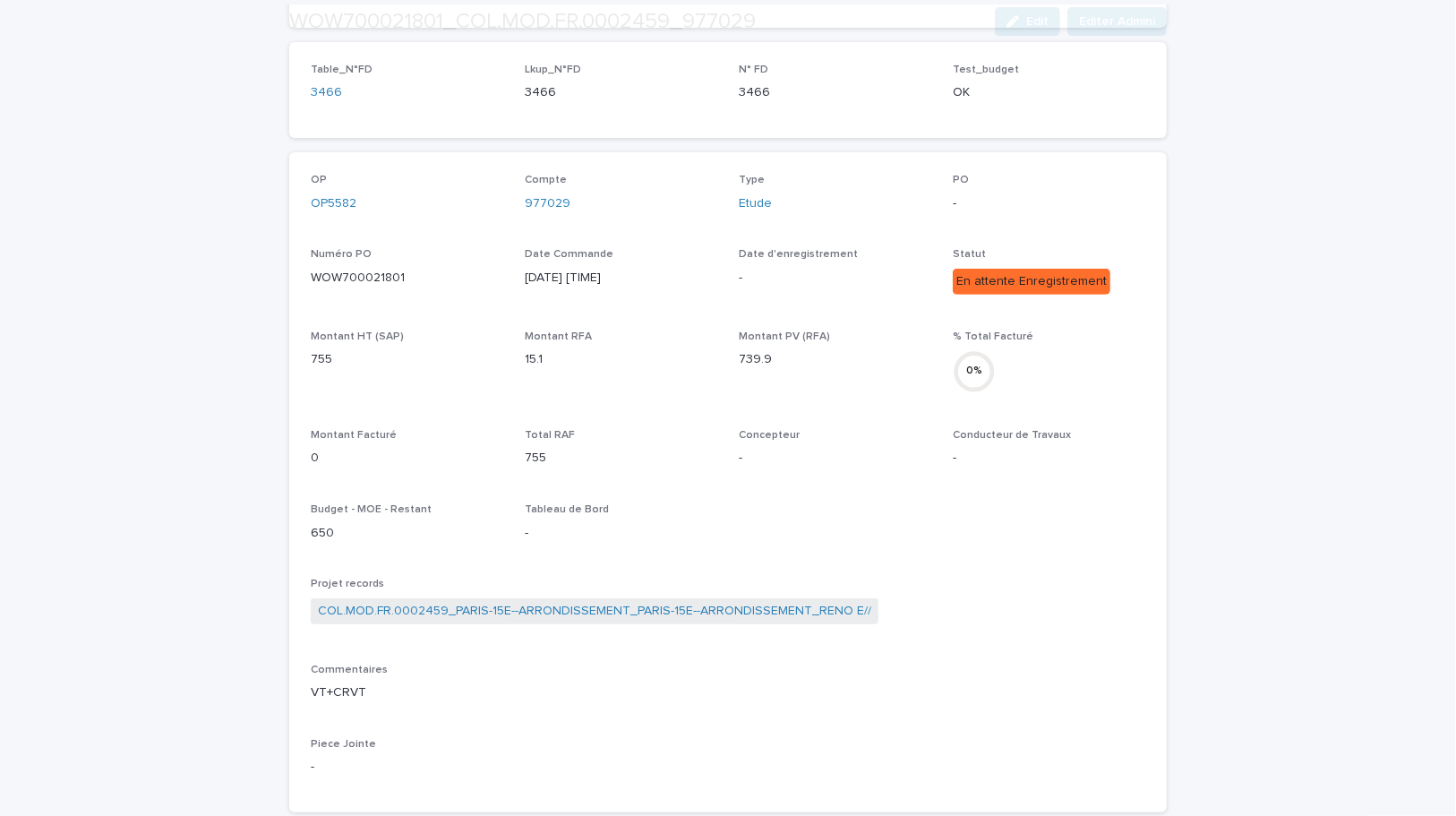 scroll, scrollTop: 570, scrollLeft: 0, axis: vertical 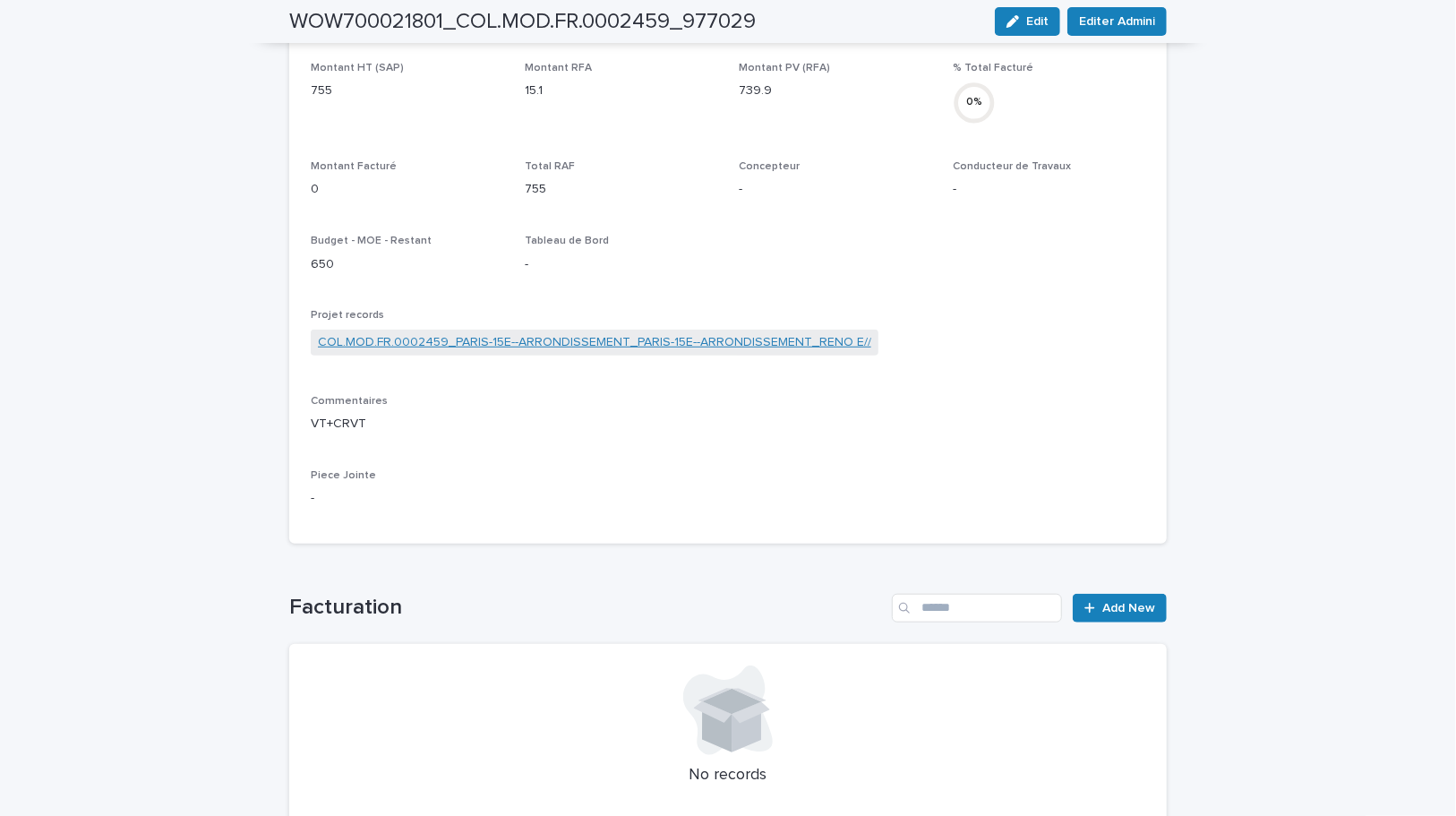 click on "COL.MOD.FR.0002459_PARIS-15E--ARRONDISSEMENT_PARIS-15E--ARRONDISSEMENT_RENO E//" at bounding box center (595, 342) 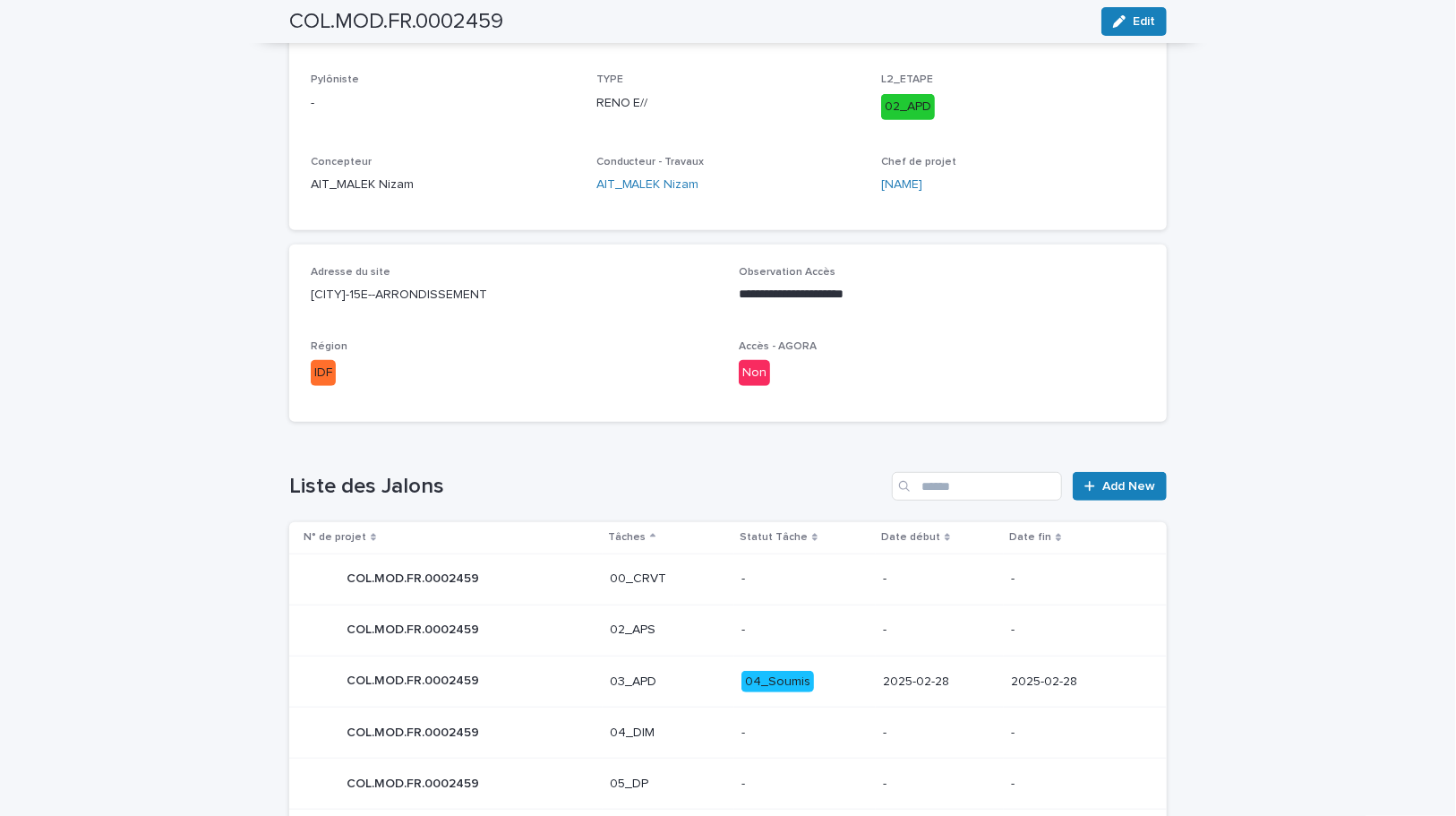 scroll, scrollTop: 438, scrollLeft: 0, axis: vertical 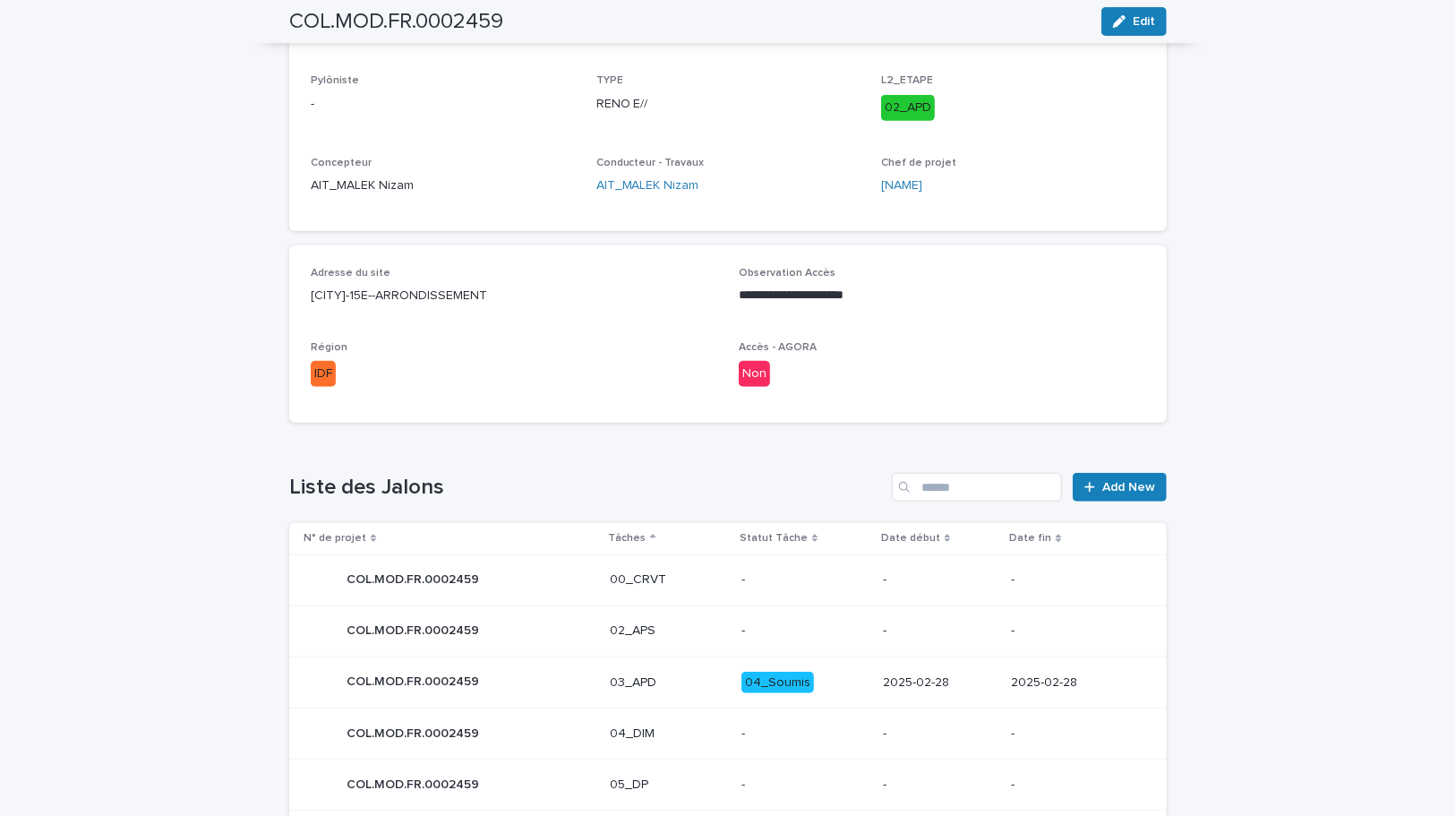 click on "04_Soumis" at bounding box center [805, 683] 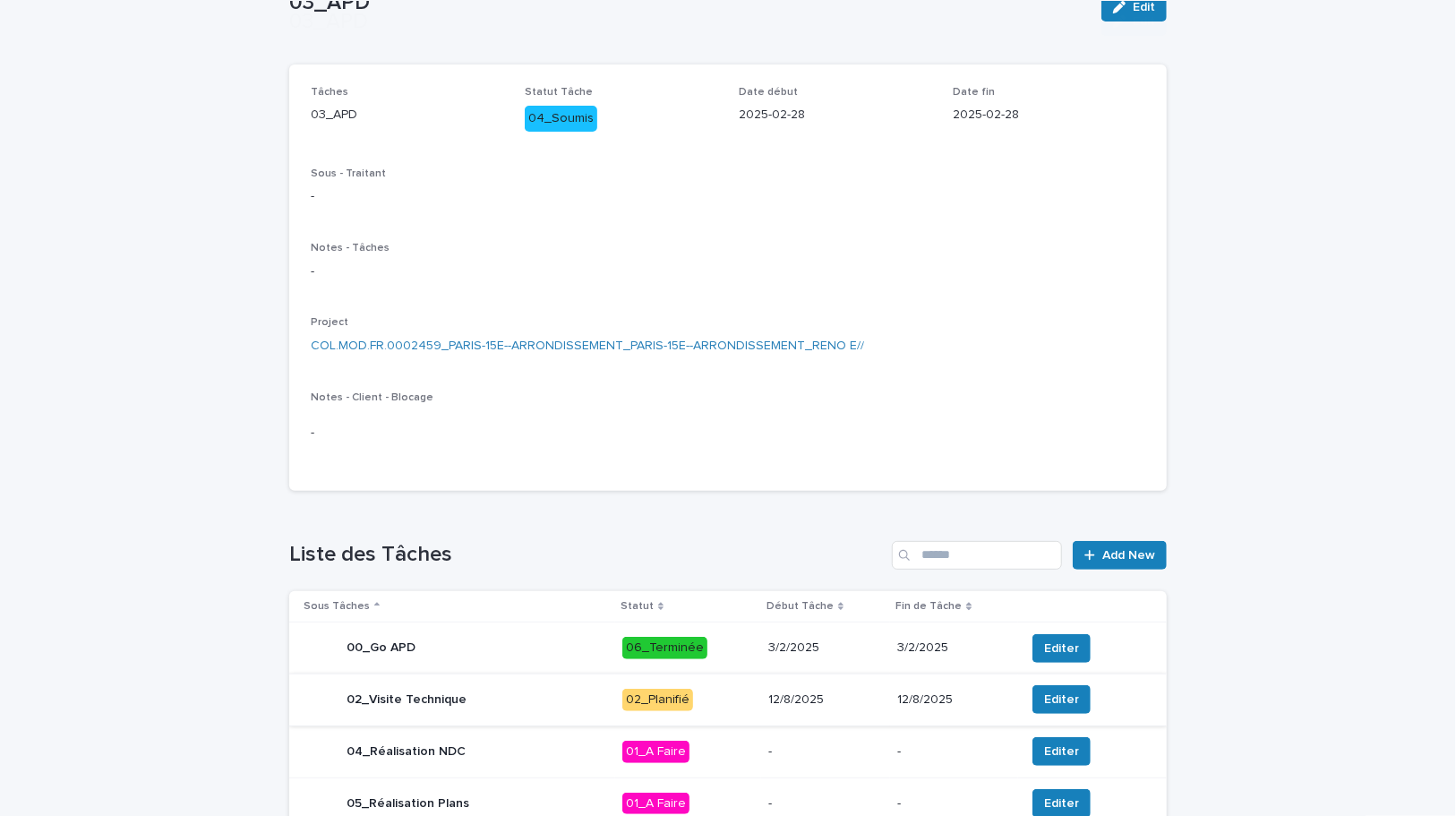 scroll, scrollTop: 272, scrollLeft: 0, axis: vertical 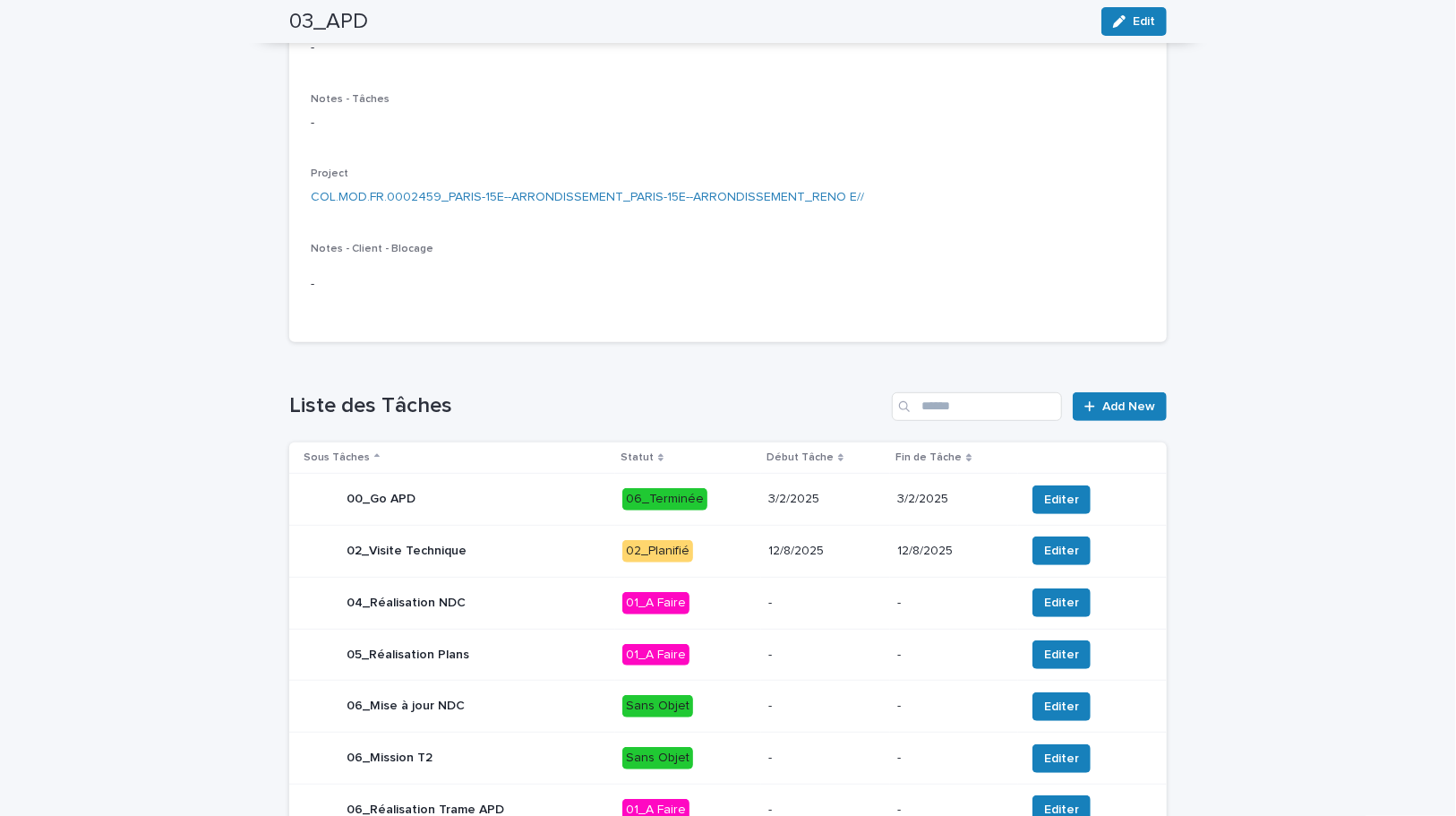click on "02_Planifié" at bounding box center [688, 551] 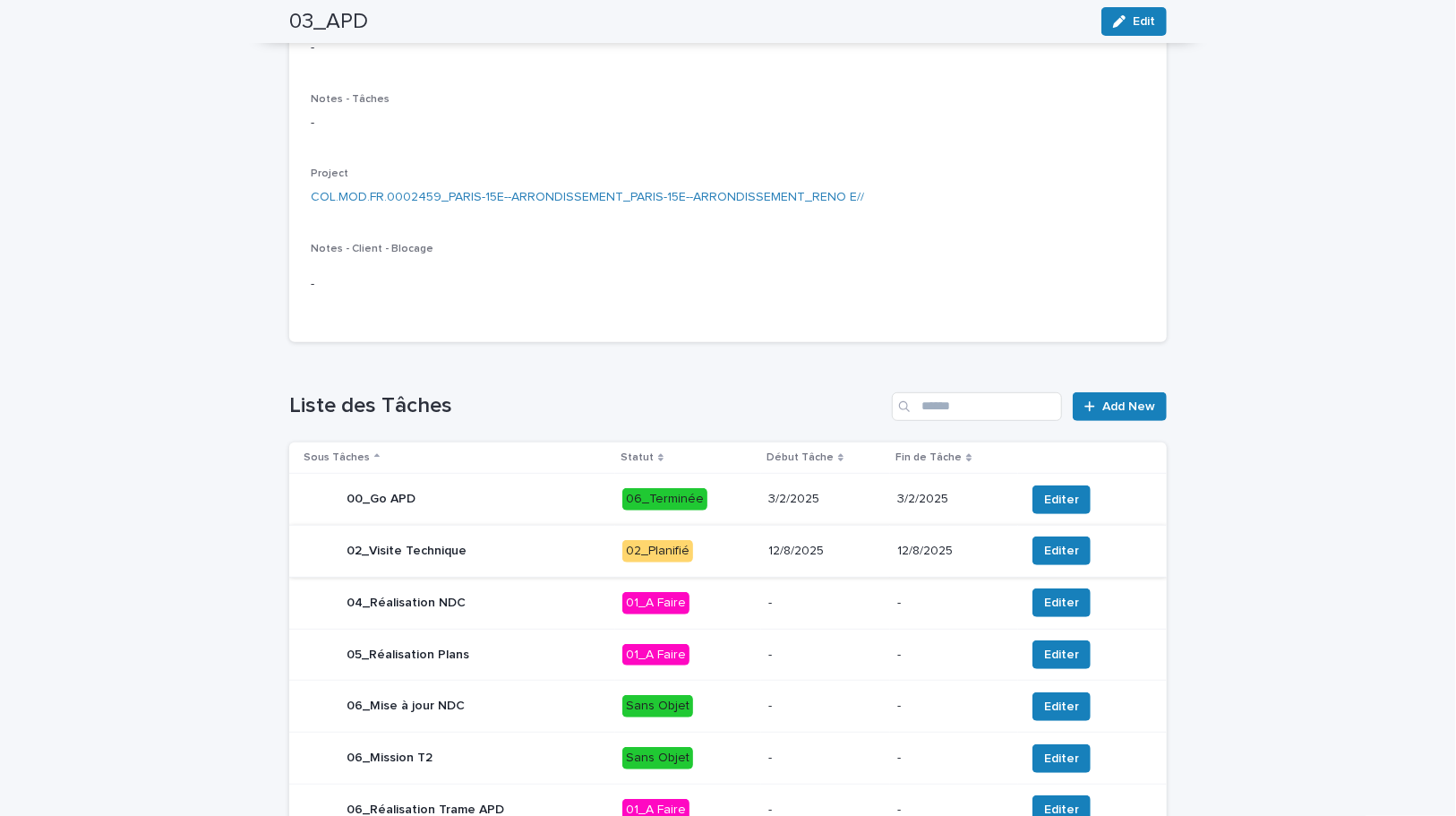 scroll, scrollTop: 0, scrollLeft: 0, axis: both 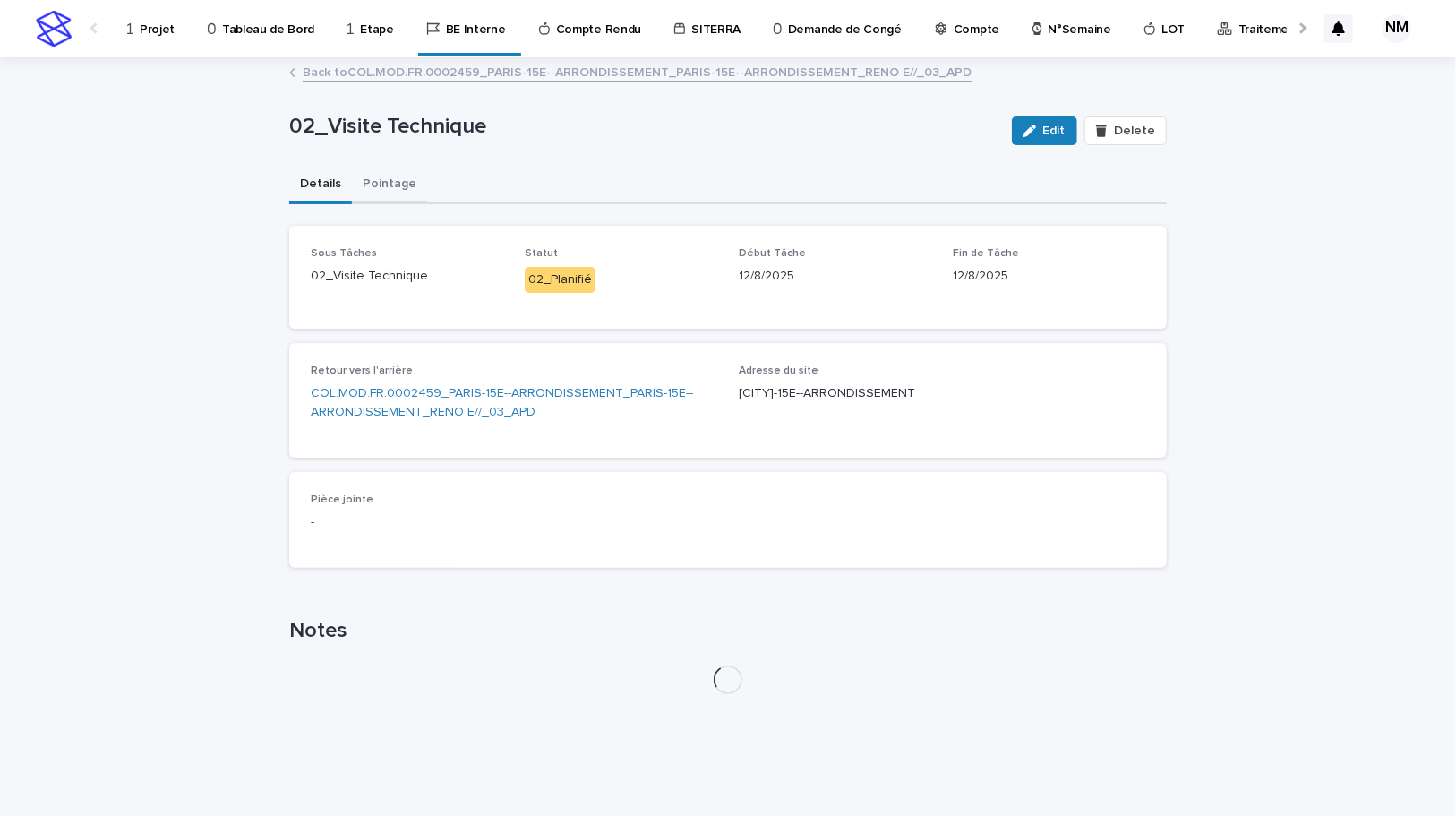 click on "Pointage" at bounding box center (390, 185) 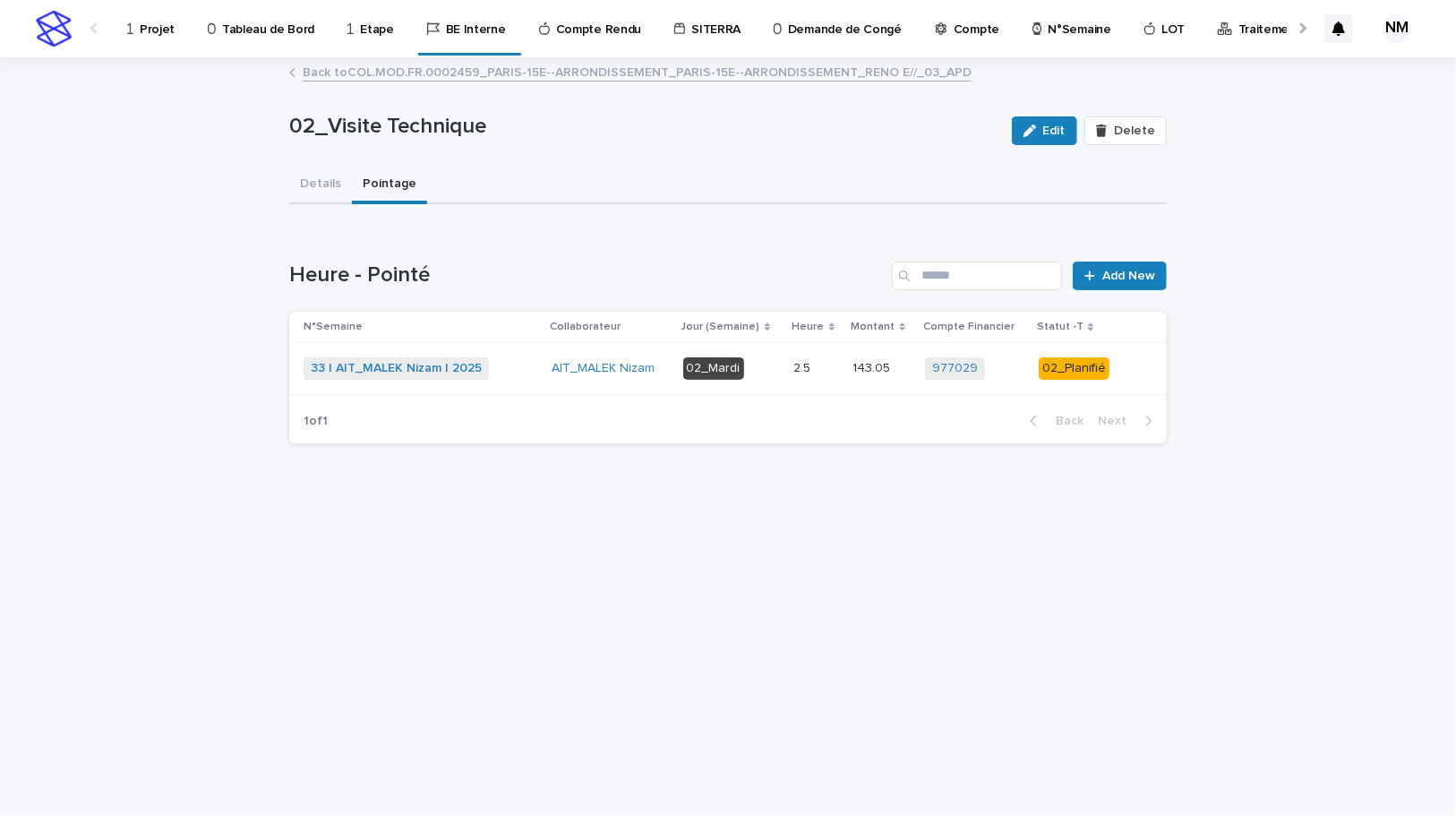 click on "2.5 2.5" at bounding box center (817, 368) 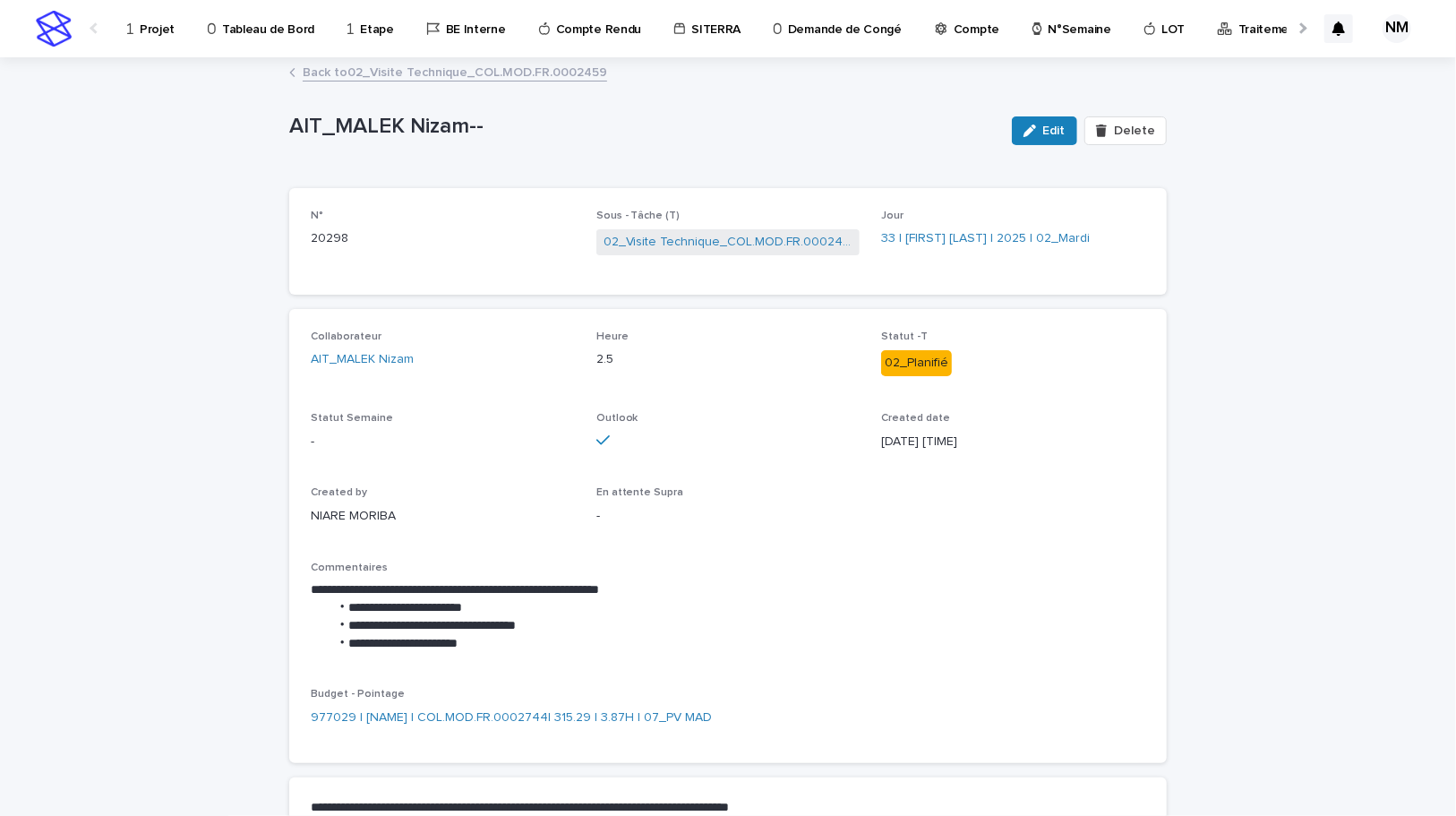 drag, startPoint x: 1048, startPoint y: 129, endPoint x: 1012, endPoint y: 367, distance: 240.7073 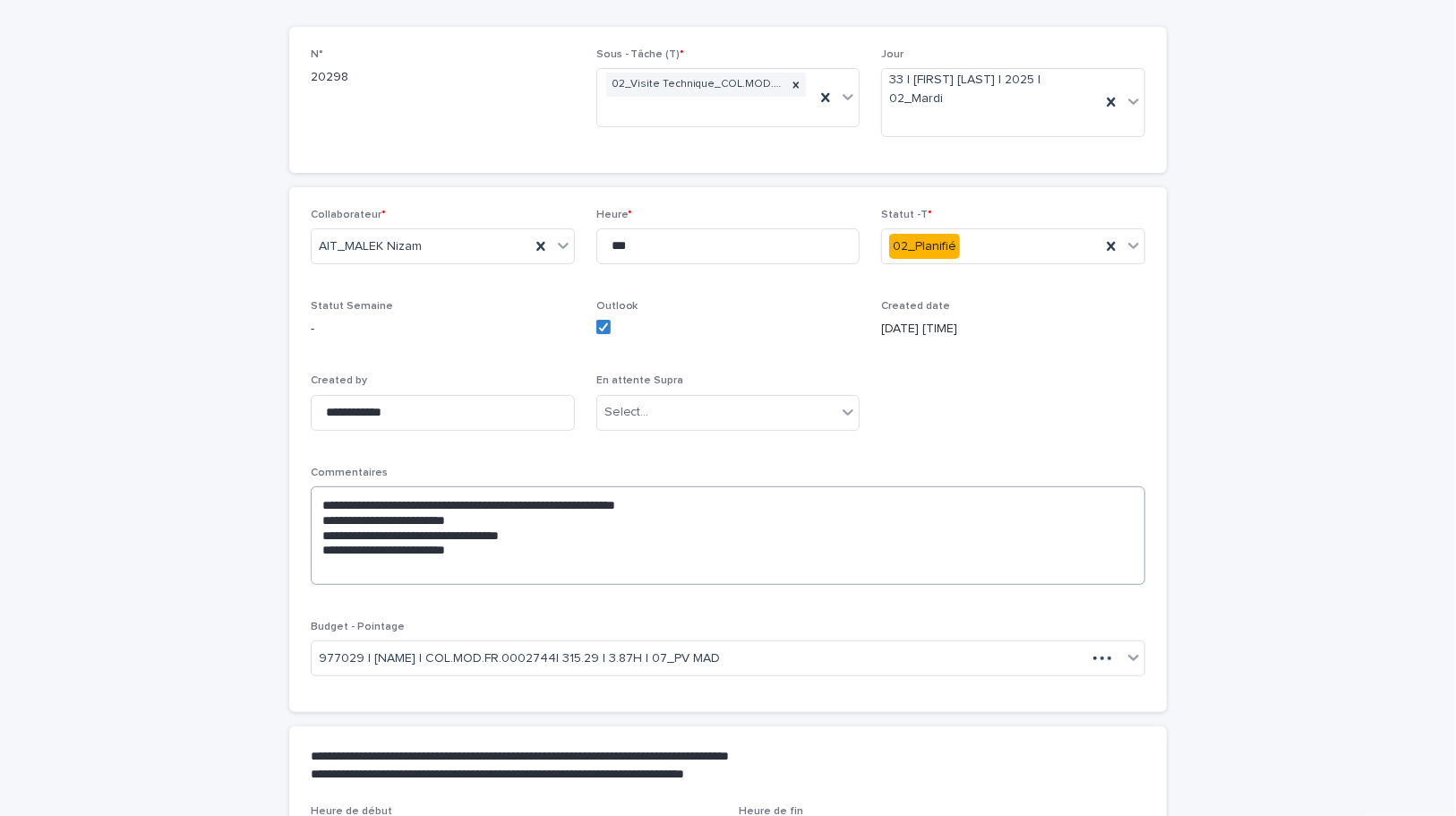 scroll, scrollTop: 340, scrollLeft: 0, axis: vertical 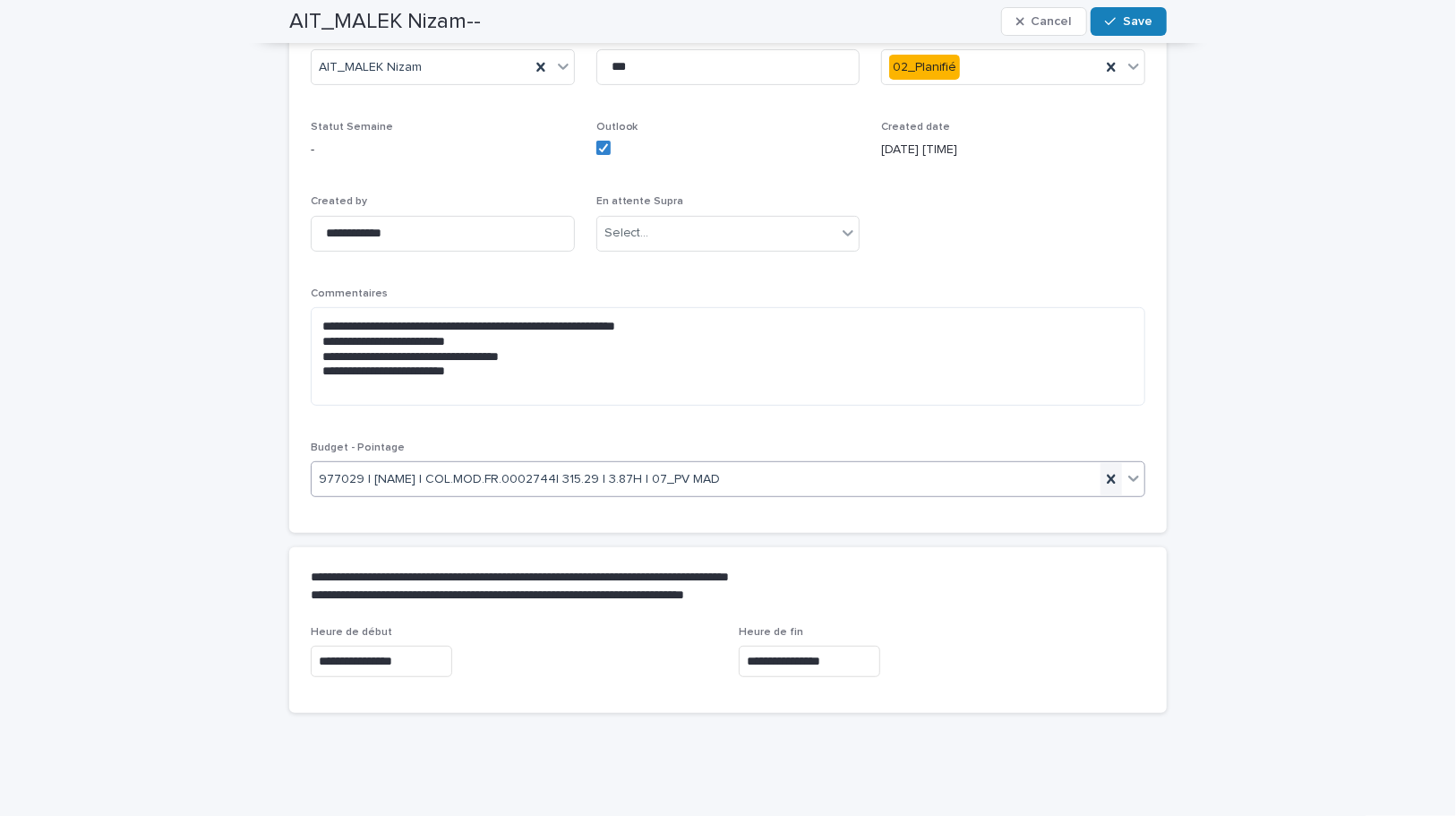click 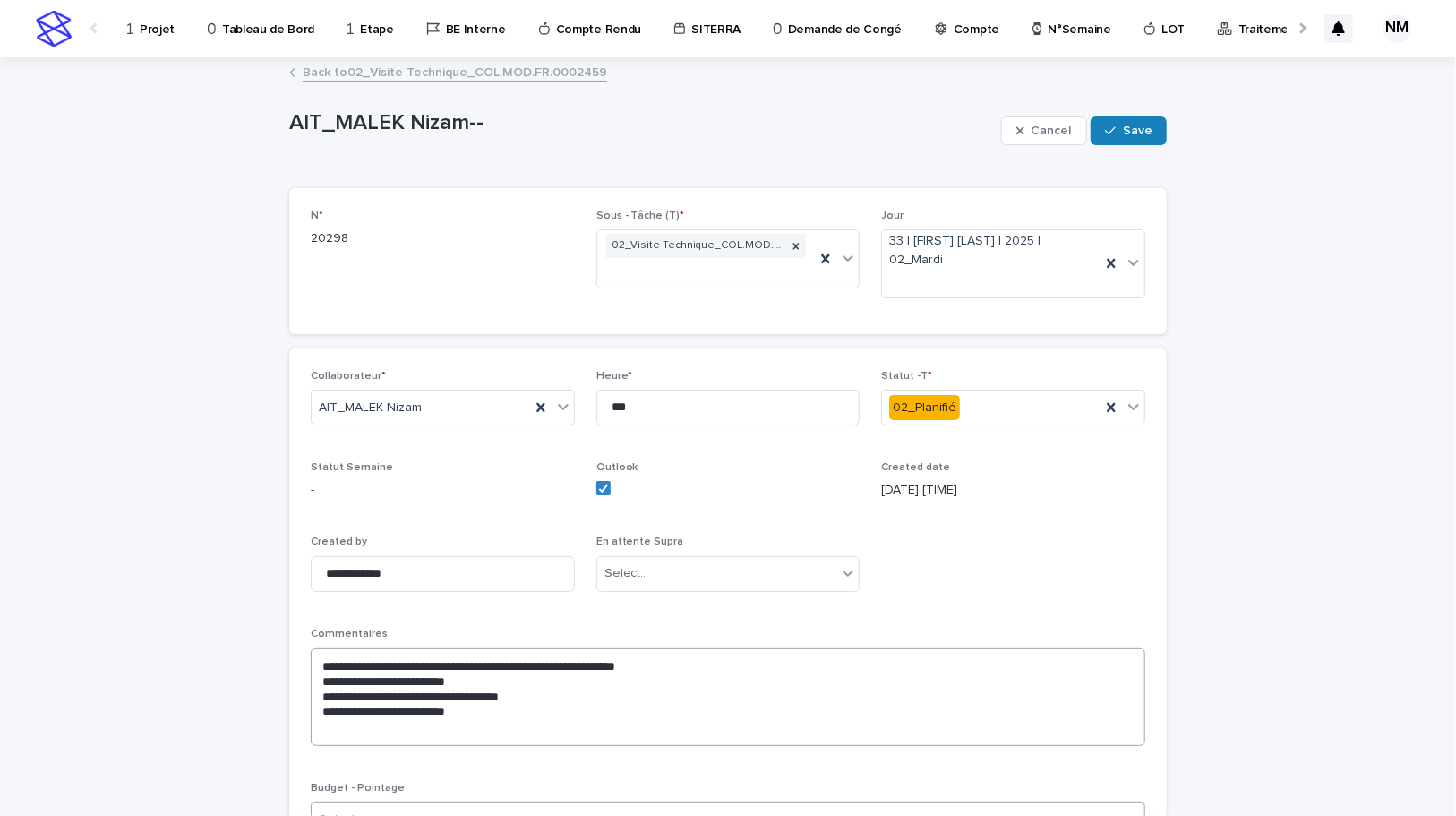 scroll, scrollTop: 81, scrollLeft: 0, axis: vertical 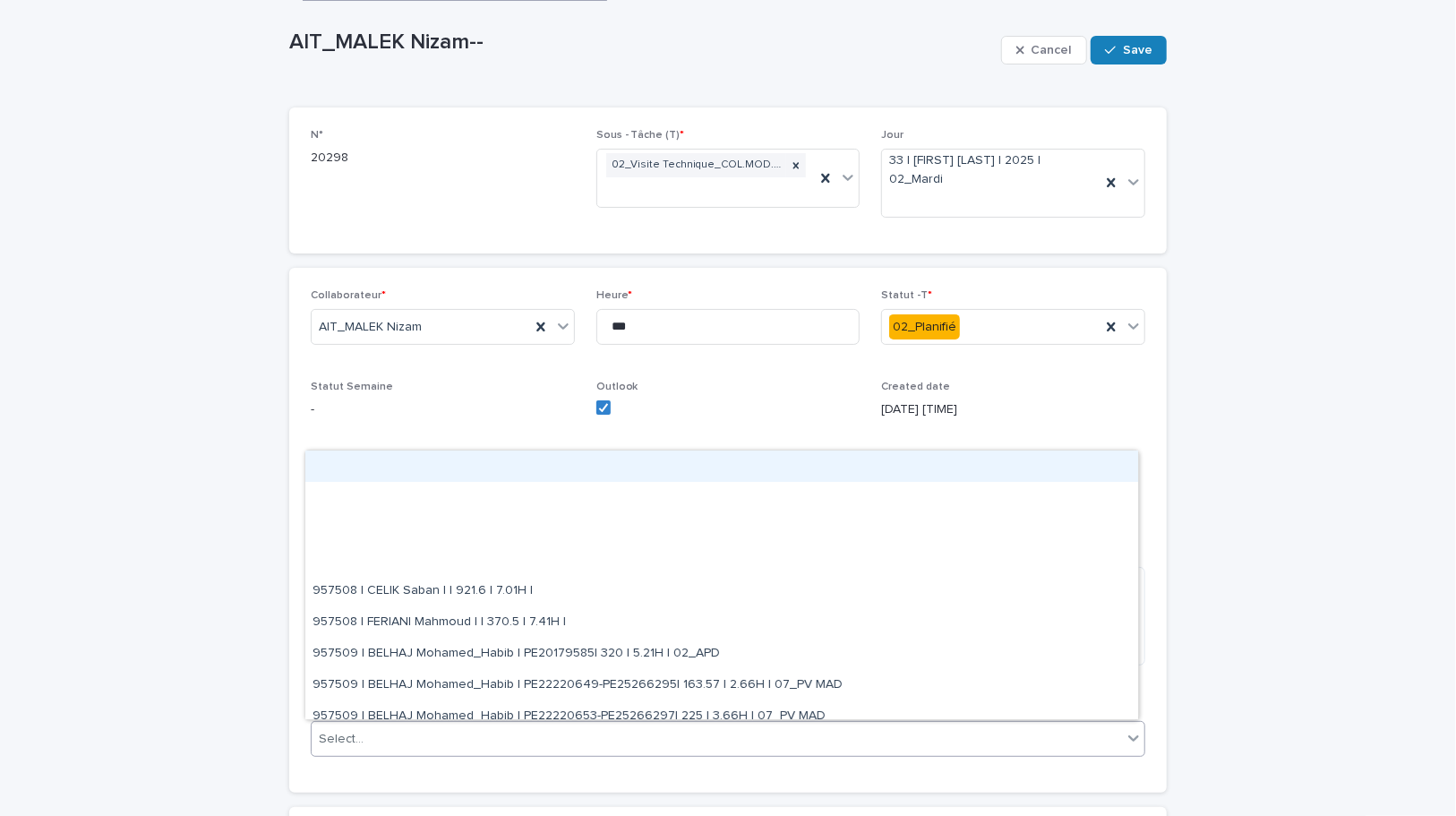 click on "Select..." at bounding box center [716, 739] 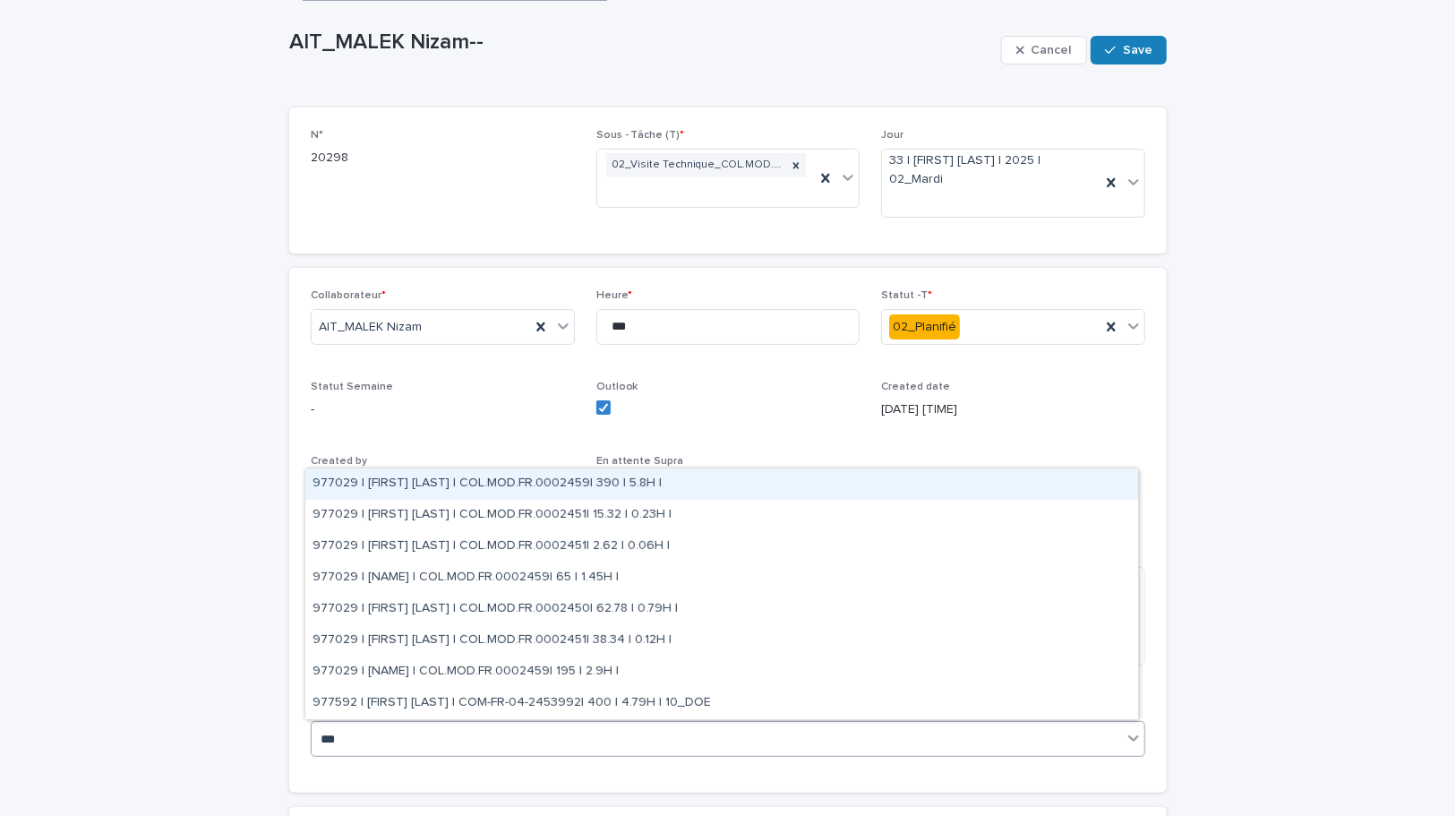 type on "****" 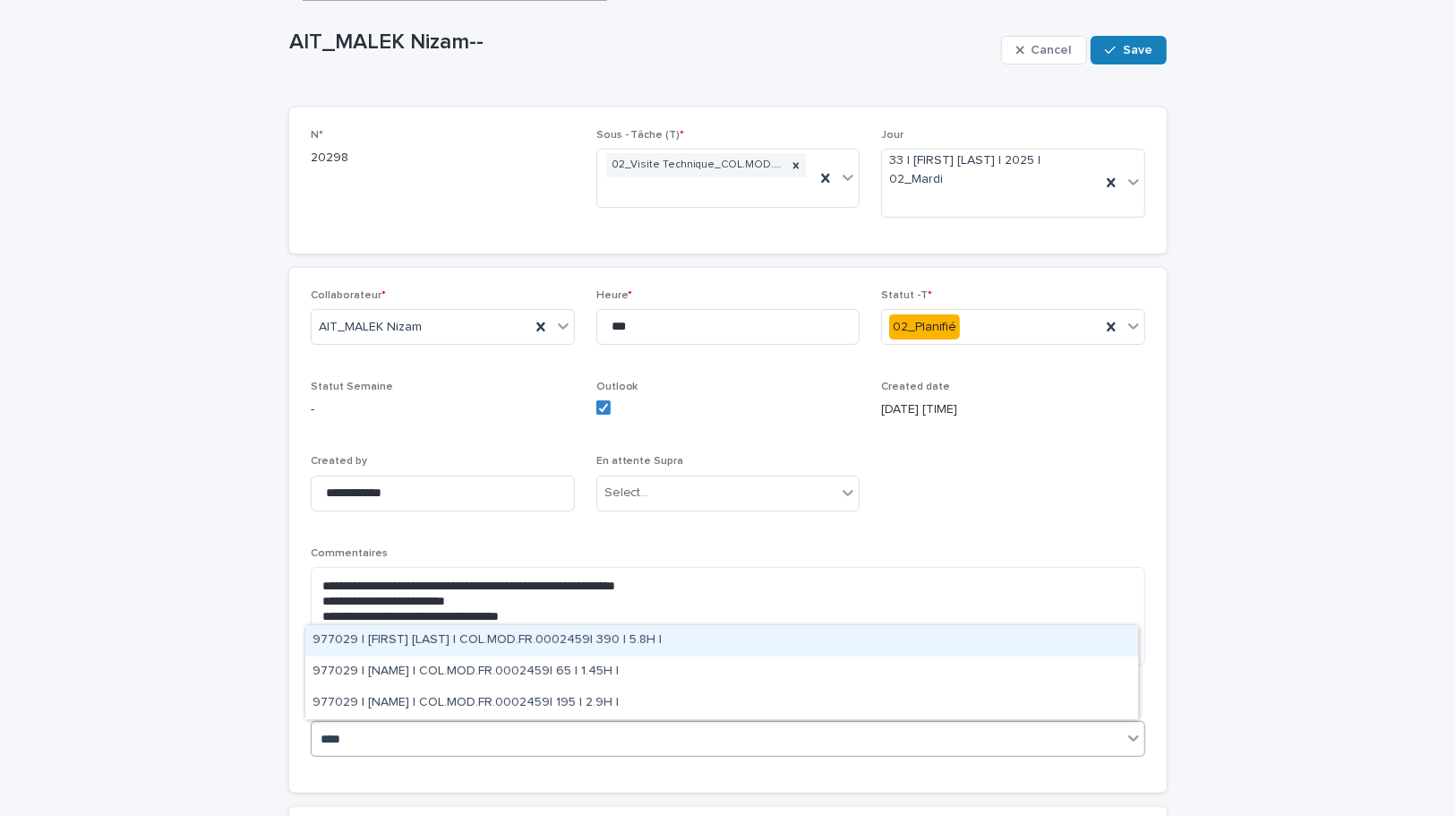 click on "977029 | [FIRST] [LAST] | COL.MOD.FR.0002459| 390 | 5.8H  |" at bounding box center [722, 640] 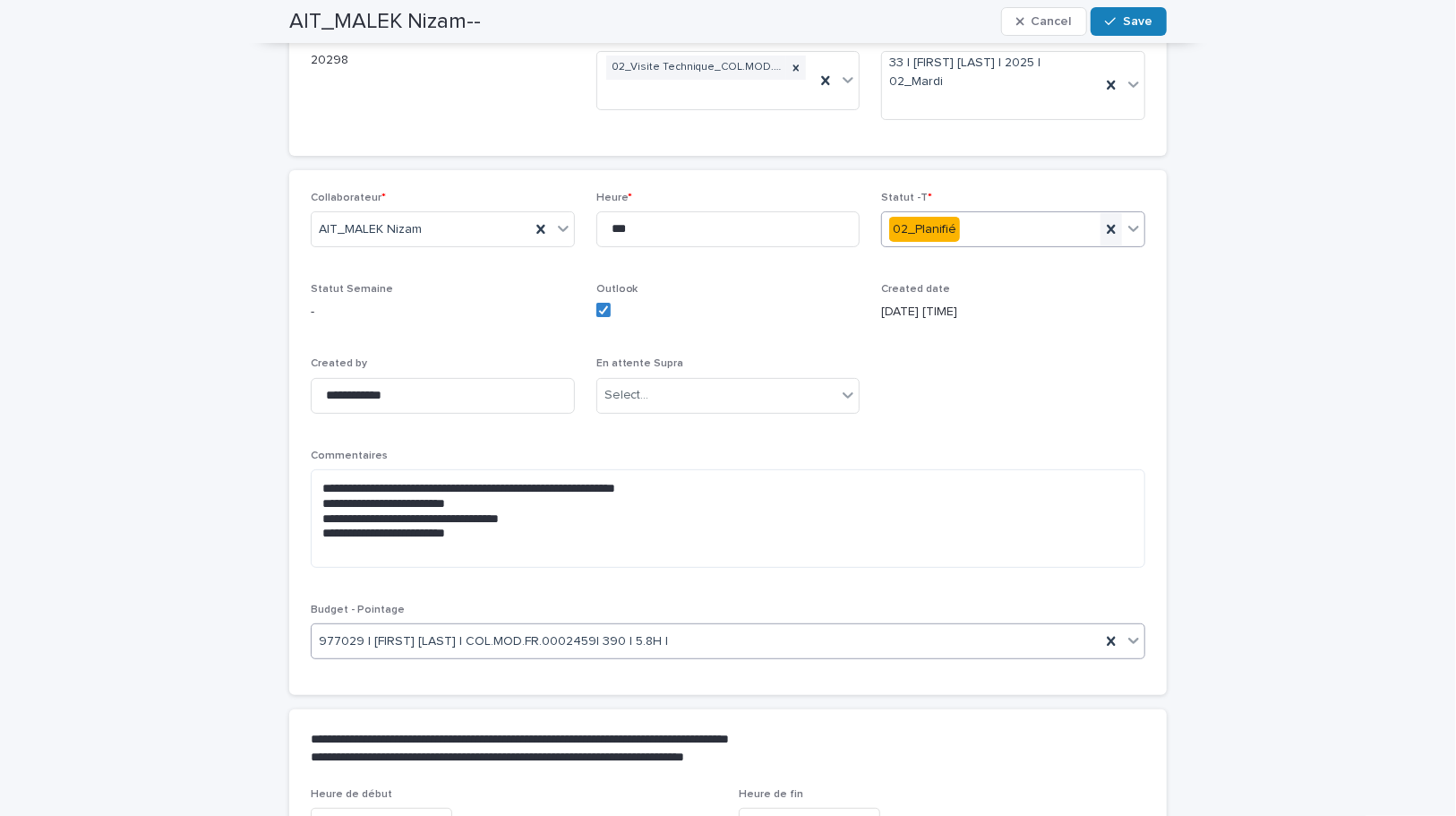 scroll, scrollTop: 177, scrollLeft: 0, axis: vertical 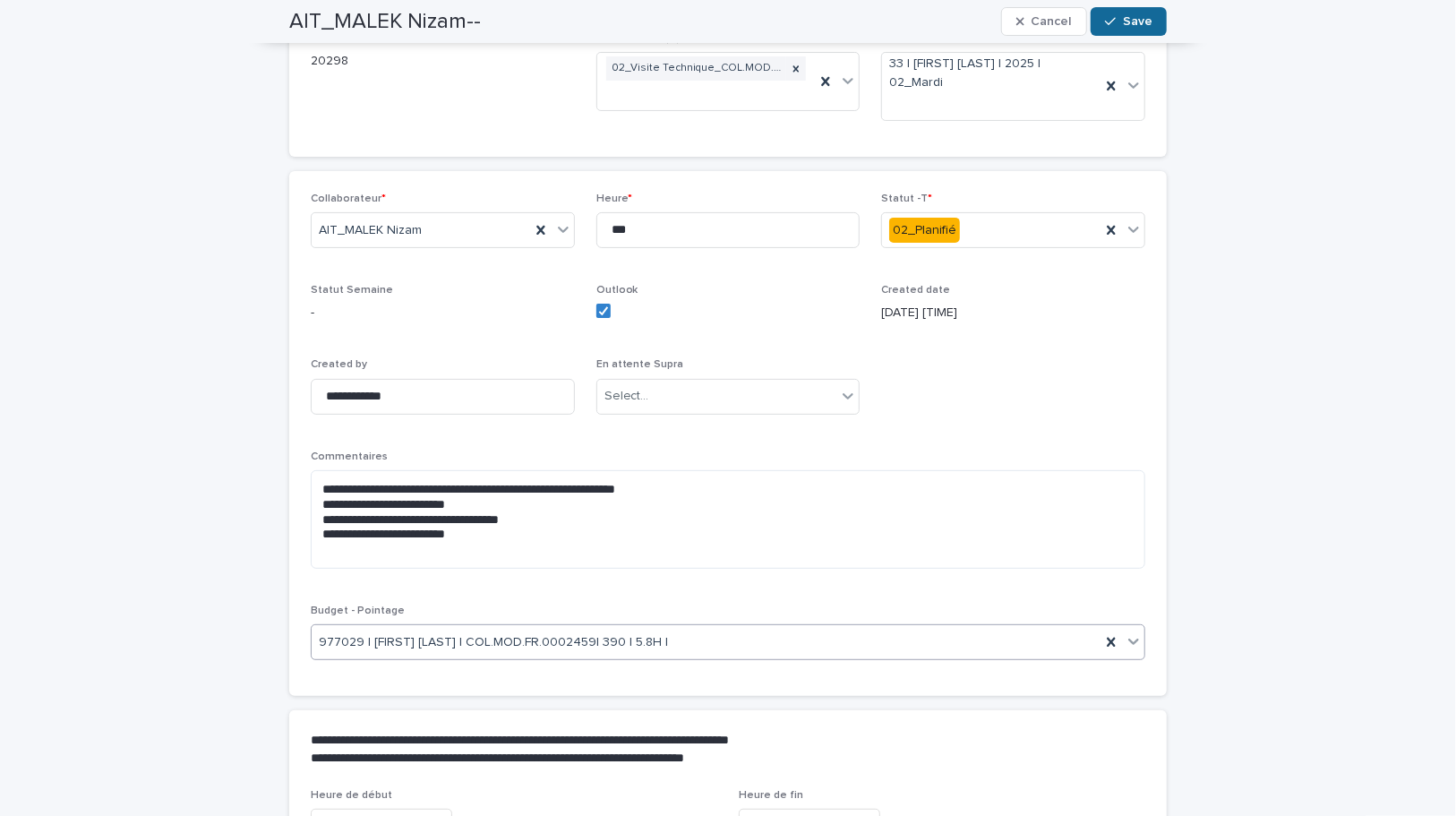 click on "Save" at bounding box center (1137, 21) 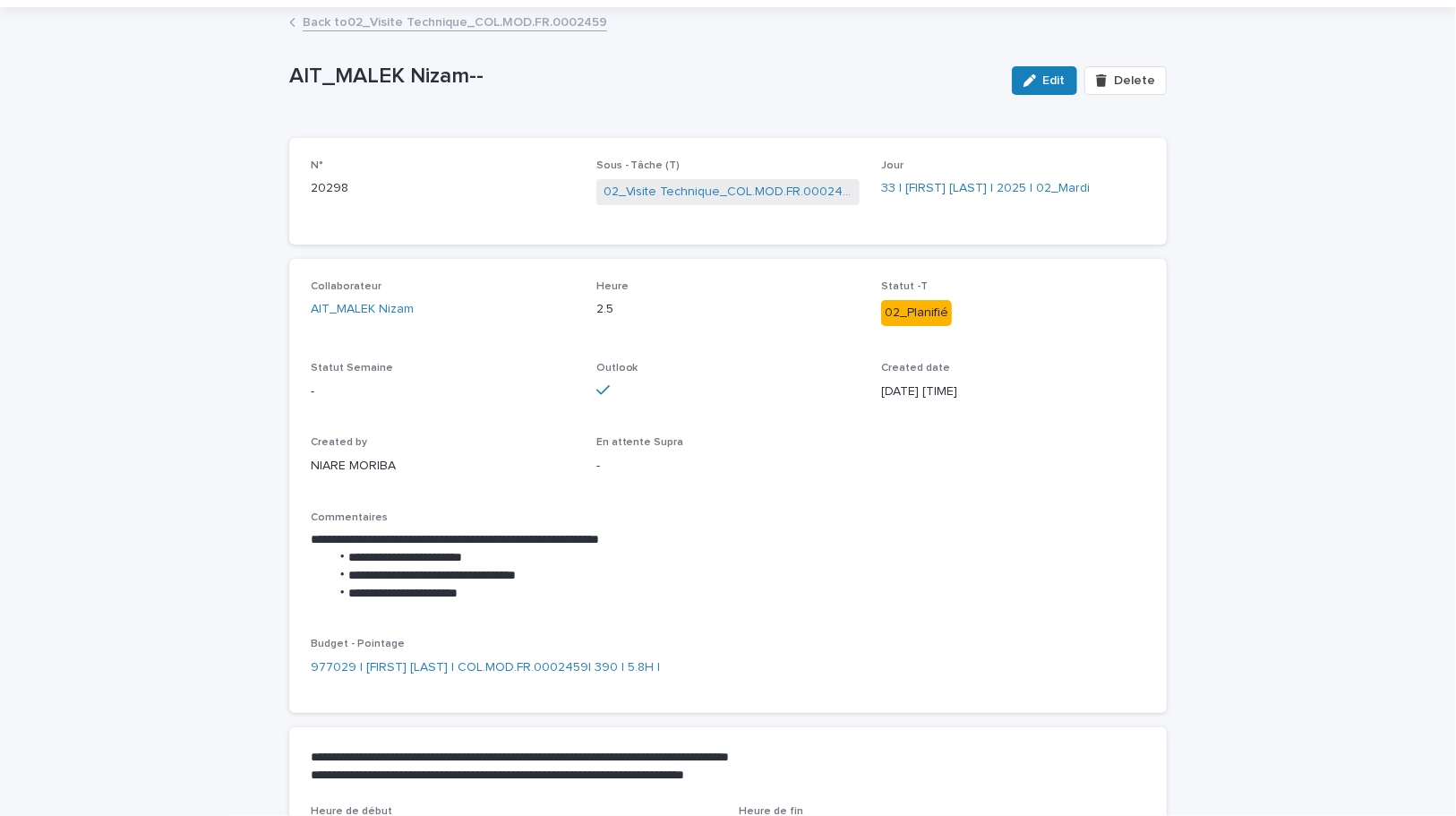scroll, scrollTop: 0, scrollLeft: 0, axis: both 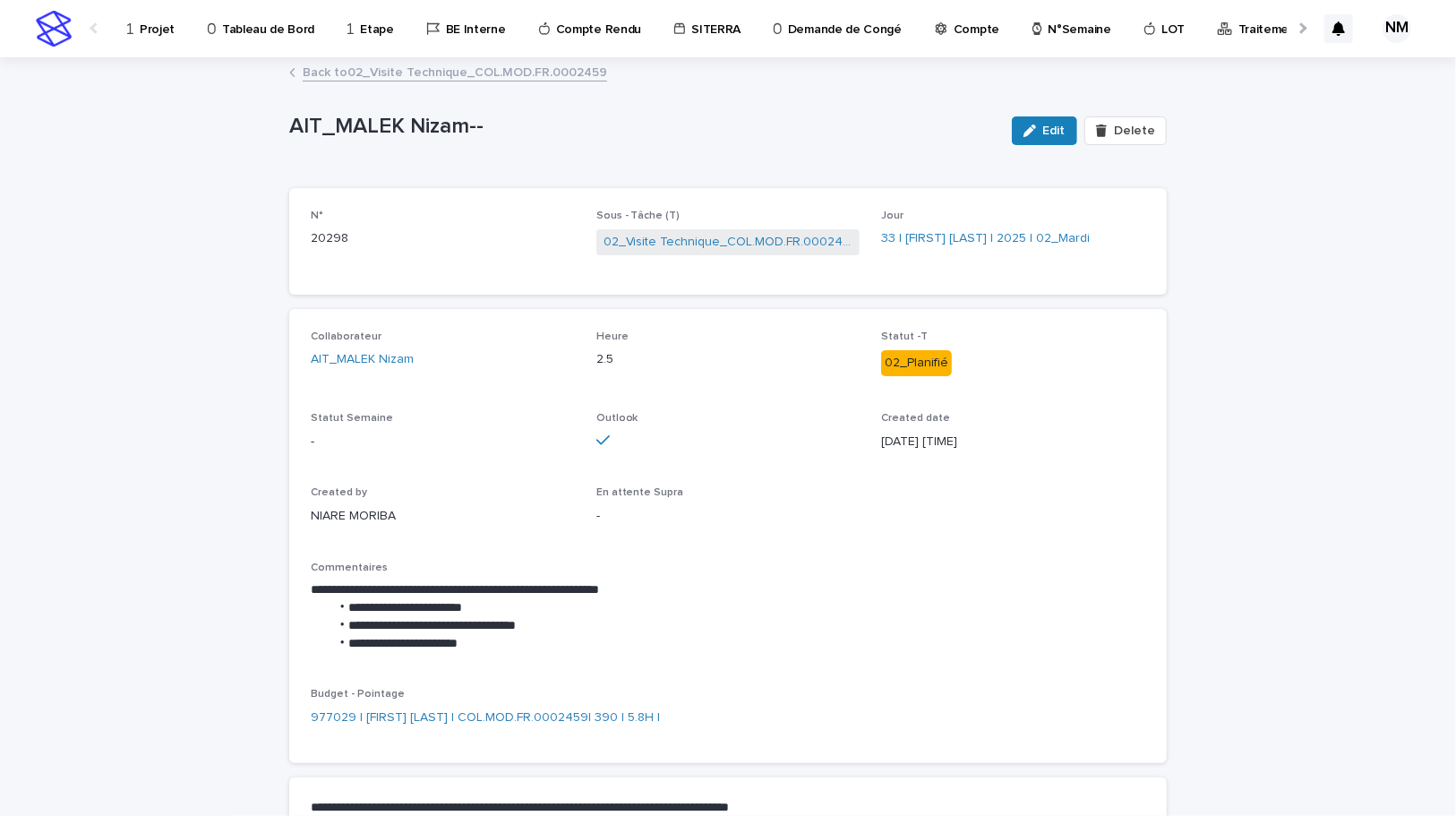 click on "Back to  02_Visite Technique_COL.MOD.FR.0002459" at bounding box center (455, 71) 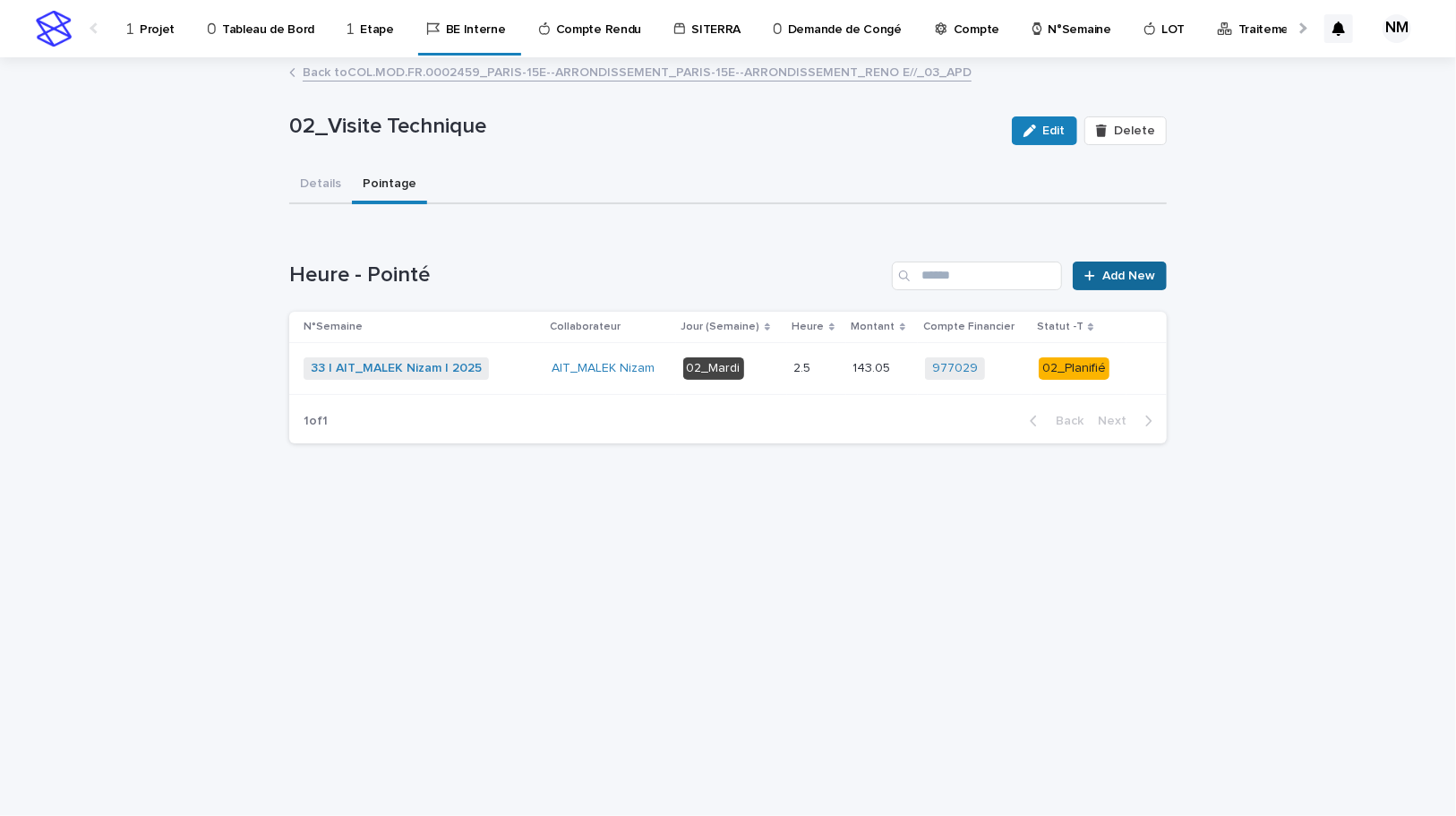 click on "Add New" at bounding box center (1119, 276) 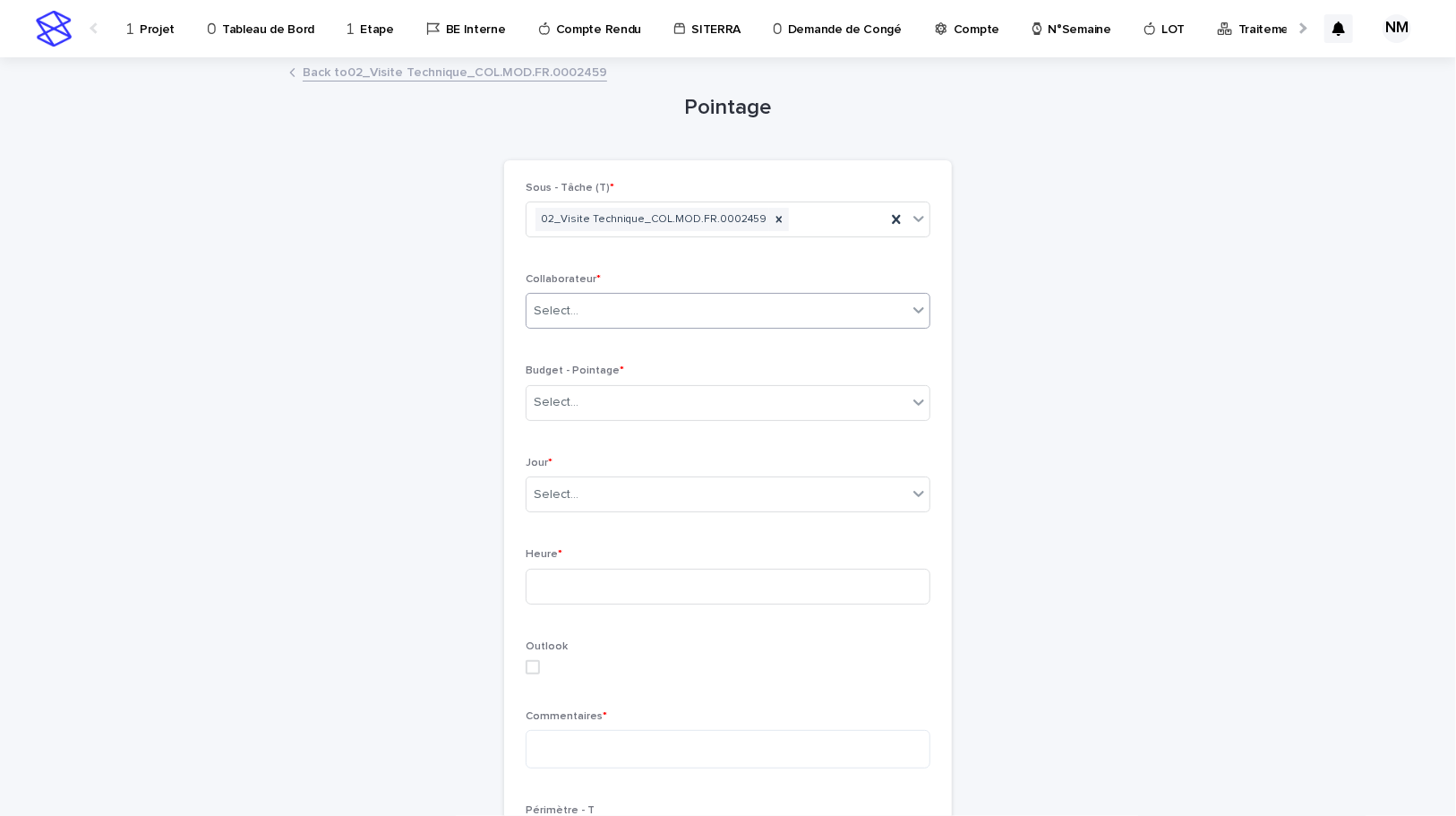 click on "Select..." at bounding box center [716, 311] 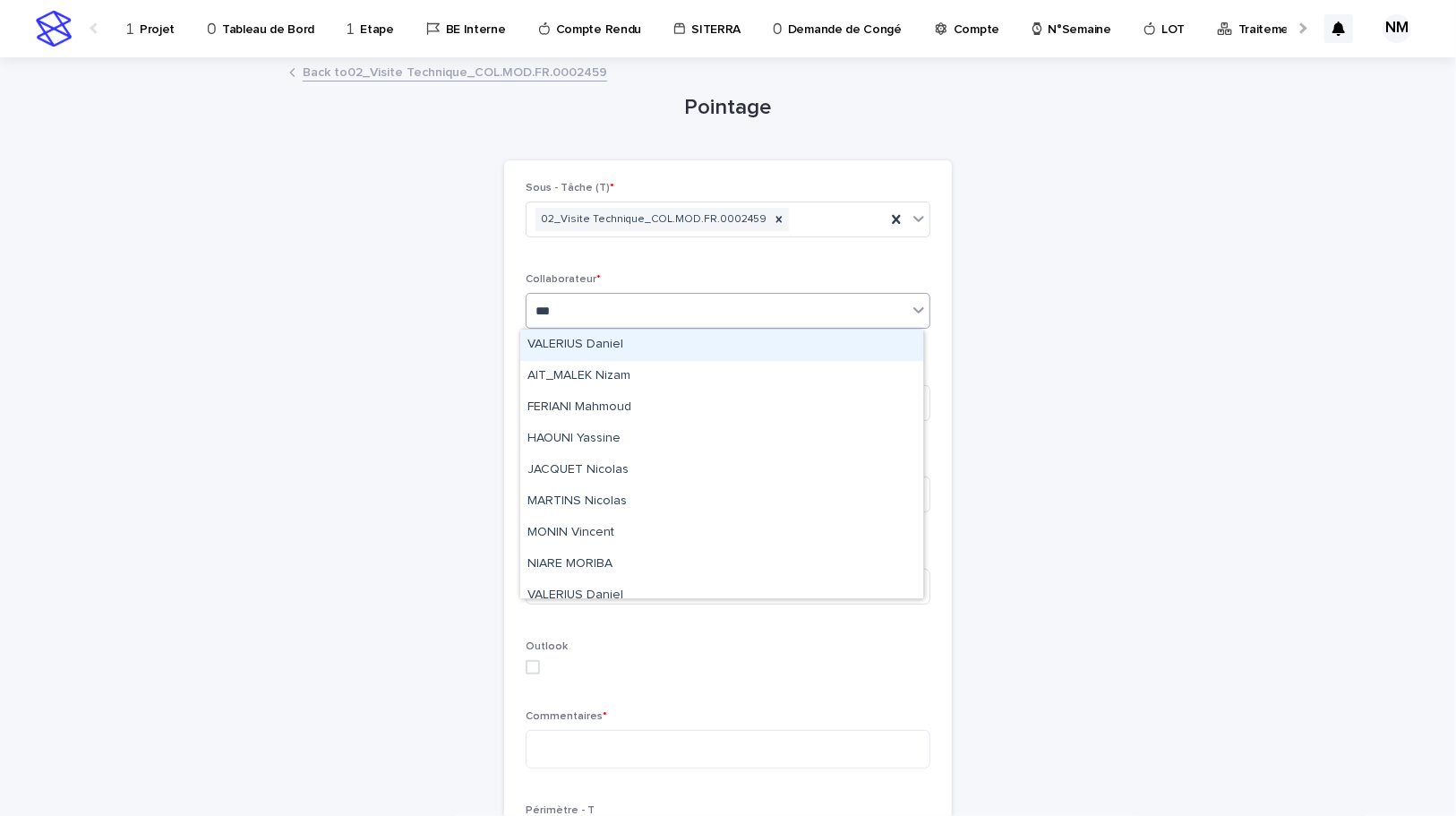 type on "****" 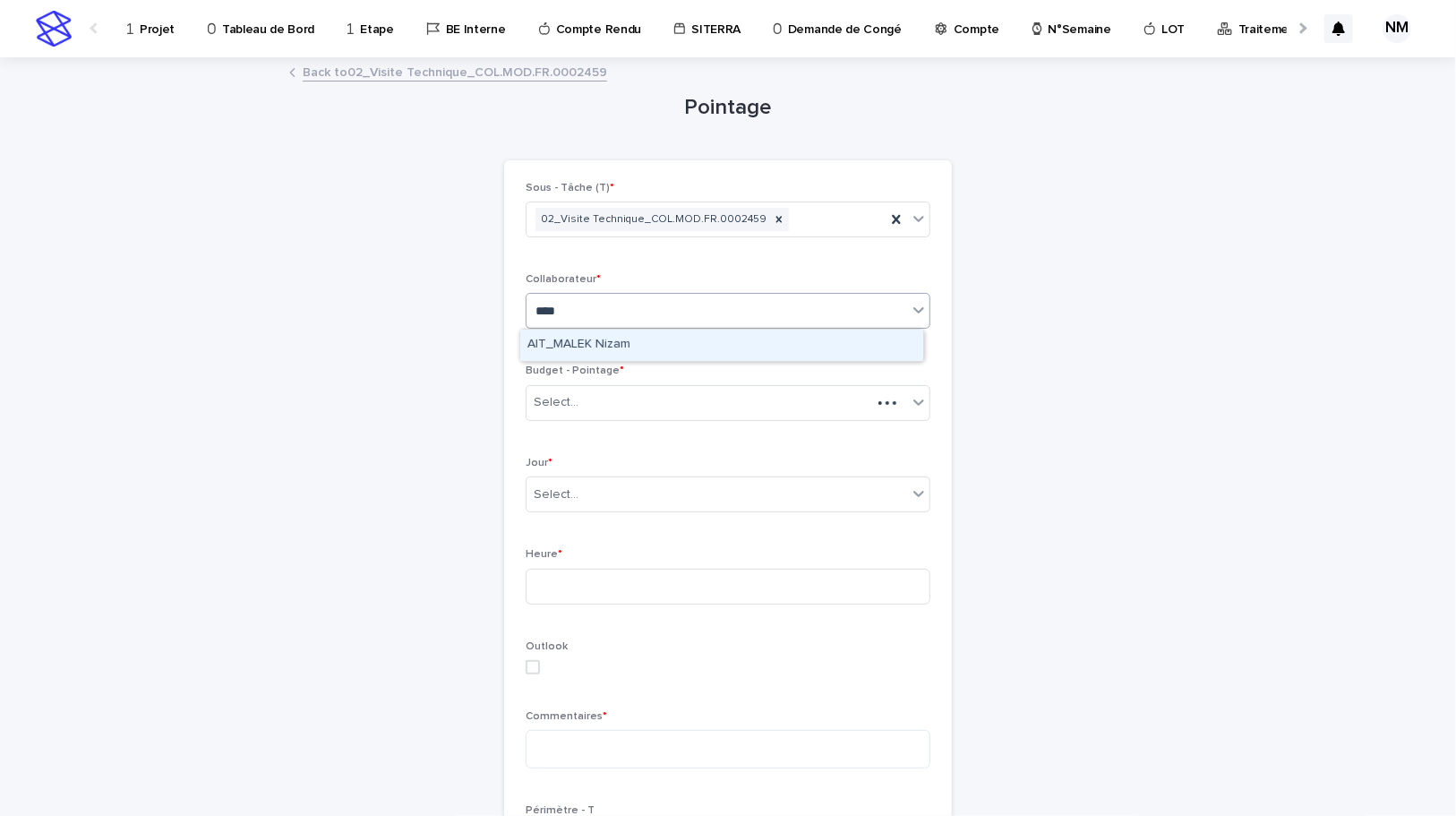 click on "AIT_MALEK Nizam" at bounding box center [722, 345] 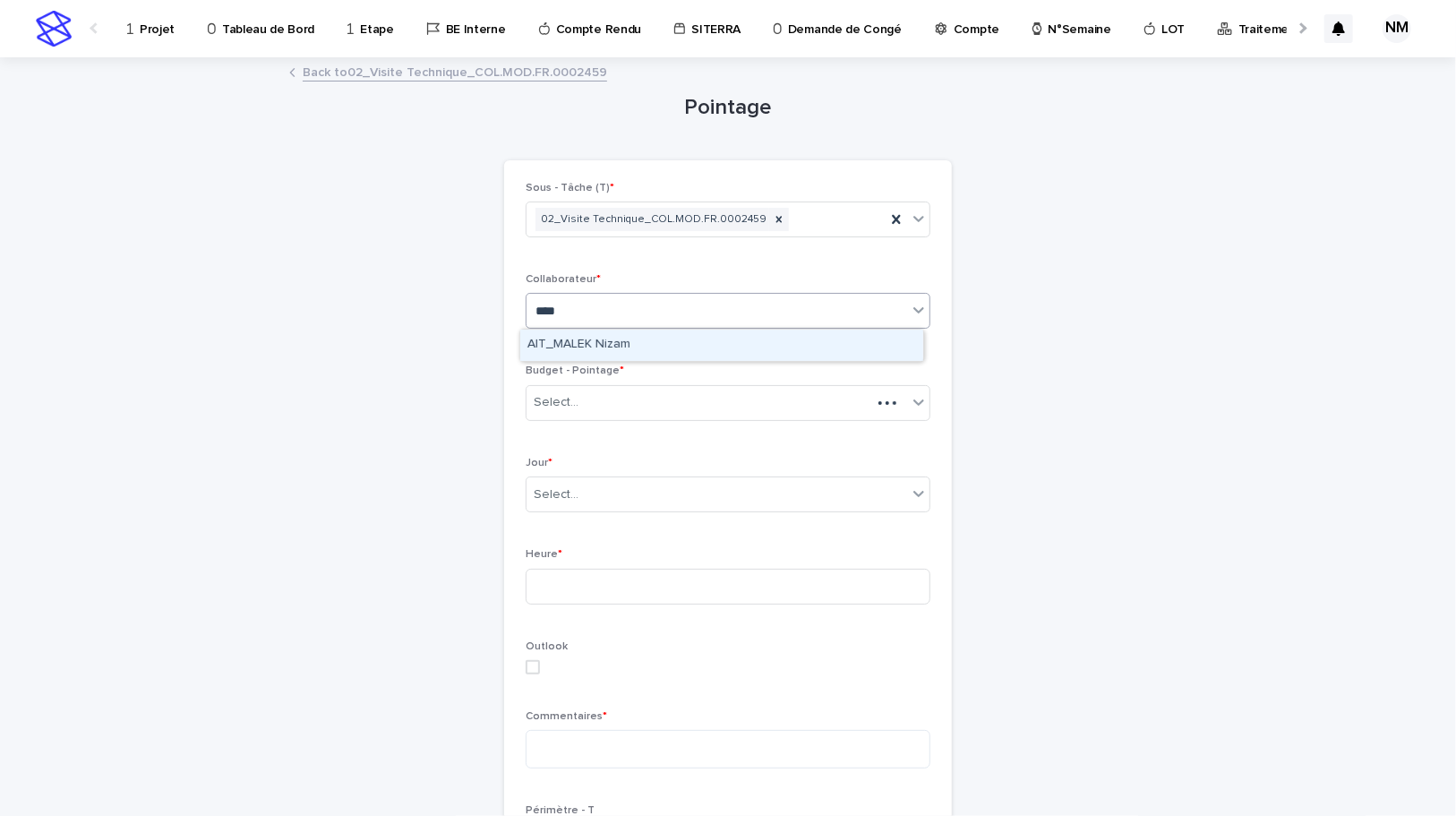 type 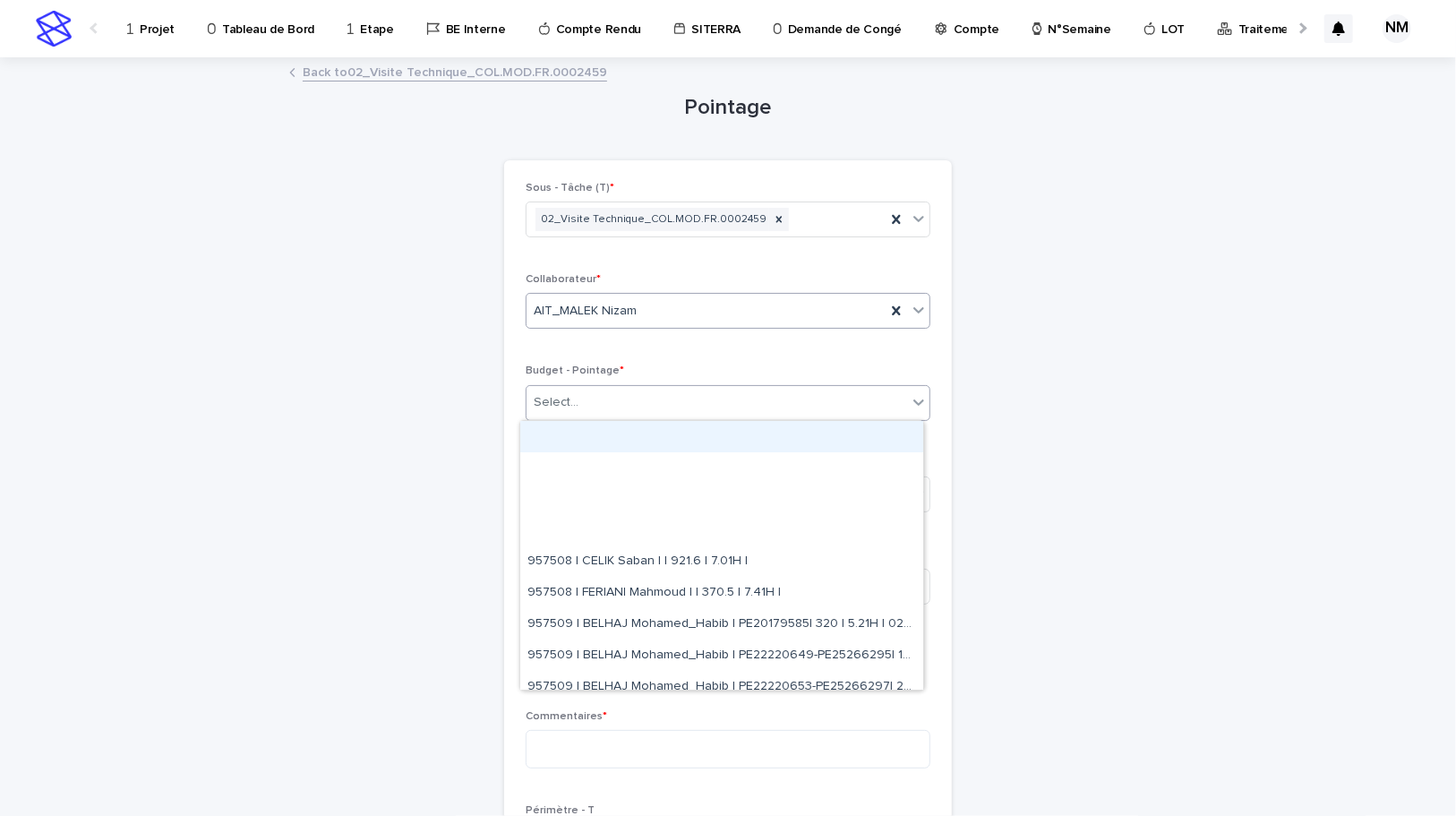 click on "Select..." at bounding box center (716, 402) 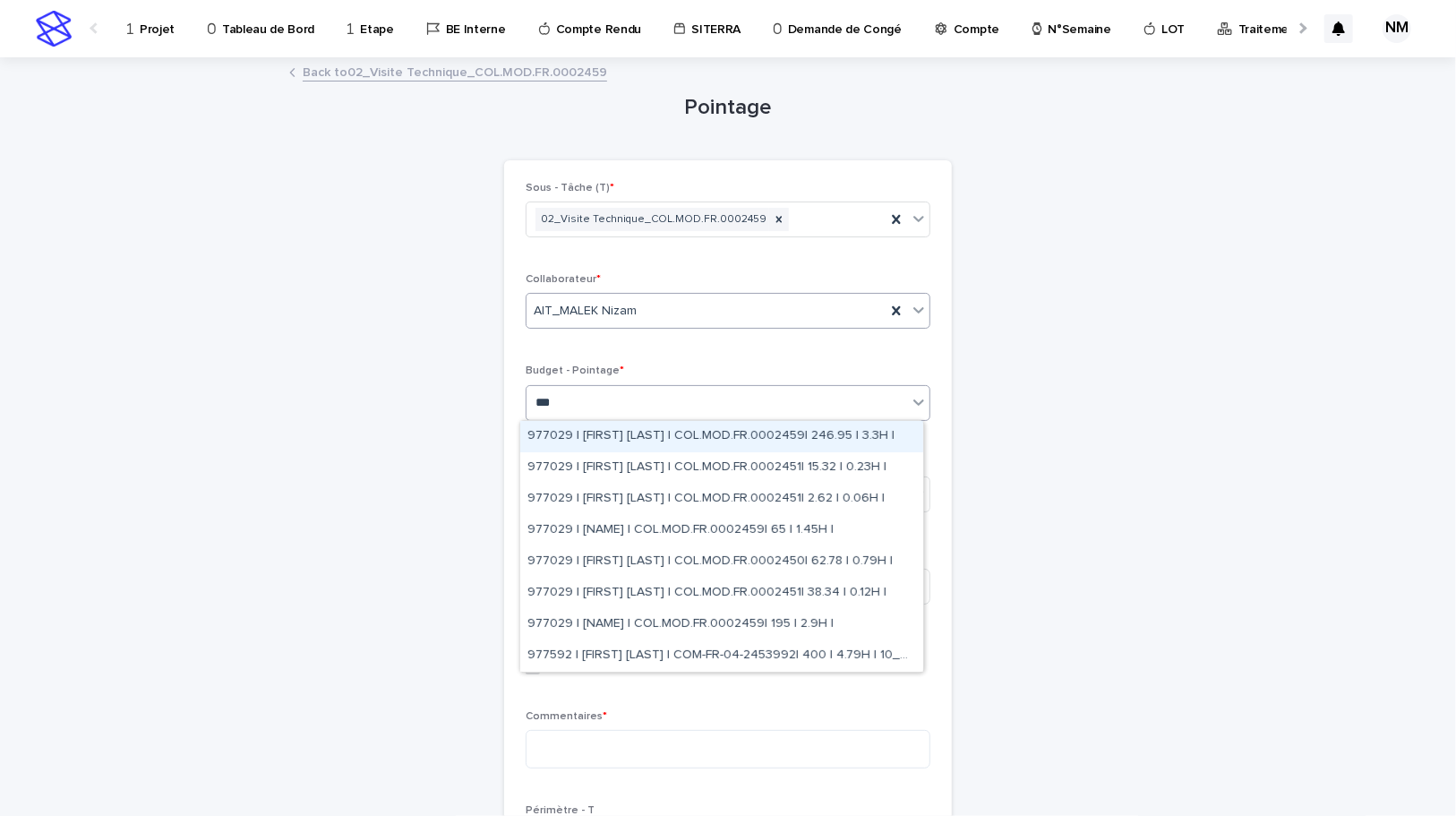 type on "****" 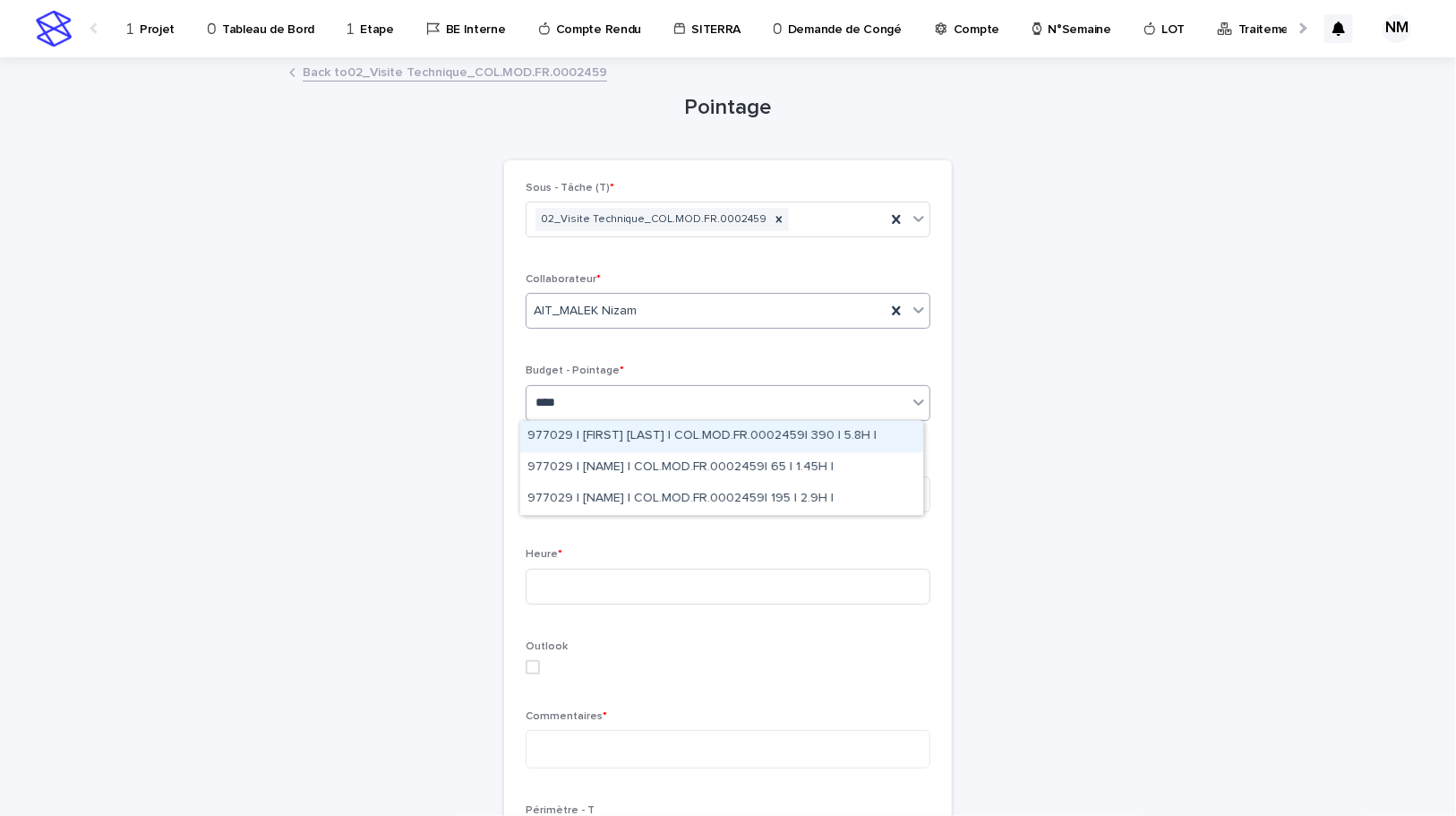 click on "977029 | [FIRST] [LAST] | COL.MOD.FR.0002459| 390 | 5.8H  |" at bounding box center [722, 436] 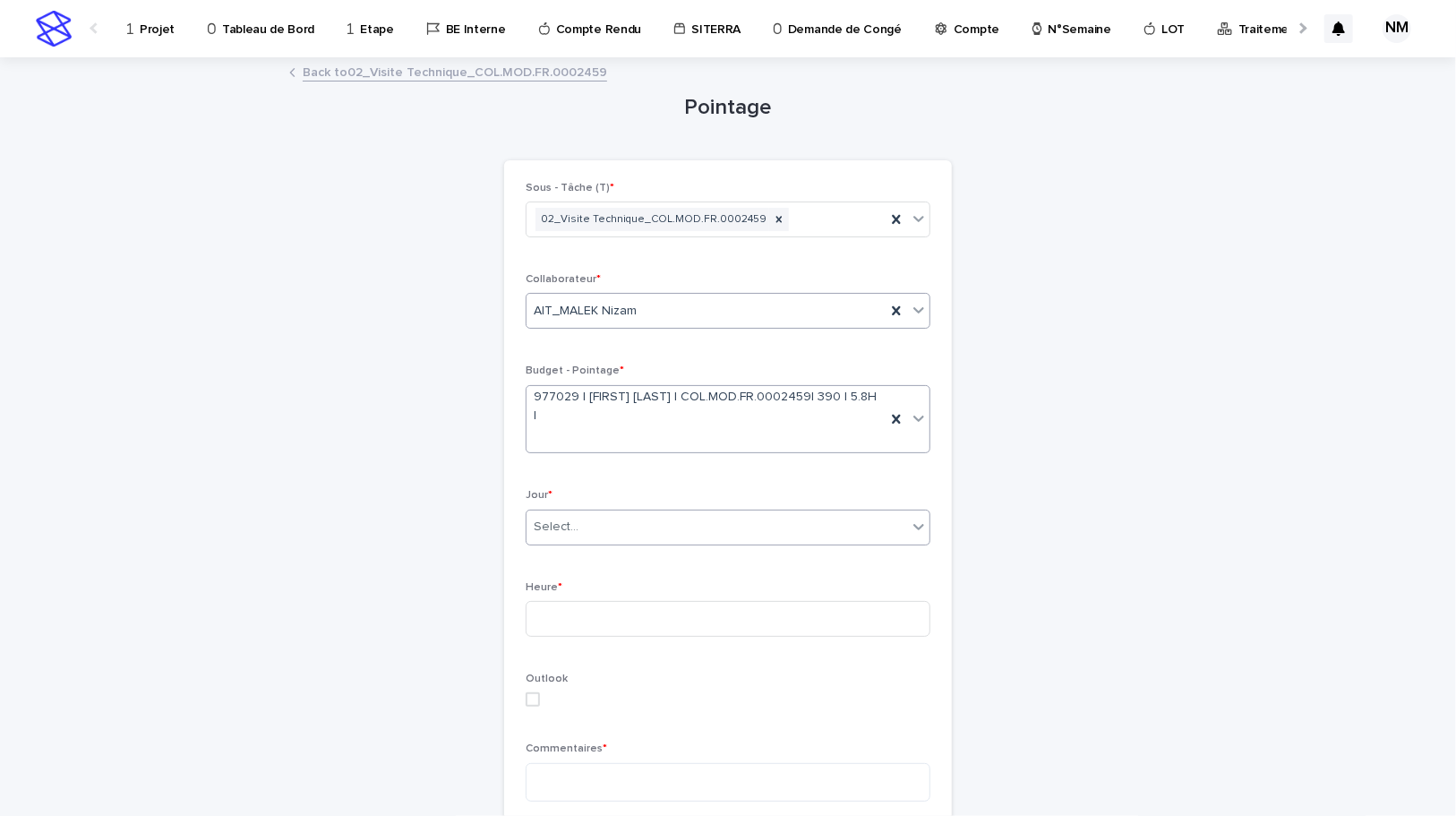click on "Select..." at bounding box center (716, 527) 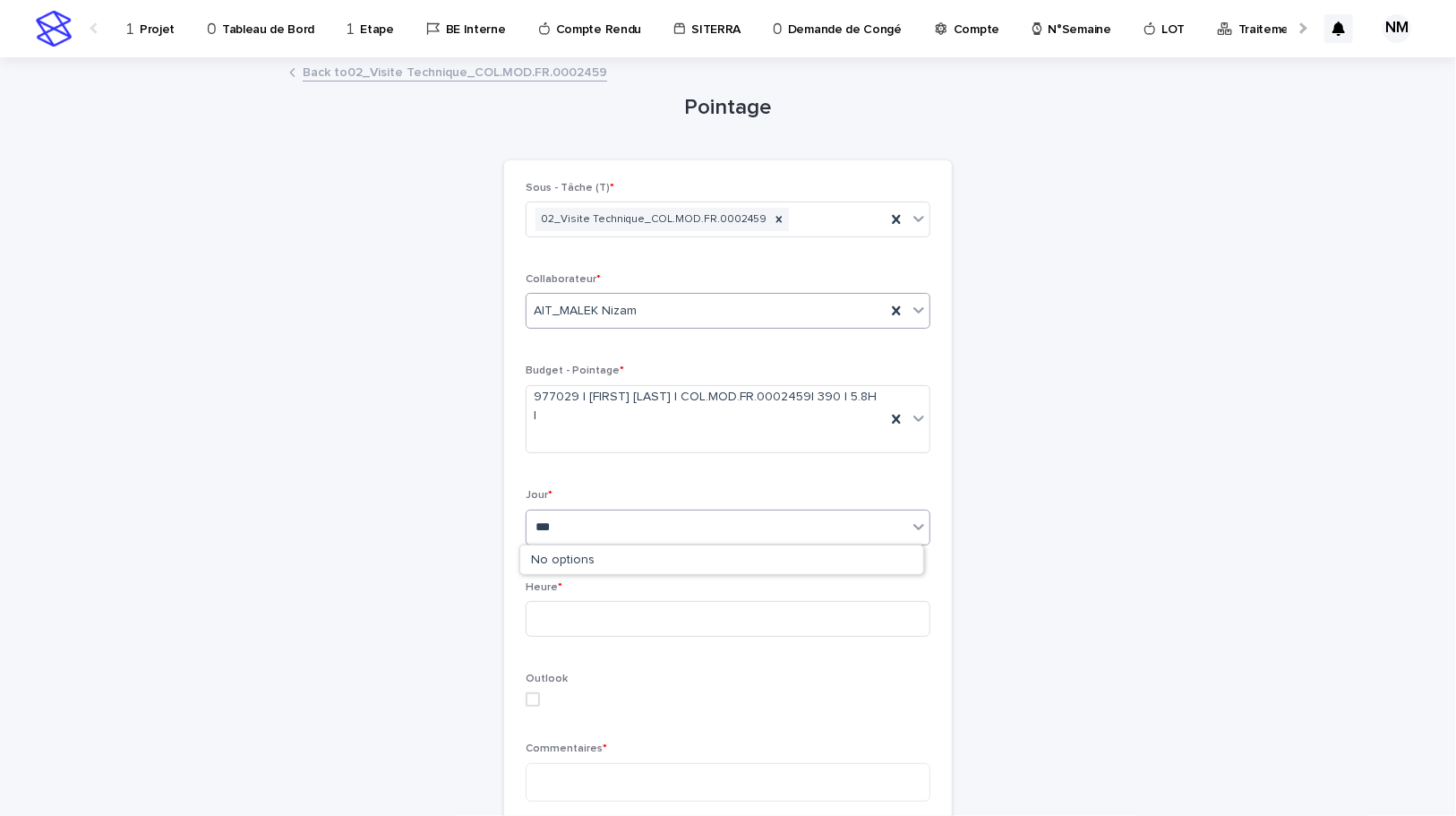 type on "****" 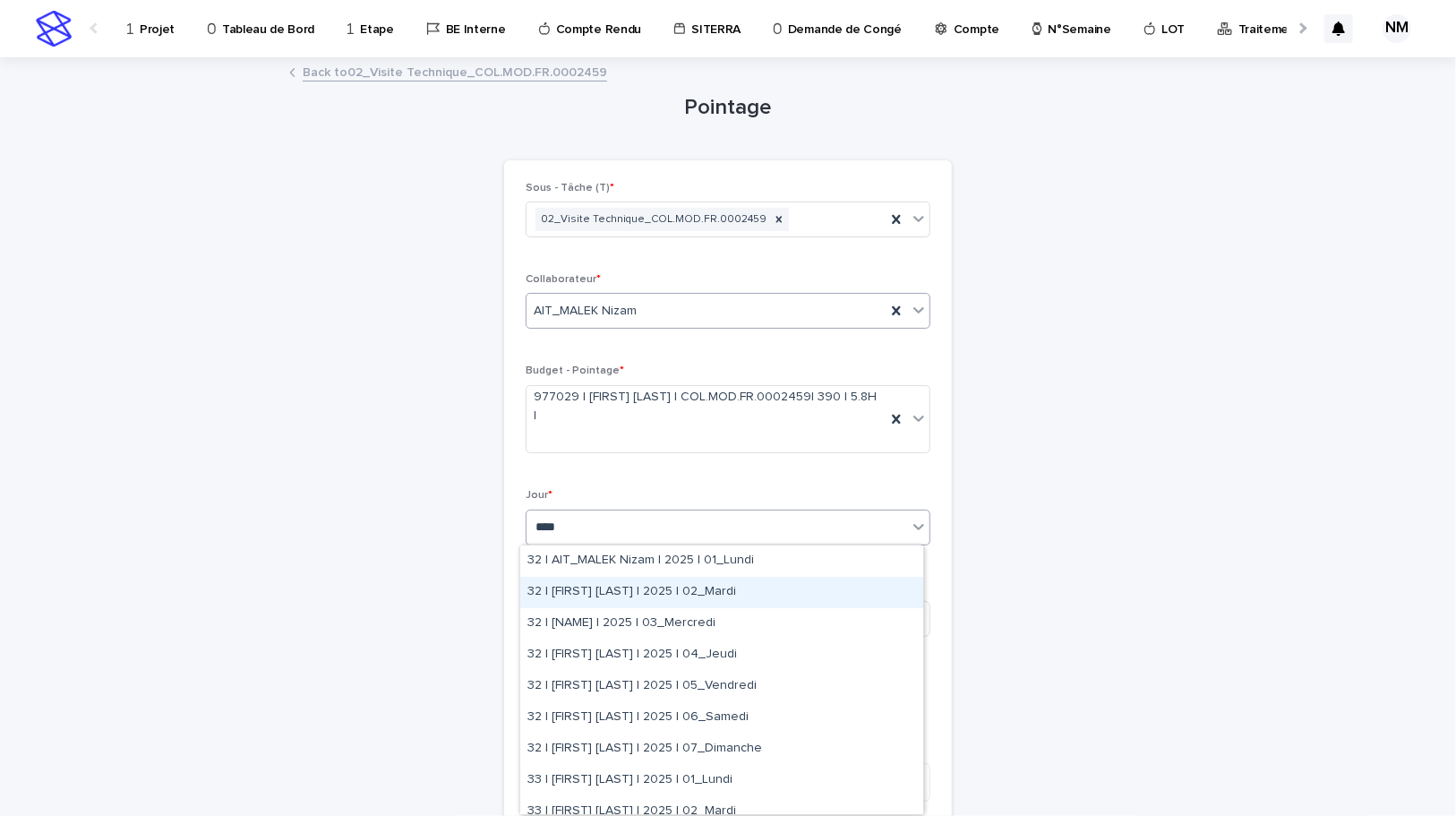 click on "32 | [FIRST] [LAST] | 2025 | 02_Mardi" at bounding box center [722, 592] 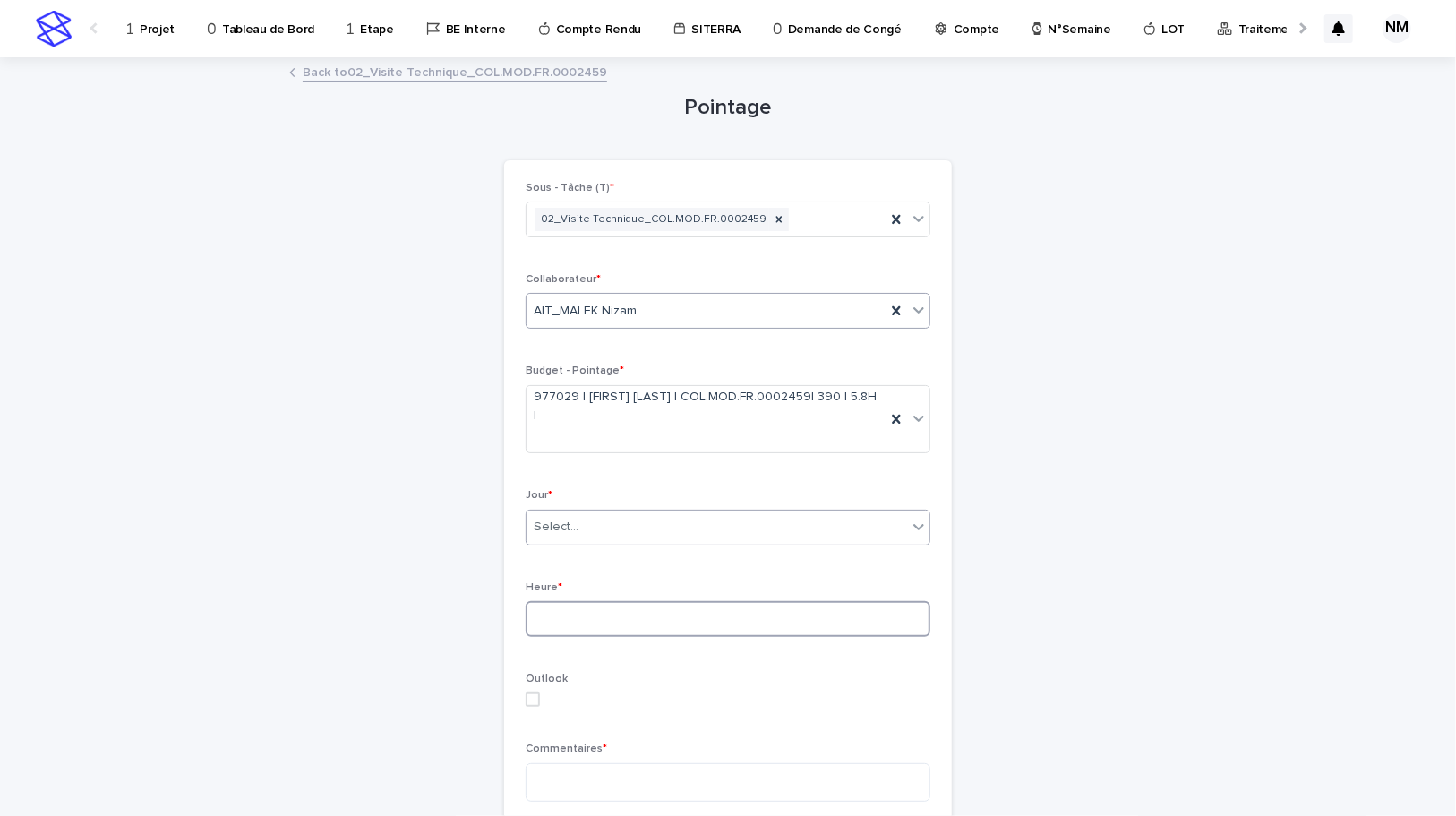 click at bounding box center (728, 619) 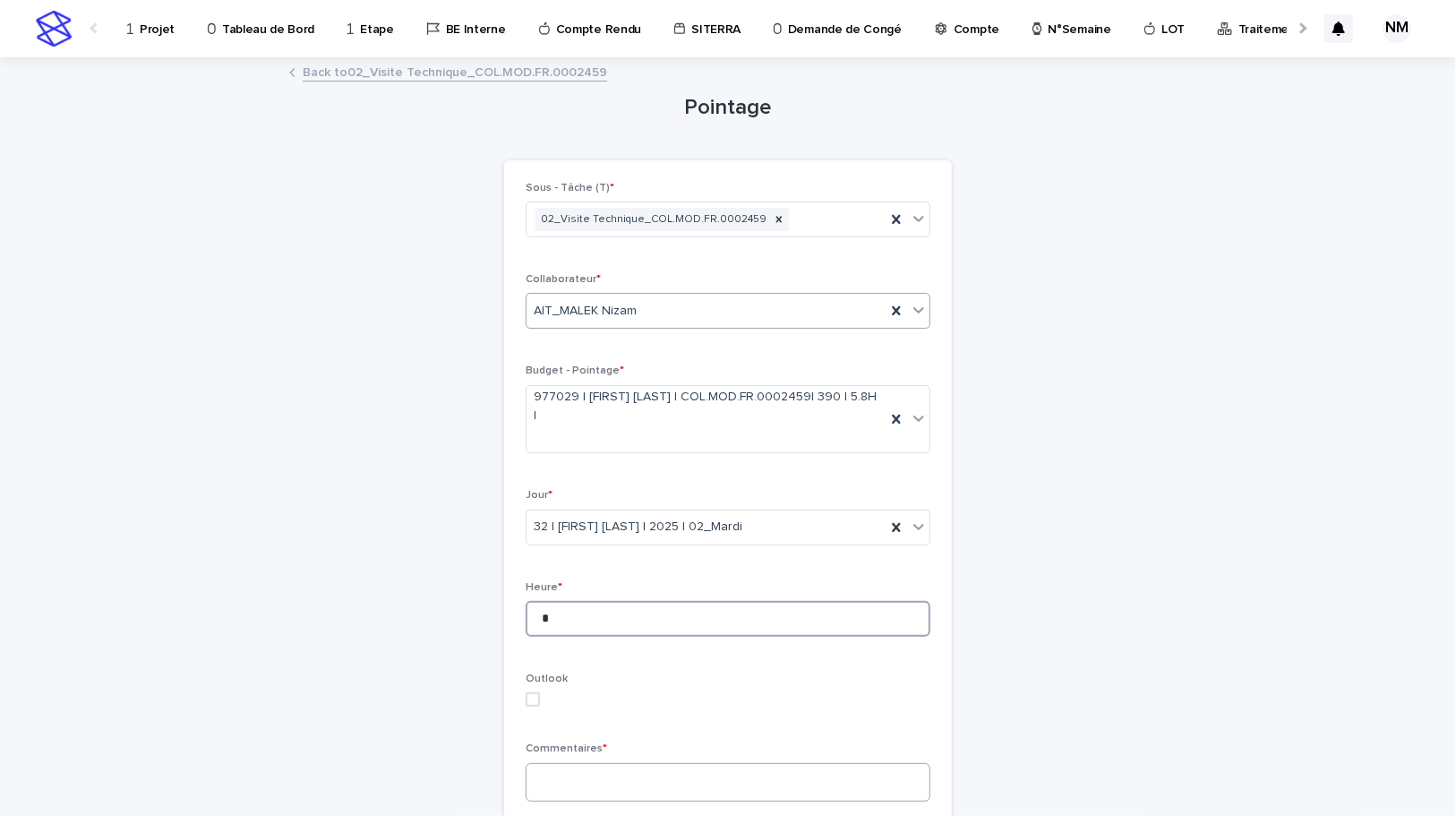 type on "*" 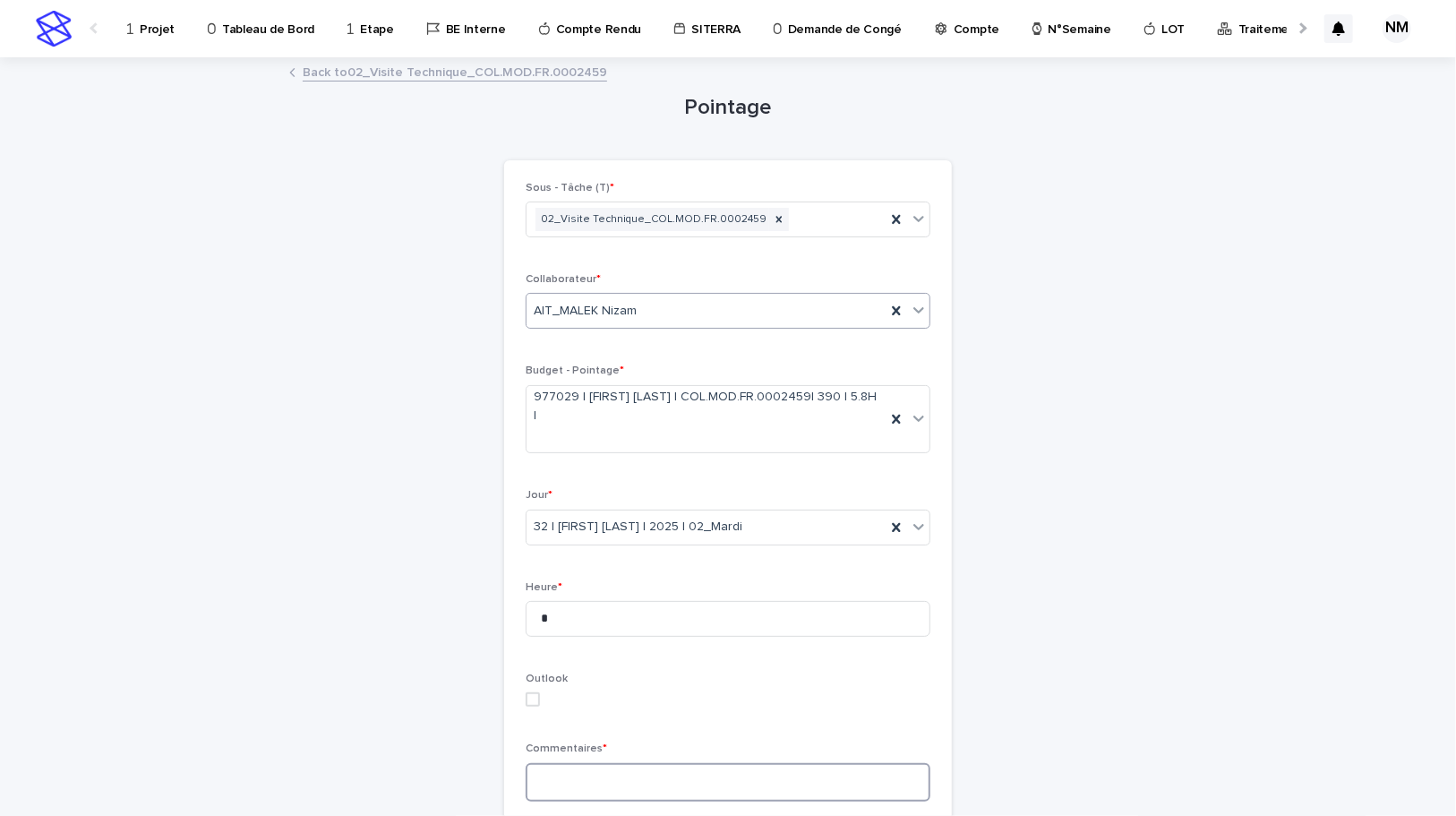 click at bounding box center [728, 782] 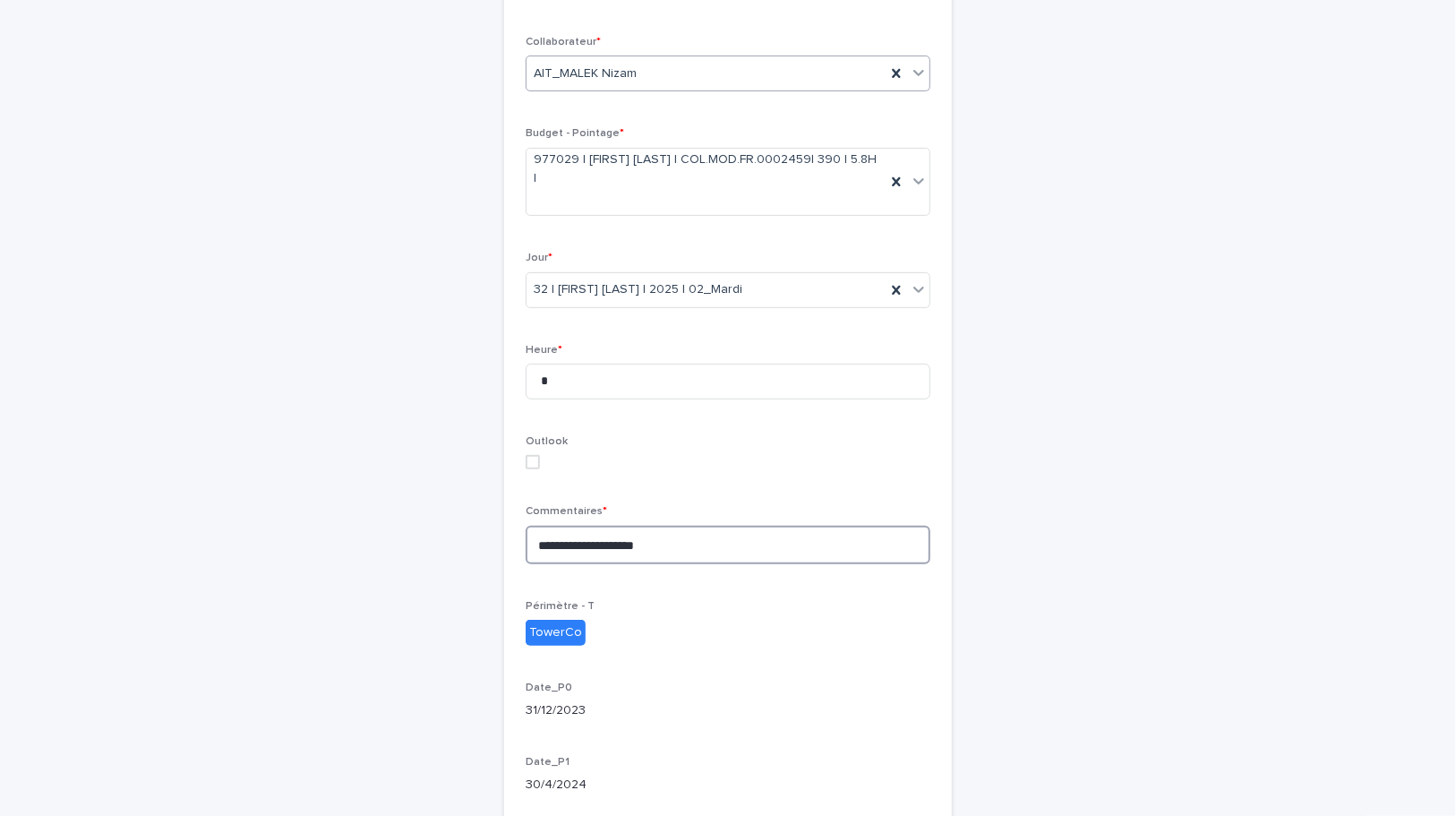 scroll, scrollTop: 407, scrollLeft: 0, axis: vertical 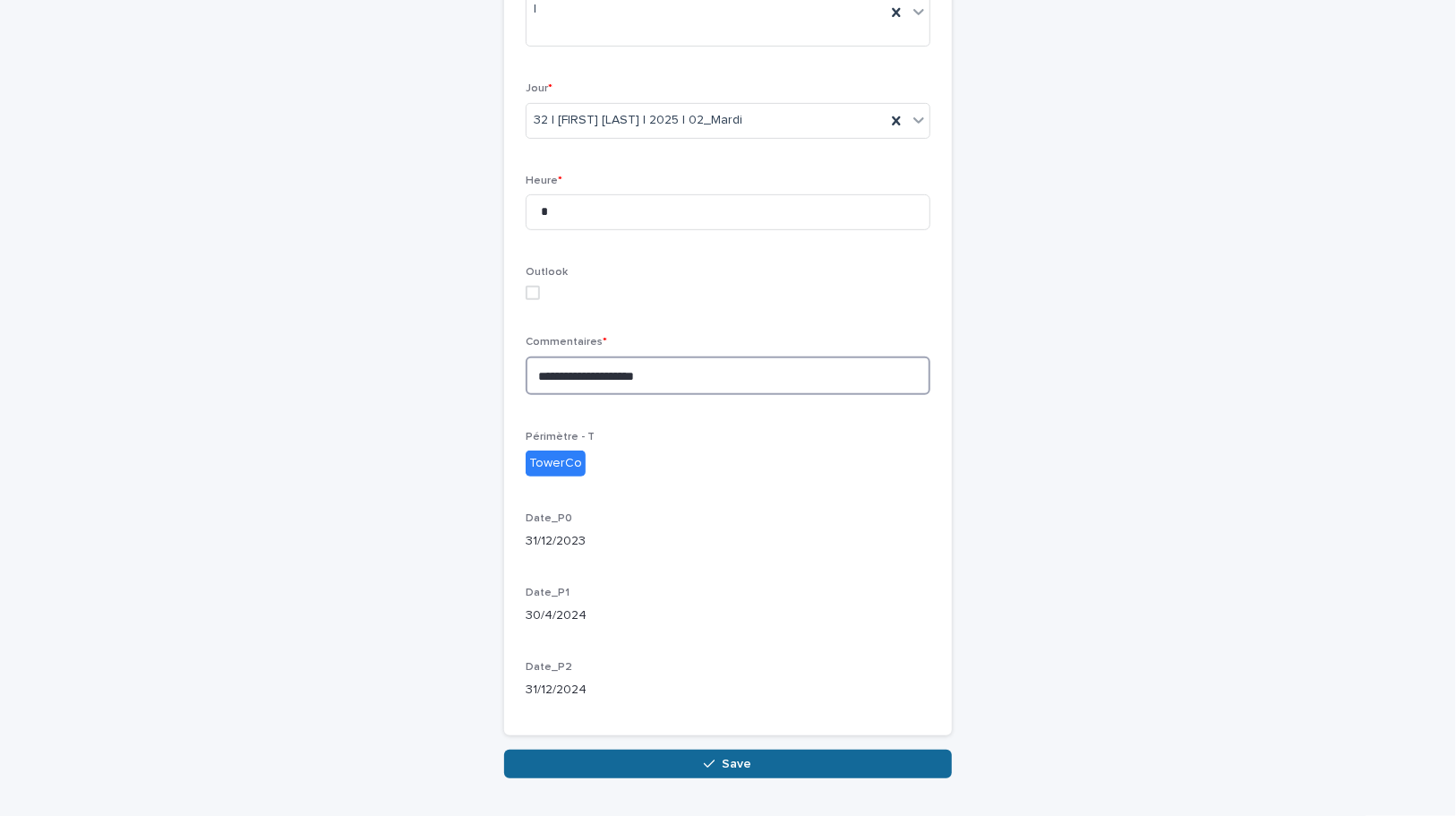 type on "**********" 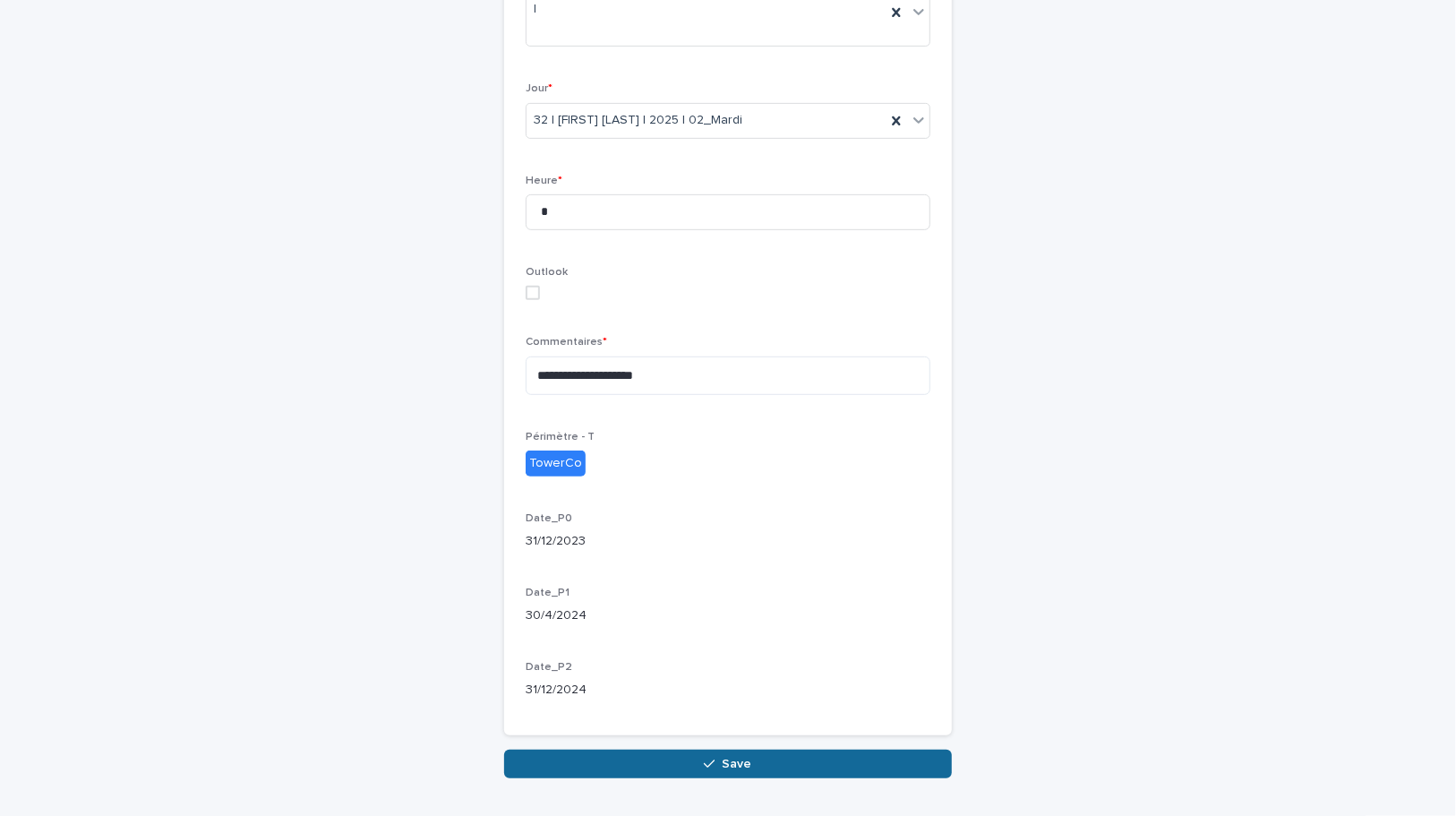 click on "Save" at bounding box center (728, 764) 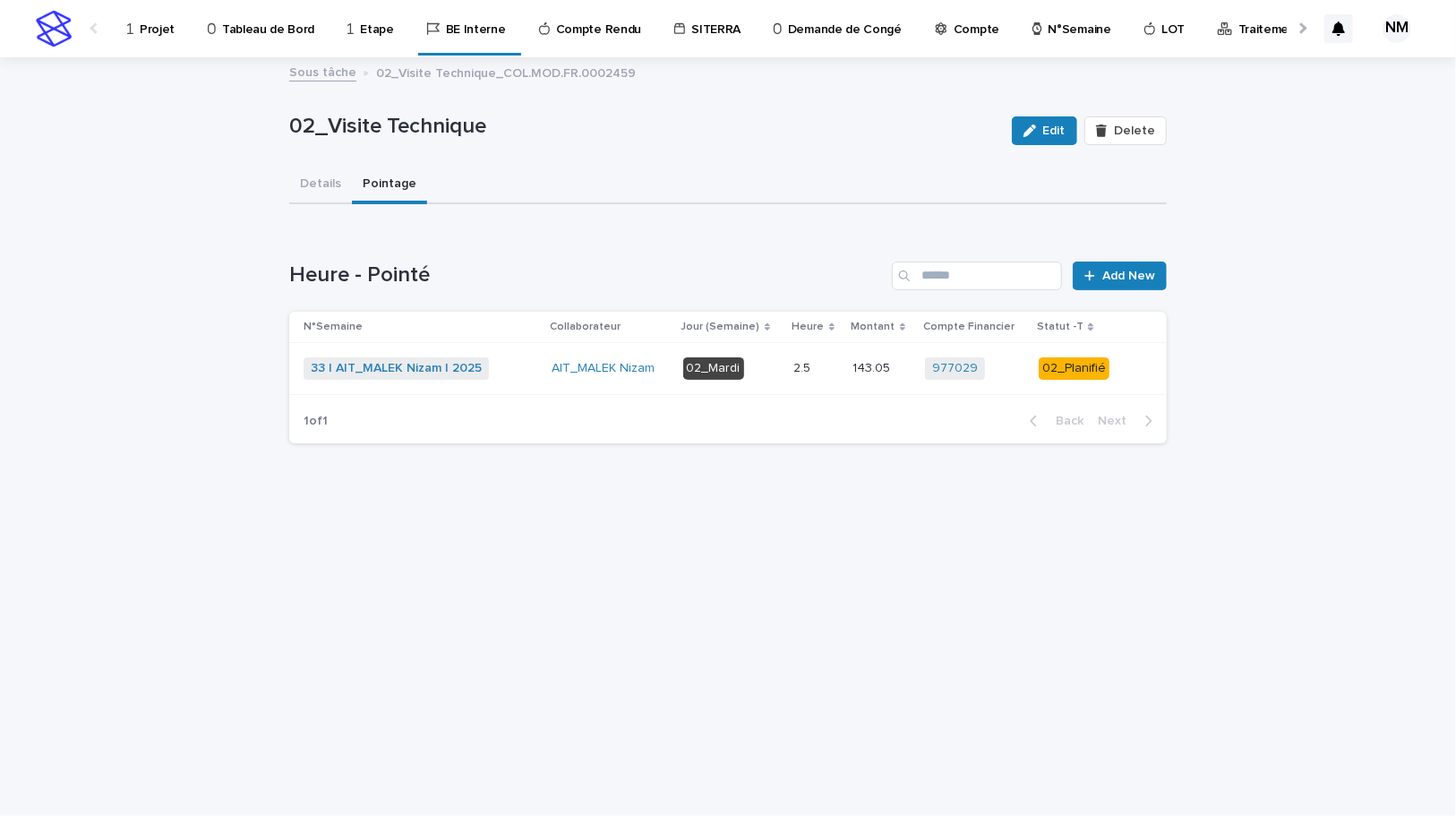 scroll, scrollTop: 0, scrollLeft: 0, axis: both 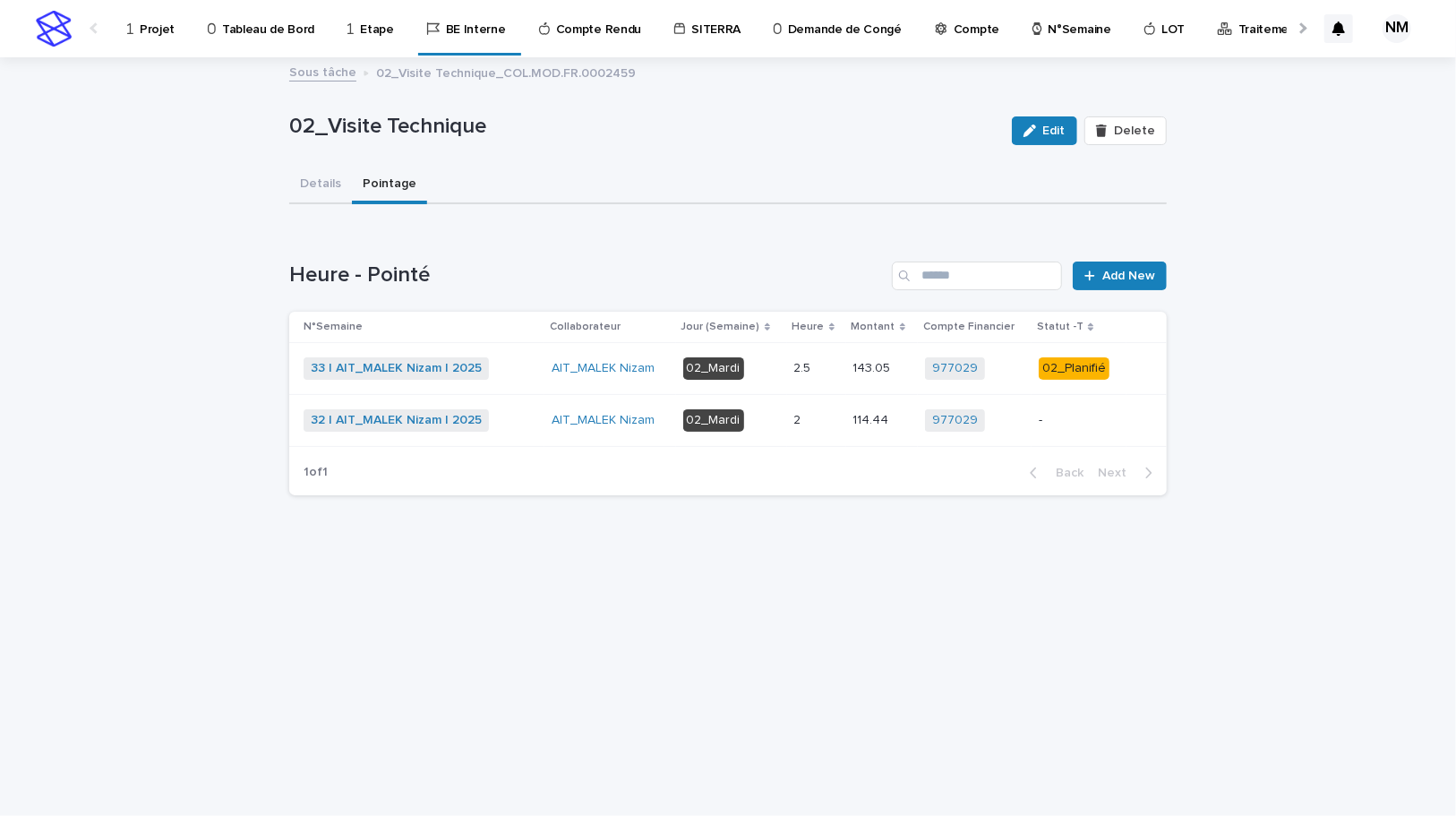 click on "977029   + 0" at bounding box center (974, 420) 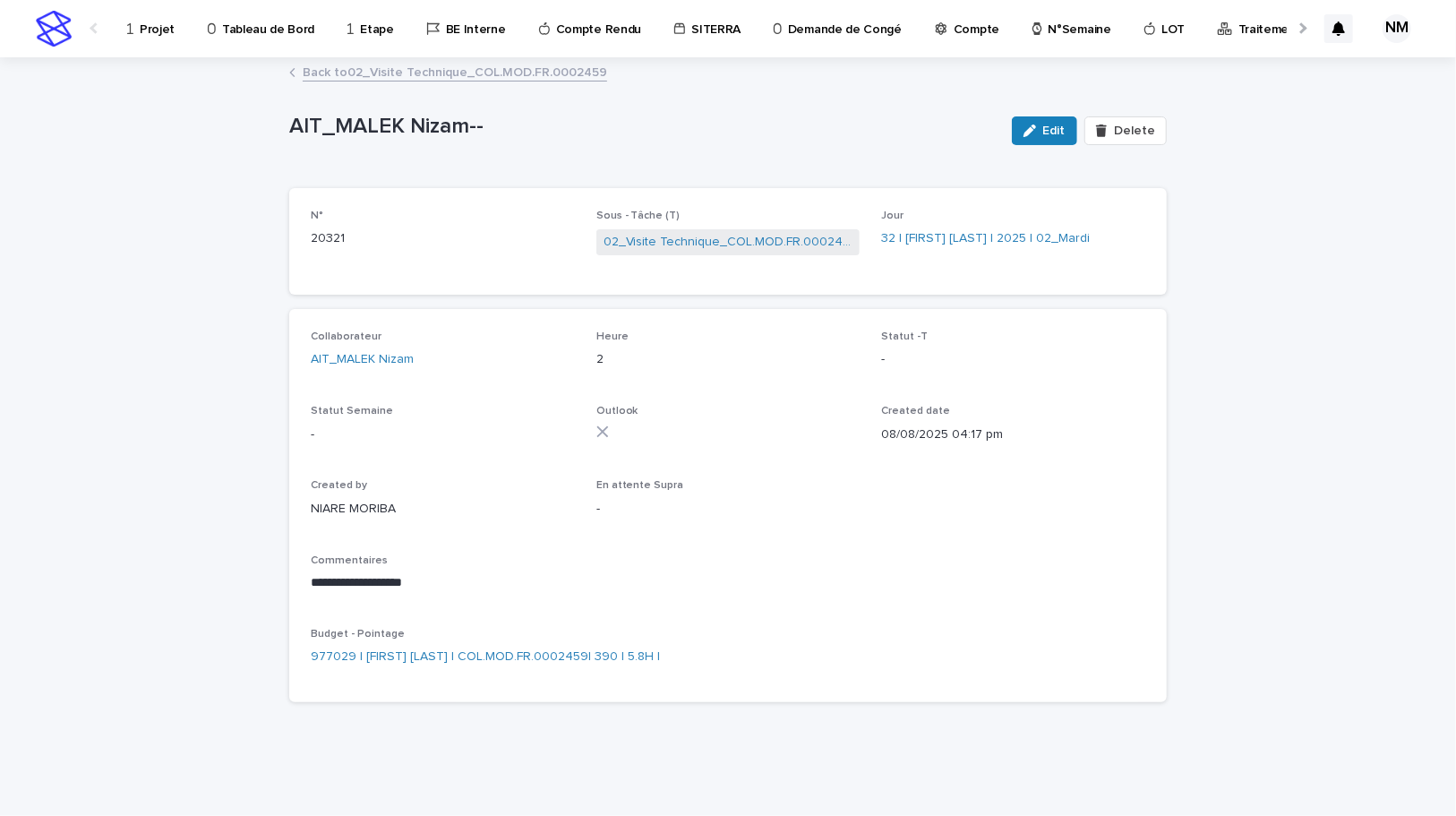 drag, startPoint x: 1055, startPoint y: 127, endPoint x: 1053, endPoint y: 188, distance: 61.0328 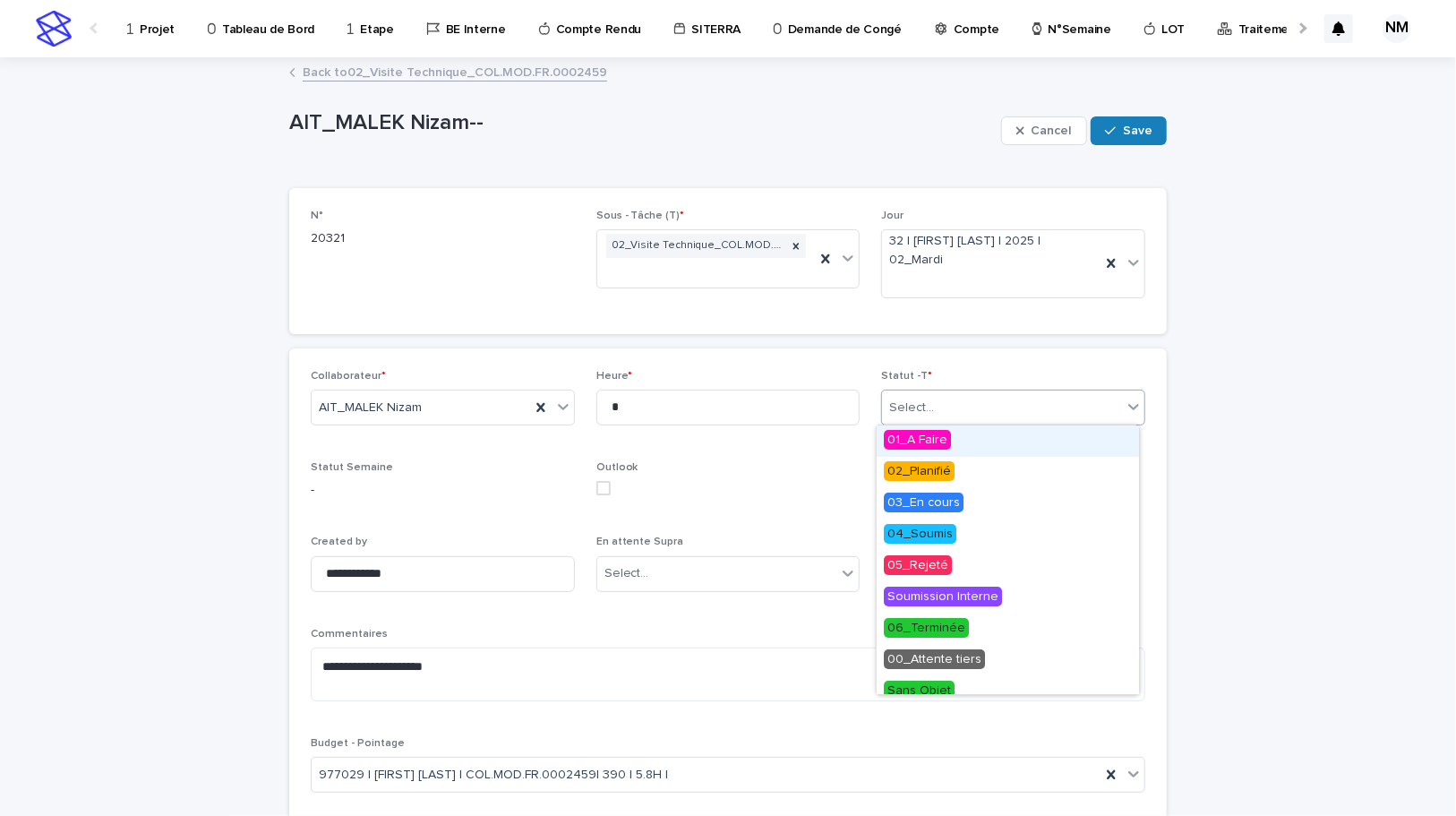 click on "Select..." at bounding box center (1002, 408) 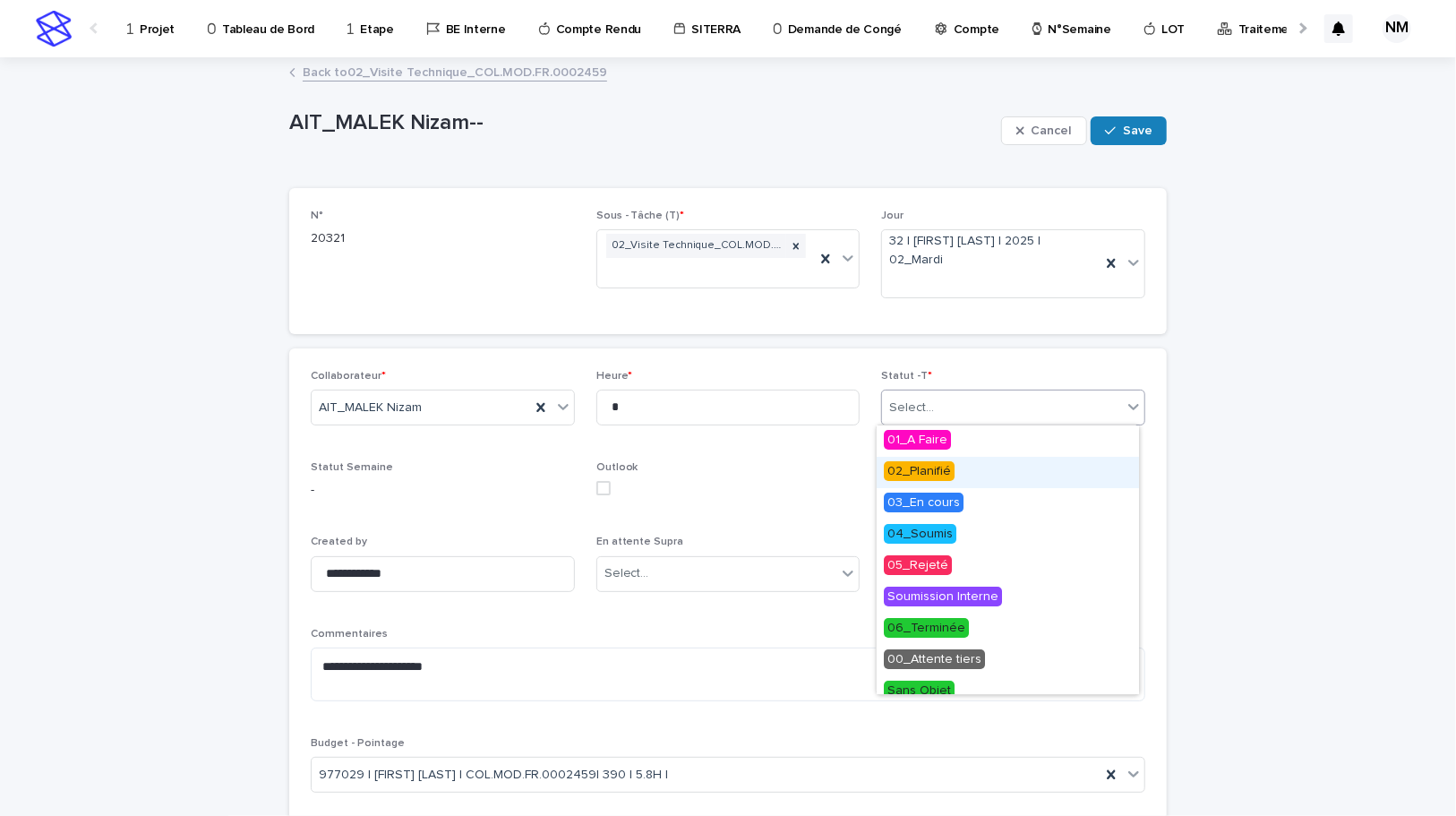 click on "02_Planifié" at bounding box center [919, 471] 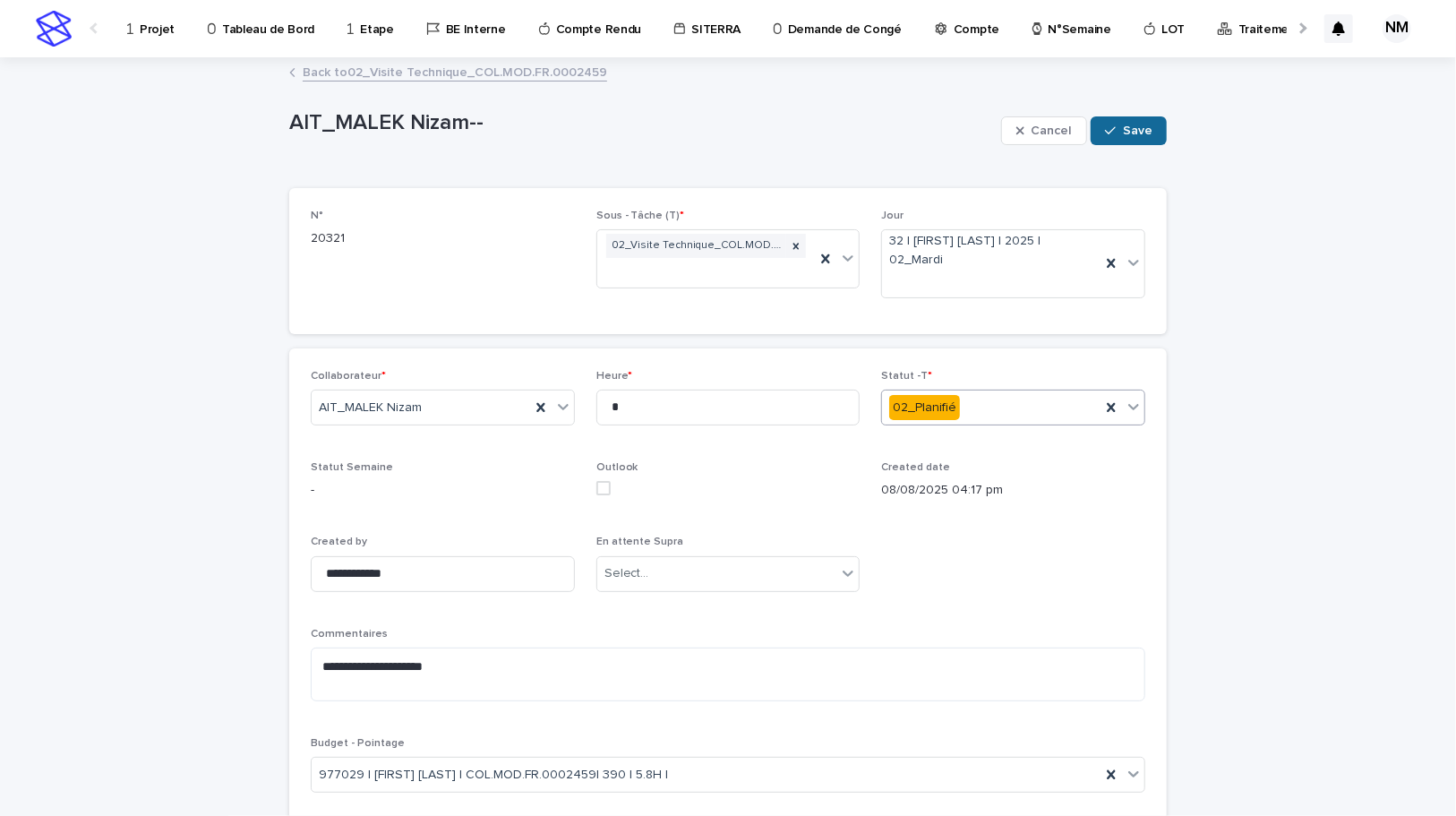 click on "Save" at bounding box center (1128, 131) 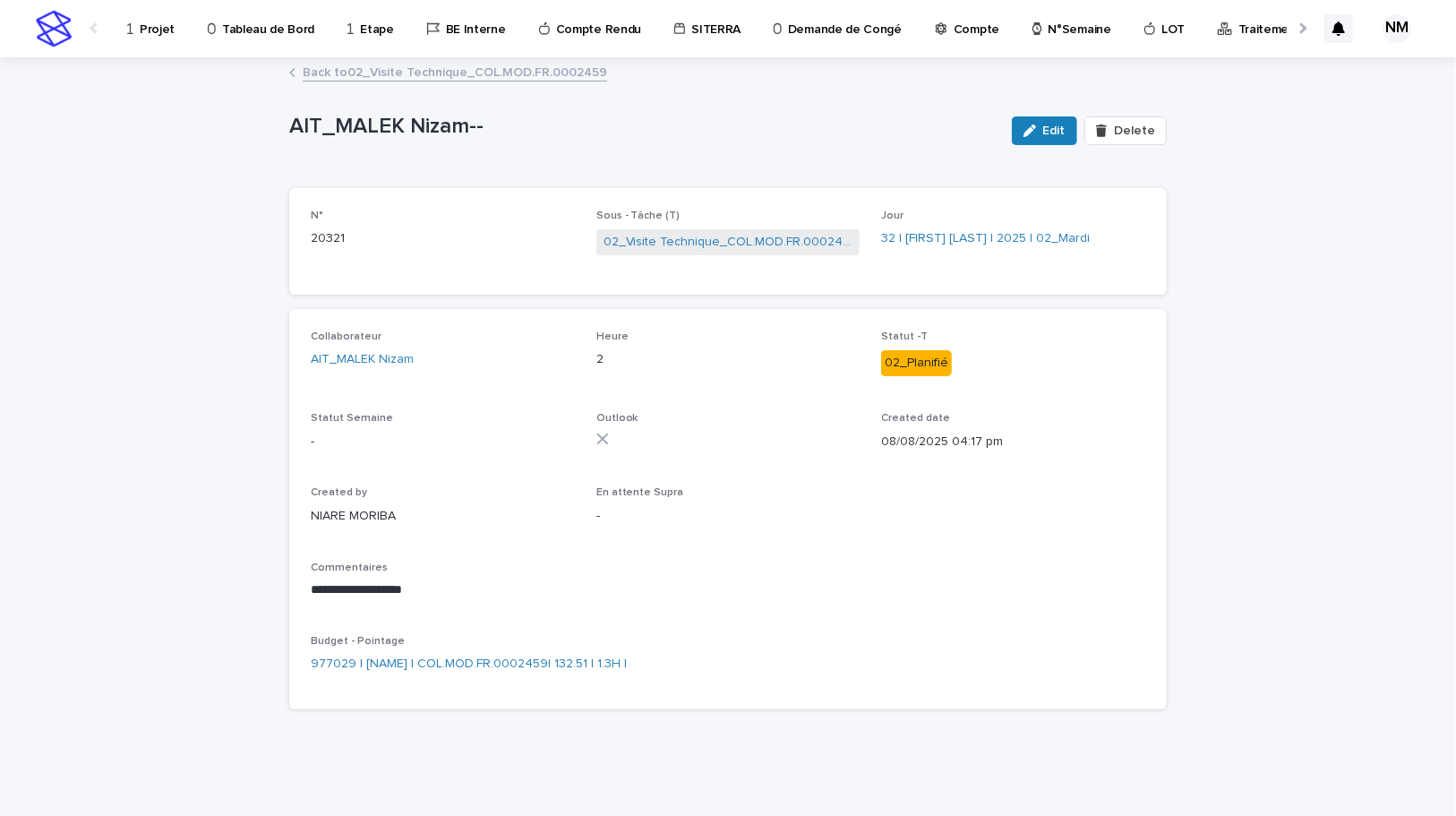 click on "Compte Rendu" at bounding box center [598, 19] 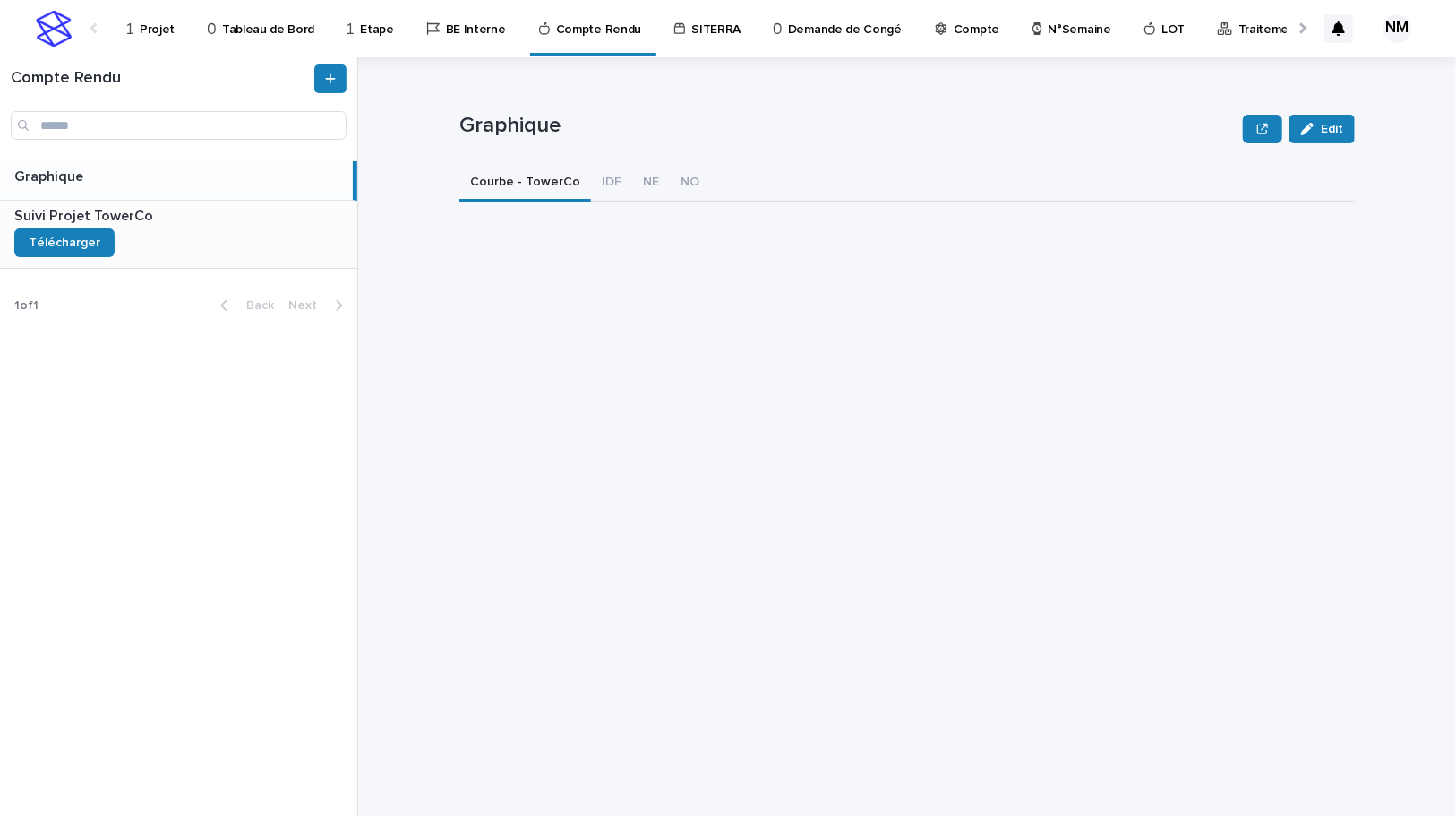click at bounding box center (182, 216) 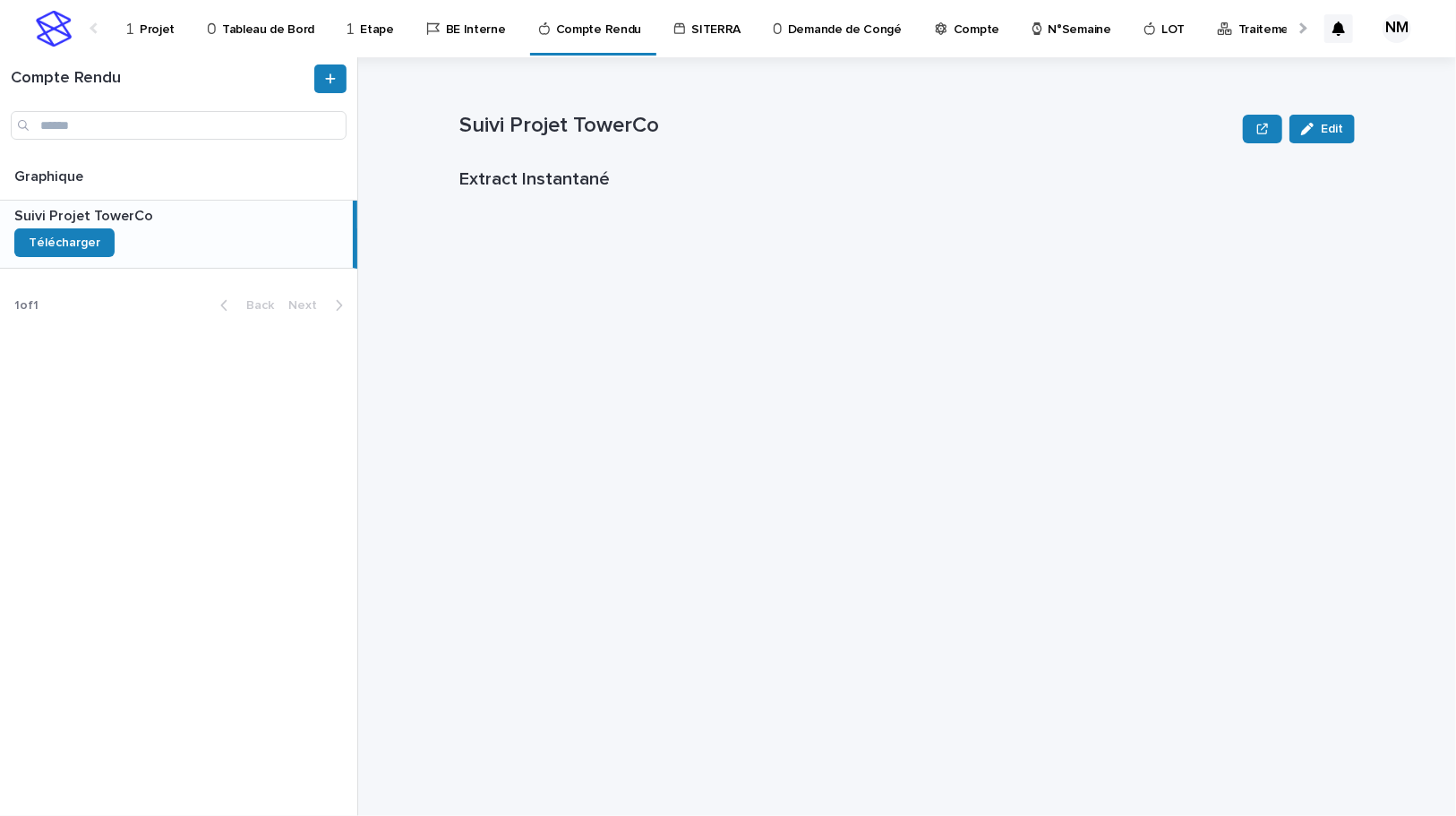 click on "Suivi Projet TowerCo Edit Suivi Projet TowerCo Edit Sorry, there was an error saving your record. Please try again. Please fill out the required fields below. Loading... Saving… Loading... Saving… Extract Instantané Loading... Saving…" at bounding box center (907, 436) 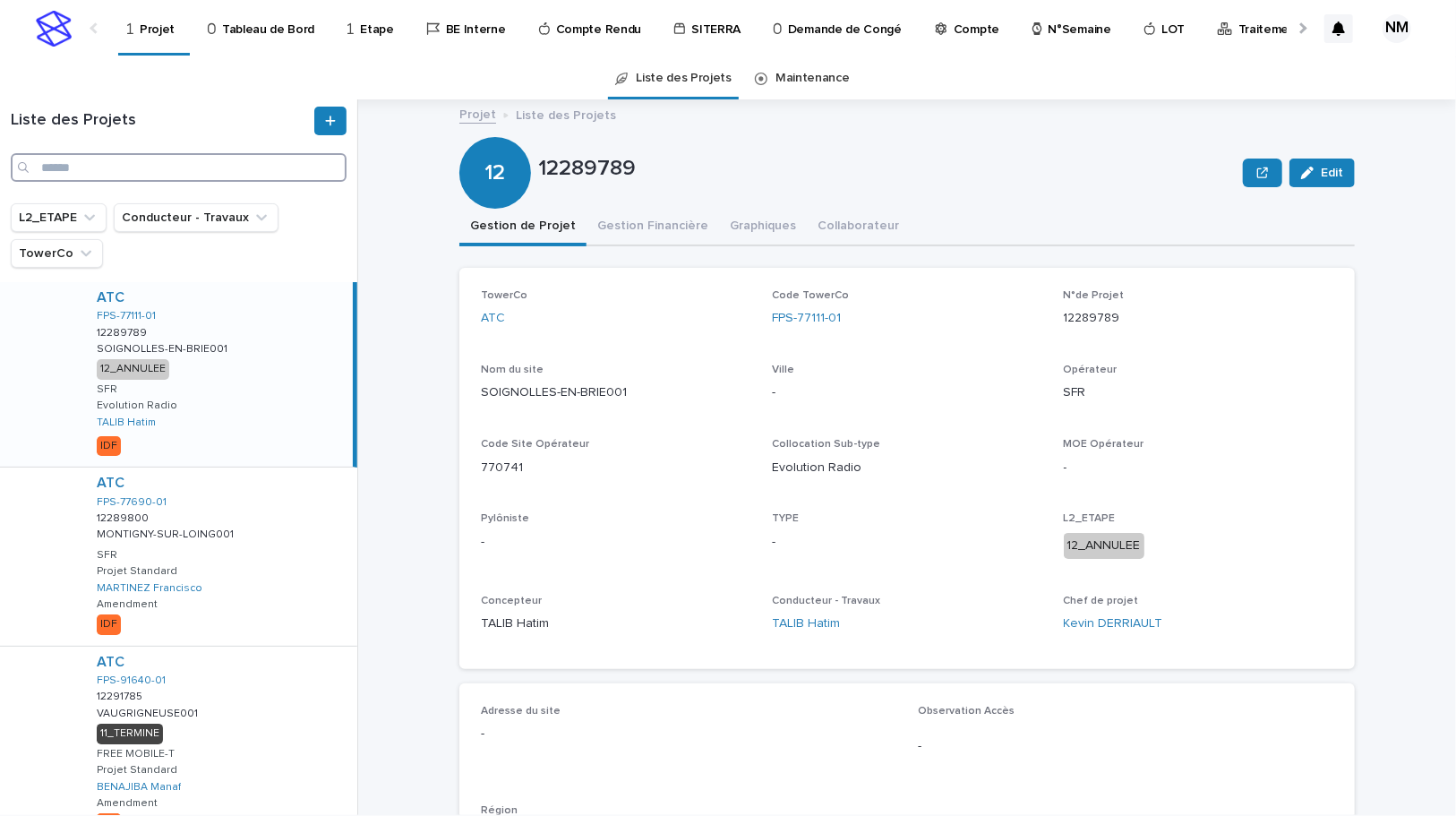 click at bounding box center [178, 167] 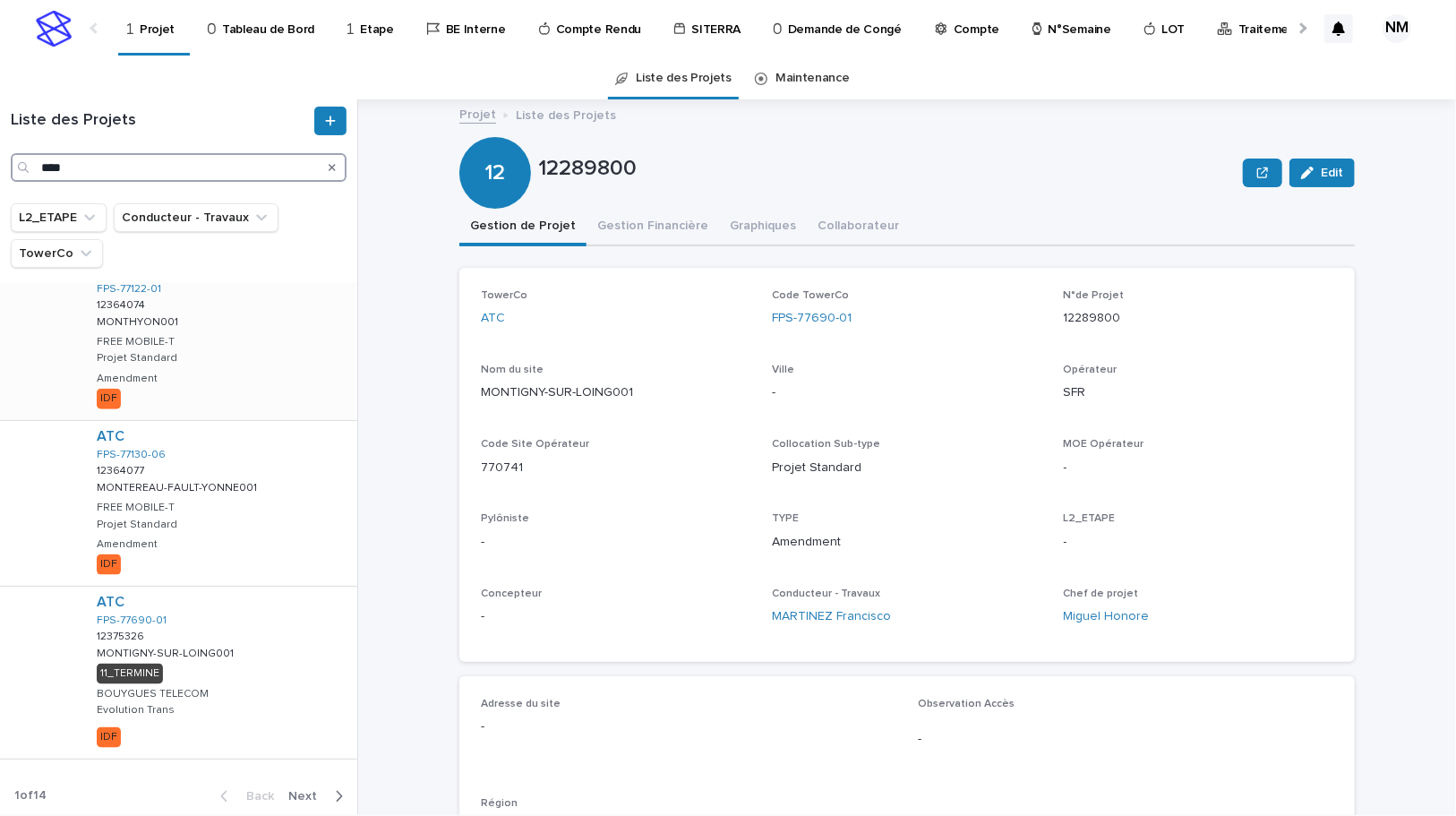 scroll, scrollTop: 1064, scrollLeft: 0, axis: vertical 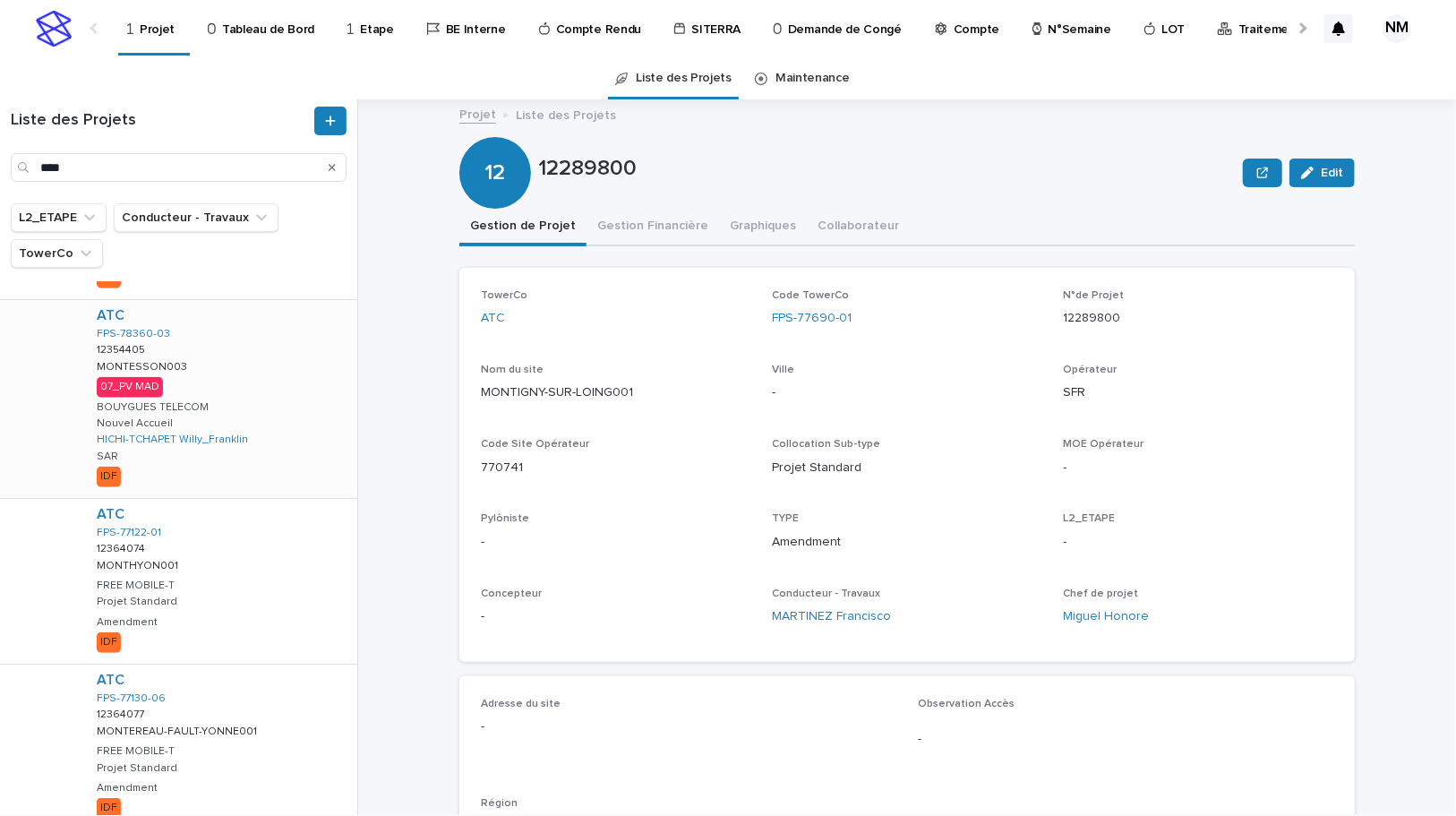 click on "ATC   FPS-78360-03   12354405 12354405   [CITY]003 [CITY]003   07_PV MAD BOUYGUES TELECOM Nouvel Accueil [LAST] [FIRST]   SAR IDF" at bounding box center [219, 399] 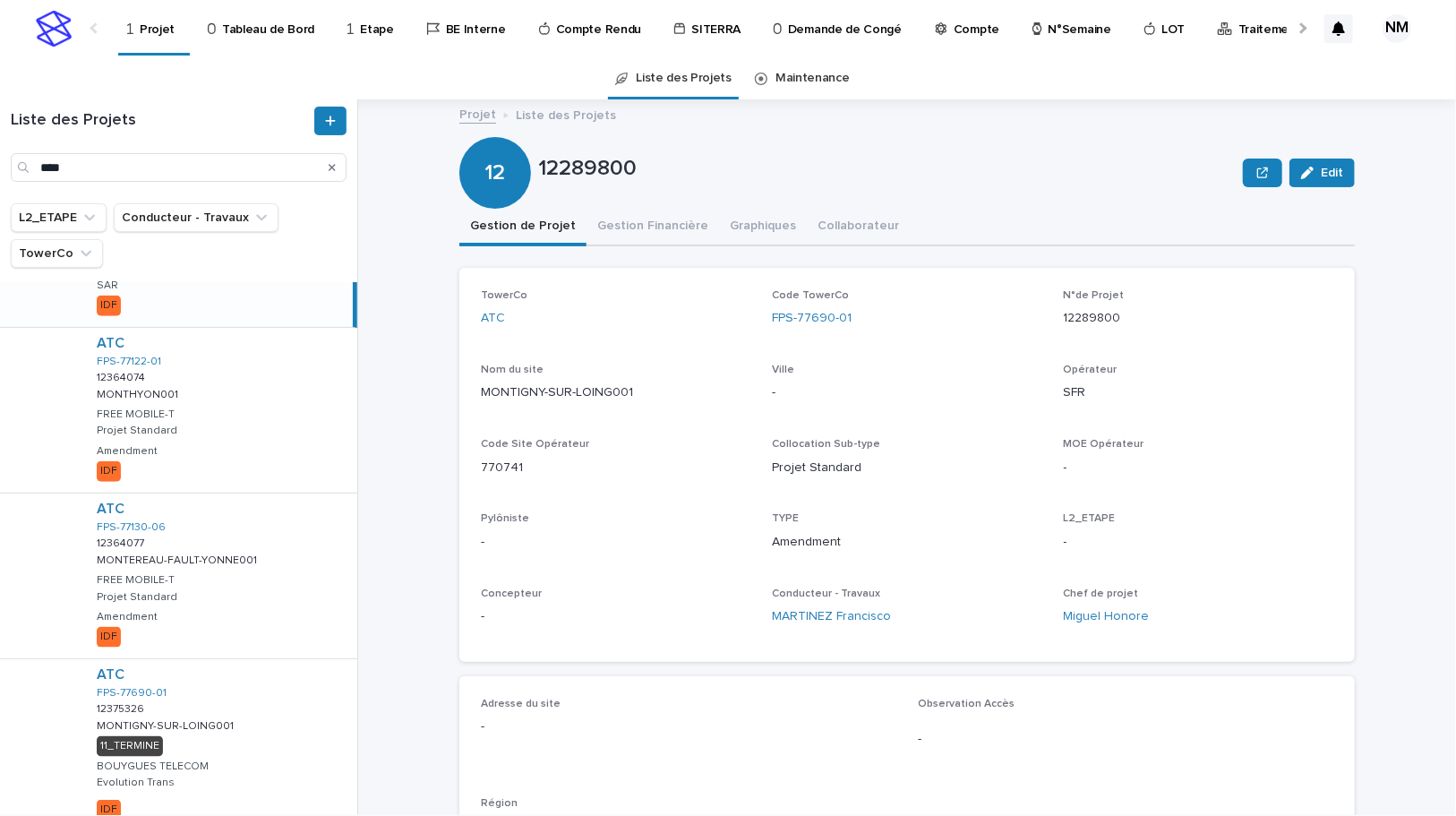 scroll, scrollTop: 1308, scrollLeft: 0, axis: vertical 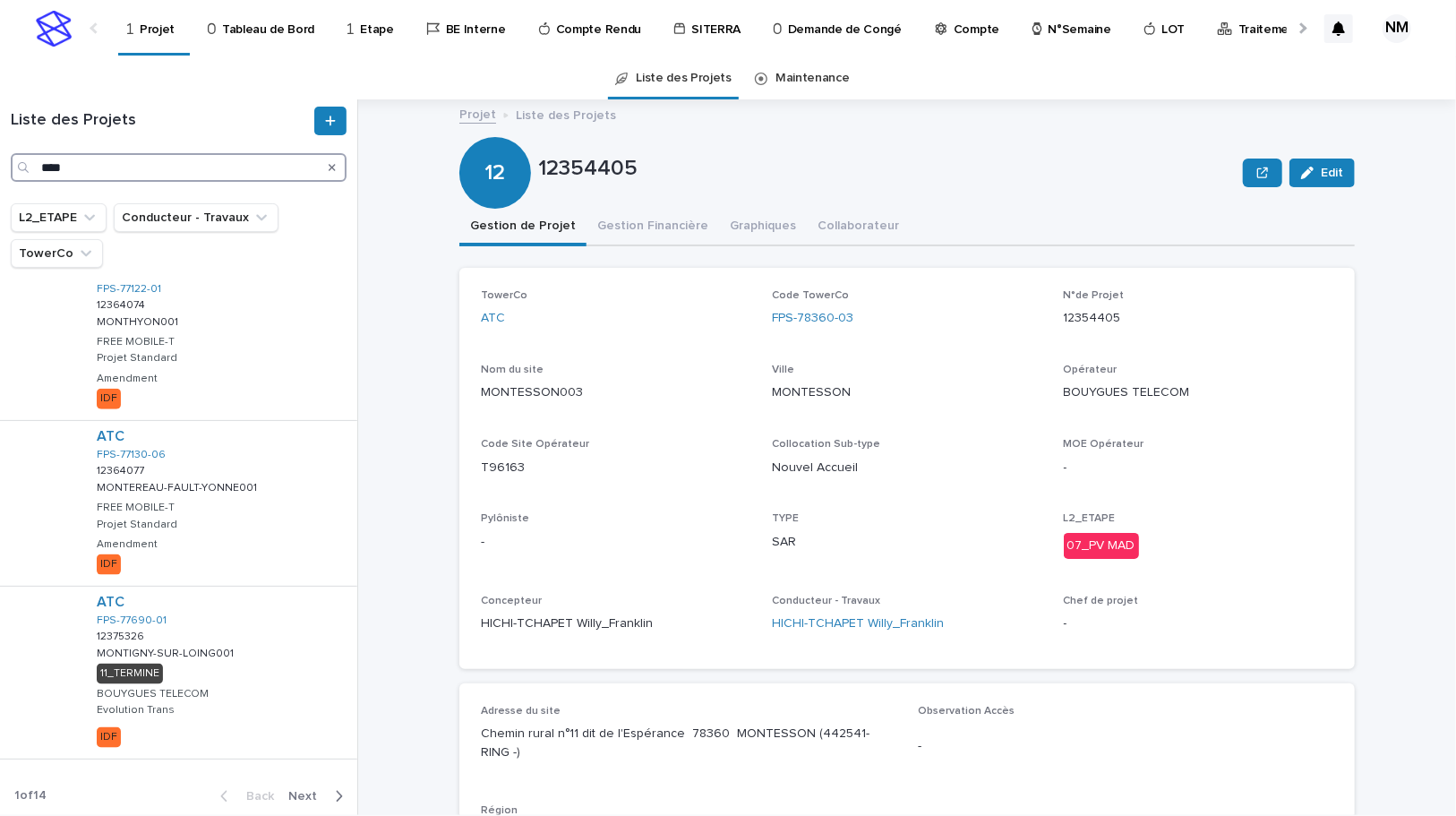 click on "****" at bounding box center [178, 167] 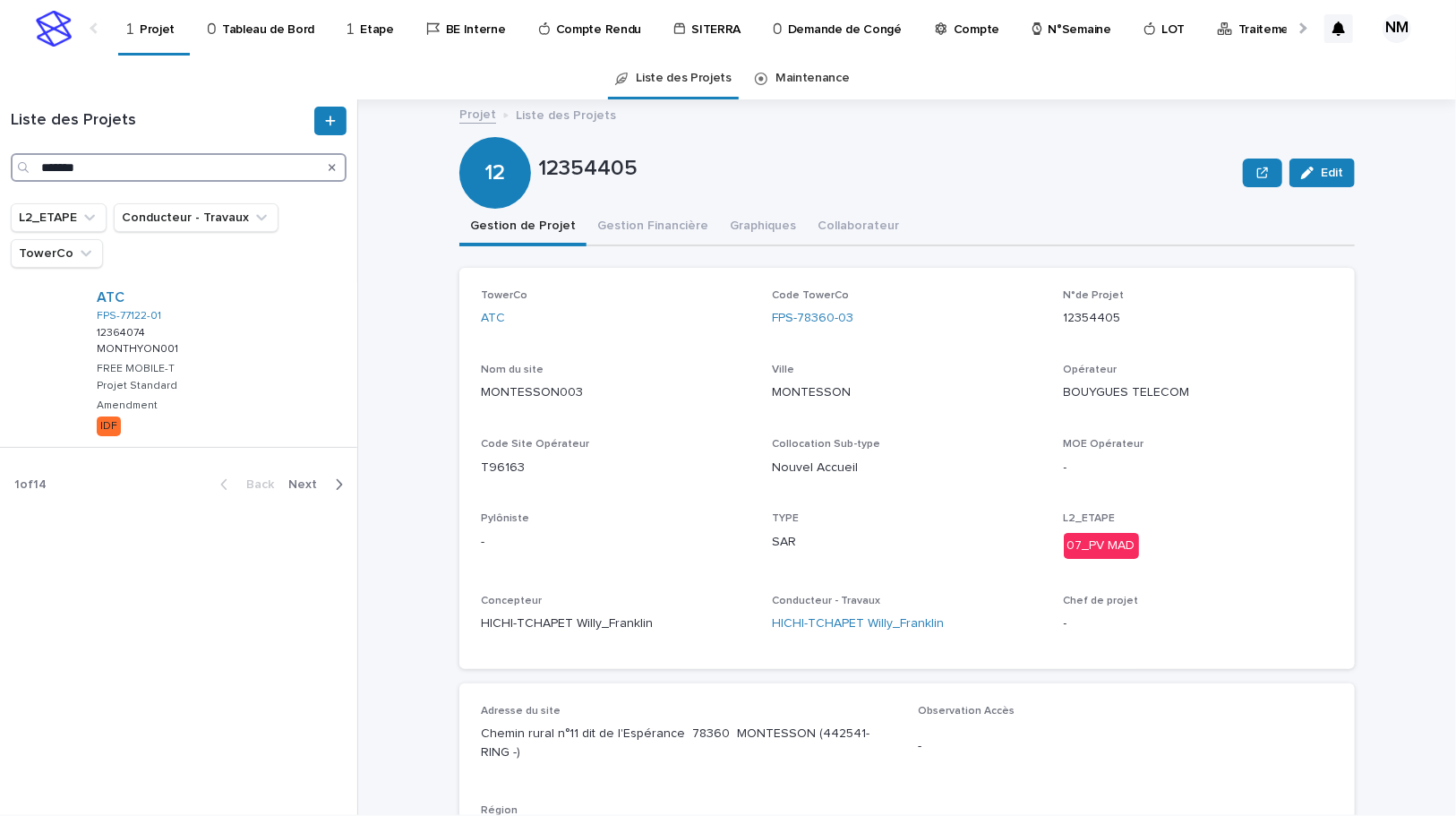scroll, scrollTop: 0, scrollLeft: 0, axis: both 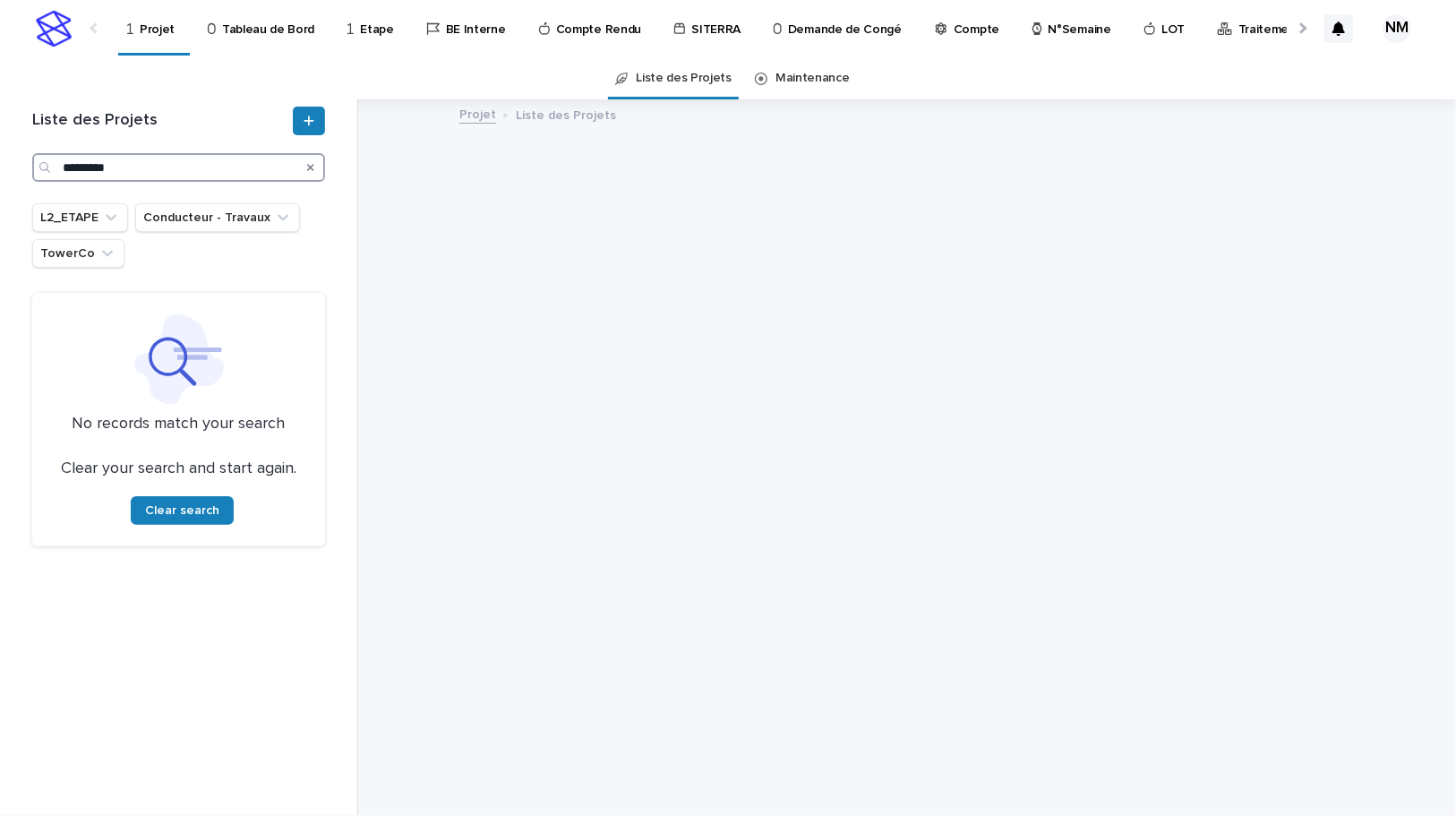 click on "*********" at bounding box center [178, 167] 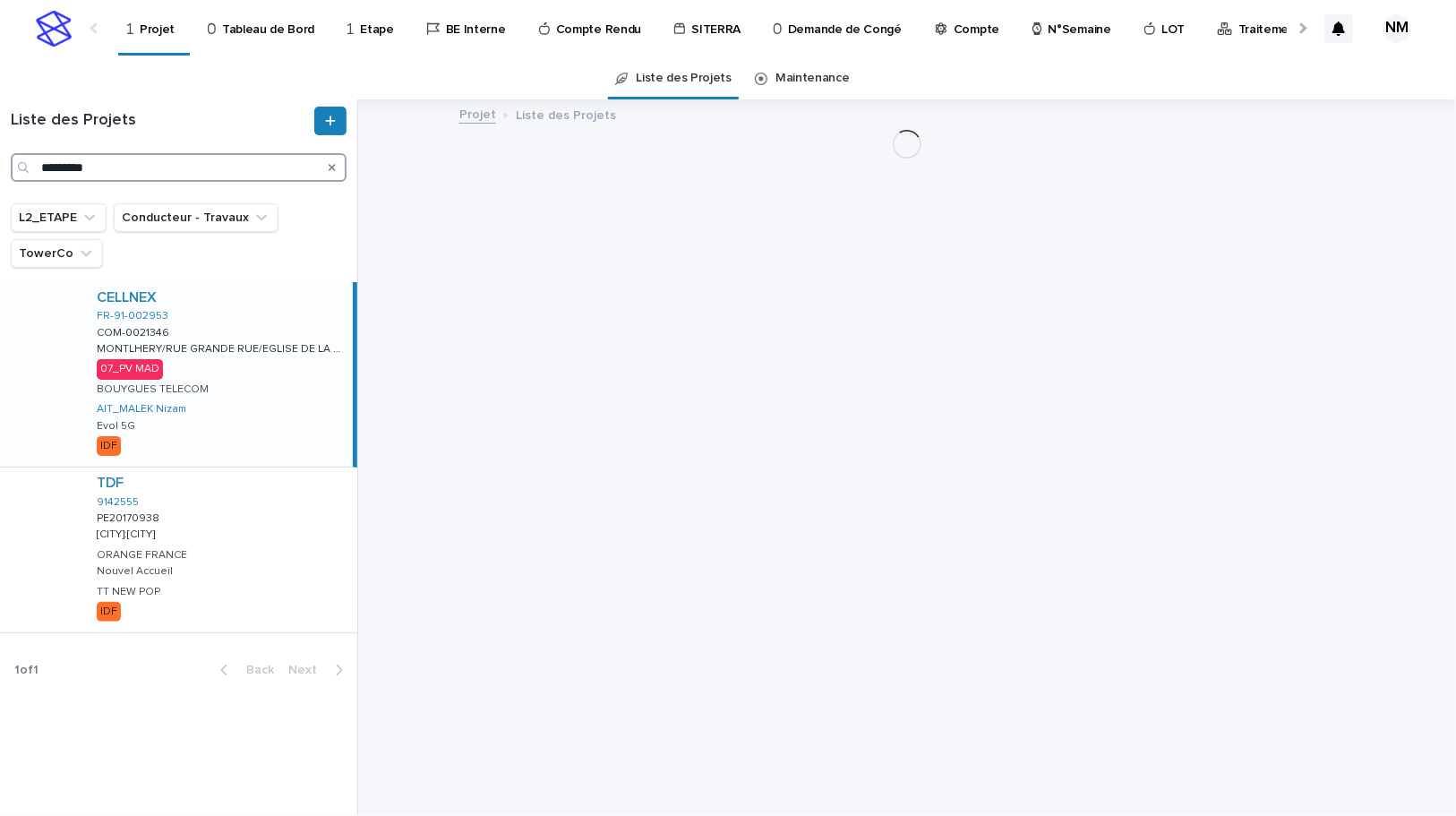 type on "*********" 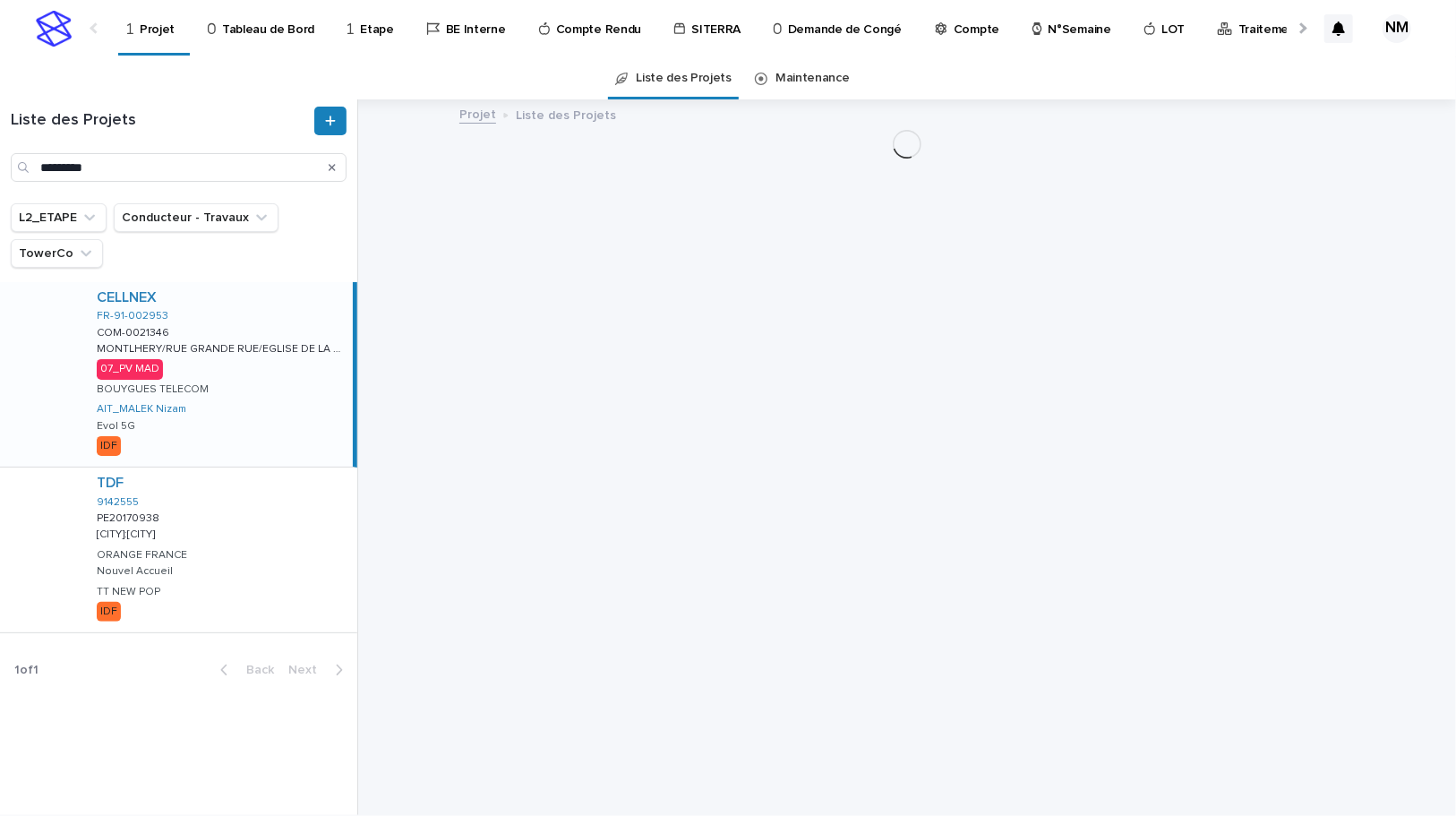 click on "CELLNEX   FR-91-002953   COM-0021346 COM-0021346   MONTLHERY/RUE GRANDE RUE/EGLISE DE LA SA MONTLHERY/RUE GRANDE RUE/EGLISE DE LA SA   07_PV MAD BOUYGUES TELECOM [FIRST] [LAST]   Evol 5G IDF" at bounding box center (218, 374) 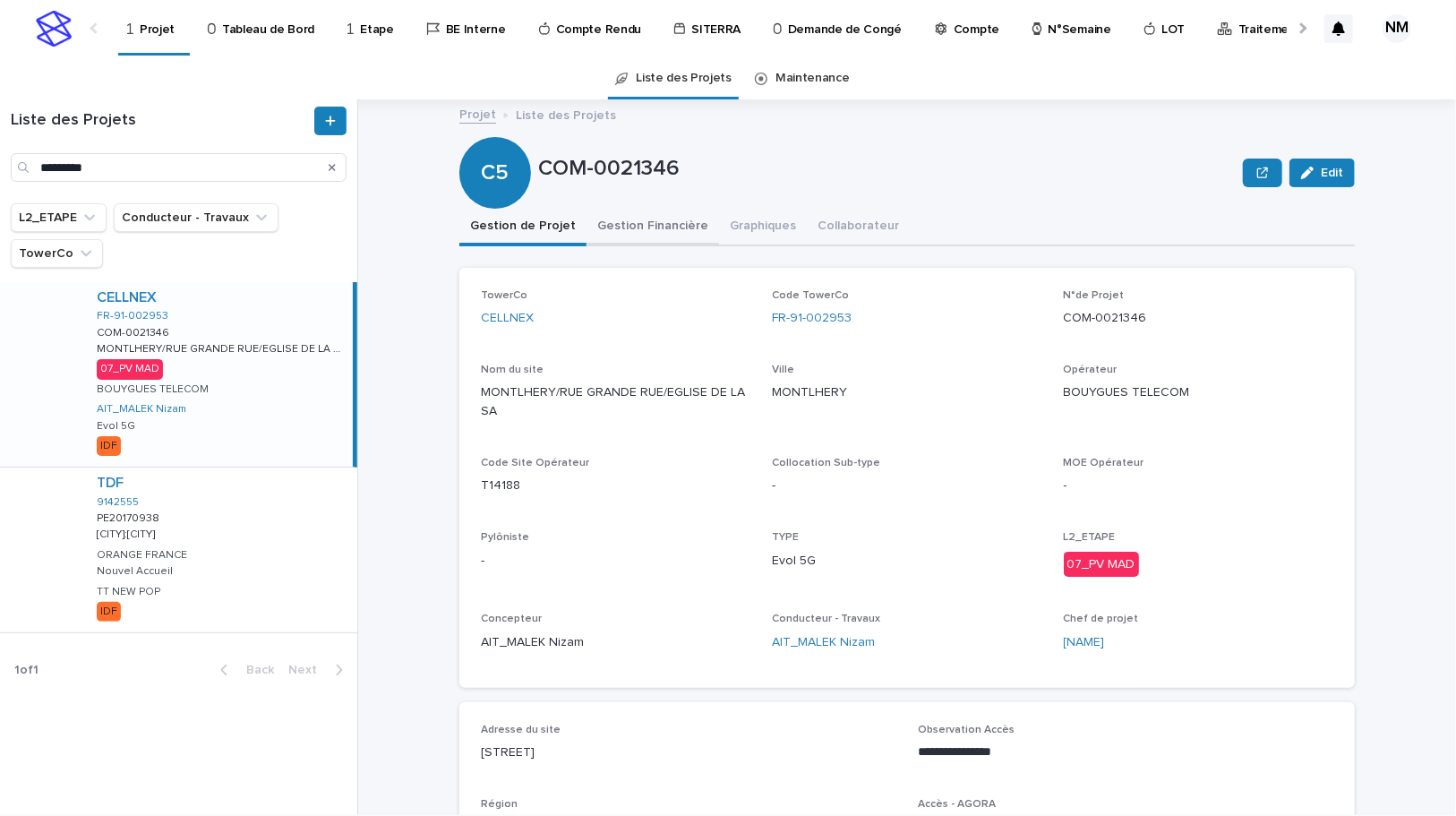 click on "Gestion Financière" at bounding box center [653, 228] 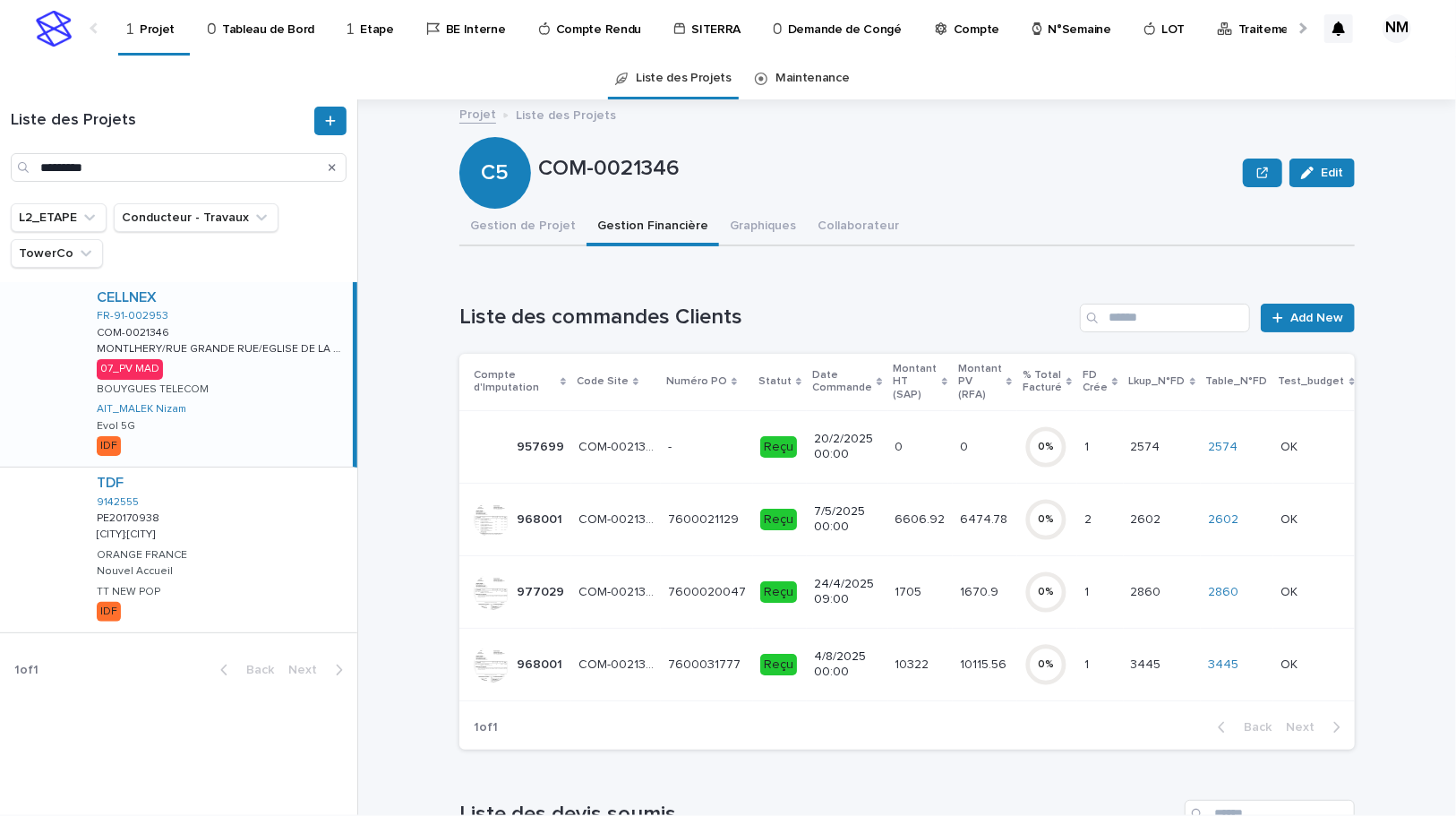 click on "10115.56 10115.56" at bounding box center (985, 665) 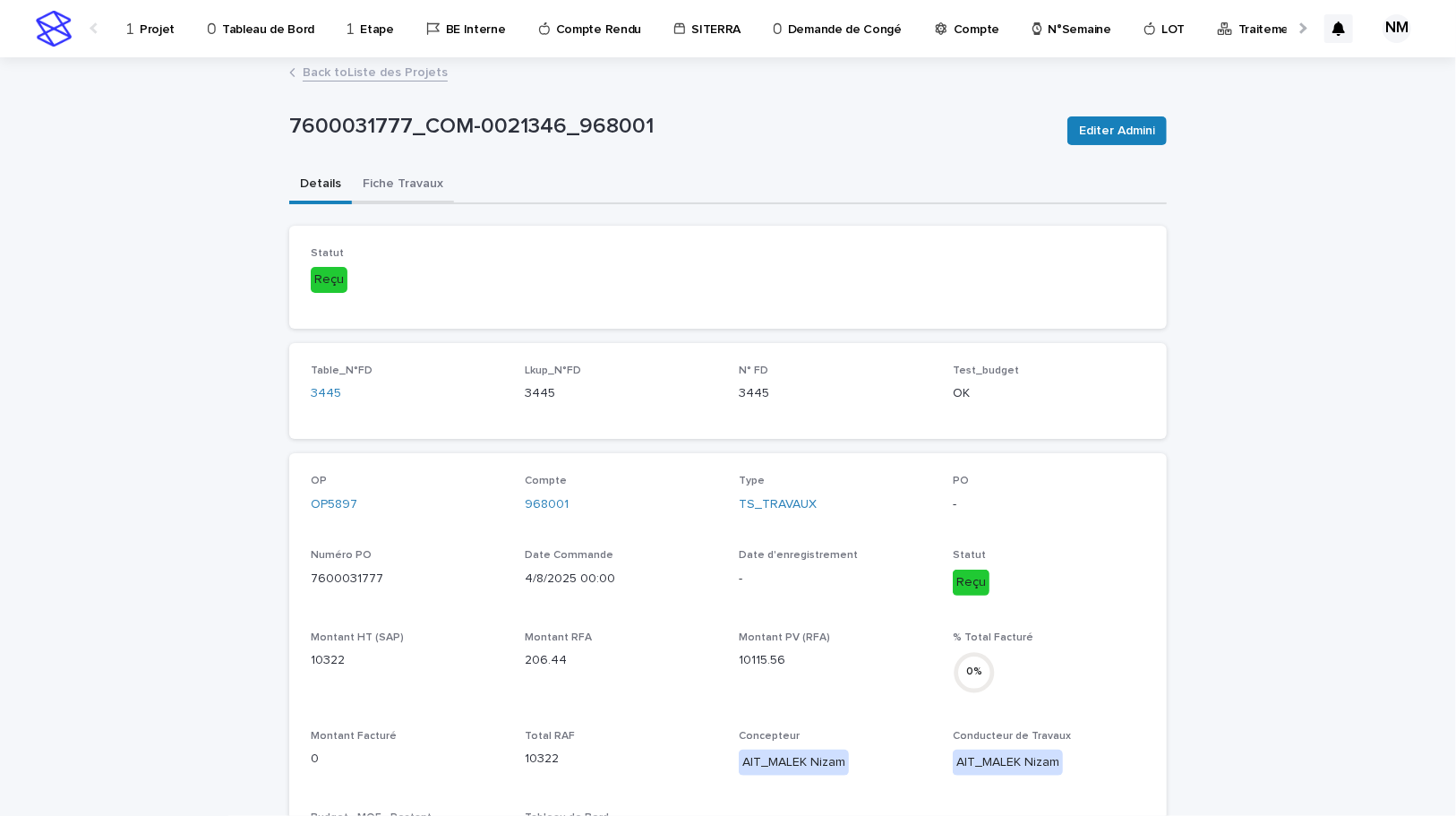 click on "Fiche Travaux" at bounding box center [403, 185] 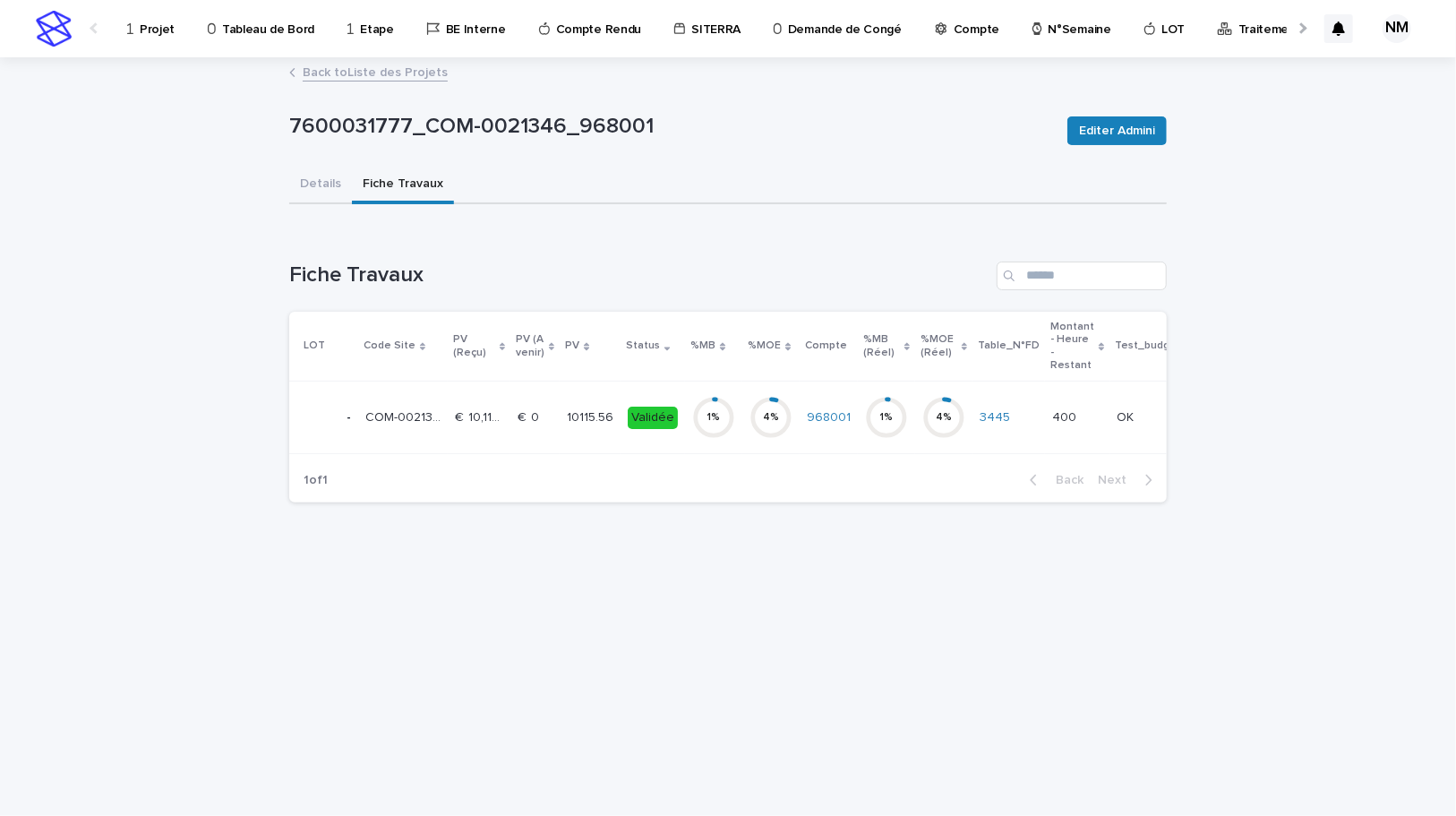 click on "10115.56" at bounding box center [592, 416] 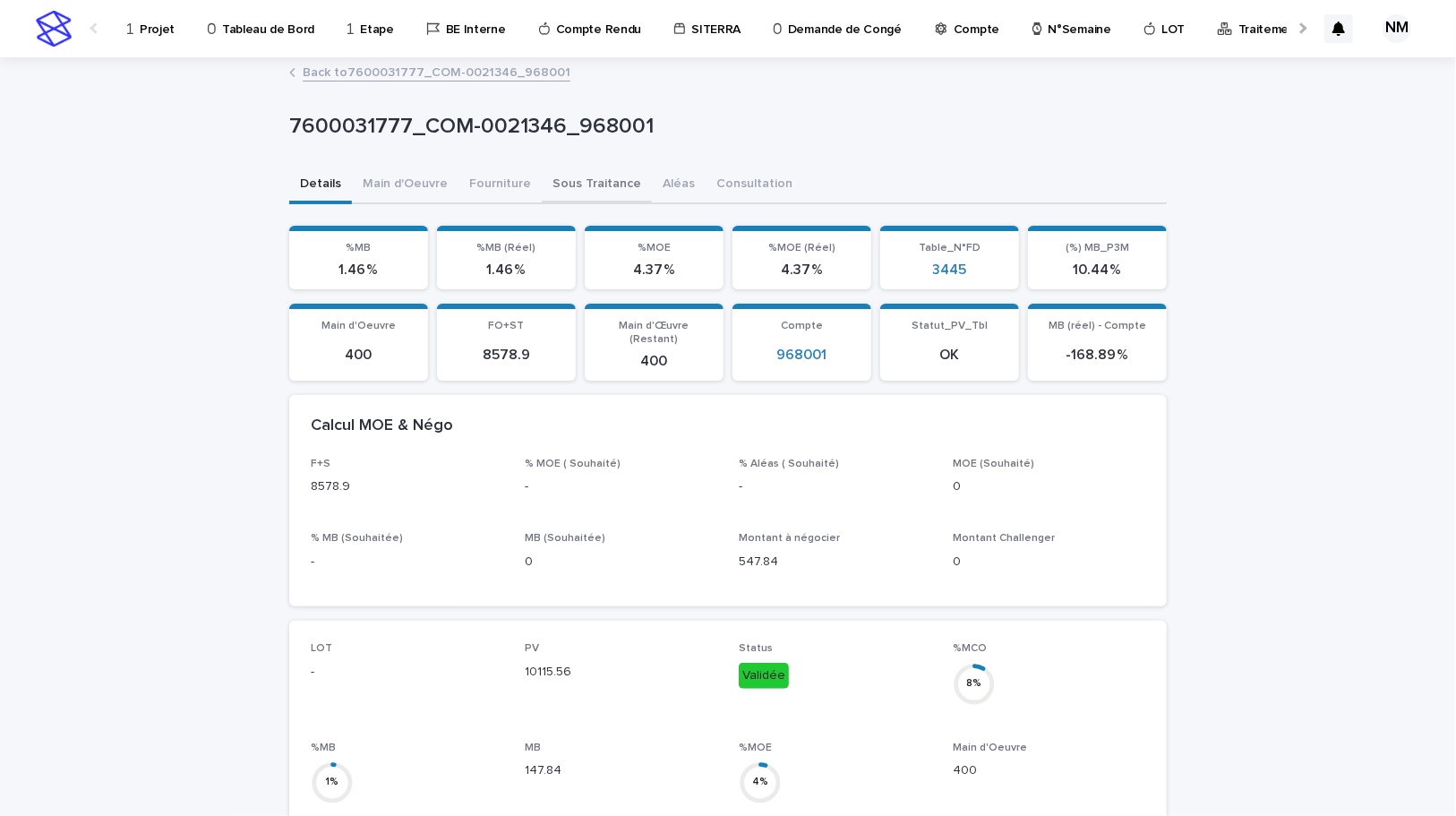 click on "Sous Traitance" at bounding box center [596, 185] 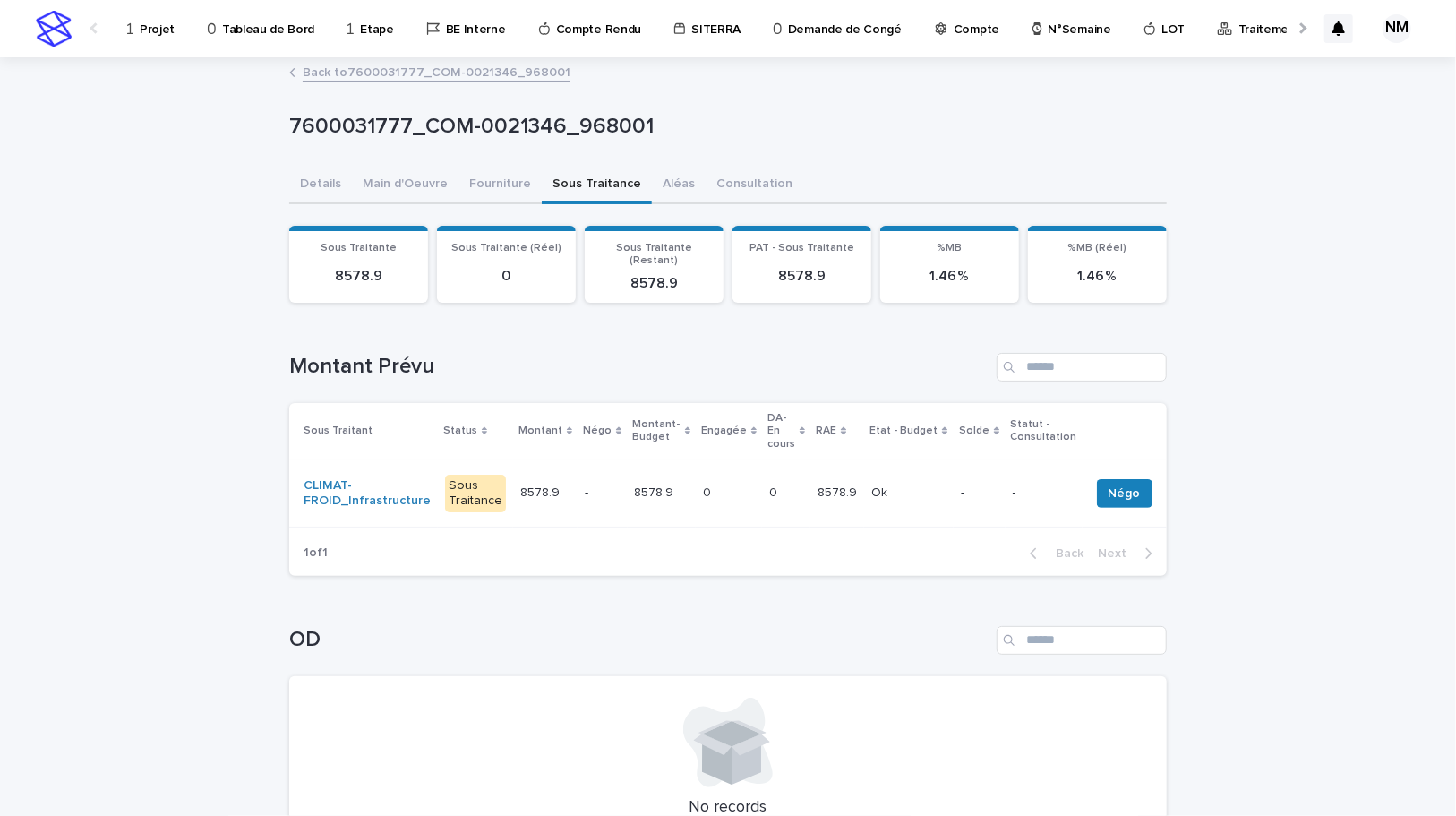 click on "0 0" at bounding box center [786, 493] 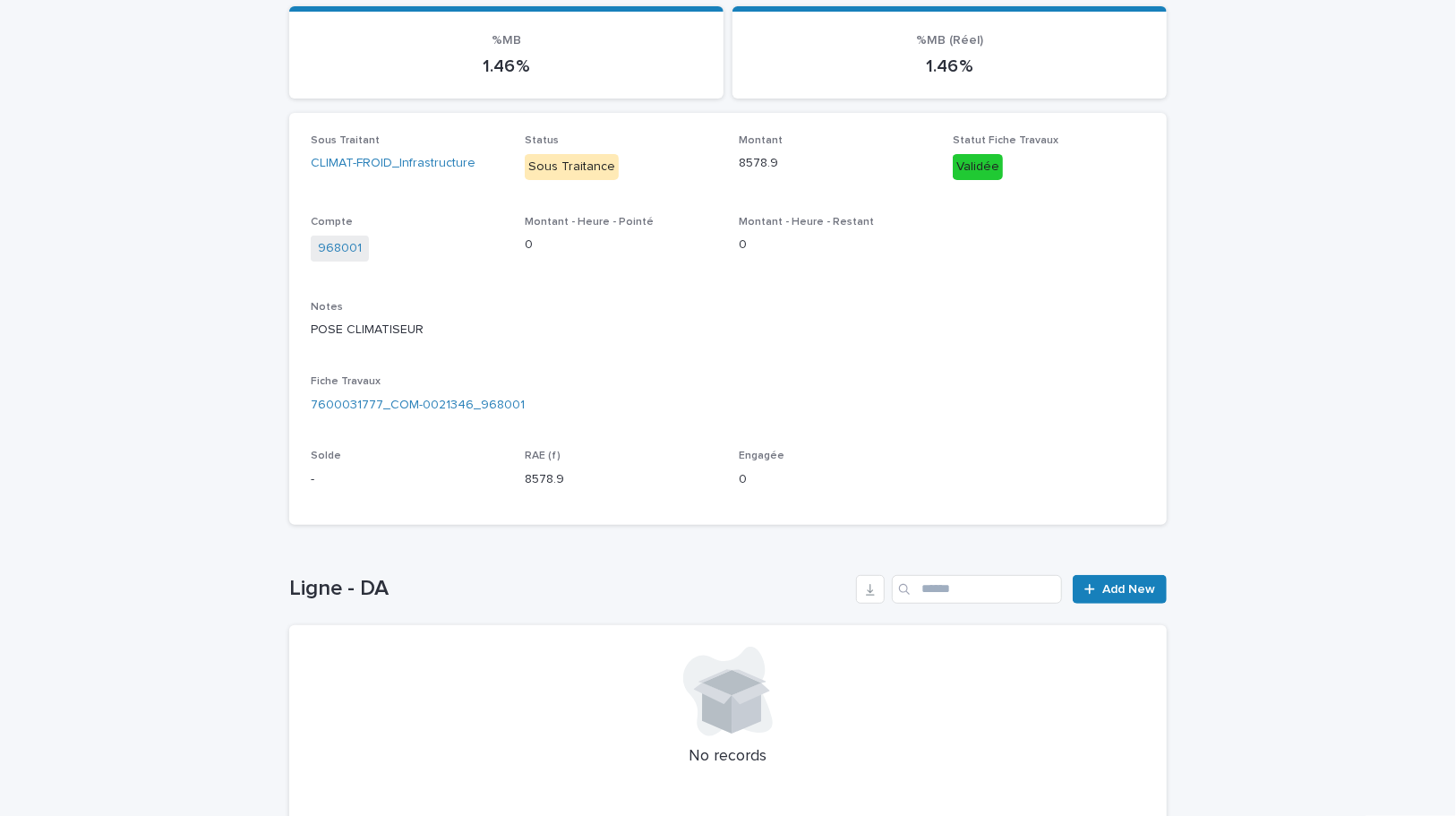 scroll, scrollTop: 336, scrollLeft: 0, axis: vertical 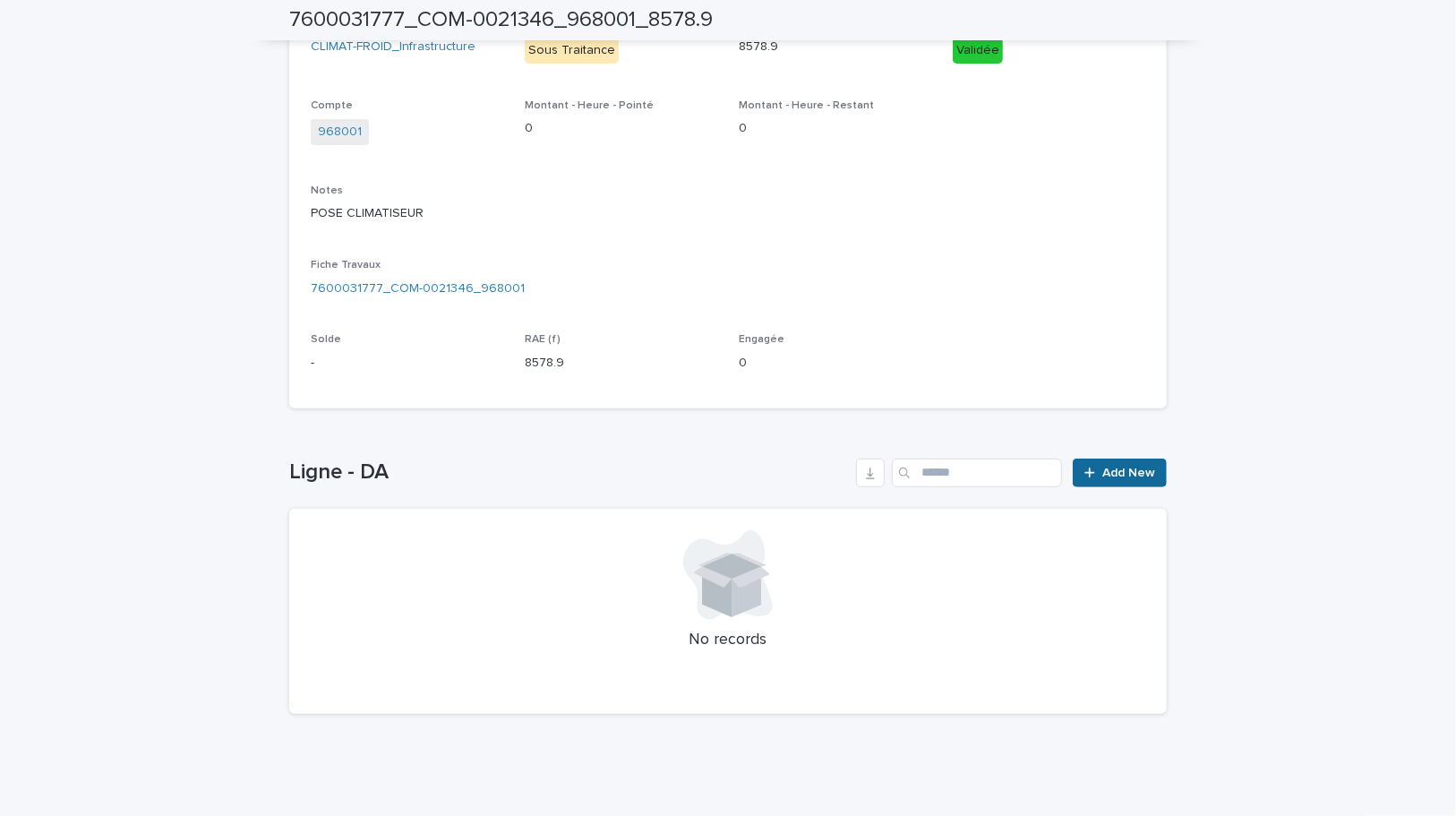 click on "Add New" at bounding box center [1128, 473] 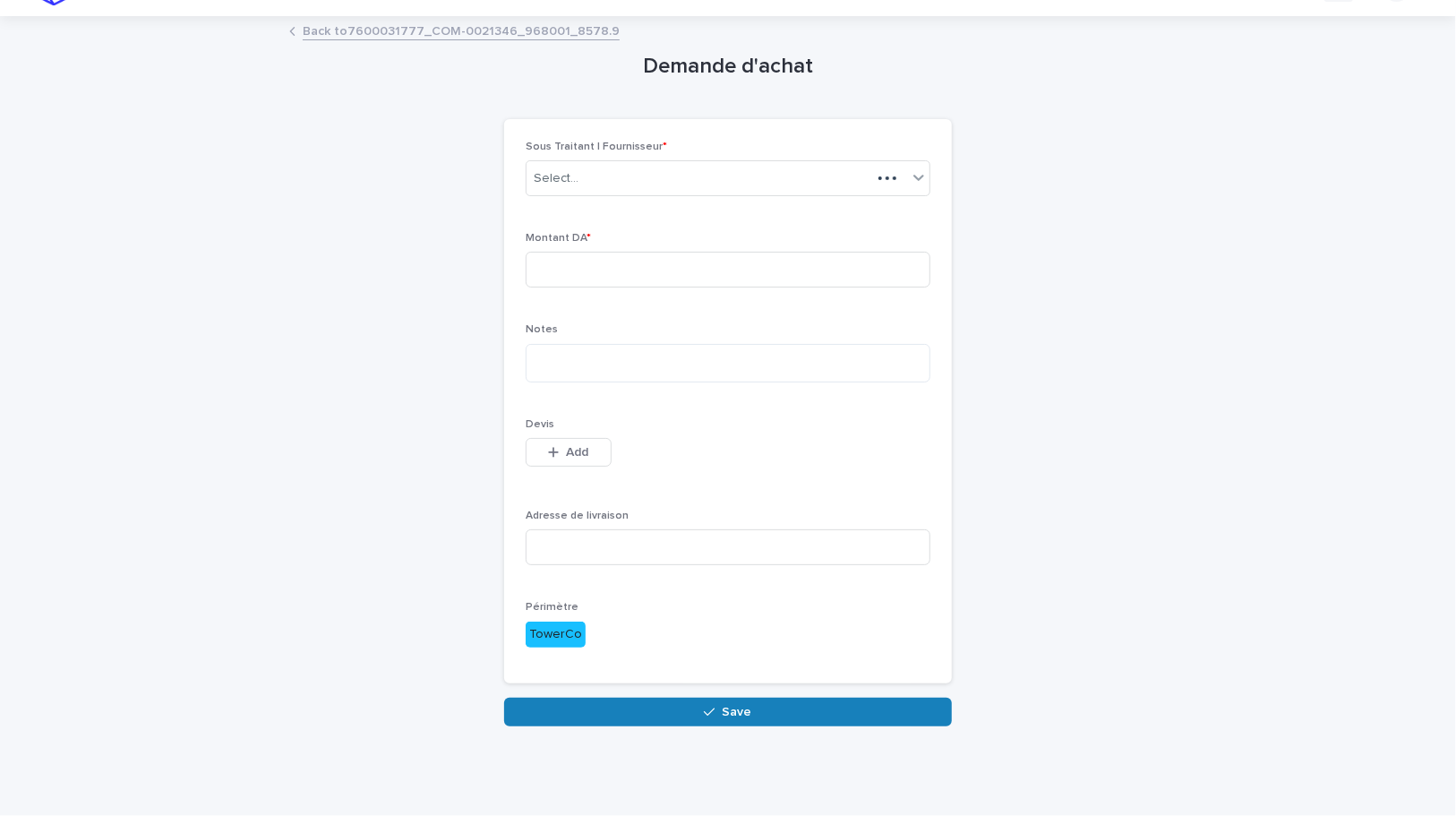 scroll, scrollTop: 3, scrollLeft: 0, axis: vertical 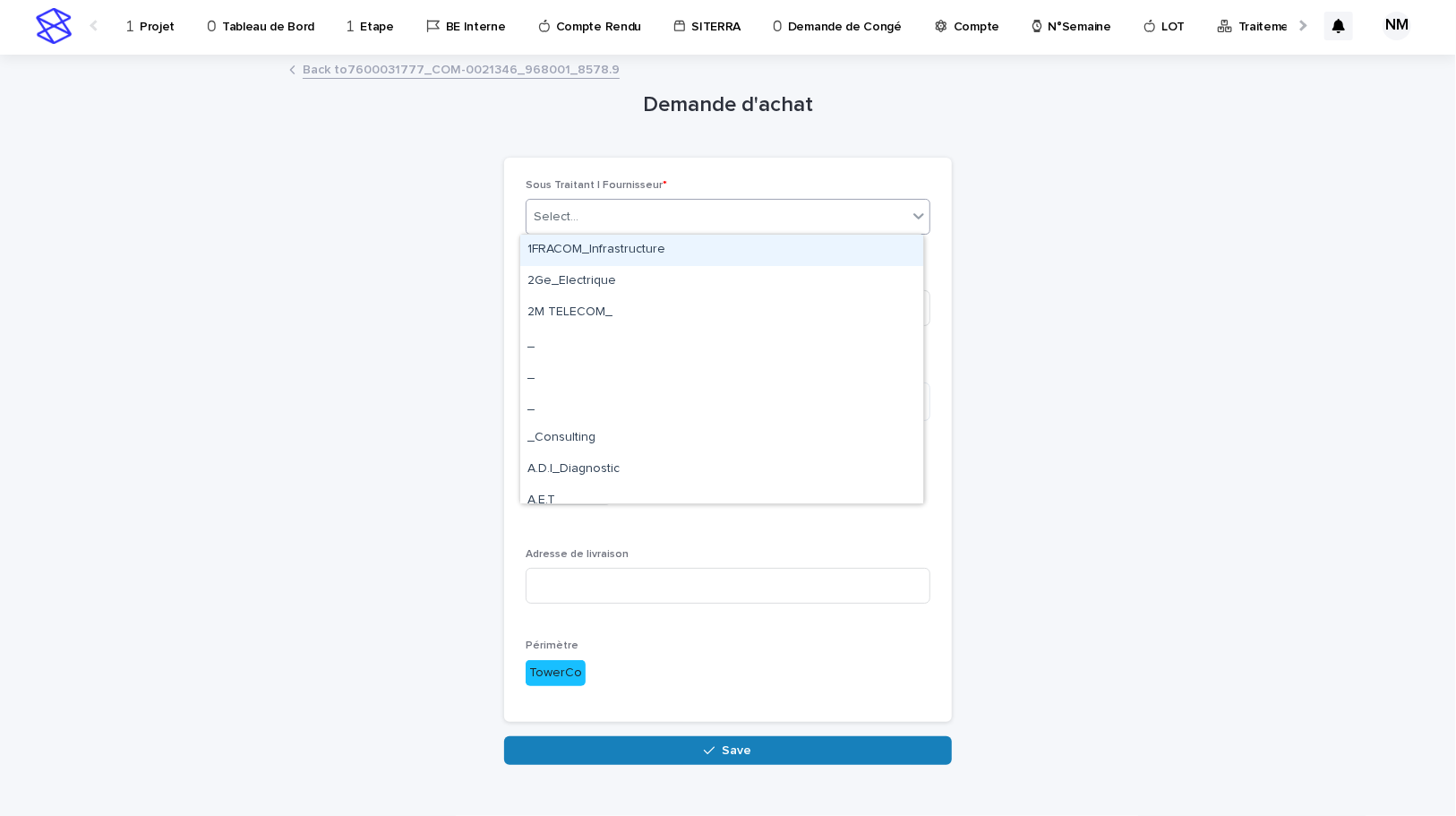click on "Select..." at bounding box center [716, 217] 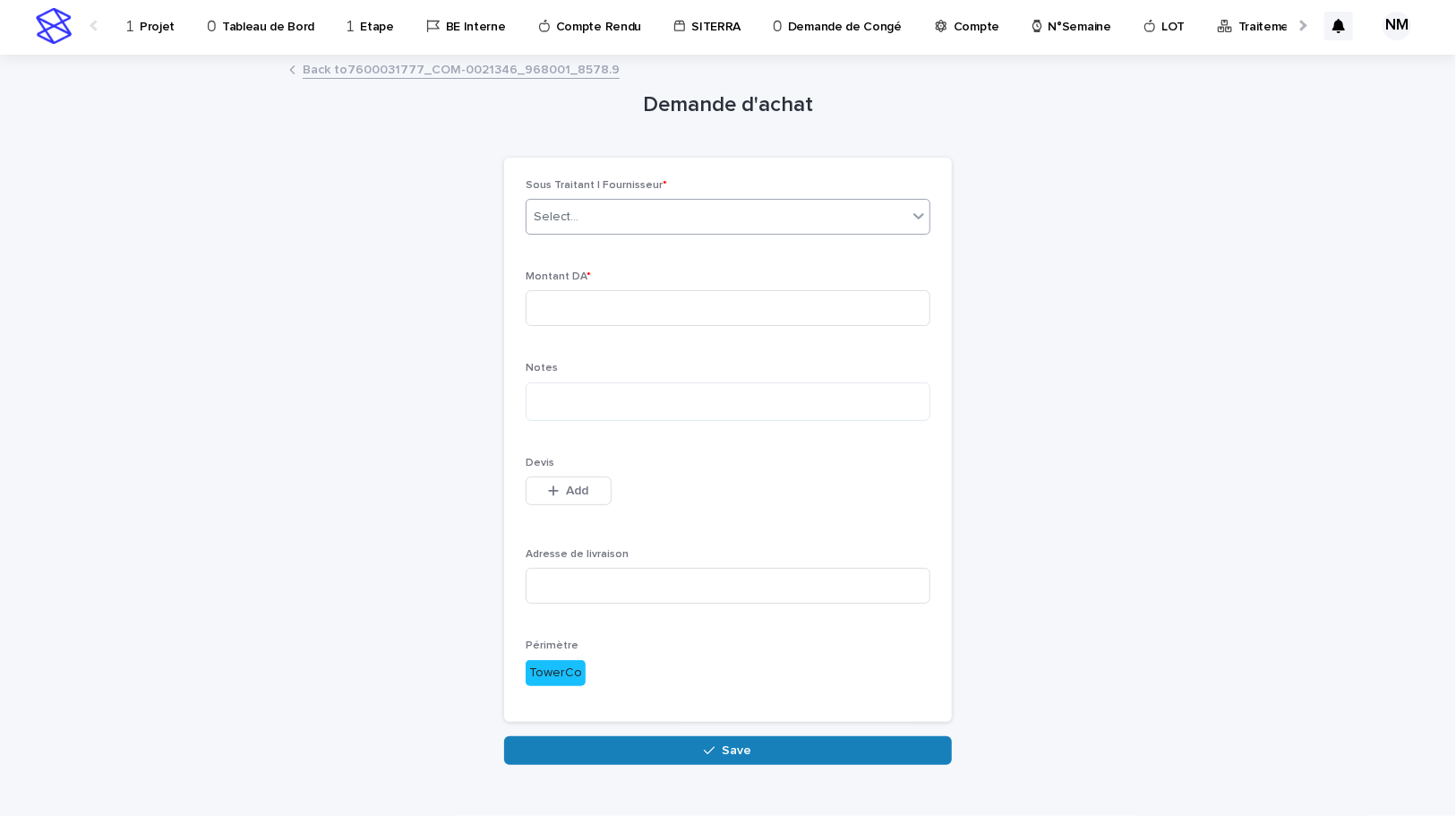 click on "Select..." at bounding box center (716, 217) 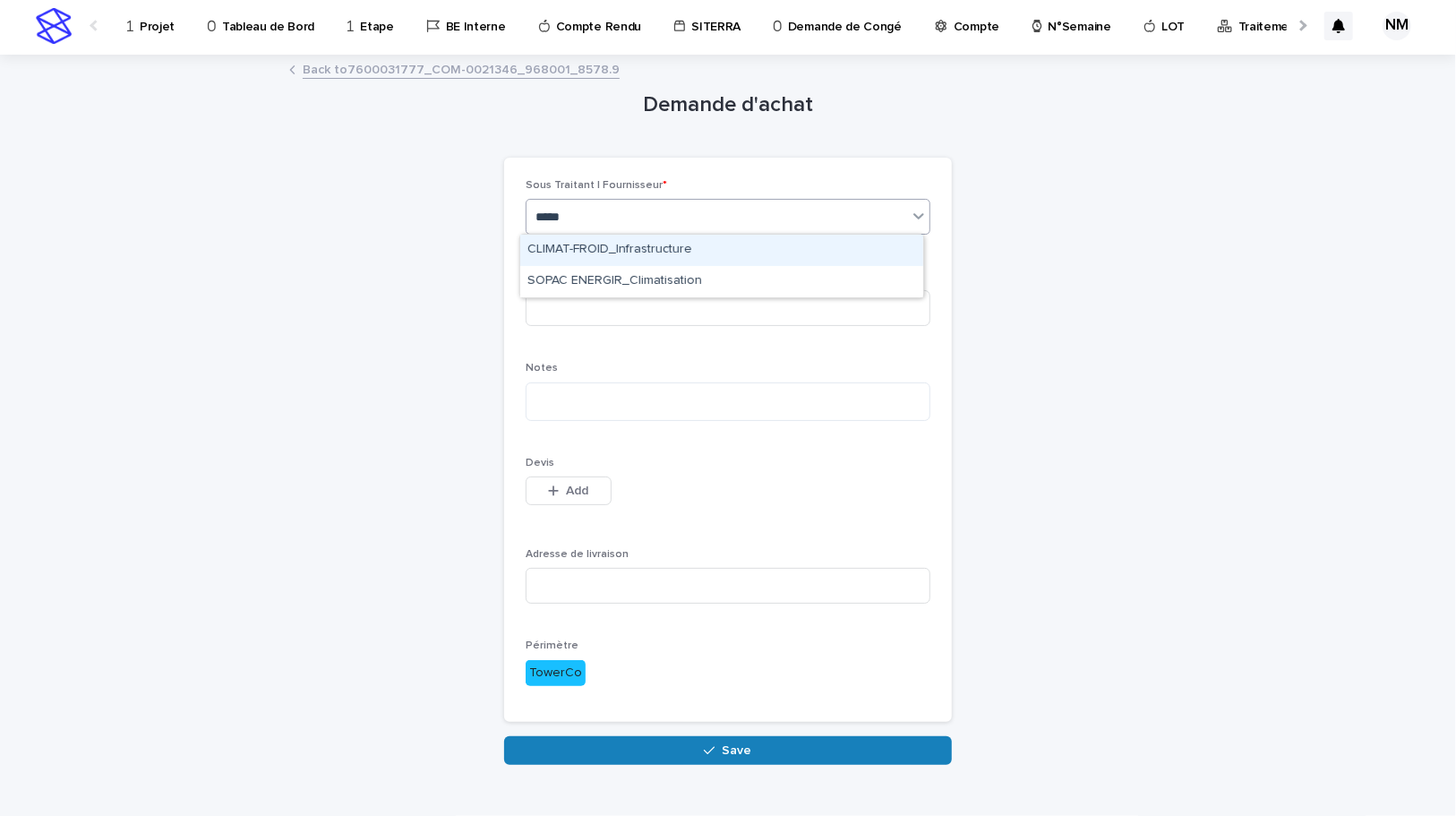 type on "******" 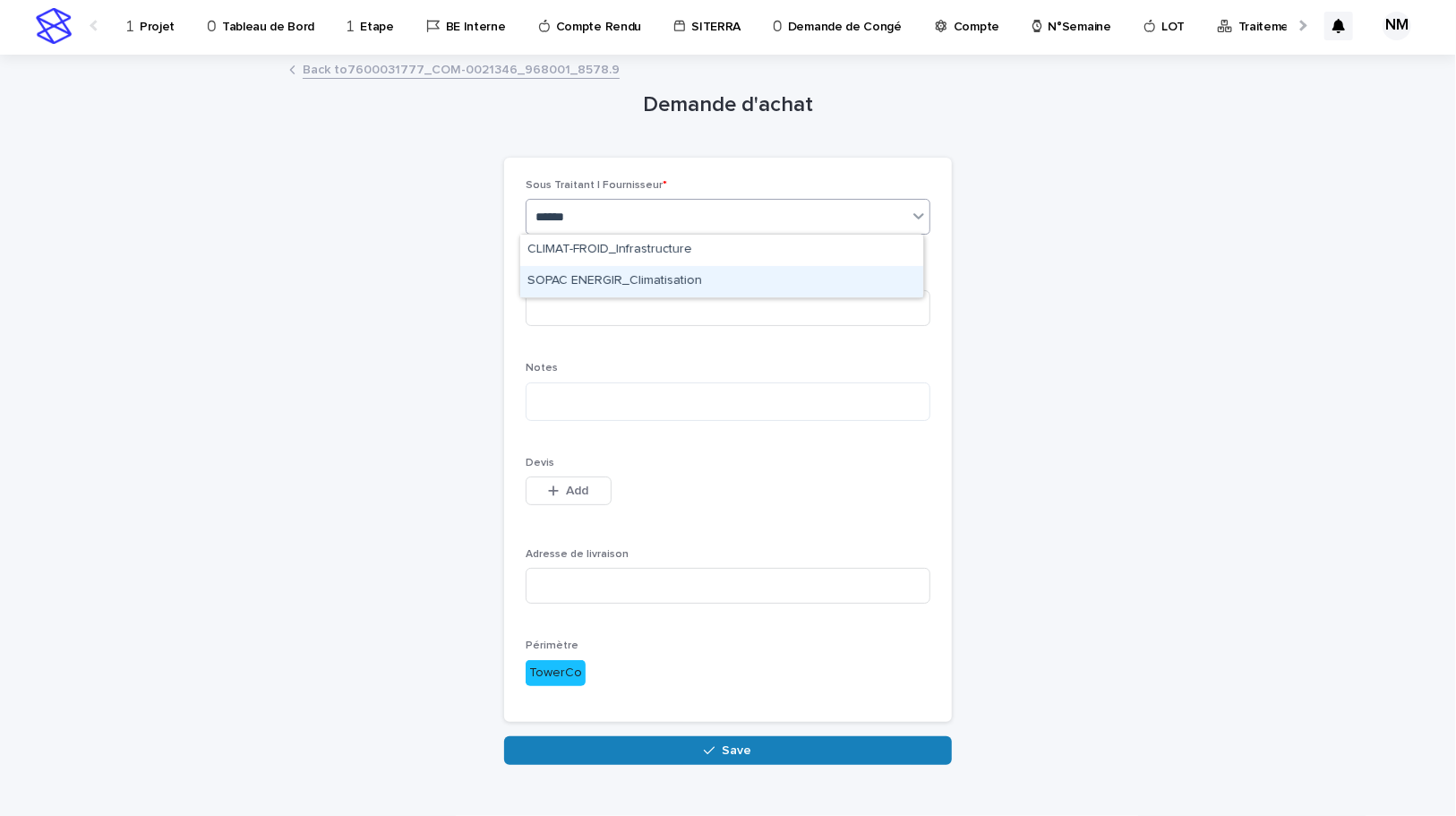 click on "SOPAC ENERGIR_Climatisation" at bounding box center (722, 281) 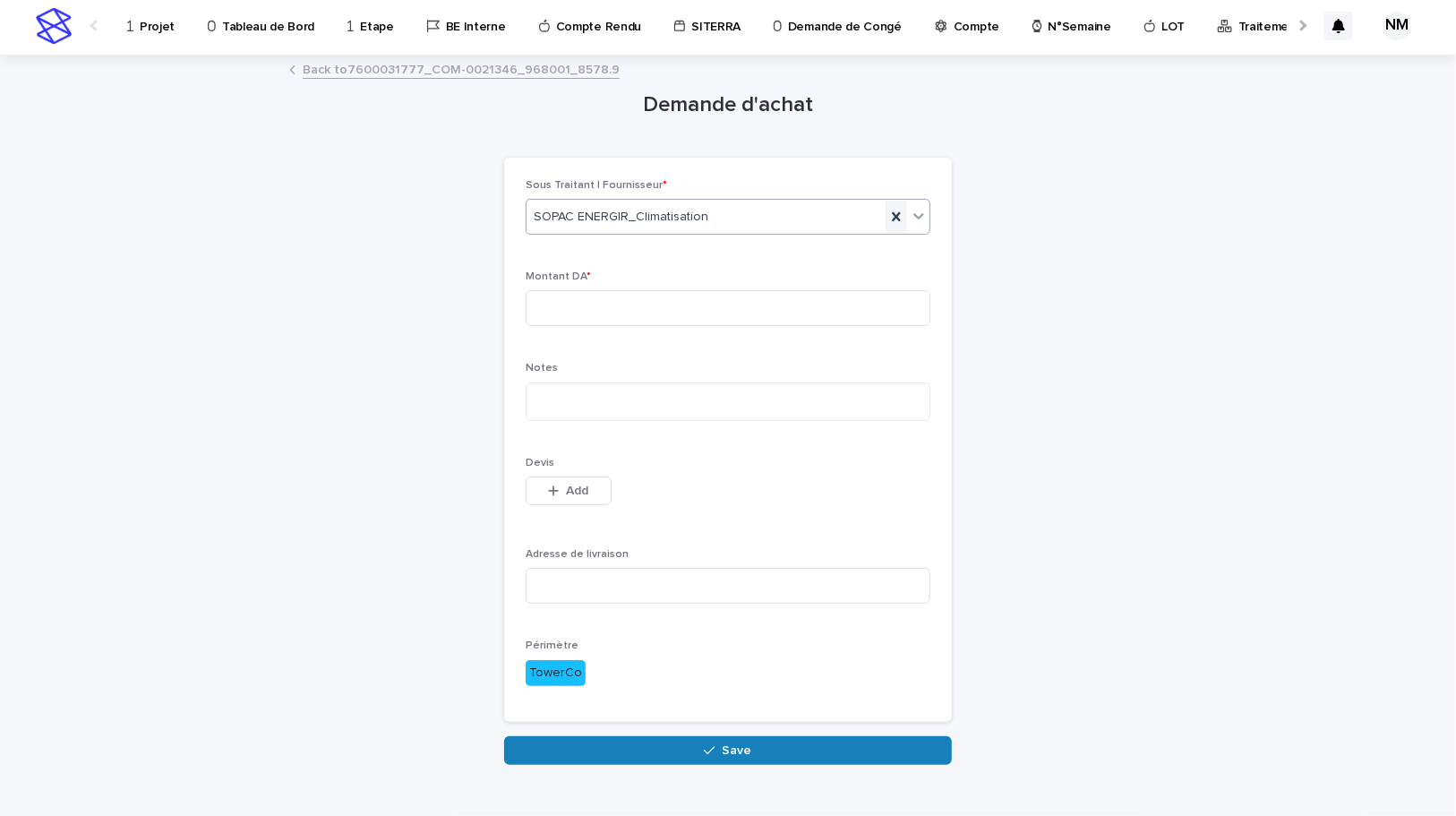 click 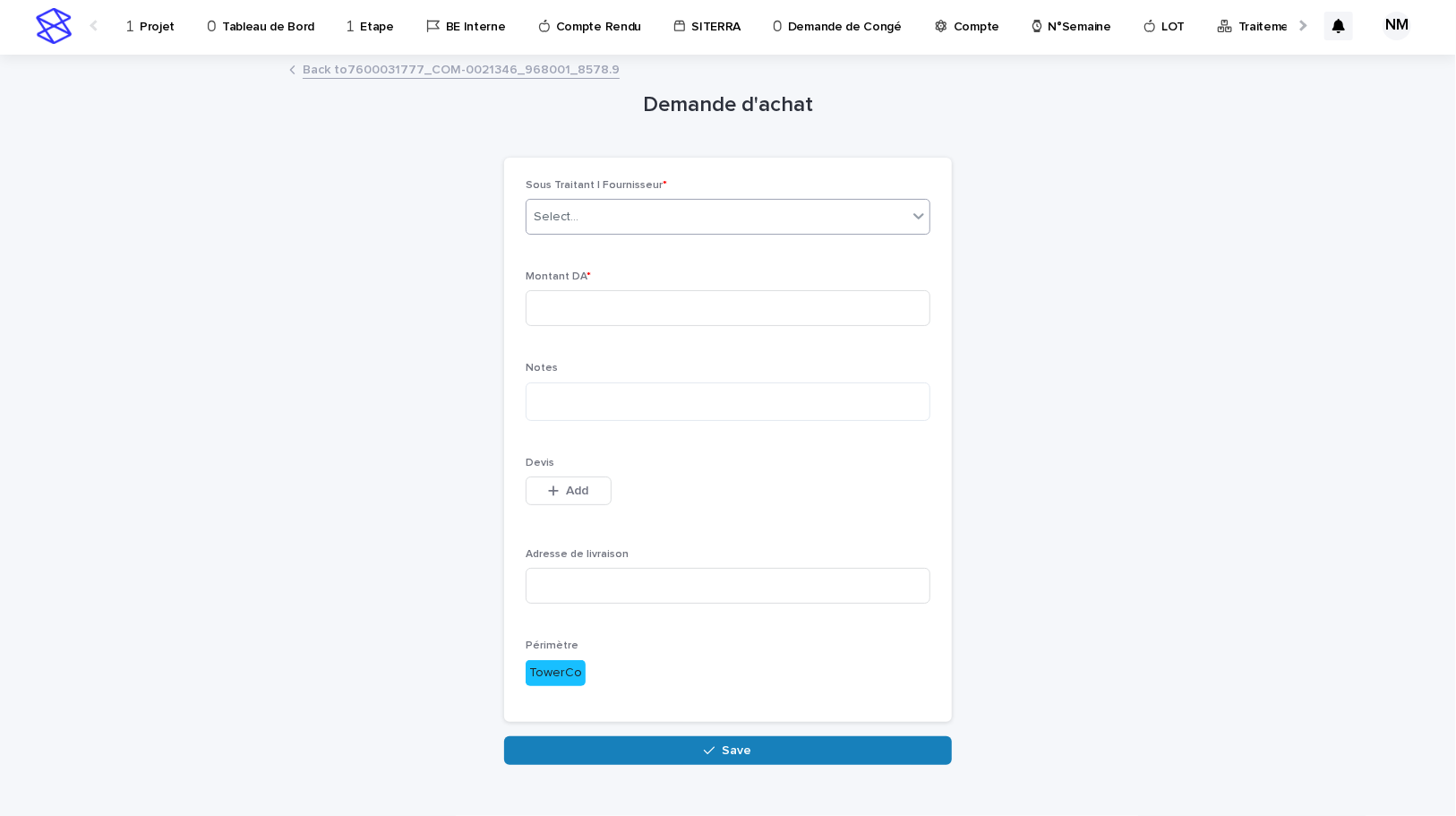 click on "Select..." at bounding box center [716, 217] 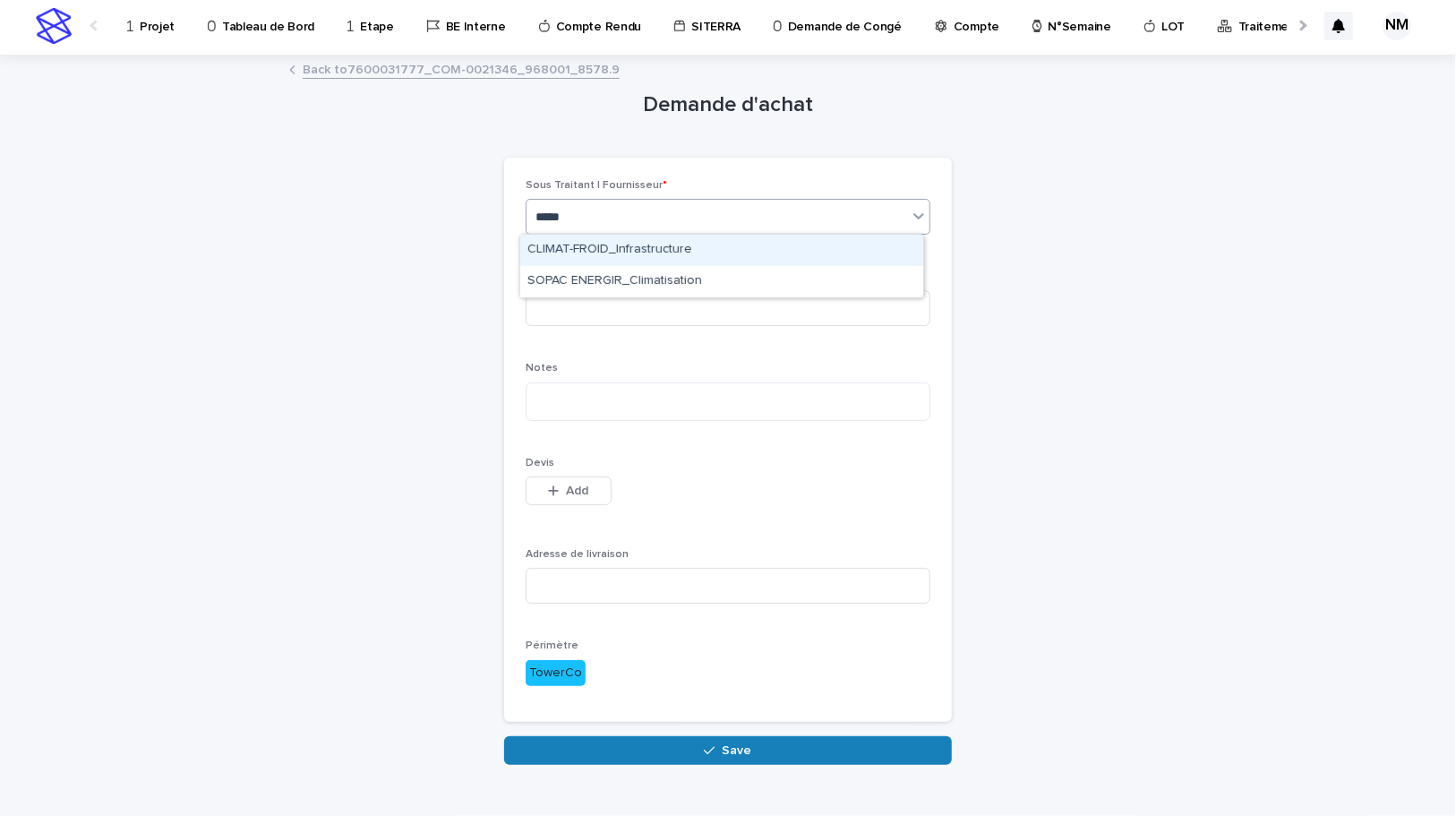 type on "******" 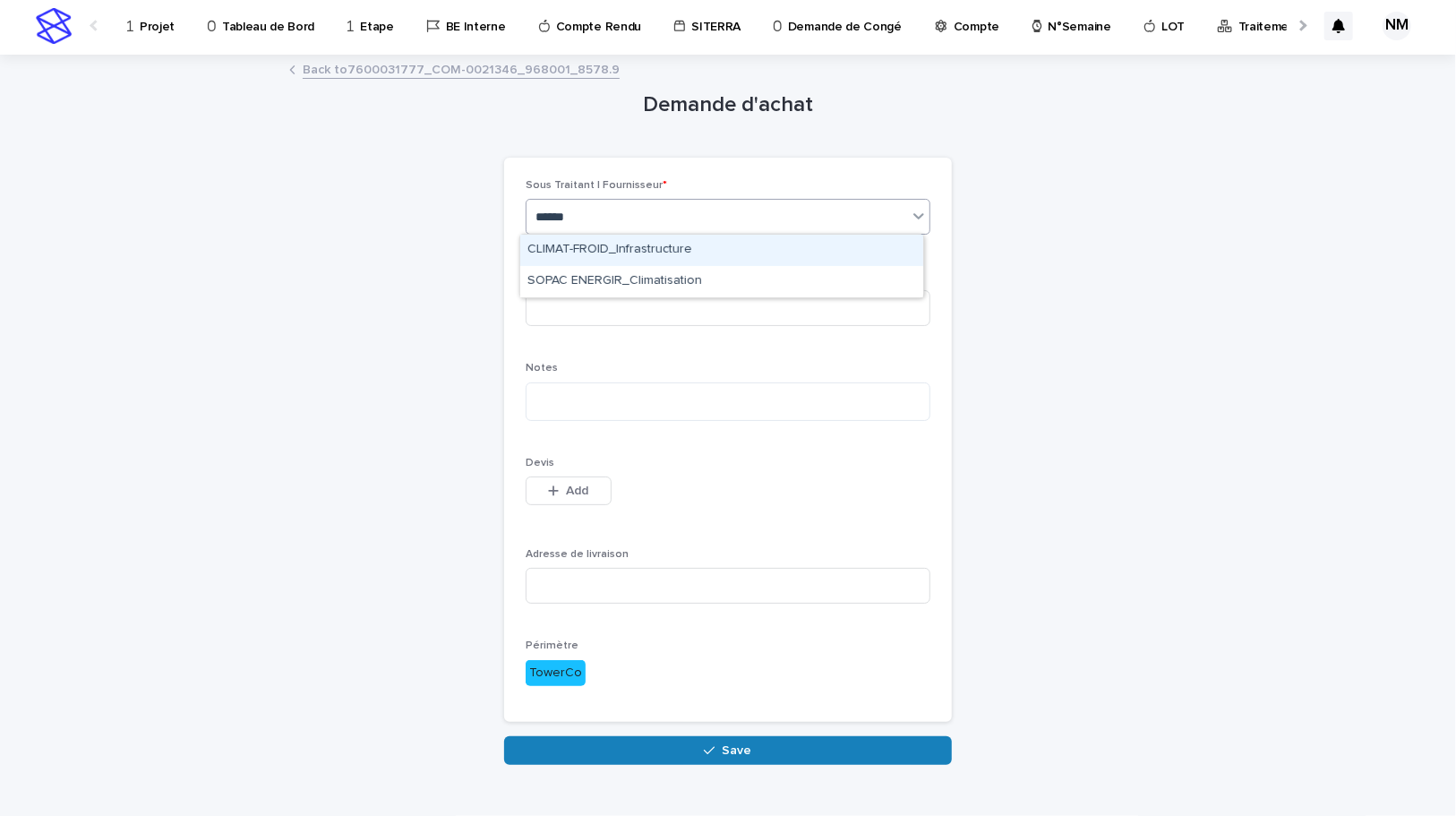 click on "CLIMAT-FROID_Infrastructure" at bounding box center (722, 250) 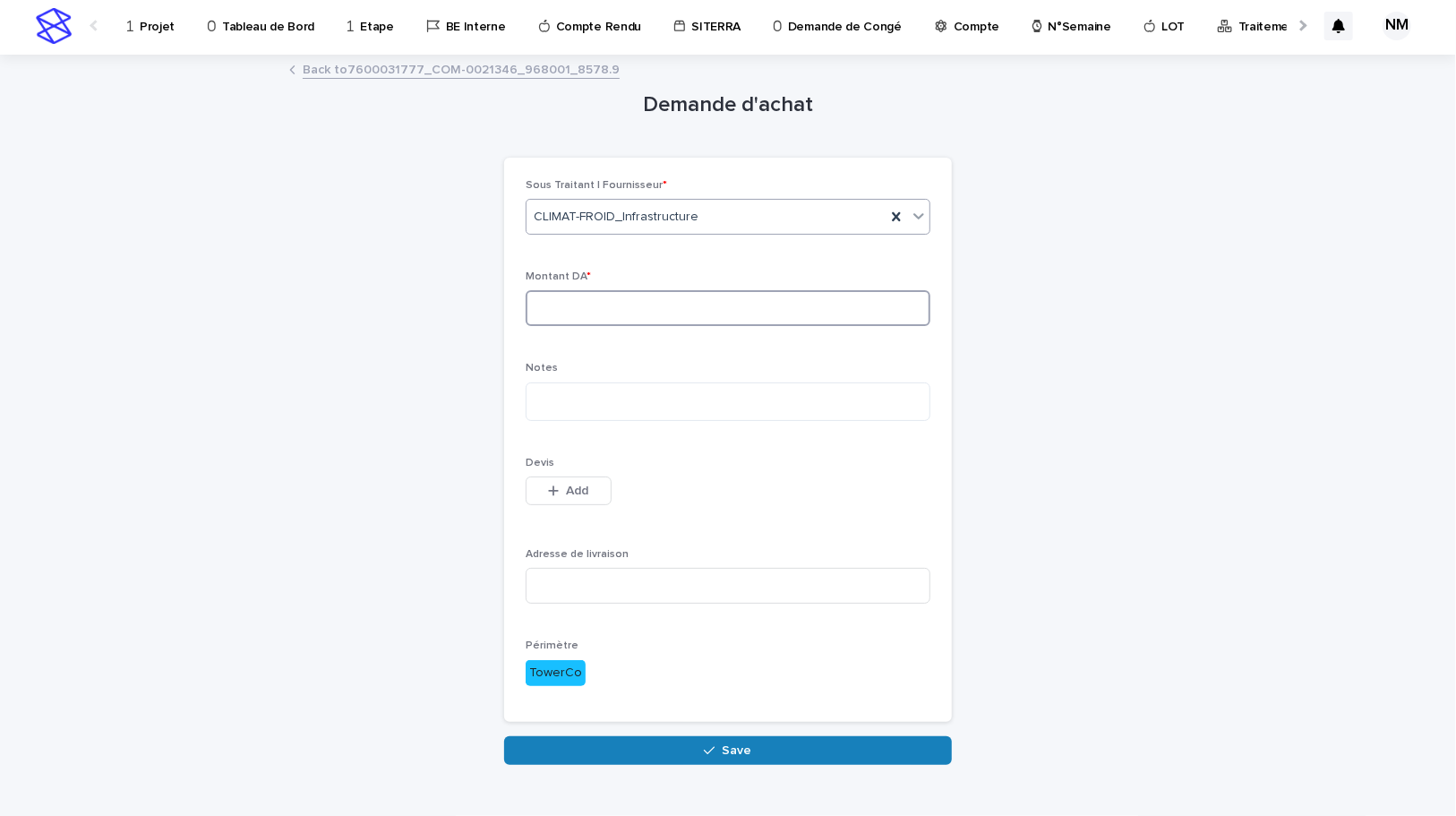 click at bounding box center (728, 308) 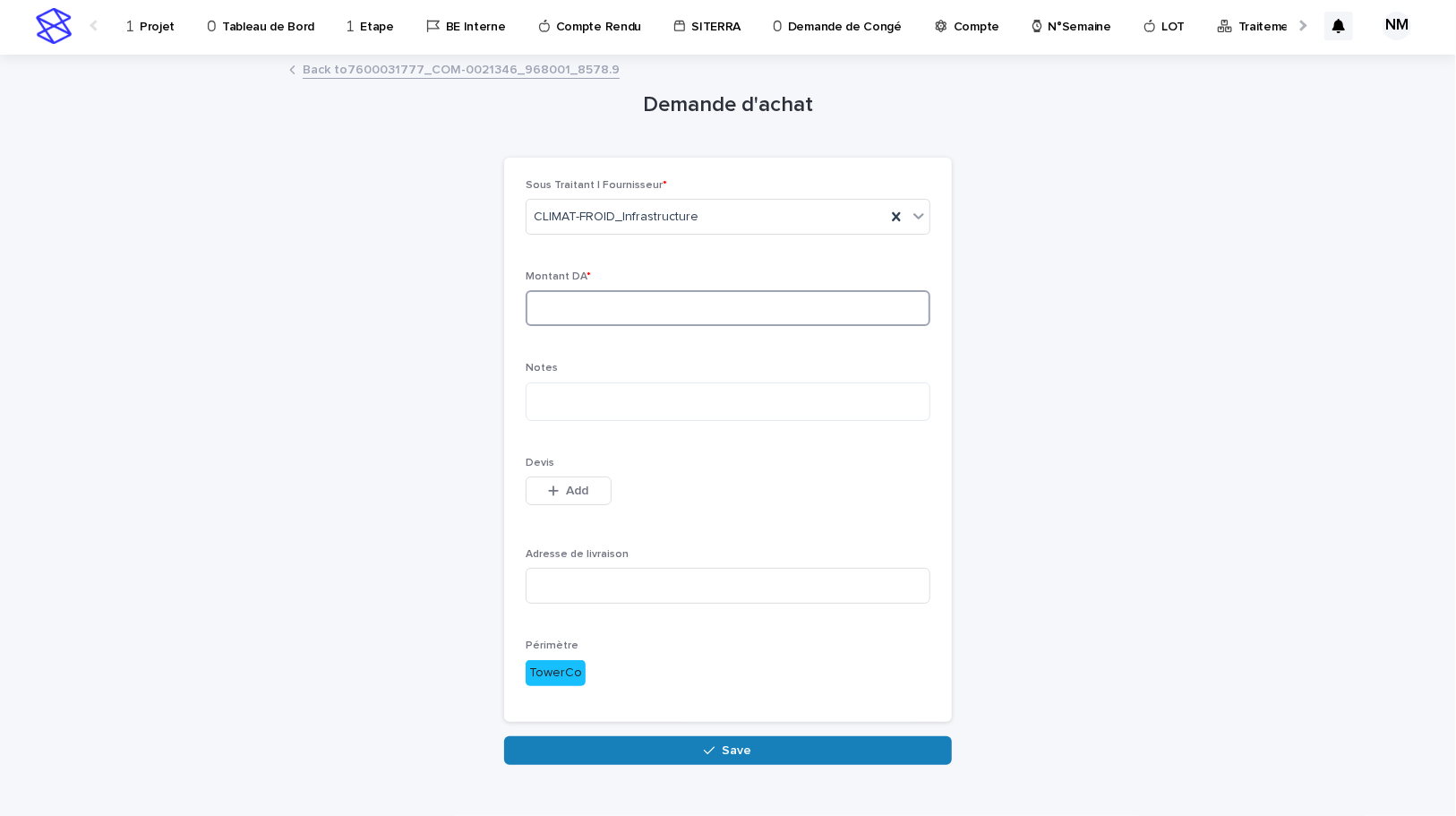 click at bounding box center [728, 308] 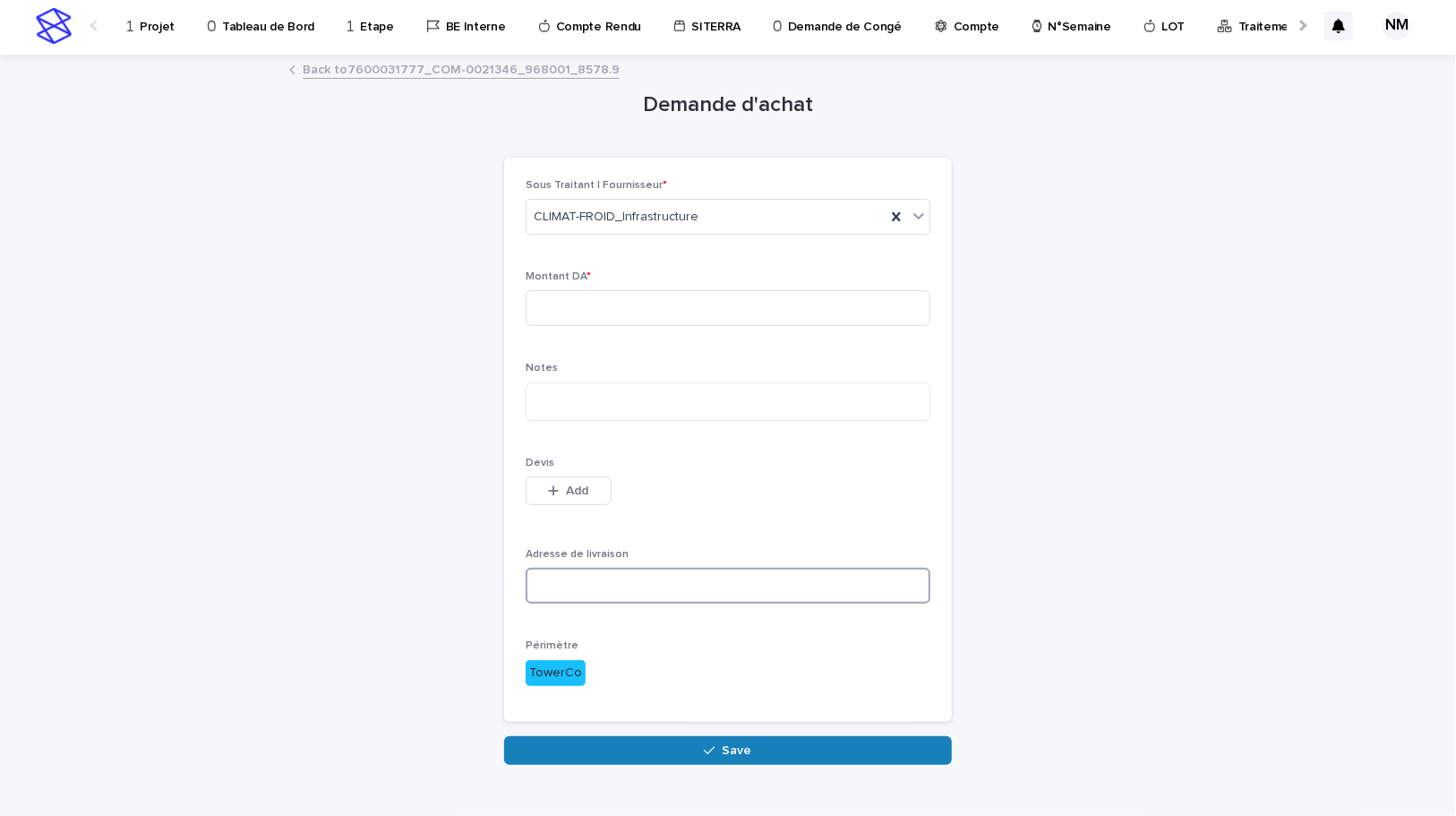 click at bounding box center (728, 586) 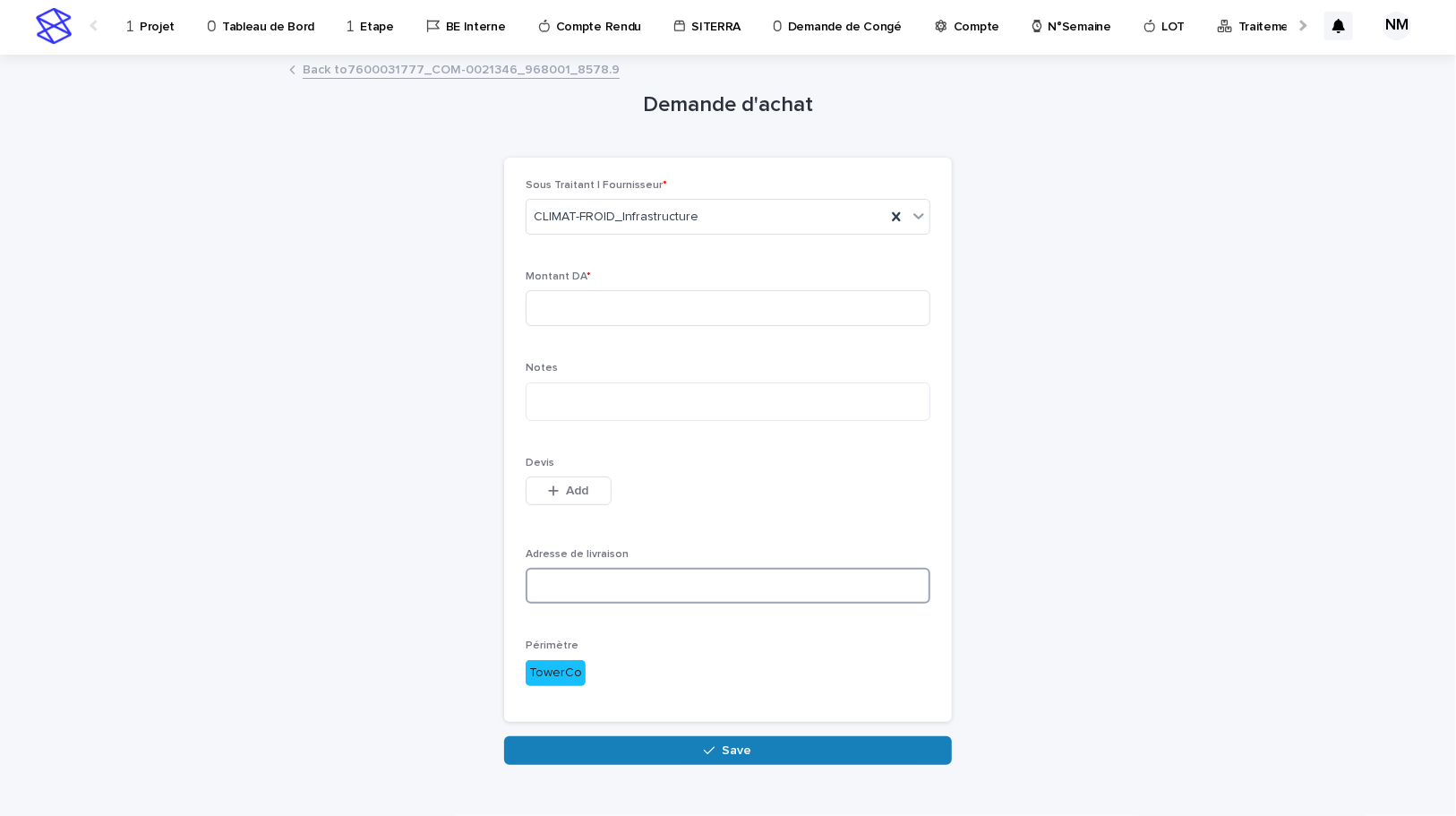 paste on "**********" 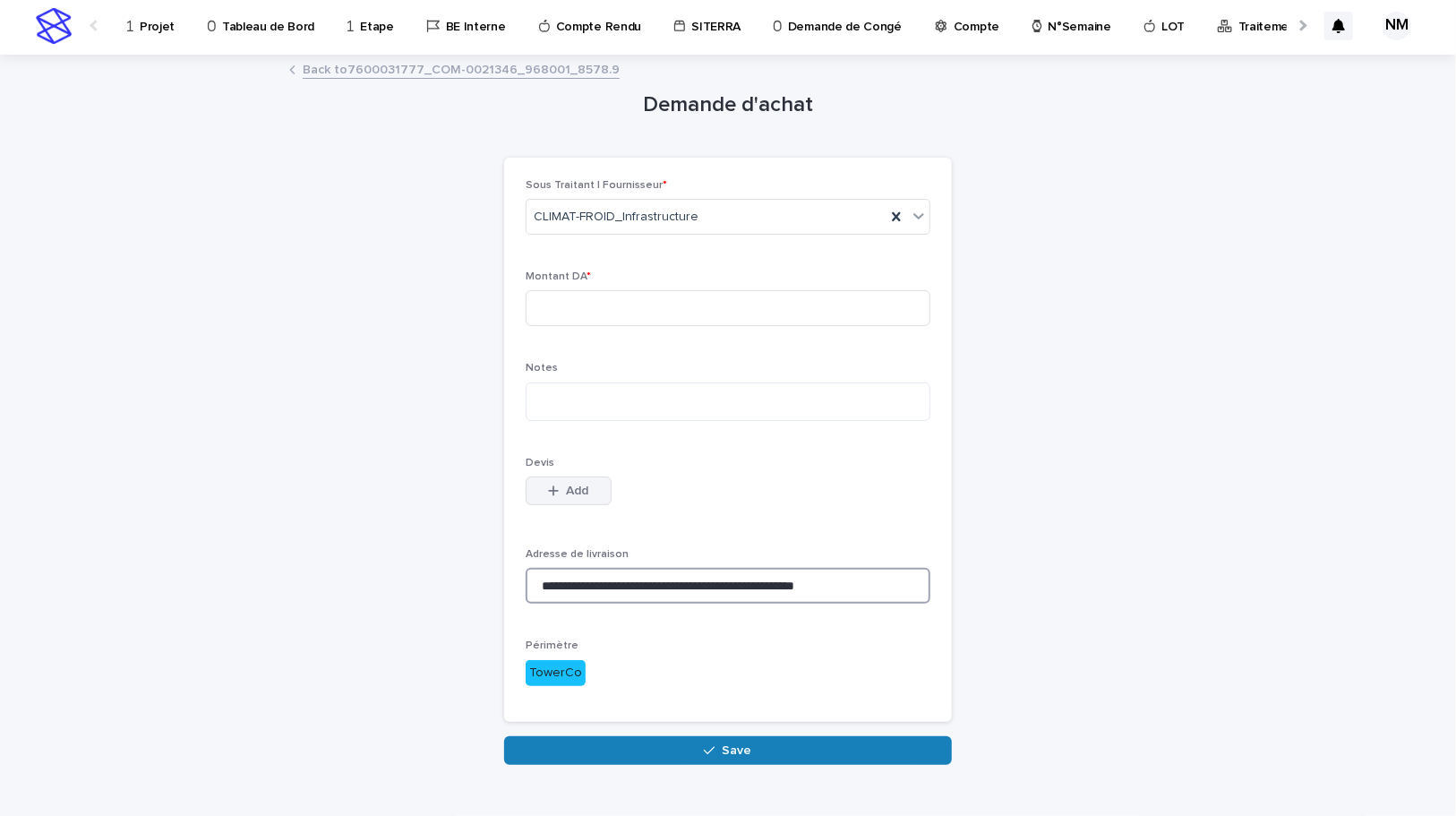 type on "**********" 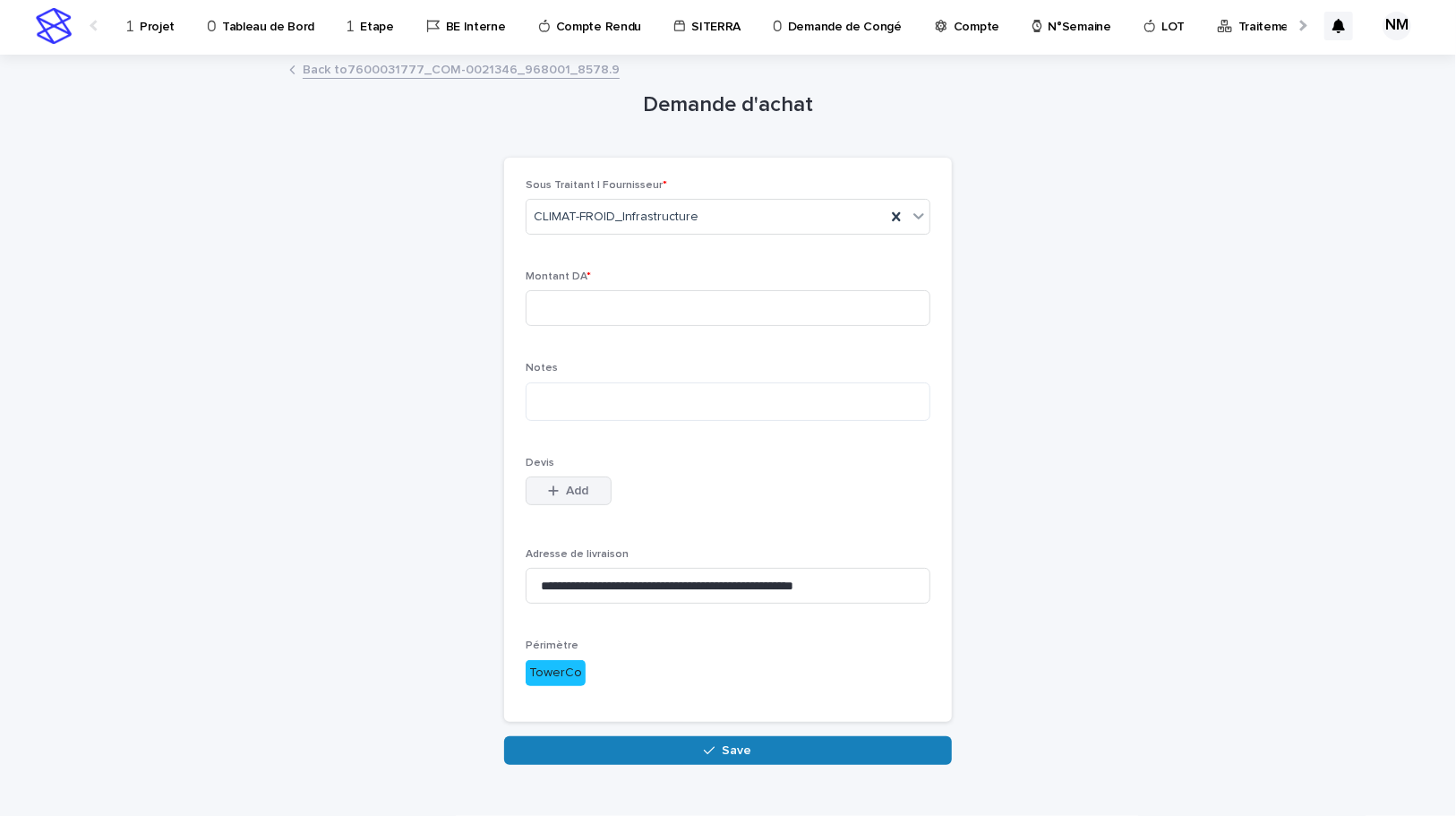 click 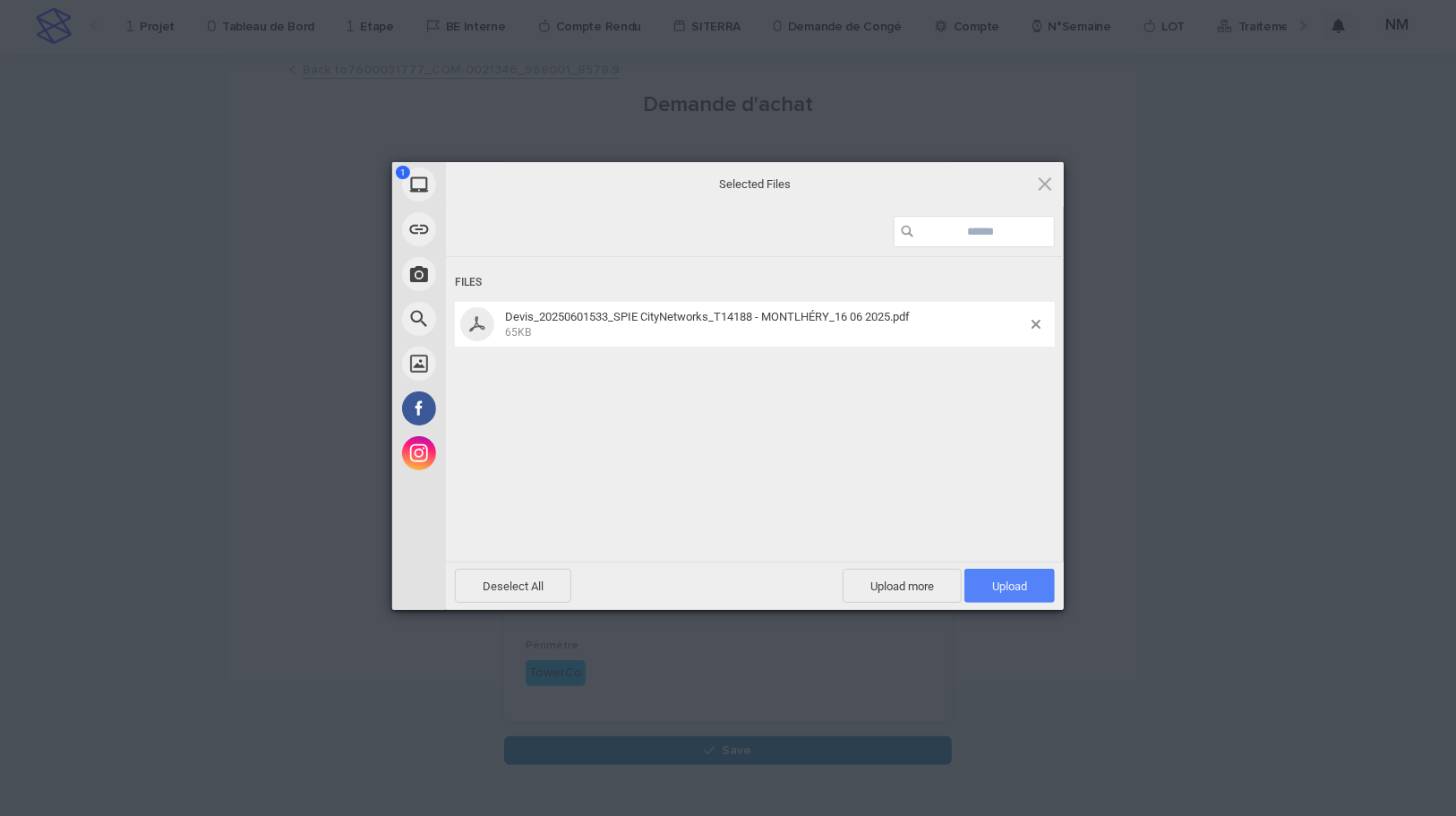 click on "Upload
1" at bounding box center (1009, 586) 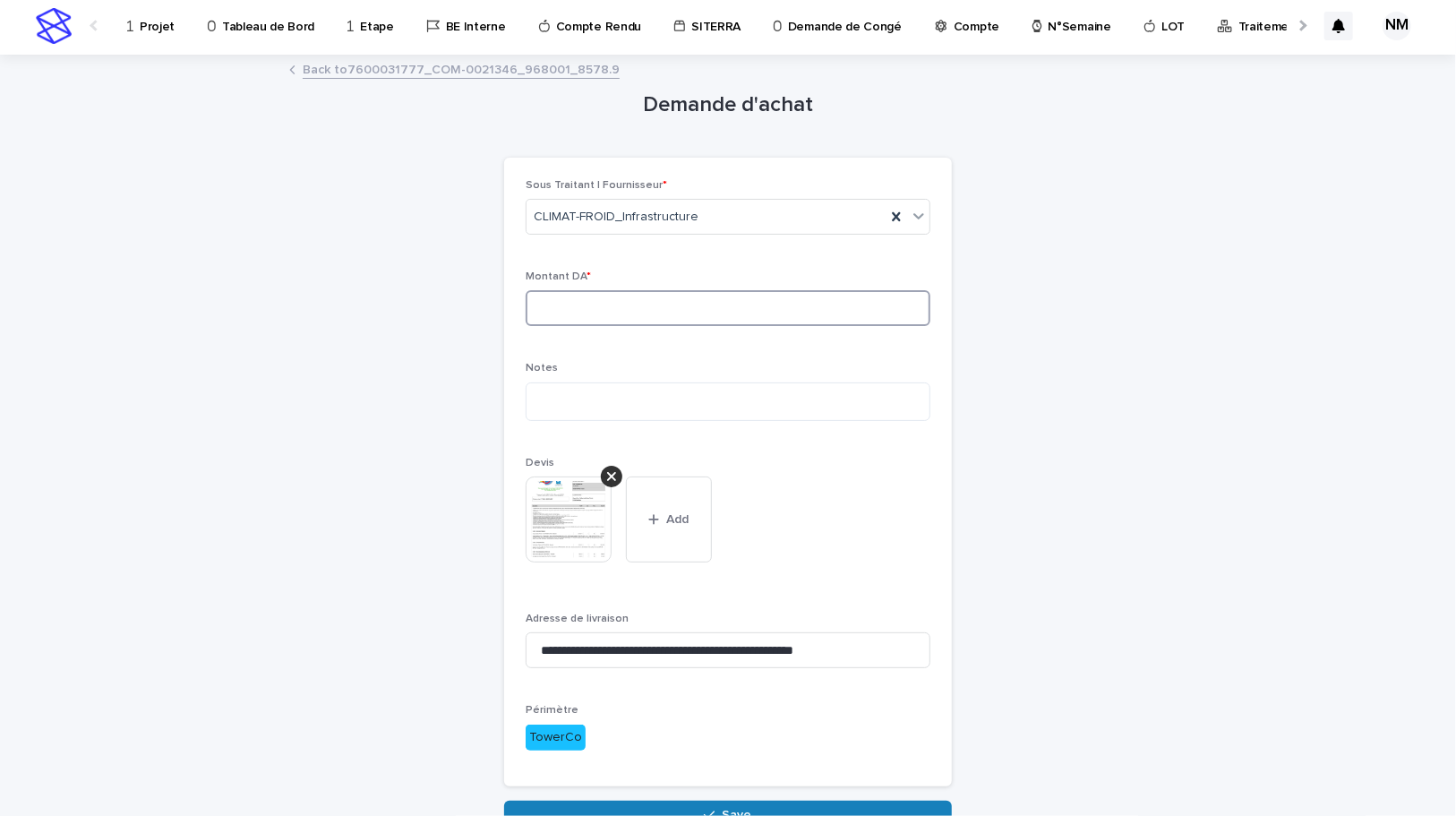 click at bounding box center (728, 308) 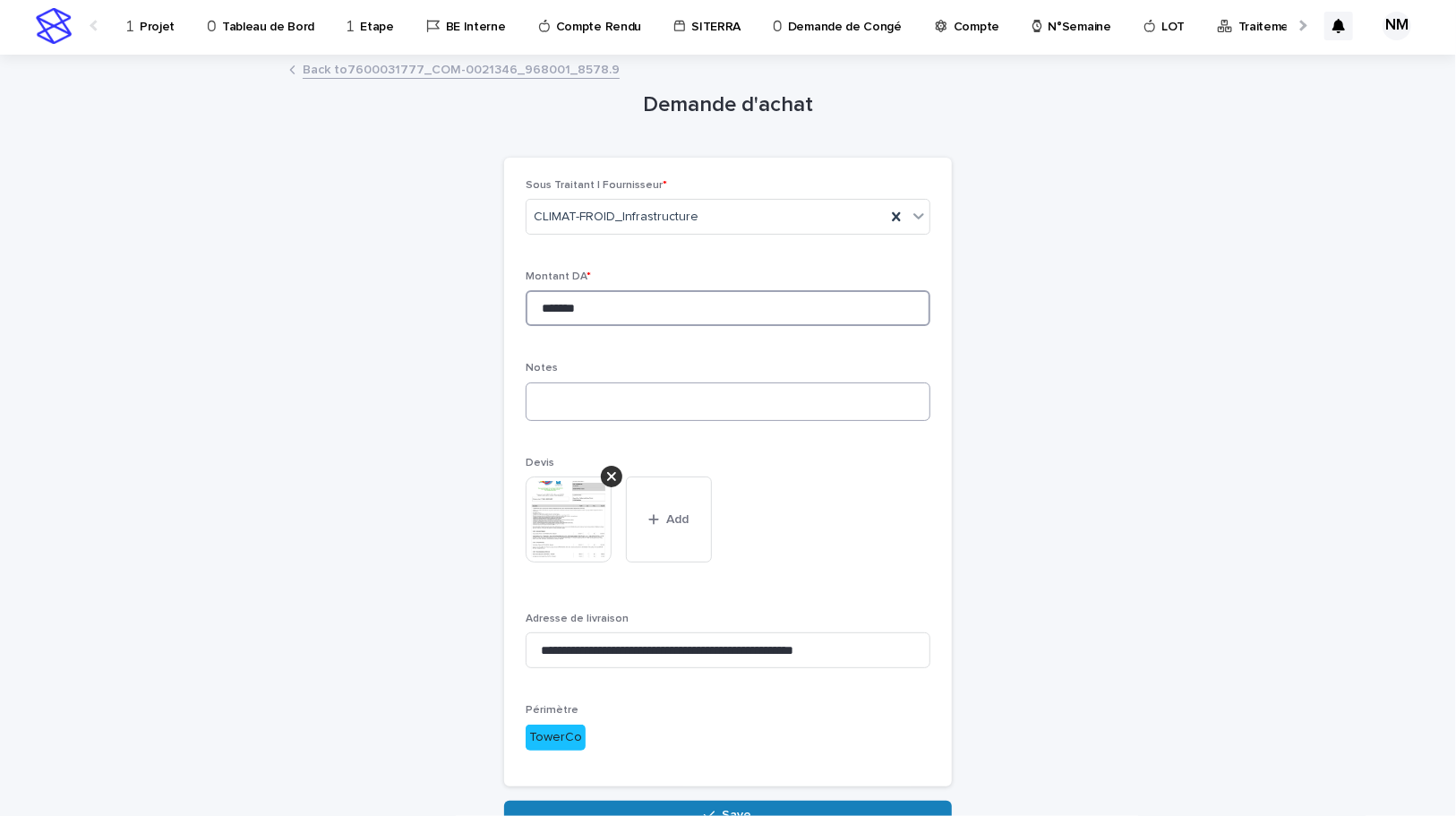 type on "*******" 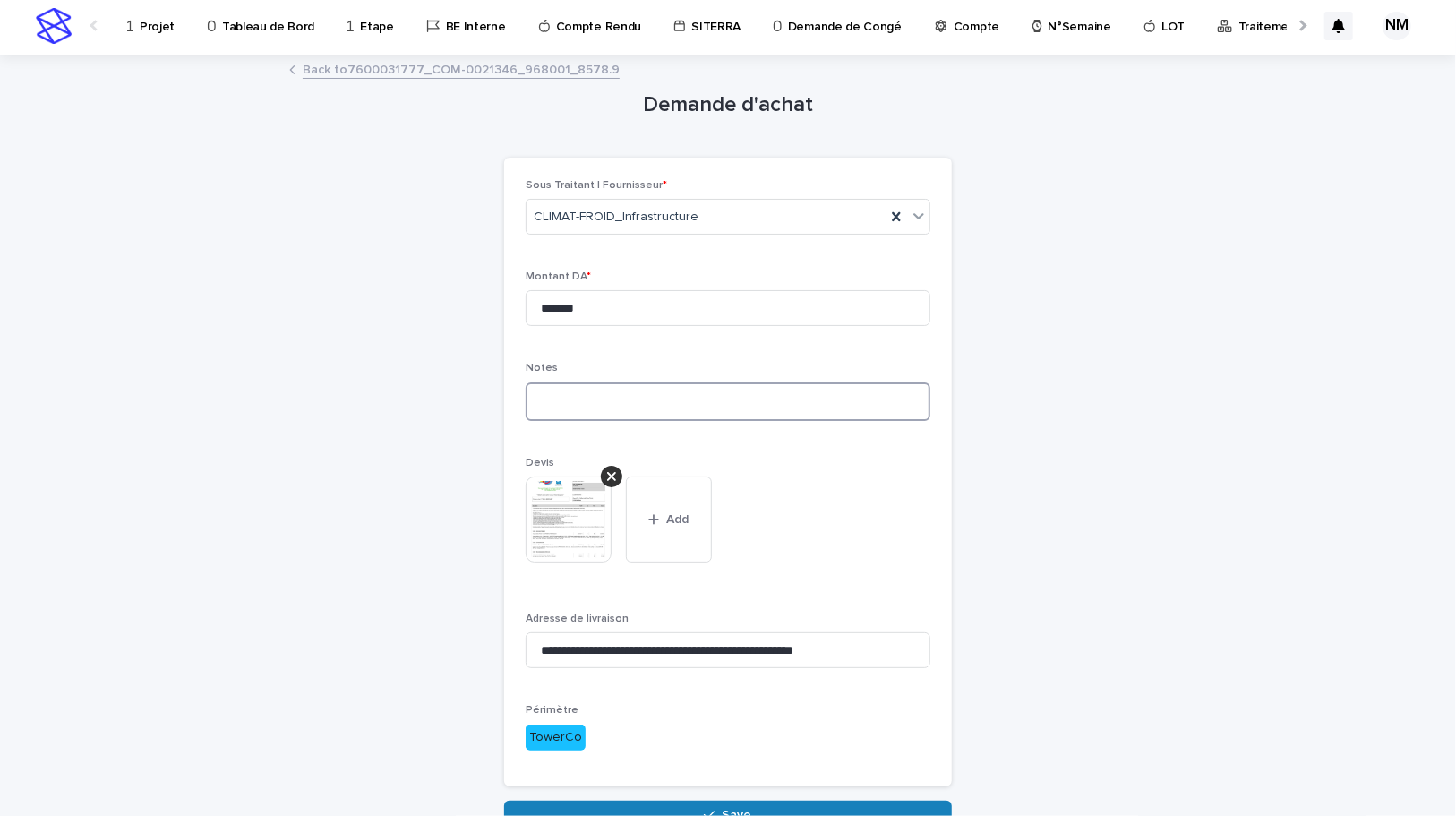 click at bounding box center (728, 401) 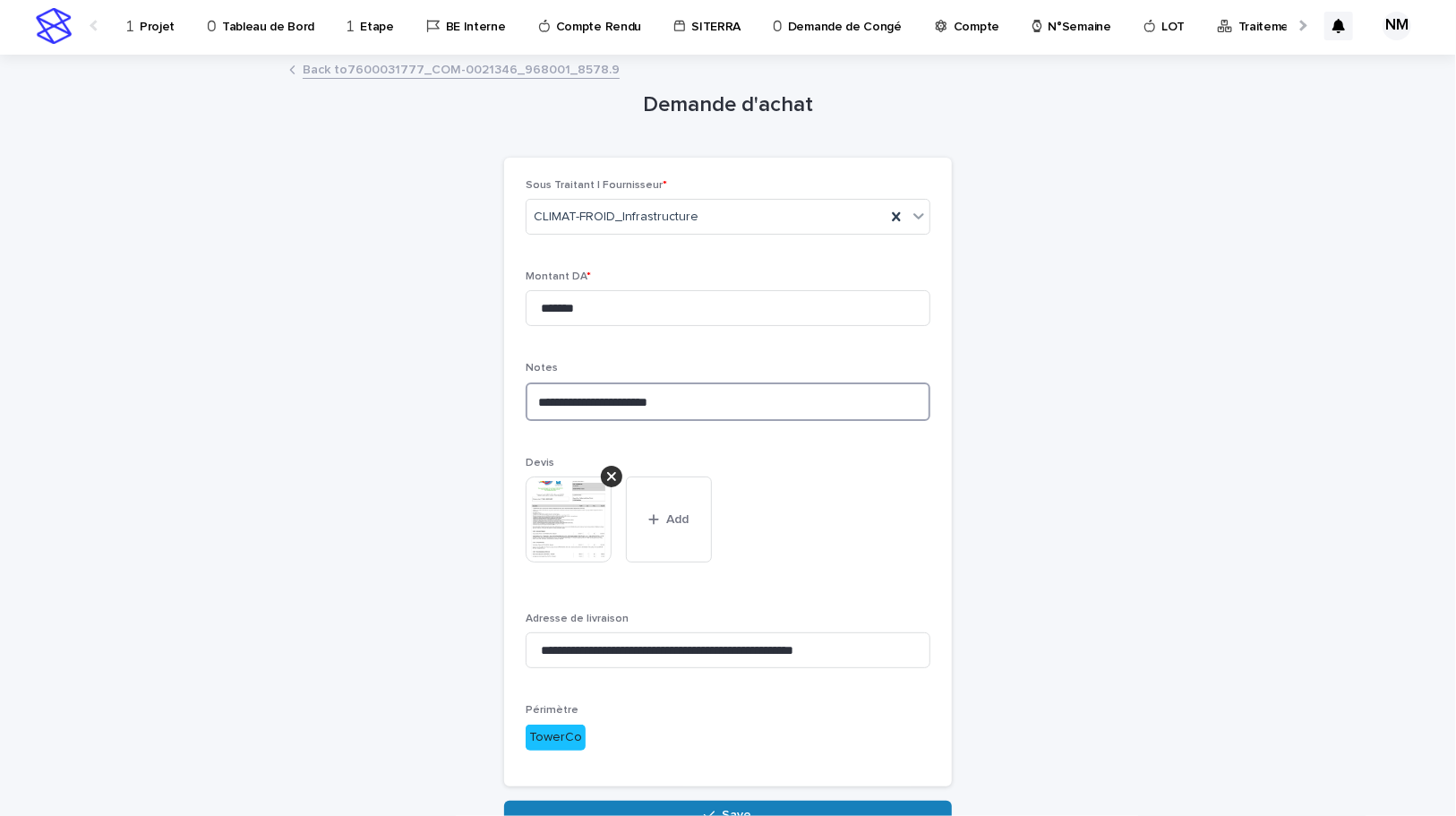 click on "**********" at bounding box center [728, 401] 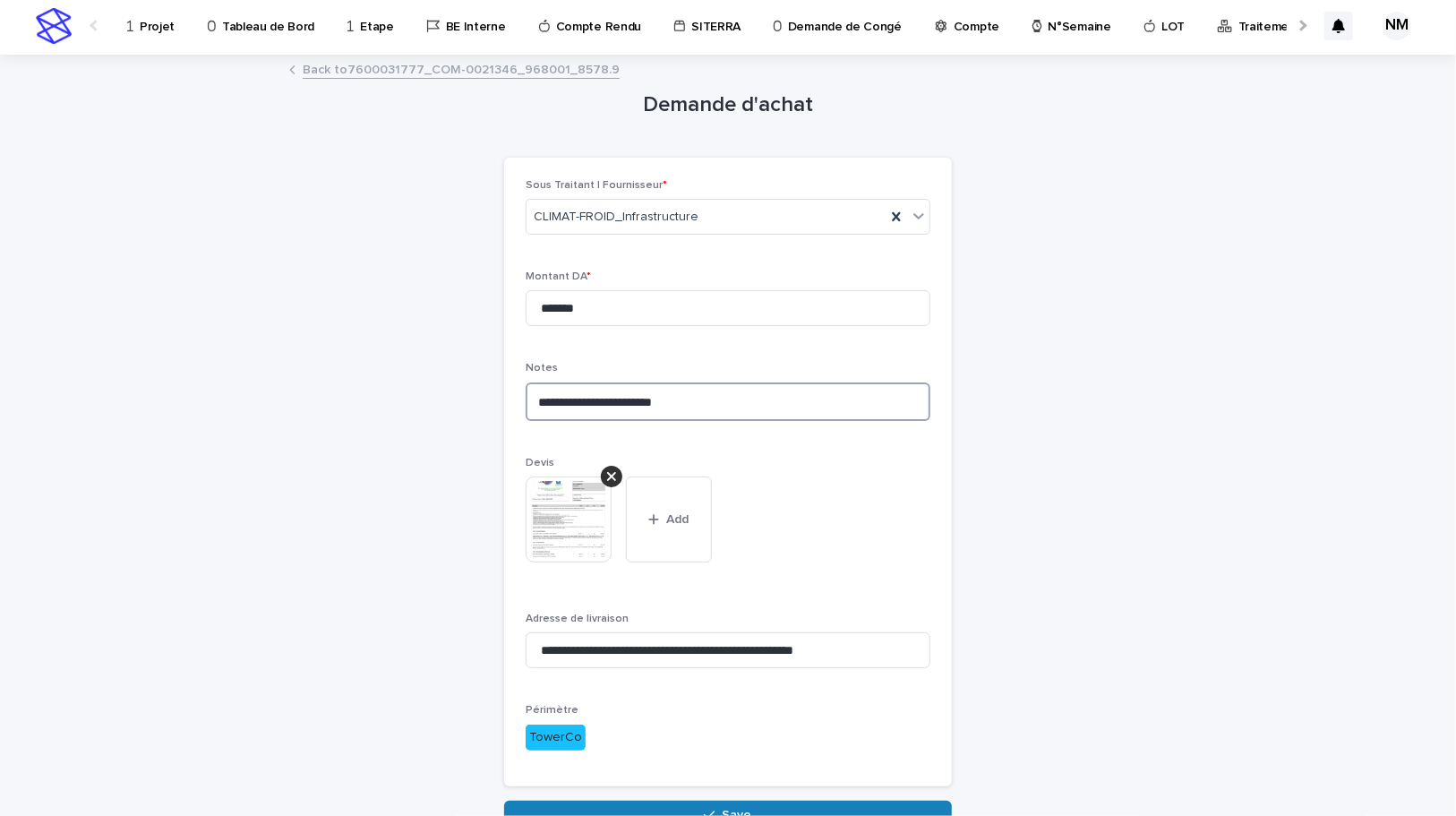 type on "**********" 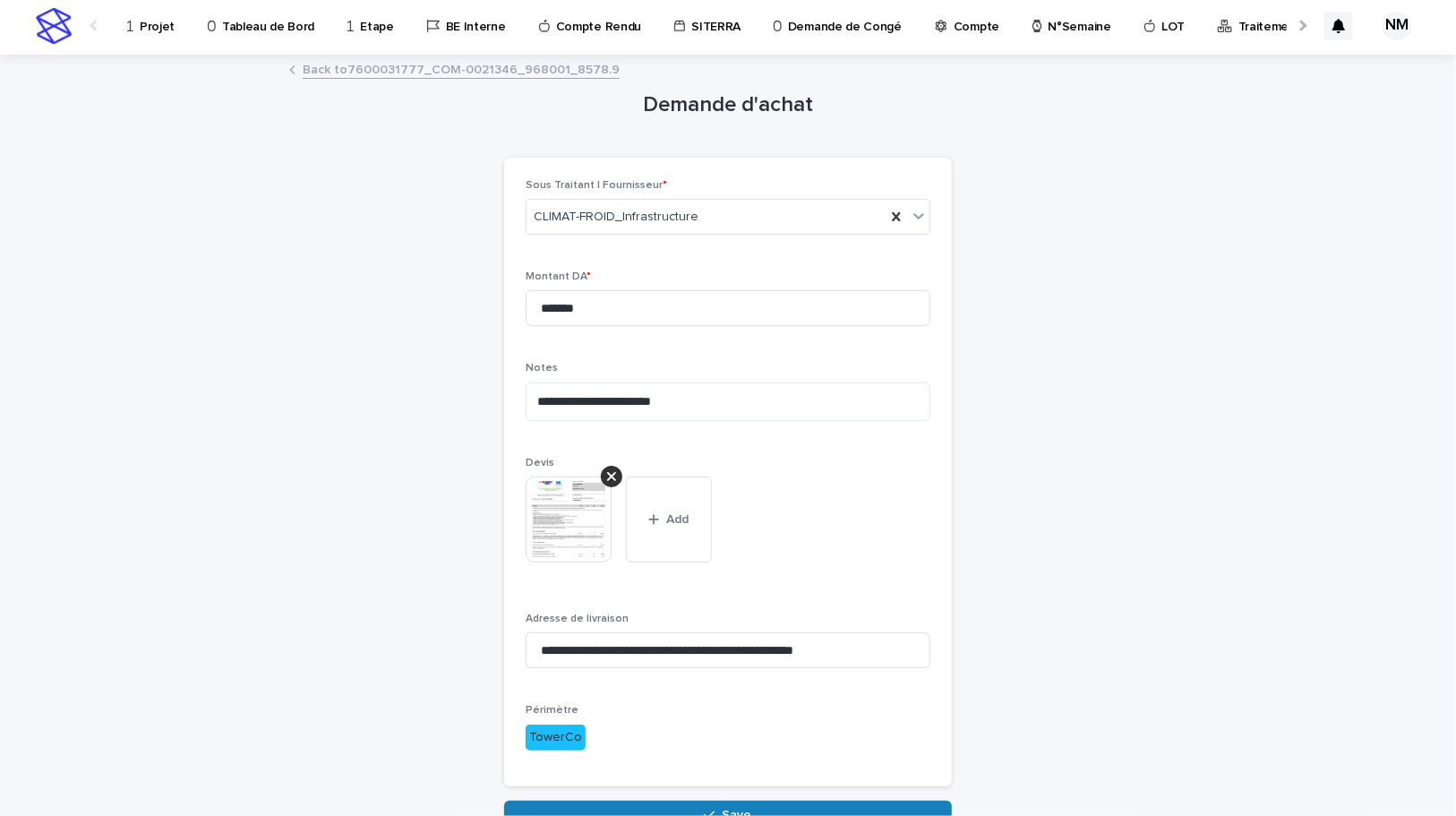 click on "**********" at bounding box center [728, 442] 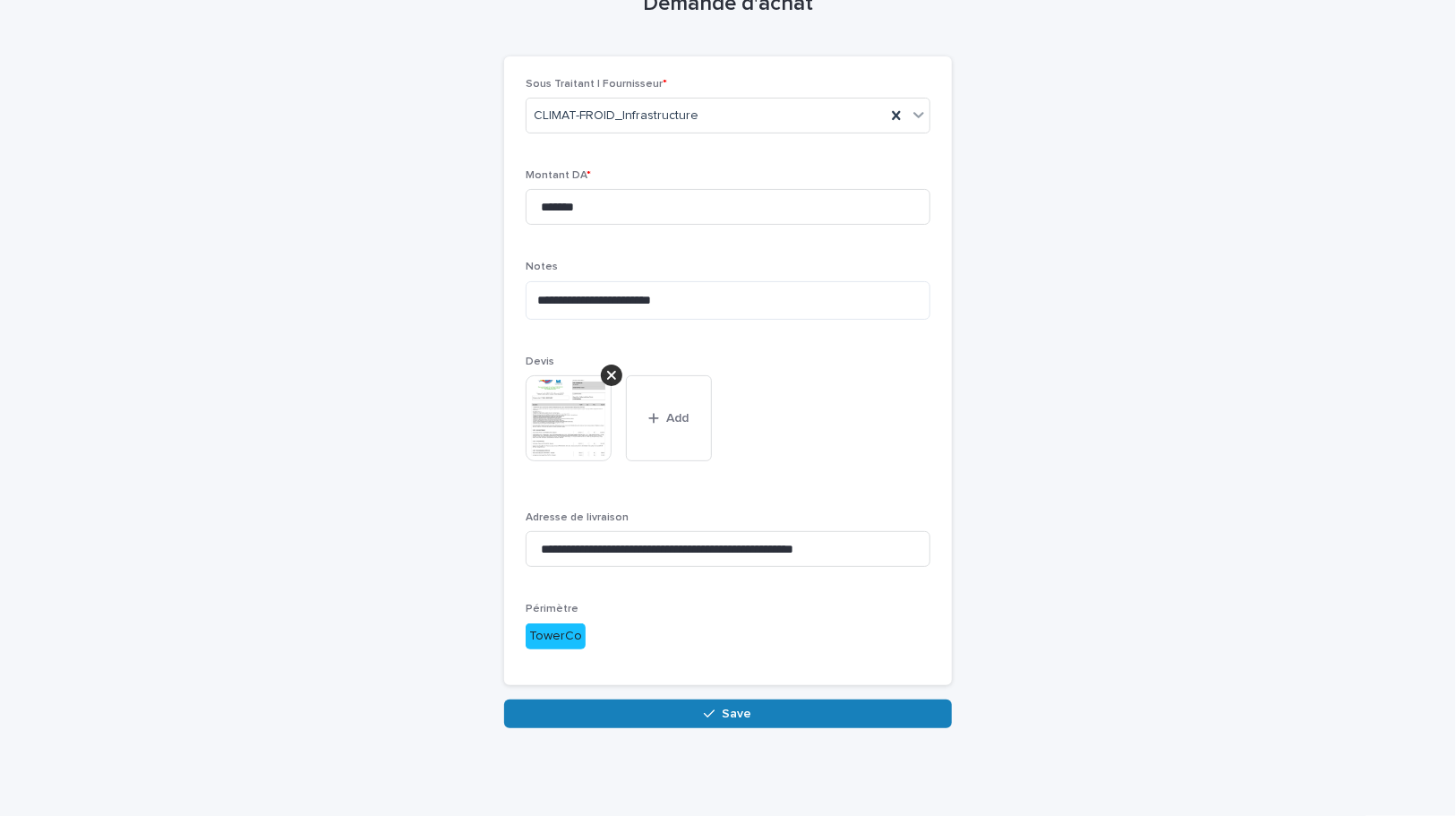 scroll, scrollTop: 105, scrollLeft: 0, axis: vertical 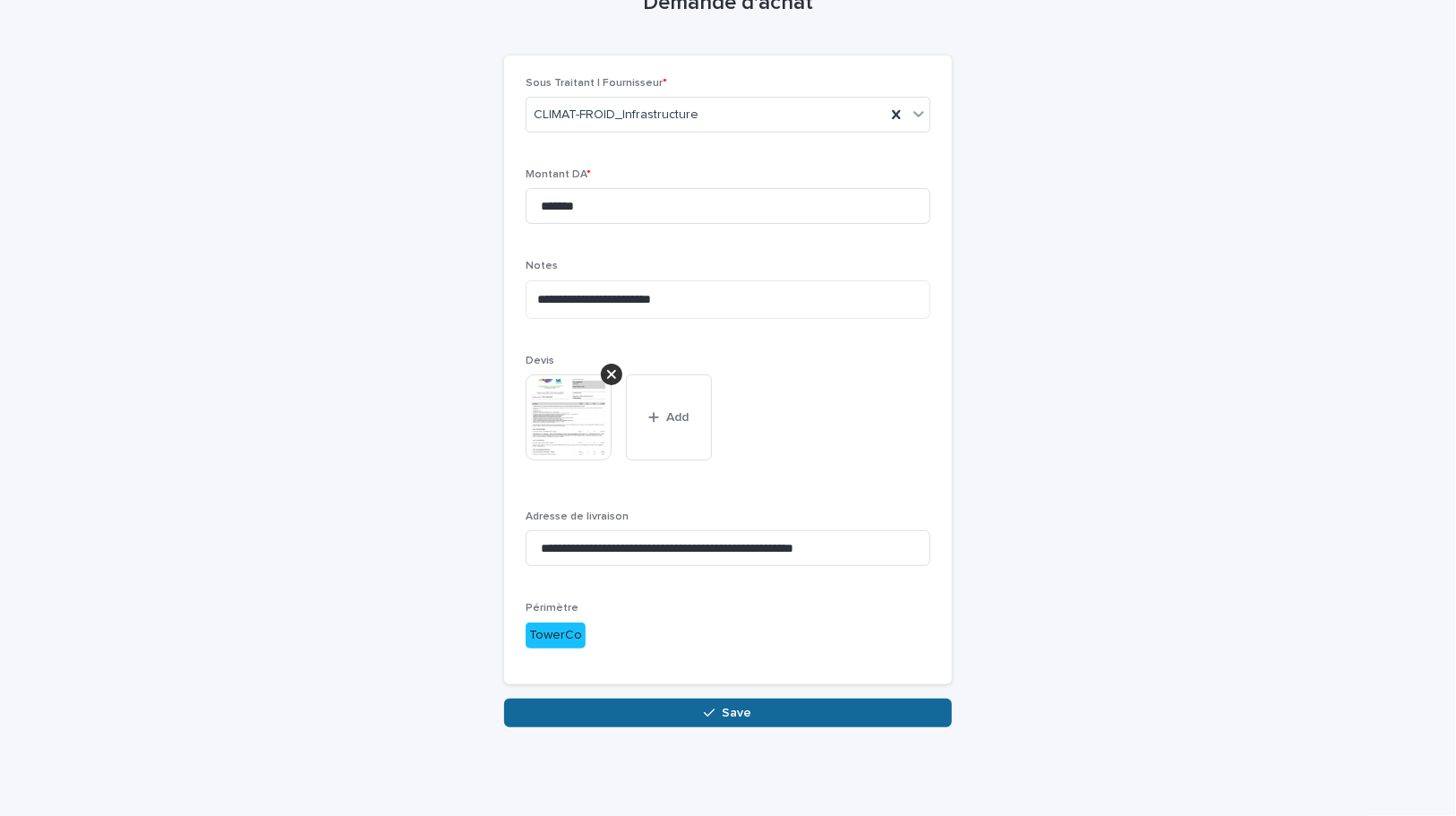 click on "Save" at bounding box center [737, 713] 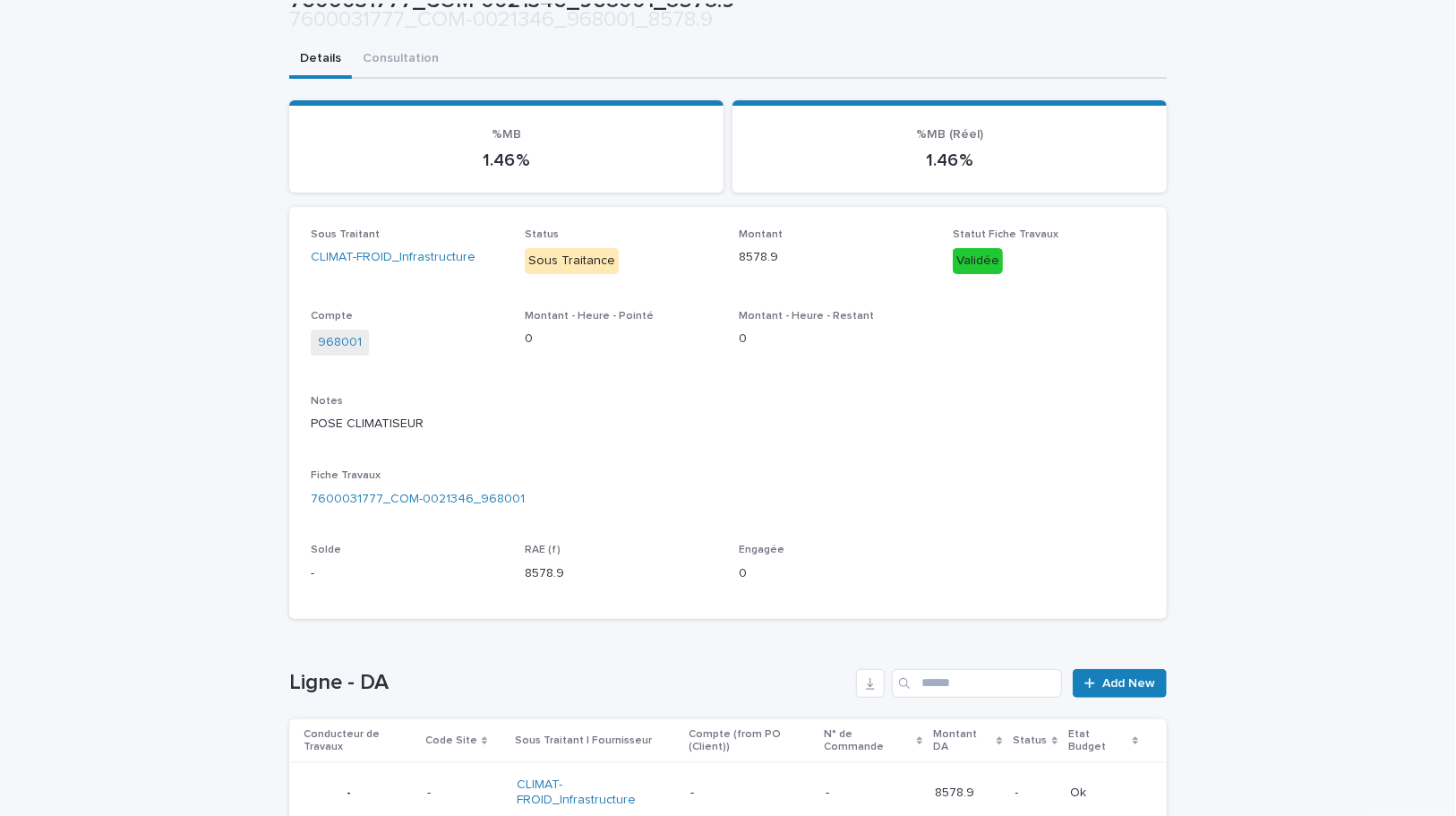 scroll, scrollTop: 261, scrollLeft: 0, axis: vertical 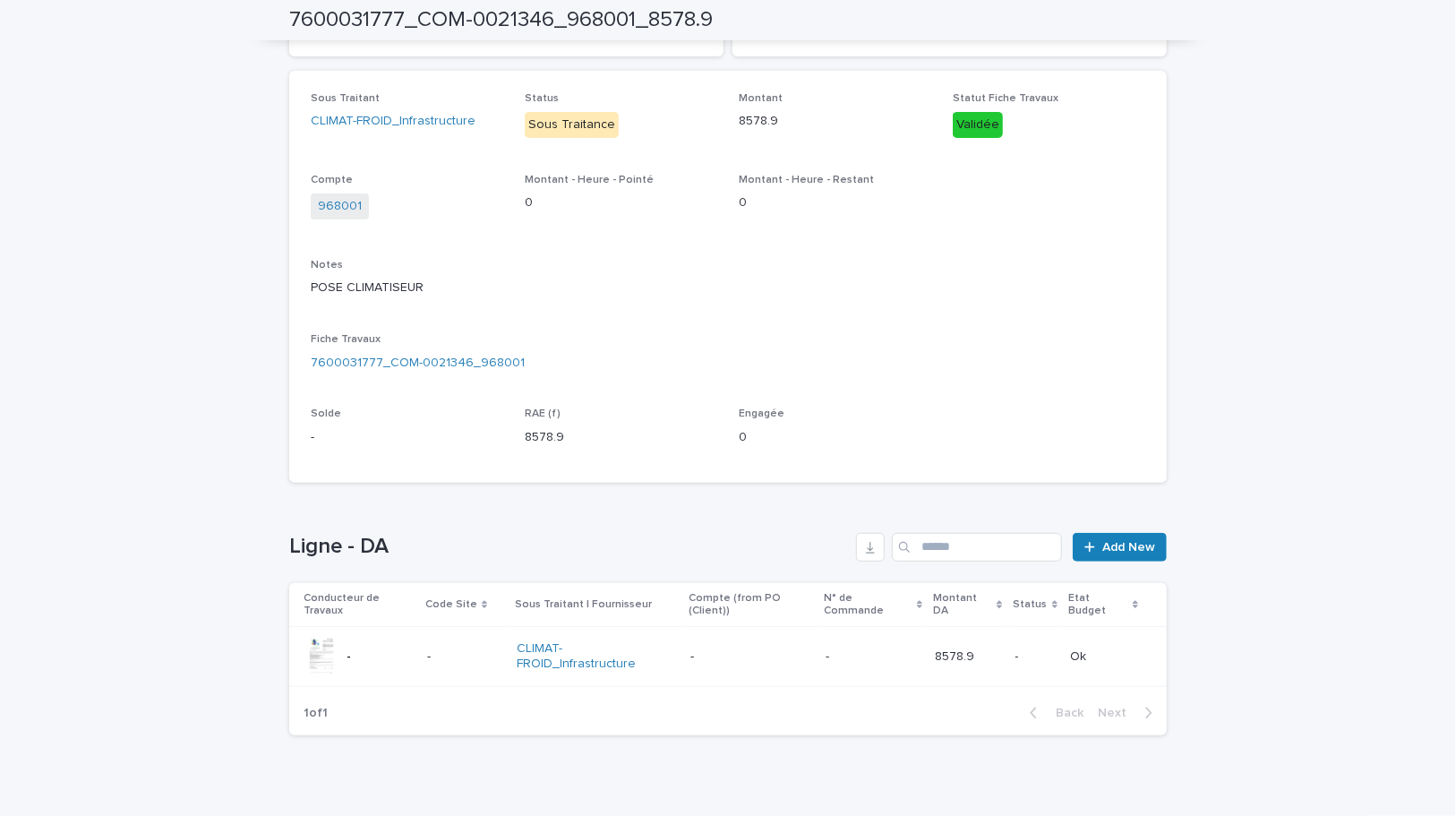 click on "- -" at bounding box center (873, 657) 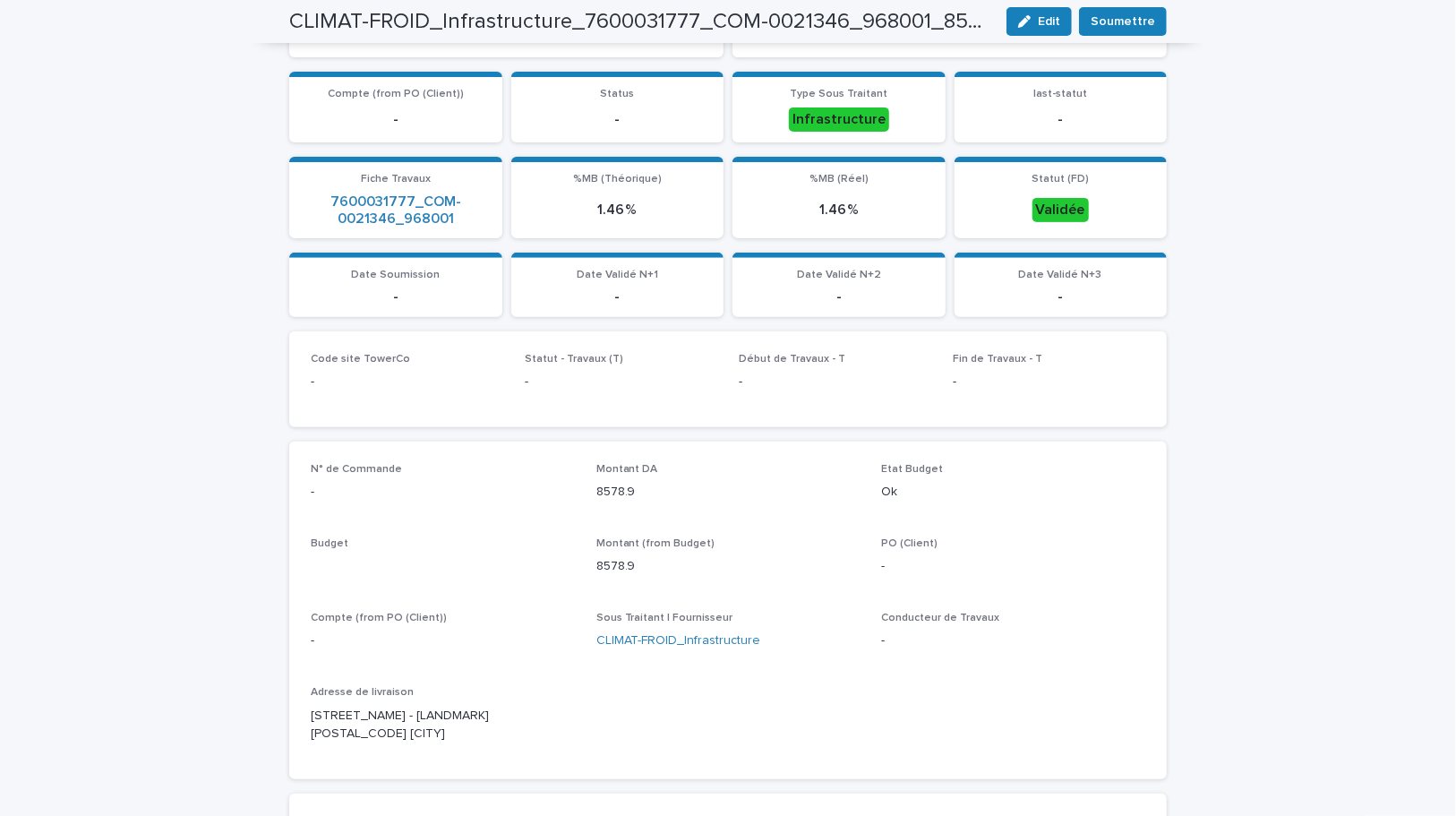 scroll, scrollTop: 262, scrollLeft: 0, axis: vertical 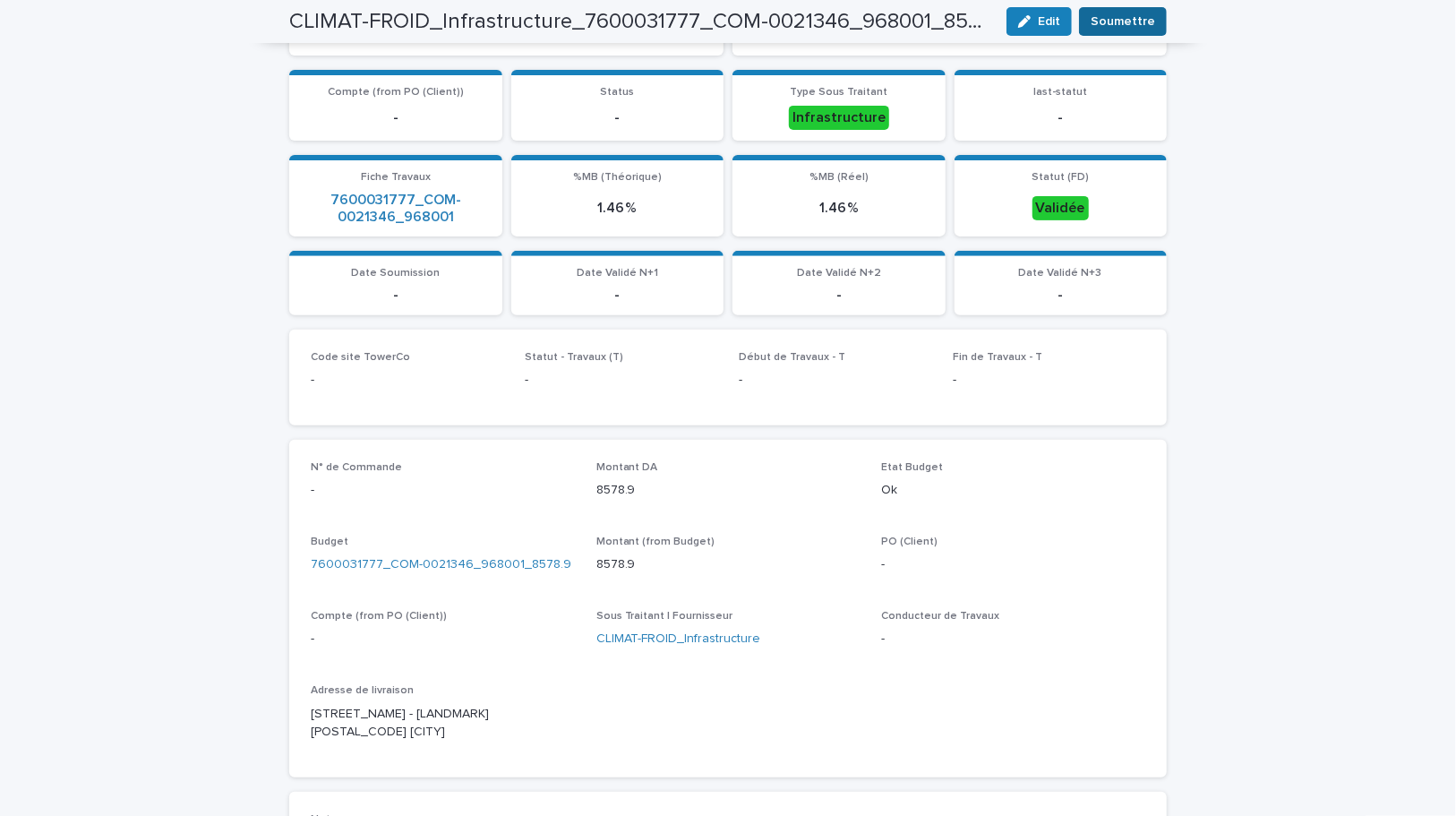 click on "Soumettre" at bounding box center [1123, 21] 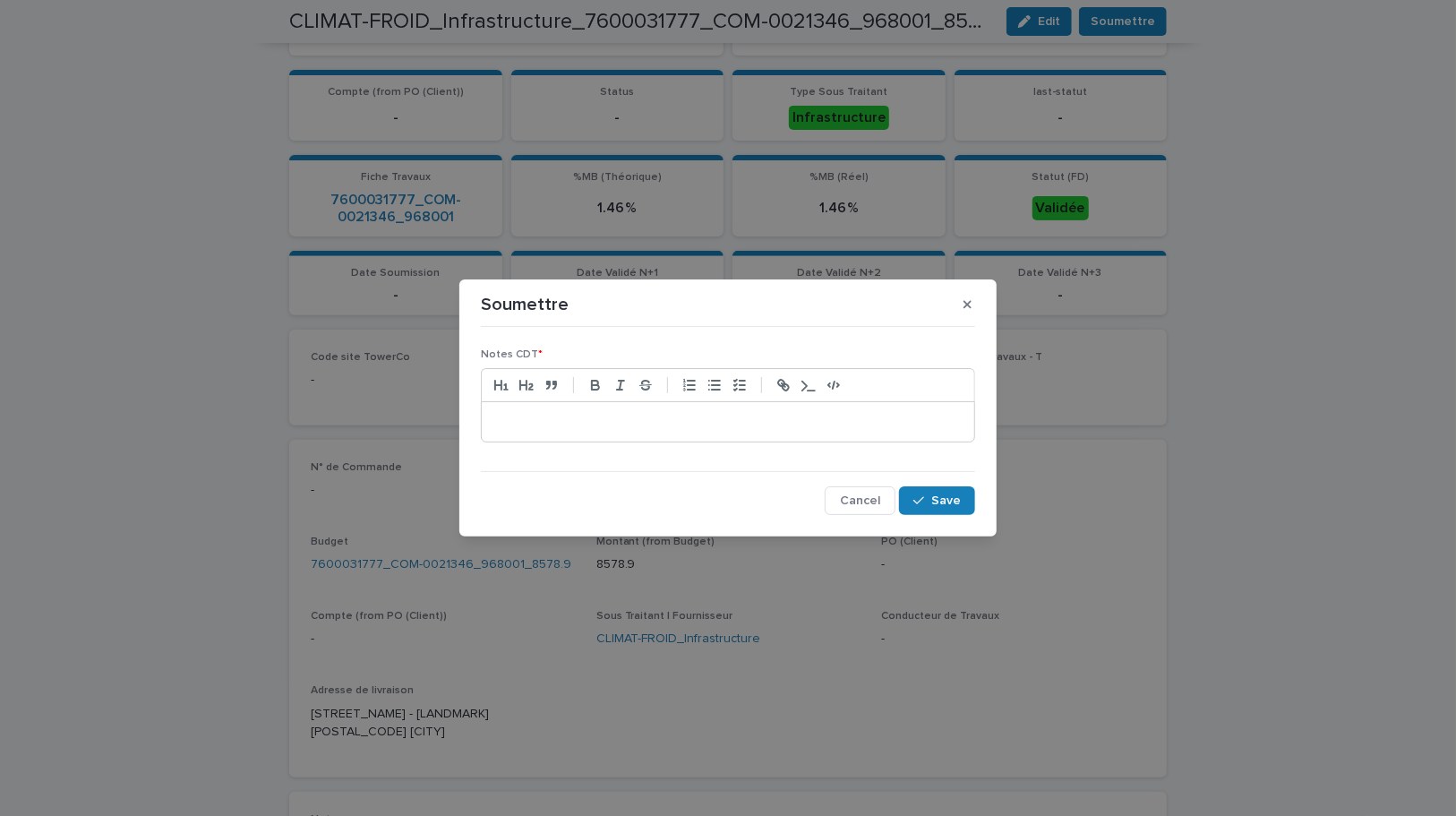 click at bounding box center [728, 422] 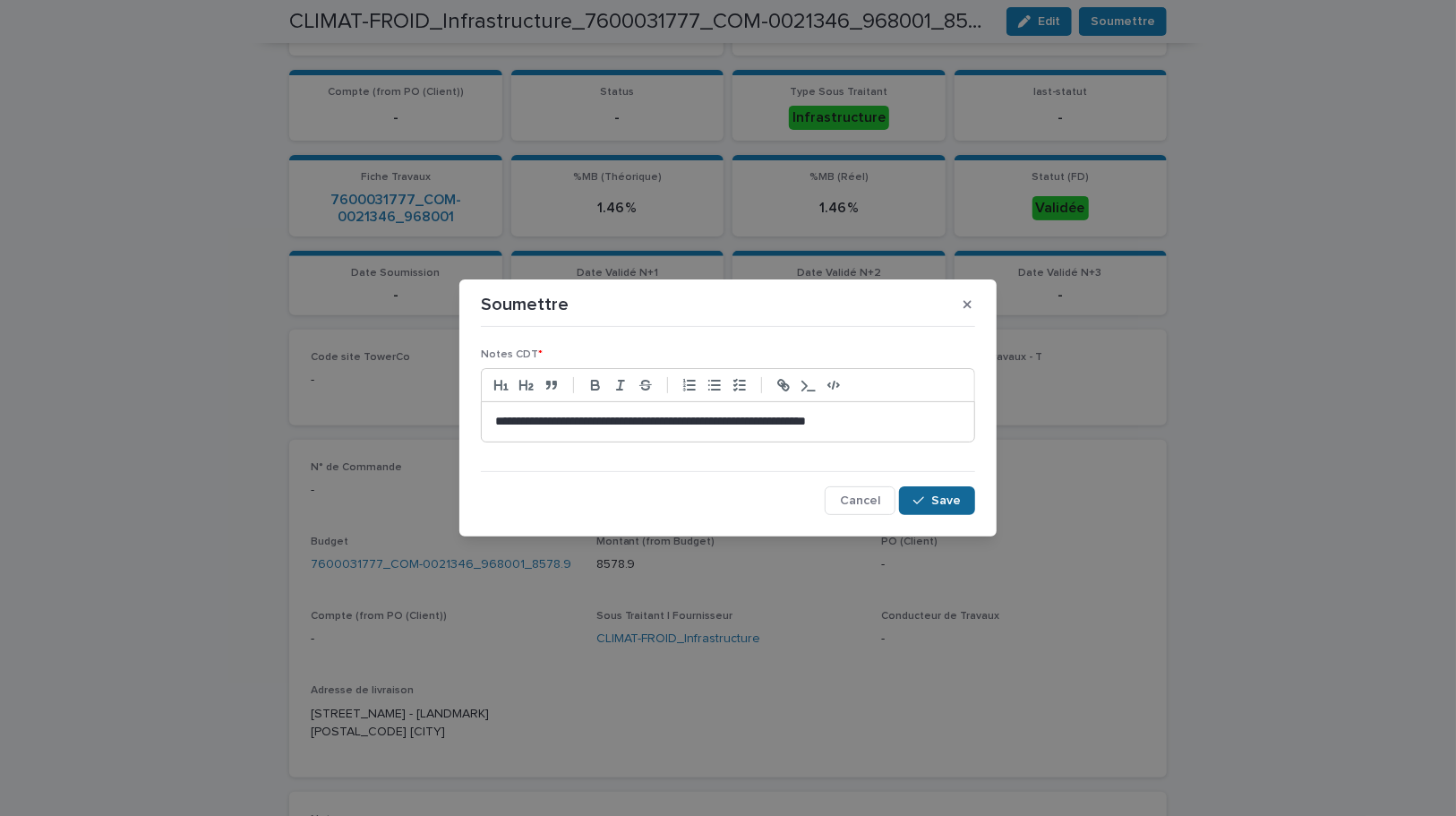 click on "Save" at bounding box center [937, 501] 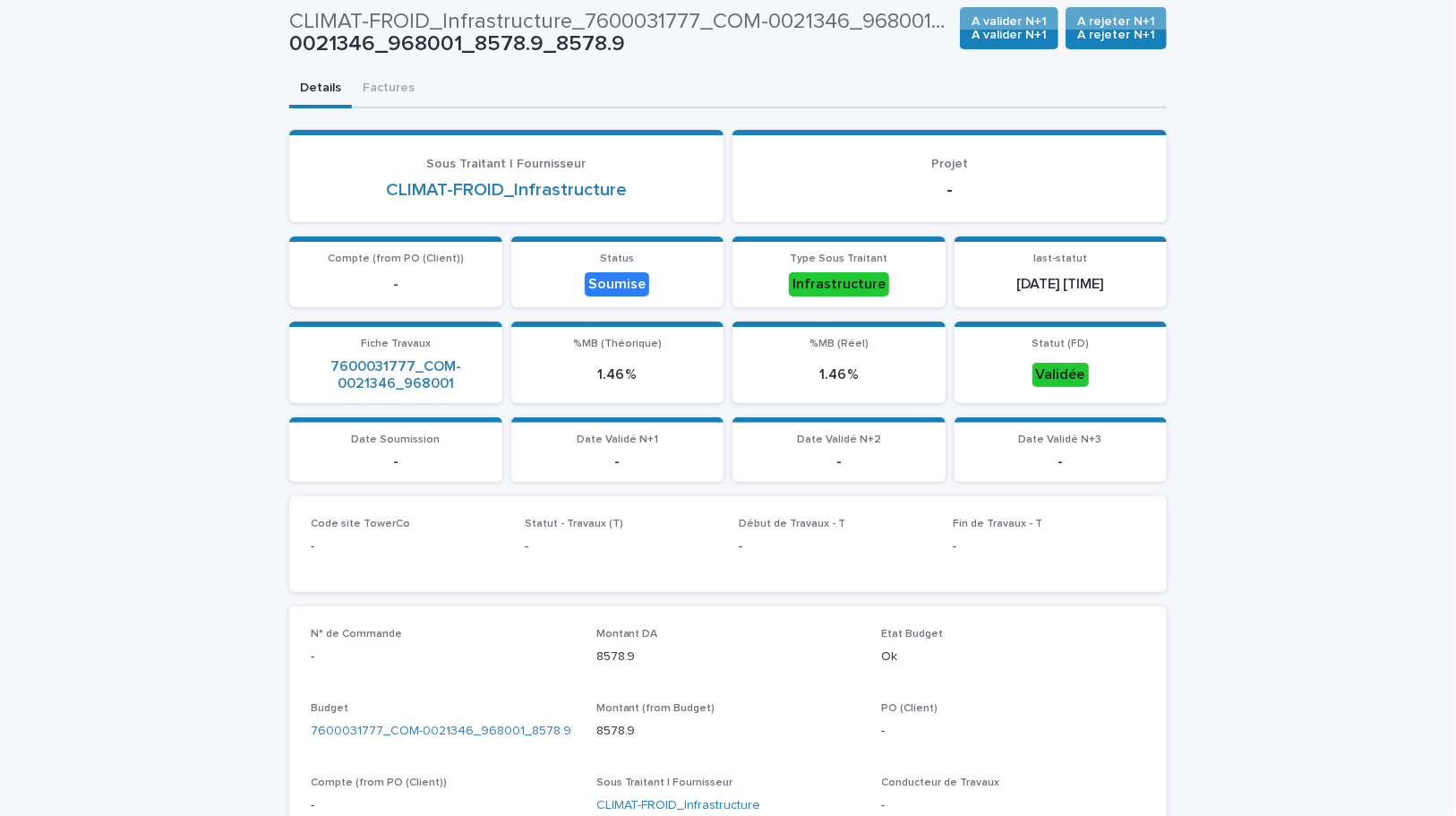 scroll, scrollTop: 0, scrollLeft: 0, axis: both 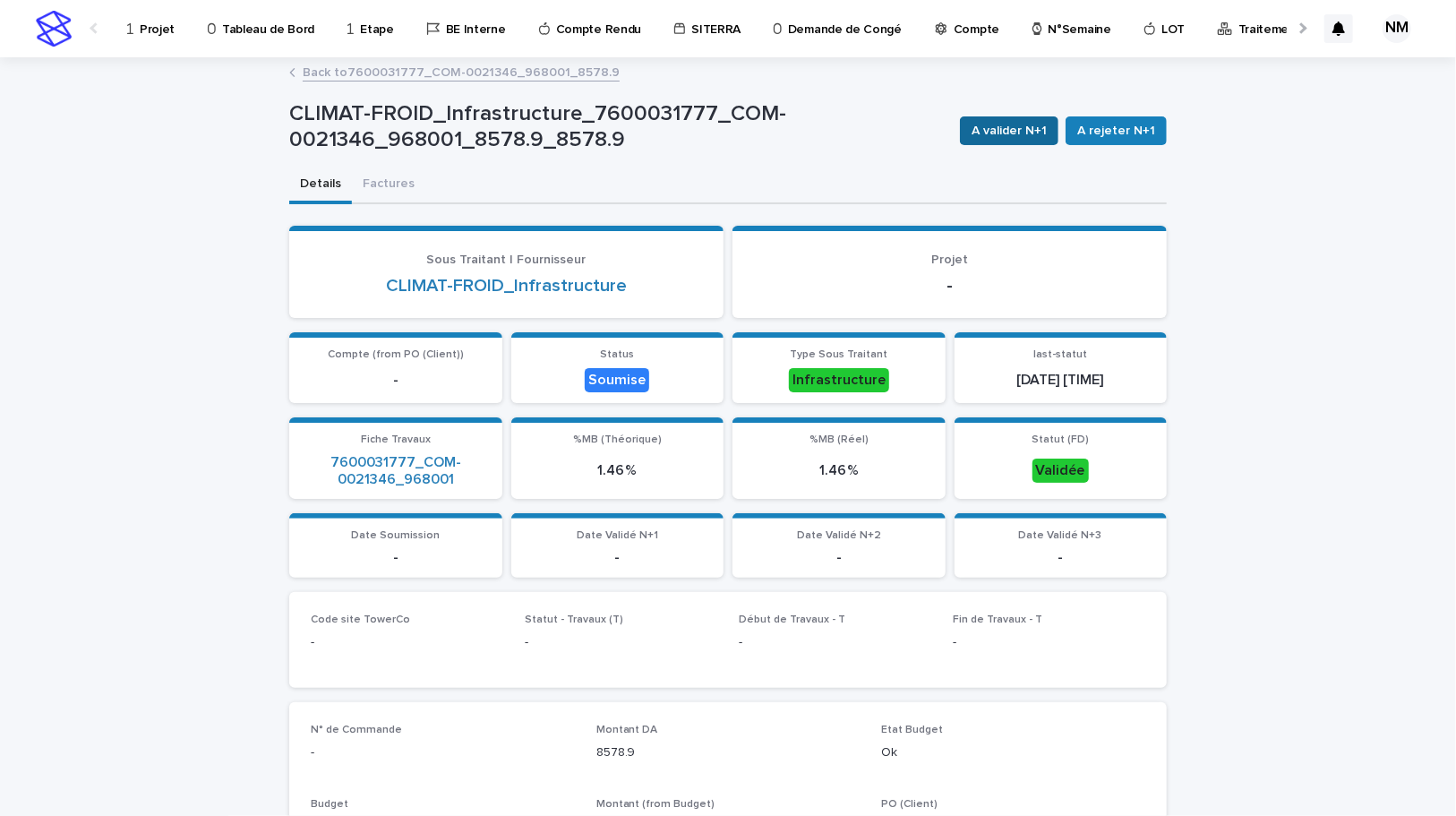 click on "A valider N+1" at bounding box center (1009, 131) 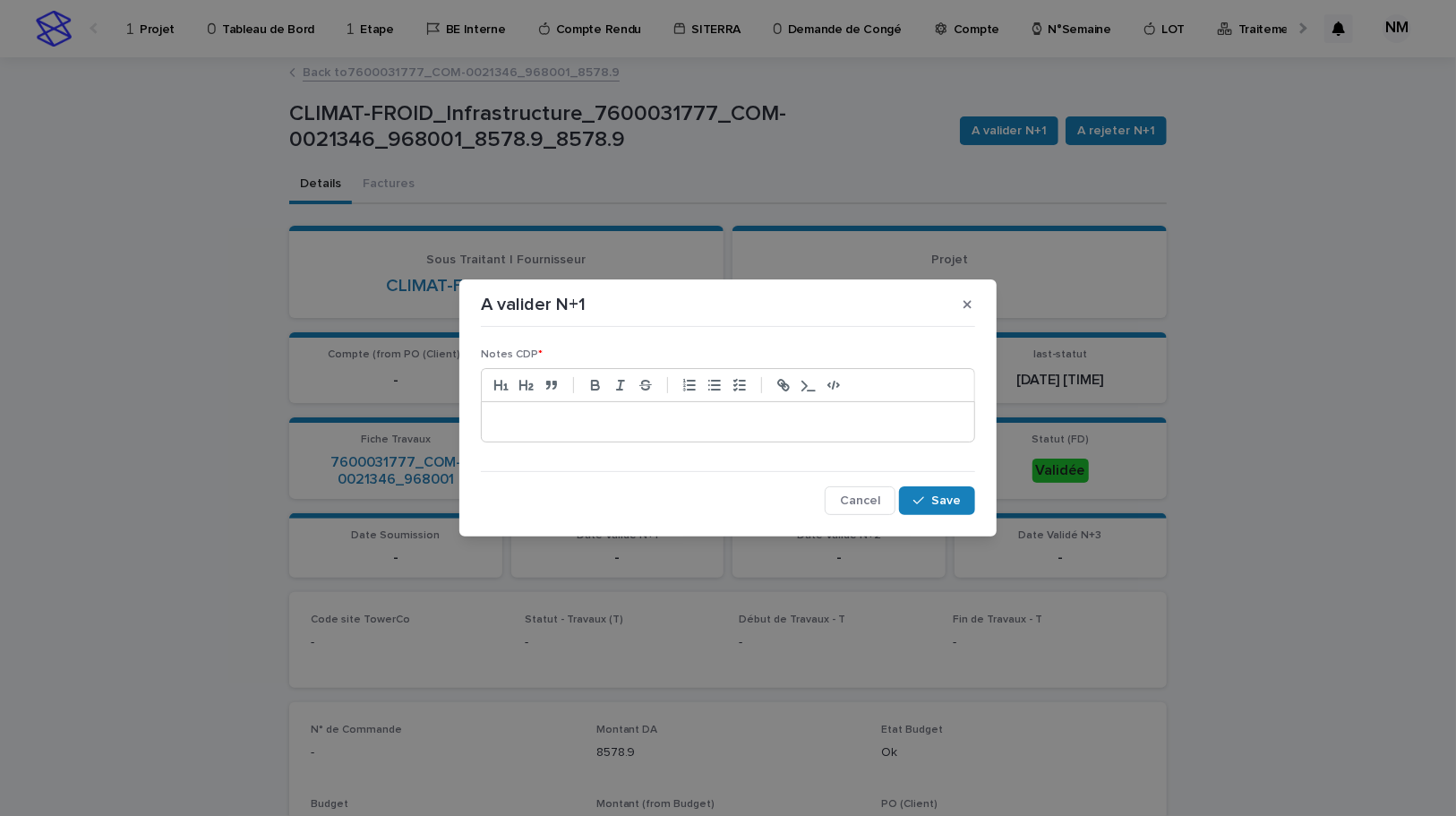 click at bounding box center [728, 422] 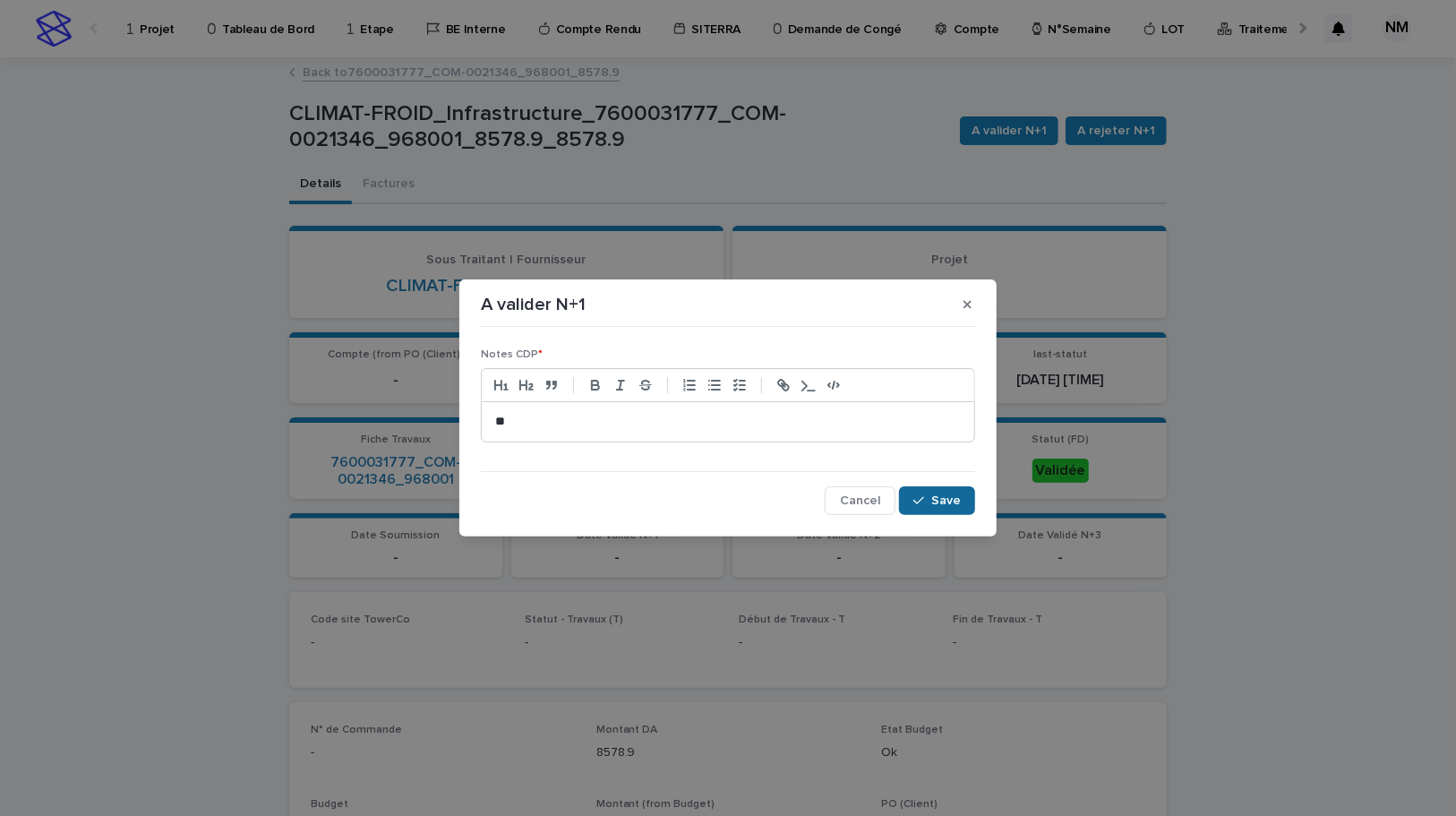 click on "Save" at bounding box center (937, 501) 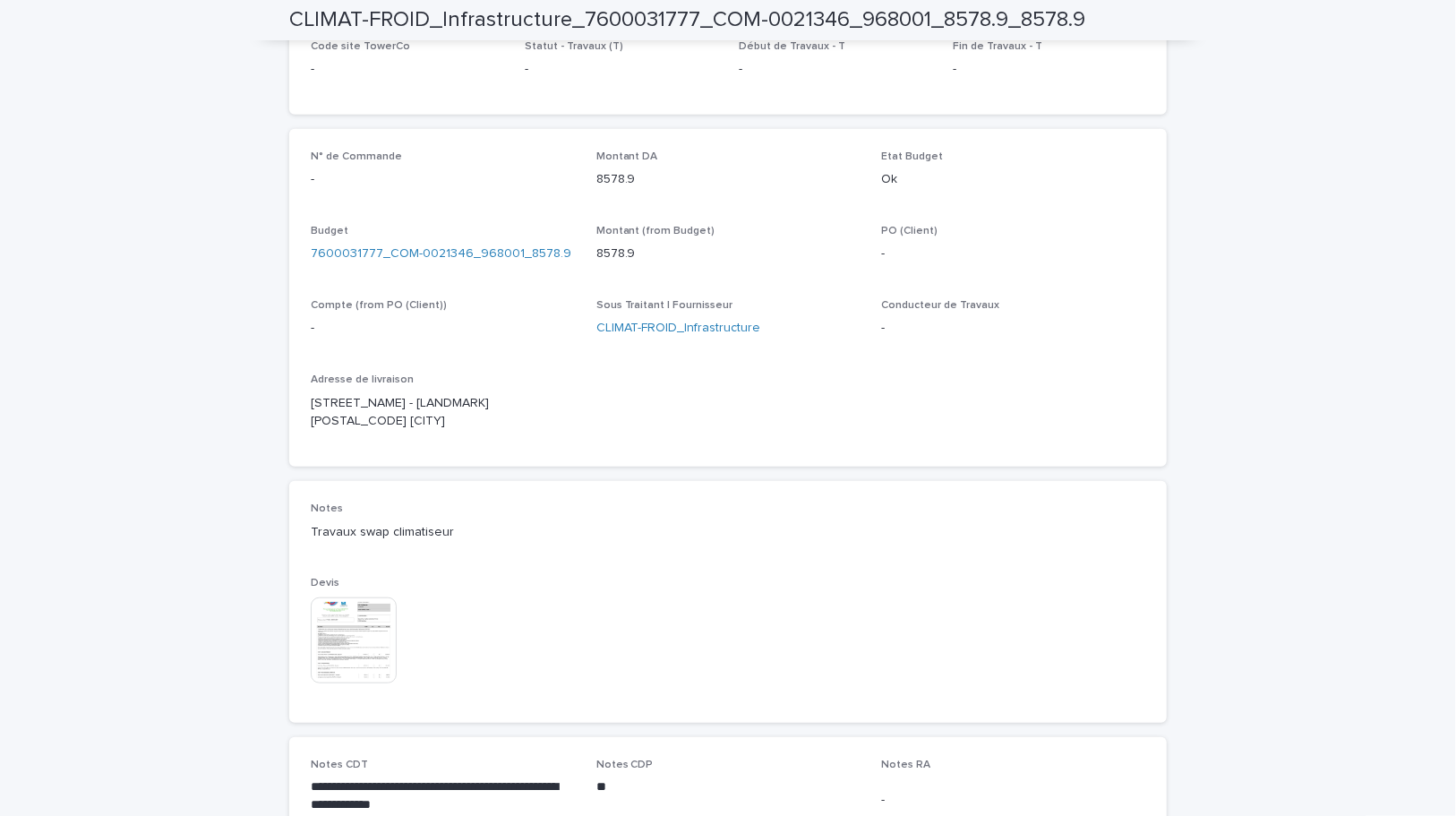 scroll, scrollTop: 570, scrollLeft: 0, axis: vertical 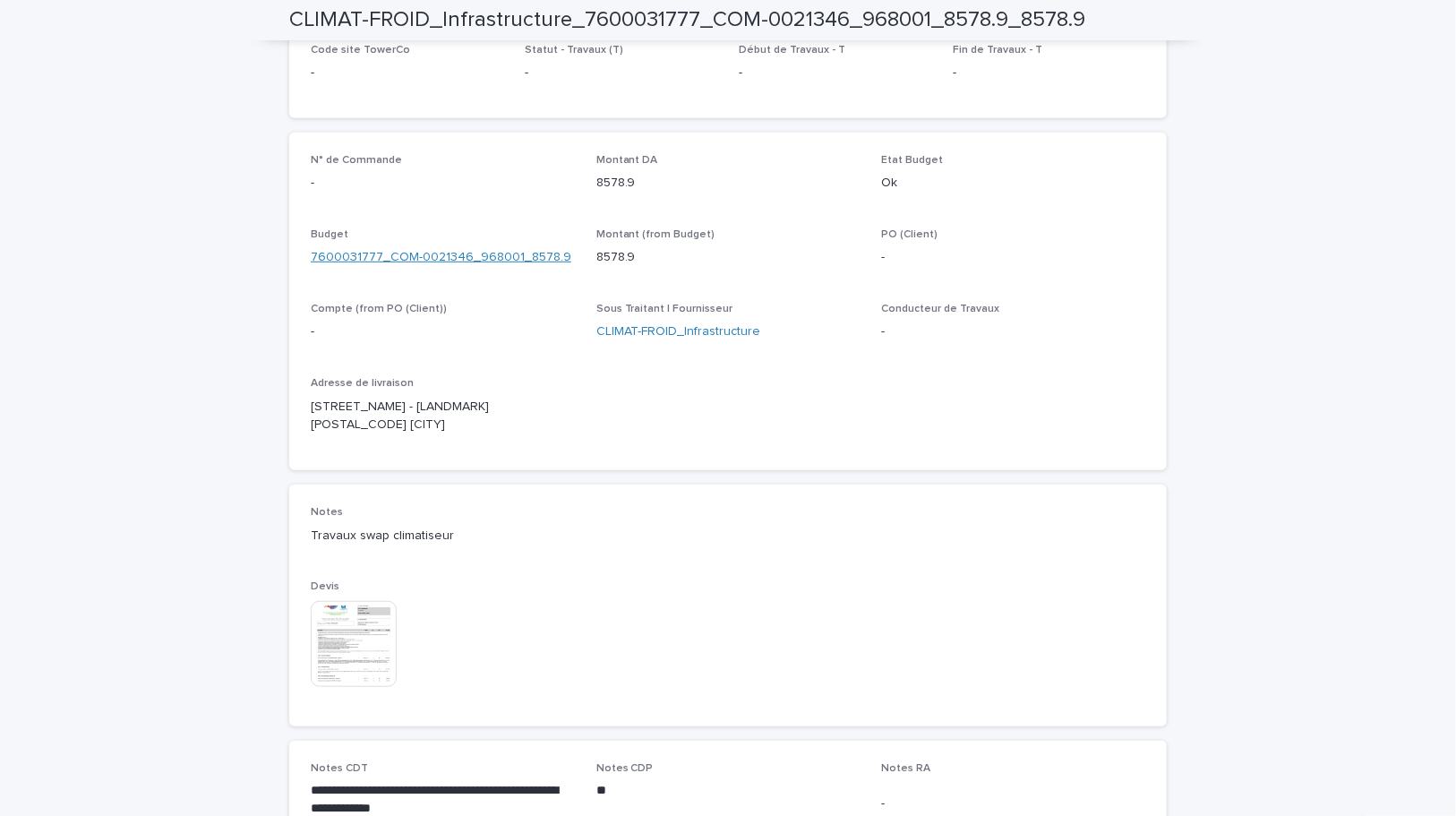 click on "7600031777_COM-0021346_968001_8578.9" at bounding box center (441, 257) 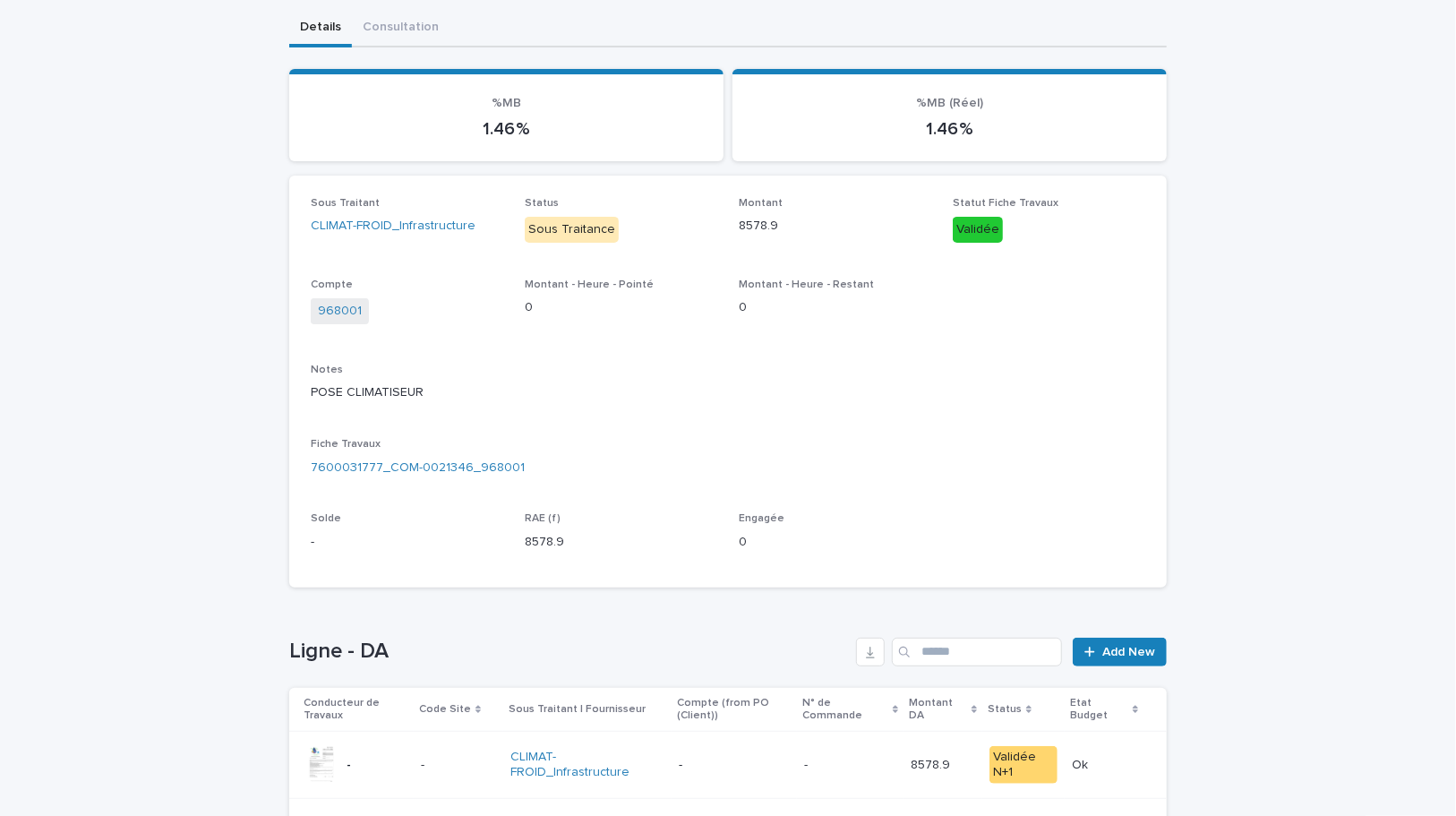 scroll, scrollTop: 290, scrollLeft: 0, axis: vertical 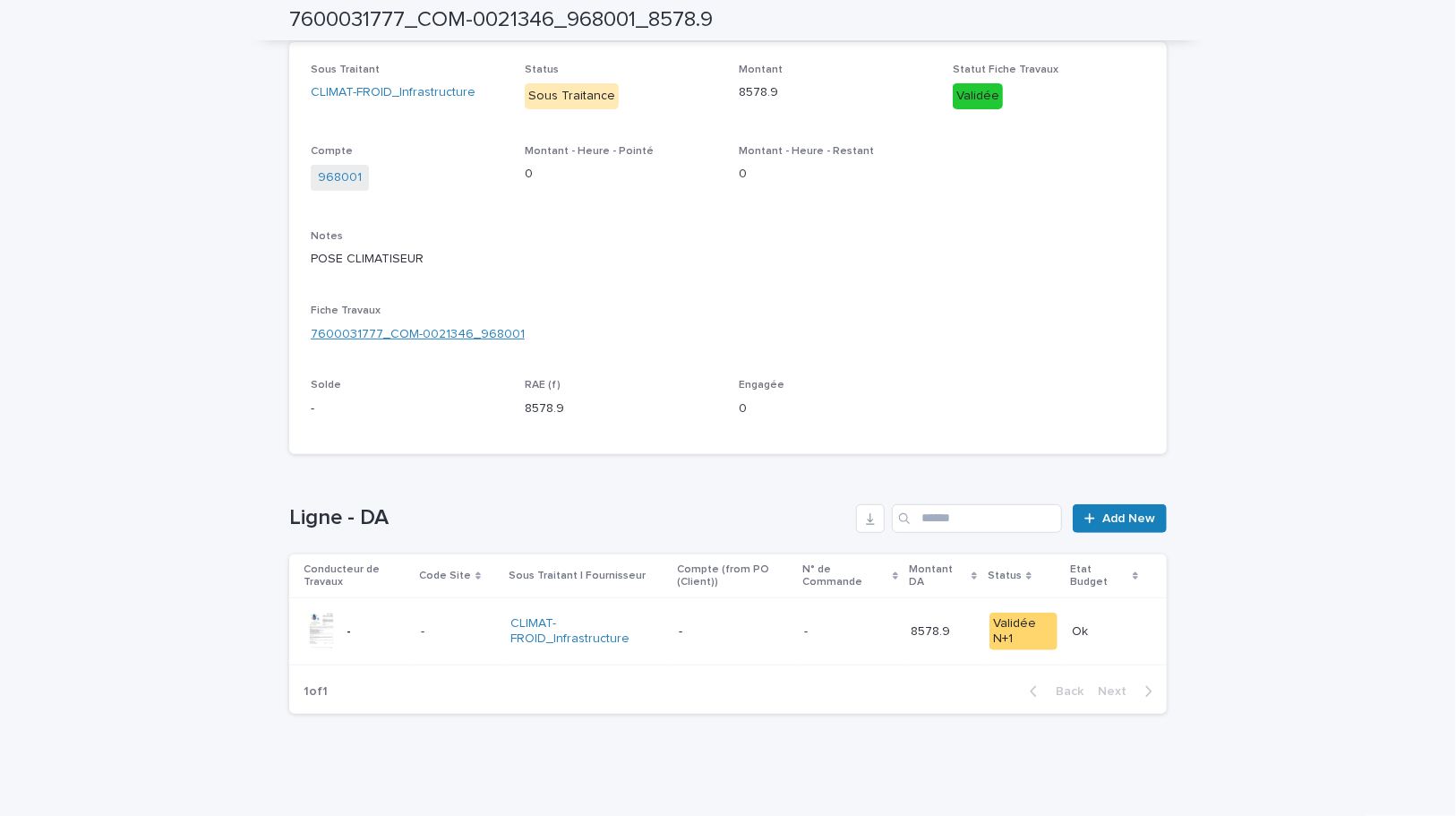 click on "7600031777_COM-0021346_968001" at bounding box center (417, 334) 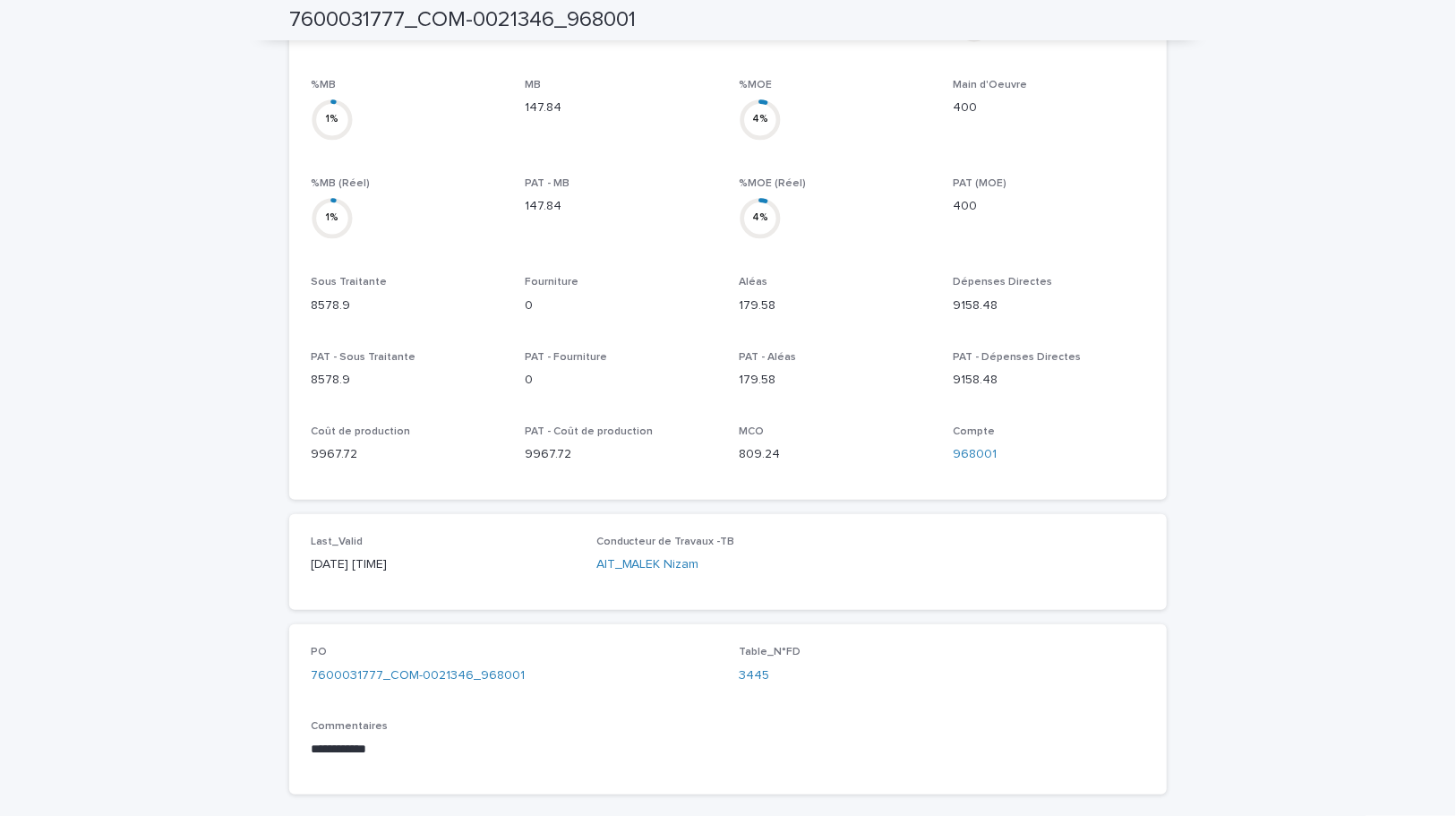 scroll, scrollTop: 730, scrollLeft: 0, axis: vertical 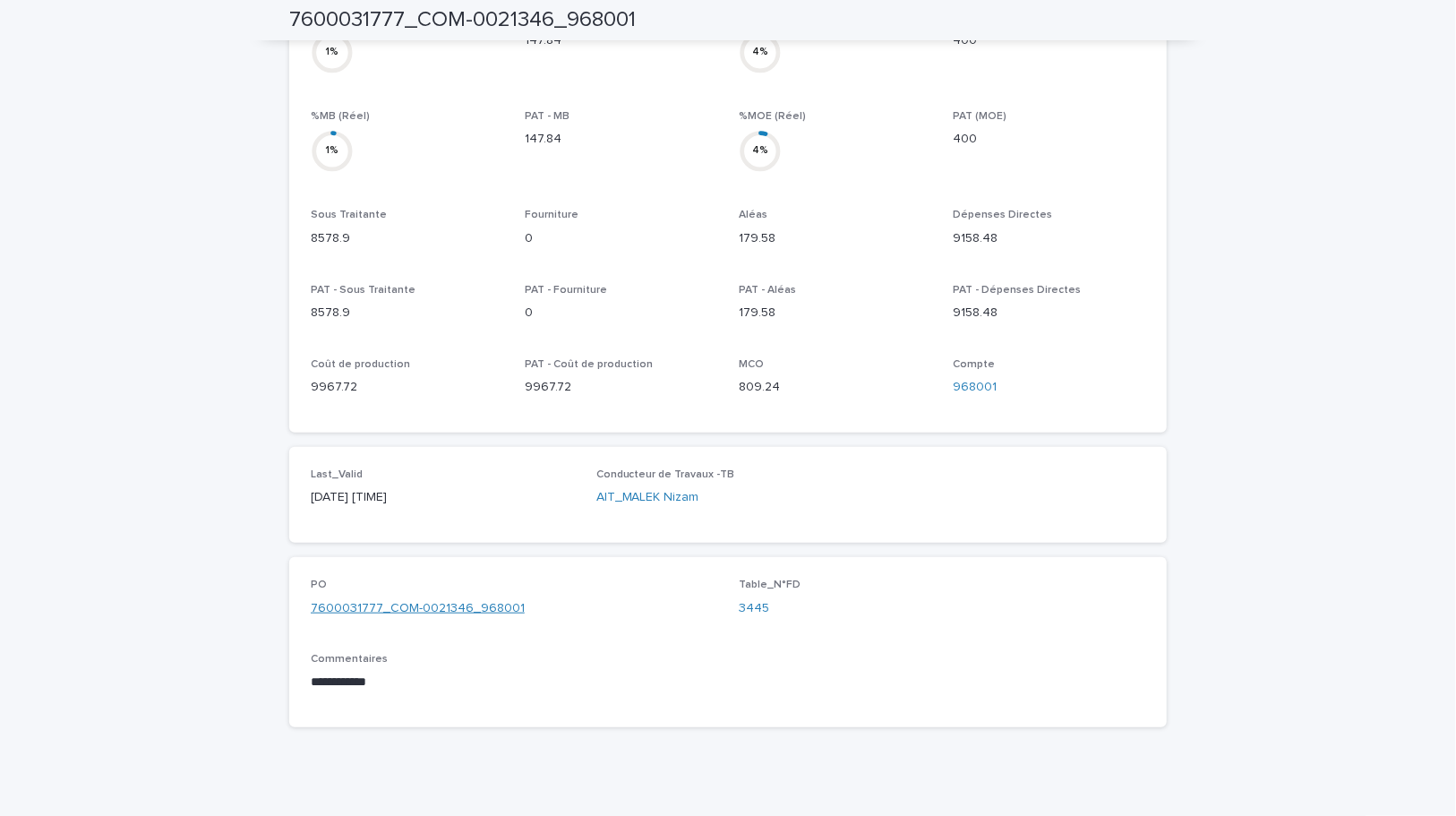 click on "7600031777_COM-0021346_968001" at bounding box center [417, 608] 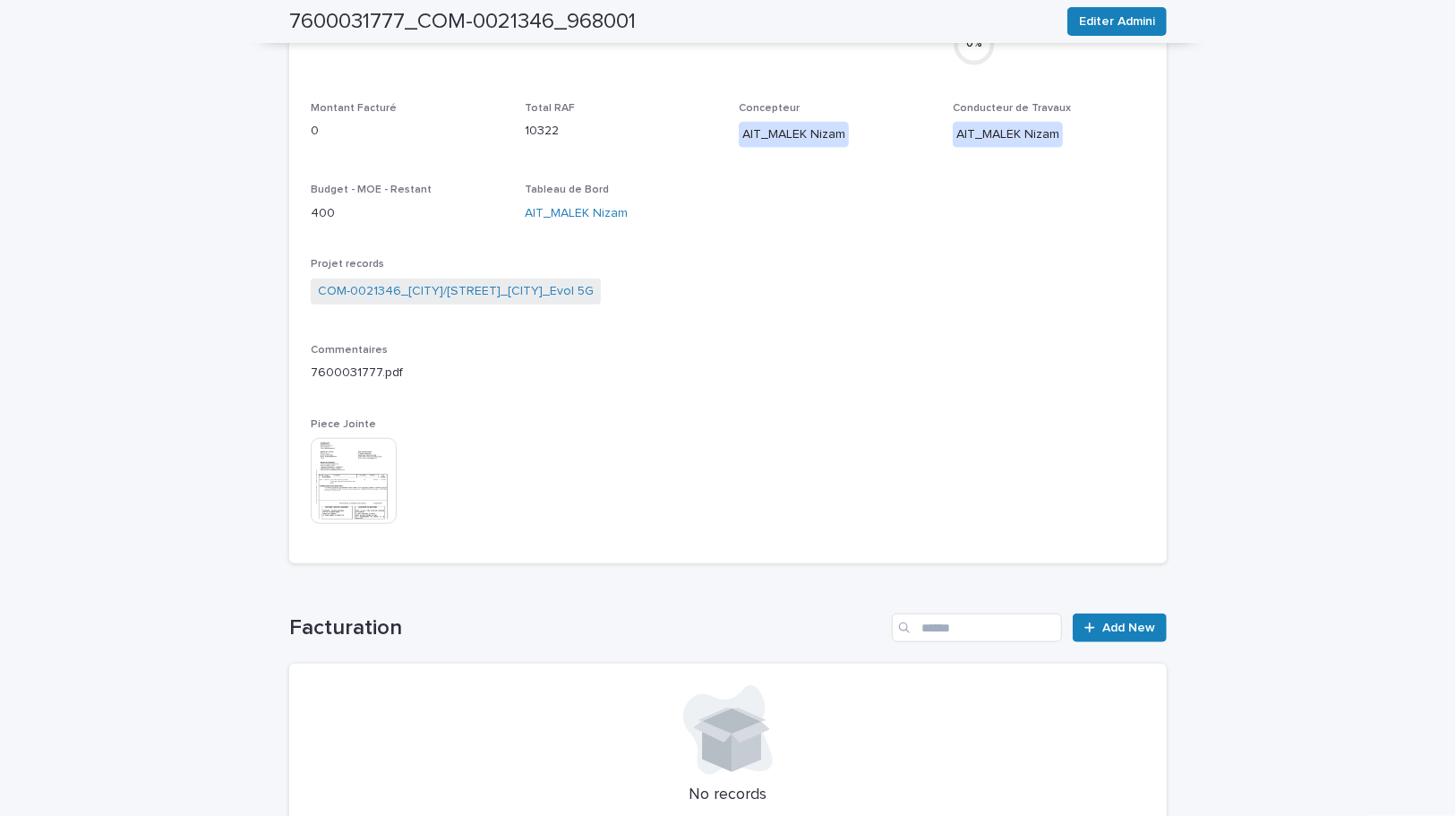 scroll, scrollTop: 784, scrollLeft: 0, axis: vertical 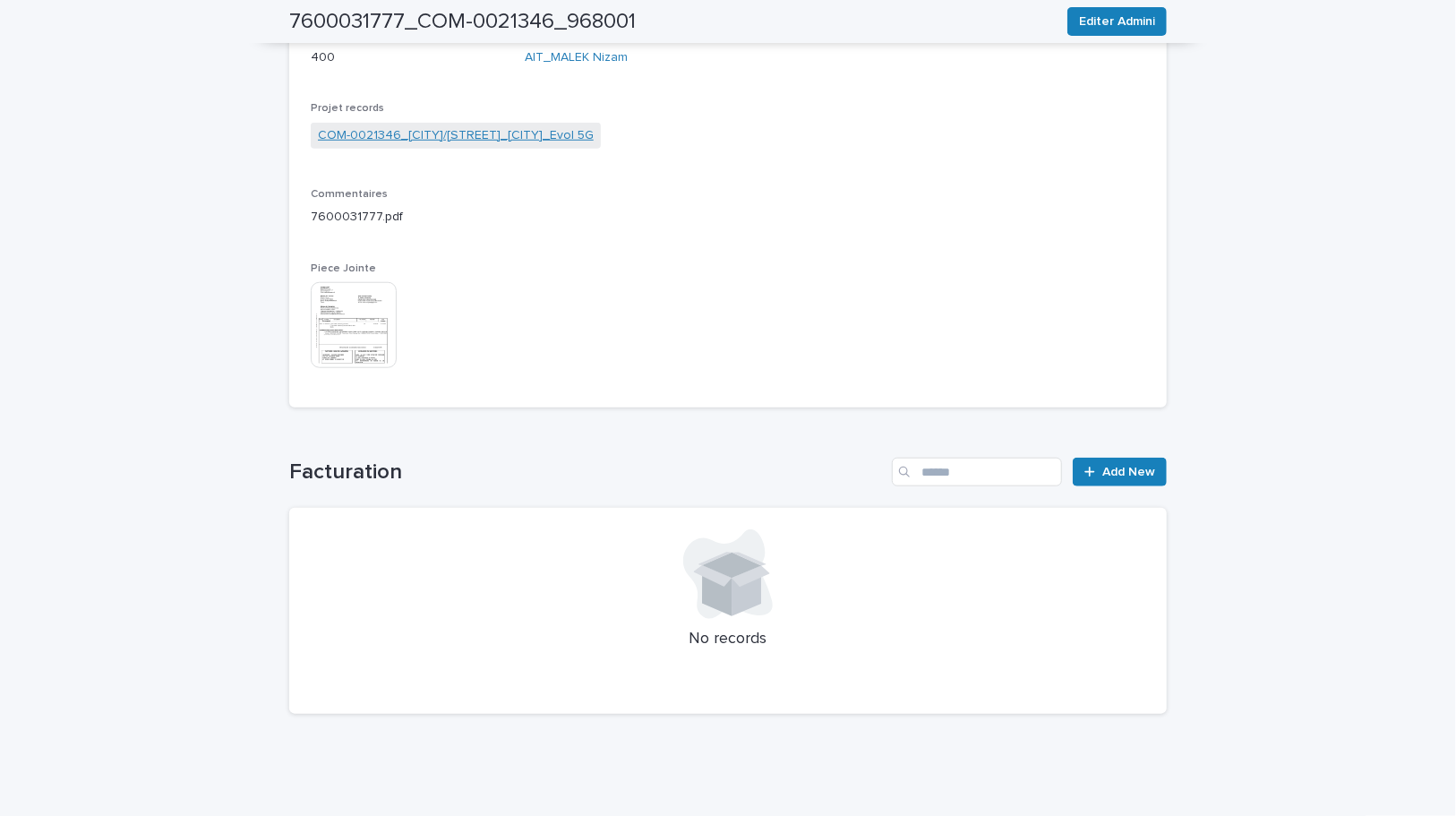 click on "COM-0021346_[CITY]/[STREET]_[CITY]_Evol 5G" at bounding box center [456, 135] 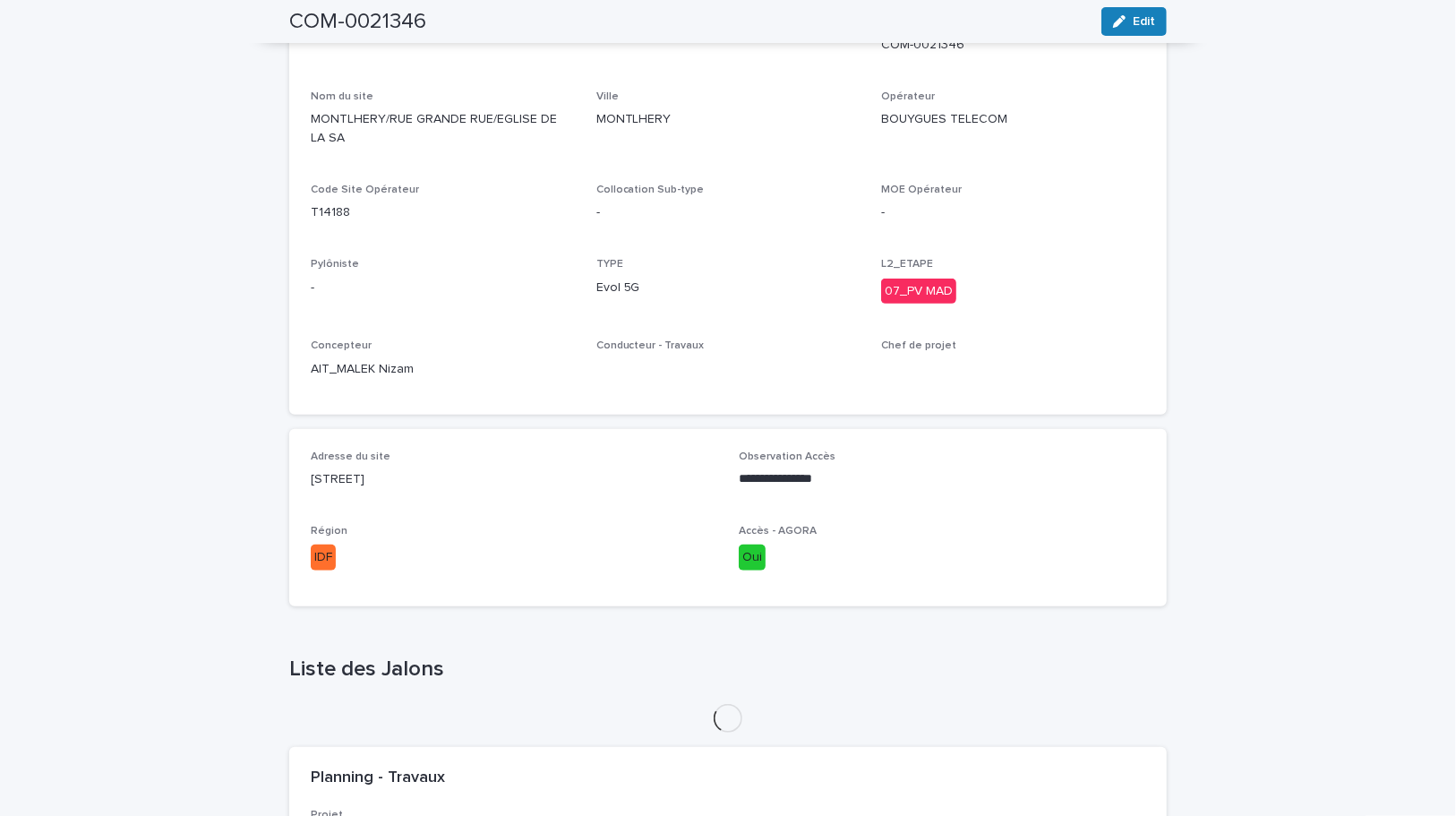 scroll, scrollTop: 0, scrollLeft: 0, axis: both 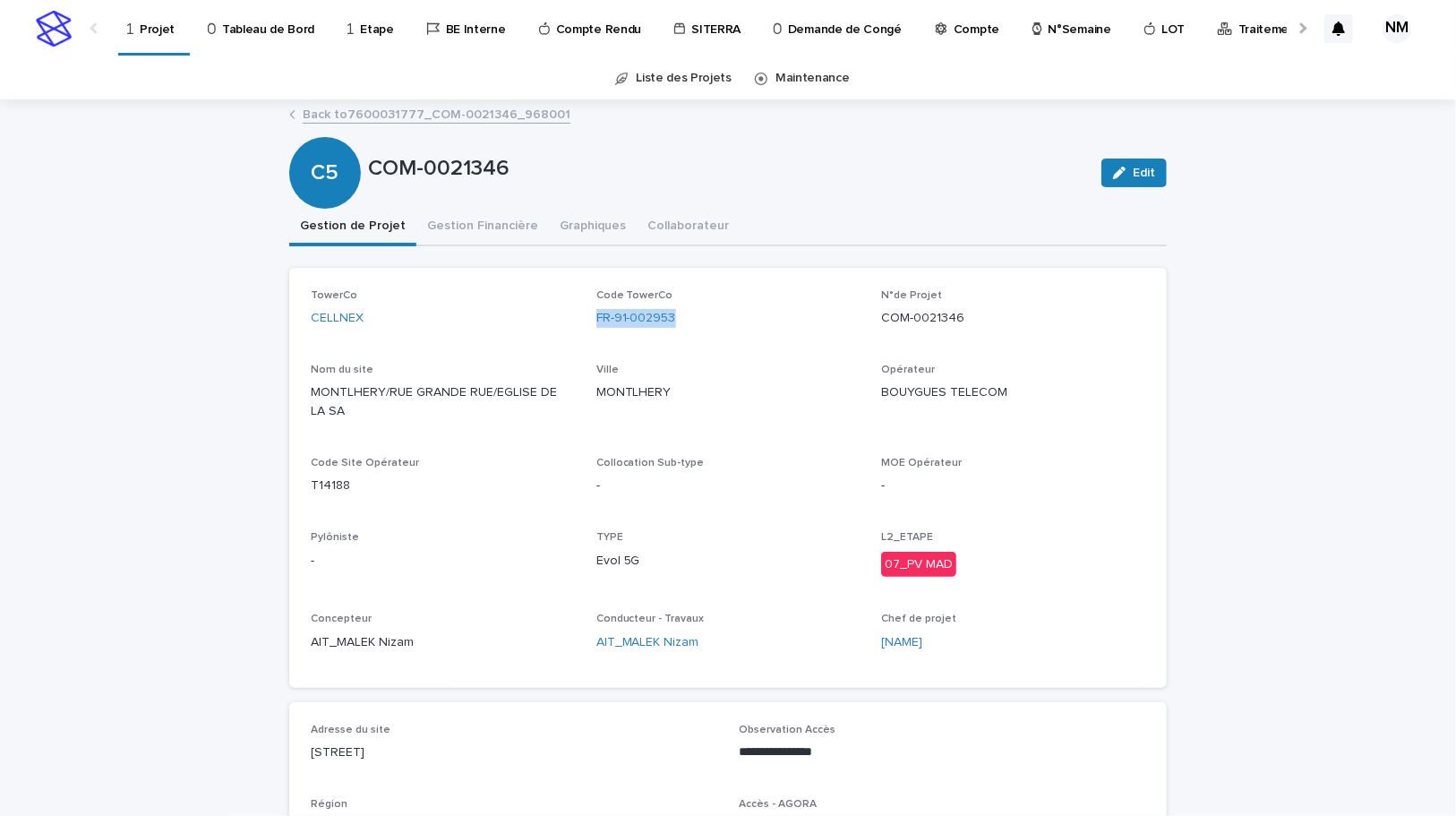 drag, startPoint x: 715, startPoint y: 320, endPoint x: 587, endPoint y: 321, distance: 128.00391 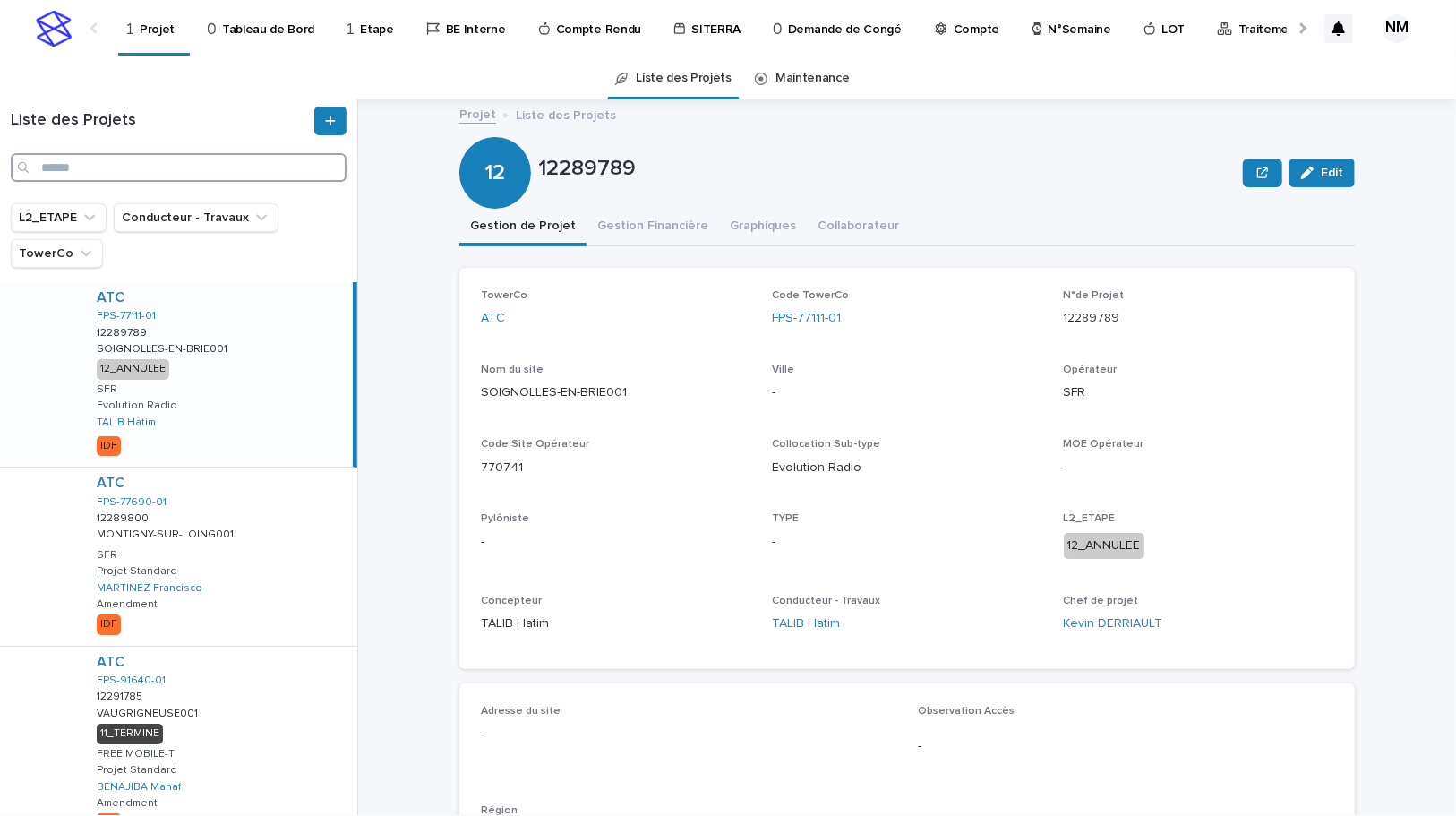 click at bounding box center [178, 167] 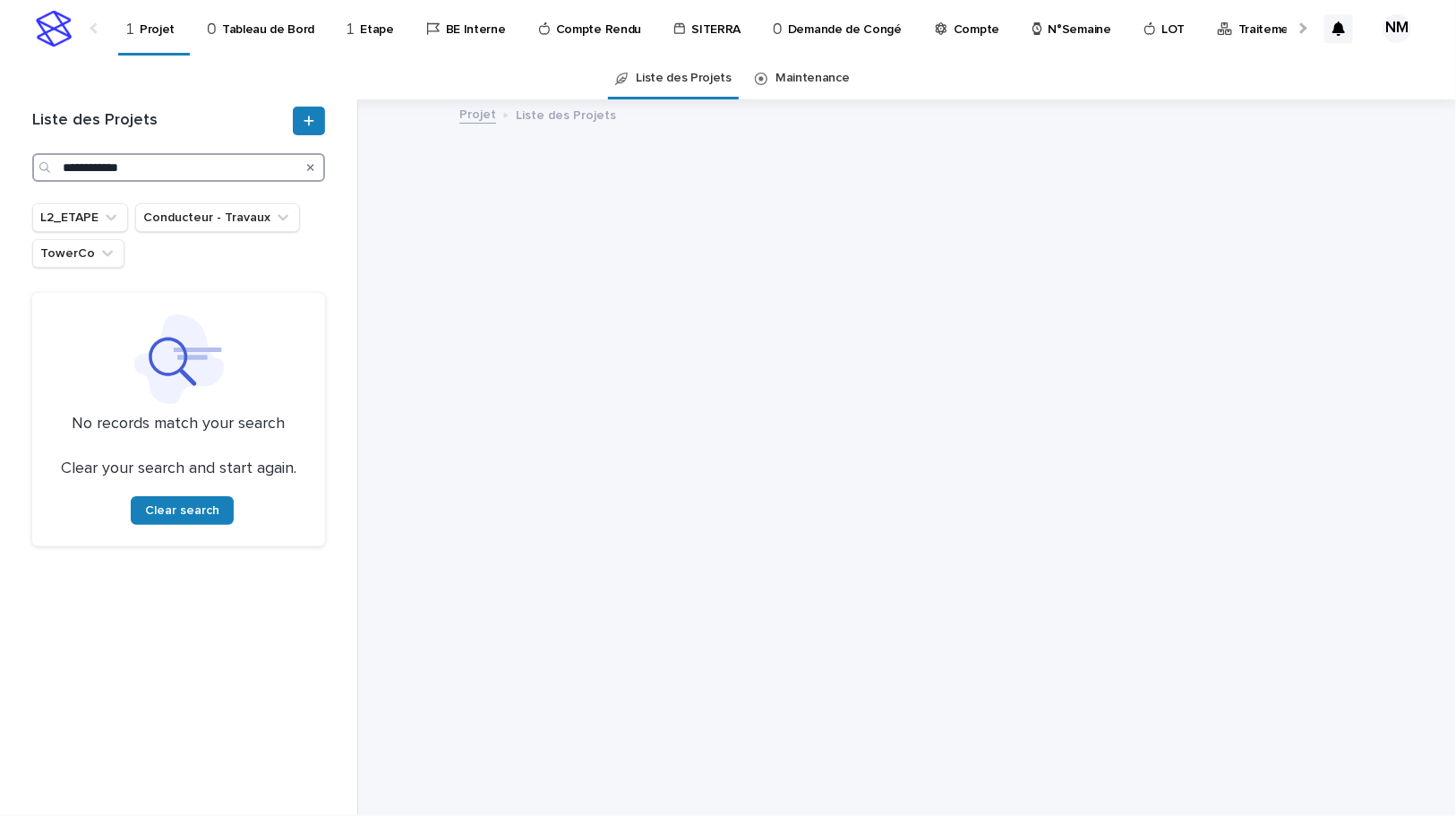 click on "**********" at bounding box center [178, 167] 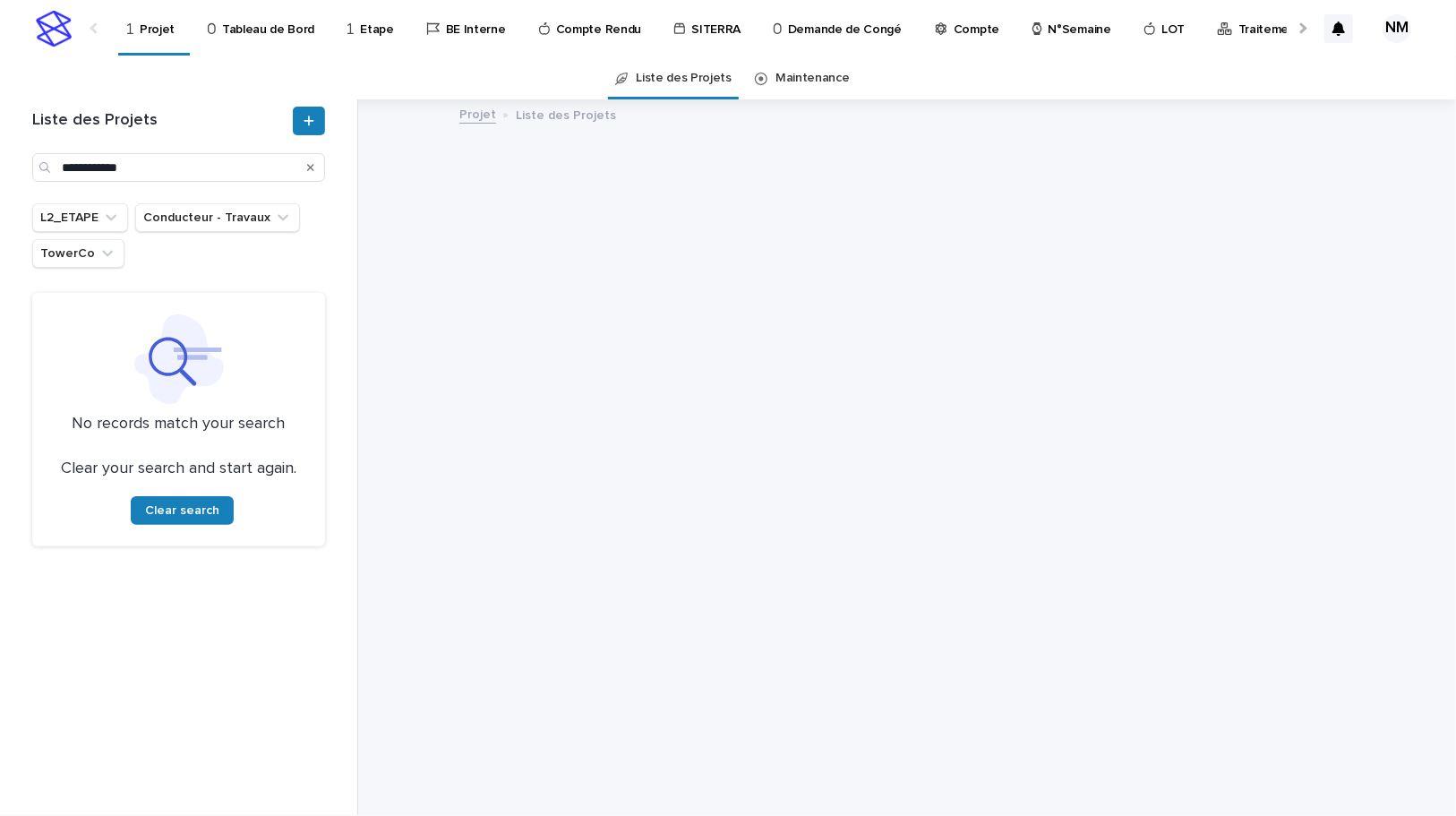 click 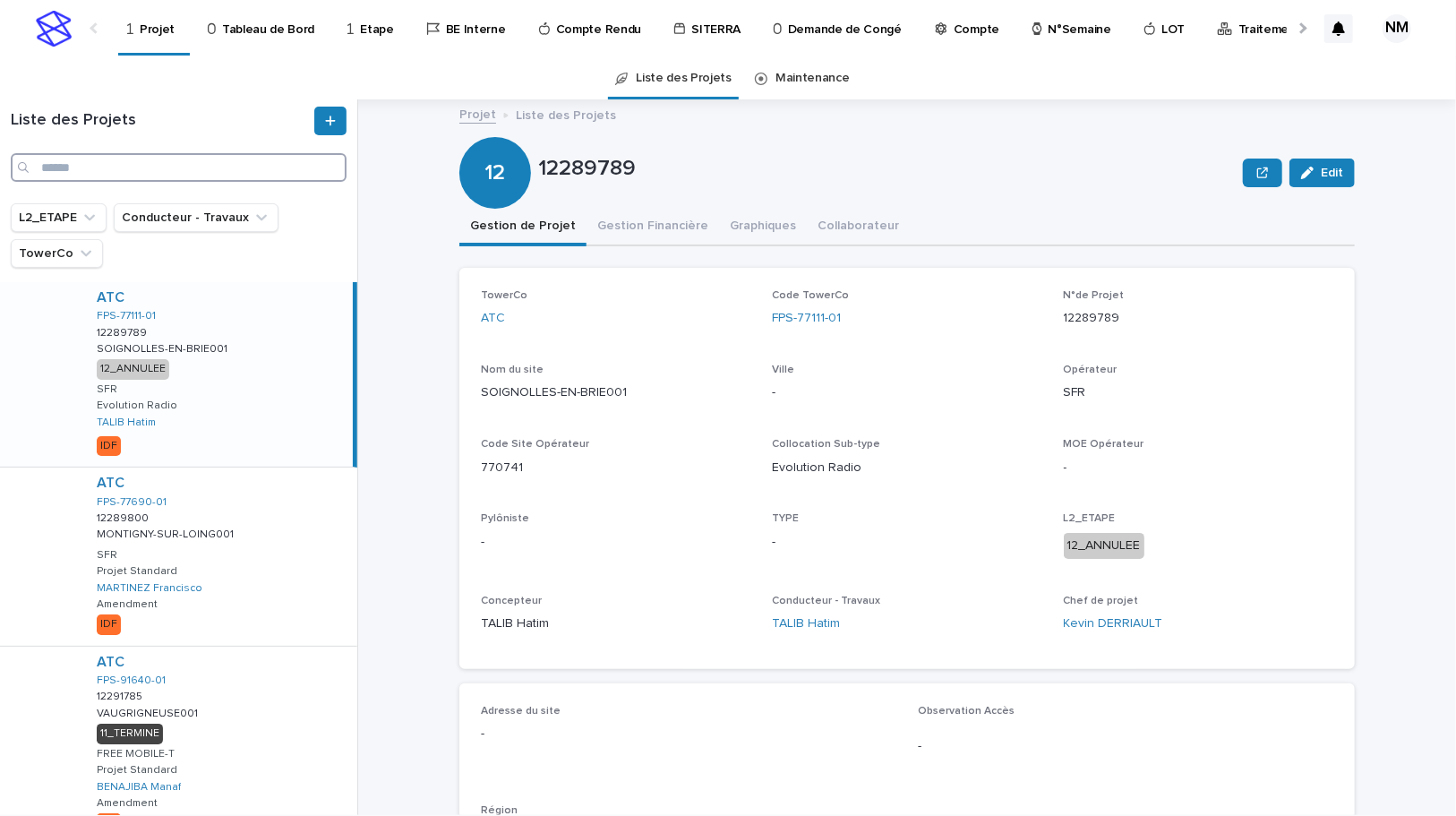 click at bounding box center (178, 167) 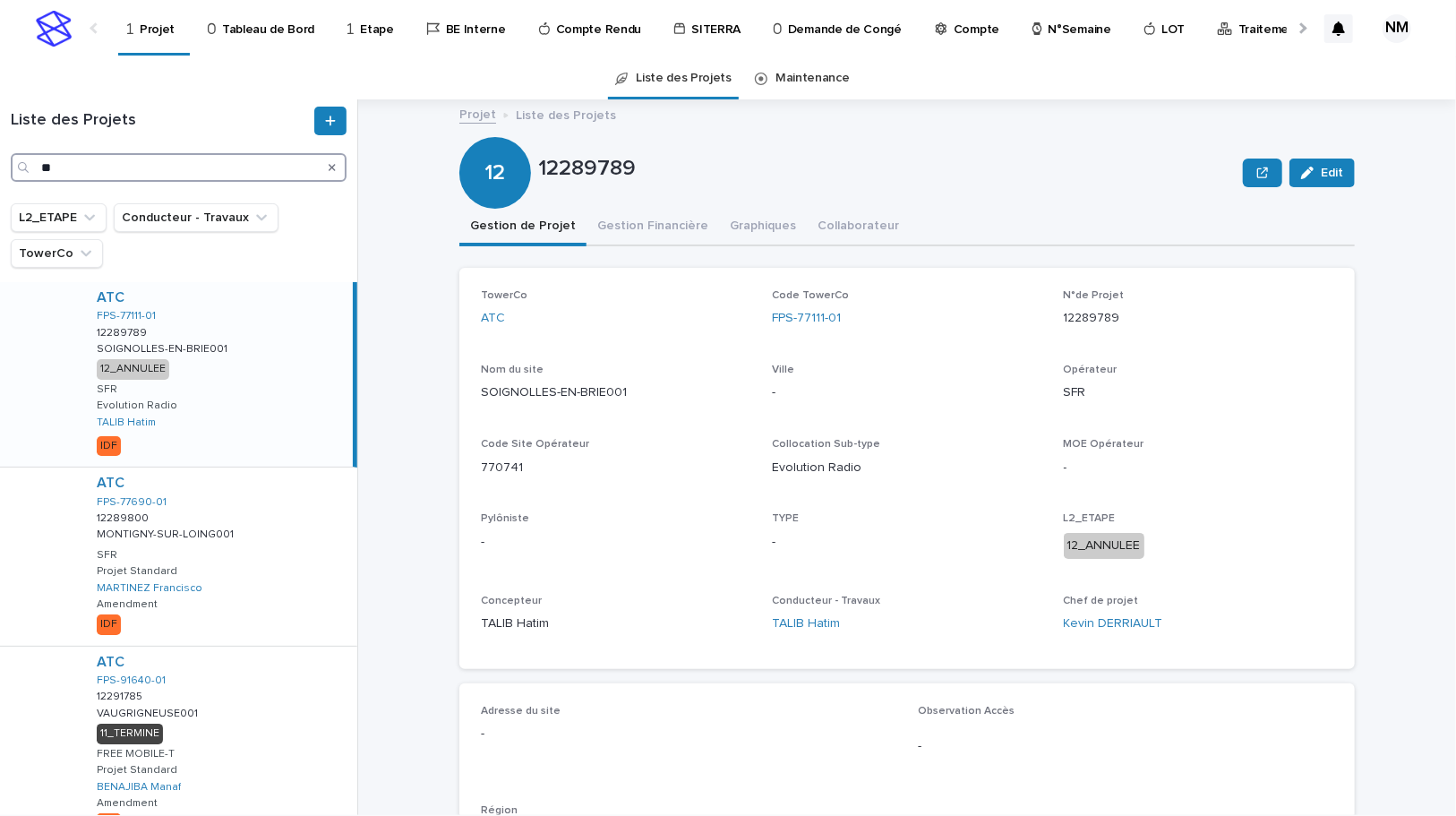 type on "*" 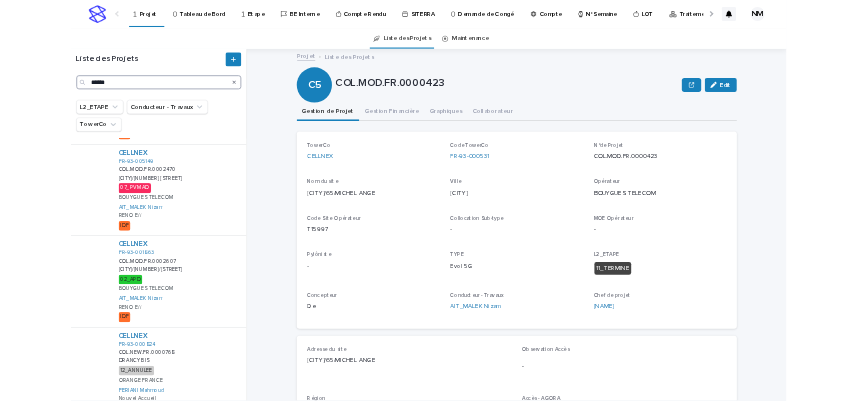 scroll, scrollTop: 815, scrollLeft: 0, axis: vertical 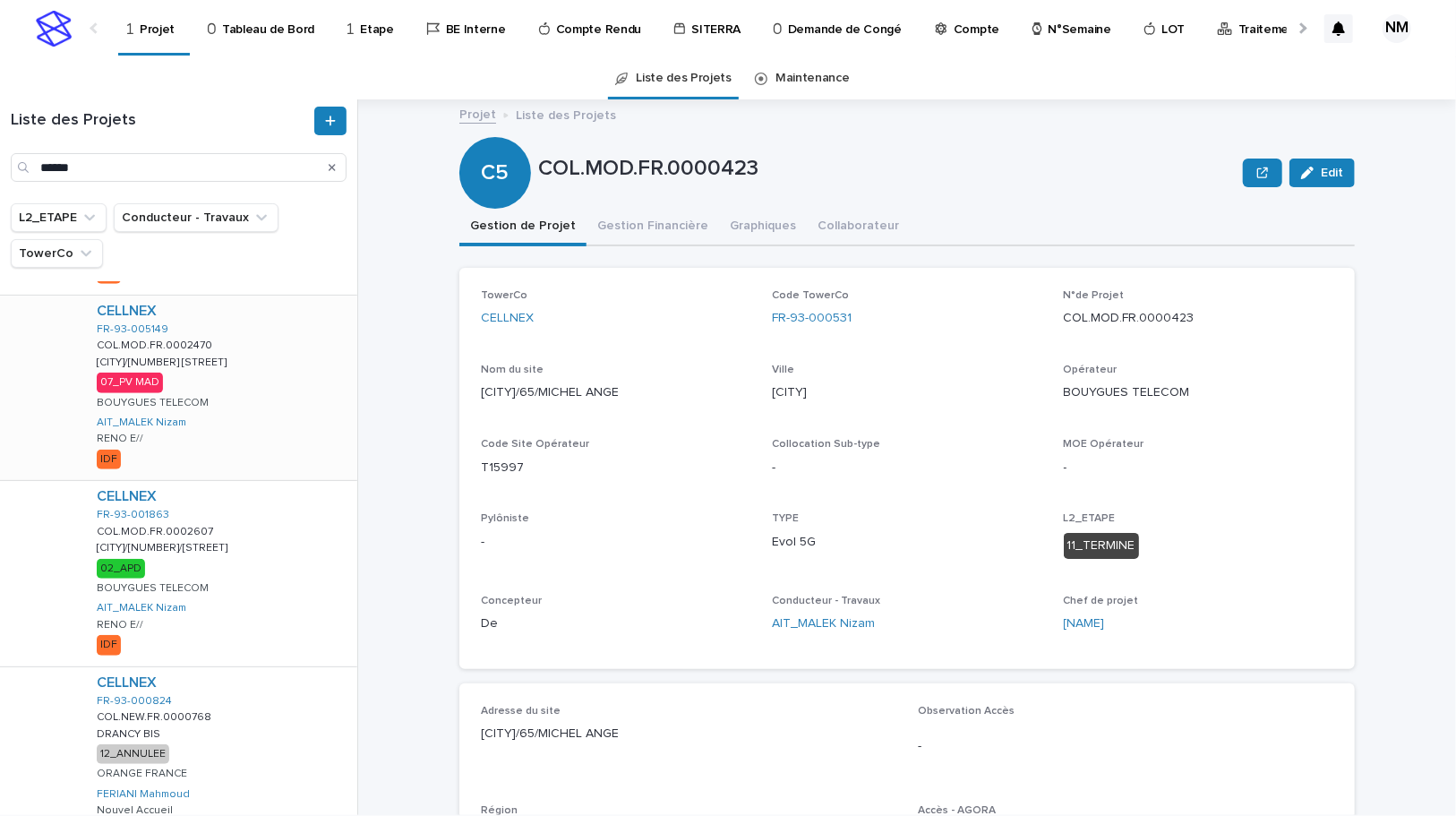click on "CELLNEX   FR-93-005149   COL.MOD.FR.0002470 COL.MOD.FR.0002470   [CITY]/[NUMBER] [STREET] [CITY]/[NUMBER] [STREET]   07_PV MAD BOUYGUES TELECOM [FIRST] [LAST]   RENO E// IDF" at bounding box center (219, 388) 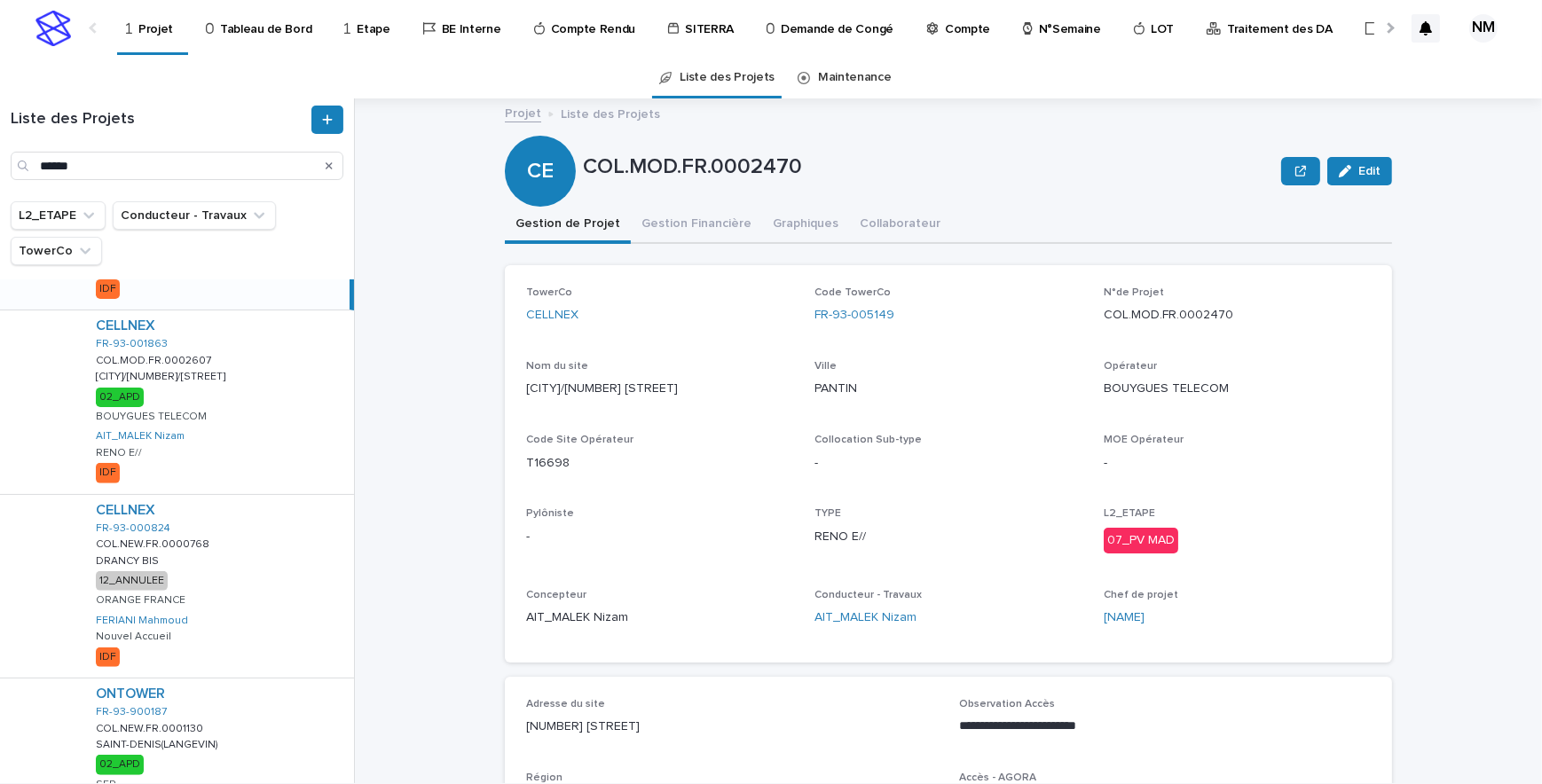 scroll, scrollTop: 723, scrollLeft: 0, axis: vertical 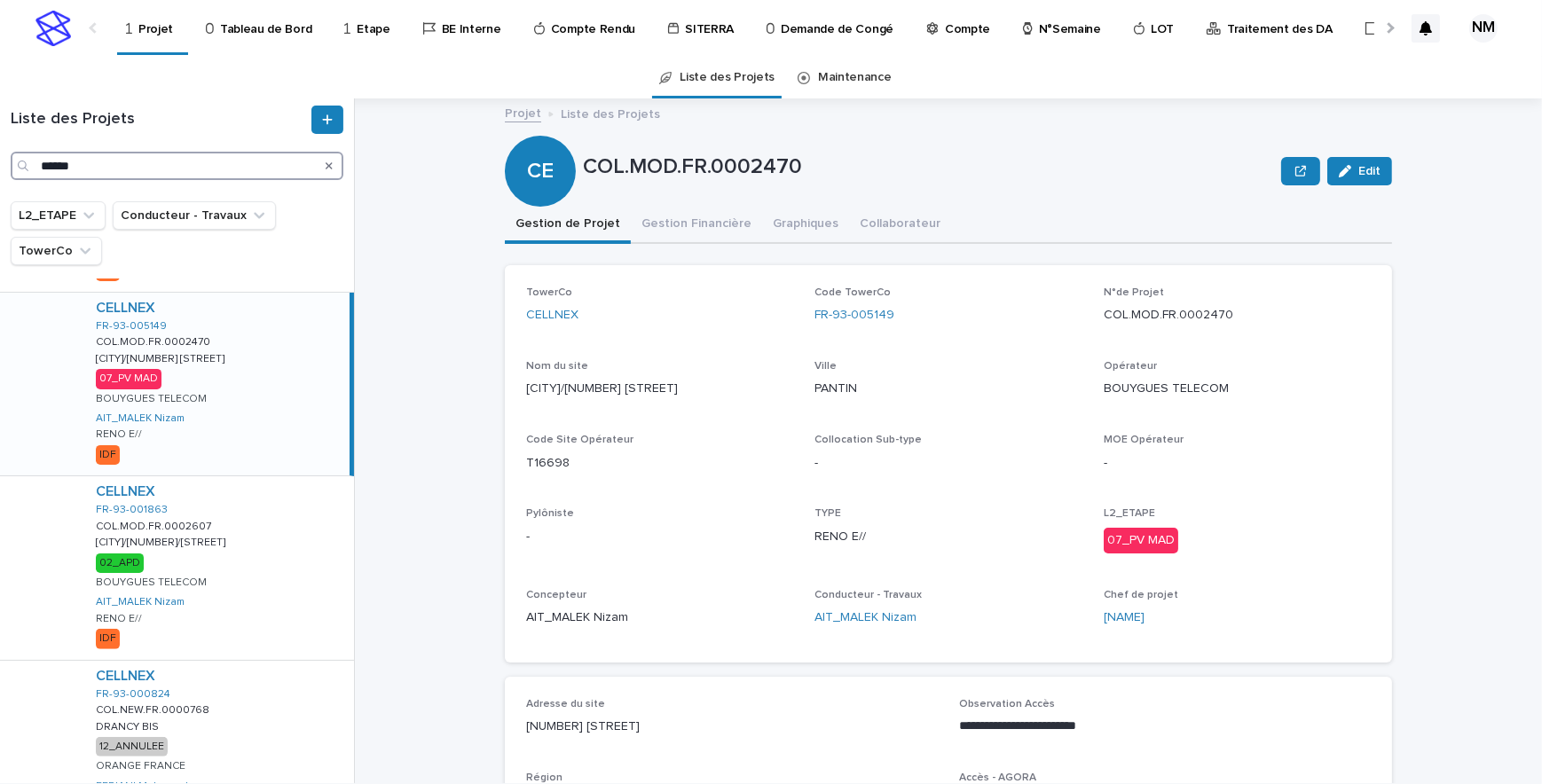 click on "******" at bounding box center [177, 166] 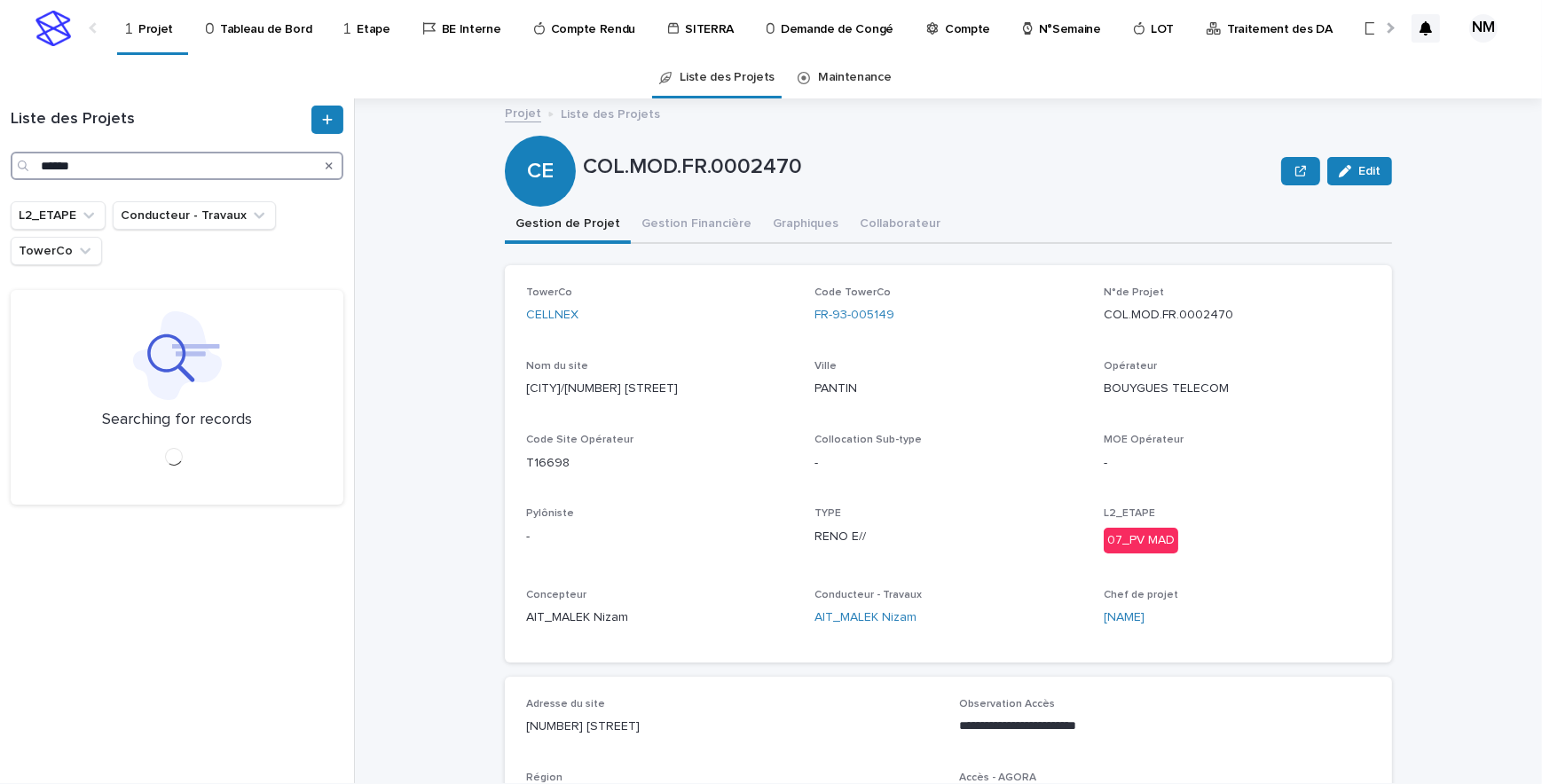 scroll, scrollTop: 0, scrollLeft: 0, axis: both 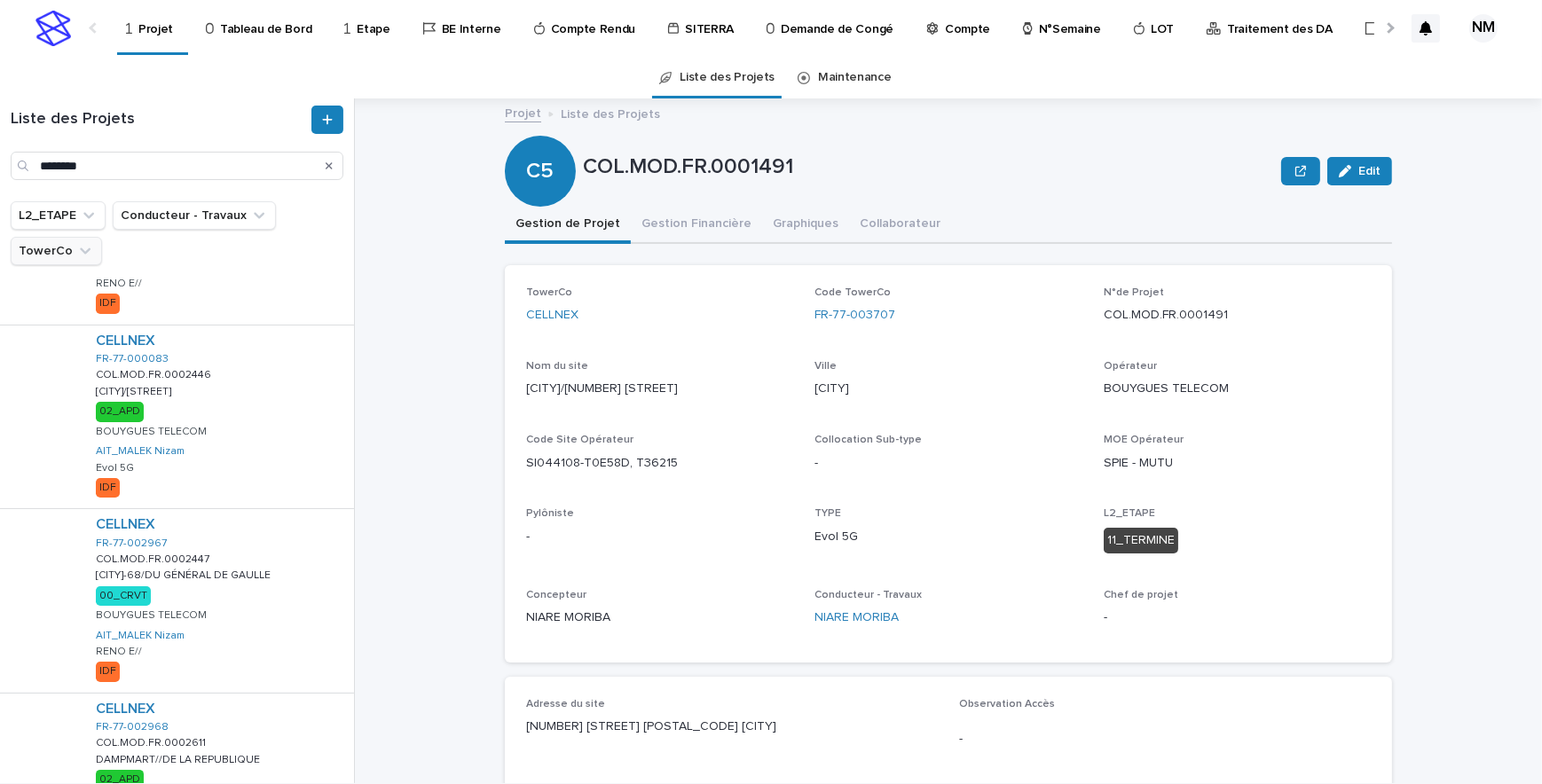 click 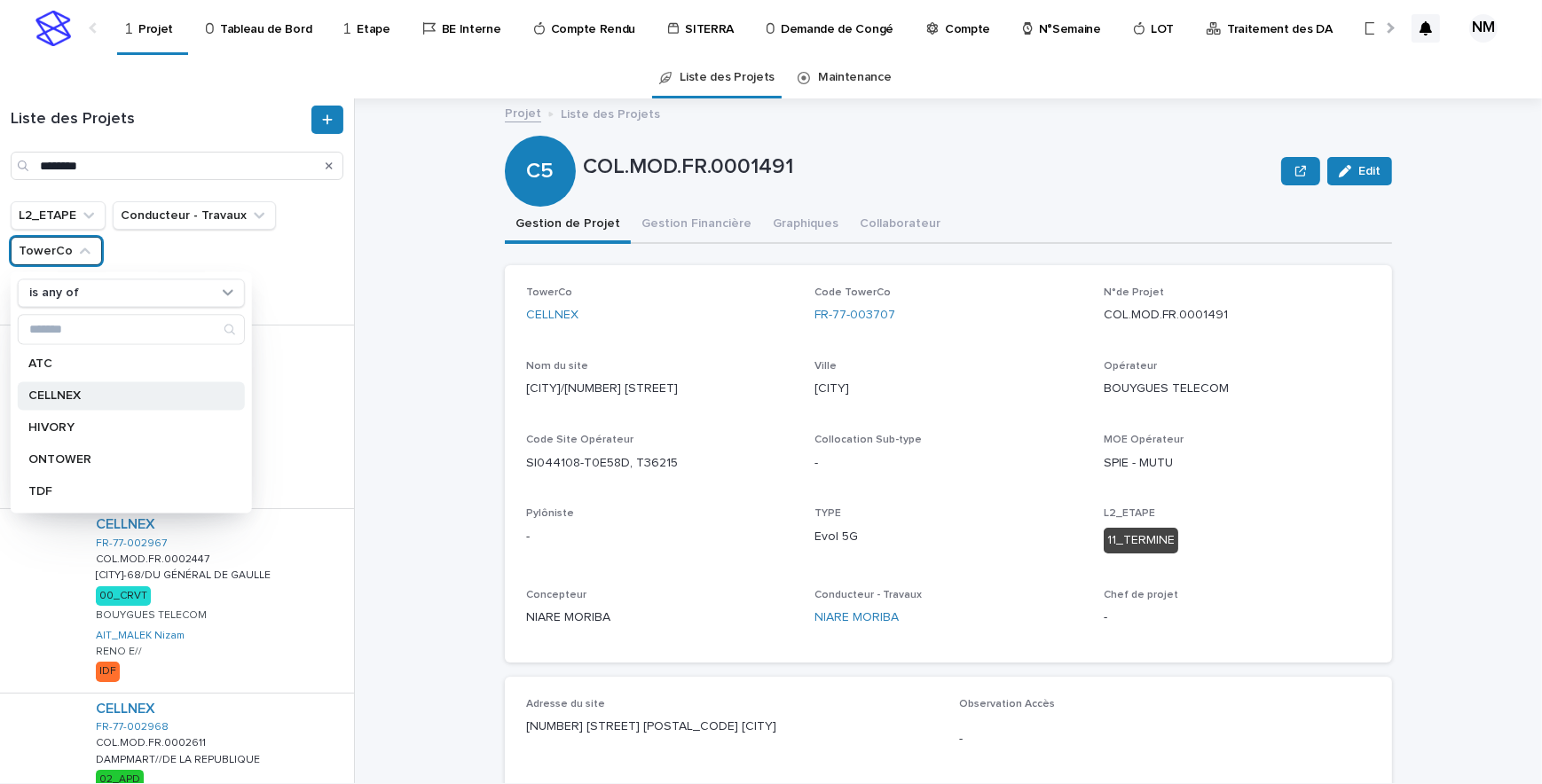 click on "CELLNEX" at bounding box center [122, 396] 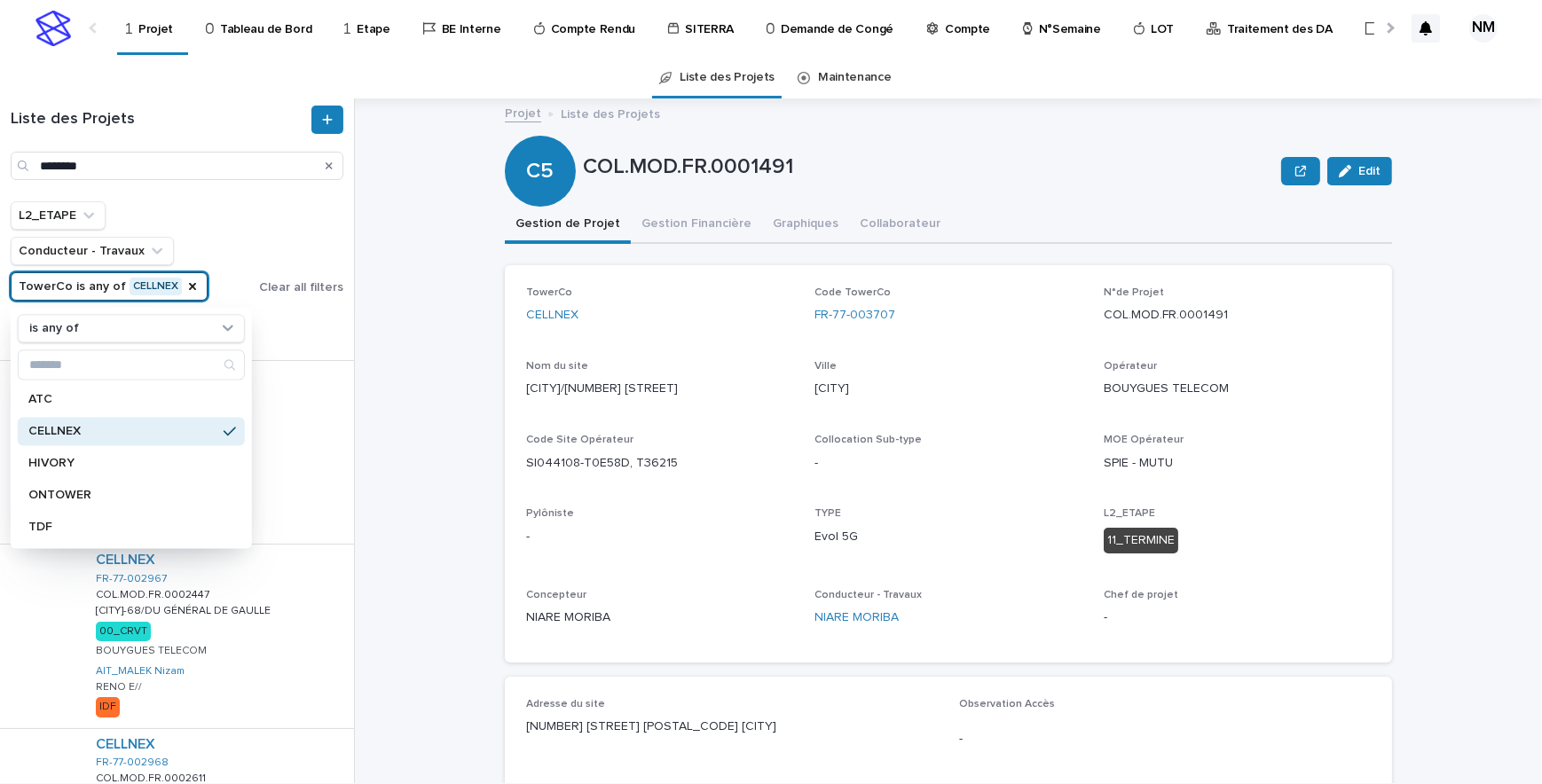 click on "Projet Liste des Projets COL.MOD.FR.0001491 Edit C5 COL.MOD.FR.0001491 Edit Sorry, there was an error saving your record. Please try again. Please fill out the required fields below. Gestion de Projet Gestion Financière Graphiques Collaborateur Loading... Saving… Loading... Saving… Loading... Saving… TowerCo CELLNEX Code TowerCo FR-77-003707 N°de Projet COL.MOD.FR.0001491 Nom du site BUSSY-SAINT-GEORGES/7 BOULEVARD DE STRAS Ville Bussy-Saint-Georges Opérateur BOUYGUES TELECOM Code Site Opérateur SI044108-T0E58D, T36215 Collocation Sub-type - MOE Opérateur SPIE - MUTU Pylôniste - TYPE Evol 5G L2_ETAPE 11_TERMINE Concepteur [FIRST] [LAST] Conducteur - Travaux [FIRST] [LAST] Chef de projet - Adresse du site 7 Boulevard de Strasbourg 77 BUSSY ST GEORGES Observation Accès - Région IDF Accès - AGORA - Loading... Saving… Loading... Saving… Liste des Jalons Add New N° de projet Tâches Statut Tâche Date début Date fin COL.MOD.FR.0001491 COL.MOD.FR.0001491 00_CRVT - - - COL.MOD.FR.0001491" at bounding box center (959, 441) 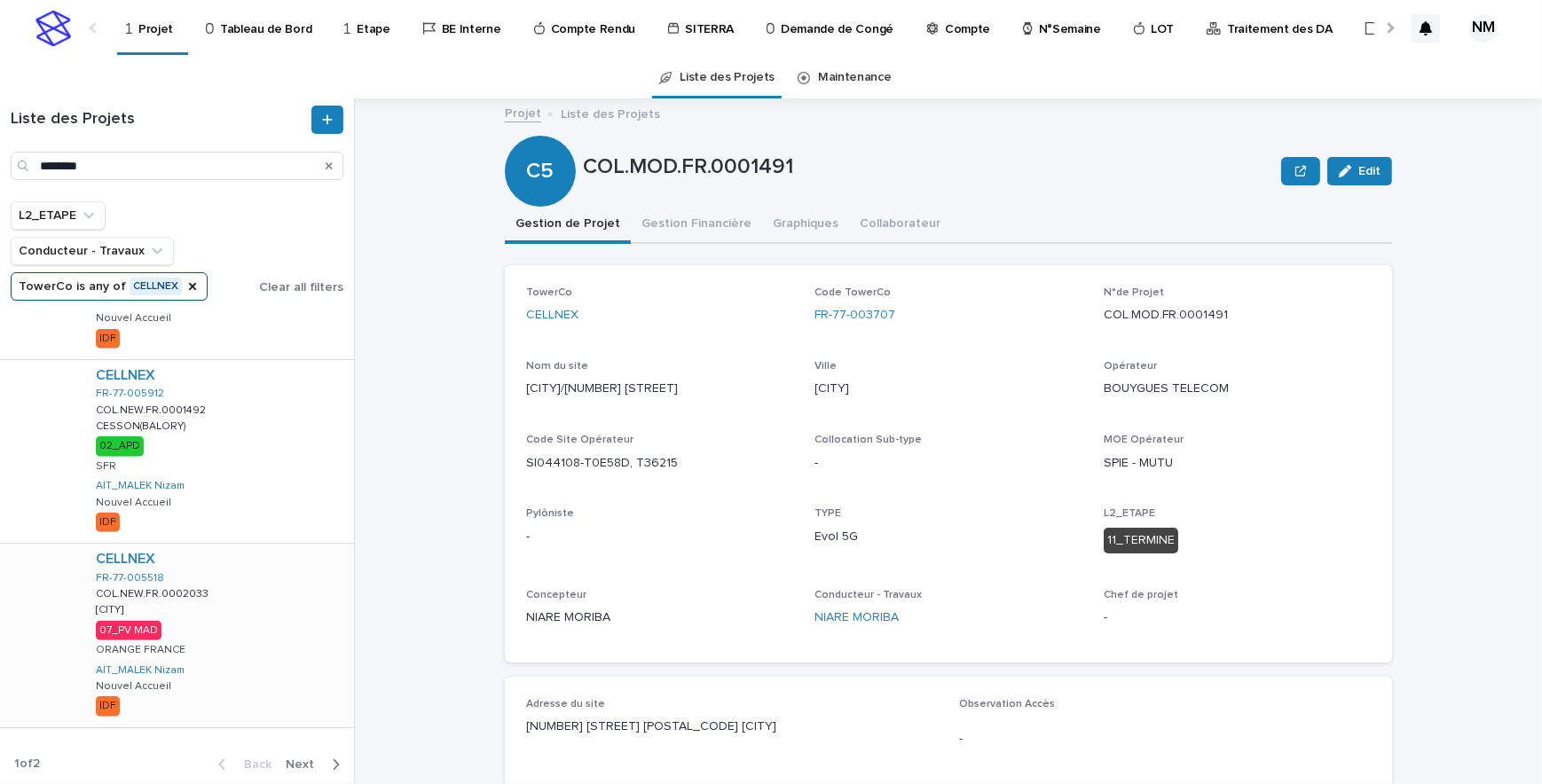 scroll, scrollTop: 1359, scrollLeft: 0, axis: vertical 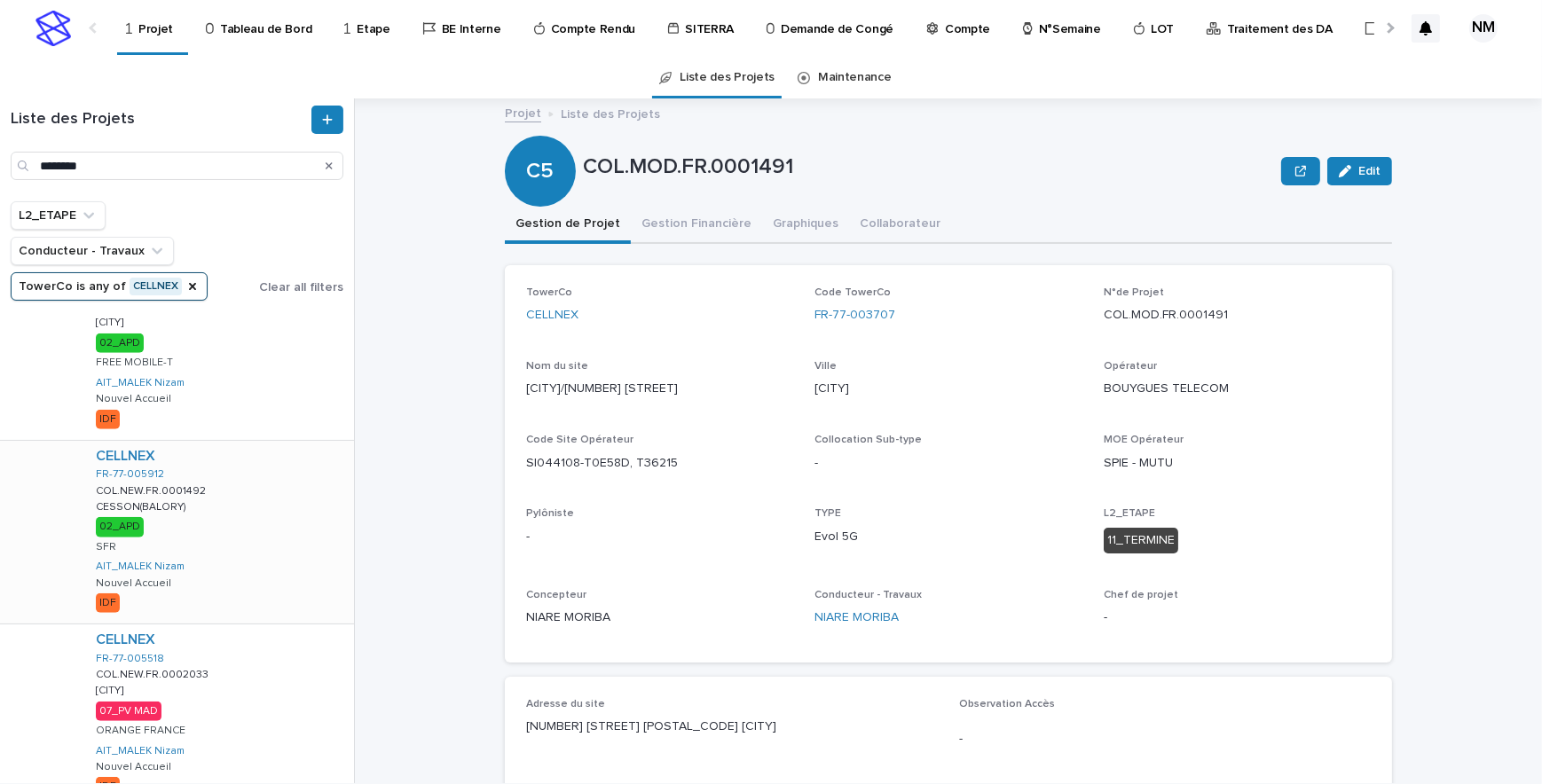 click on "CELLNEX   FR-77-005912   COL.NEW.FR.0001492 COL.NEW.FR.0001492   CESSON(BALORY) CESSON(BALORY)   02_APD SFR AIT_MALEK Nizam   Nouvel Accueil IDF" at bounding box center [217, 532] 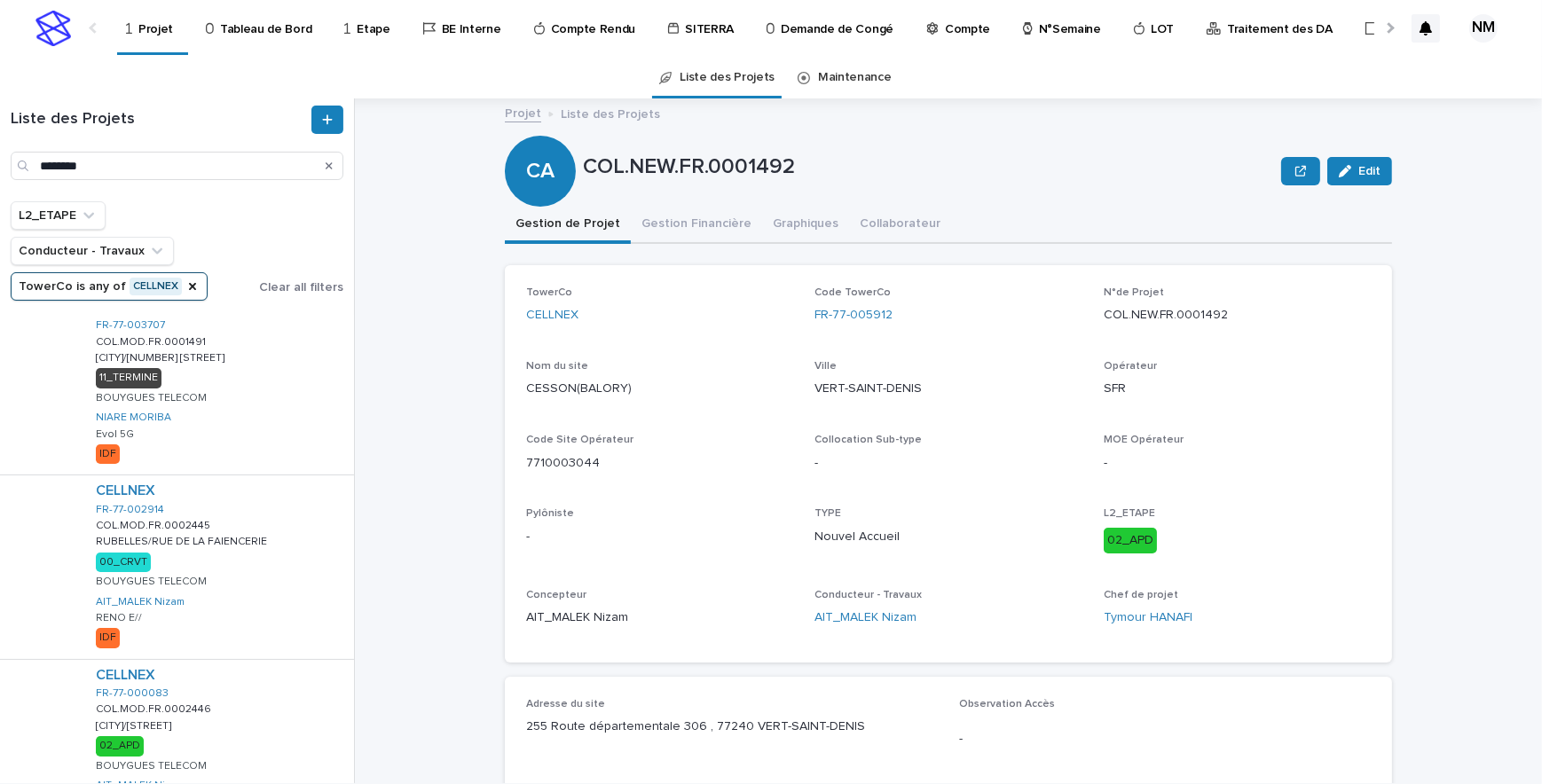 scroll, scrollTop: 0, scrollLeft: 0, axis: both 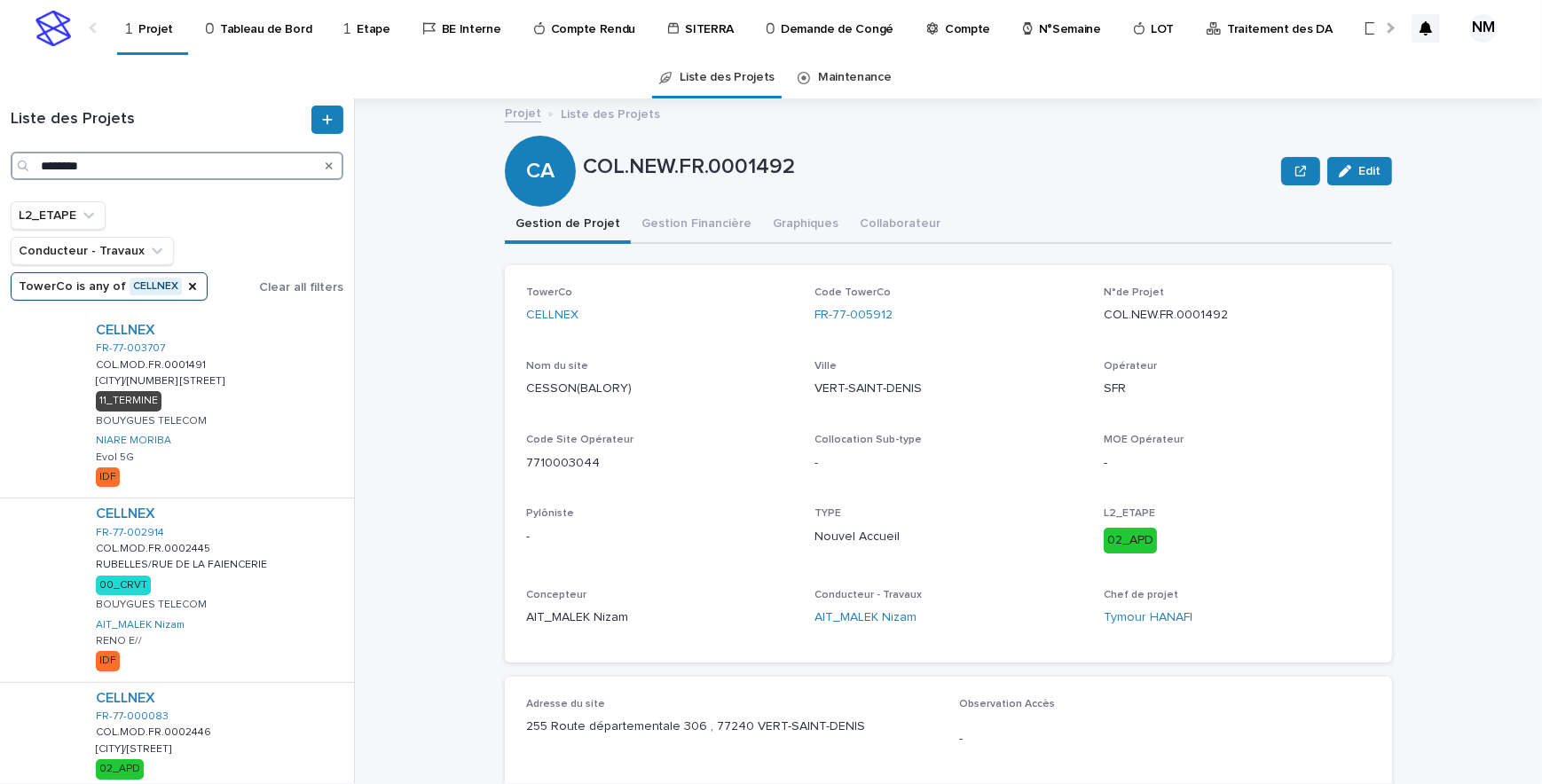 drag, startPoint x: 143, startPoint y: 169, endPoint x: -4, endPoint y: 167, distance: 147.0136 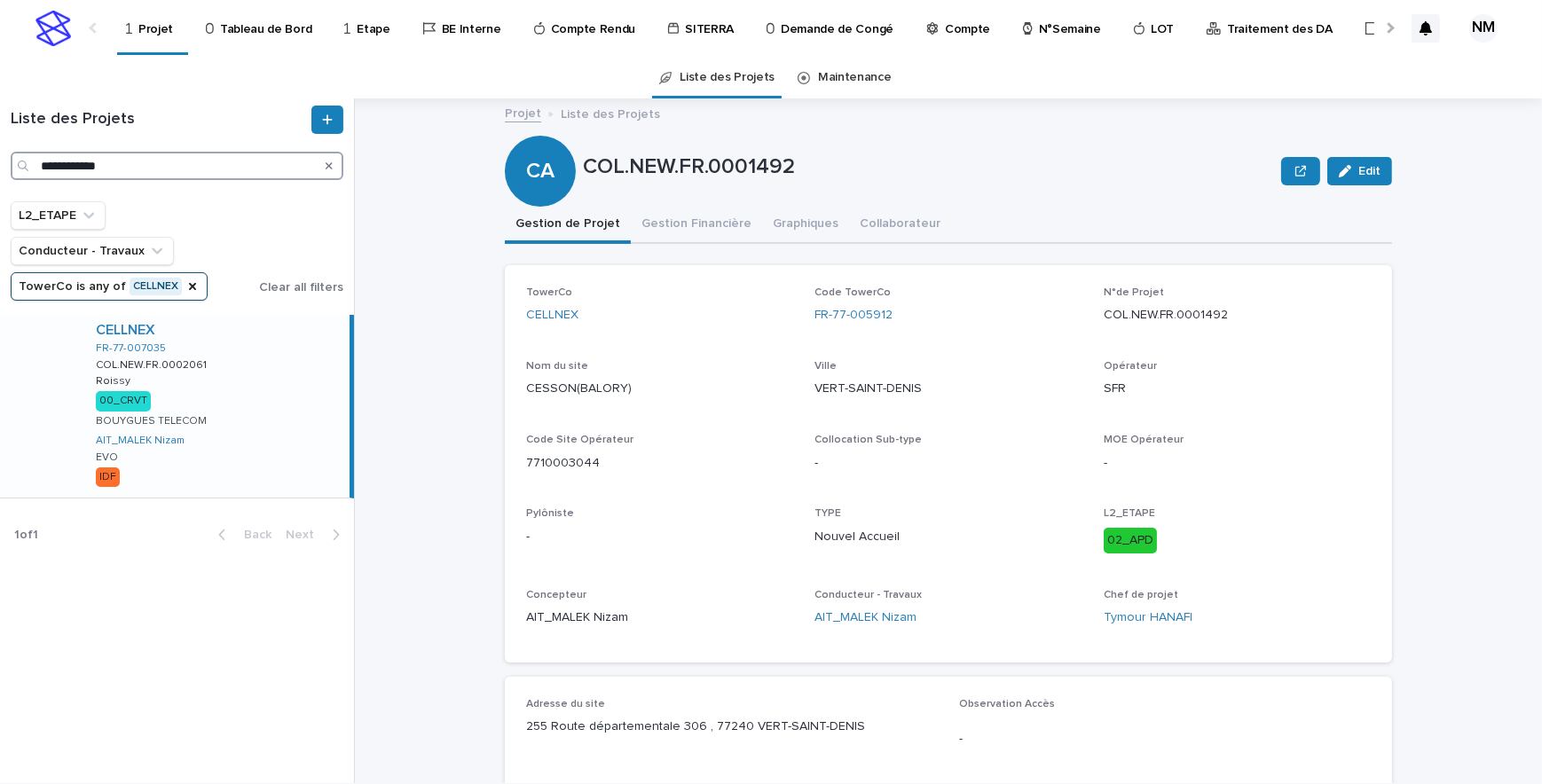 type on "**********" 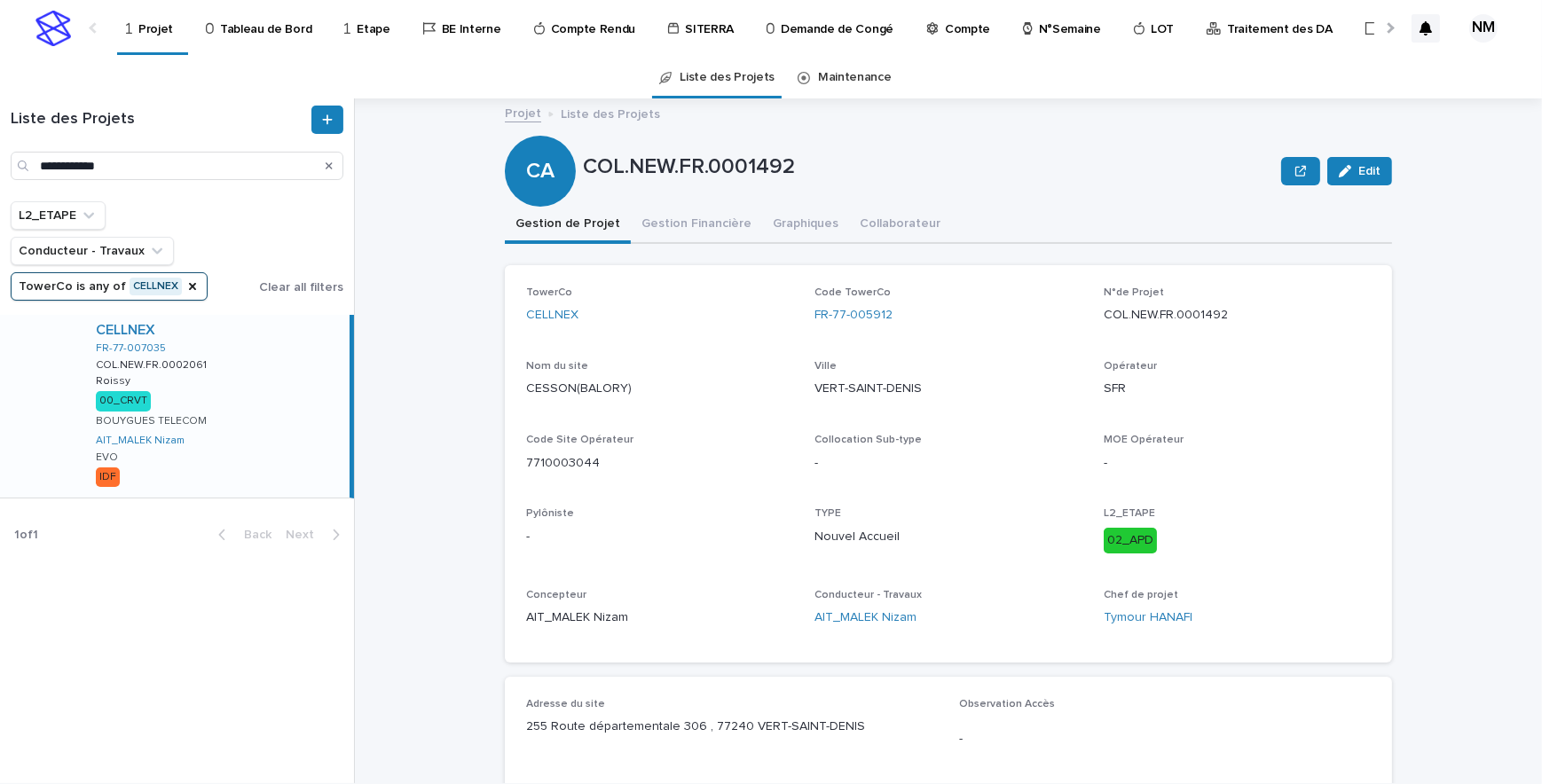 click on "CELLNEX FR-77-007035 COL.NEW.FR.0002061 COL.NEW.FR.0002061 Roissy Roissy 00_CRVT BOUYGUES TELECOM [FIRST] [LAST] EVO IDF" at bounding box center [216, 406] 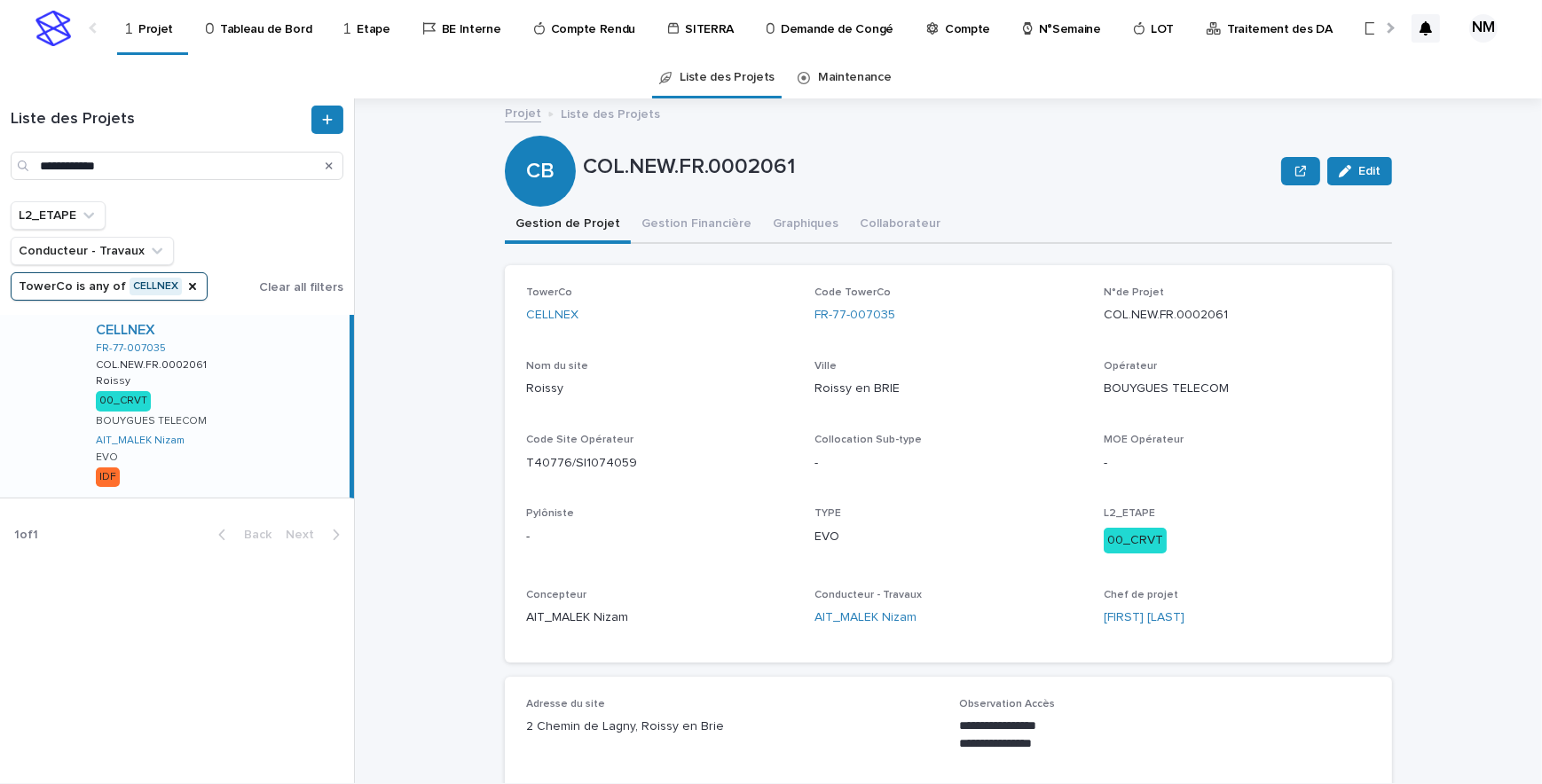 scroll, scrollTop: 483, scrollLeft: 0, axis: vertical 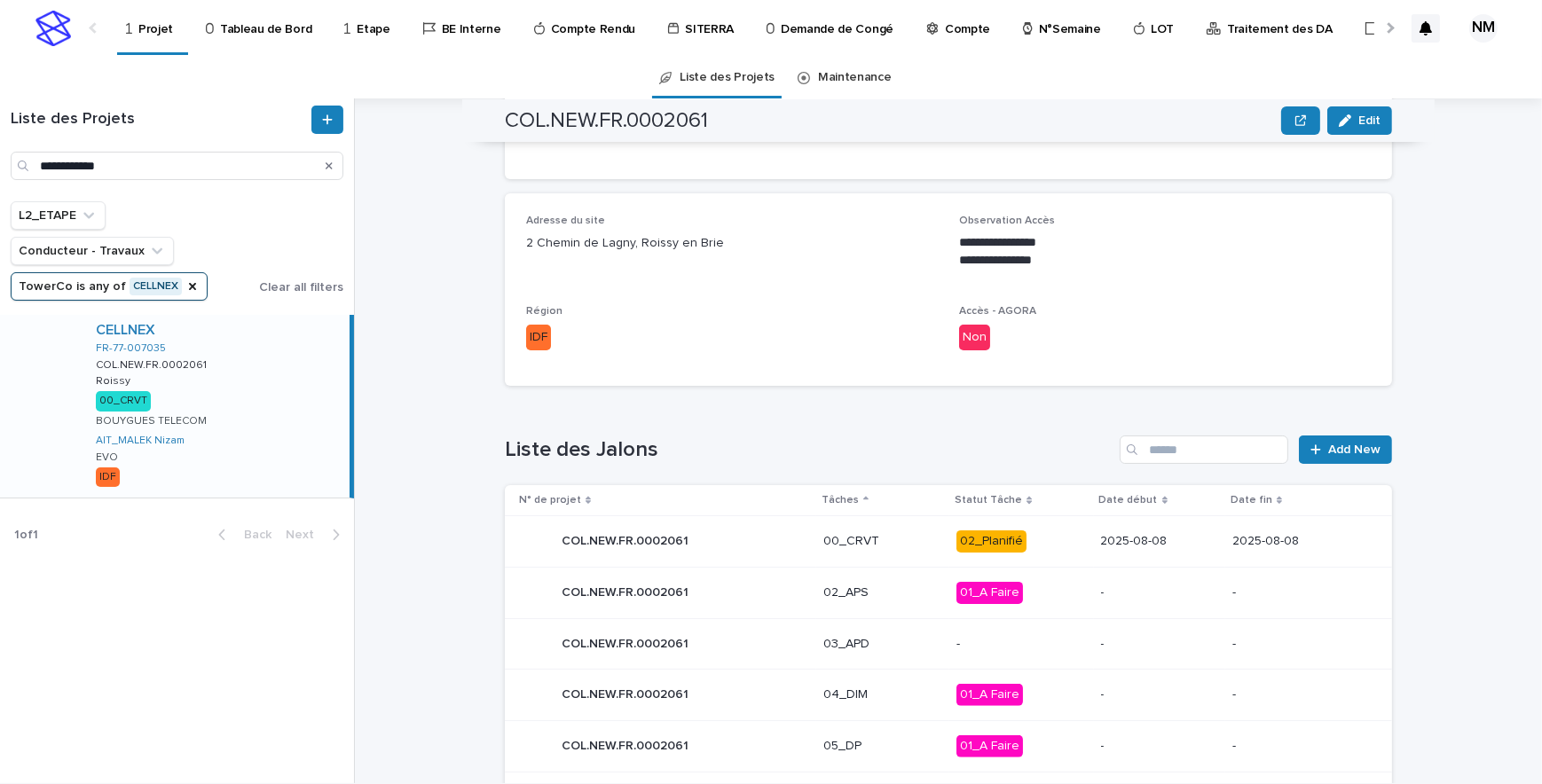 click on "02_Planifié" at bounding box center (1021, 541) 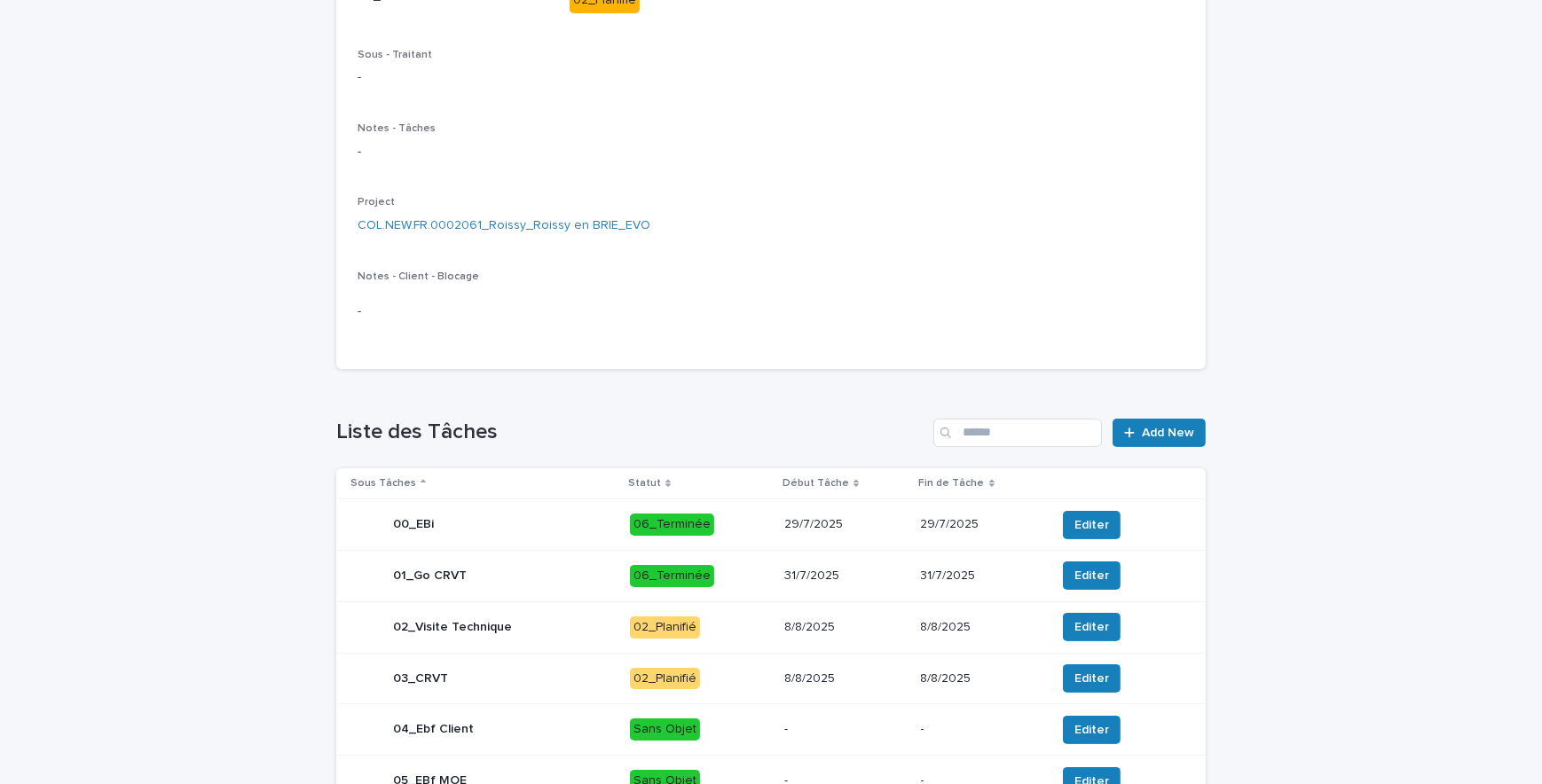 scroll, scrollTop: 412, scrollLeft: 0, axis: vertical 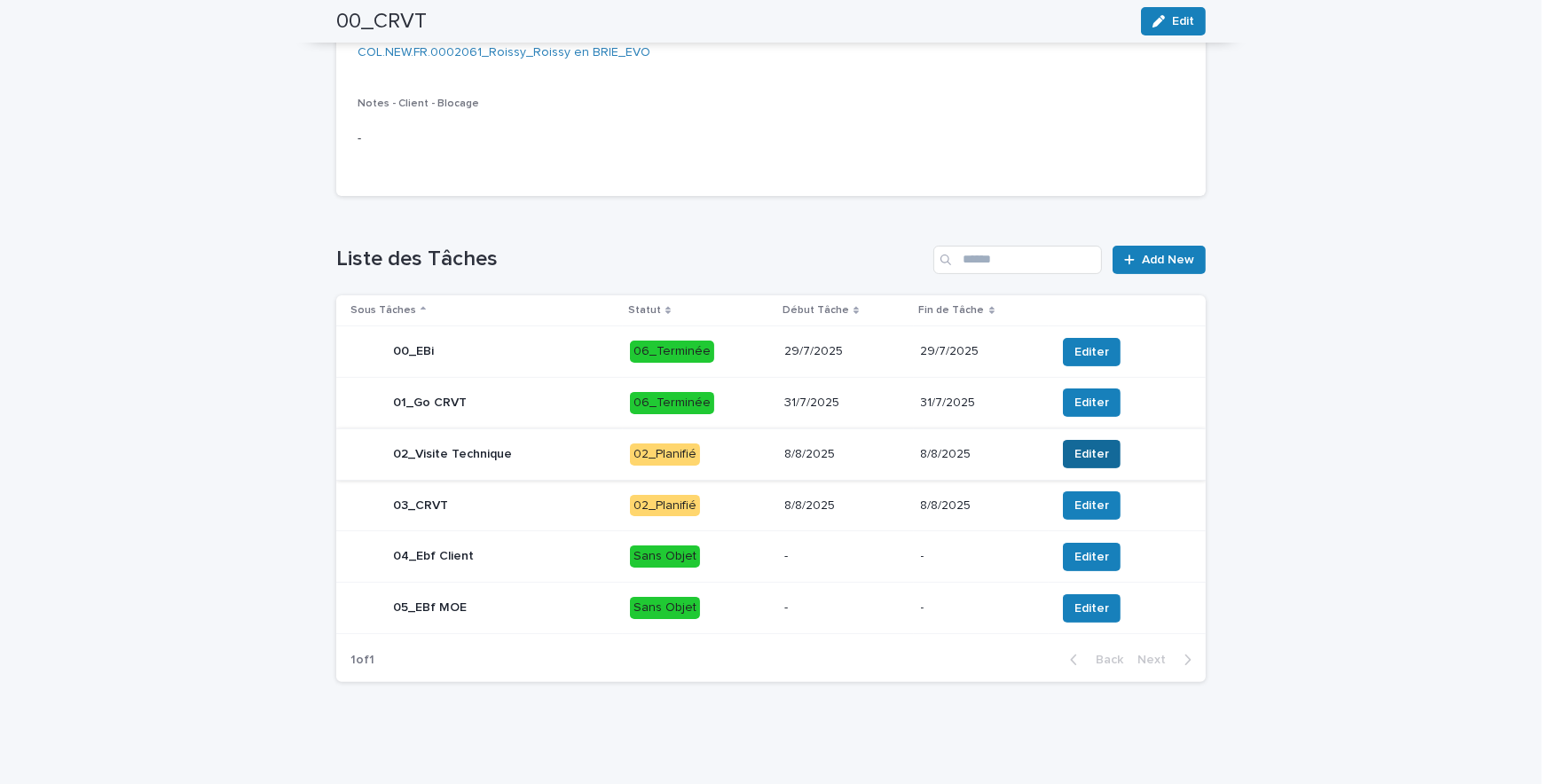 click on "Editer" at bounding box center [1091, 454] 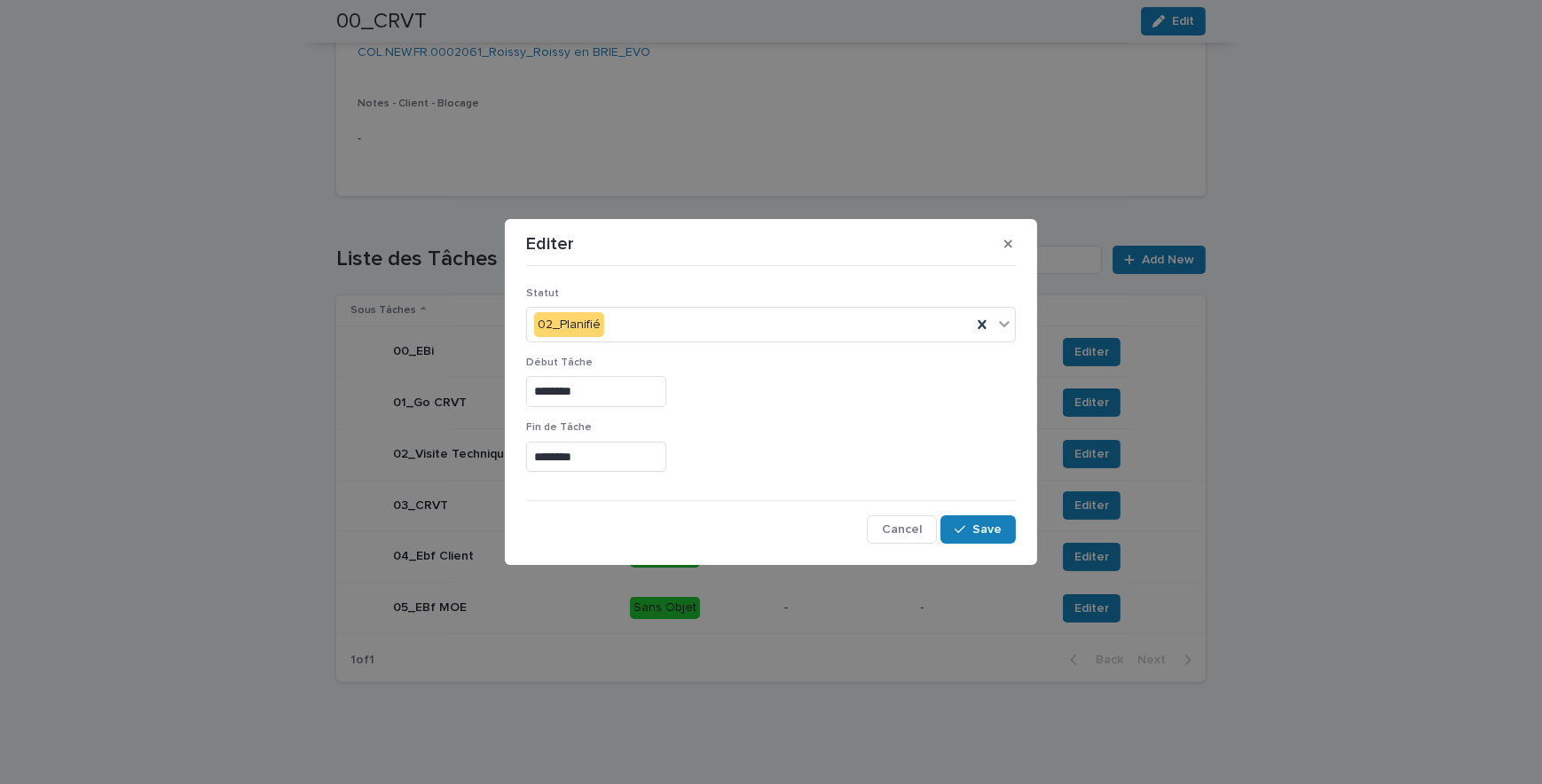 click on "Statut 02_Planifié" at bounding box center (771, 322) 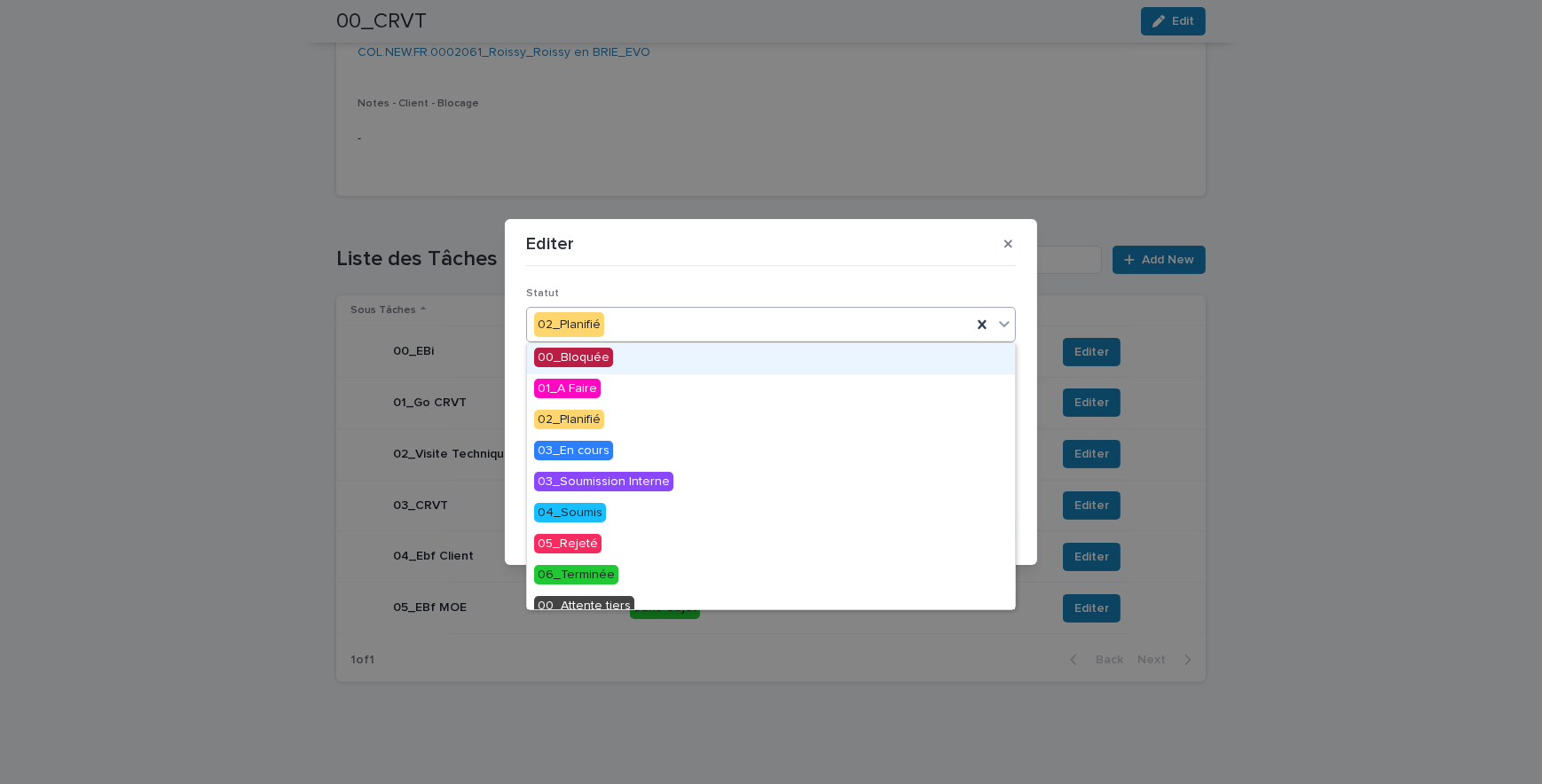 click on "02_Planifié" at bounding box center (749, 325) 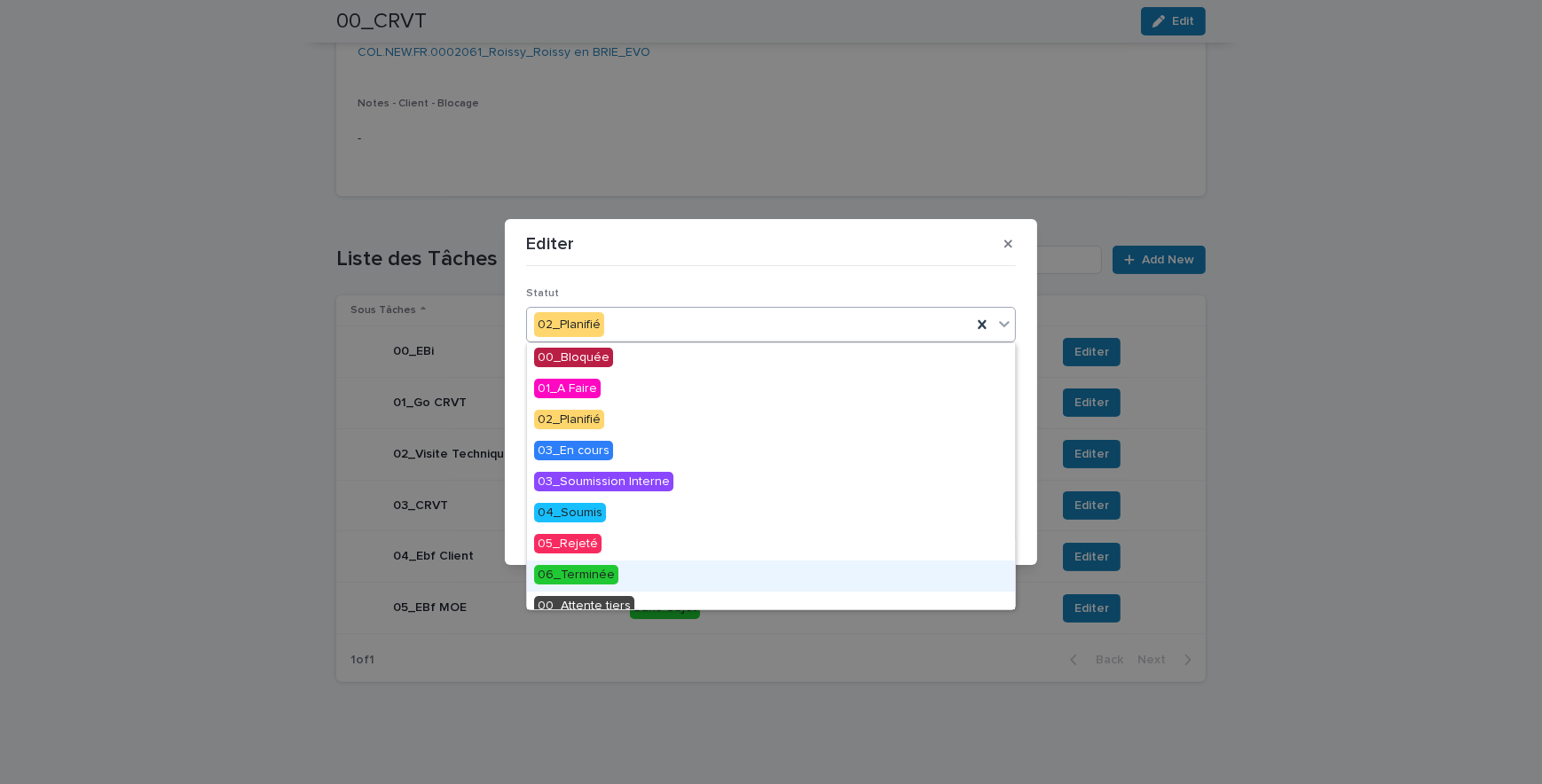 click on "06_Terminée" at bounding box center (576, 575) 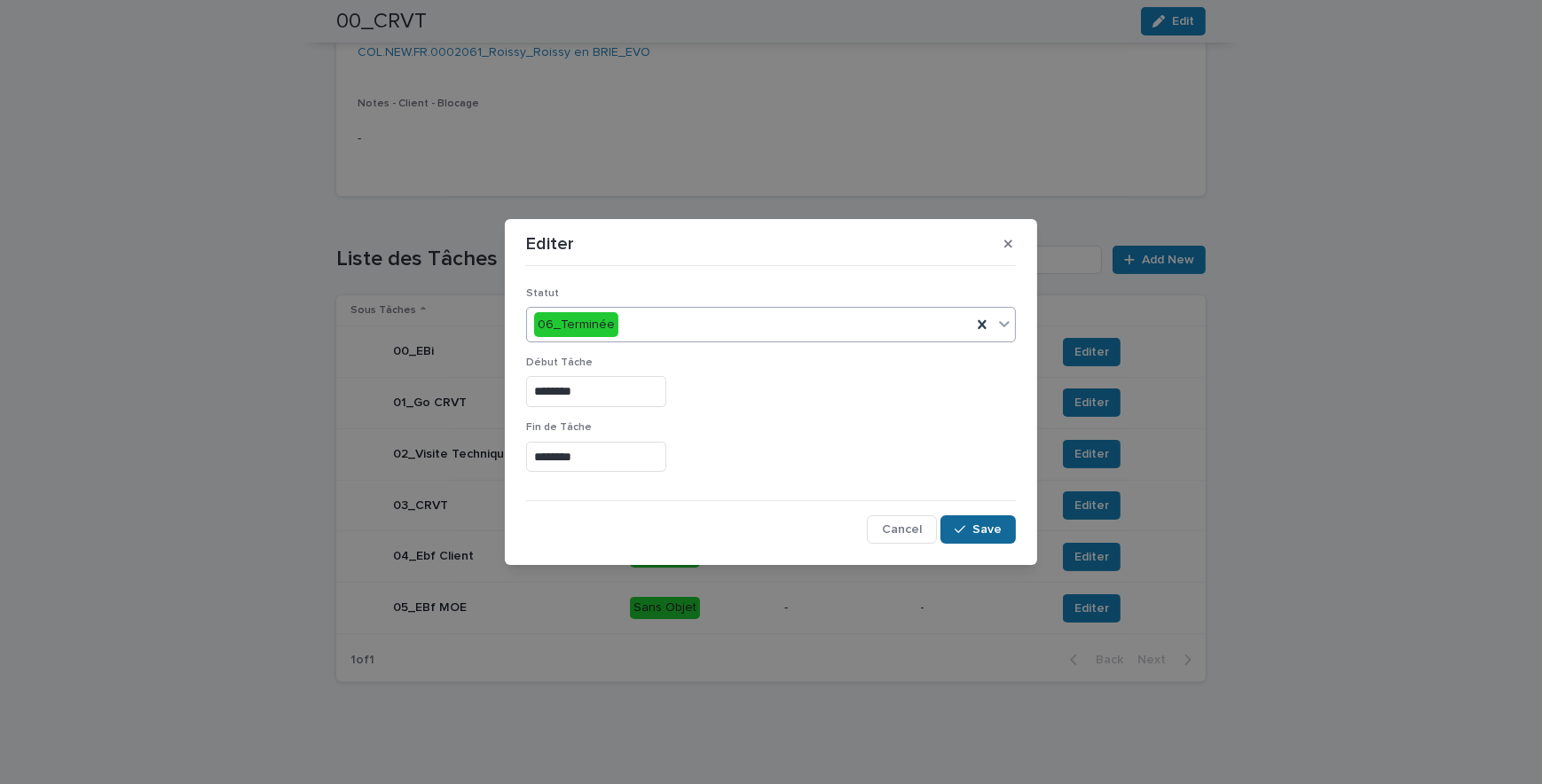 click on "Save" at bounding box center (987, 529) 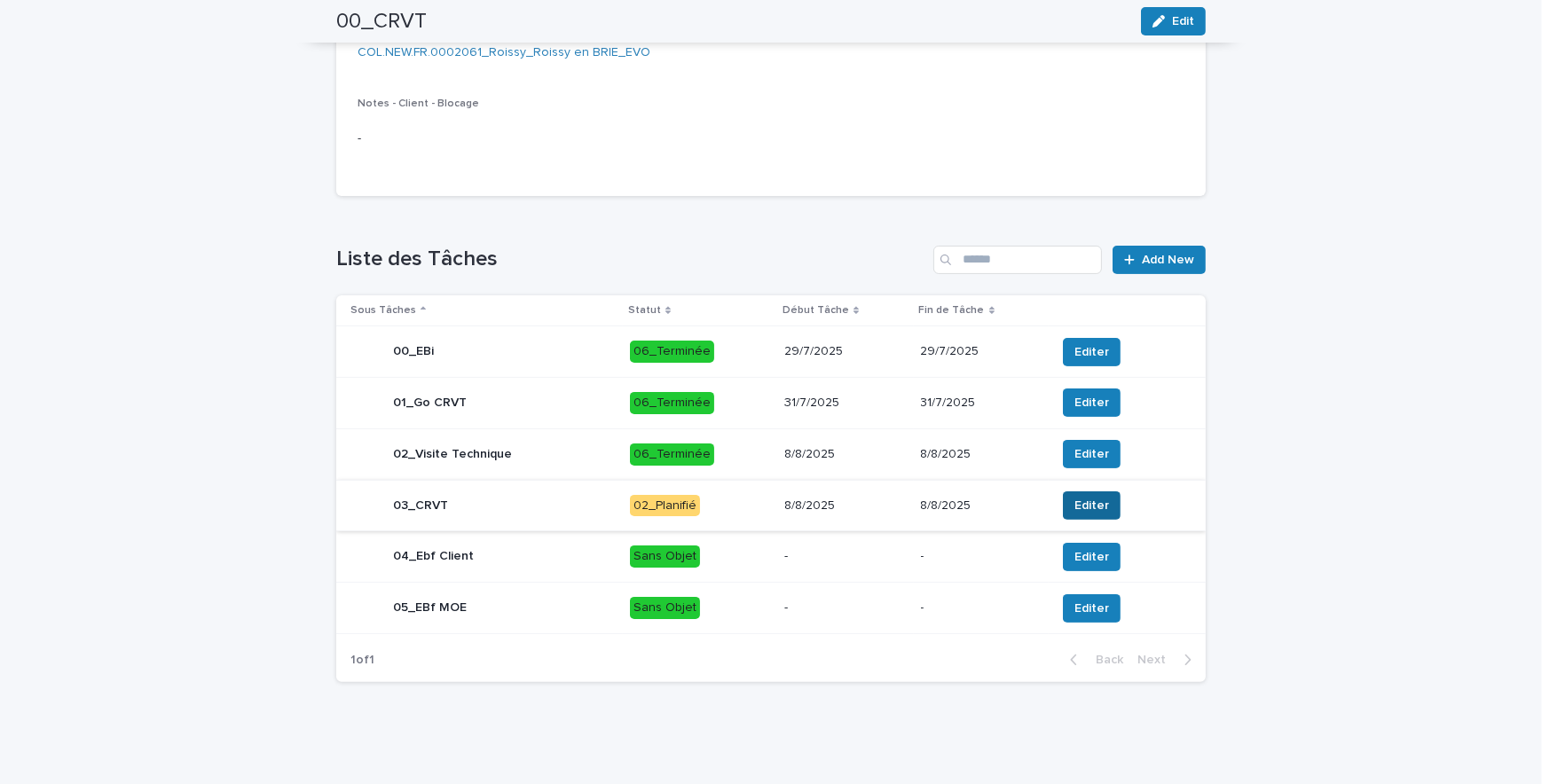 click on "Editer" at bounding box center [1091, 506] 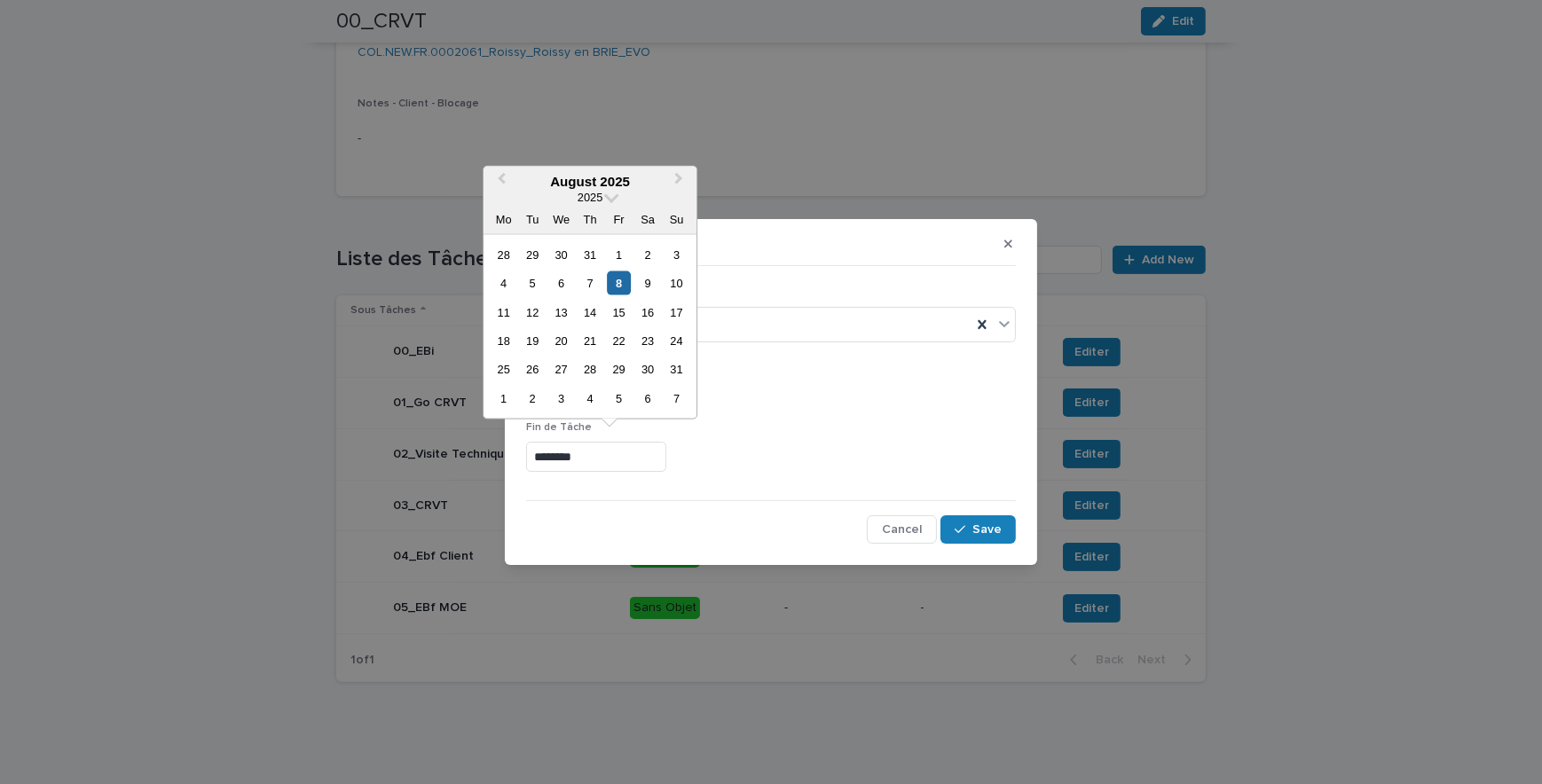 click on "********" at bounding box center (596, 457) 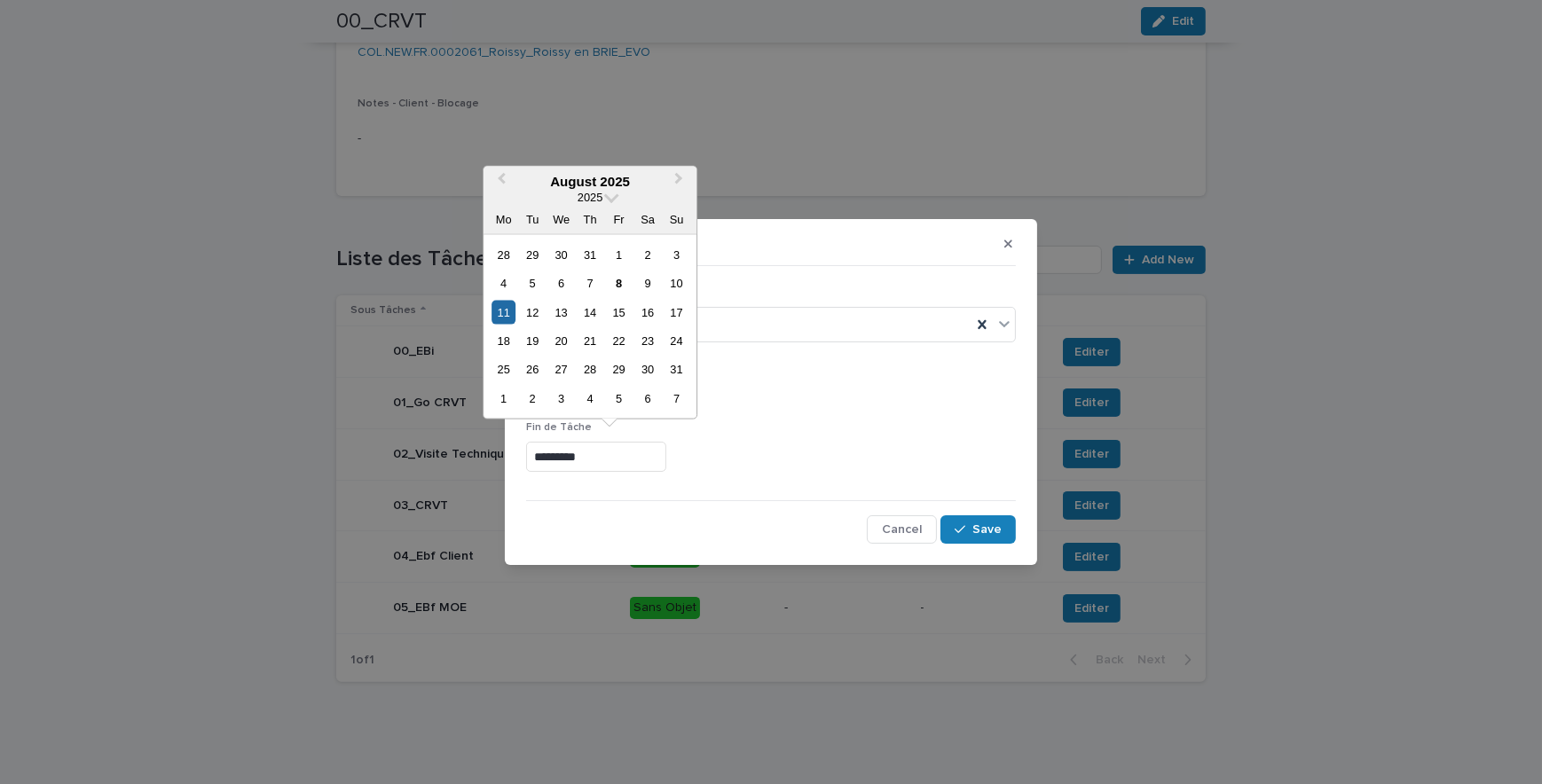 type on "*********" 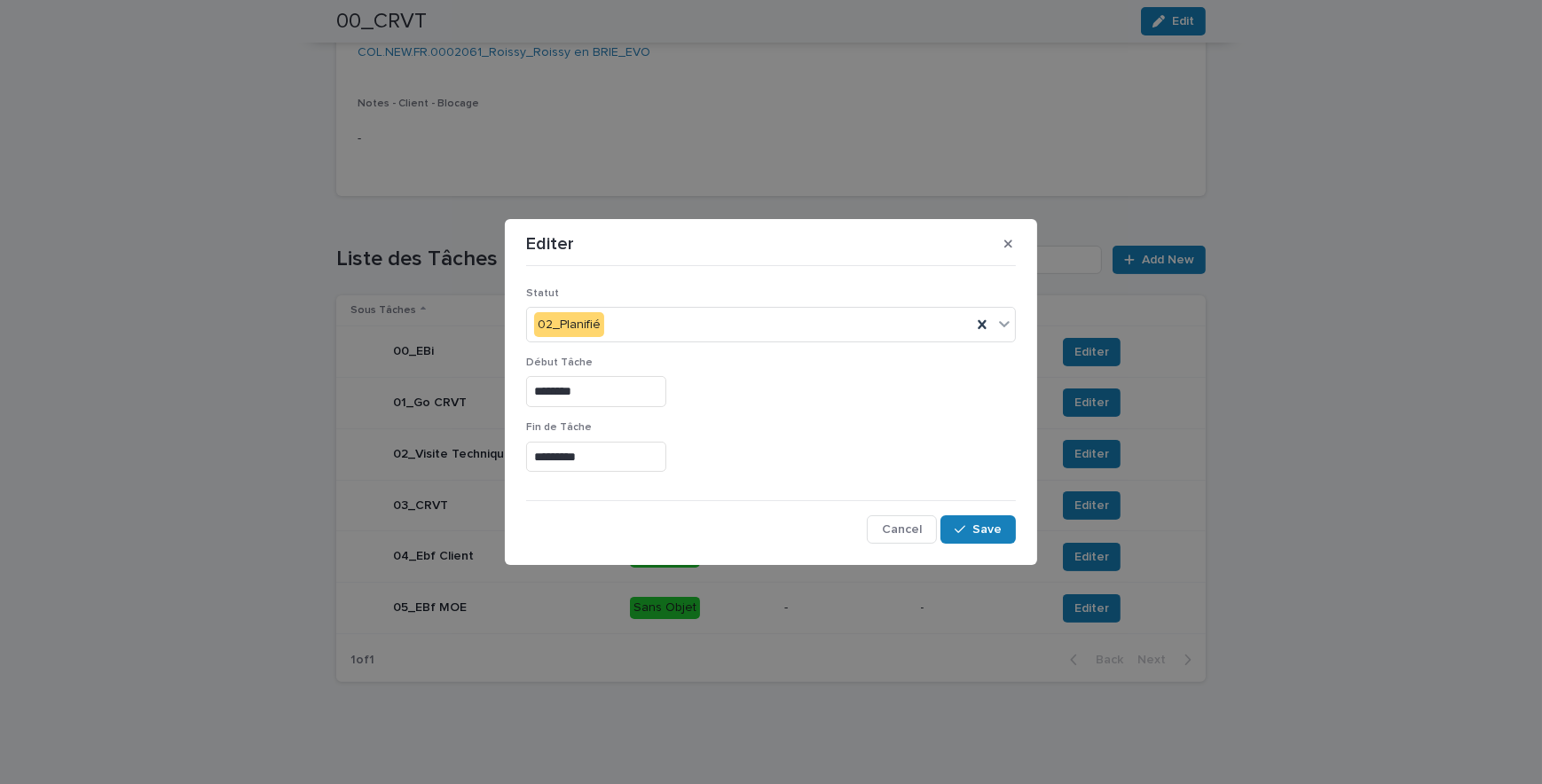click on "********" at bounding box center [771, 391] 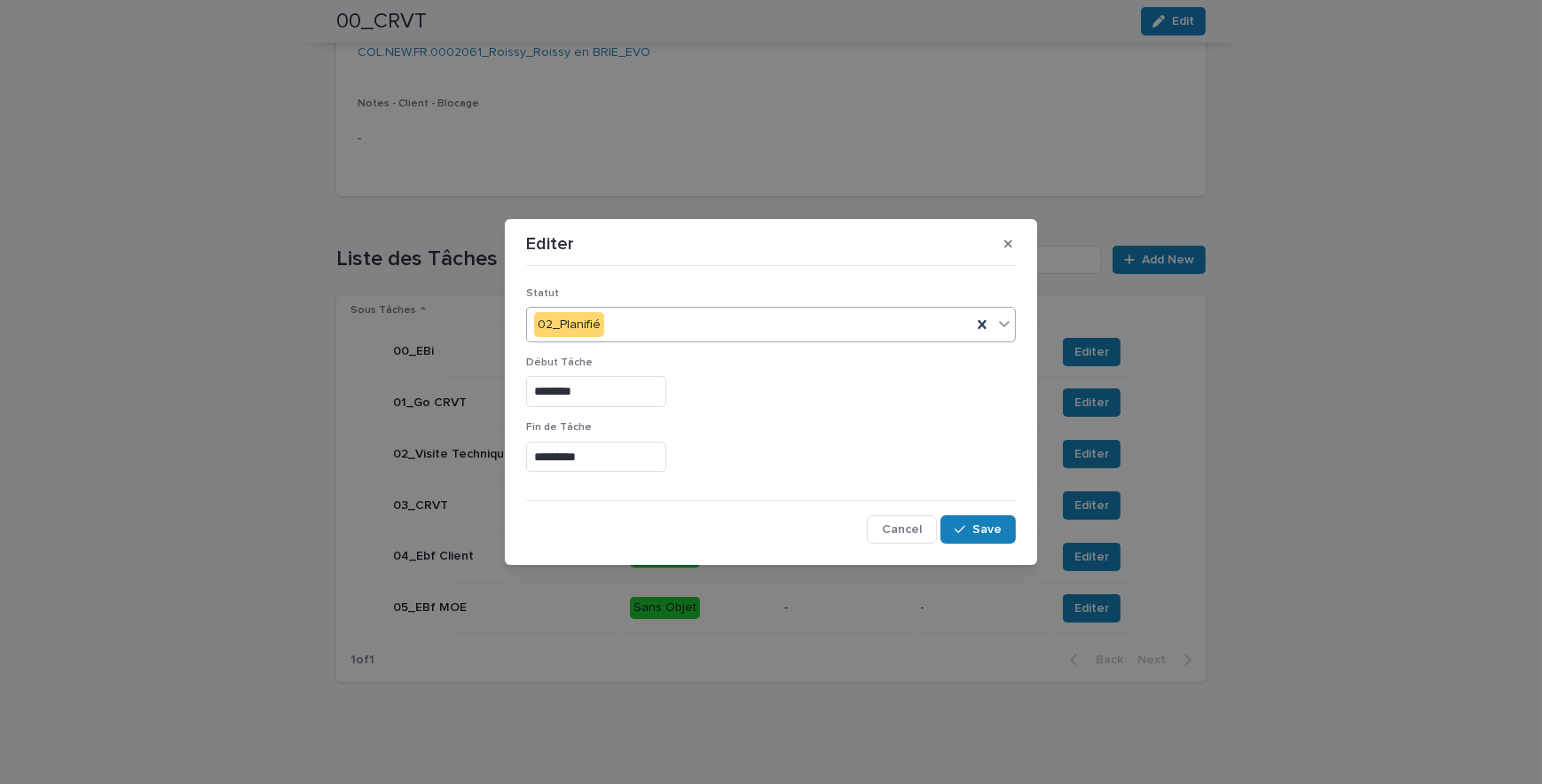 click on "02_Planifié" at bounding box center [749, 325] 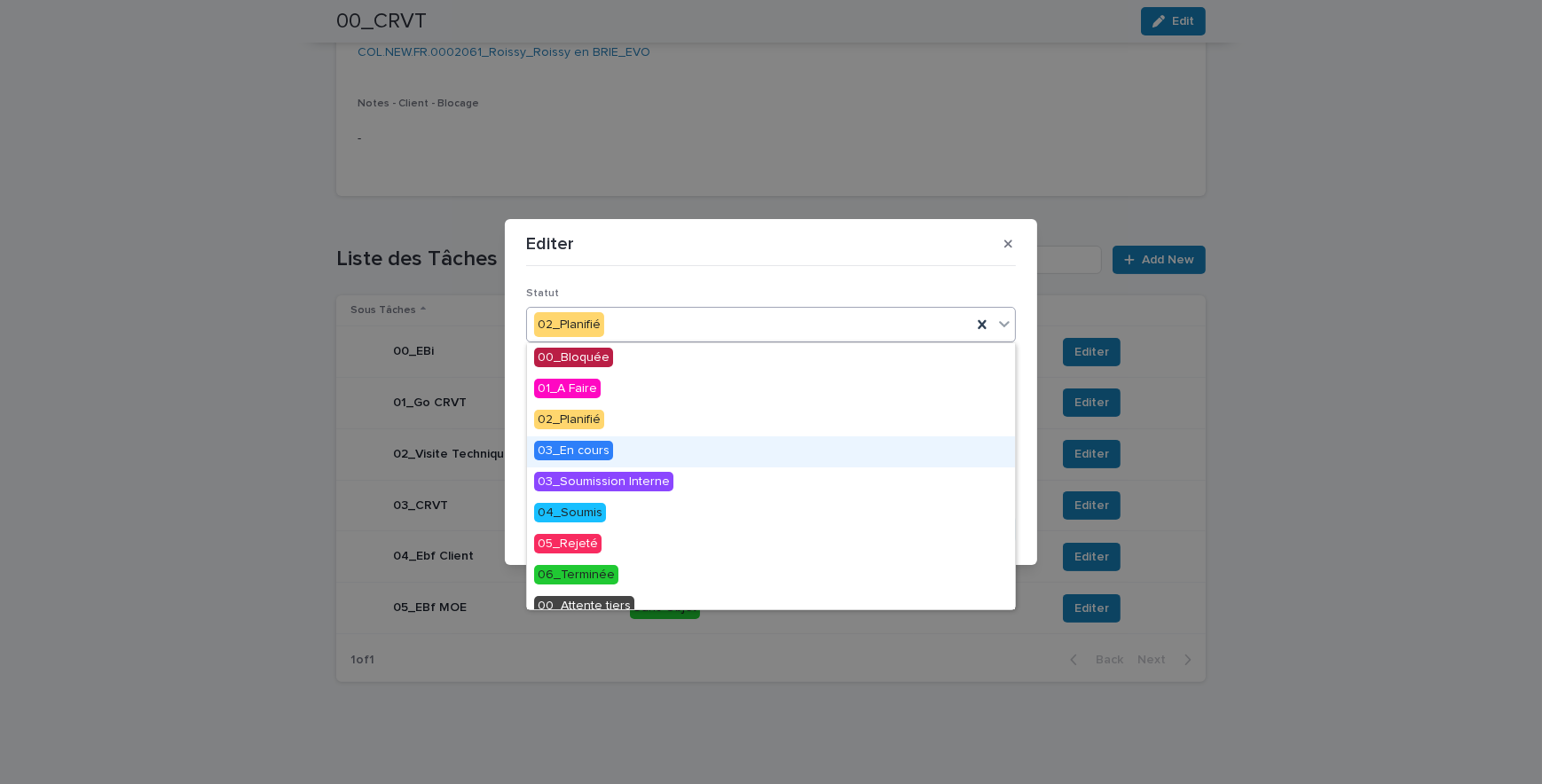 click on "03_En cours" at bounding box center (573, 451) 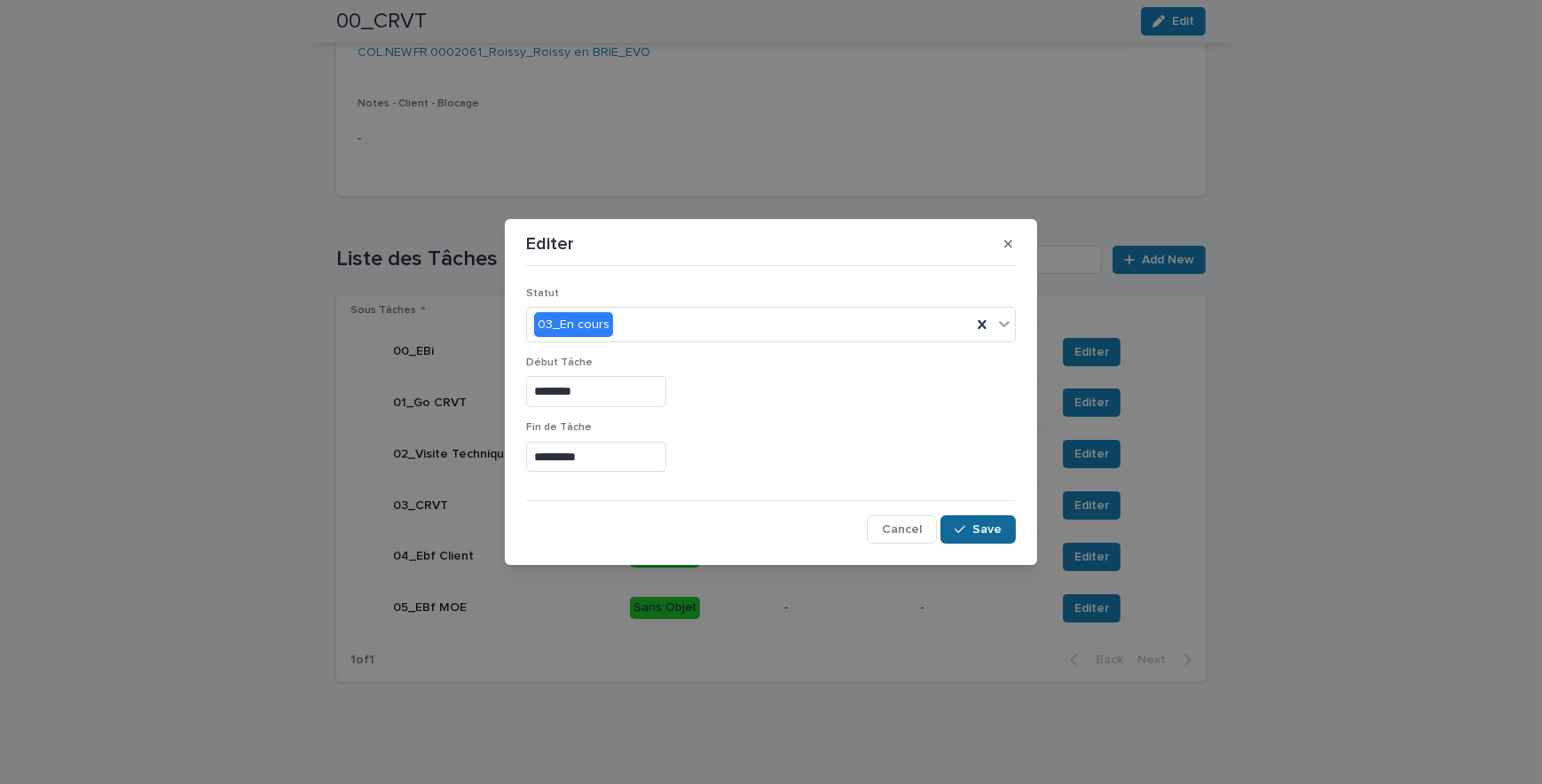 drag, startPoint x: 978, startPoint y: 535, endPoint x: 1219, endPoint y: 629, distance: 258.6832 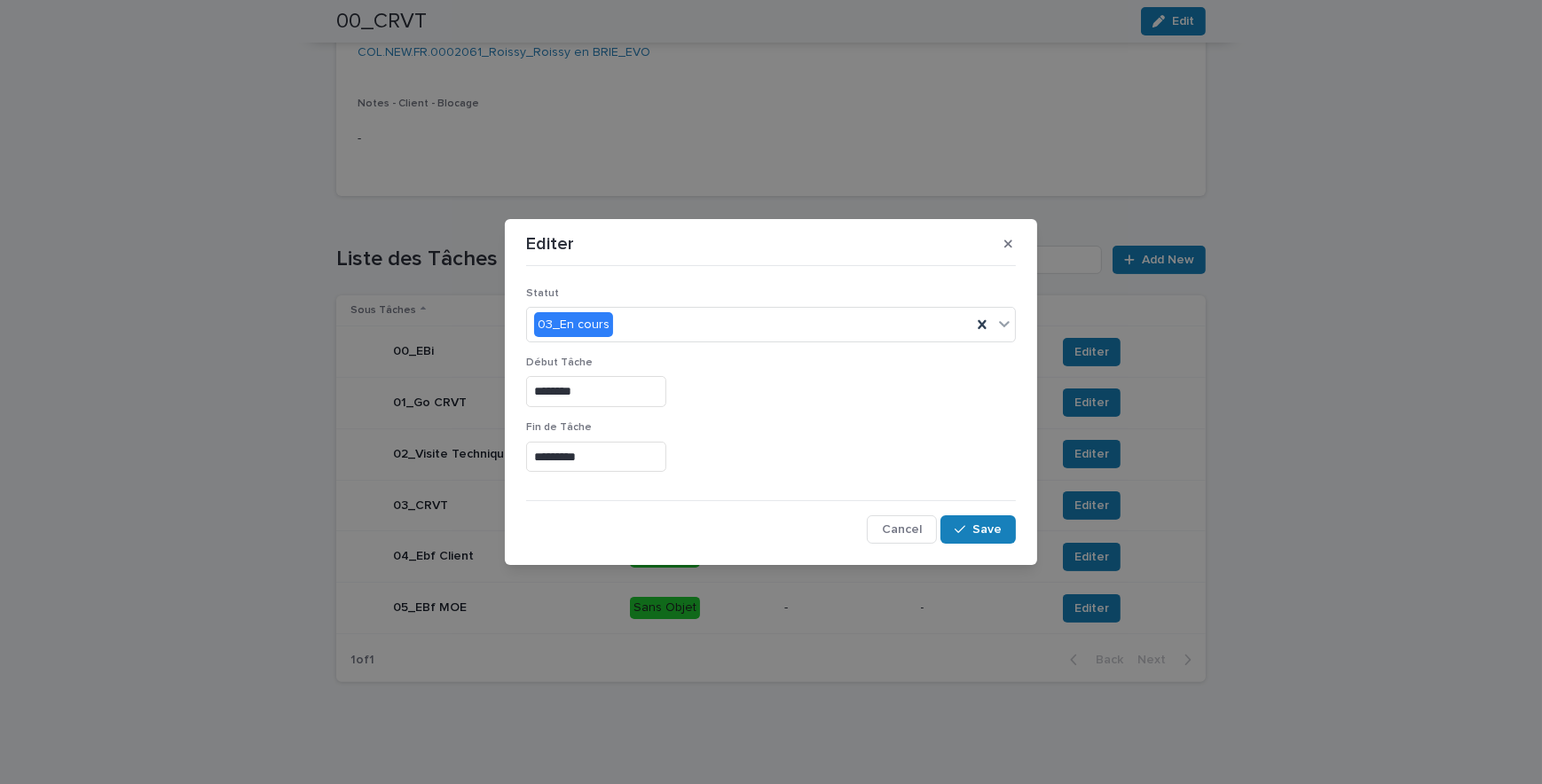 click on "Save" at bounding box center [987, 529] 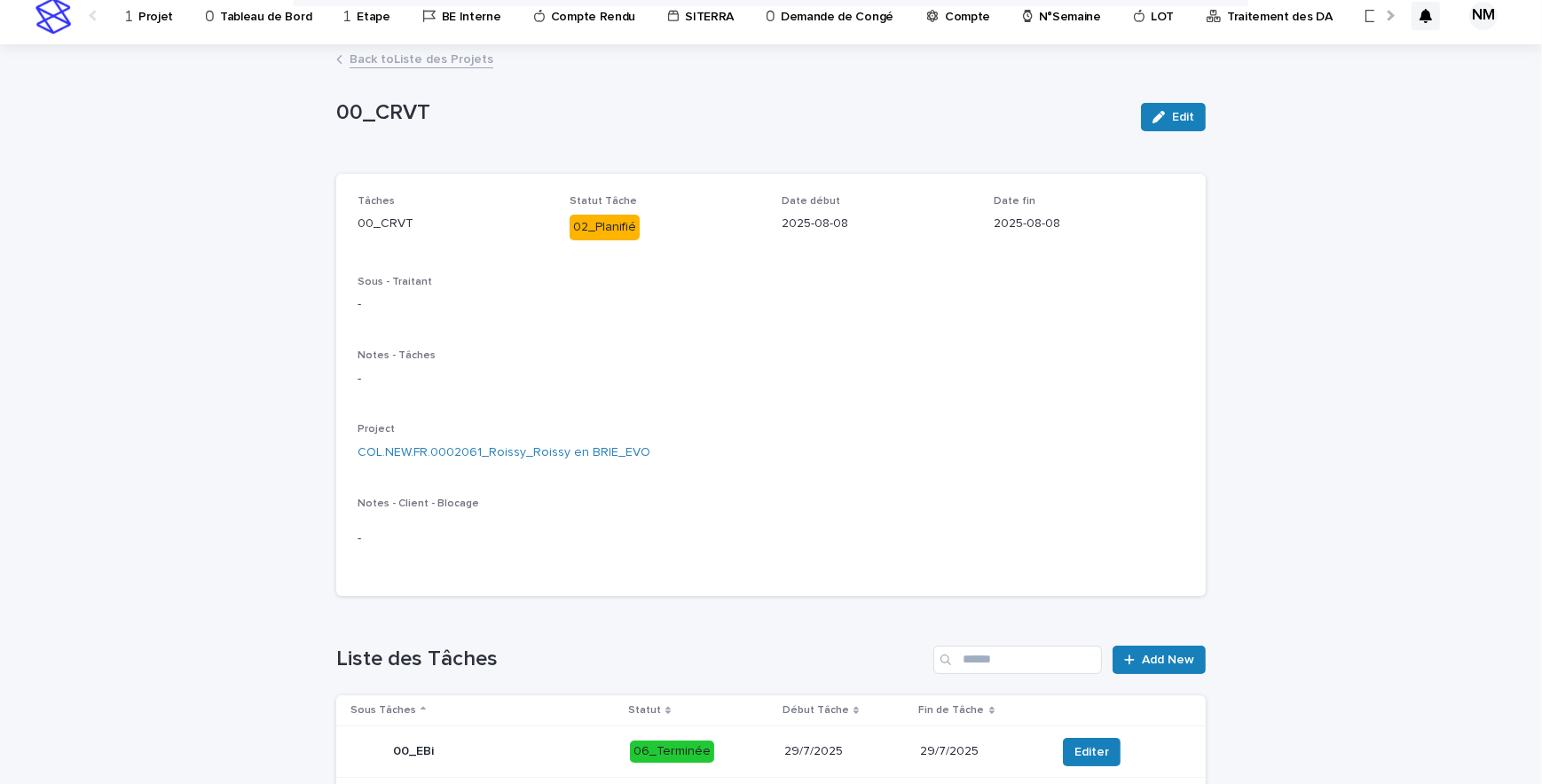scroll, scrollTop: 0, scrollLeft: 0, axis: both 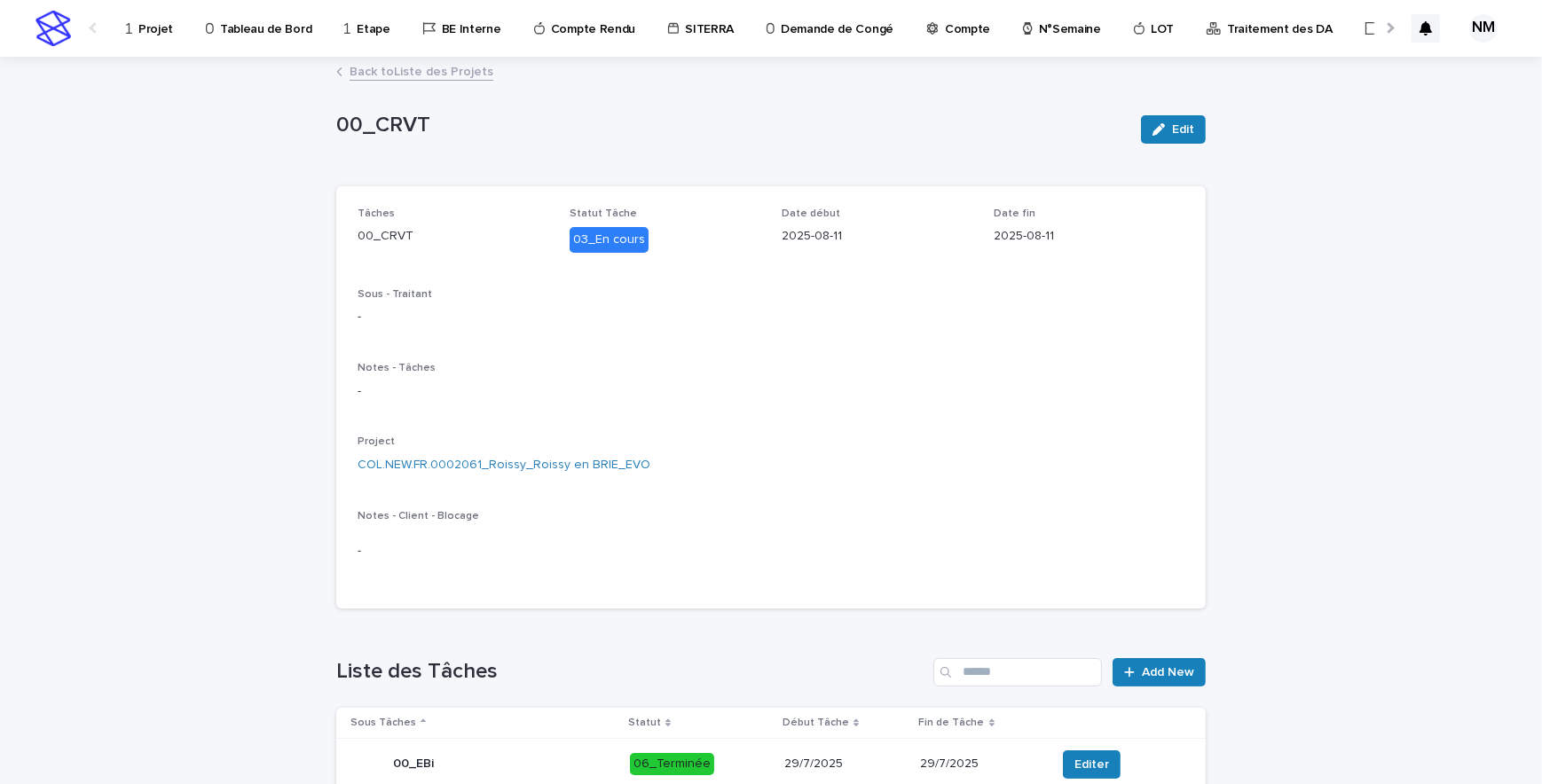 click on "Projet" at bounding box center (155, 19) 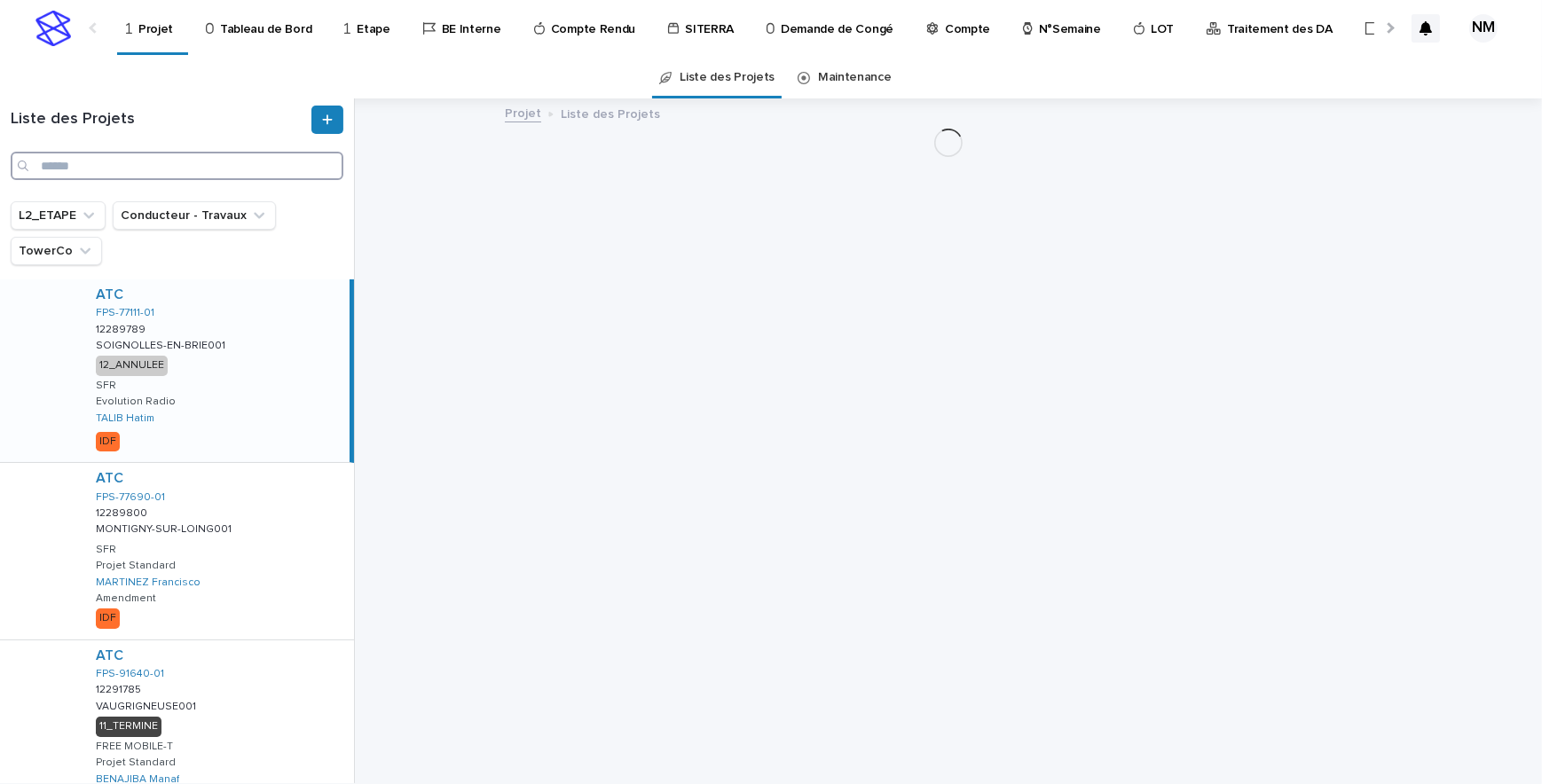click at bounding box center [177, 166] 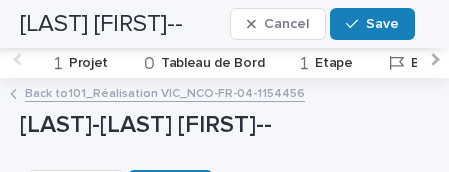 scroll, scrollTop: 0, scrollLeft: 0, axis: both 